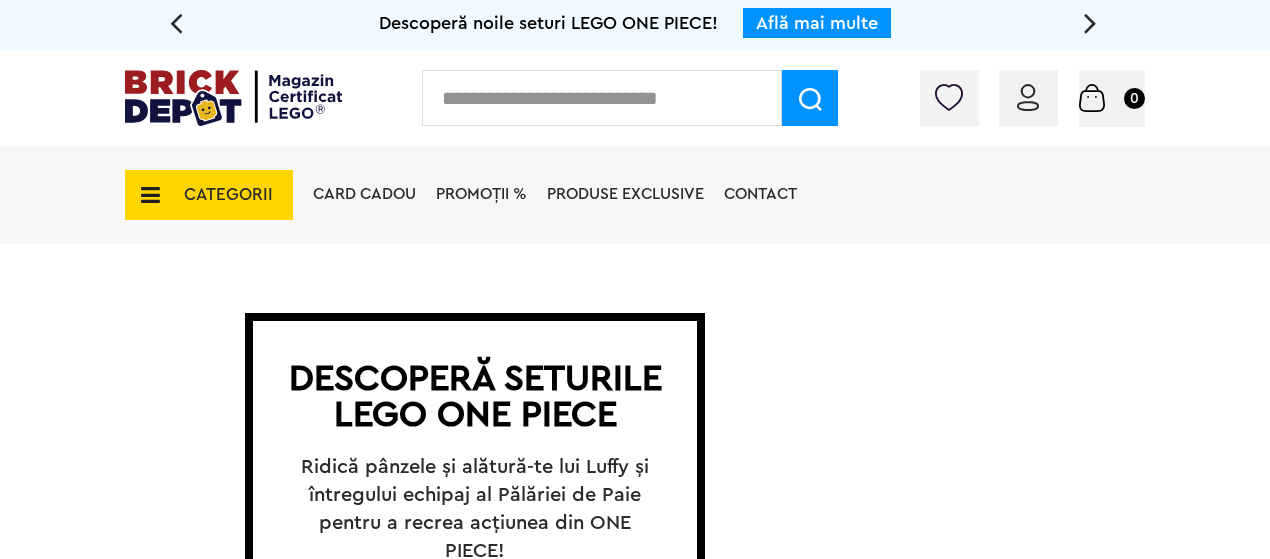 scroll, scrollTop: 0, scrollLeft: 0, axis: both 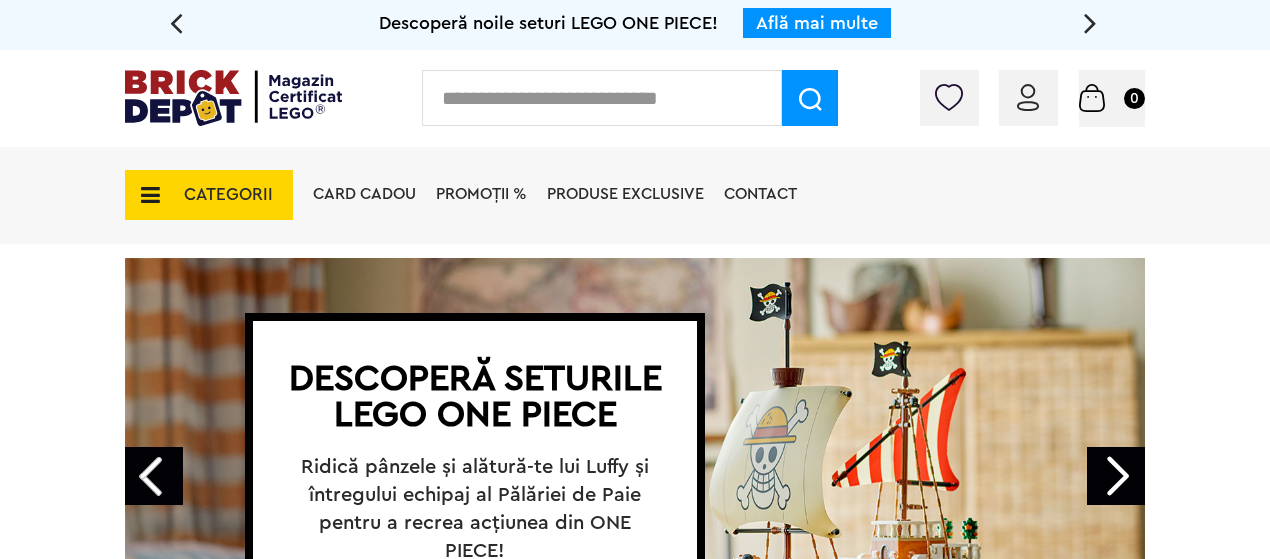click on "CATEGORII" at bounding box center [228, 194] 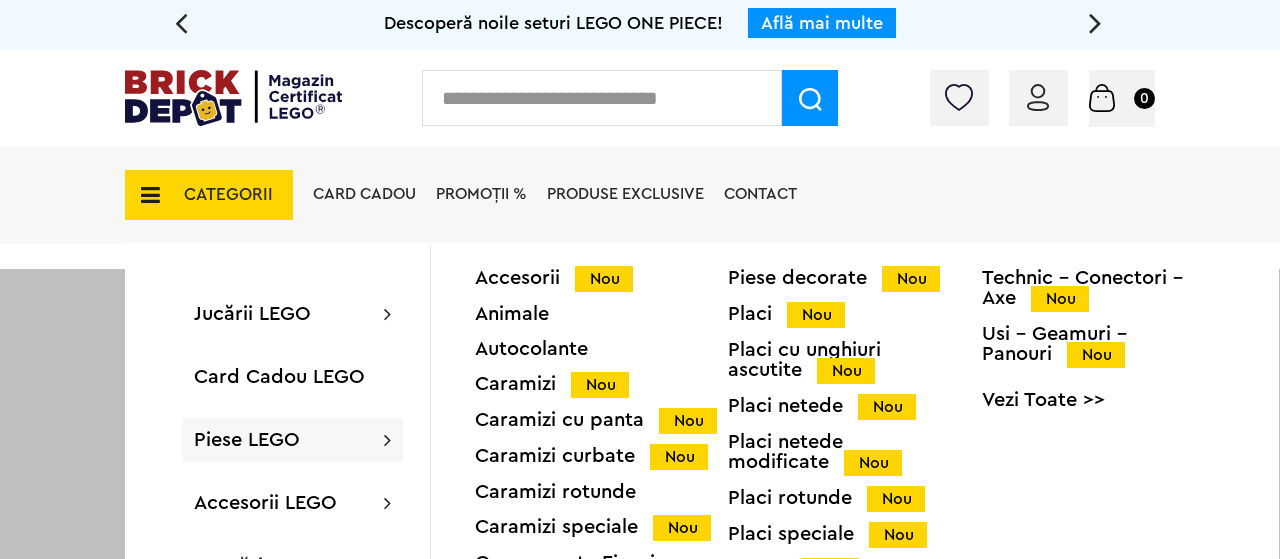 click on "Piese LEGO" at bounding box center (247, 440) 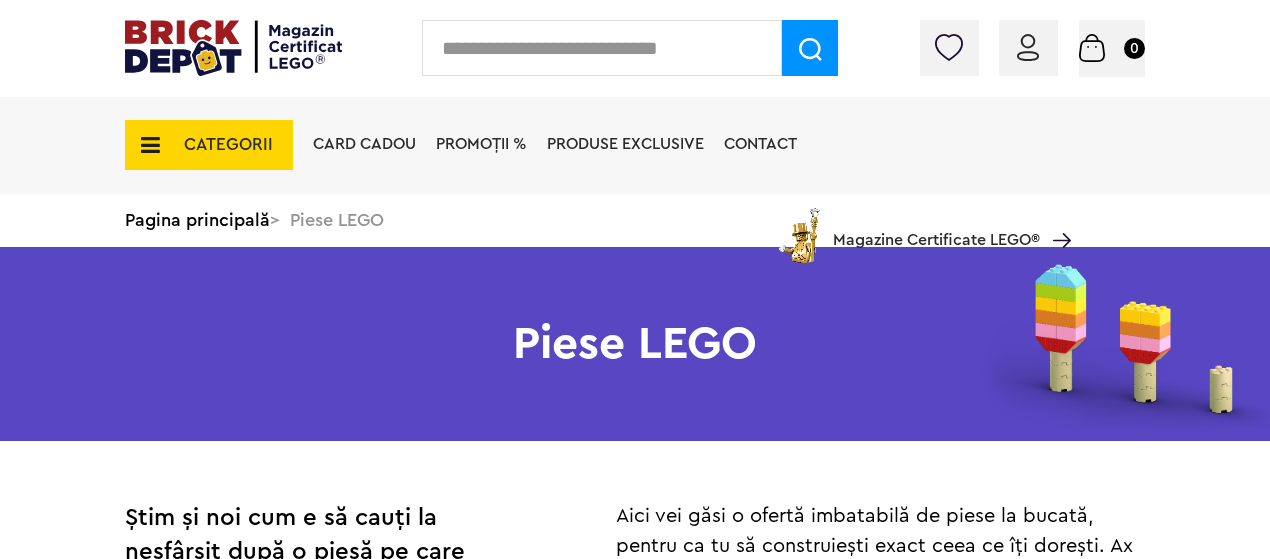 scroll, scrollTop: 0, scrollLeft: 0, axis: both 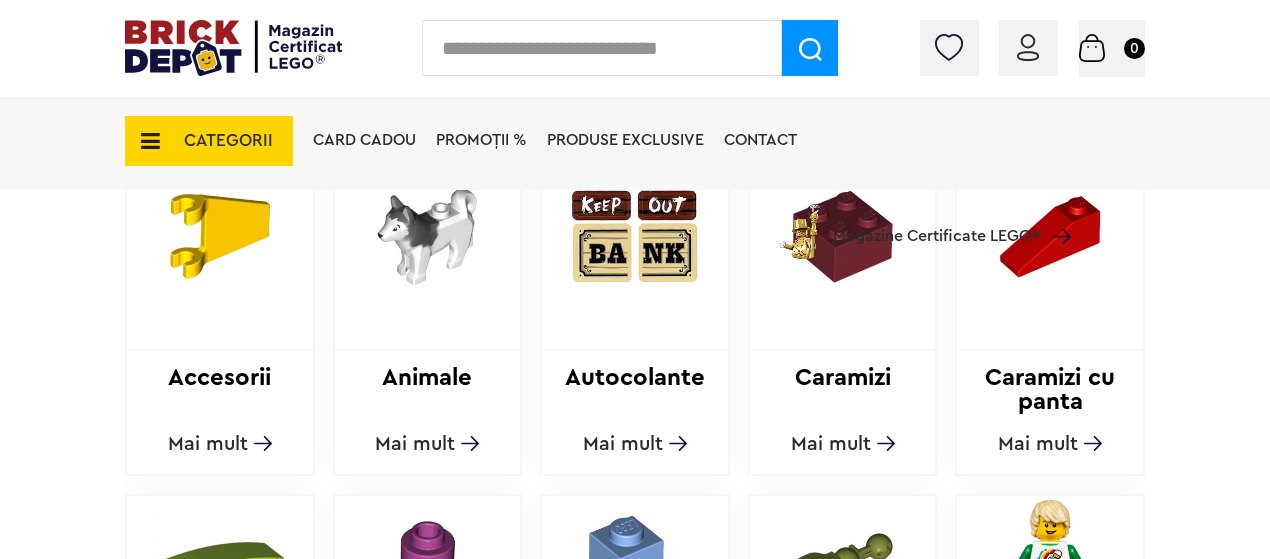 click on "Mai mult" at bounding box center [415, 444] 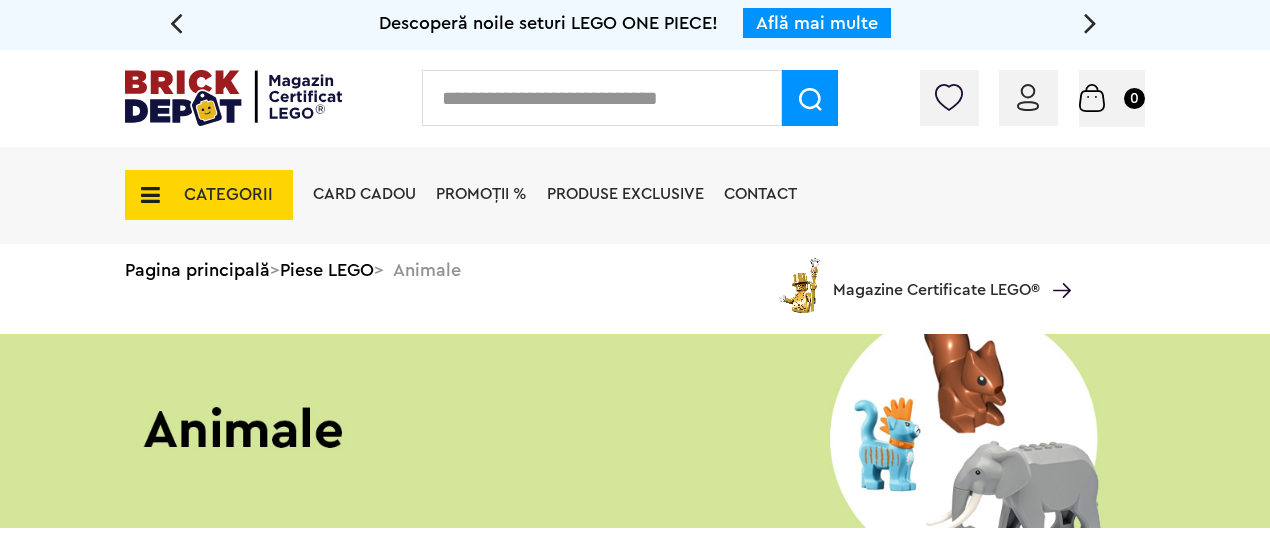 scroll, scrollTop: 0, scrollLeft: 0, axis: both 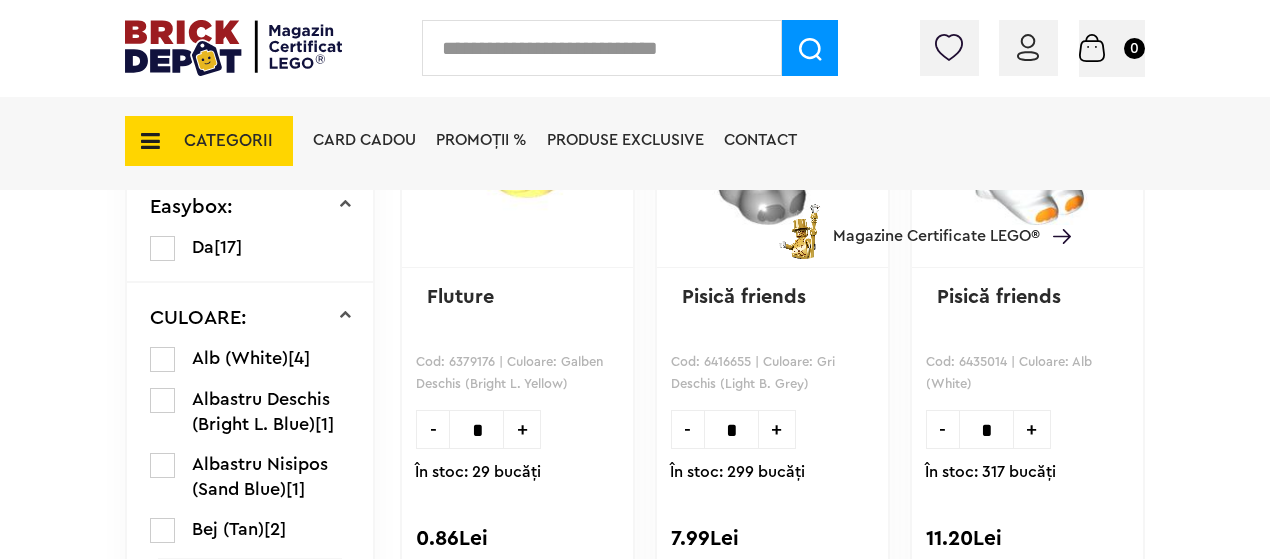 click on "+" at bounding box center (522, 429) 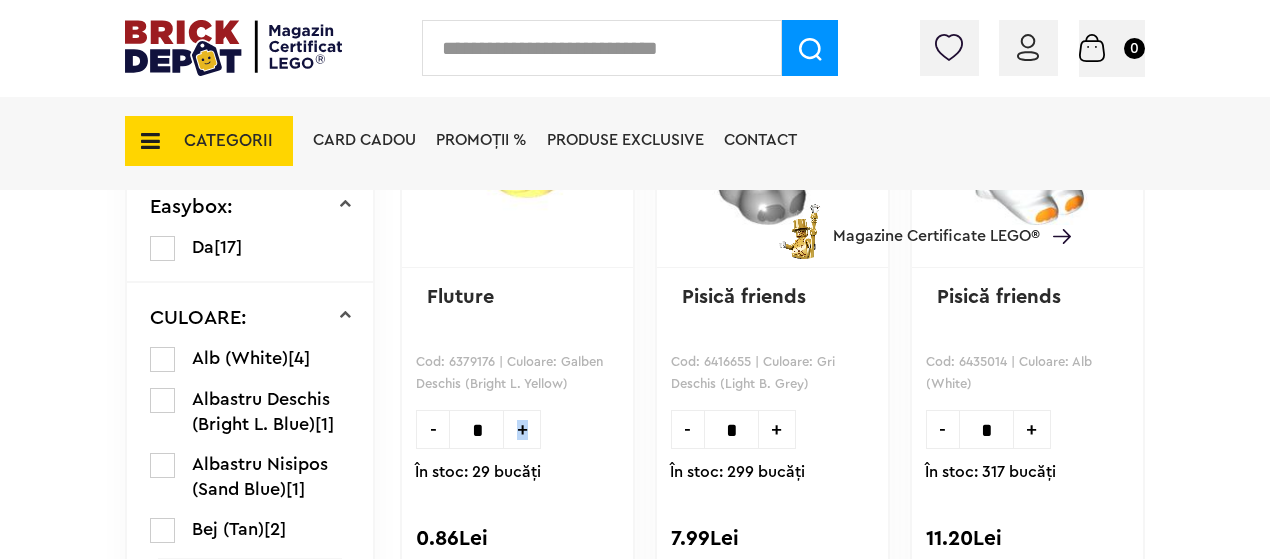 click on "+" at bounding box center [522, 429] 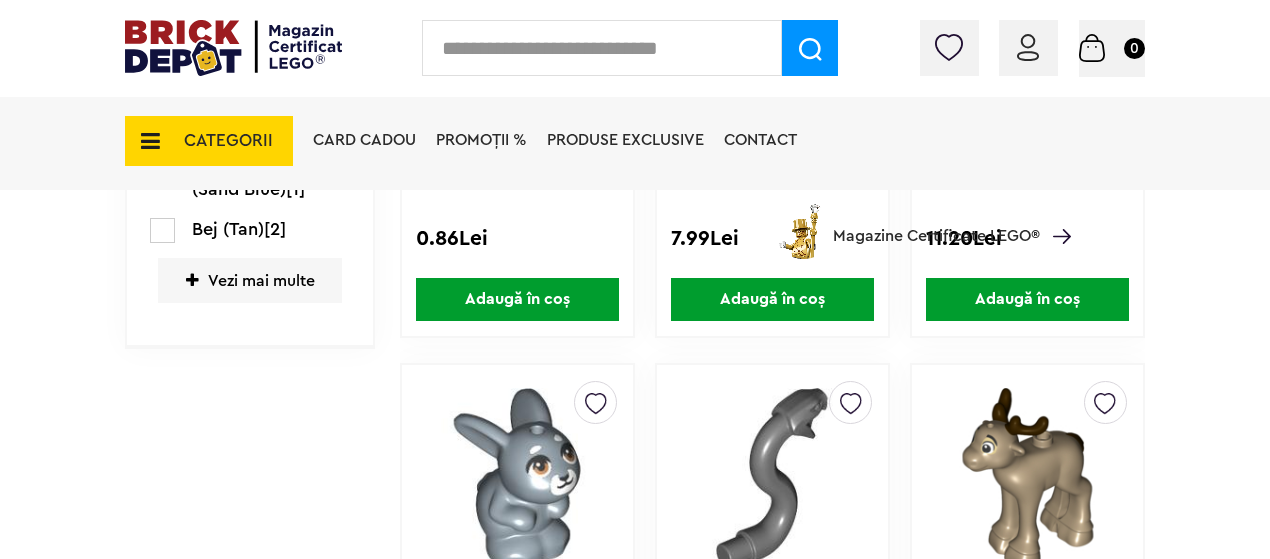 scroll, scrollTop: 900, scrollLeft: 0, axis: vertical 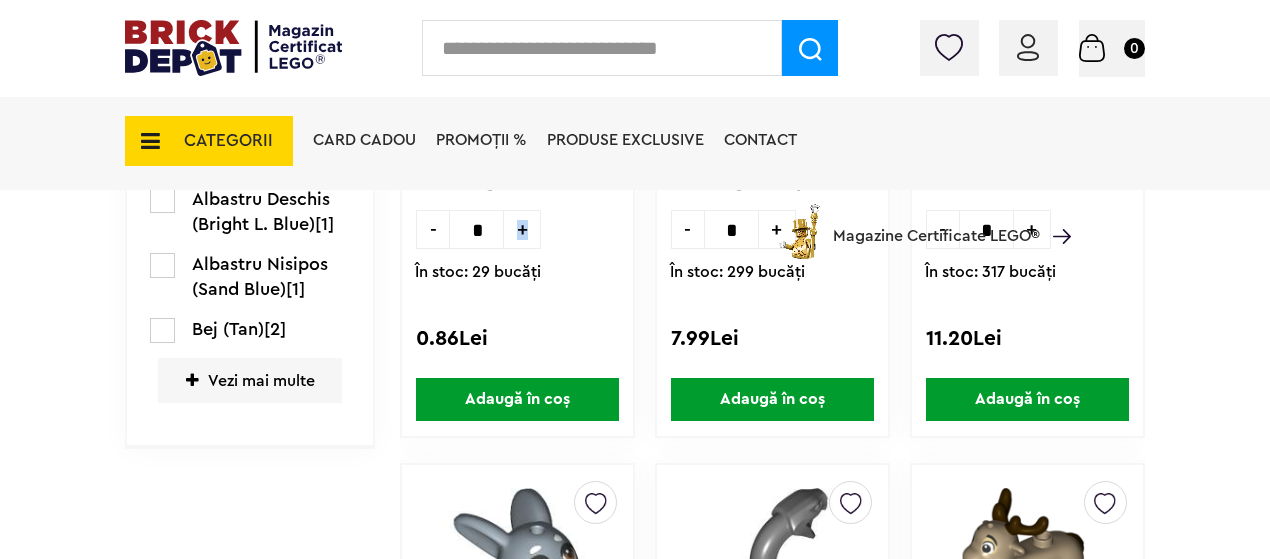 click on "Adaugă în coș" at bounding box center (517, 399) 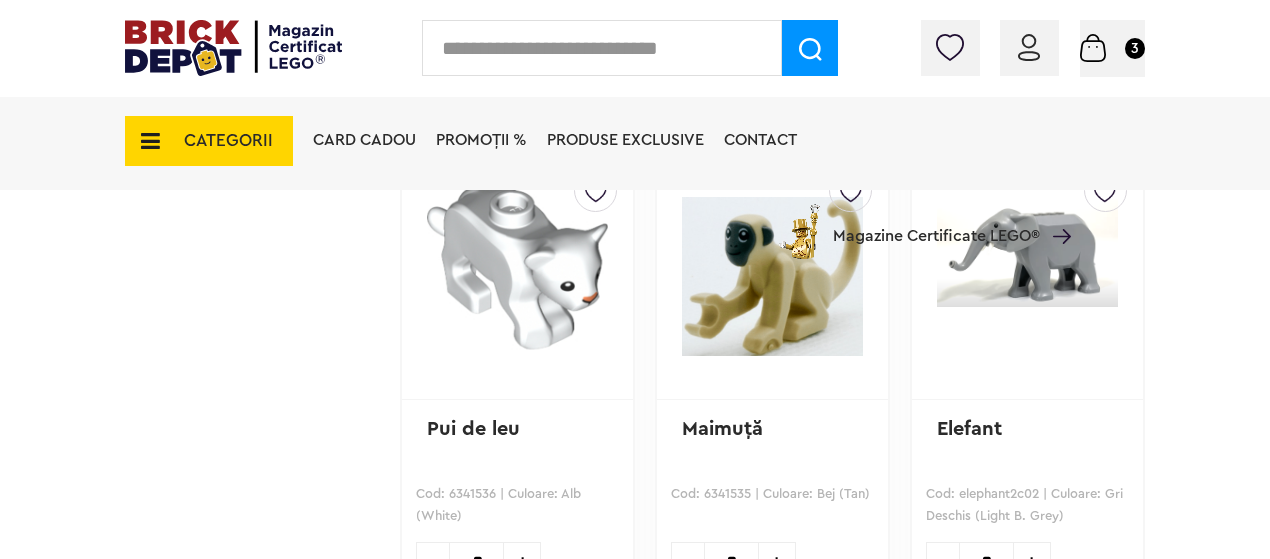 scroll, scrollTop: 2700, scrollLeft: 0, axis: vertical 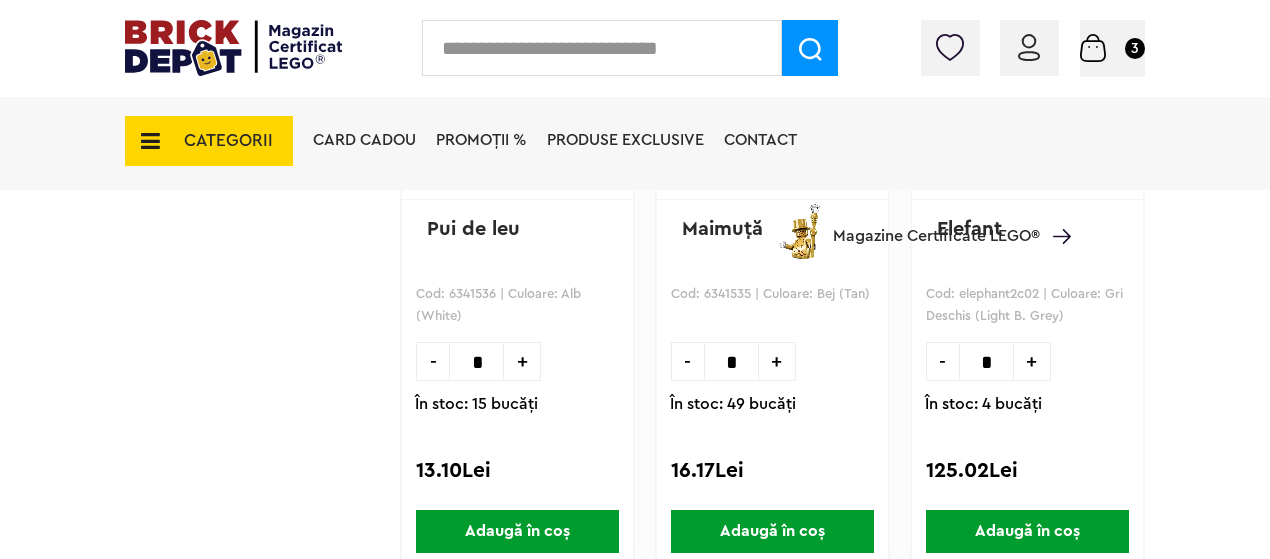 click on "+" at bounding box center [777, 361] 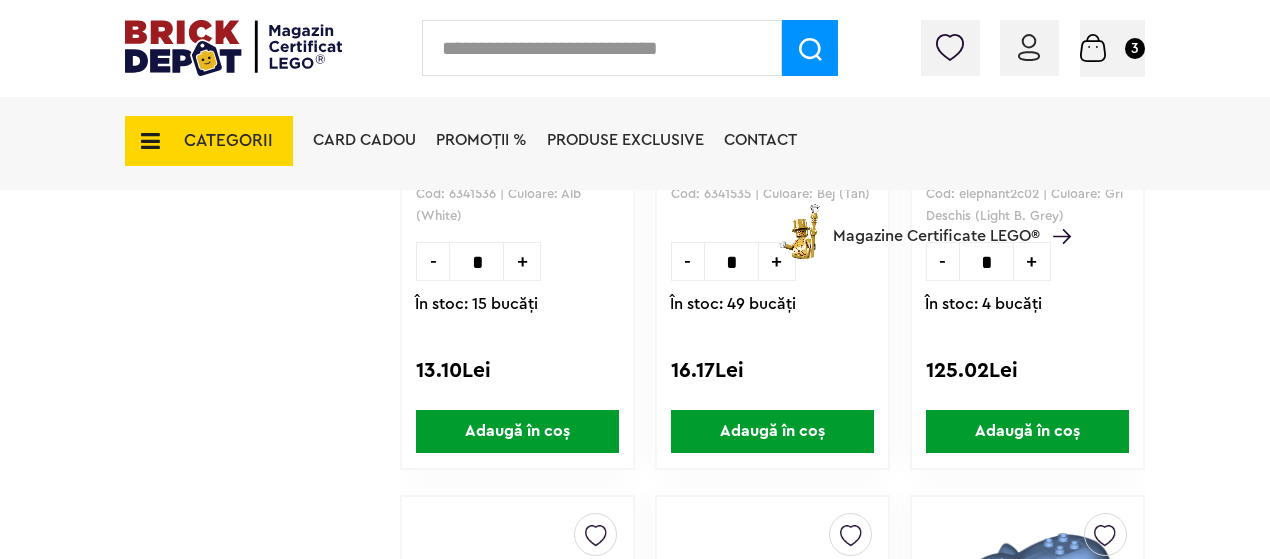 click on "Adaugă în coș" at bounding box center [772, 431] 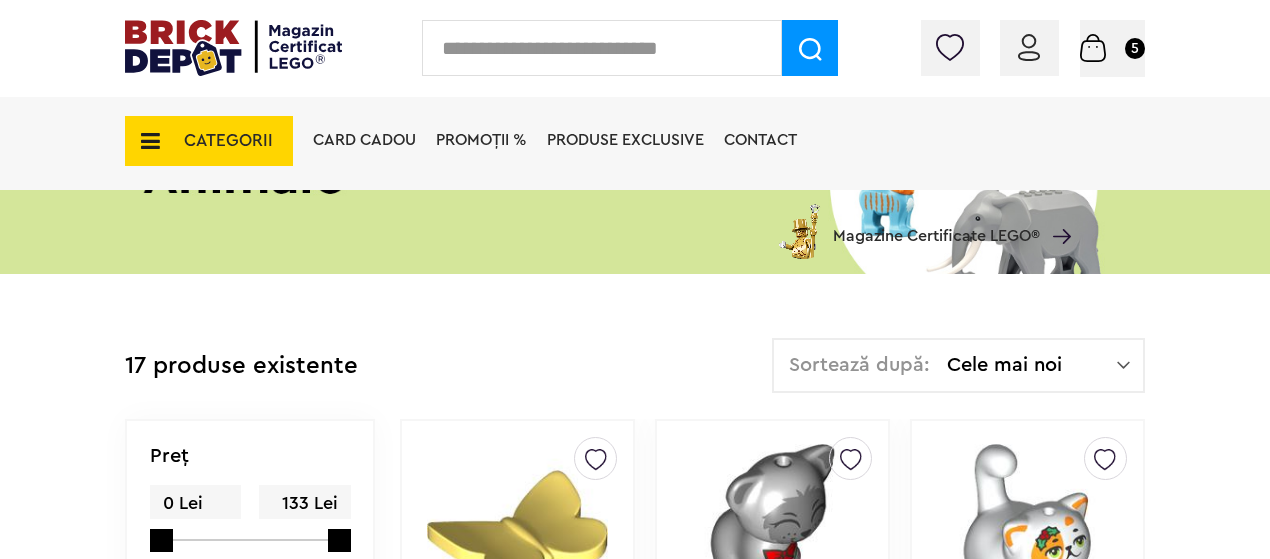scroll, scrollTop: 200, scrollLeft: 0, axis: vertical 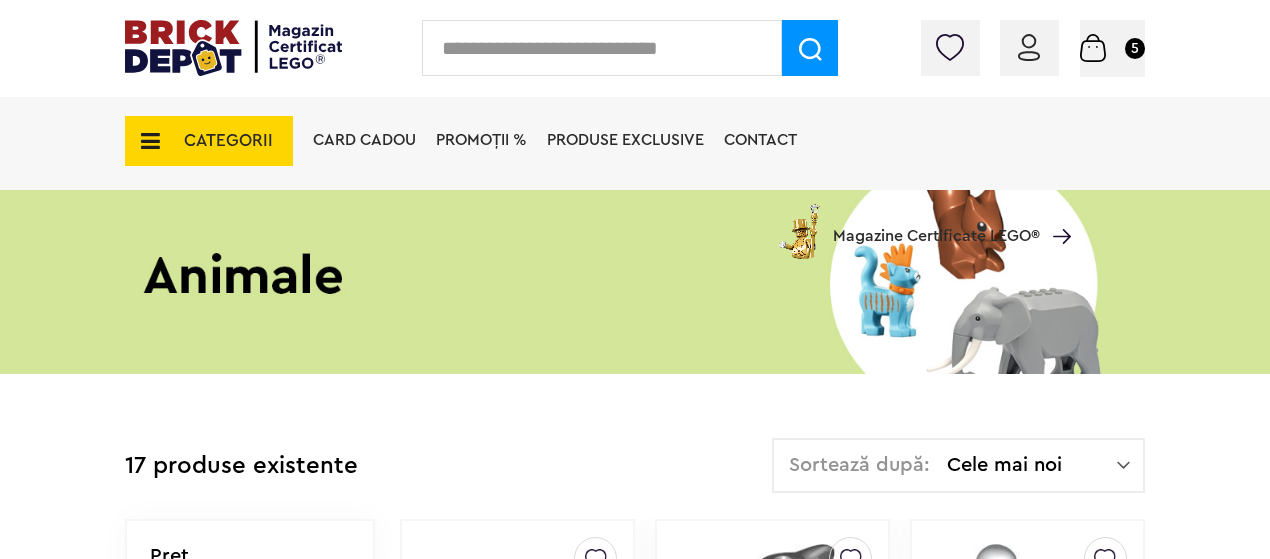 click at bounding box center [1123, 465] 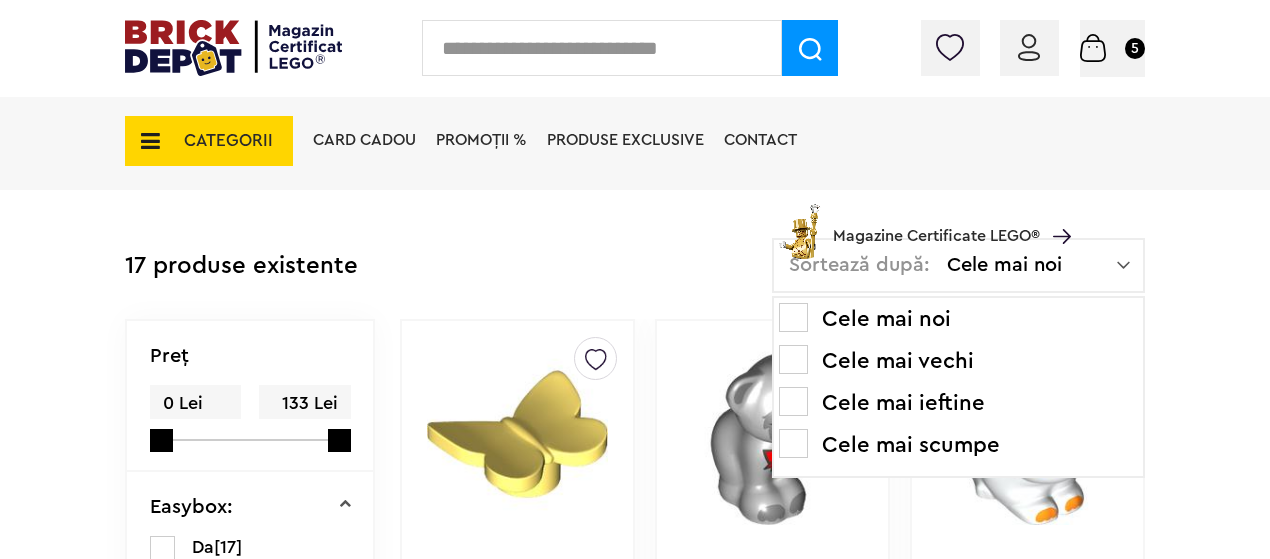 scroll, scrollTop: 500, scrollLeft: 0, axis: vertical 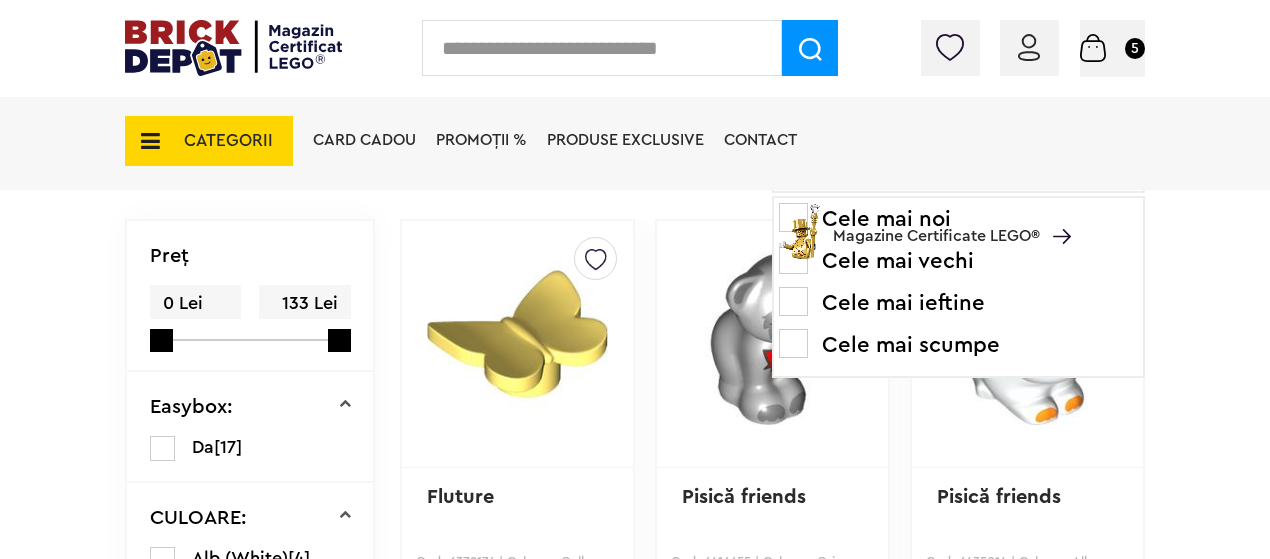 click at bounding box center (793, 301) 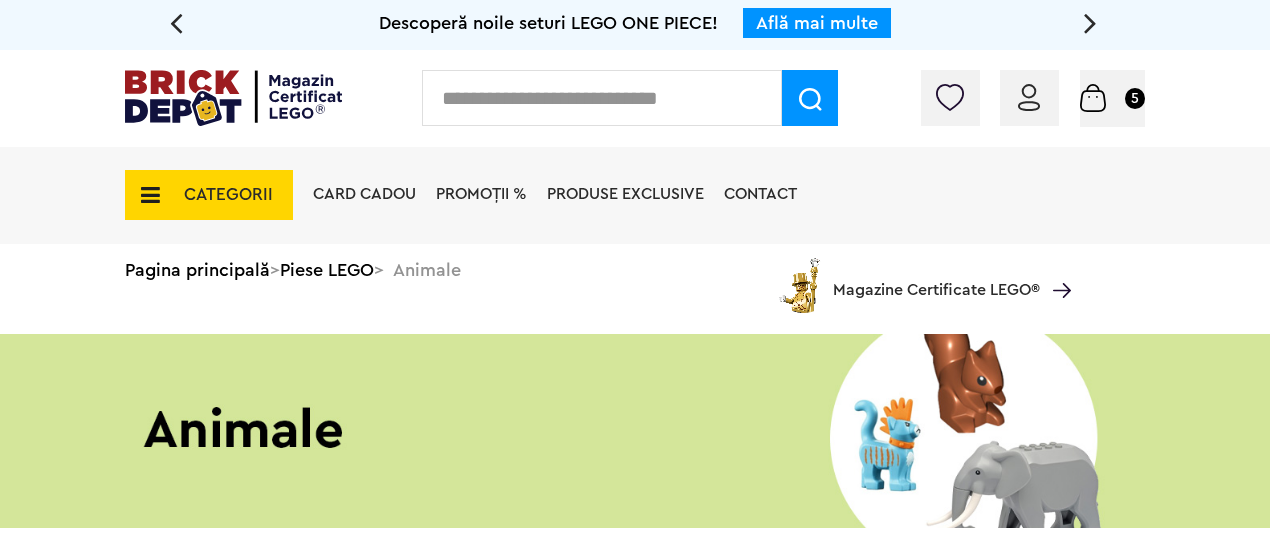 scroll, scrollTop: 0, scrollLeft: 0, axis: both 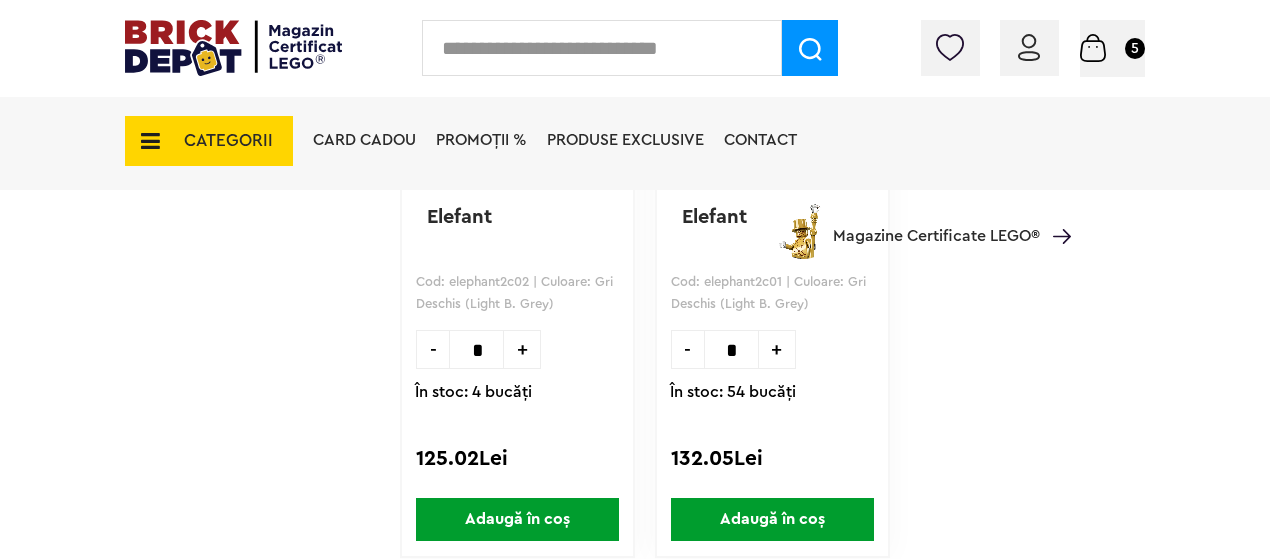 click on "CATEGORII" at bounding box center [228, 140] 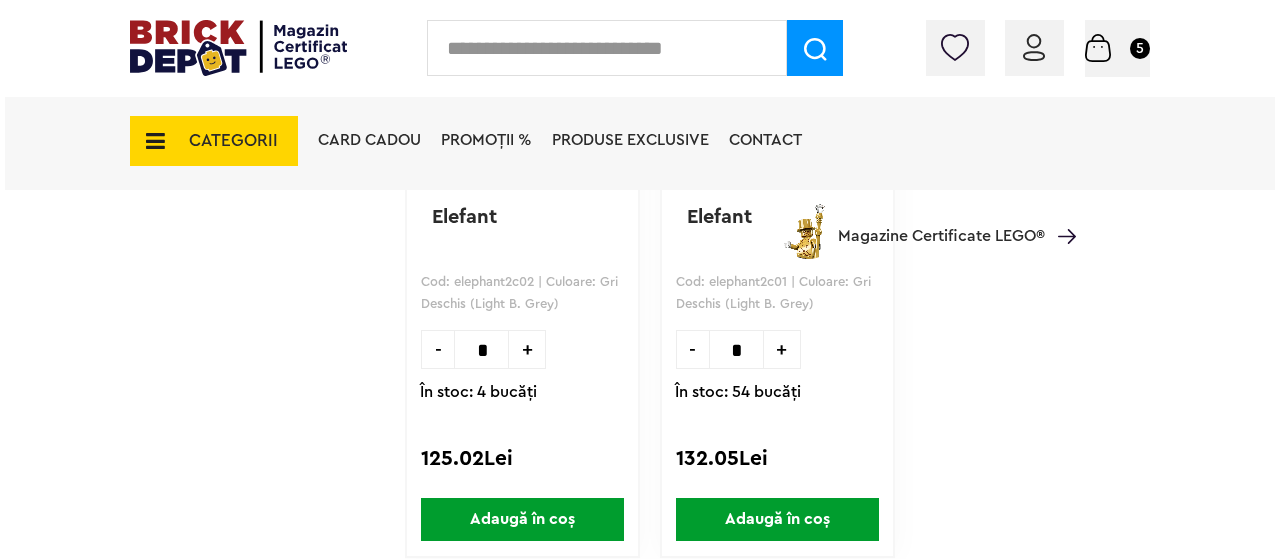 scroll, scrollTop: 4001, scrollLeft: 0, axis: vertical 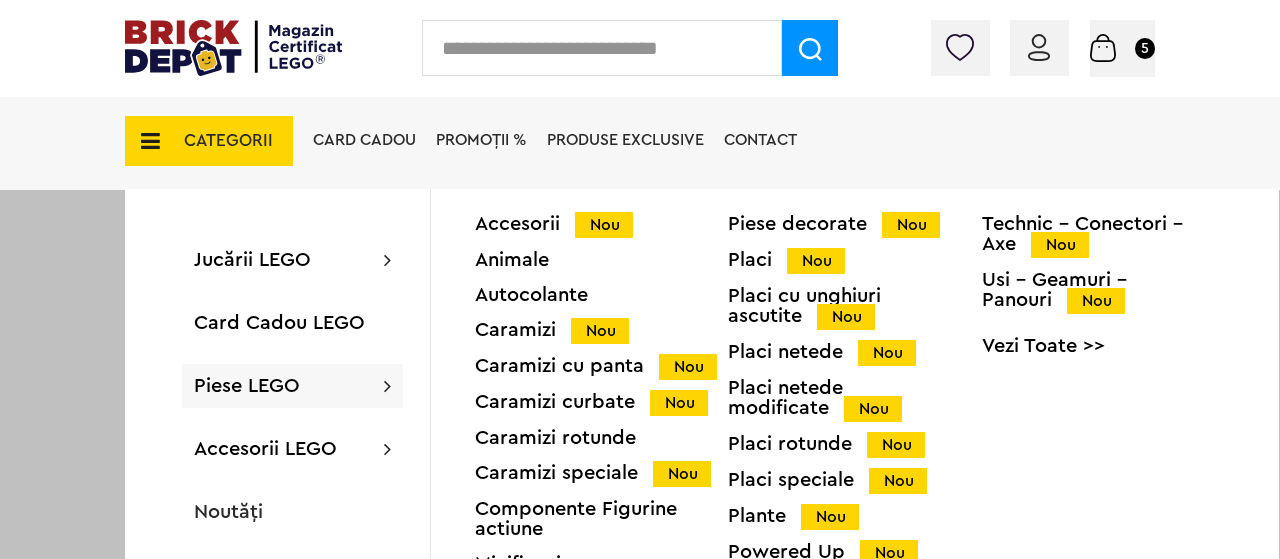 click on "Piese LEGO" at bounding box center [247, 386] 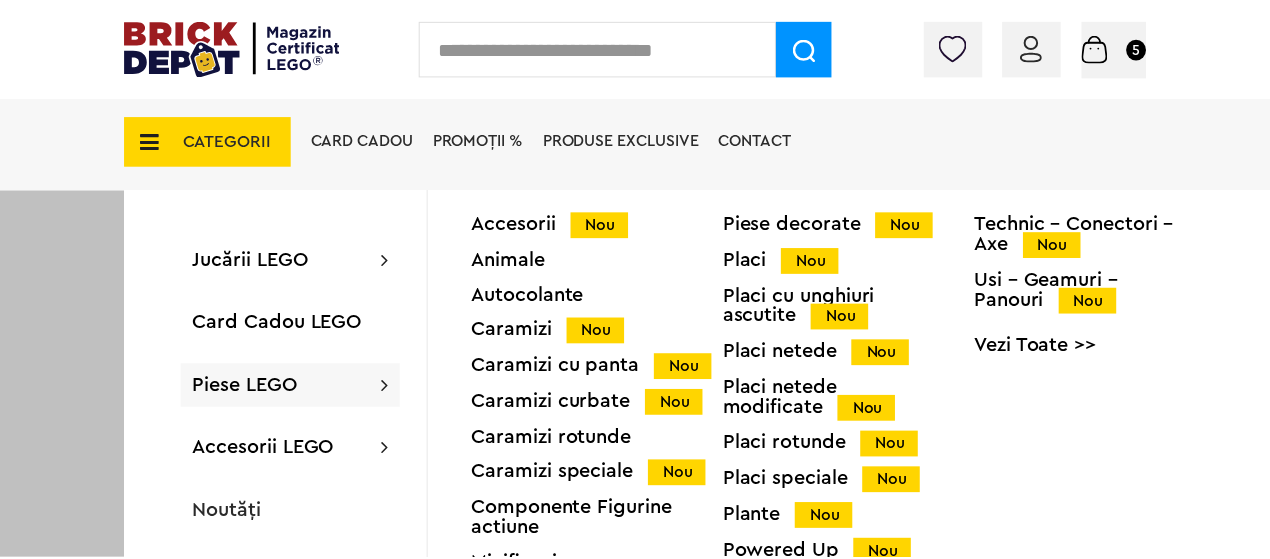 scroll, scrollTop: 4000, scrollLeft: 0, axis: vertical 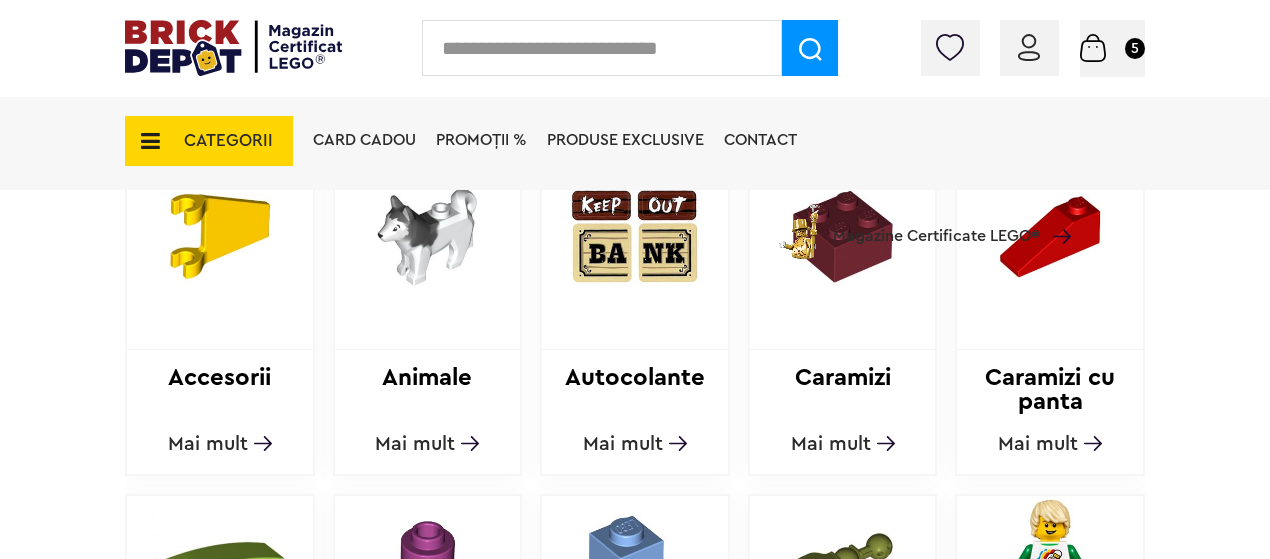 click at bounding box center (1093, 48) 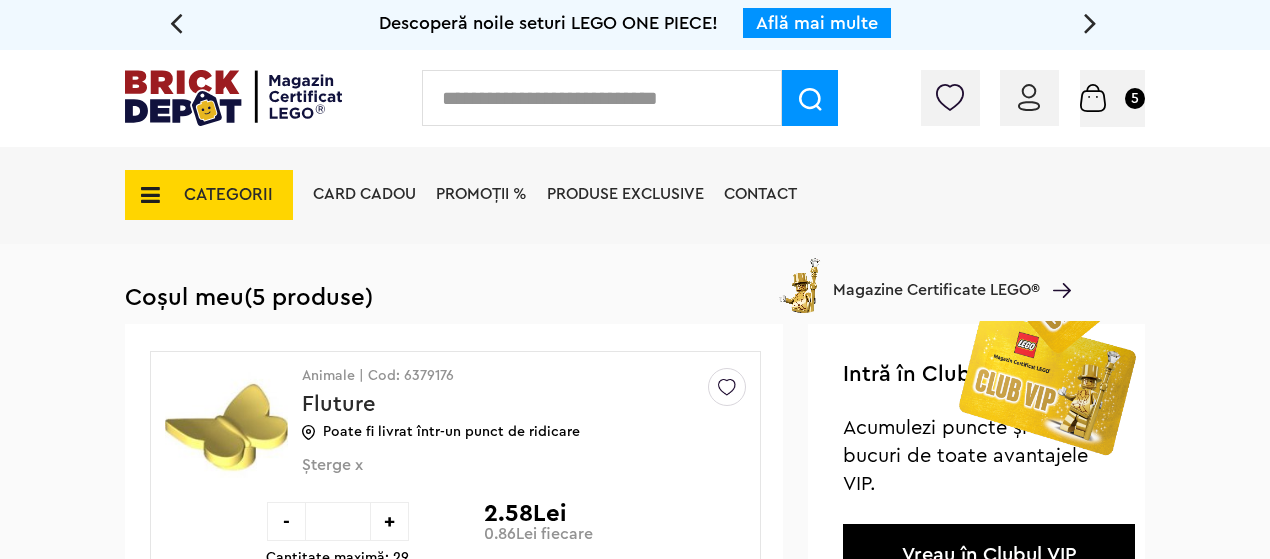 scroll, scrollTop: 0, scrollLeft: 0, axis: both 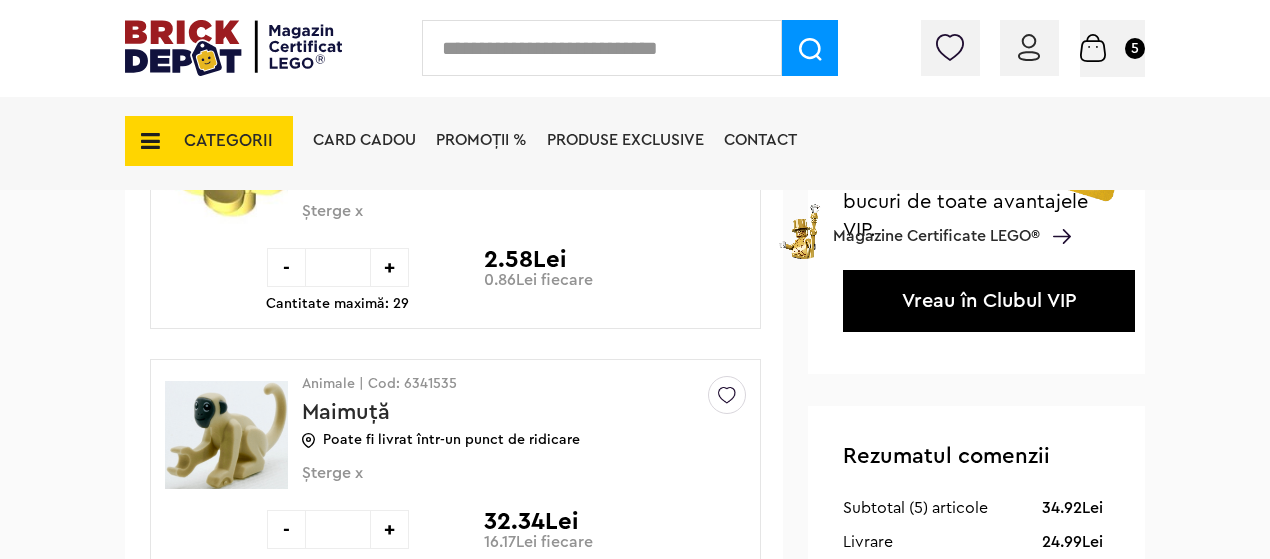 click on "Card Cadou    PROMOȚII %    Produse exclusive    Contact    Magazine Certificate LEGO®" at bounding box center (687, 176) 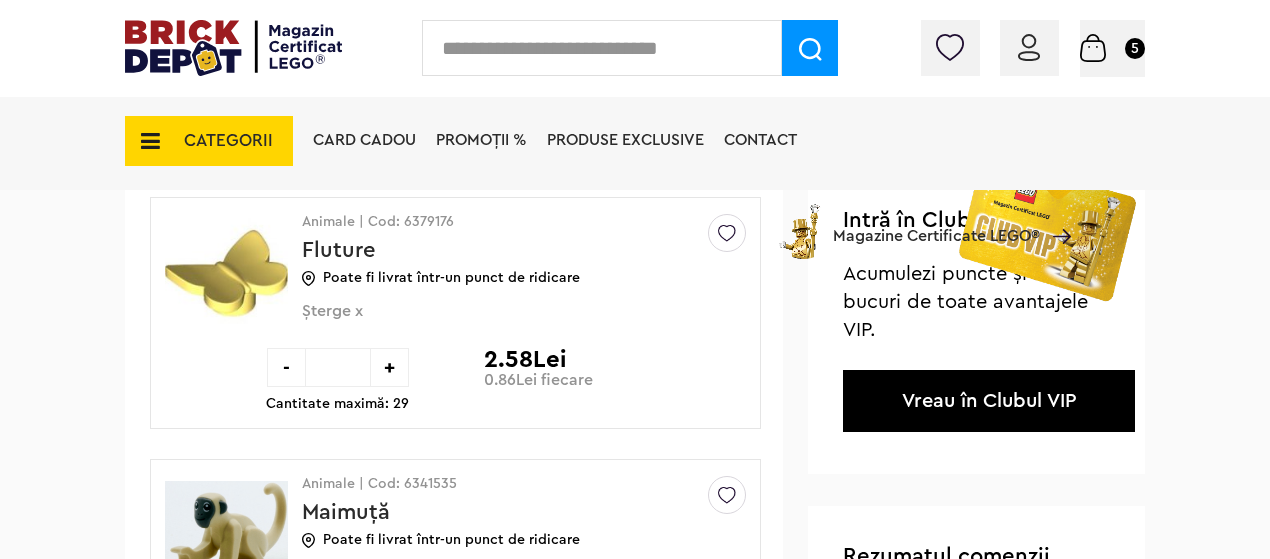 click on "Șterge x" at bounding box center (491, 322) 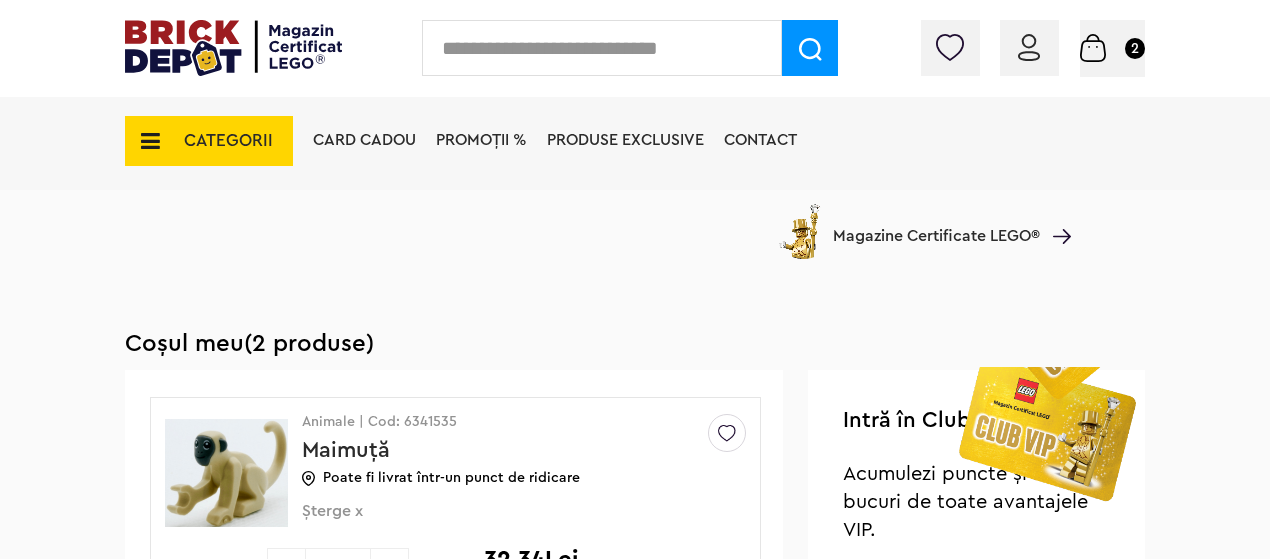 scroll, scrollTop: 200, scrollLeft: 0, axis: vertical 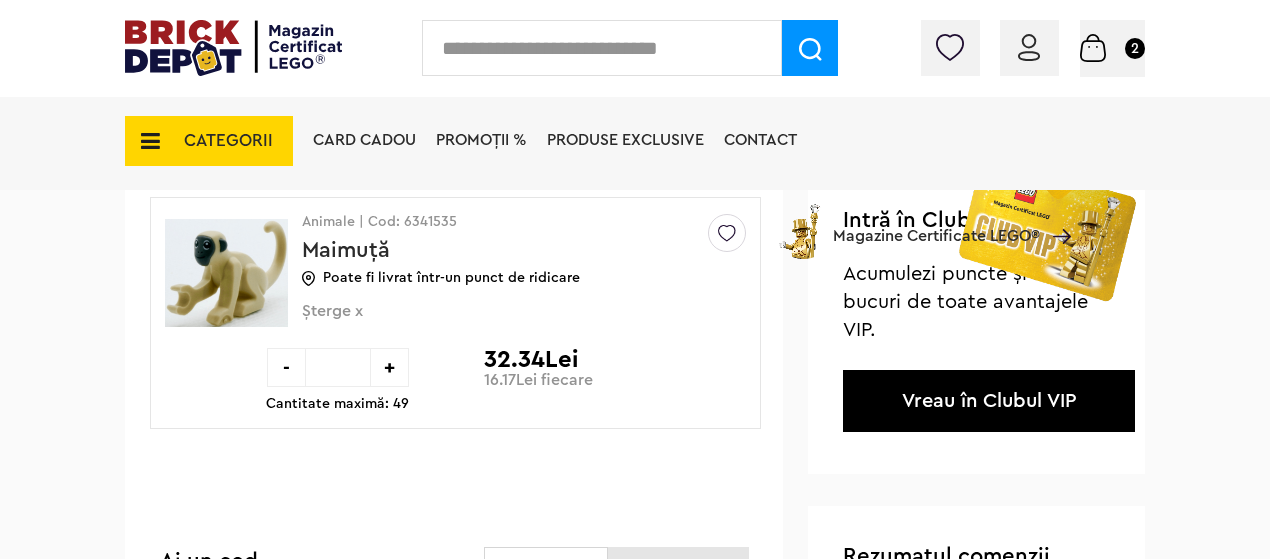 click on "CATEGORII" at bounding box center (209, 141) 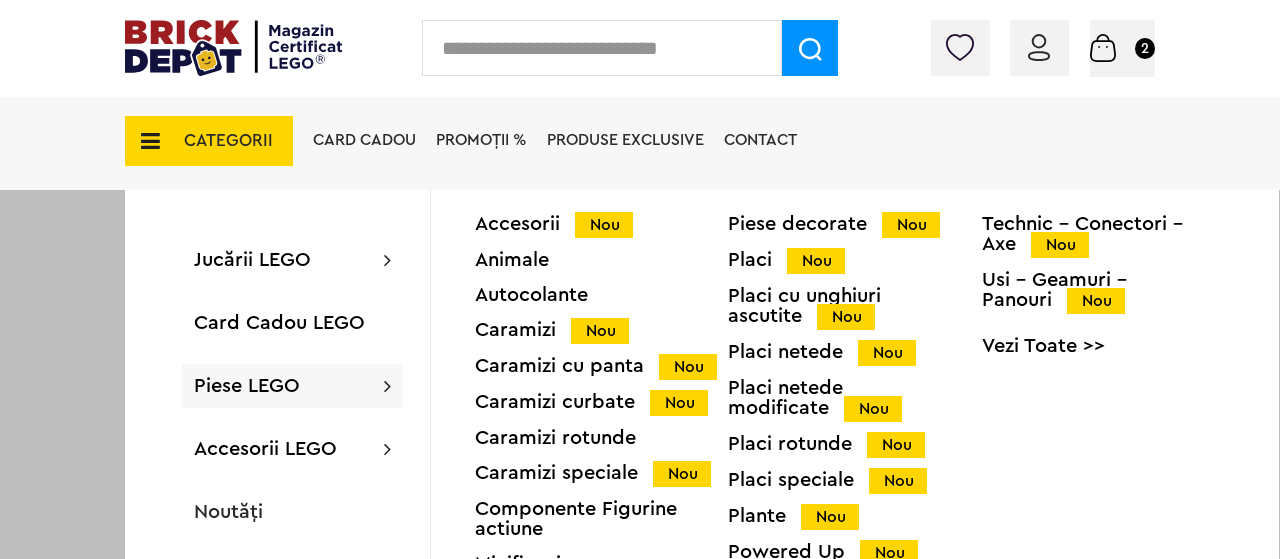 click on "Piese LEGO" at bounding box center (247, 386) 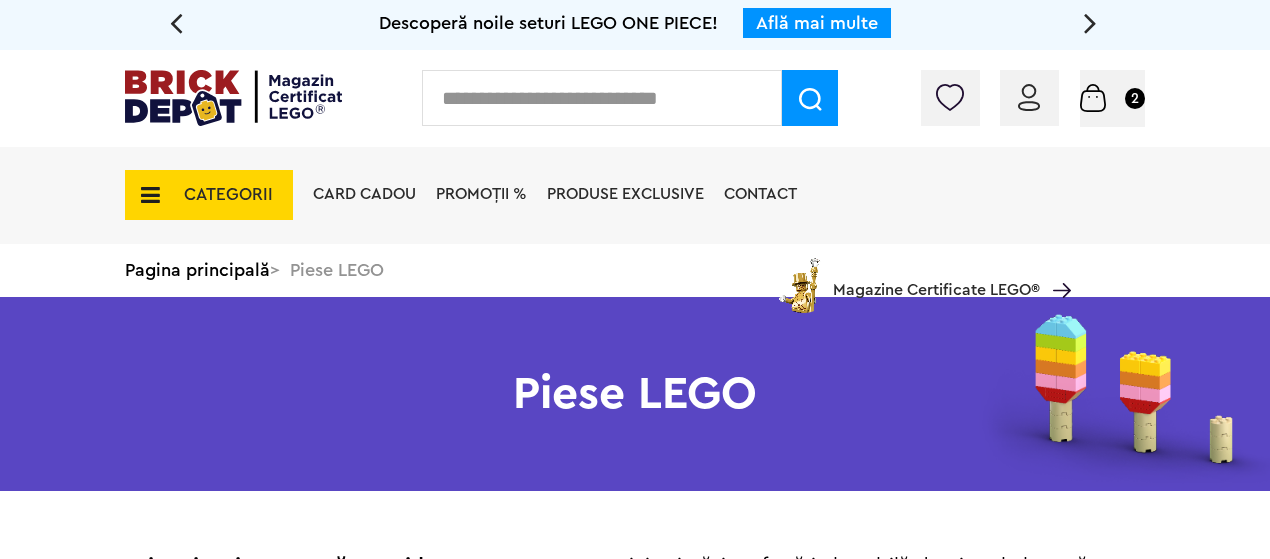 scroll, scrollTop: 0, scrollLeft: 0, axis: both 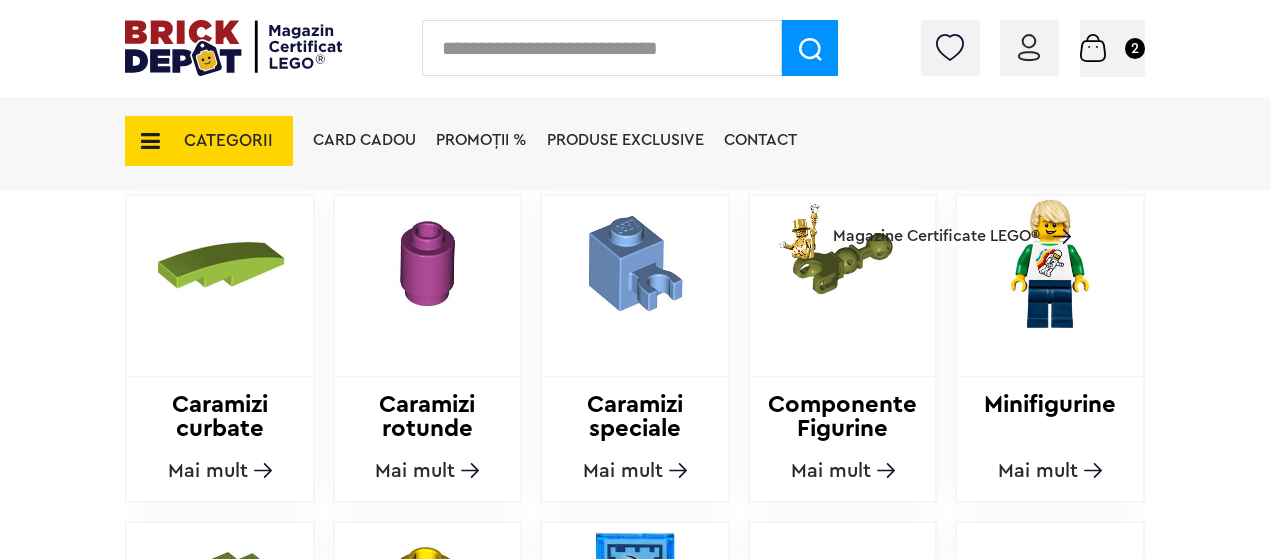 click on "Mai mult" at bounding box center [427, 471] 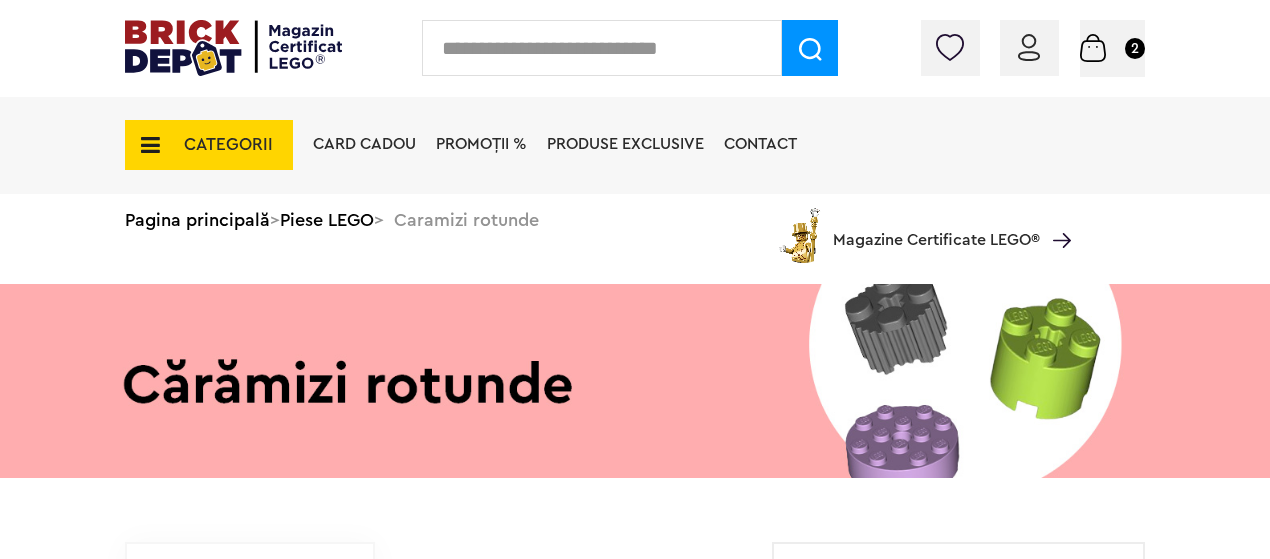 scroll, scrollTop: 0, scrollLeft: 0, axis: both 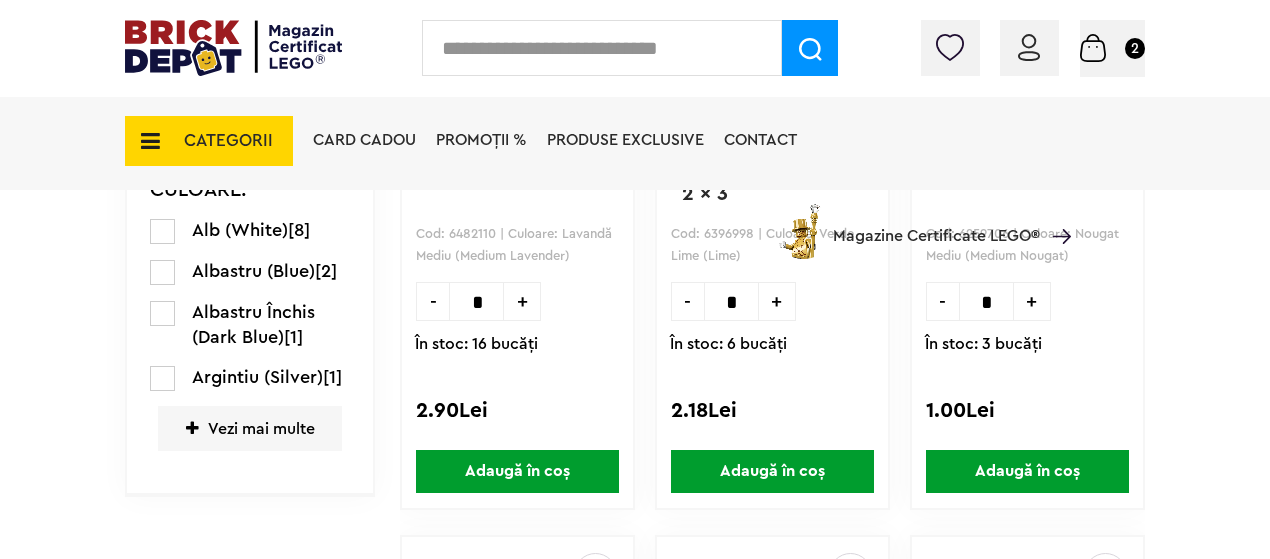 click on "Vezi mai multe" at bounding box center (250, 428) 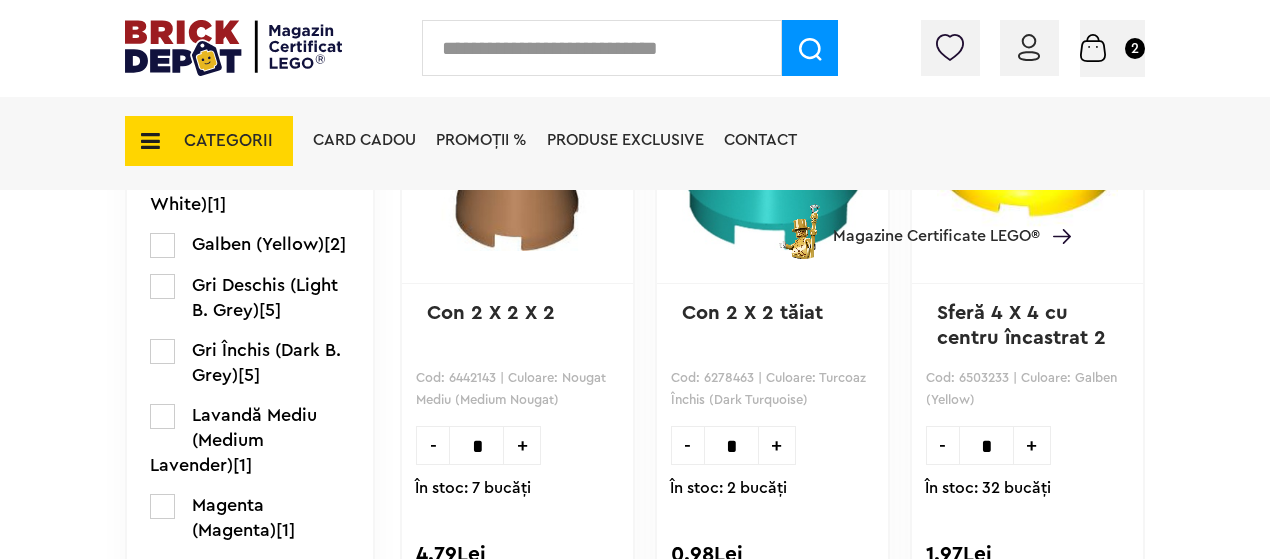 scroll, scrollTop: 1428, scrollLeft: 0, axis: vertical 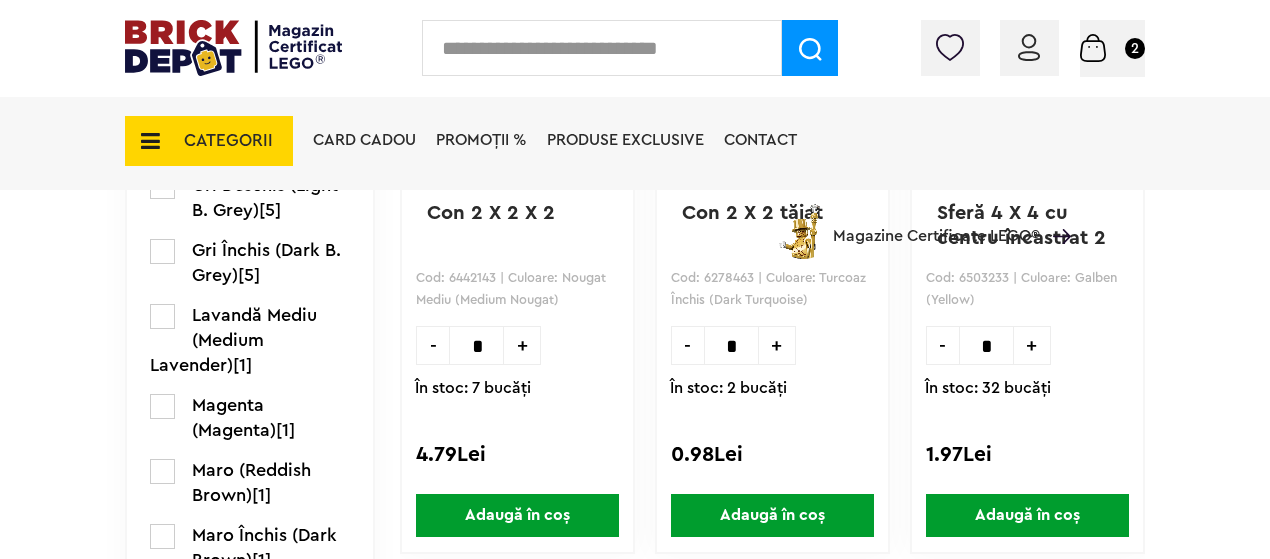 click at bounding box center [162, 471] 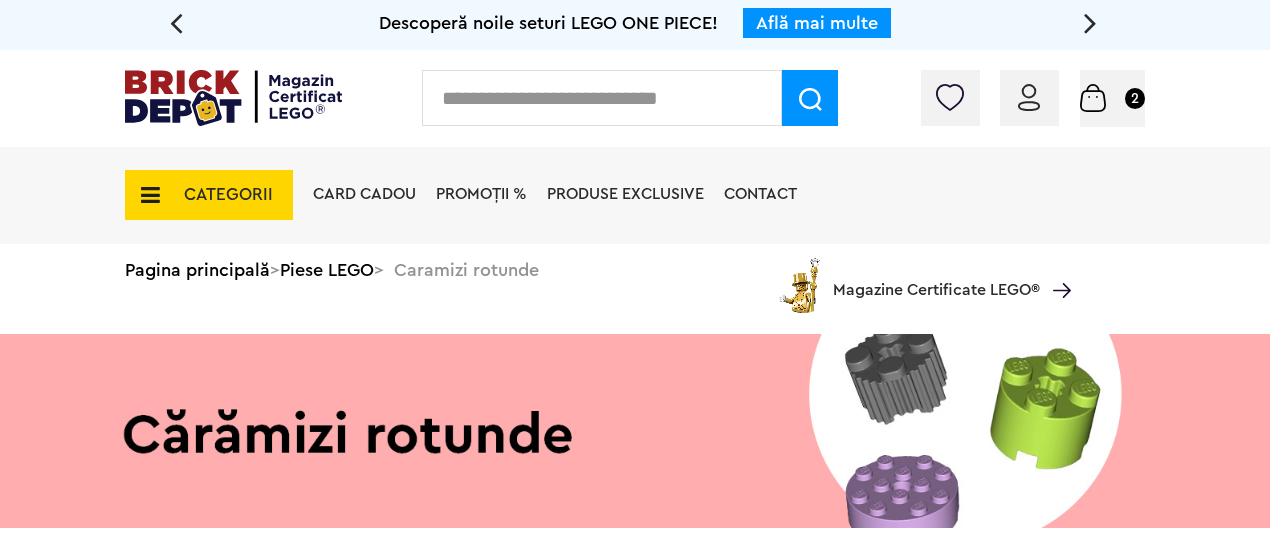 scroll, scrollTop: 0, scrollLeft: 0, axis: both 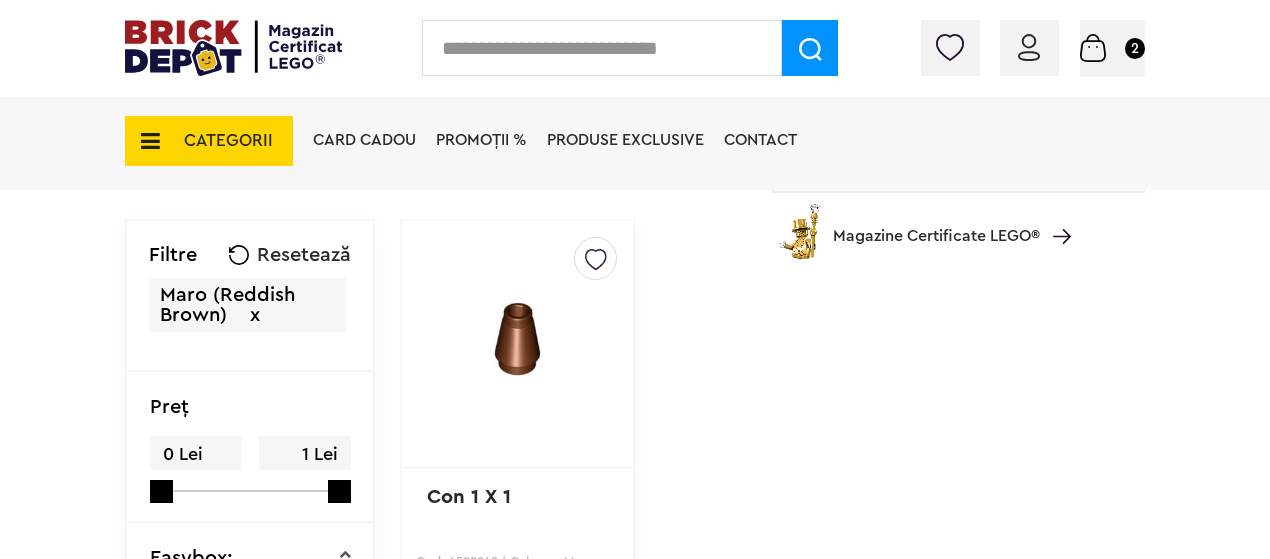 click on "CATEGORII" at bounding box center (228, 140) 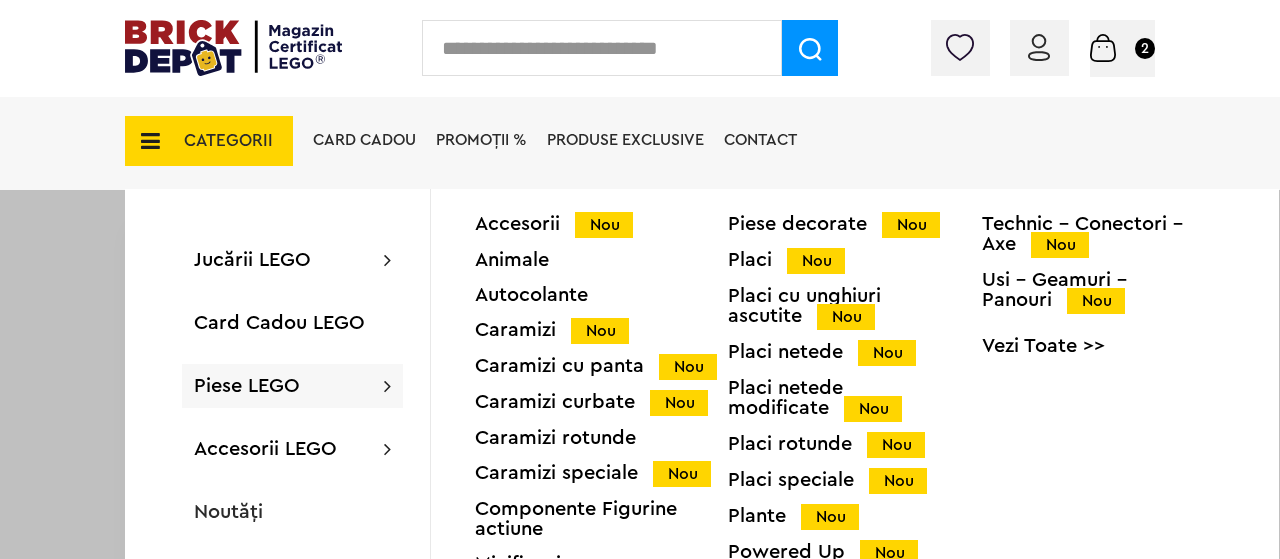 click on "Piese LEGO" at bounding box center [247, 386] 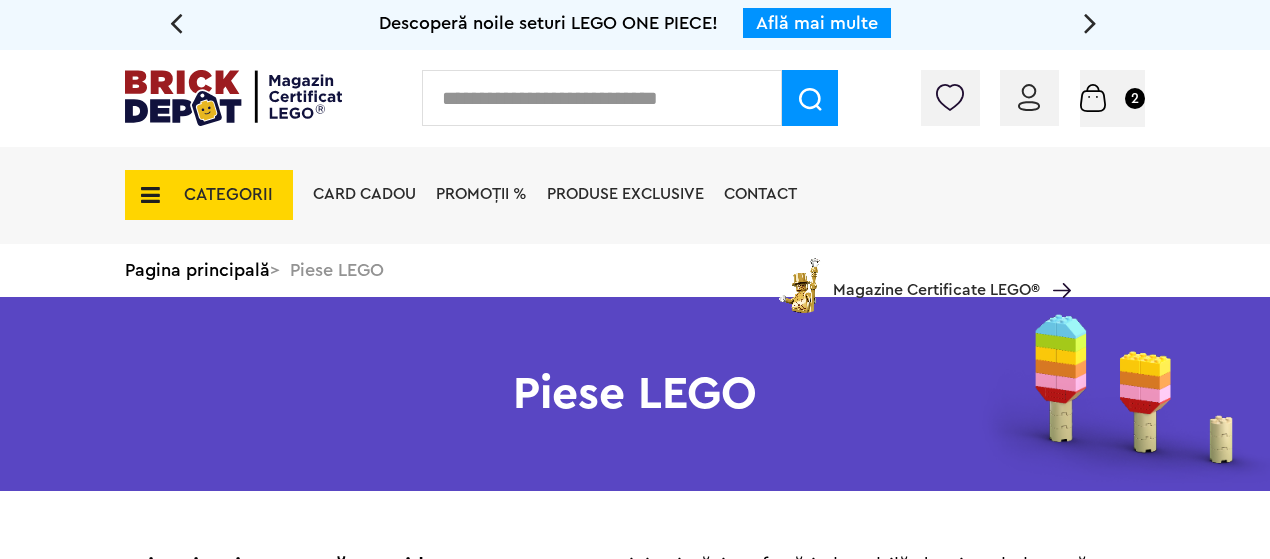 scroll, scrollTop: 0, scrollLeft: 0, axis: both 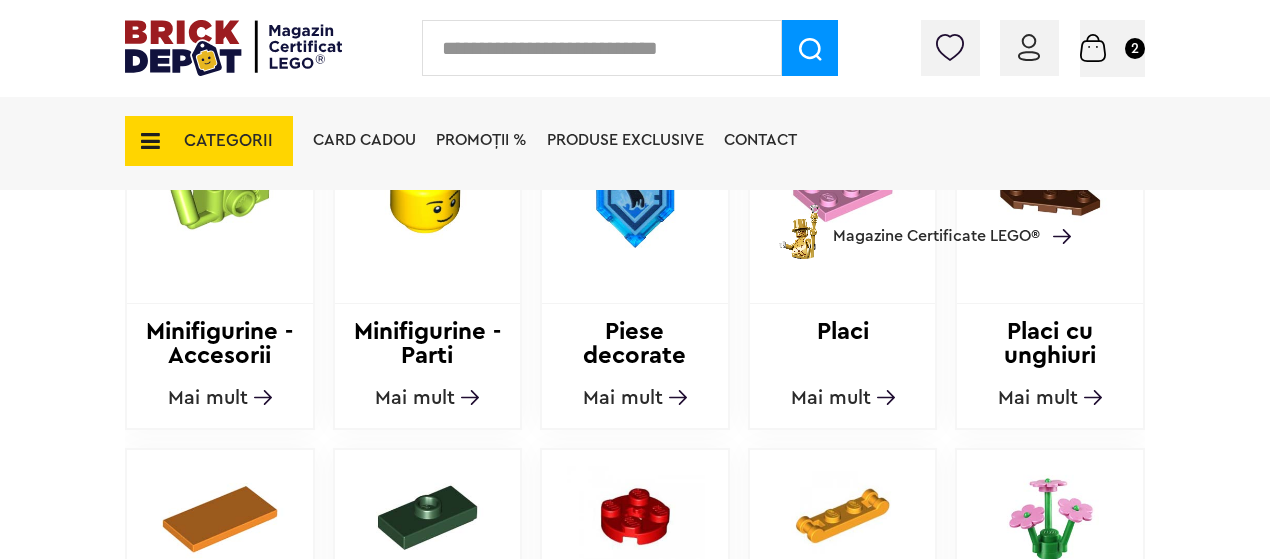 click on "Mai mult" at bounding box center (831, 398) 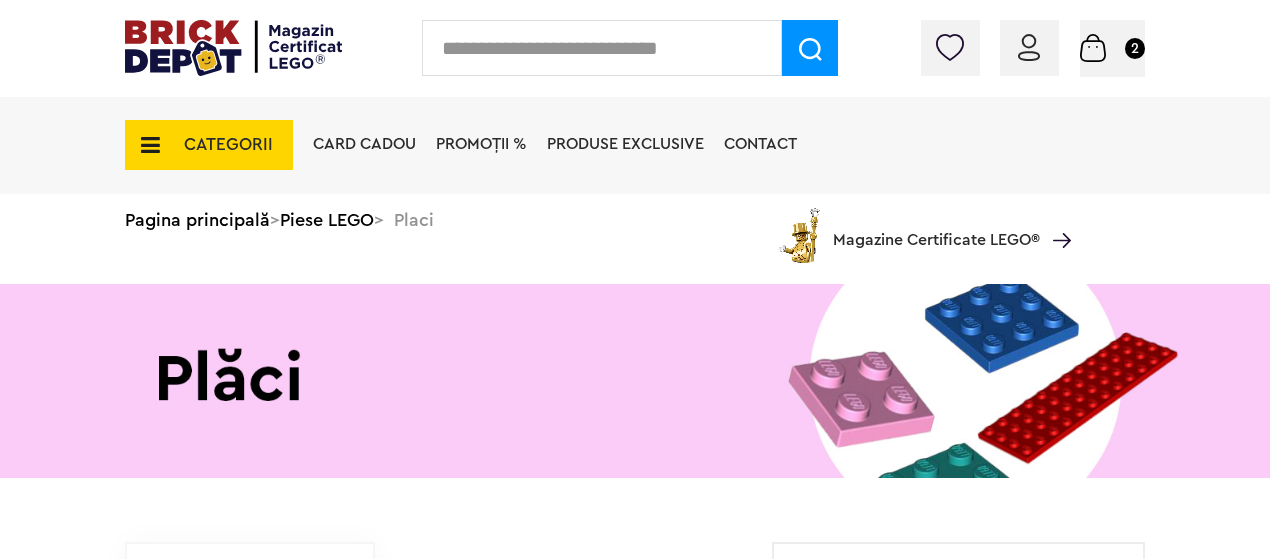 scroll, scrollTop: 0, scrollLeft: 0, axis: both 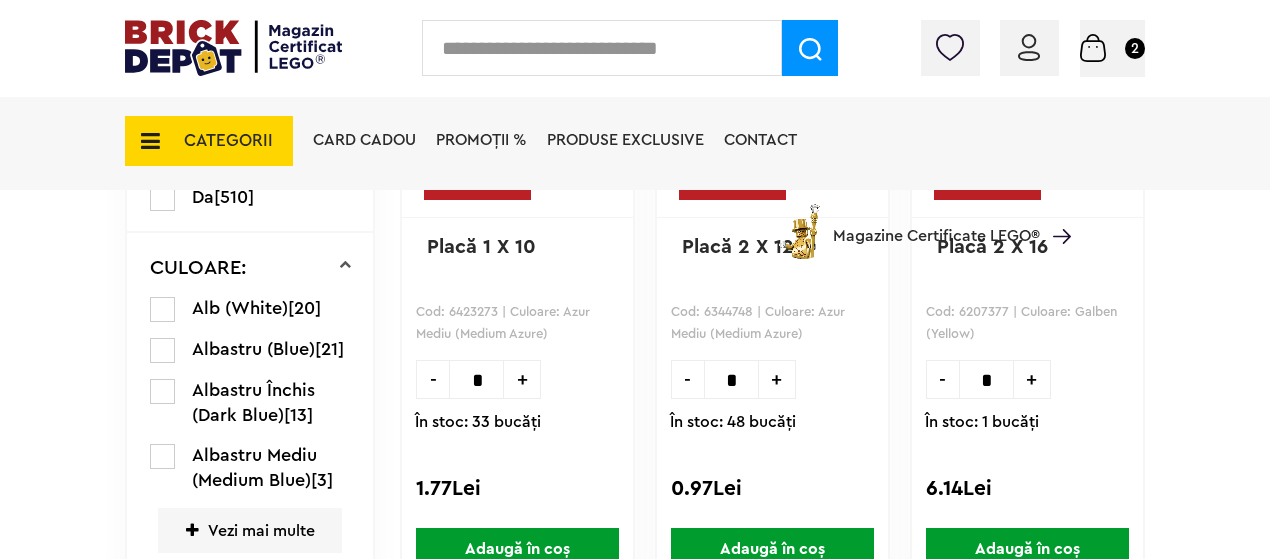 click at bounding box center [162, 350] 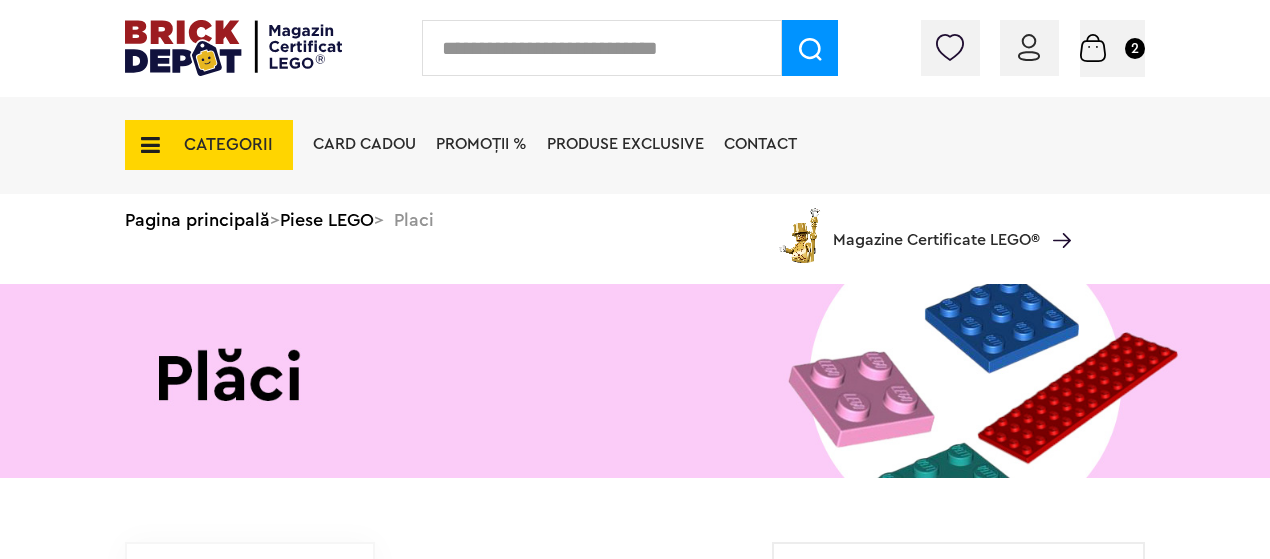 scroll, scrollTop: 0, scrollLeft: 0, axis: both 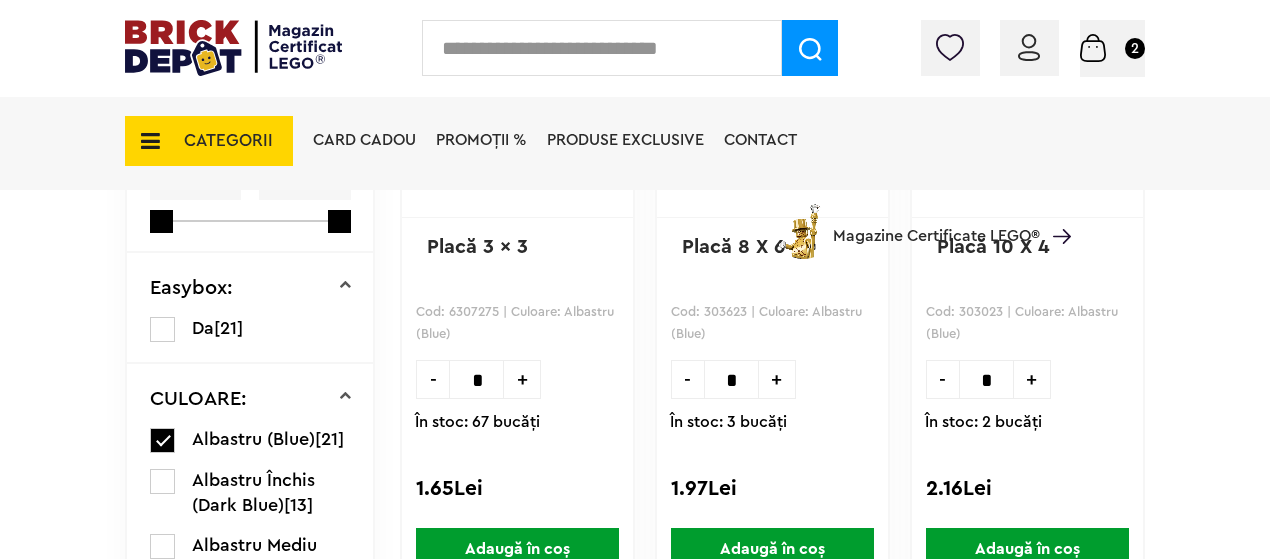 click on "+" at bounding box center [777, 379] 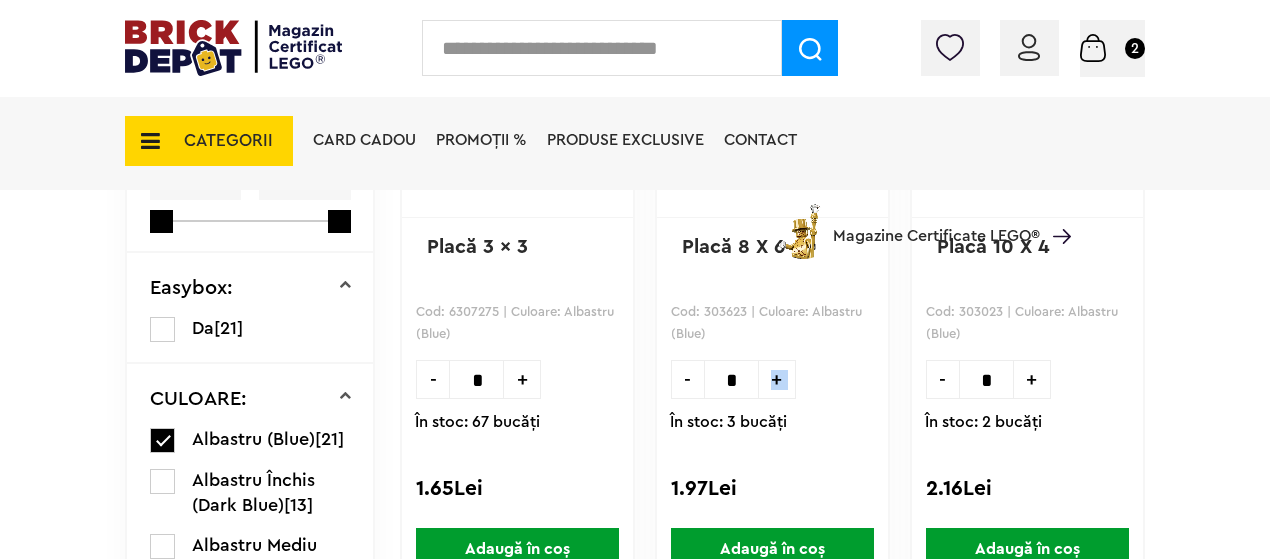 click on "+" at bounding box center (777, 379) 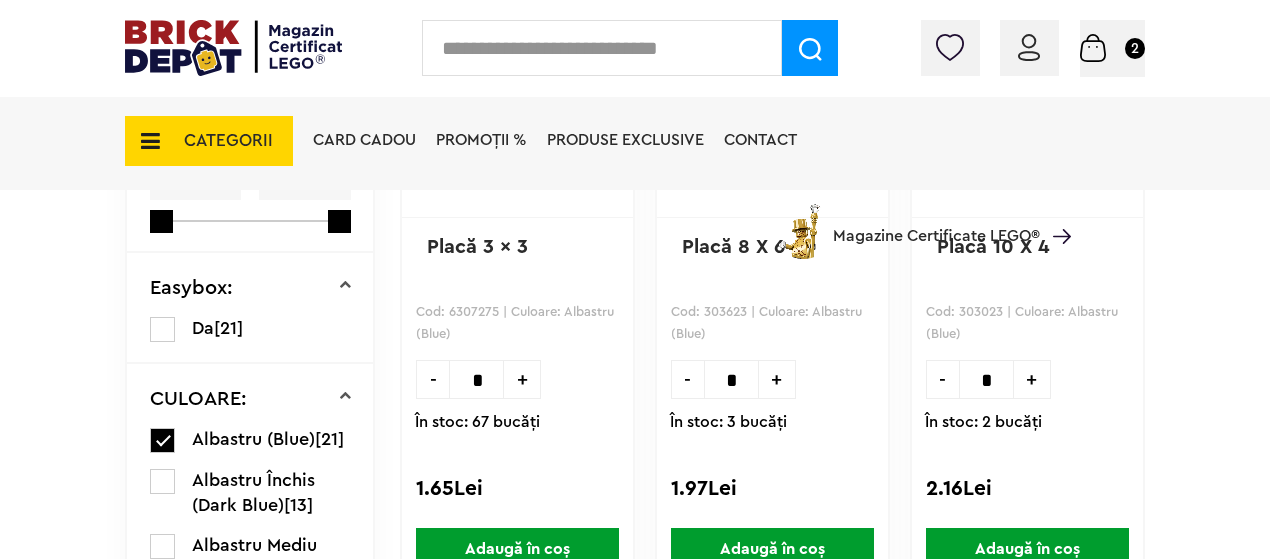 click on "-" at bounding box center (687, 379) 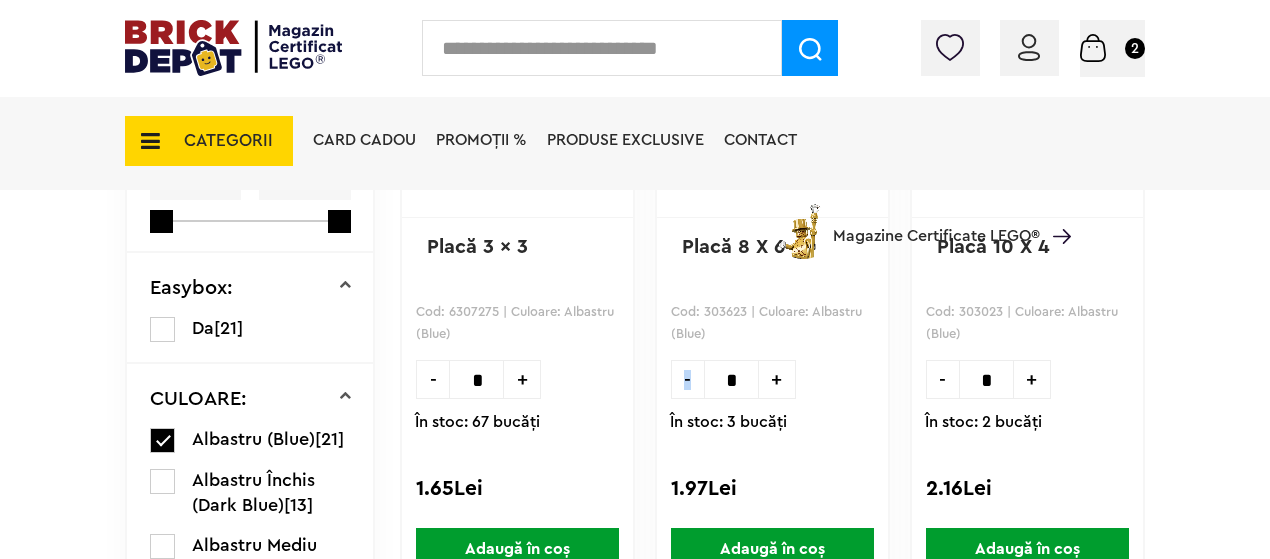 click on "-" at bounding box center [687, 379] 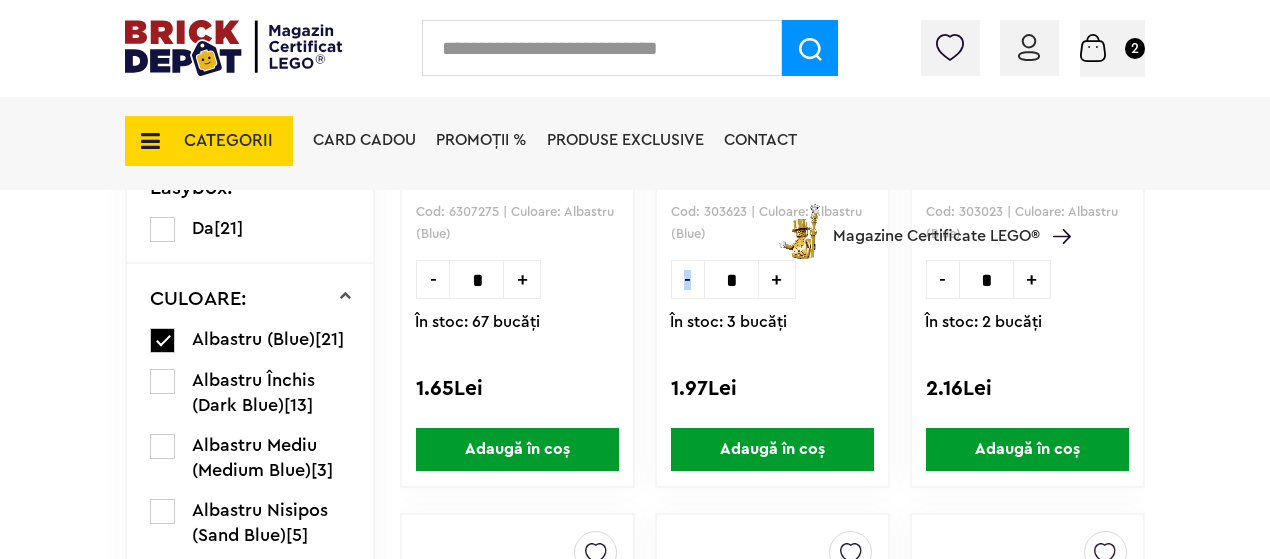 click on "Adaugă în coș" at bounding box center [772, 449] 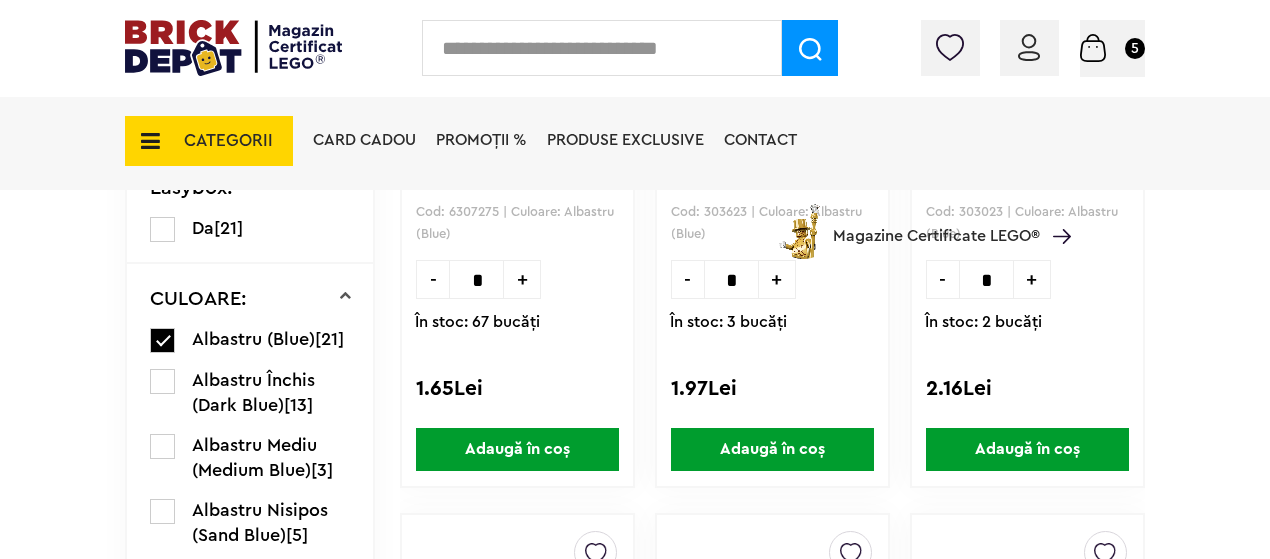 click on "+" at bounding box center (1032, 279) 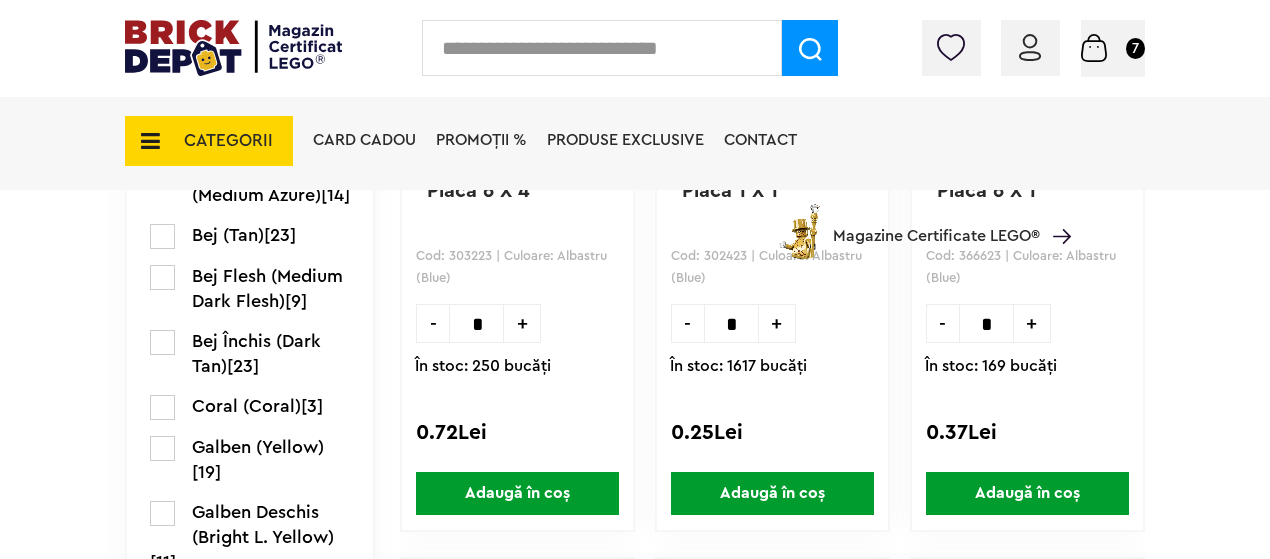 scroll, scrollTop: 1550, scrollLeft: 0, axis: vertical 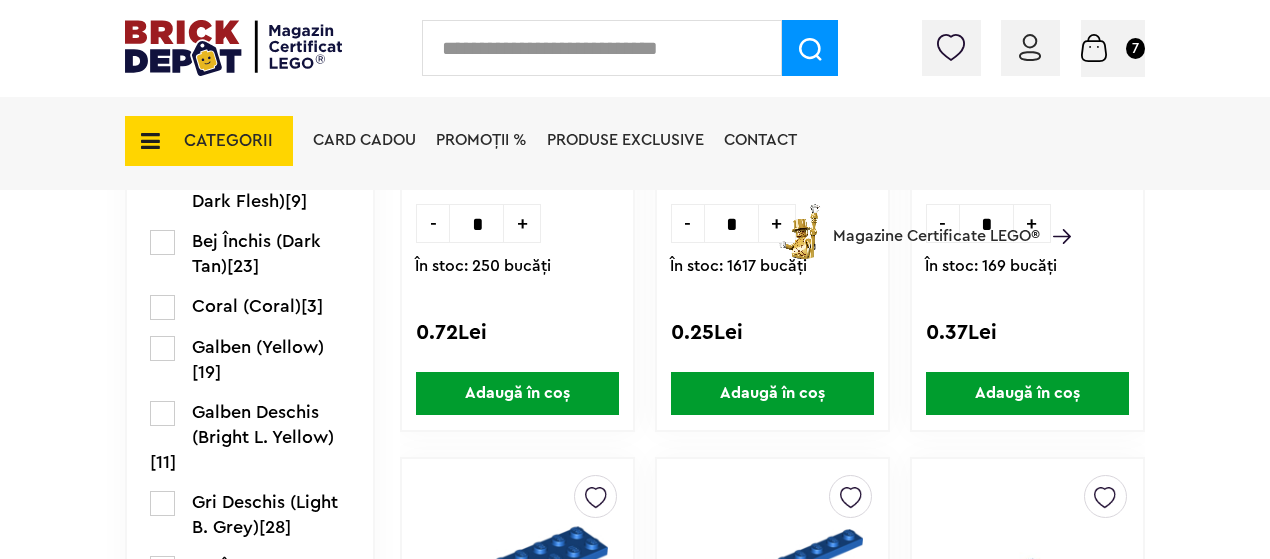 click on "Card Cadou    PROMOȚII %    Produse exclusive    Contact    Magazine Certificate LEGO®" at bounding box center [687, 176] 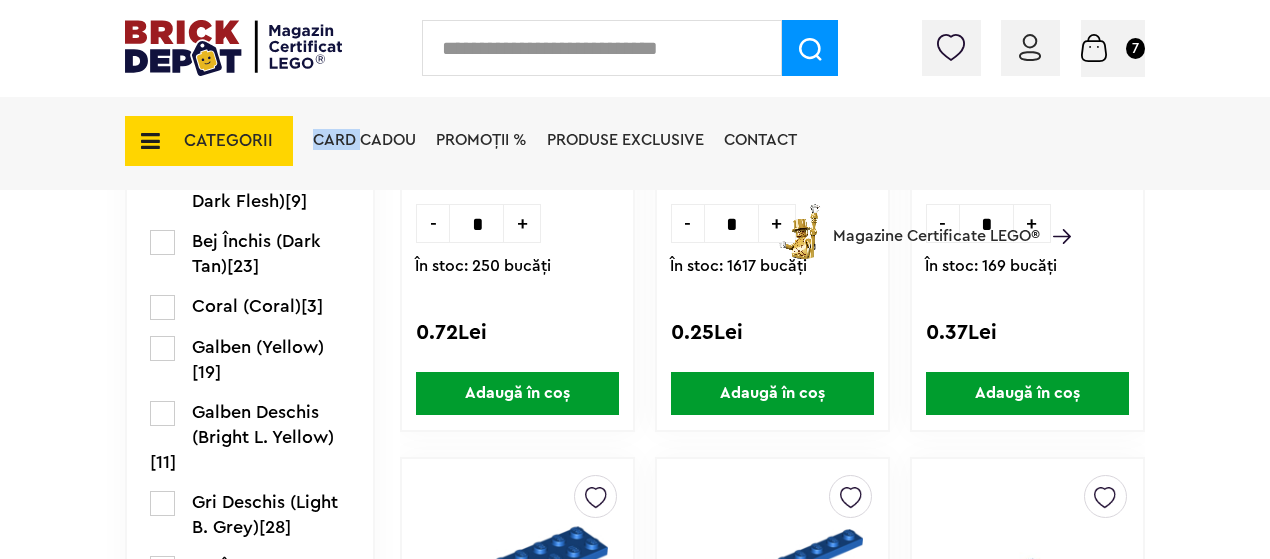 click on "Card Cadou    PROMOȚII %    Produse exclusive    Contact    Magazine Certificate LEGO®" at bounding box center (687, 176) 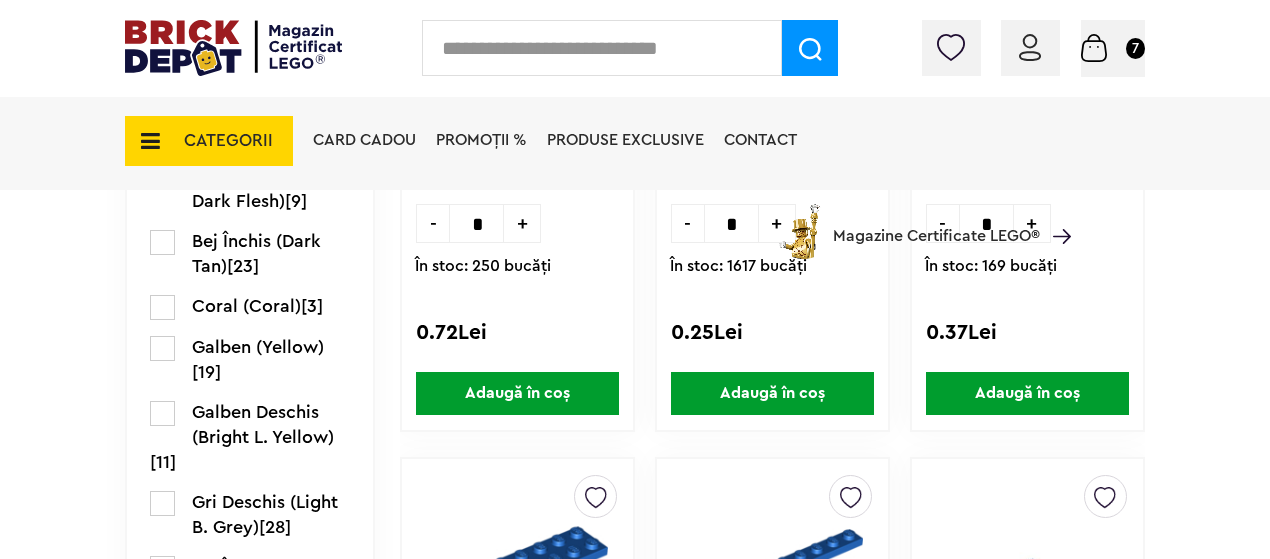 click on "Card Cadou    PROMOȚII %    Produse exclusive    Contact    Magazine Certificate LEGO®" at bounding box center [687, 176] 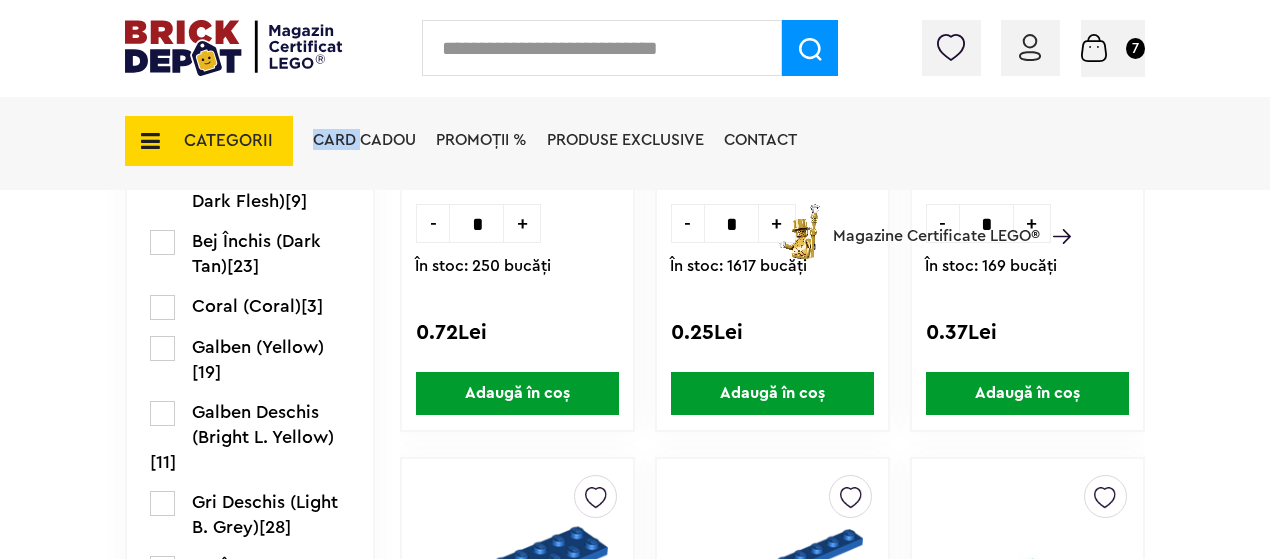 click on "Card Cadou    PROMOȚII %    Produse exclusive    Contact    Magazine Certificate LEGO®" at bounding box center [687, 176] 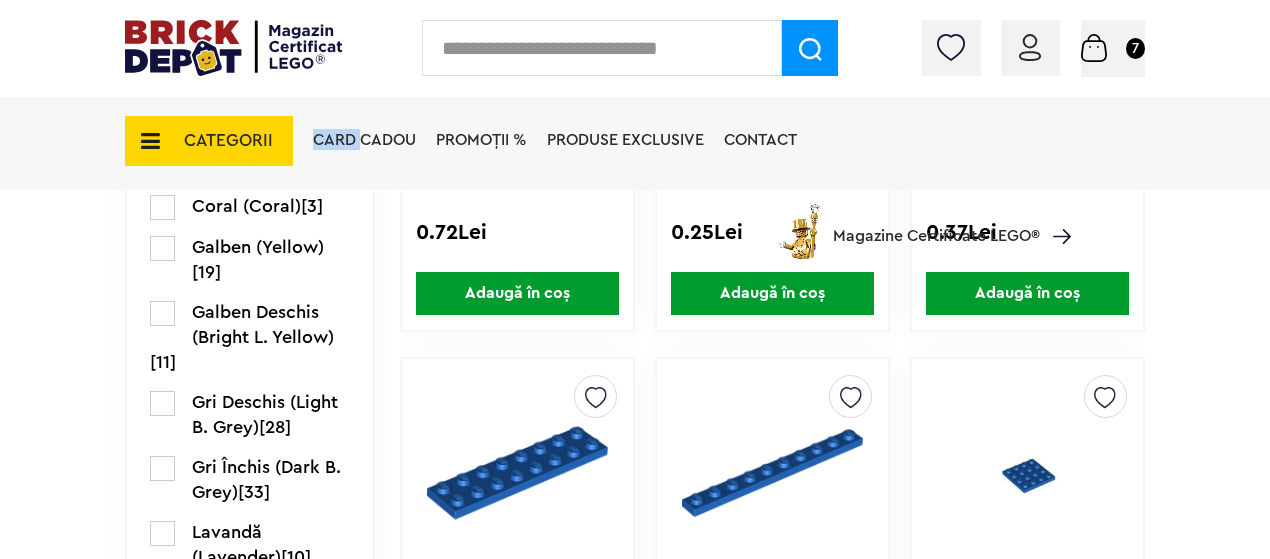 scroll, scrollTop: 1550, scrollLeft: 0, axis: vertical 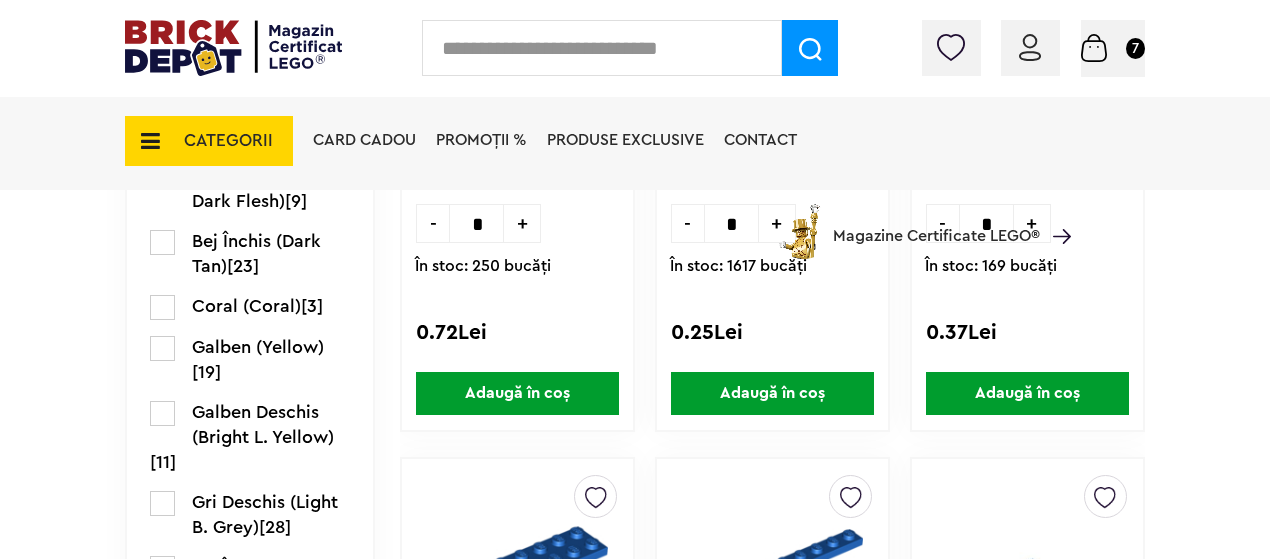 drag, startPoint x: 409, startPoint y: 267, endPoint x: 478, endPoint y: 287, distance: 71.8401 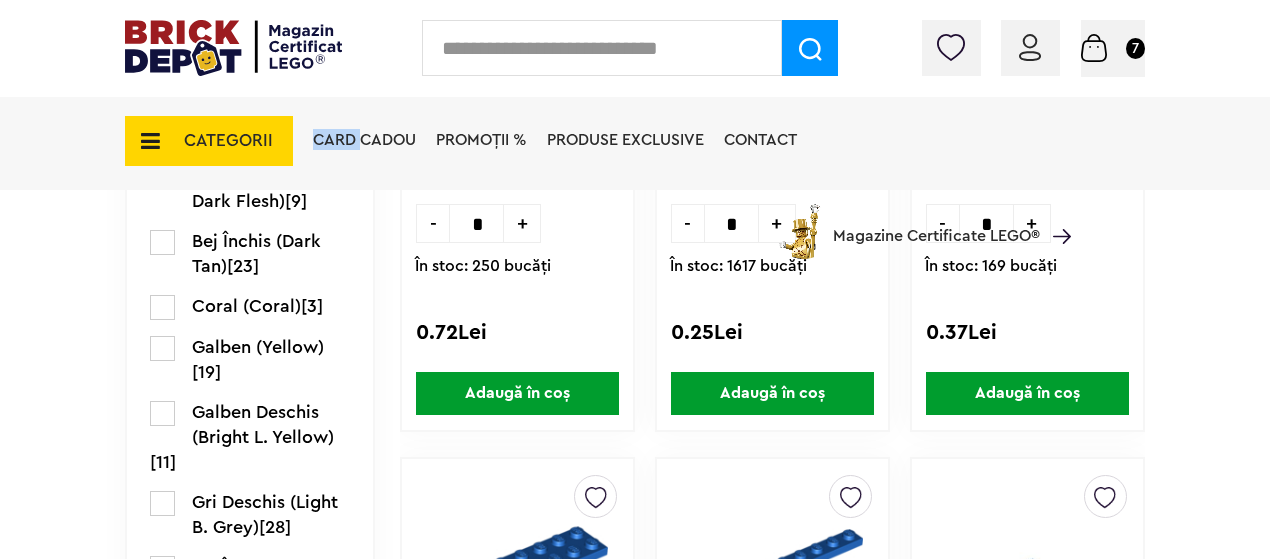 drag, startPoint x: 450, startPoint y: 257, endPoint x: 426, endPoint y: 257, distance: 24 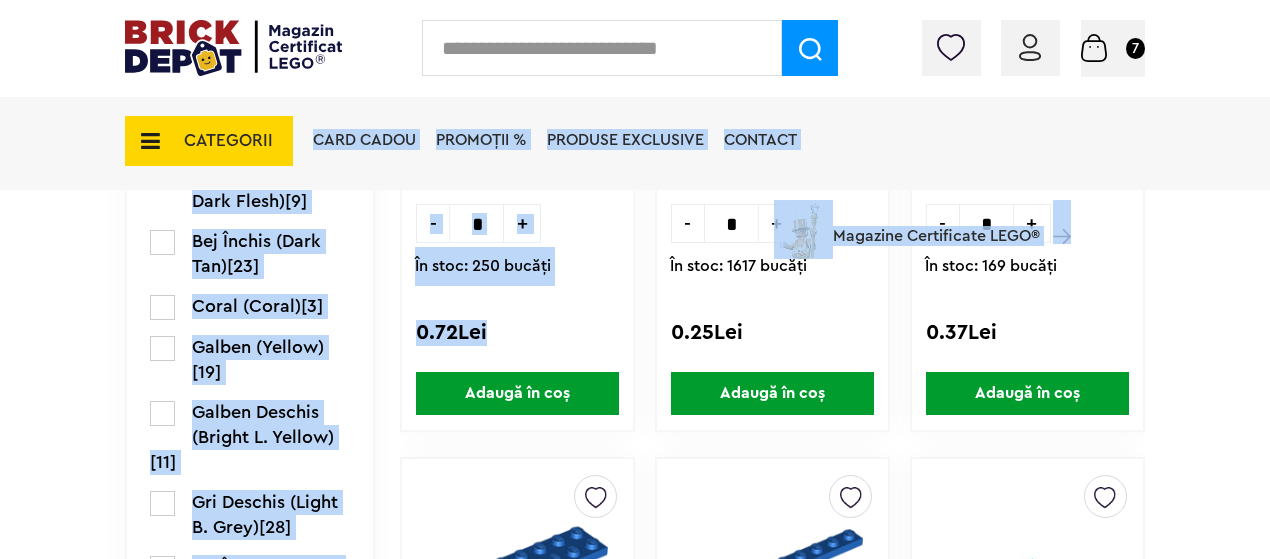 drag, startPoint x: 417, startPoint y: 257, endPoint x: 557, endPoint y: 328, distance: 156.97452 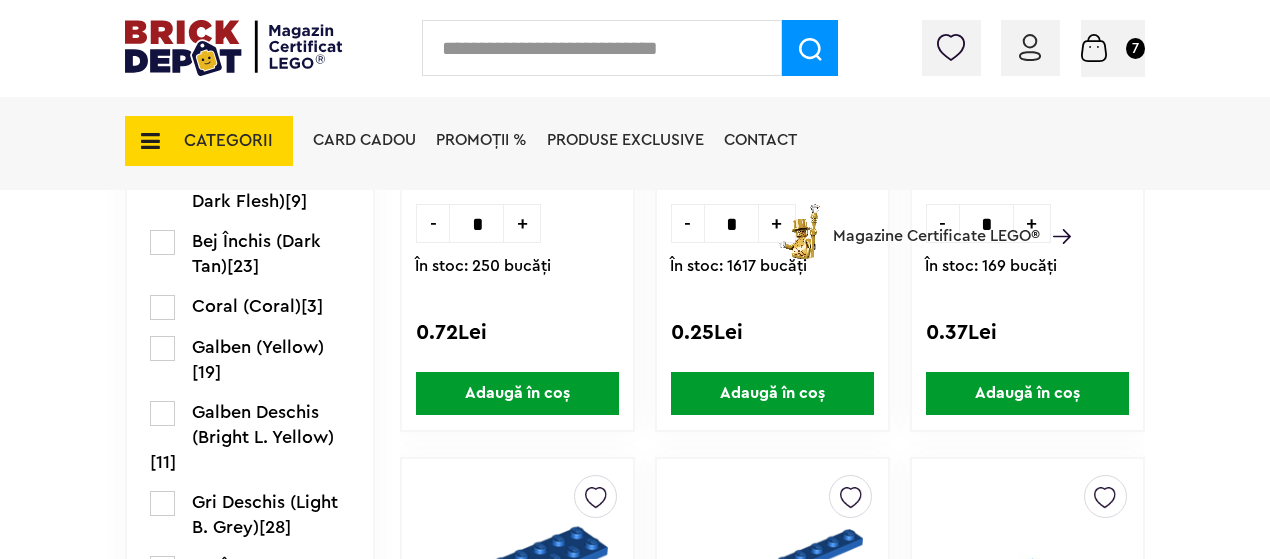 click on "Card Cadou    PROMOȚII %    Produse exclusive    Contact    Magazine Certificate LEGO®" at bounding box center (687, 176) 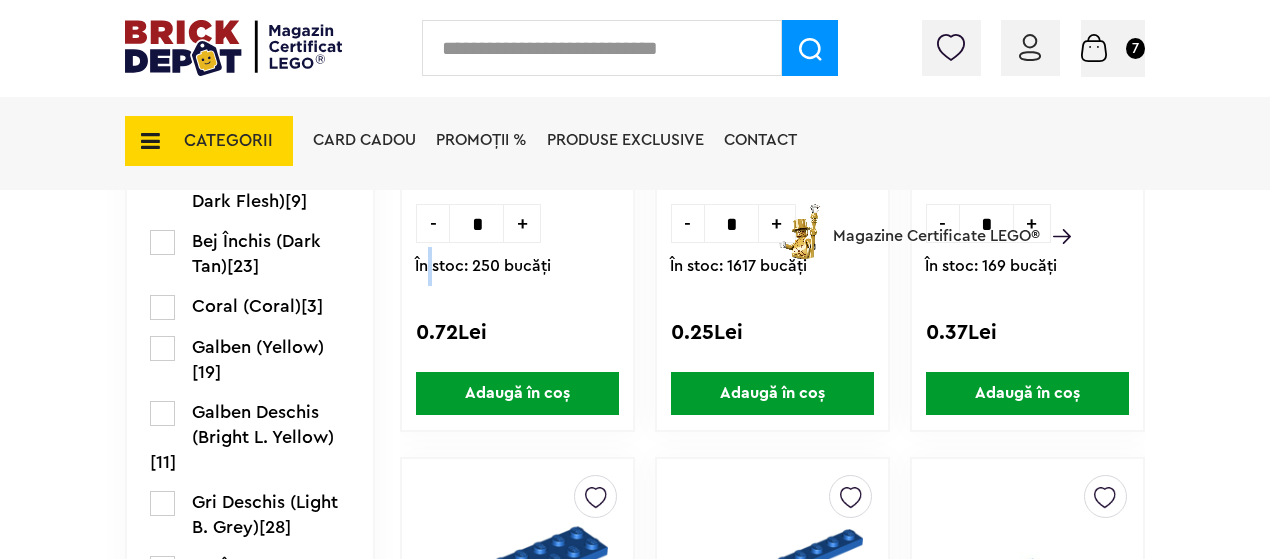 click on "În stoc: 250 bucăţi" at bounding box center (530, 266) 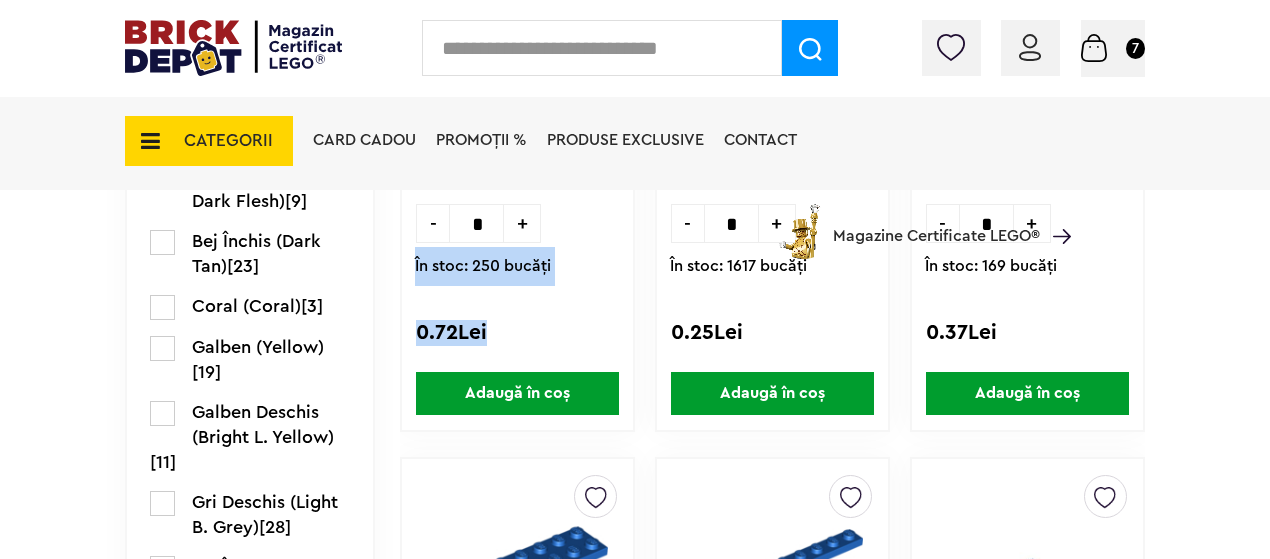 drag, startPoint x: 414, startPoint y: 265, endPoint x: 512, endPoint y: 333, distance: 119.28118 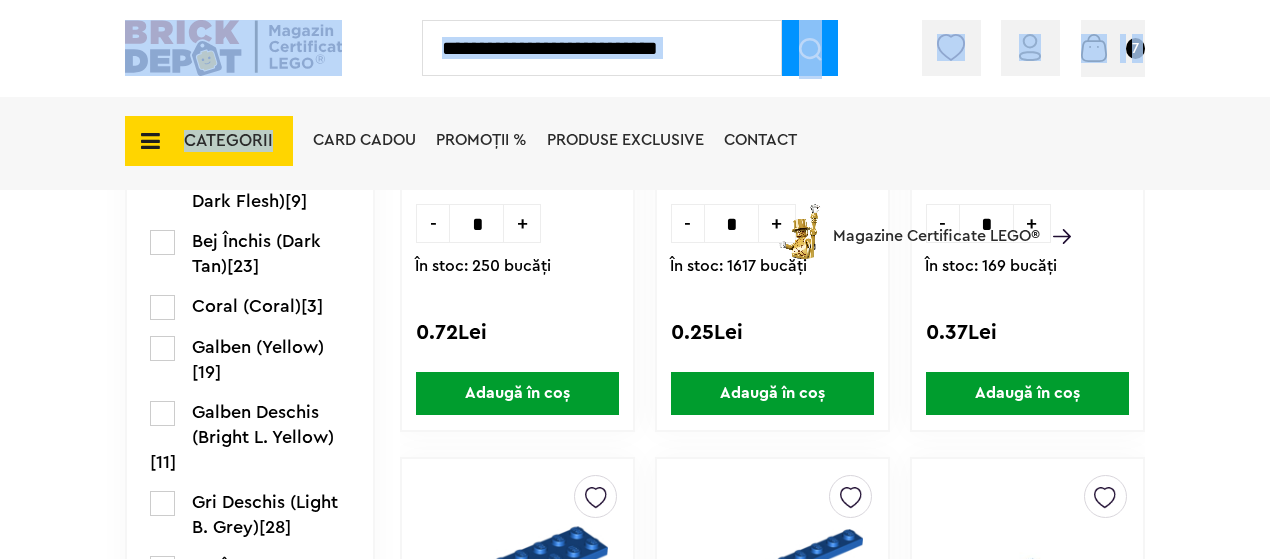 drag, startPoint x: 60, startPoint y: 81, endPoint x: 505, endPoint y: 210, distance: 463.32062 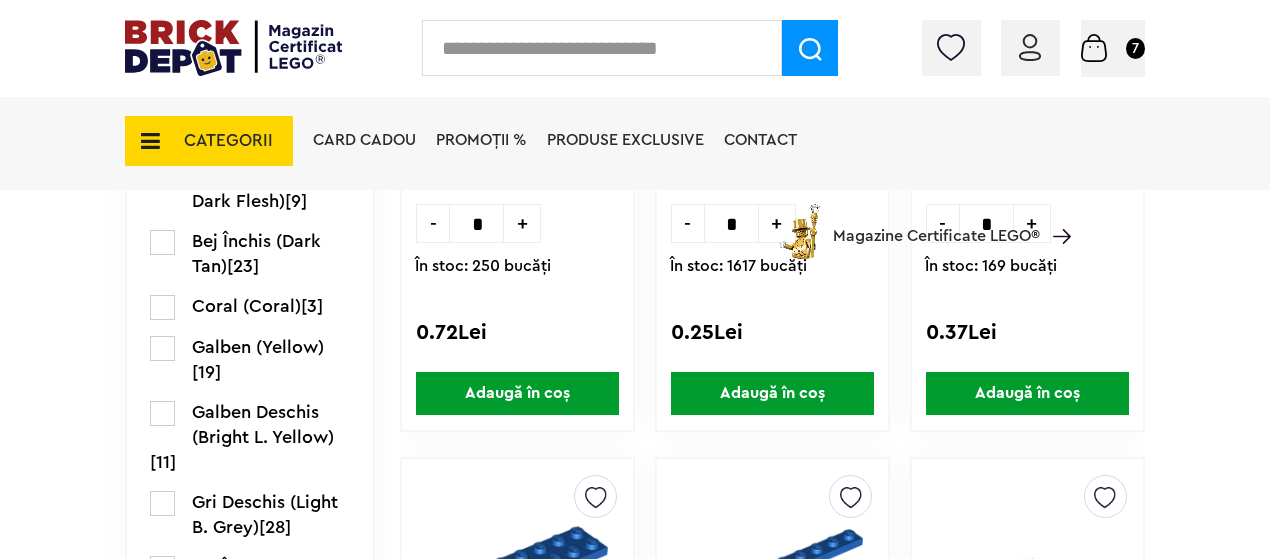 click on "Card Cadou    PROMOȚII %    Produse exclusive    Contact    Magazine Certificate LEGO®" at bounding box center [687, 176] 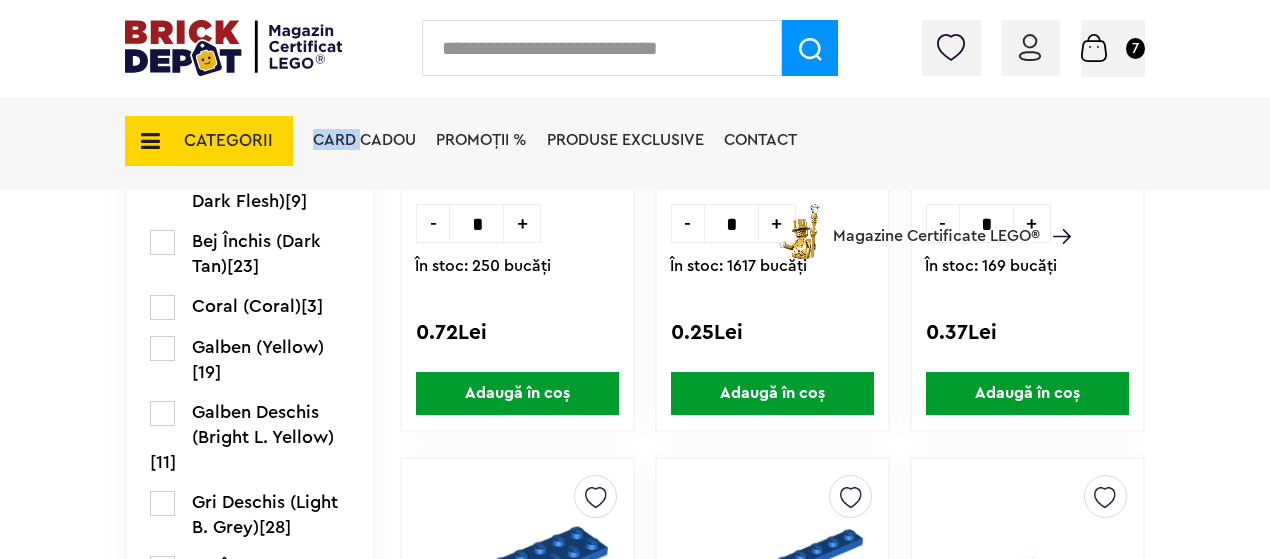 click on "Card Cadou    PROMOȚII %    Produse exclusive    Contact    Magazine Certificate LEGO®" at bounding box center (687, 176) 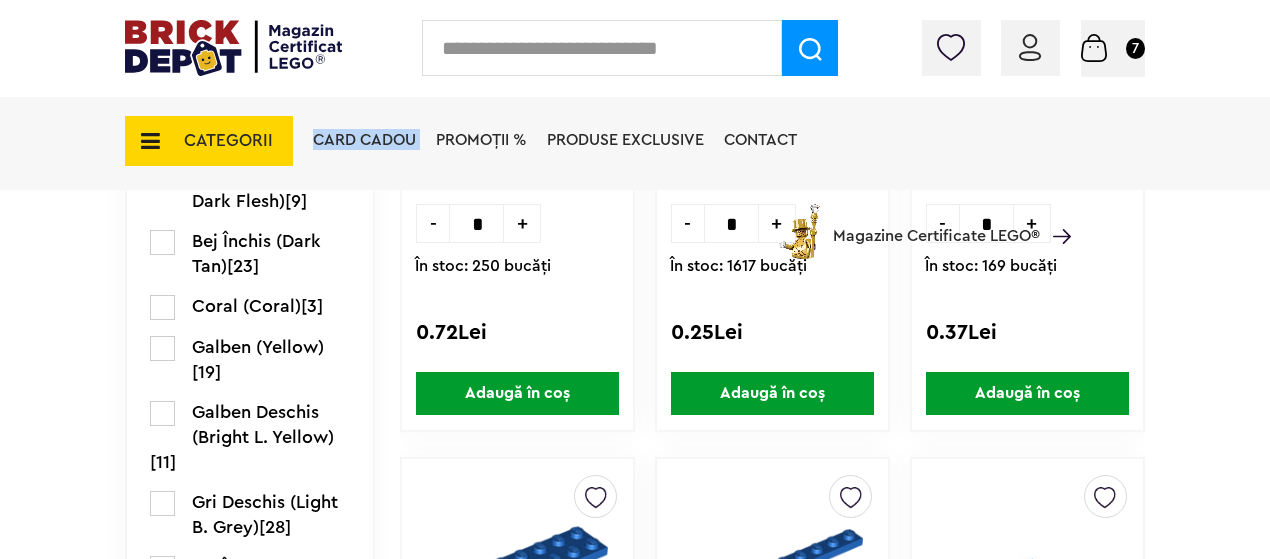click on "Card Cadou    PROMOȚII %    Produse exclusive    Contact    Magazine Certificate LEGO®" at bounding box center (687, 176) 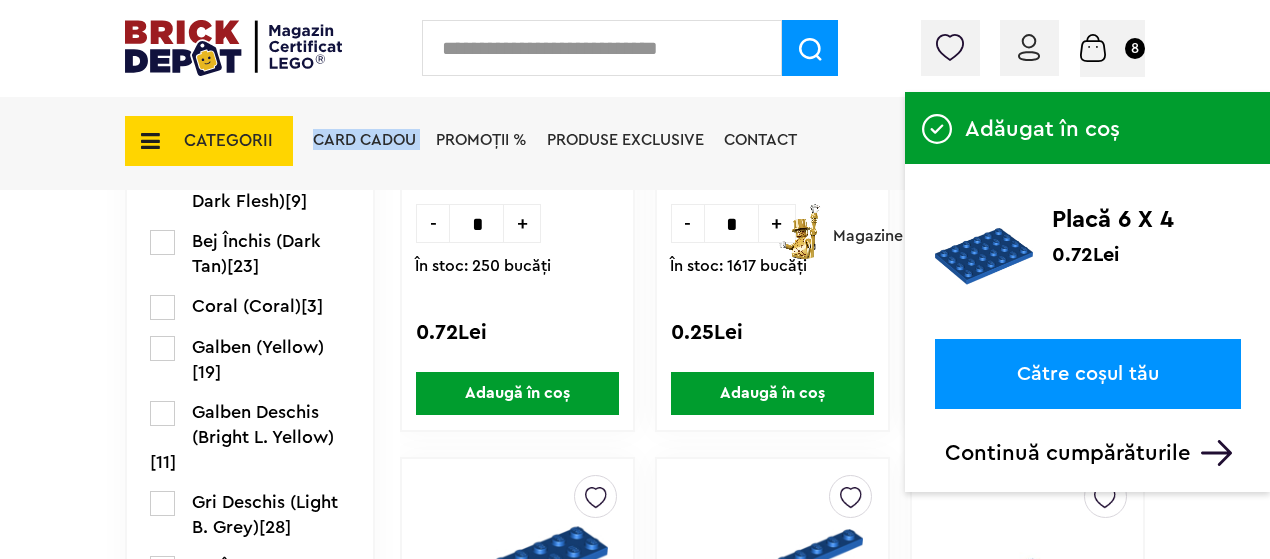 click on "Adaugă în coș" at bounding box center (517, 393) 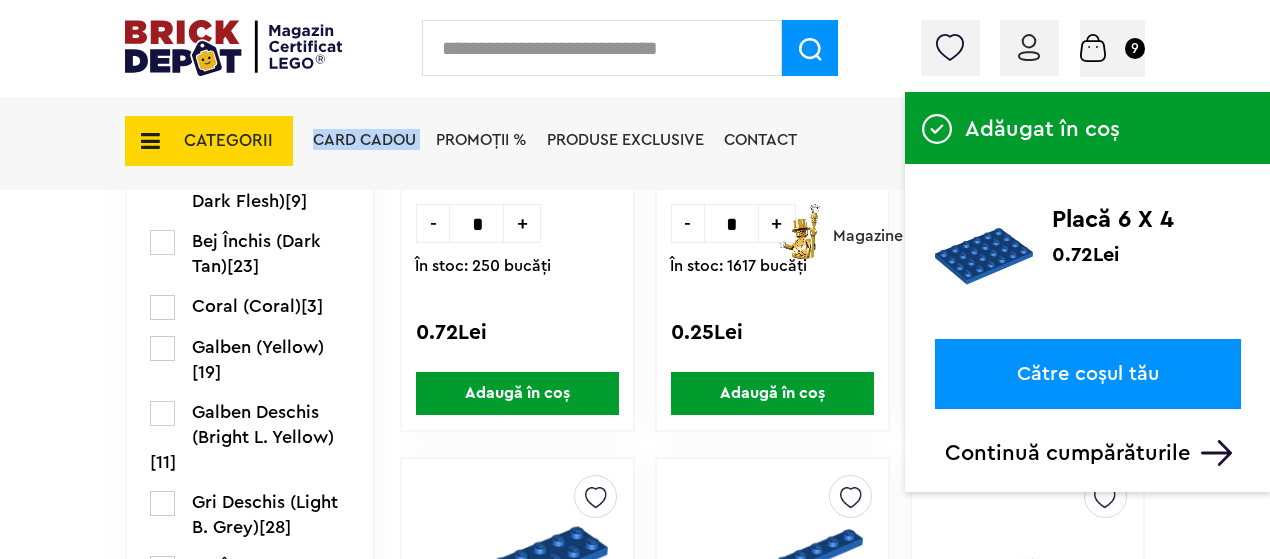 click on "Adaugă în coș" at bounding box center (517, 393) 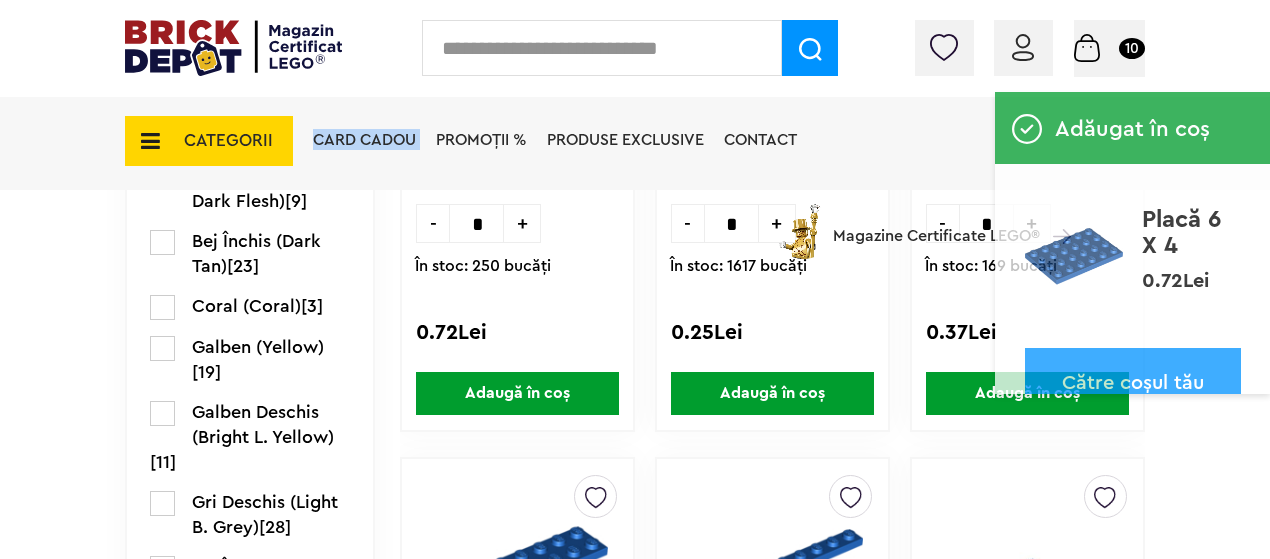 click on "Adaugă în coș" at bounding box center (517, 393) 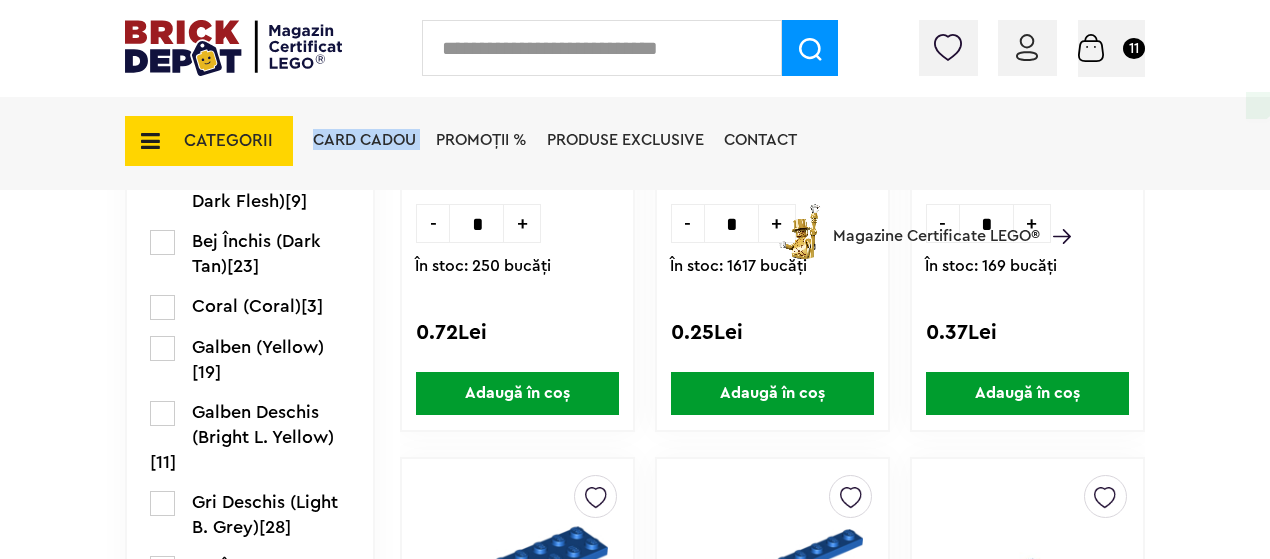 click on "Adaugă în coș" at bounding box center [517, 393] 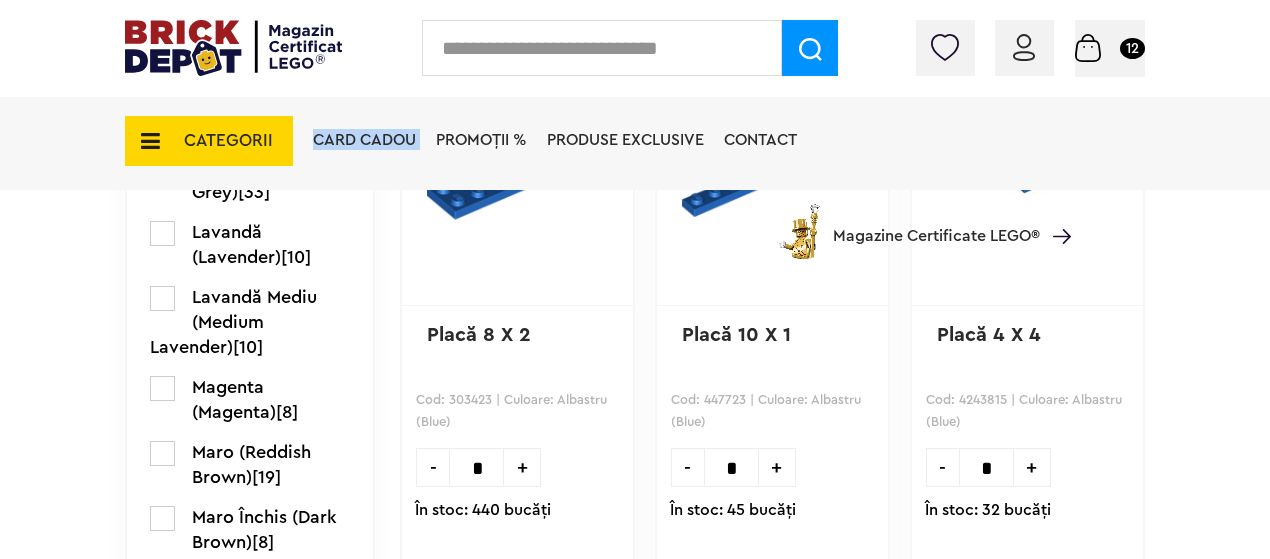 scroll, scrollTop: 2050, scrollLeft: 0, axis: vertical 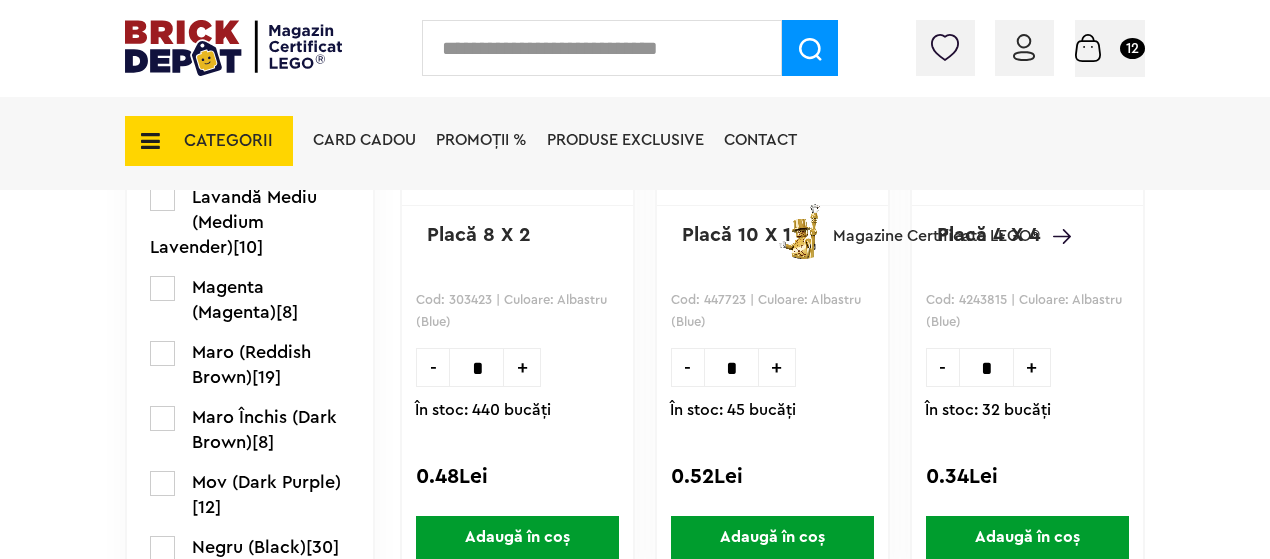 click on "+" at bounding box center [1032, 367] 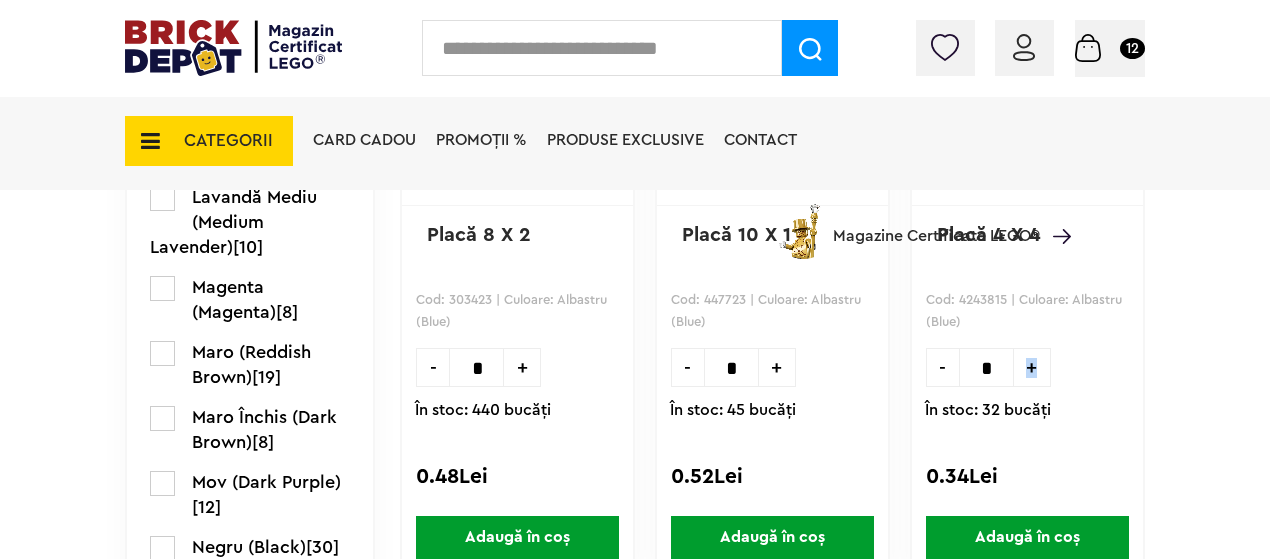 click on "+" at bounding box center (1032, 367) 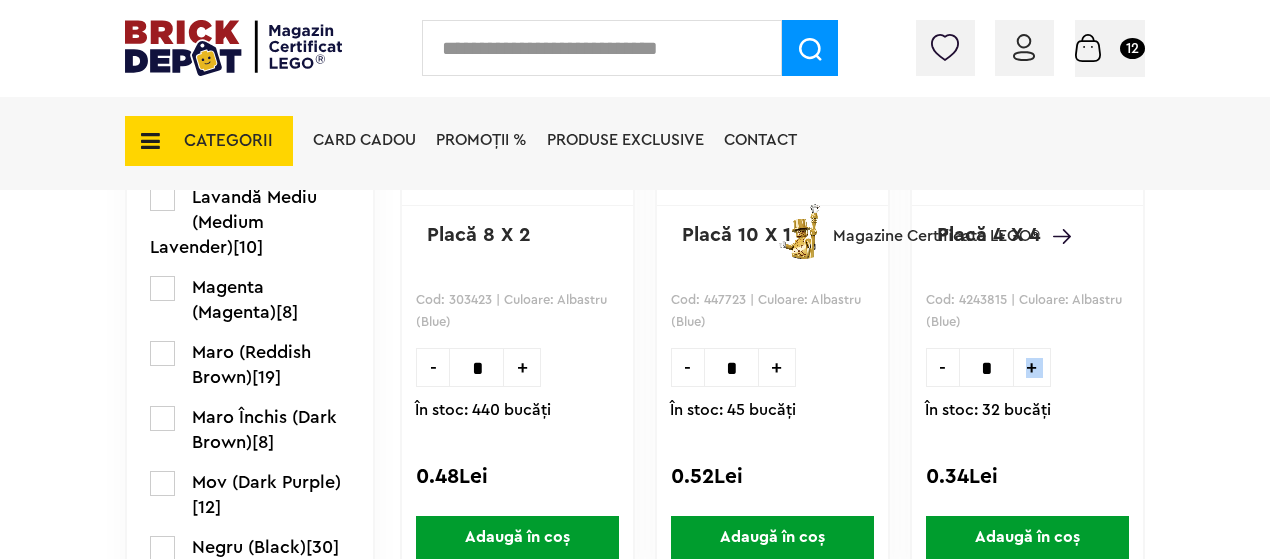 click on "+" at bounding box center (1032, 367) 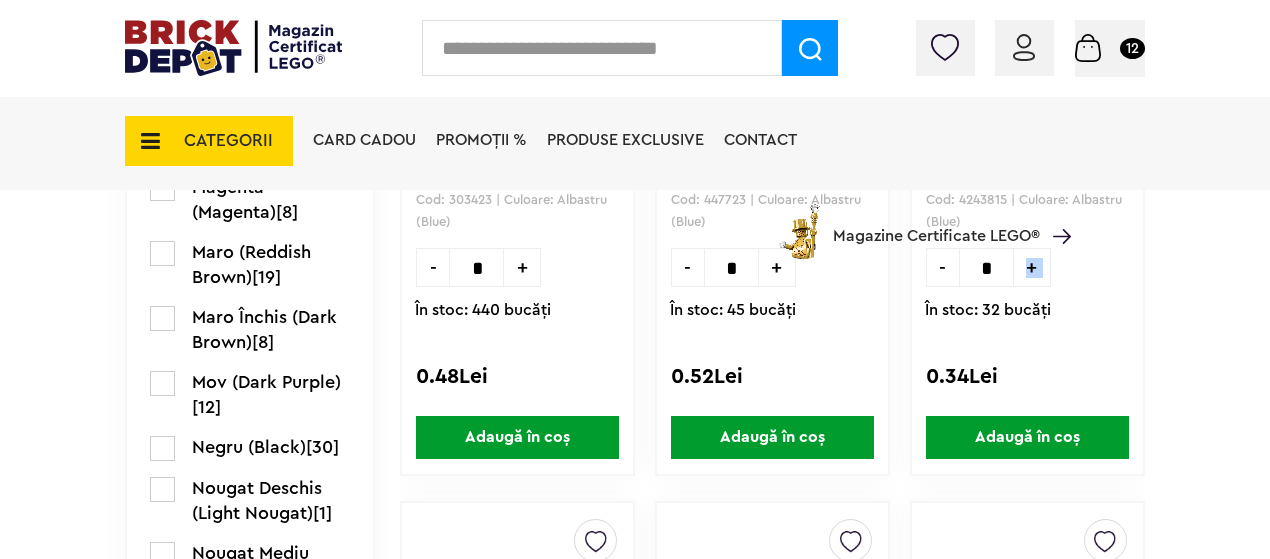 click on "Adaugă în coș" at bounding box center [1027, 437] 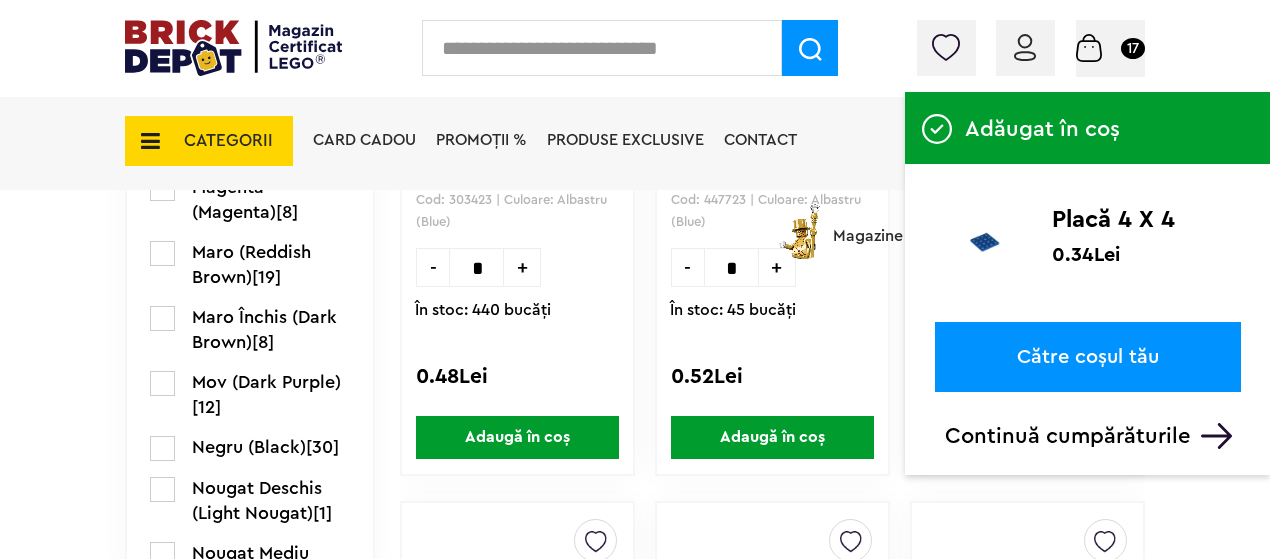 click on "Continuă cumpărăturile" at bounding box center (1093, 436) 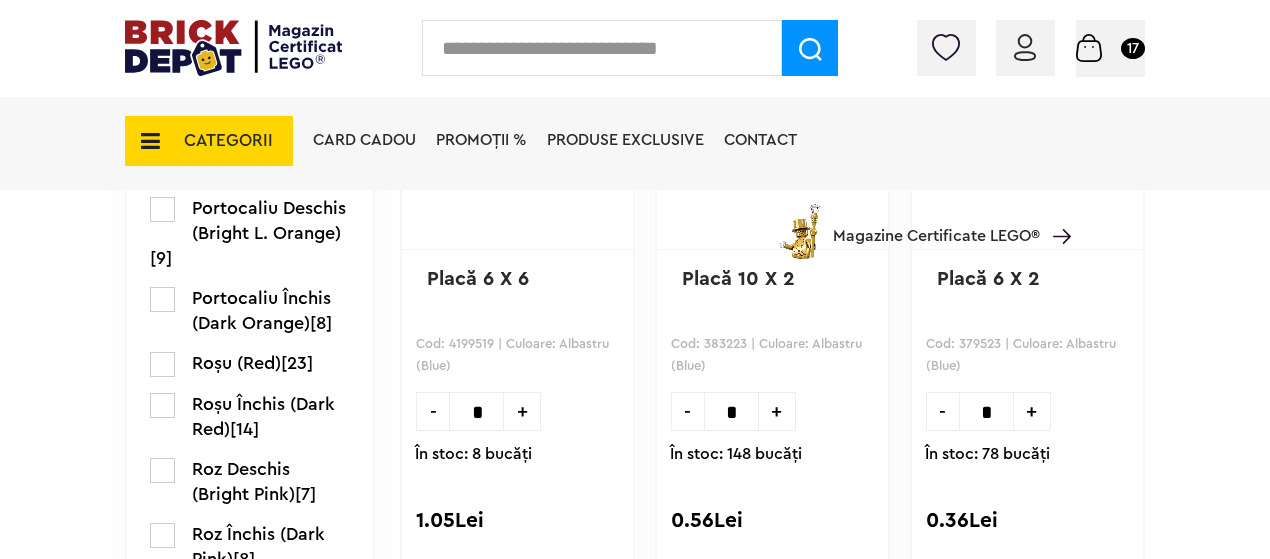 scroll, scrollTop: 2750, scrollLeft: 0, axis: vertical 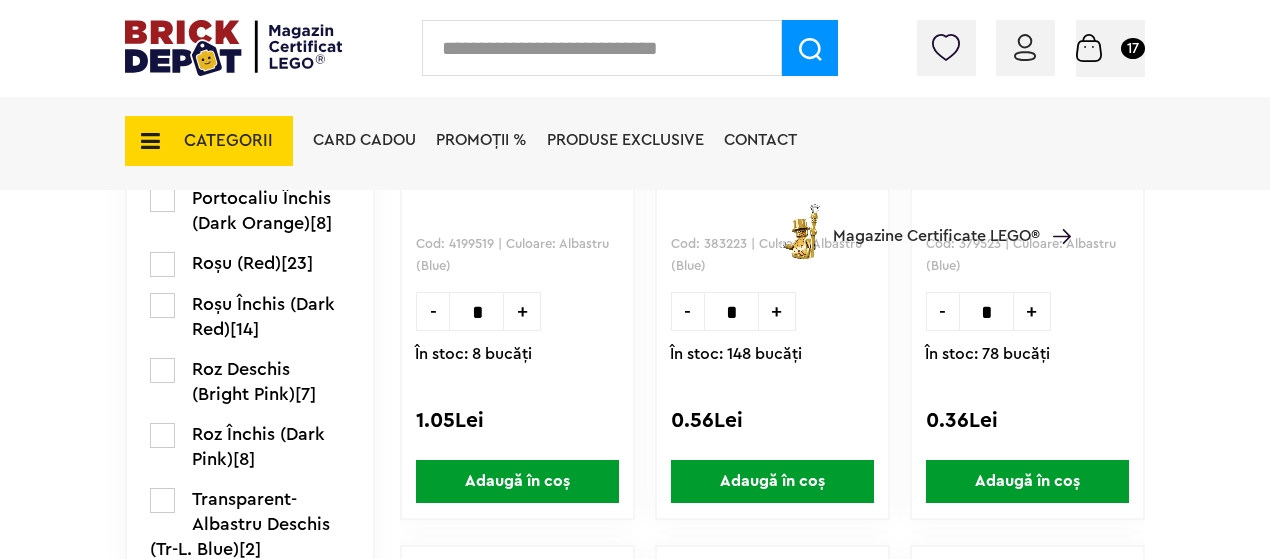 click on "+" at bounding box center [1032, 311] 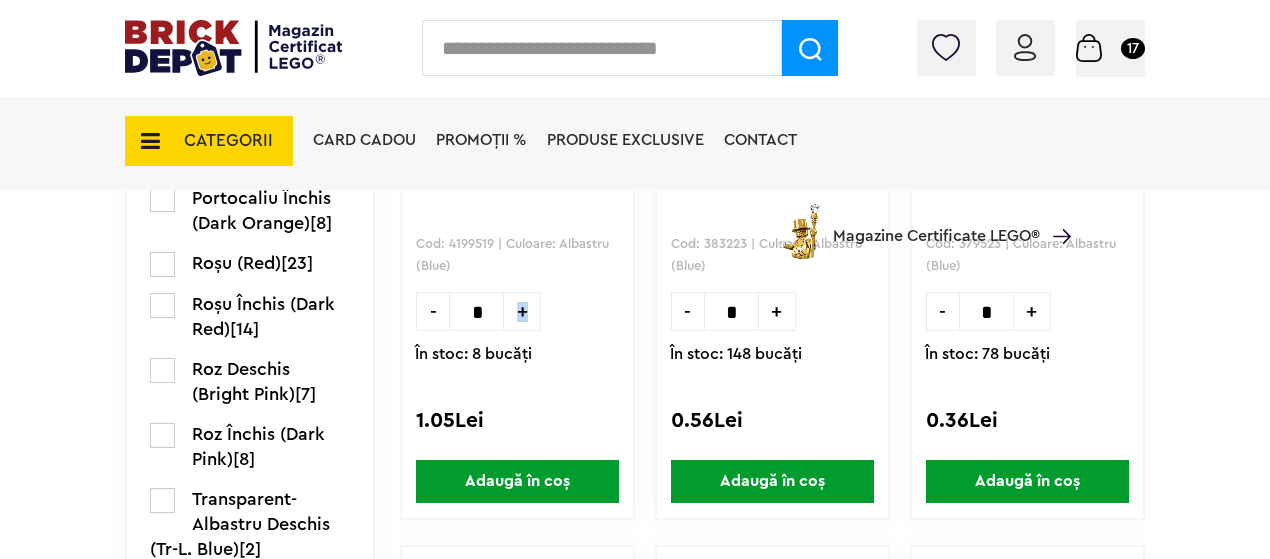 click on "+" at bounding box center [522, 311] 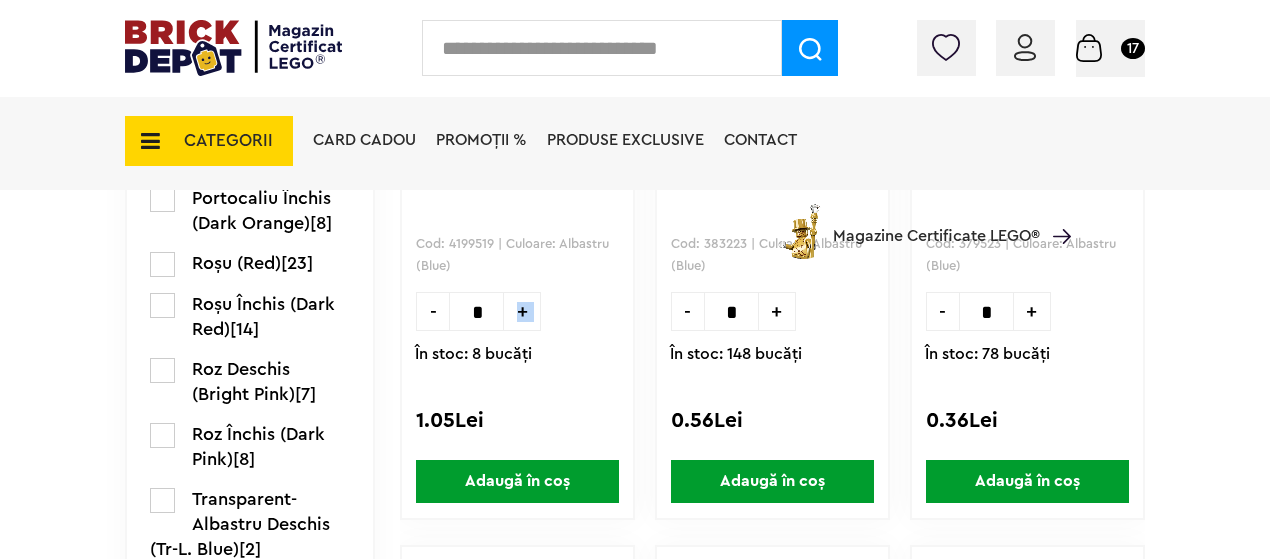 click on "+" at bounding box center [522, 311] 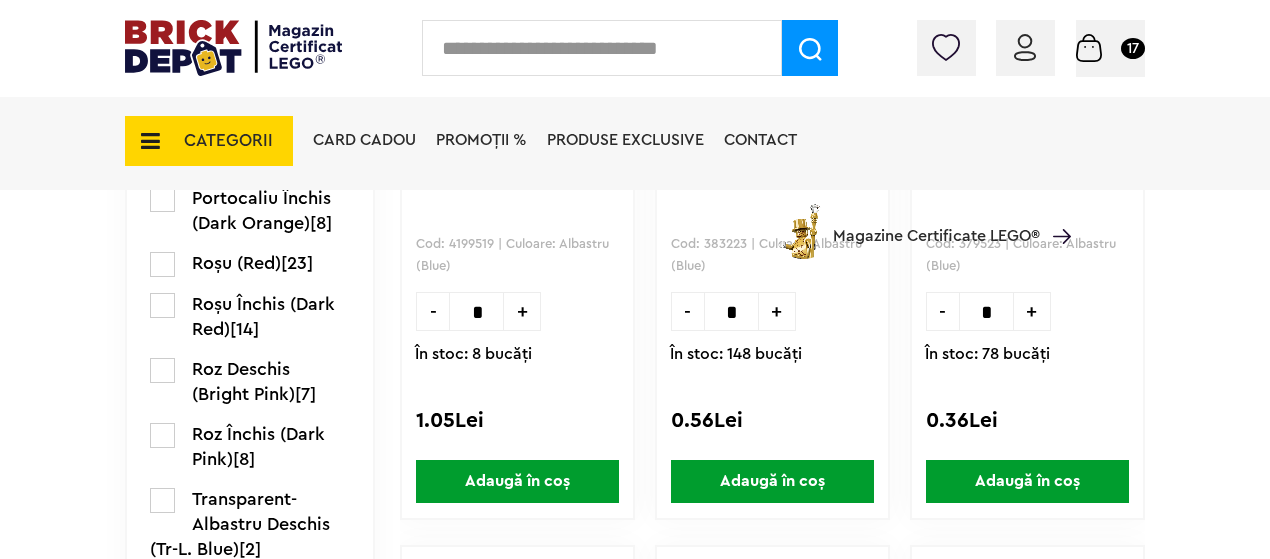 click on "Adaugă în coș" at bounding box center [517, 481] 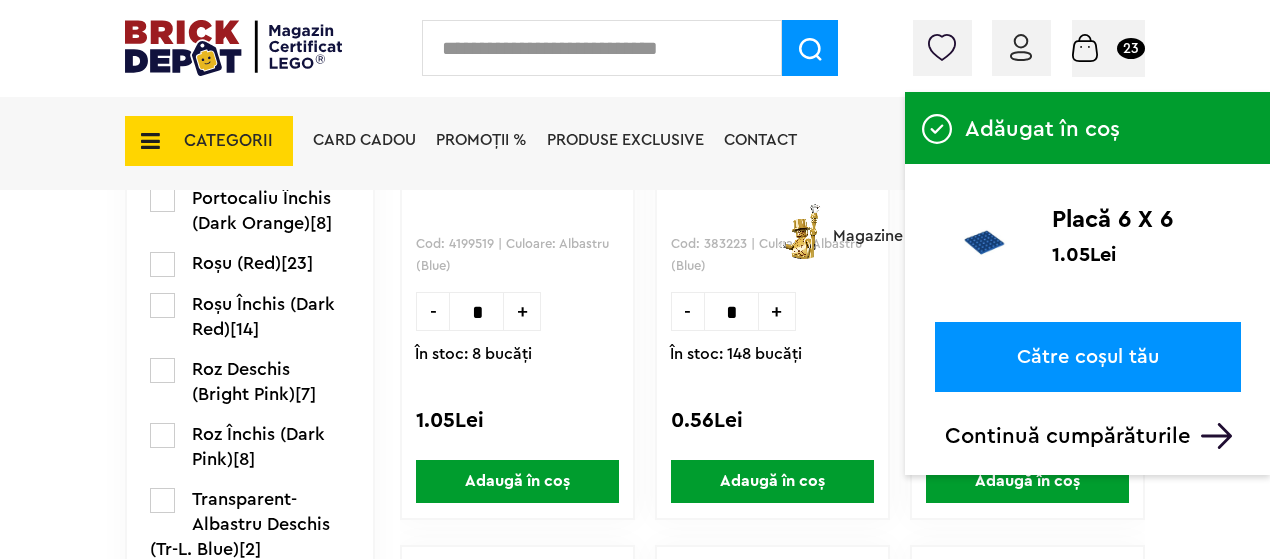 click on "Adaugă în coș" at bounding box center (1027, 481) 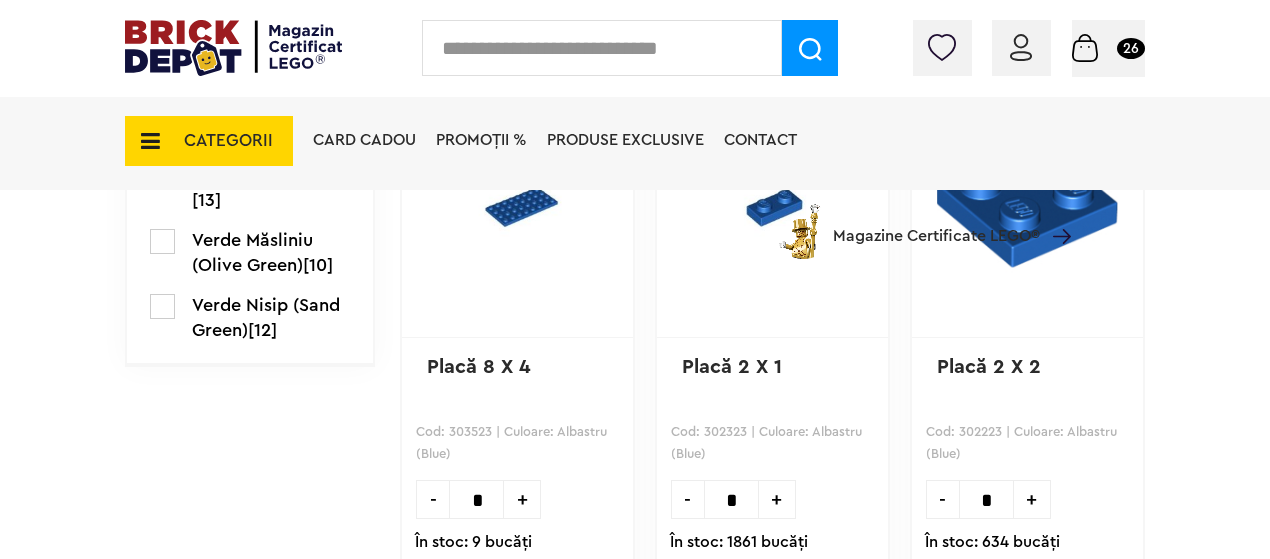 scroll, scrollTop: 3950, scrollLeft: 0, axis: vertical 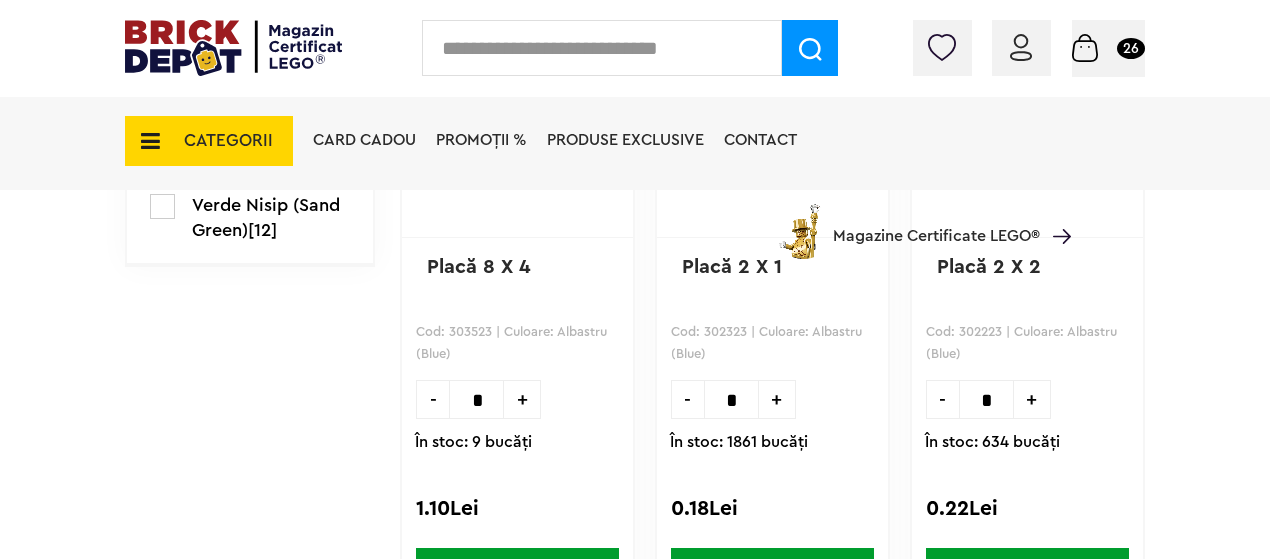 click on "+" at bounding box center (522, 399) 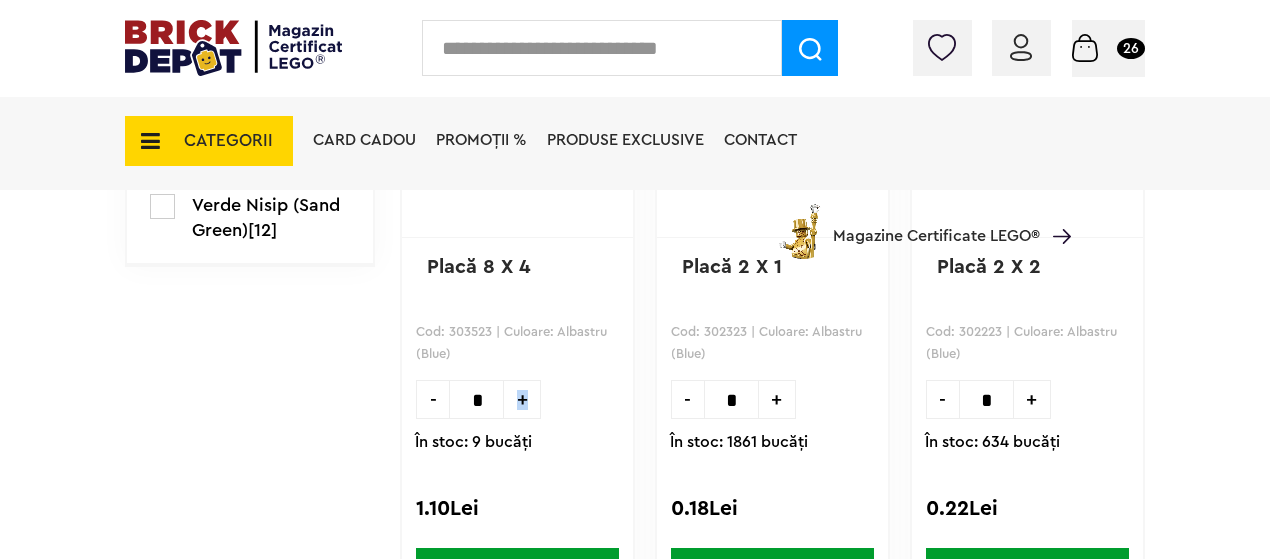 click on "+" at bounding box center (522, 399) 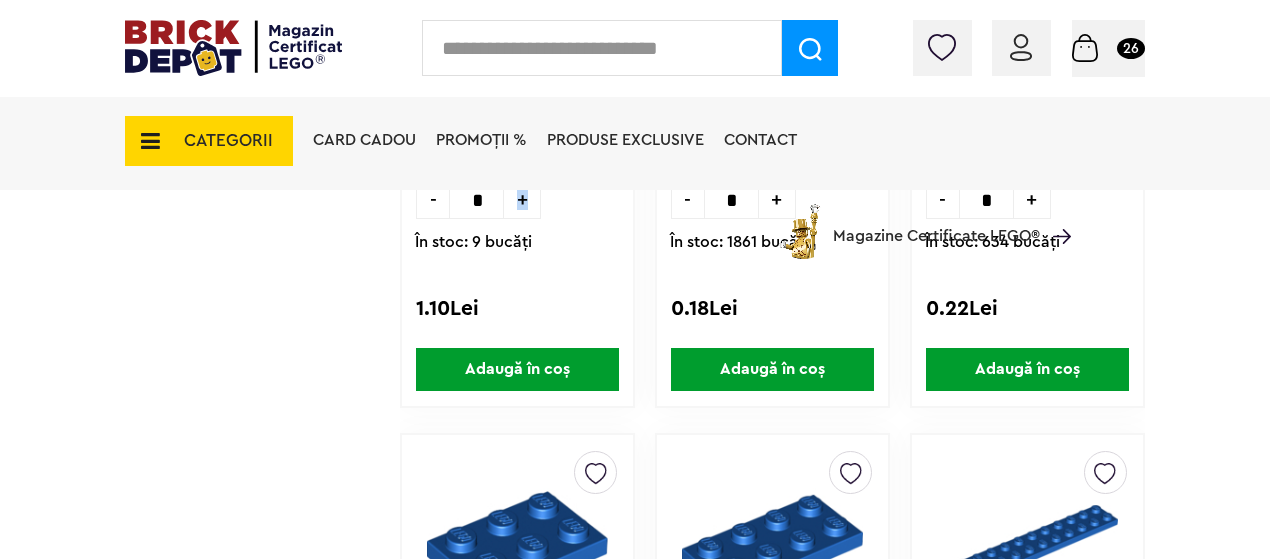 click on "Adaugă în coș" at bounding box center [517, 369] 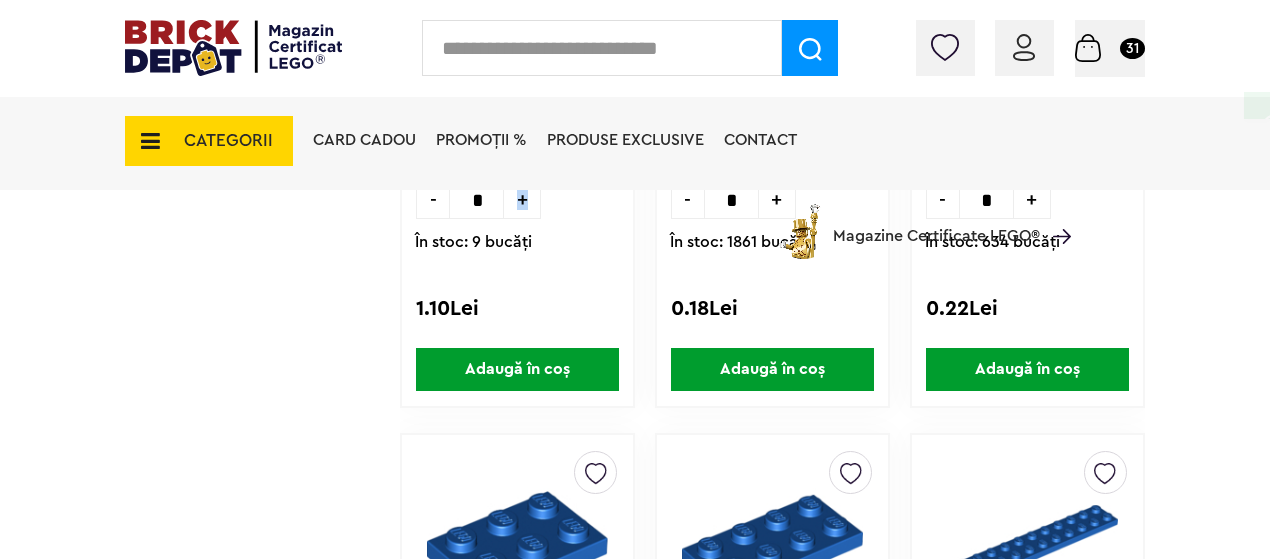 scroll, scrollTop: 4250, scrollLeft: 0, axis: vertical 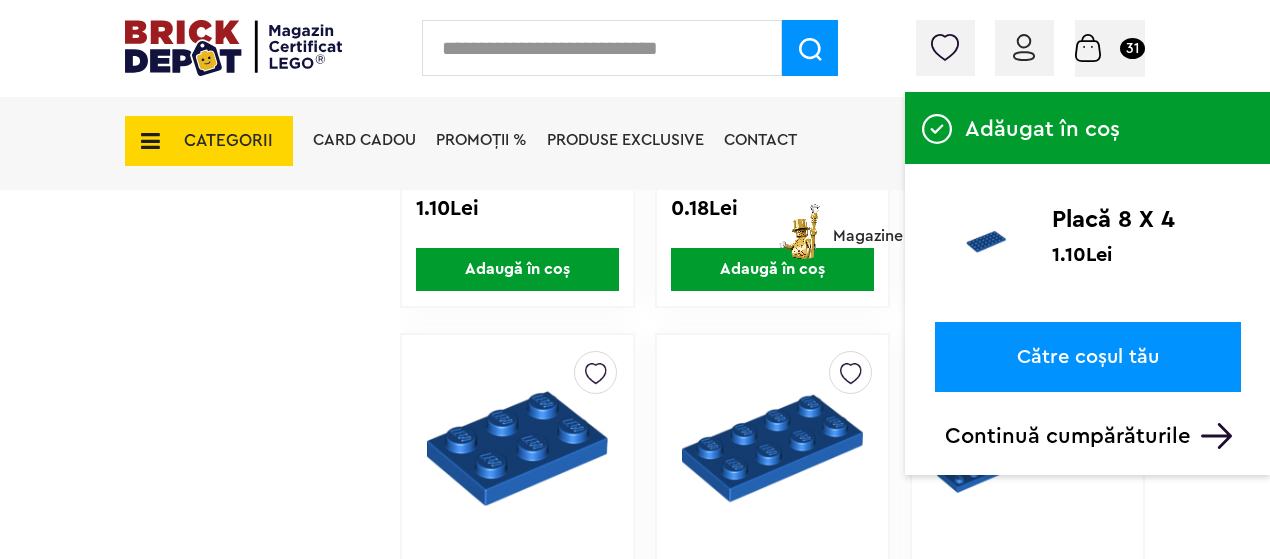 click on "Continuă cumpărăturile" at bounding box center (1093, 436) 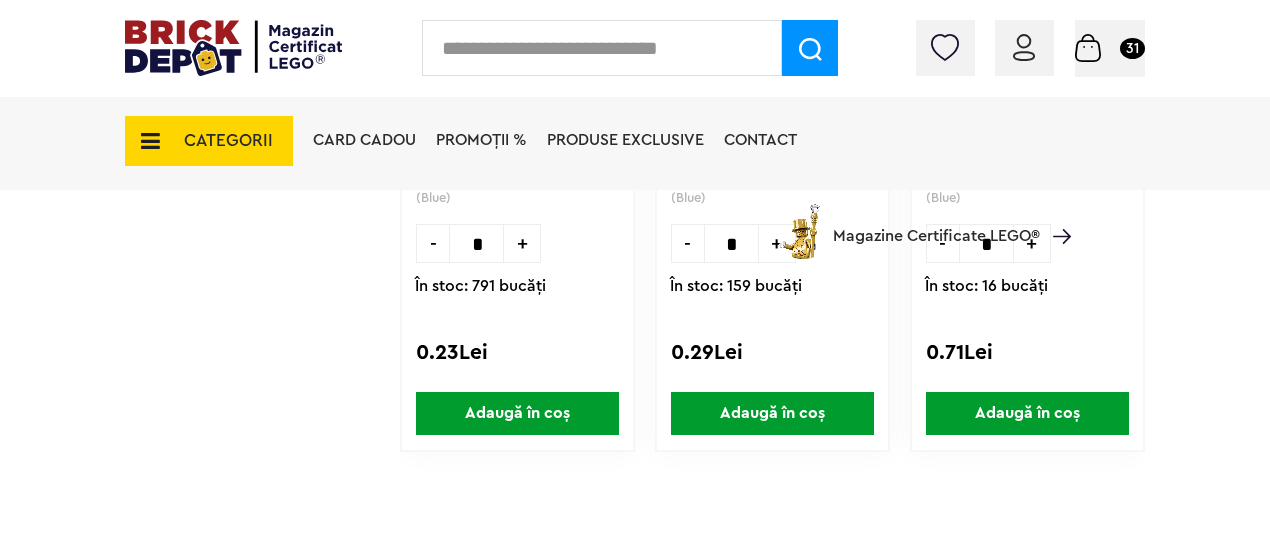 scroll, scrollTop: 4650, scrollLeft: 0, axis: vertical 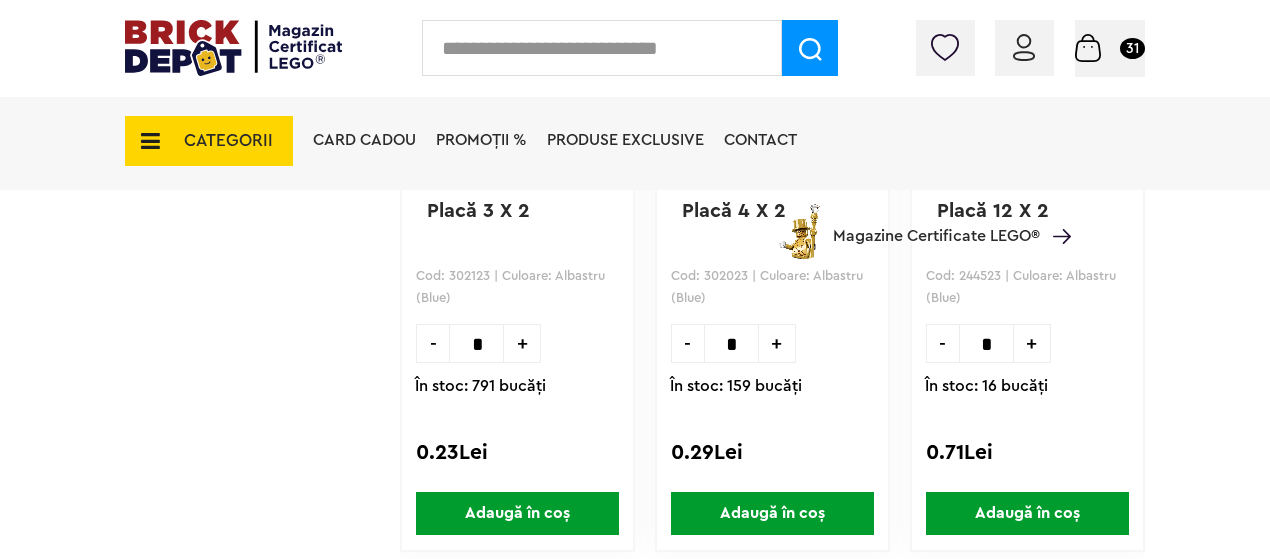 click on "+" at bounding box center (522, 343) 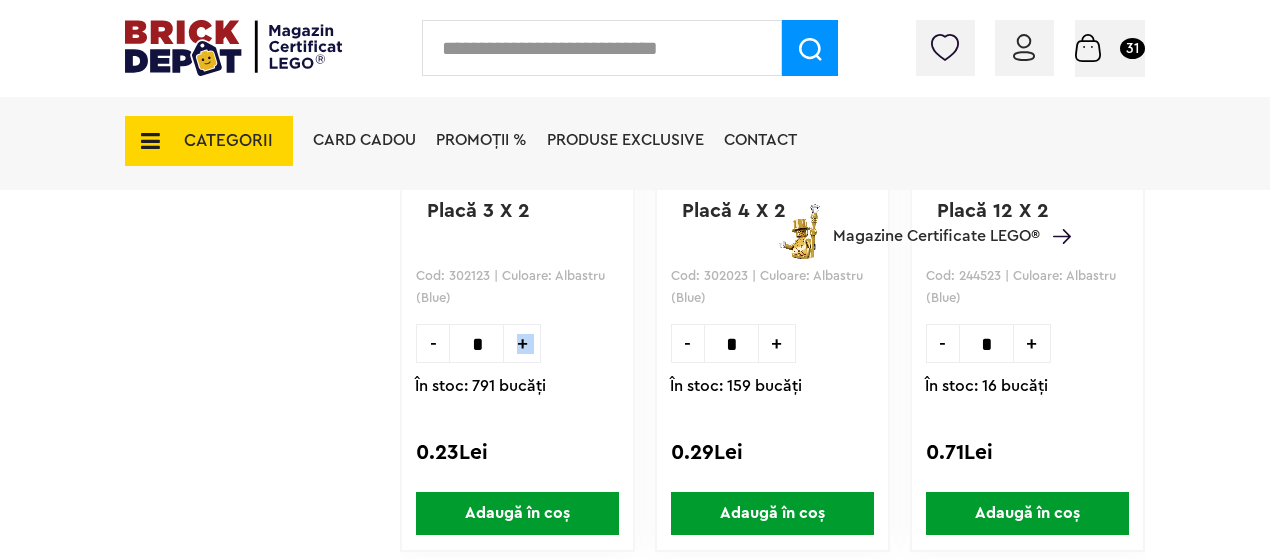 click on "+" at bounding box center (522, 343) 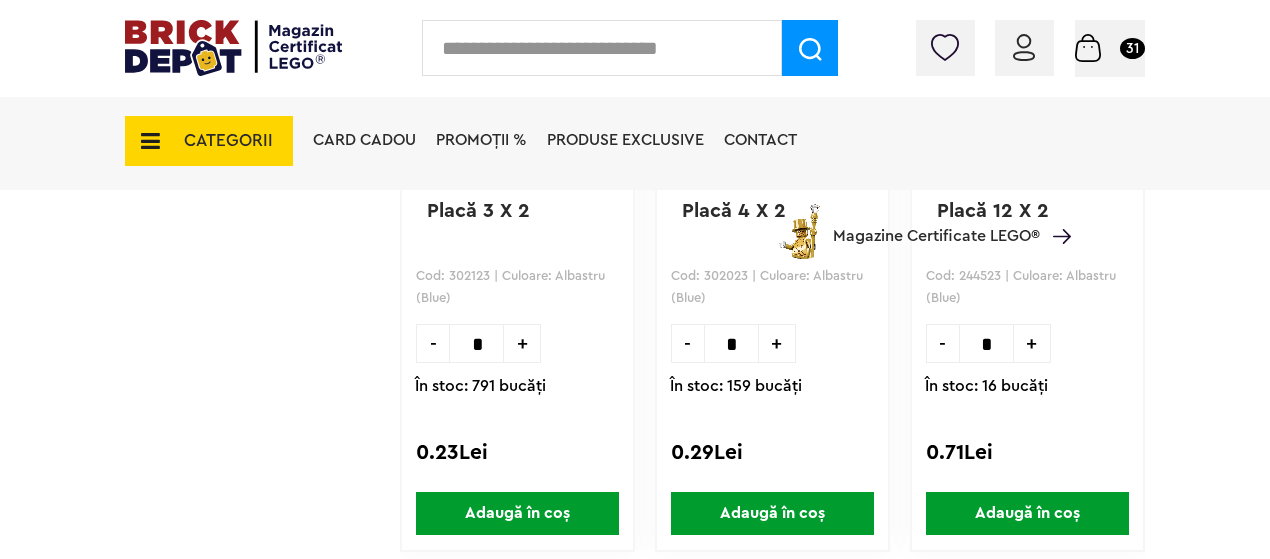 click on "+" at bounding box center [777, 343] 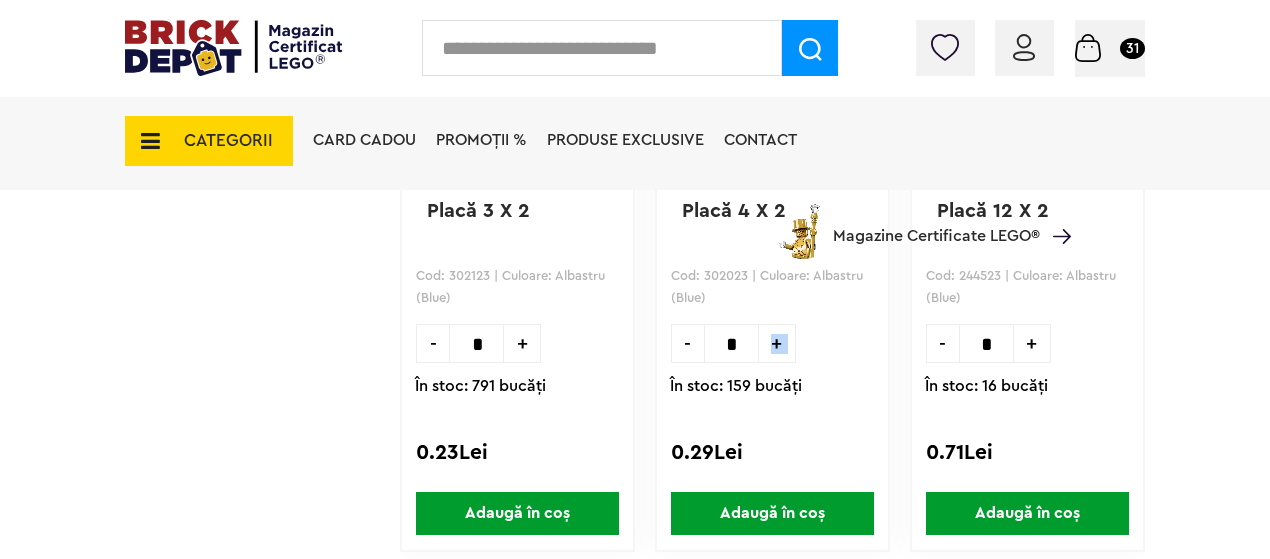 click on "+" at bounding box center (777, 343) 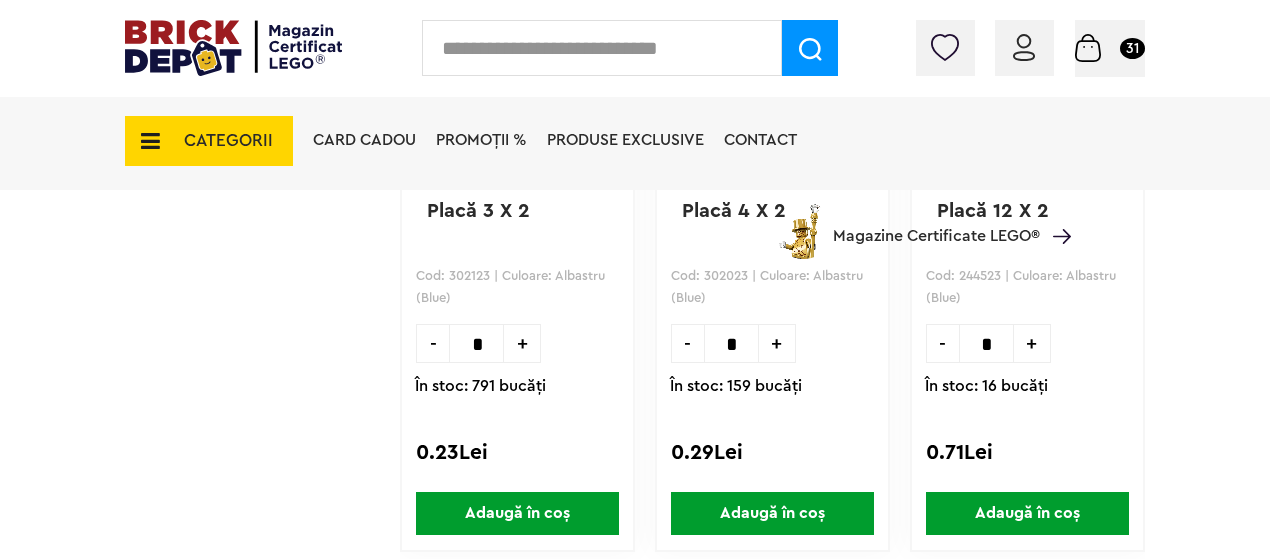 click on "+" at bounding box center (522, 343) 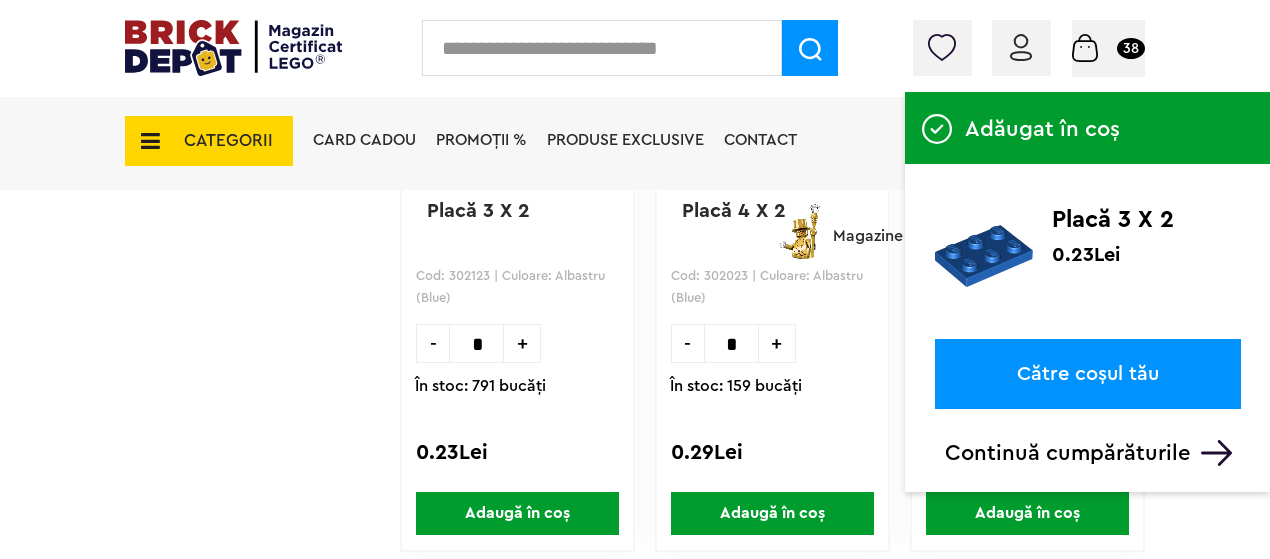 click on "Adaugă în coș" at bounding box center (772, 513) 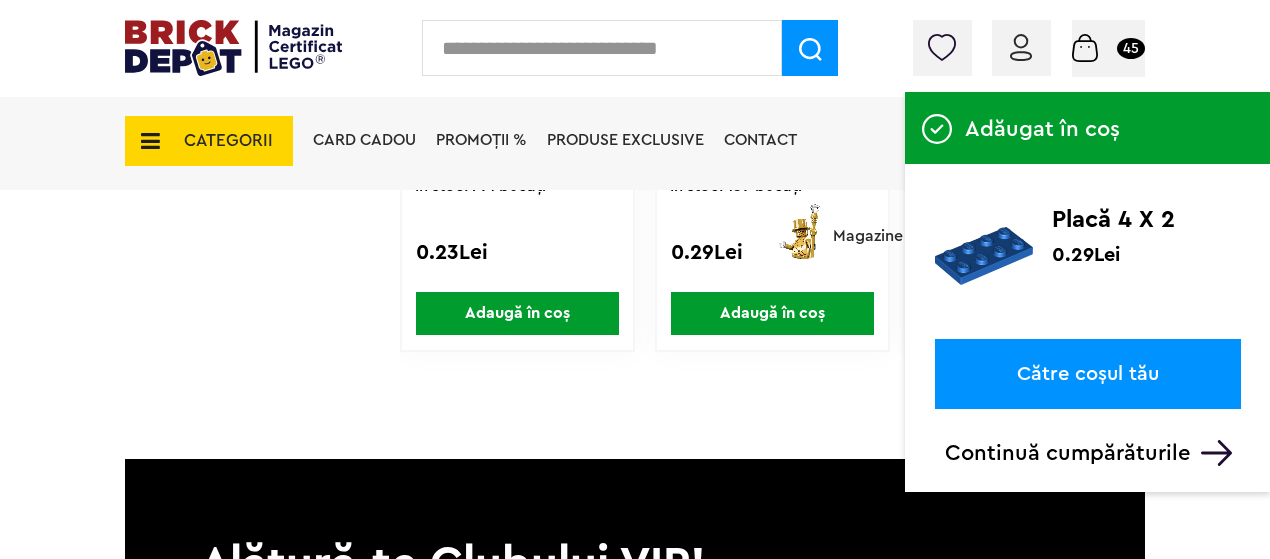 scroll, scrollTop: 4950, scrollLeft: 0, axis: vertical 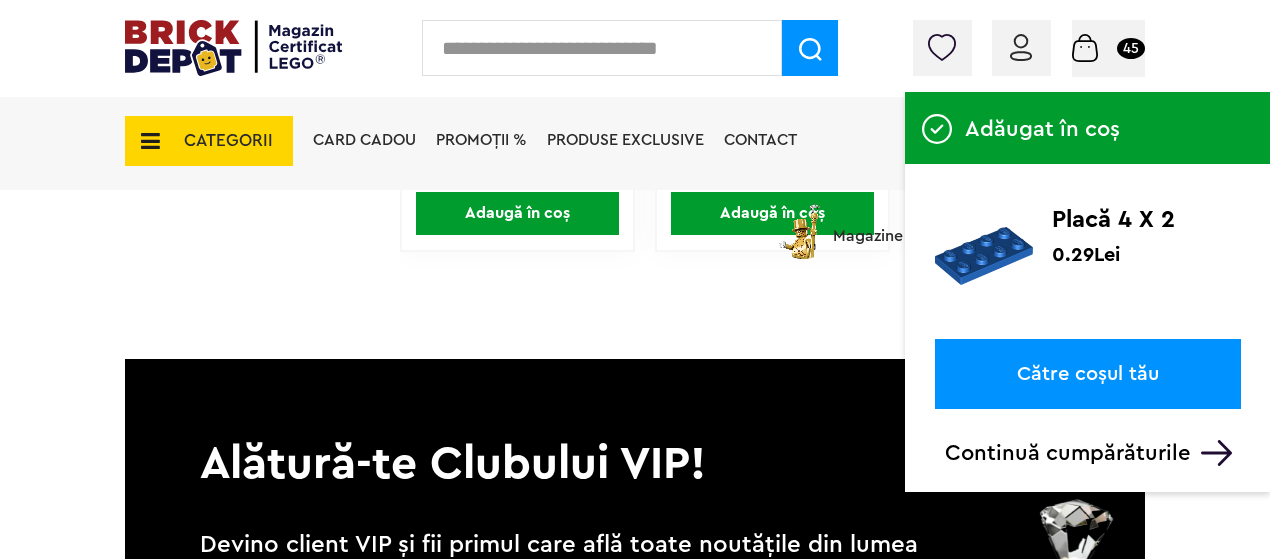 click on "CATEGORII" at bounding box center [228, 140] 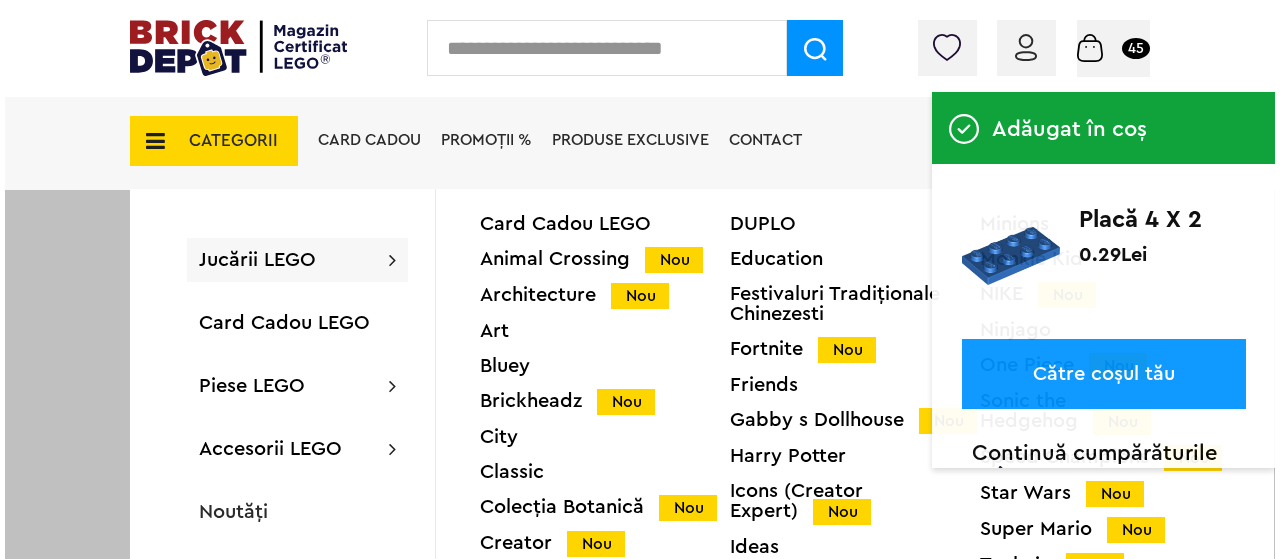 scroll, scrollTop: 4951, scrollLeft: 0, axis: vertical 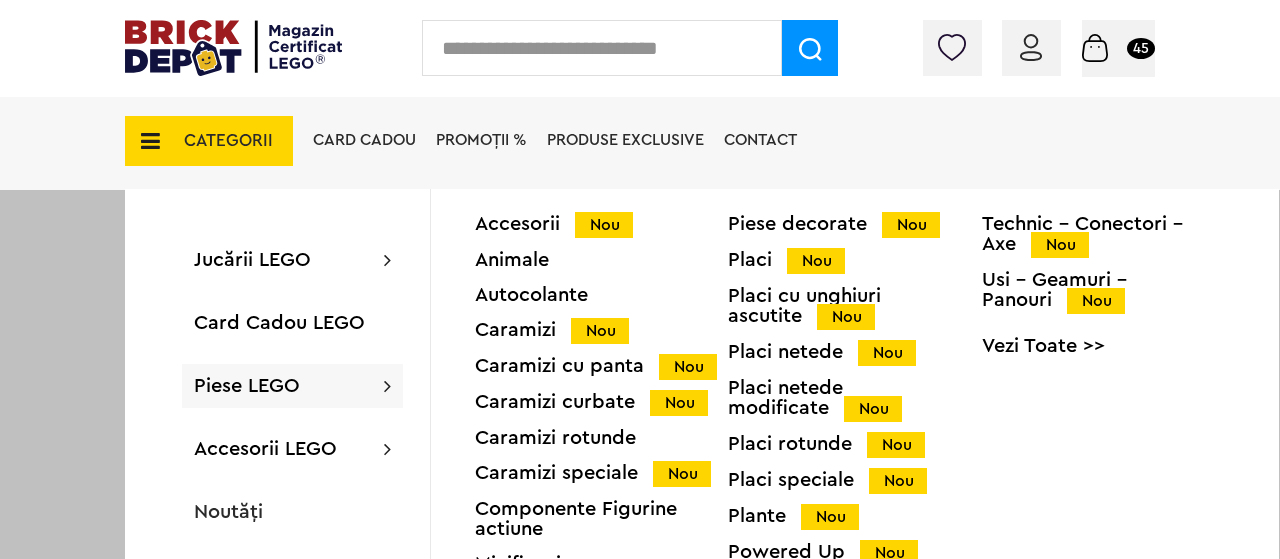 click on "Piese LEGO
Accesorii Nou Animale Autocolante Caramizi Nou Caramizi cu panta Nou Caramizi curbate Nou Caramizi rotunde Caramizi speciale Nou Componente Figurine actiune Minifigurine Minifigurine - Accesorii Nou Minifigurine - Parti componente Piese decorate Nou Placi Nou Placi cu unghiuri ascutite Nou Placi netede Nou Placi netede modificate Nou Placi rotunde Nou Placi speciale Nou Plante Nou Powered Up Nou Roti si mijloace de transport Nou Technic Nou Technic - Caramizi Nou Technic - Conectori - Axe Nou Usi - Geamuri - Panouri Nou Vezi Toate >>" at bounding box center [292, 386] 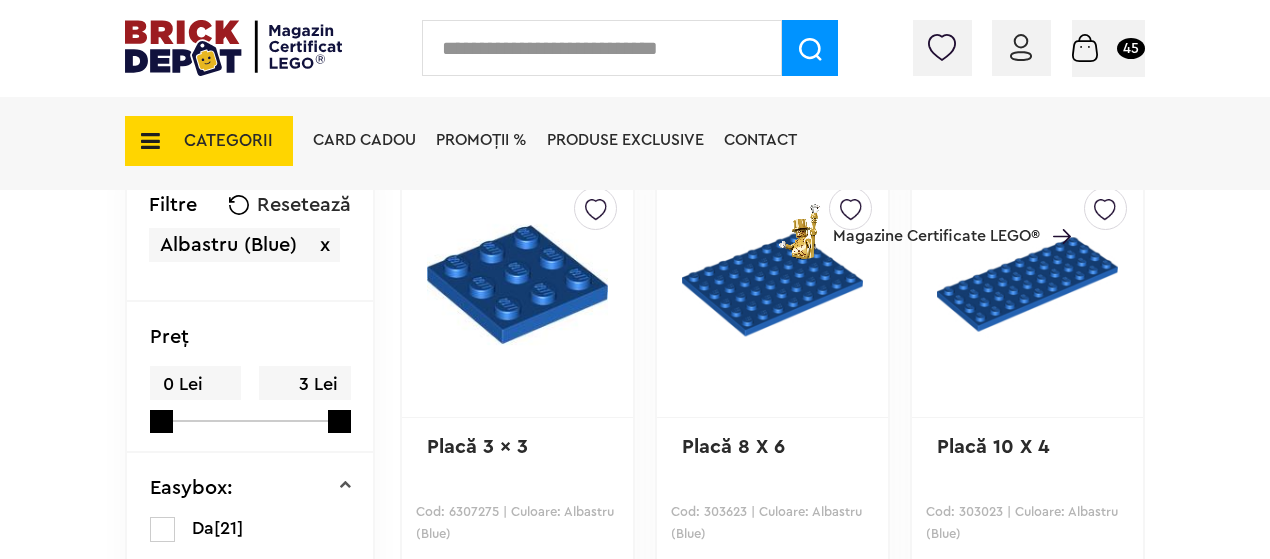 scroll, scrollTop: 450, scrollLeft: 0, axis: vertical 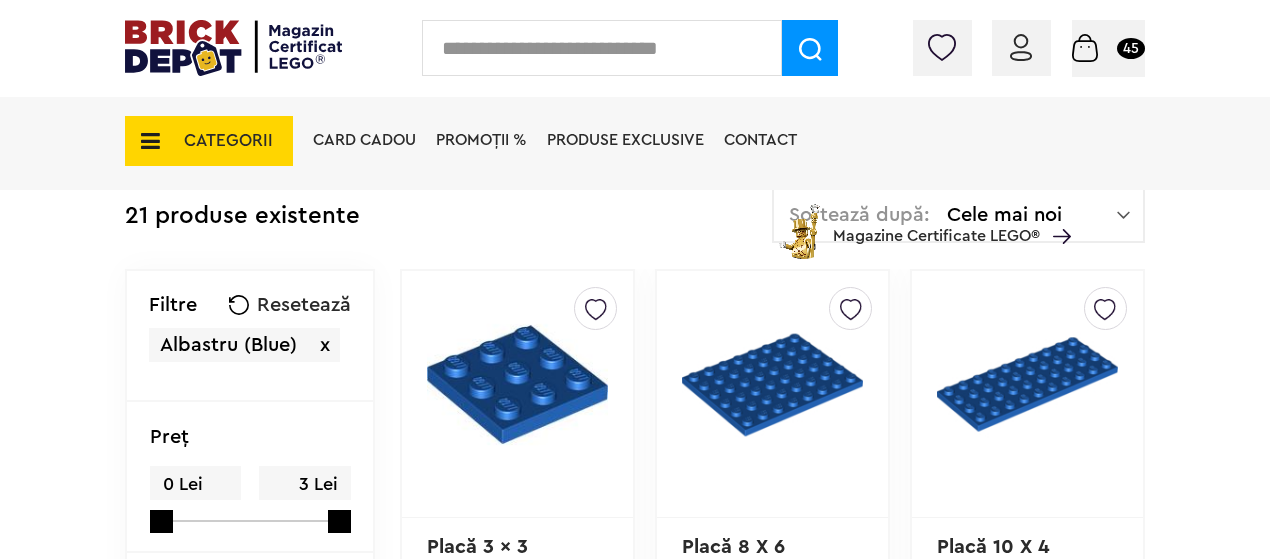 click on "x" at bounding box center (325, 345) 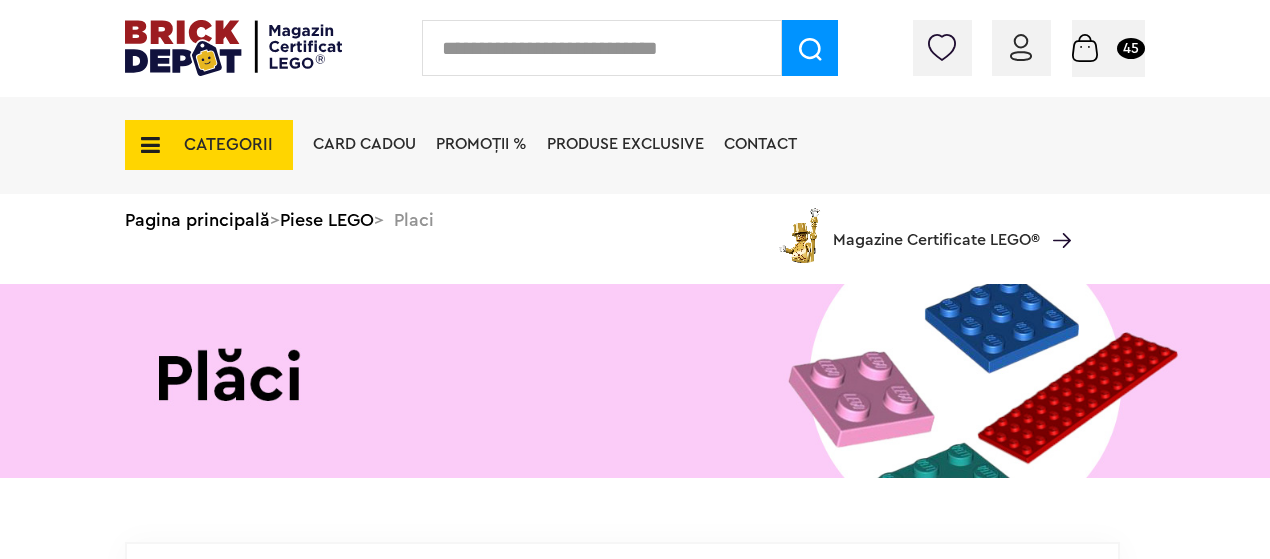 scroll, scrollTop: 0, scrollLeft: 0, axis: both 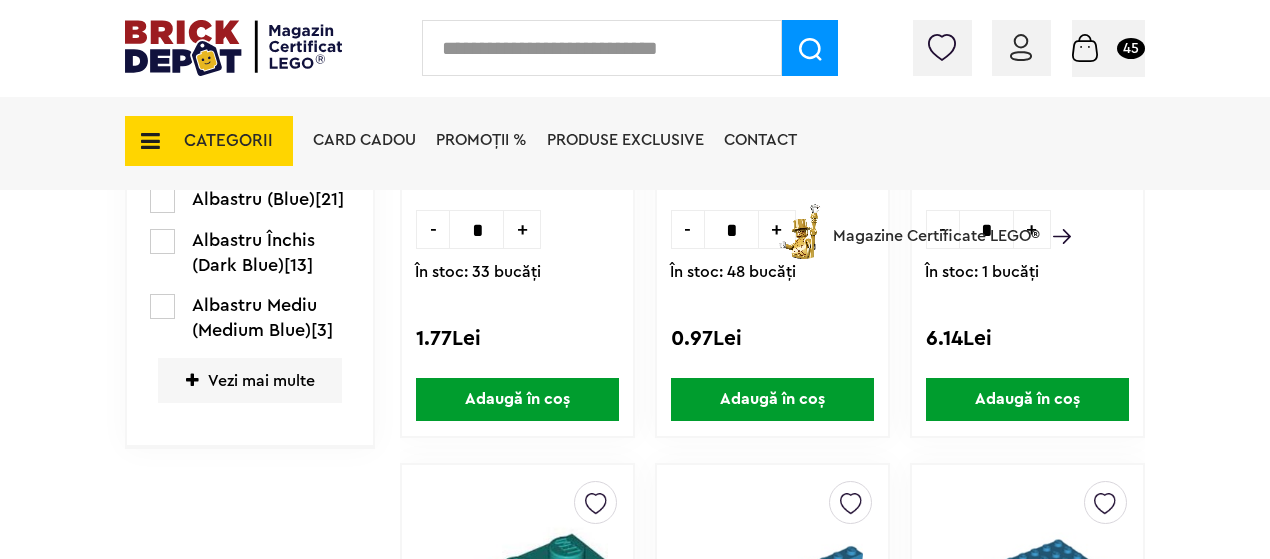 click on "Vezi mai multe" at bounding box center [250, 380] 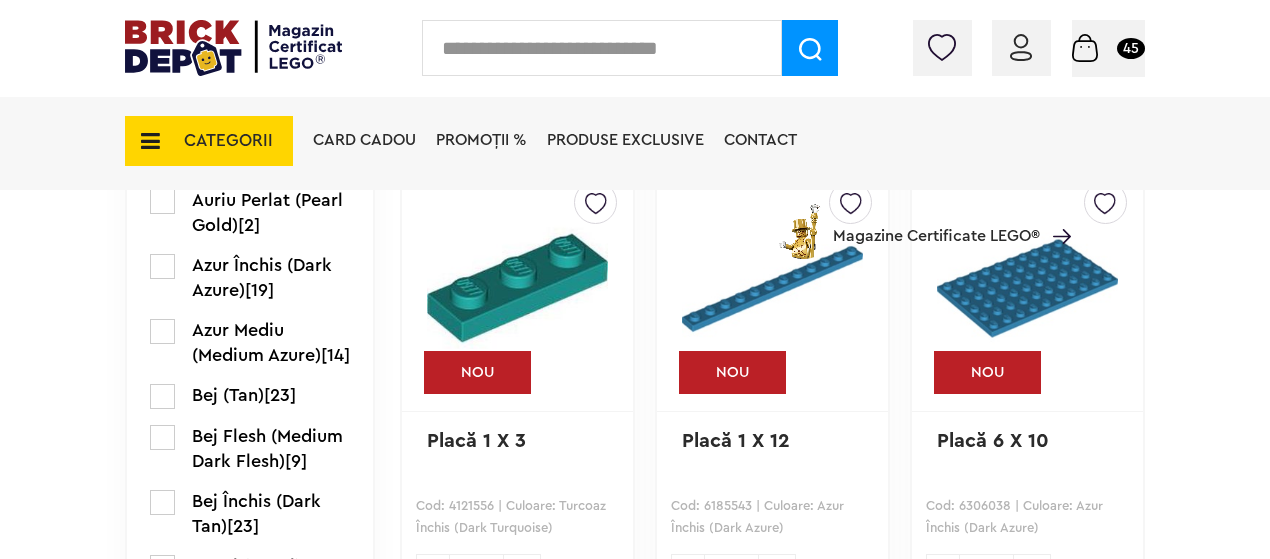 scroll, scrollTop: 1300, scrollLeft: 0, axis: vertical 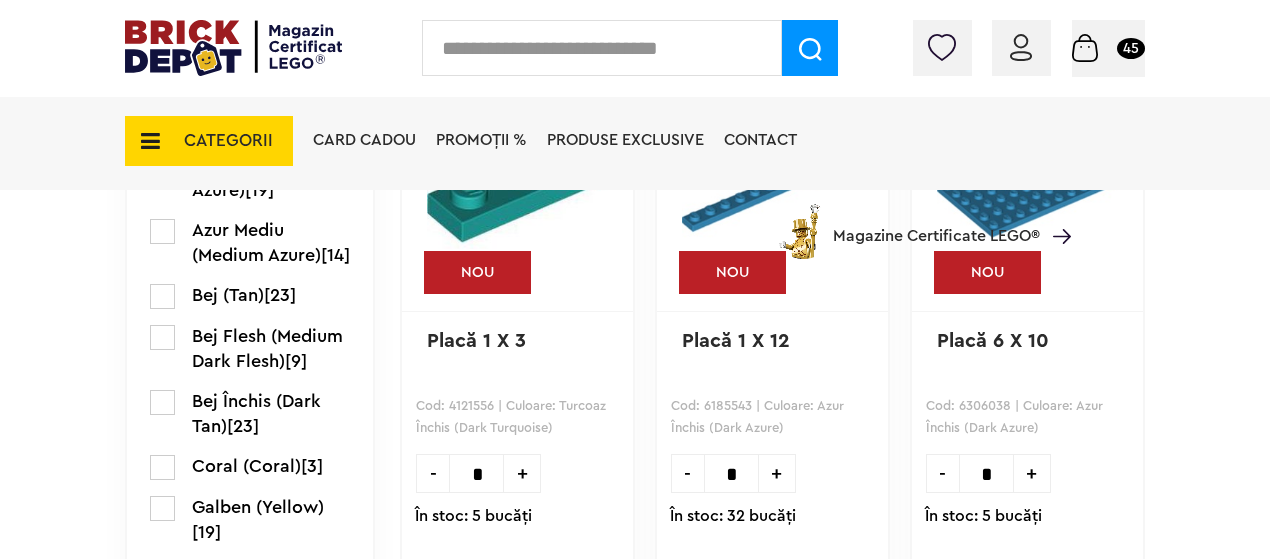click at bounding box center [162, 296] 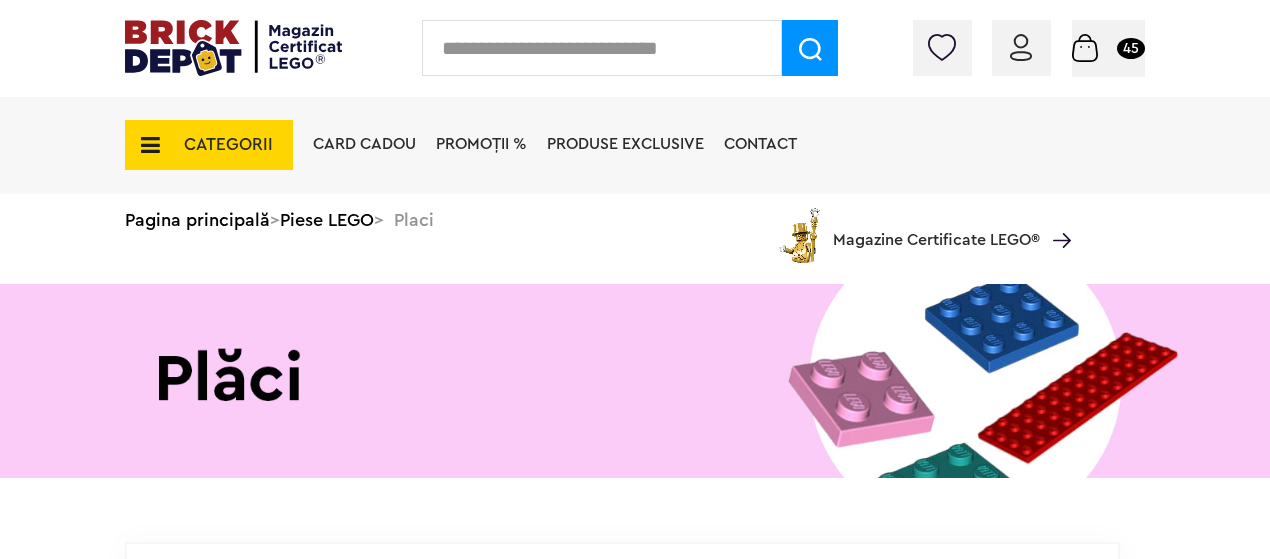 scroll, scrollTop: 0, scrollLeft: 0, axis: both 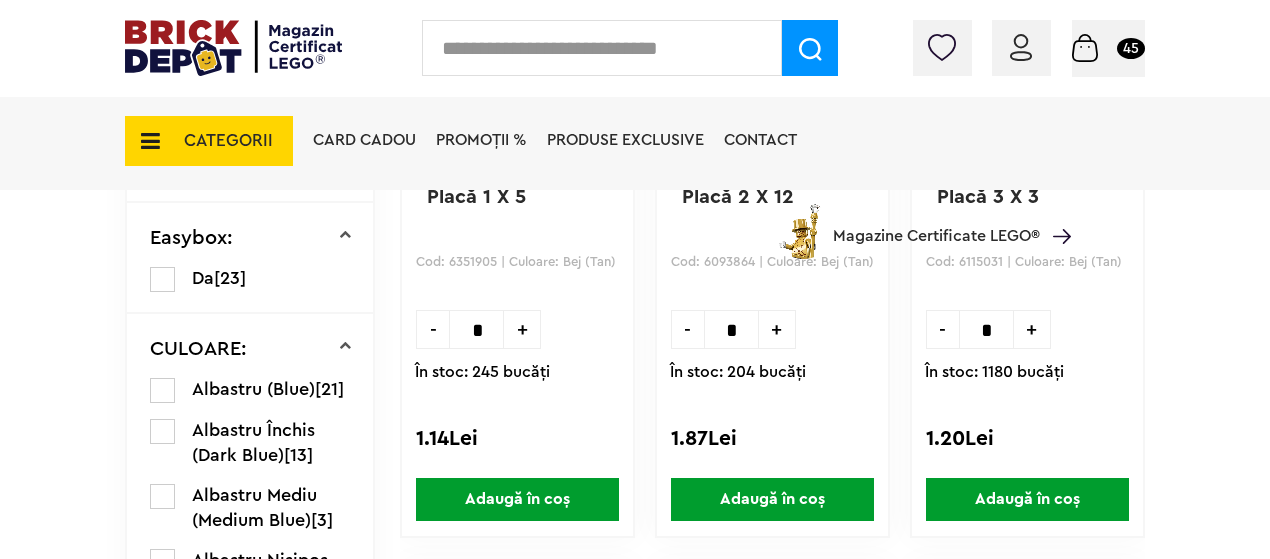 click on "+" at bounding box center (1032, 329) 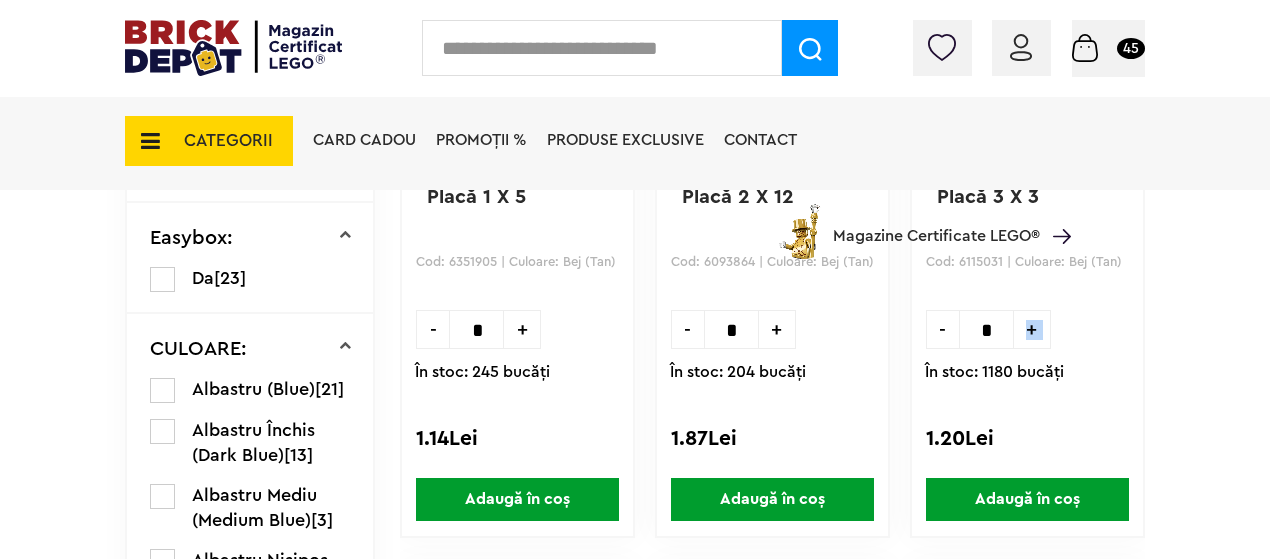 click on "+" at bounding box center (1032, 329) 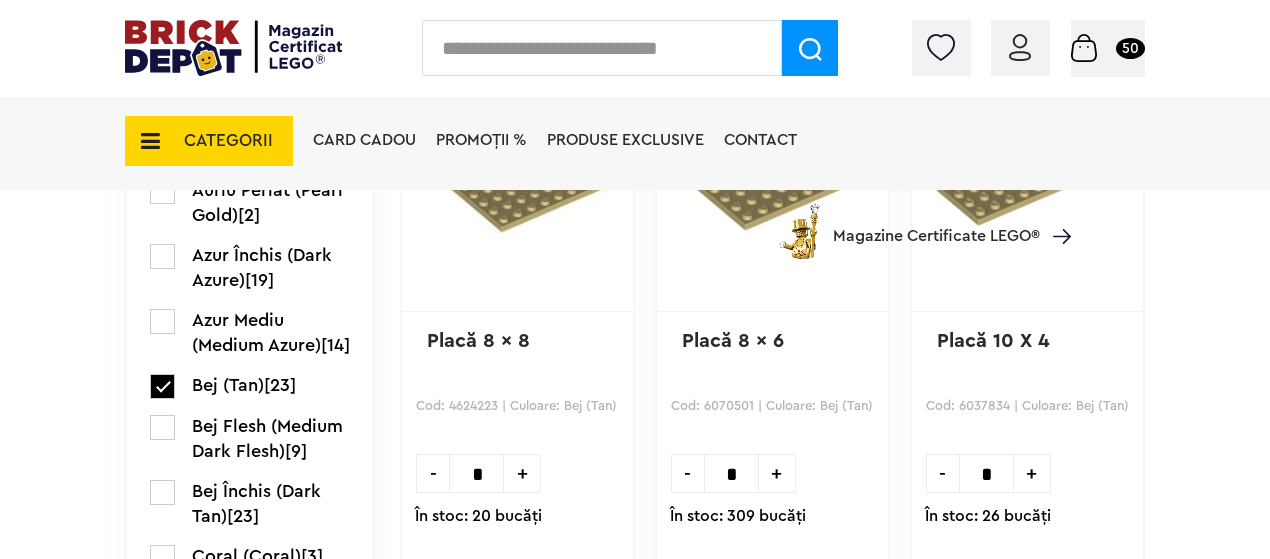 scroll, scrollTop: 1400, scrollLeft: 0, axis: vertical 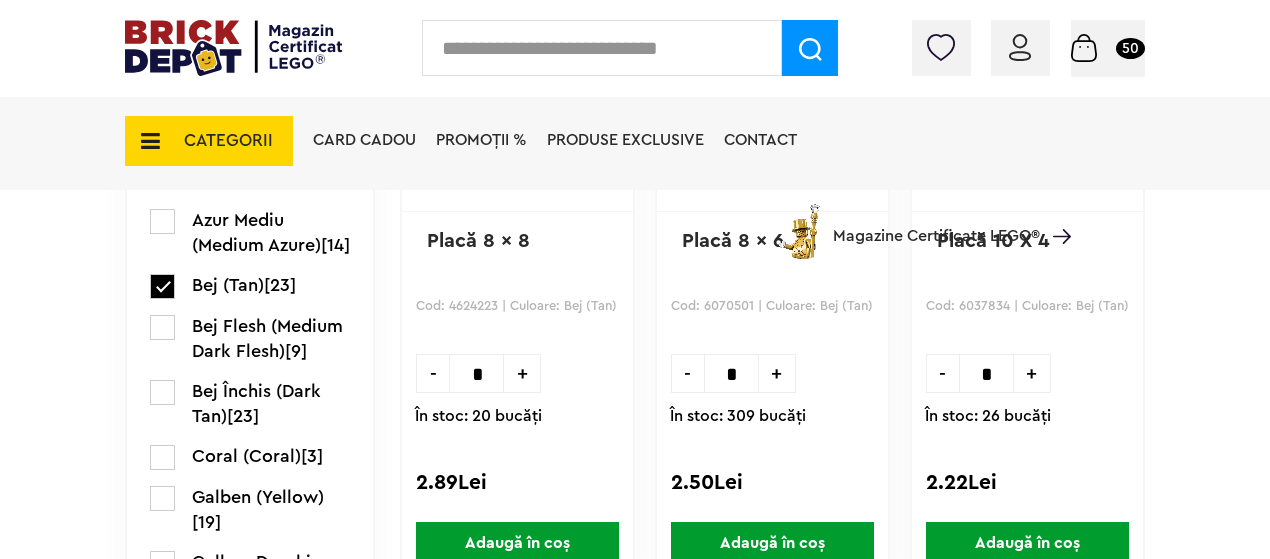 click on "+" at bounding box center [522, 373] 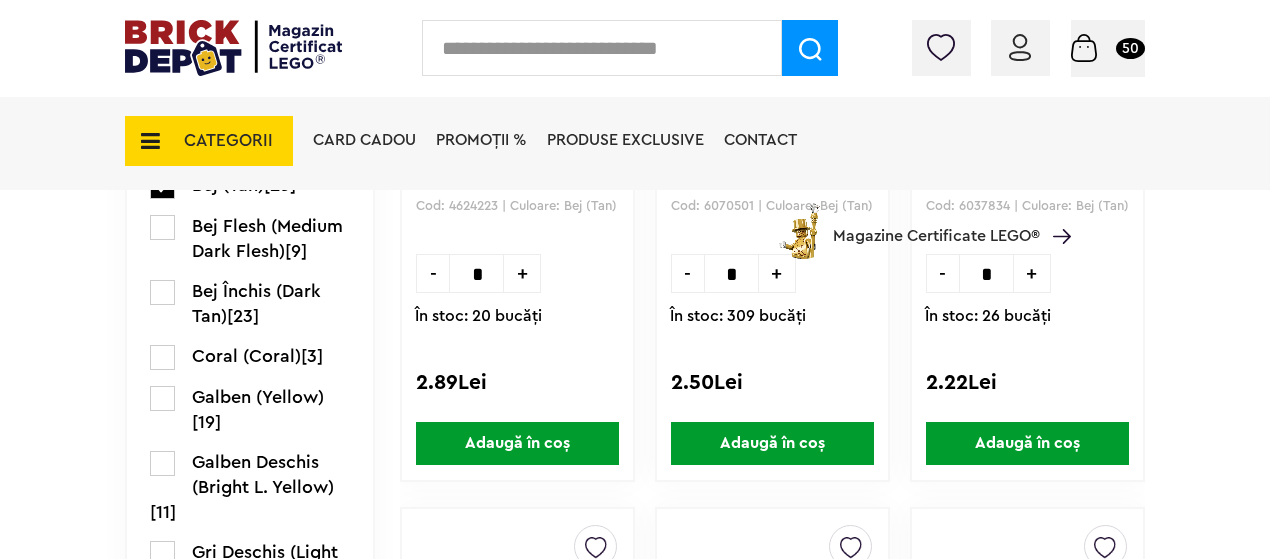 scroll, scrollTop: 1400, scrollLeft: 0, axis: vertical 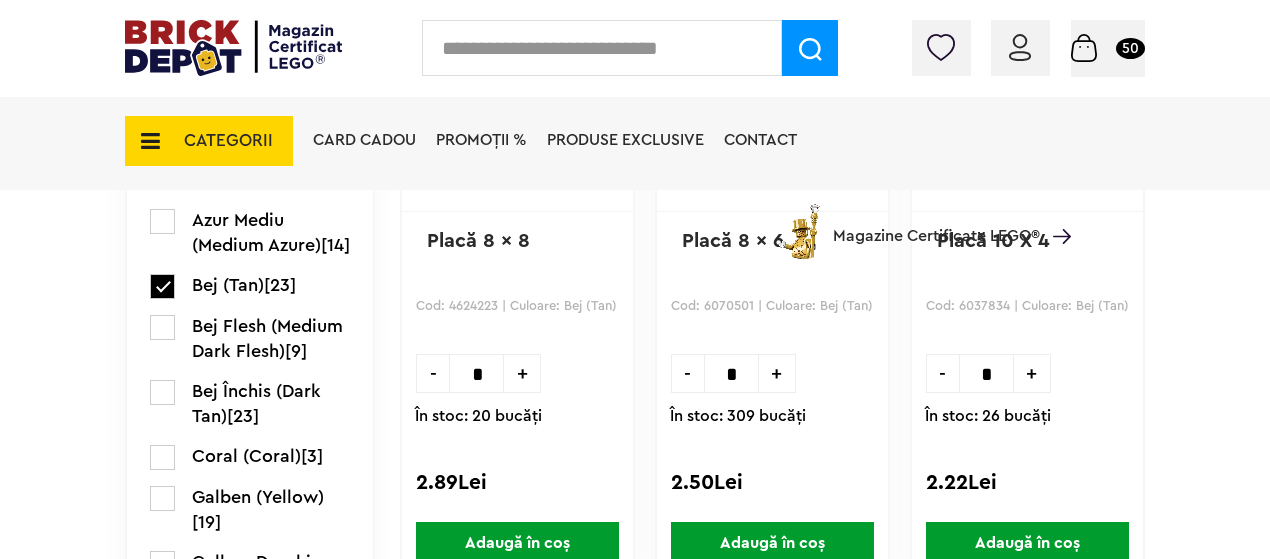 click on "-" at bounding box center [432, 373] 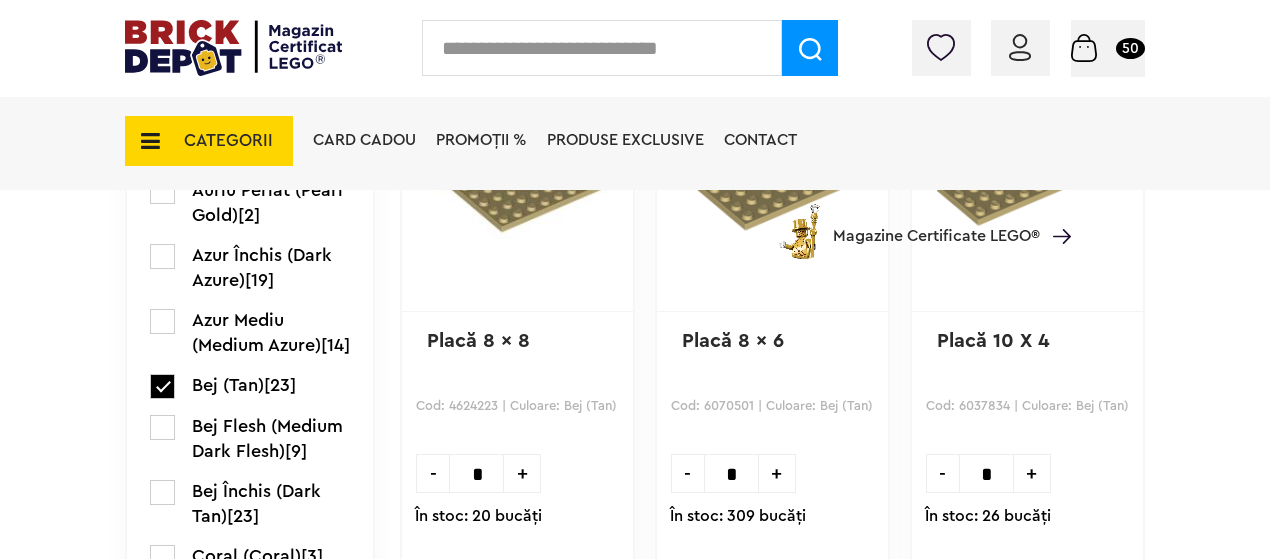 scroll, scrollTop: 1400, scrollLeft: 0, axis: vertical 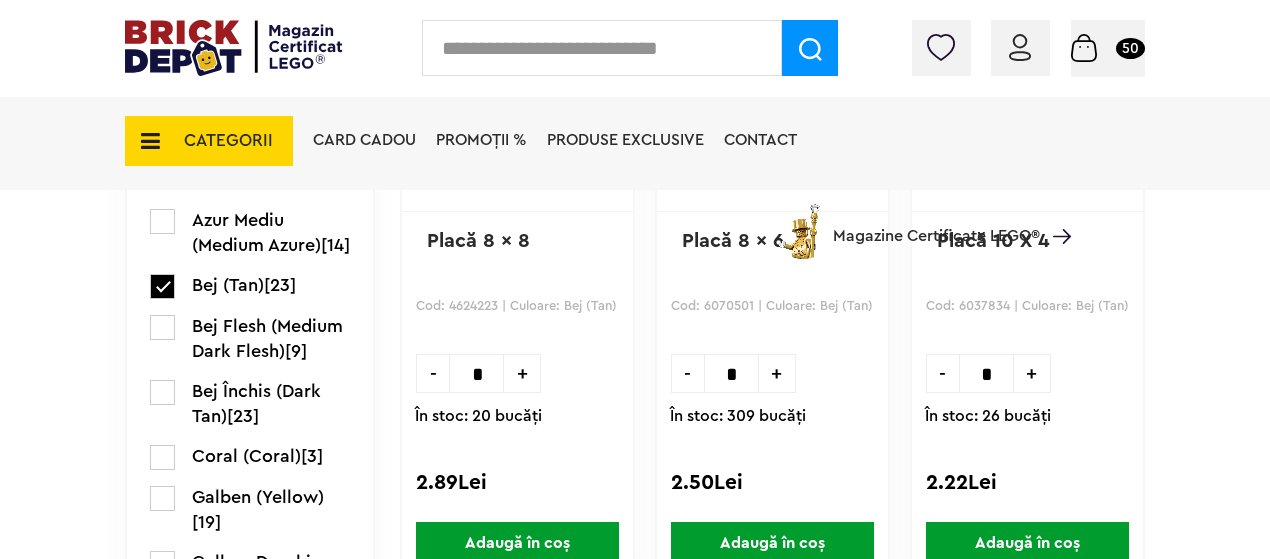 click on "Adaugă în coș" at bounding box center [517, 543] 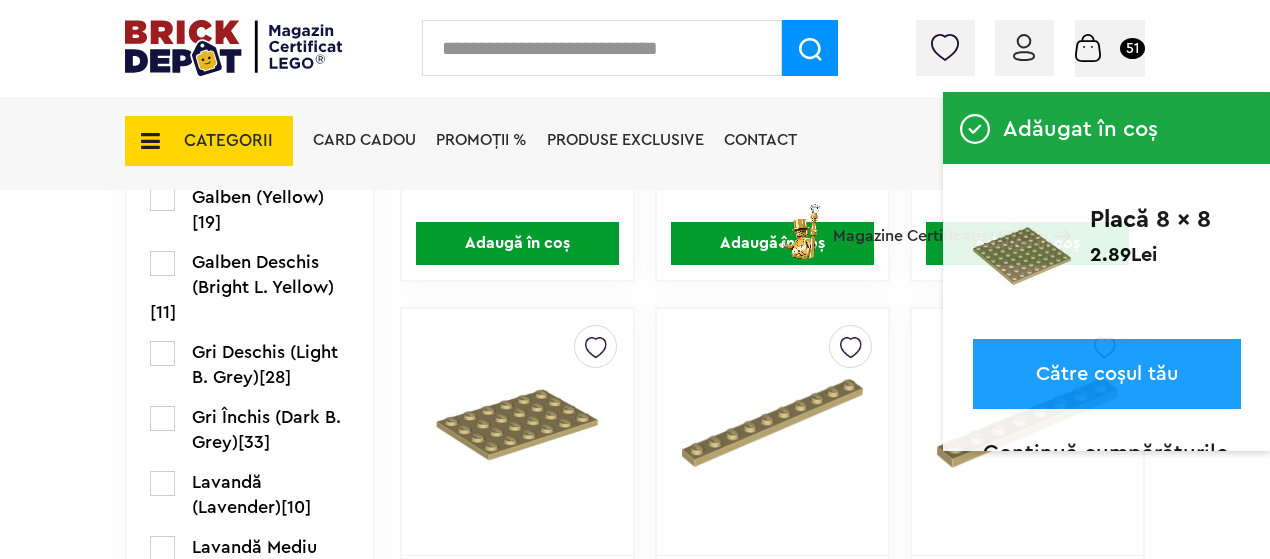 scroll, scrollTop: 1800, scrollLeft: 0, axis: vertical 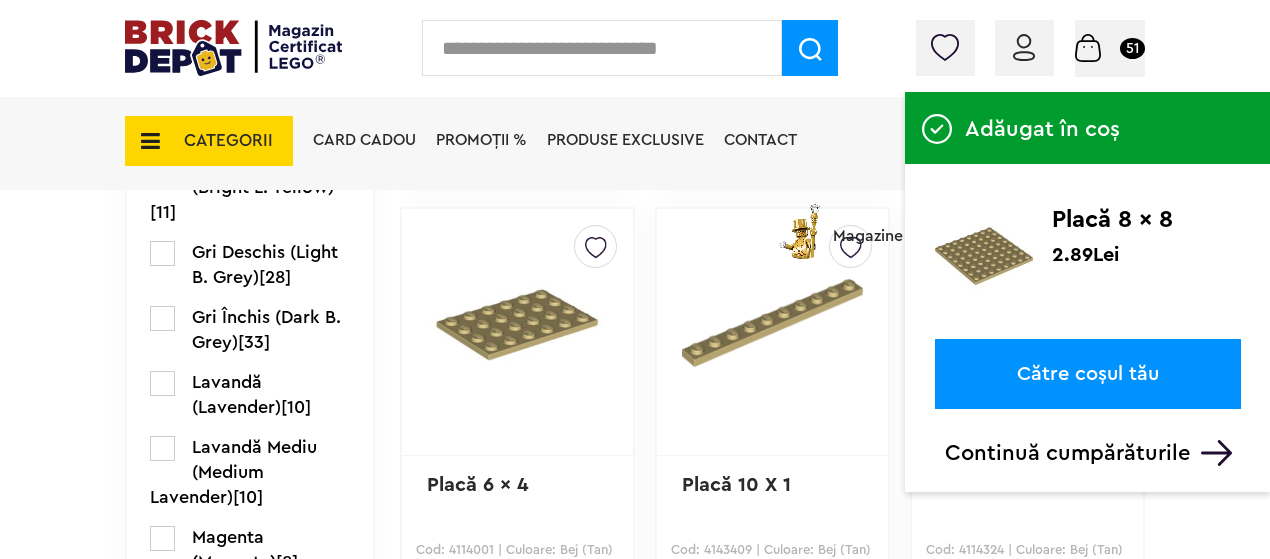 click on "Continuă cumpărăturile" at bounding box center (1093, 453) 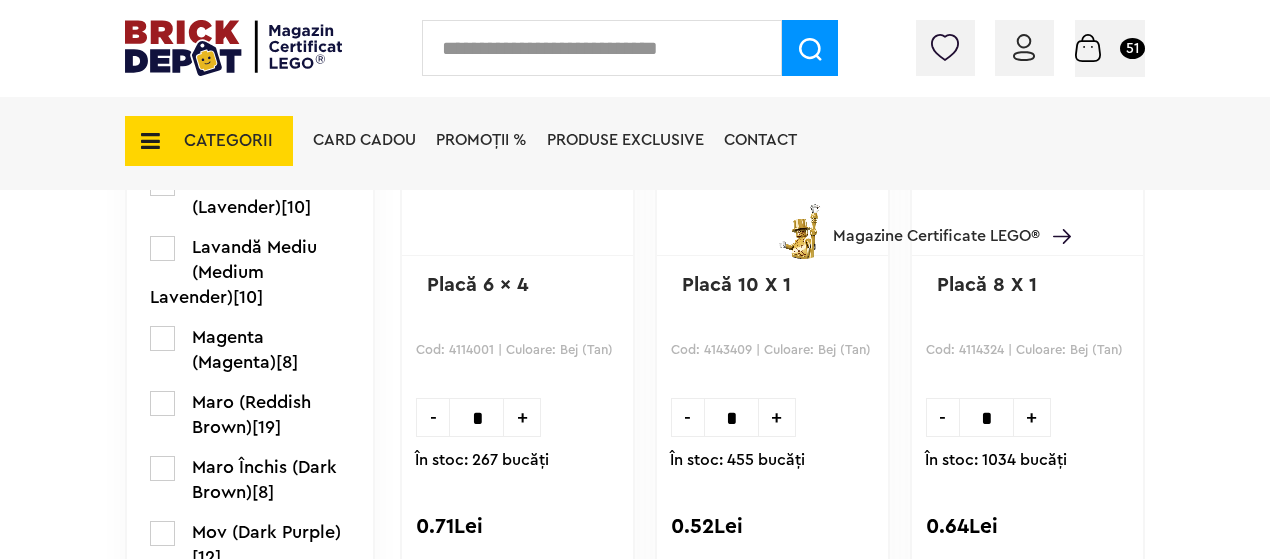 scroll, scrollTop: 2100, scrollLeft: 0, axis: vertical 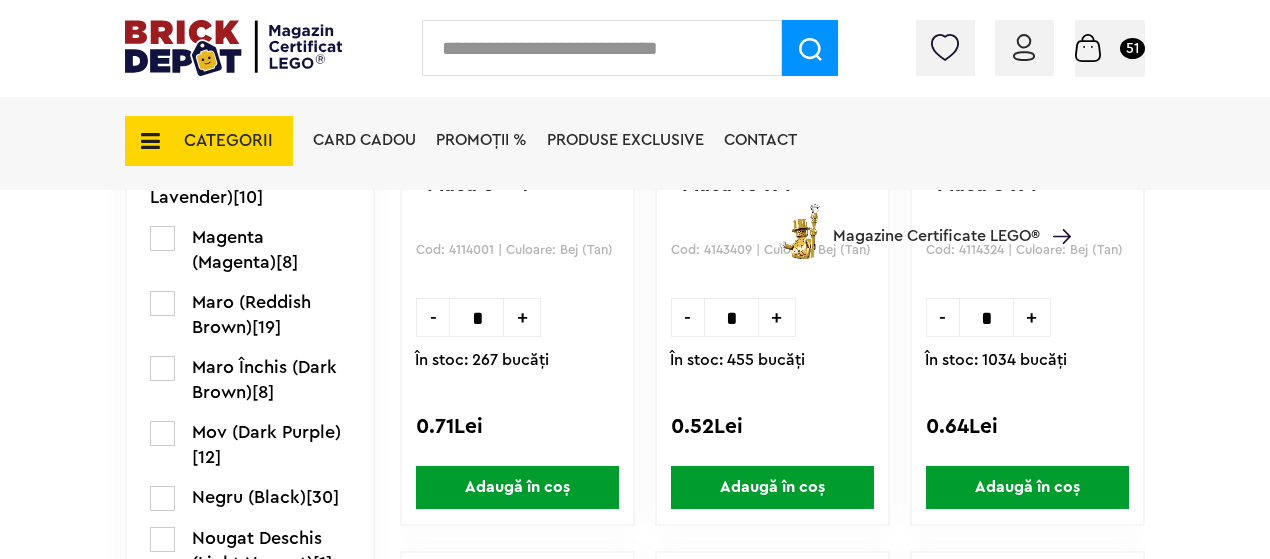 click on "+" at bounding box center [522, 317] 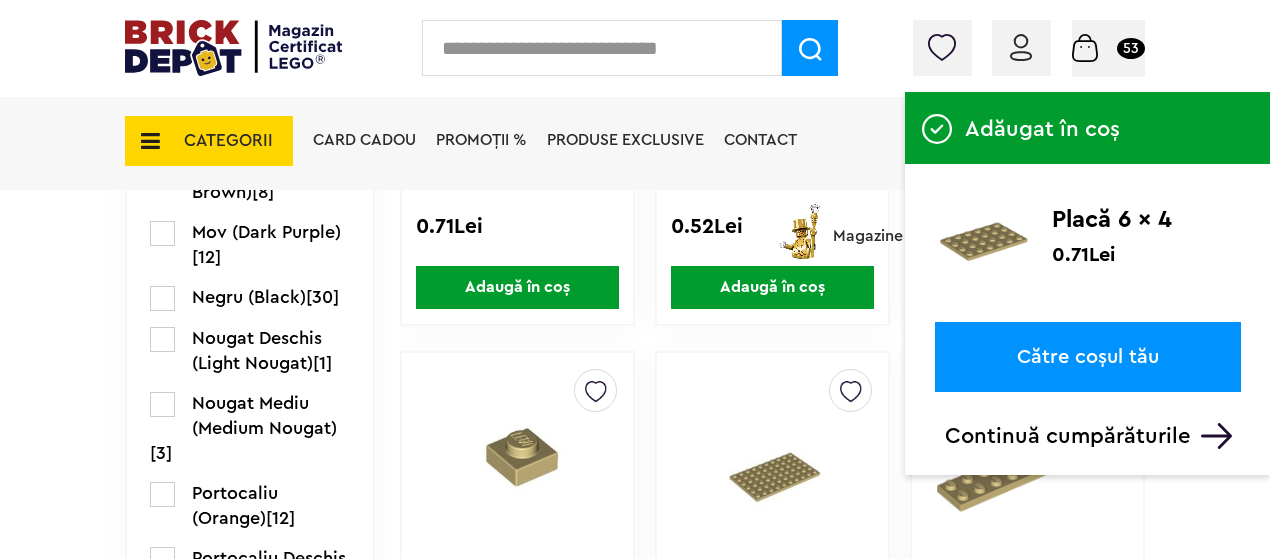 scroll, scrollTop: 2200, scrollLeft: 0, axis: vertical 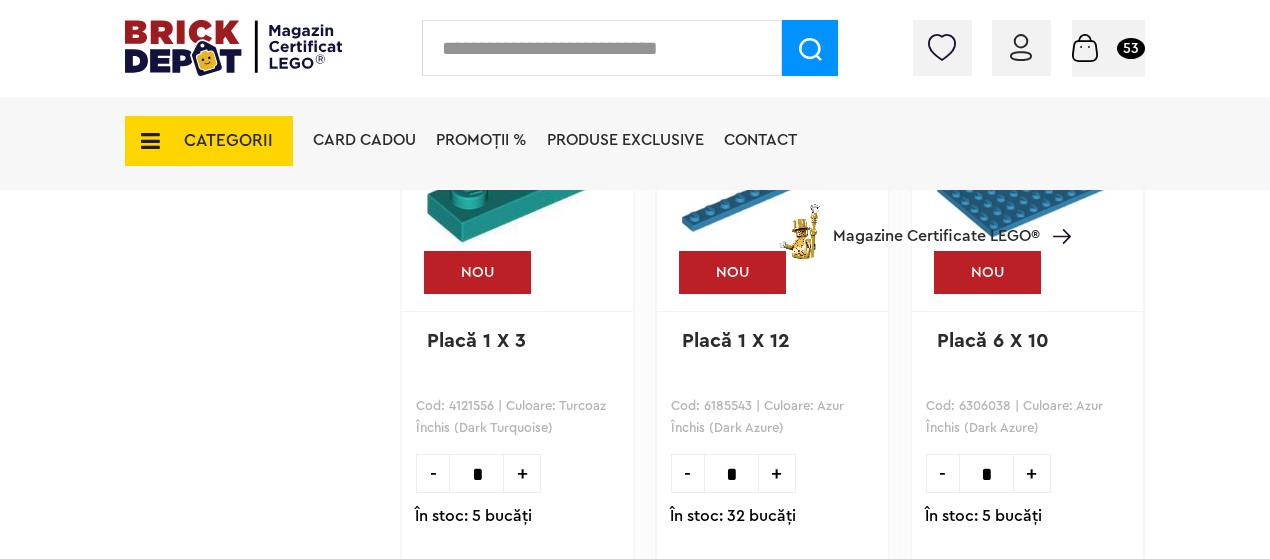 click on "CATEGORII" at bounding box center (209, 141) 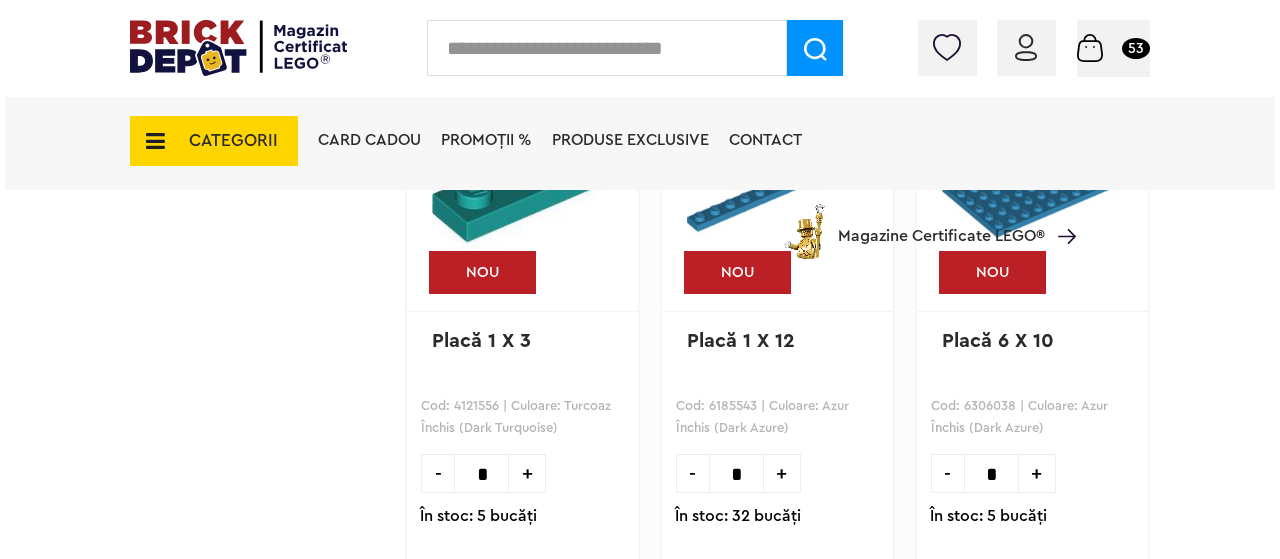 scroll, scrollTop: 1302, scrollLeft: 0, axis: vertical 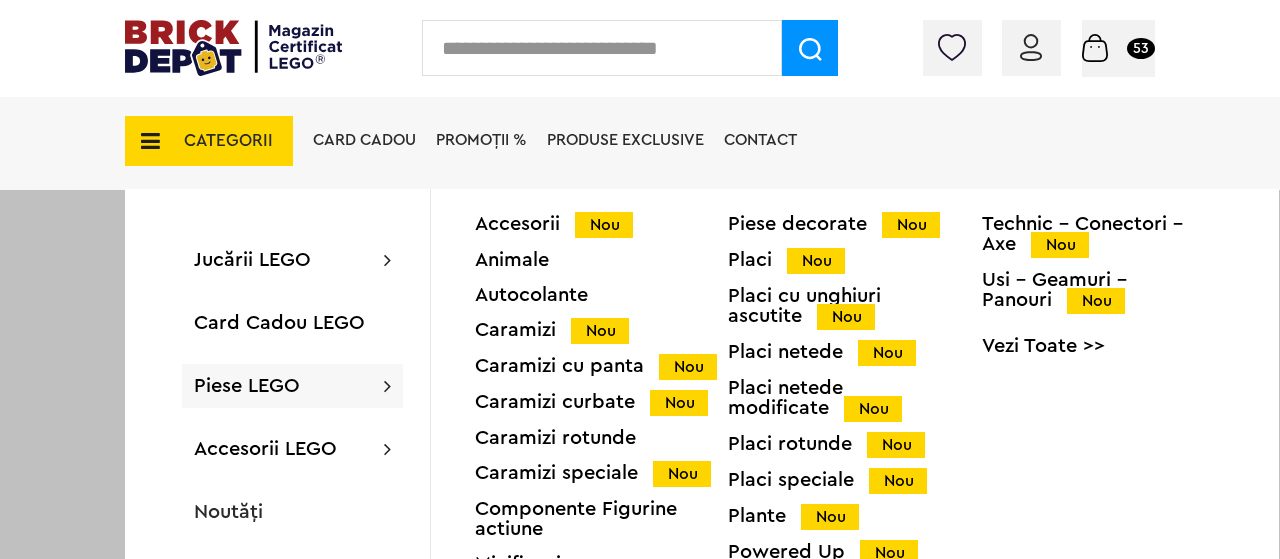 click on "Piese LEGO
Accesorii Nou Animale Autocolante Caramizi Nou Caramizi cu panta Nou Caramizi curbate Nou Caramizi rotunde Caramizi speciale Nou Componente Figurine actiune Minifigurine Minifigurine - Accesorii Nou Minifigurine - Parti componente Piese decorate Nou Placi Nou Placi cu unghiuri ascutite Nou Placi netede Nou Placi netede modificate Nou Placi rotunde Nou Placi speciale Nou Plante Nou Powered Up Nou Roti si mijloace de transport Nou Technic Nou Technic - Caramizi Nou Technic - Conectori - Axe Nou Usi - Geamuri - Panouri Nou Vezi Toate >>" at bounding box center [292, 386] 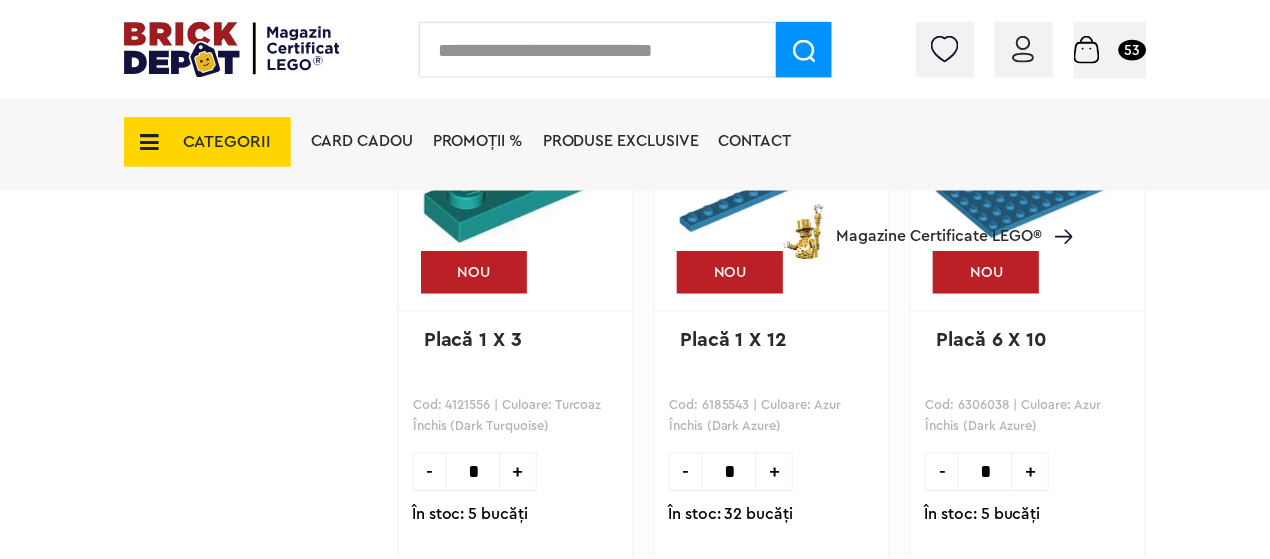 scroll, scrollTop: 1300, scrollLeft: 0, axis: vertical 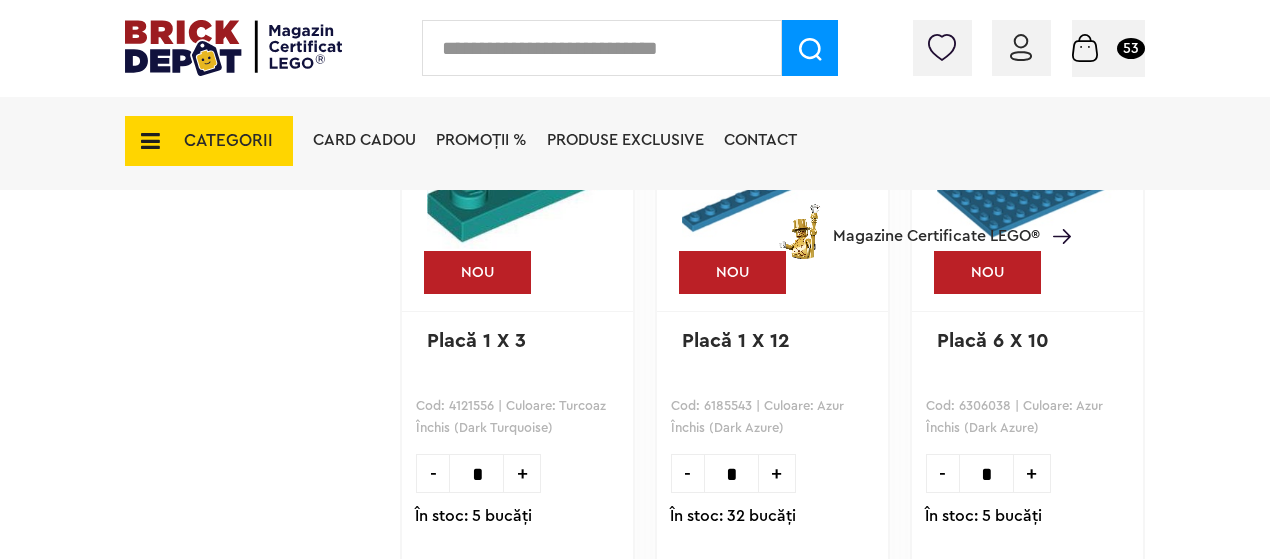 click on "CATEGORII" at bounding box center [209, 141] 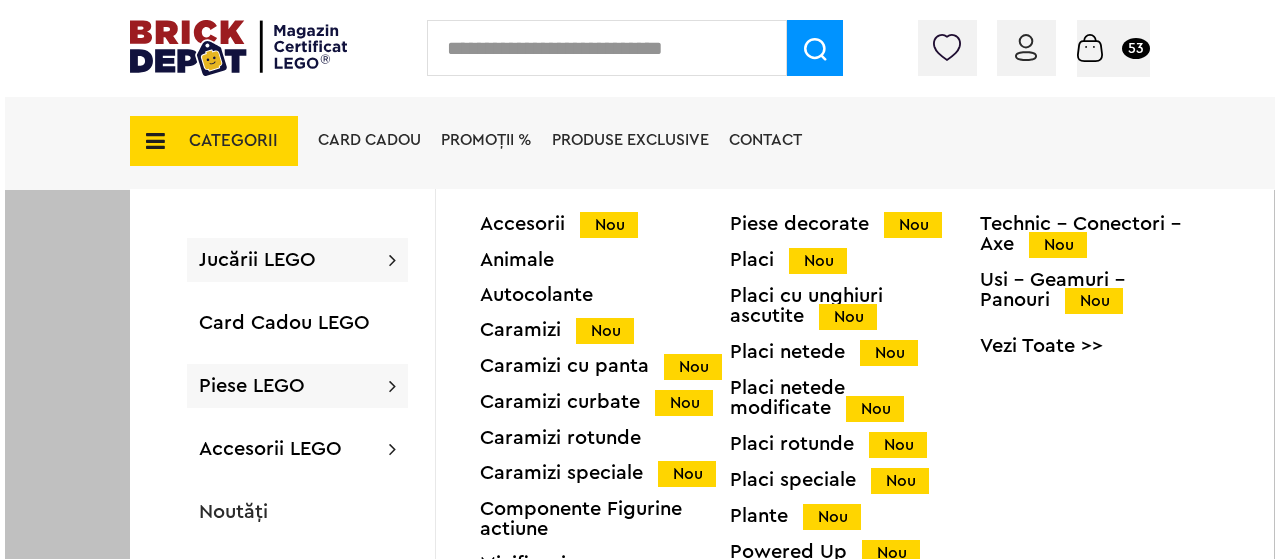 scroll, scrollTop: 1302, scrollLeft: 0, axis: vertical 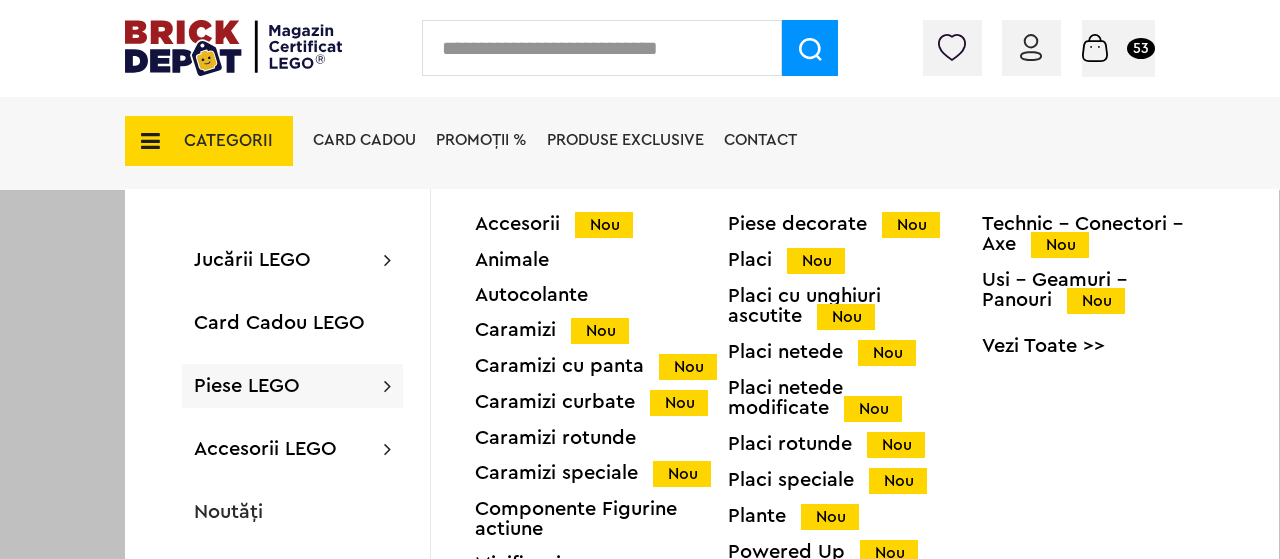 click on "Piese LEGO" at bounding box center [247, 386] 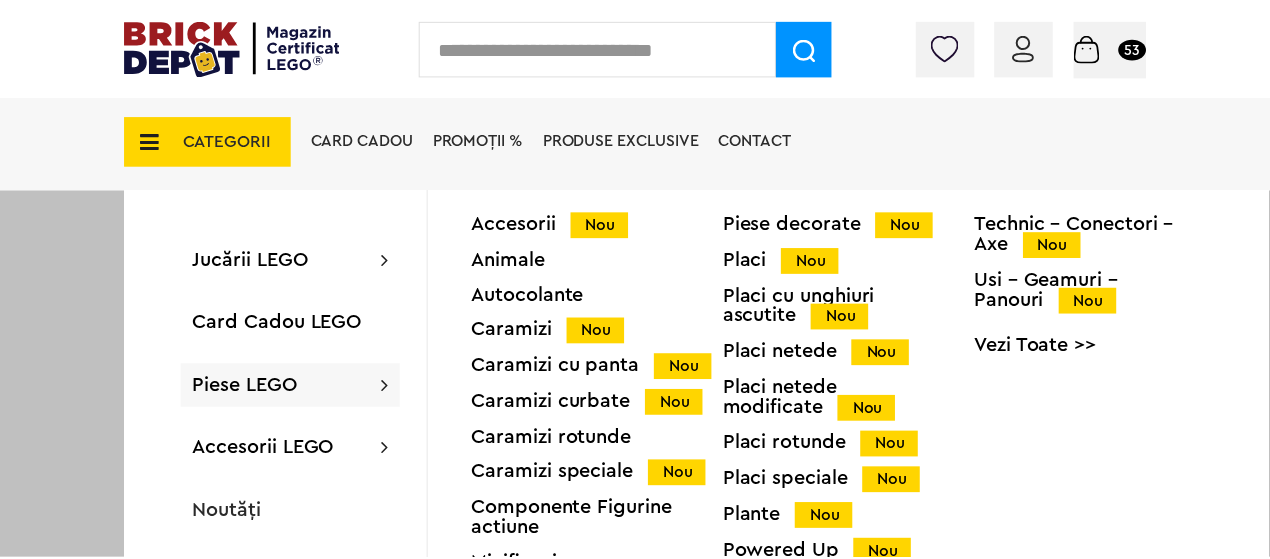 scroll, scrollTop: 1300, scrollLeft: 0, axis: vertical 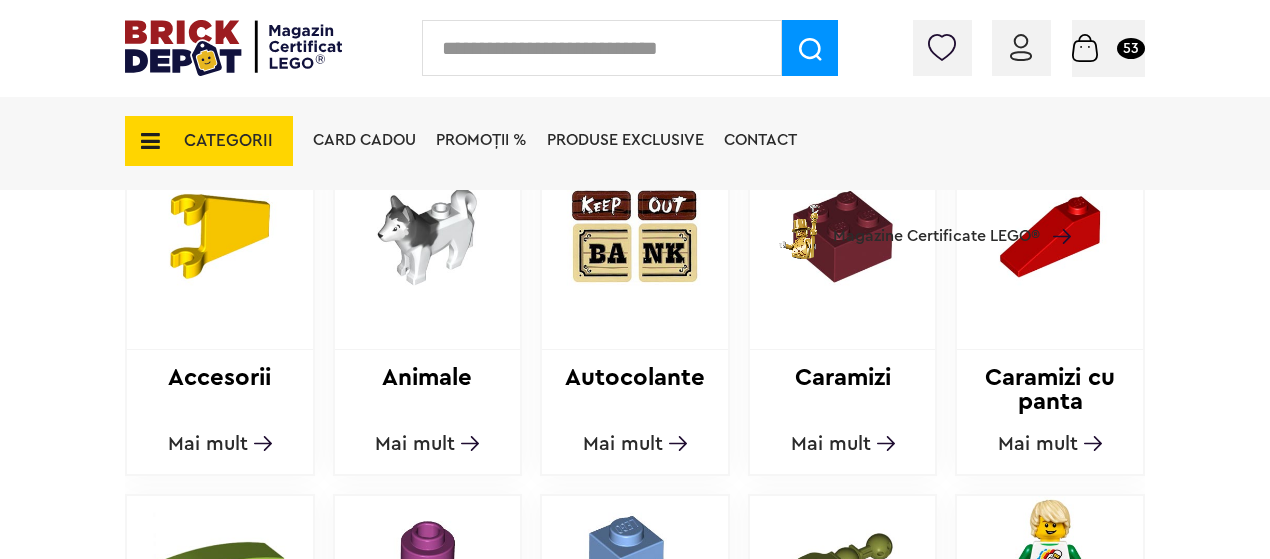 click on "Mai mult" at bounding box center [208, 444] 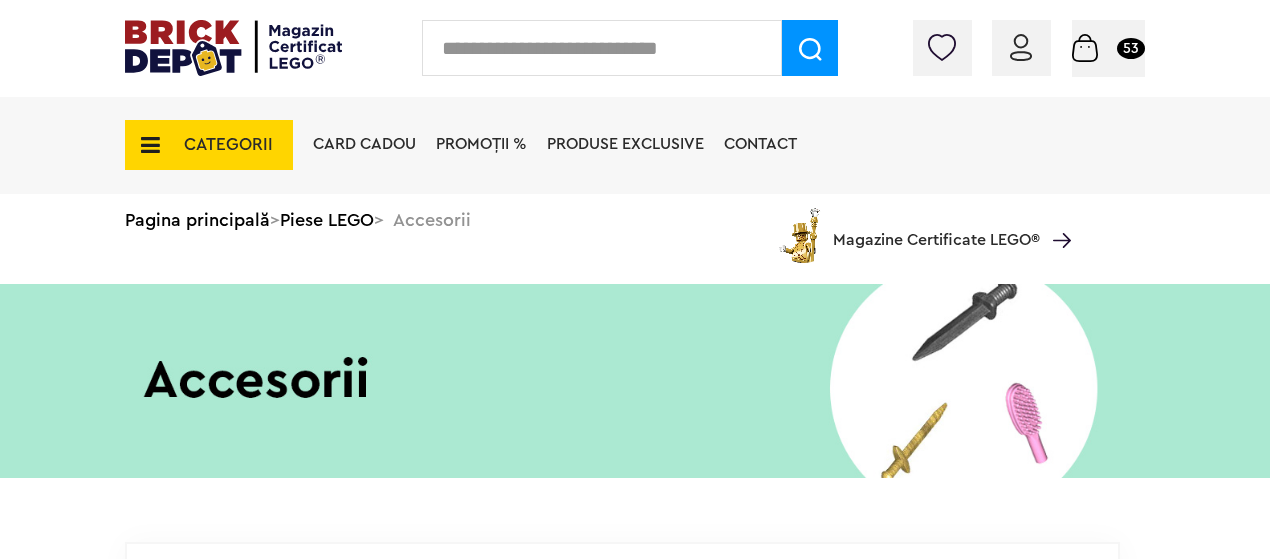 scroll, scrollTop: 0, scrollLeft: 0, axis: both 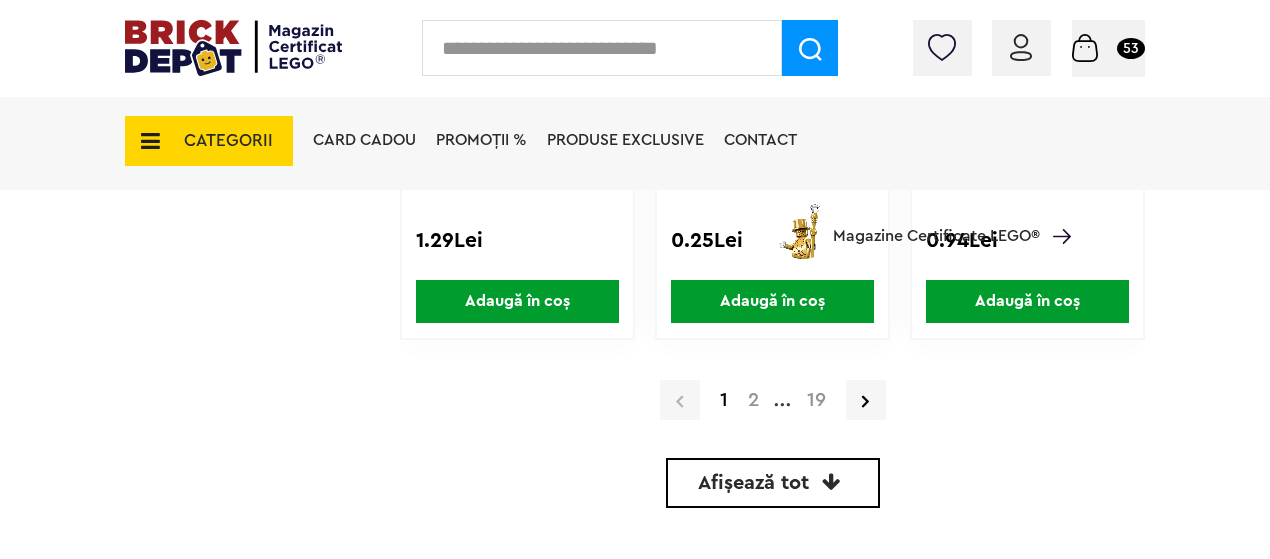click on "2" at bounding box center (753, 400) 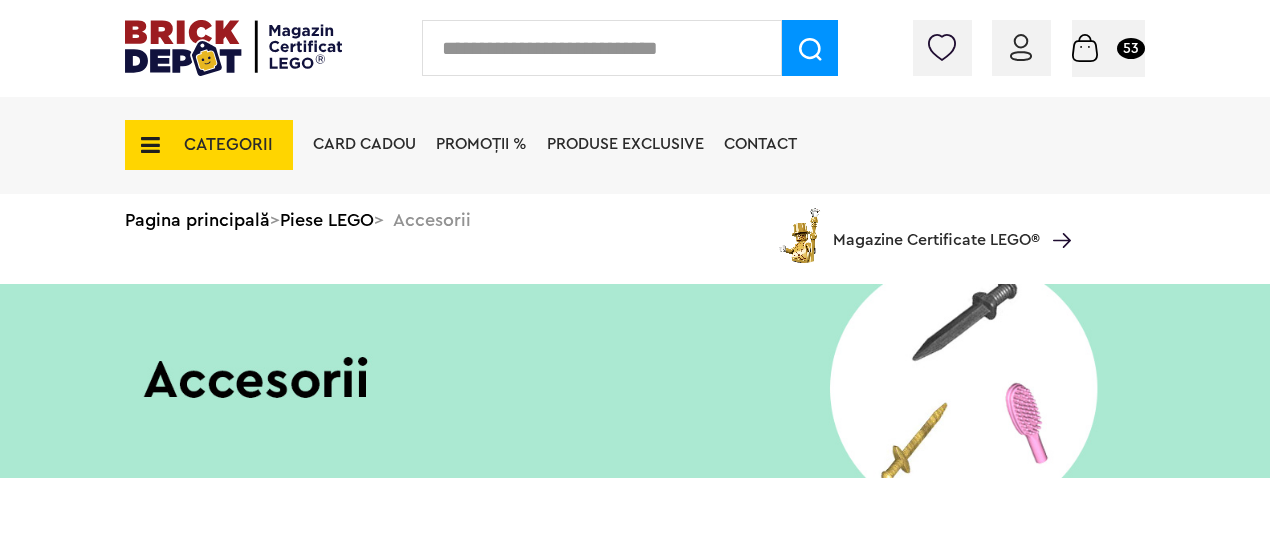 scroll, scrollTop: 0, scrollLeft: 0, axis: both 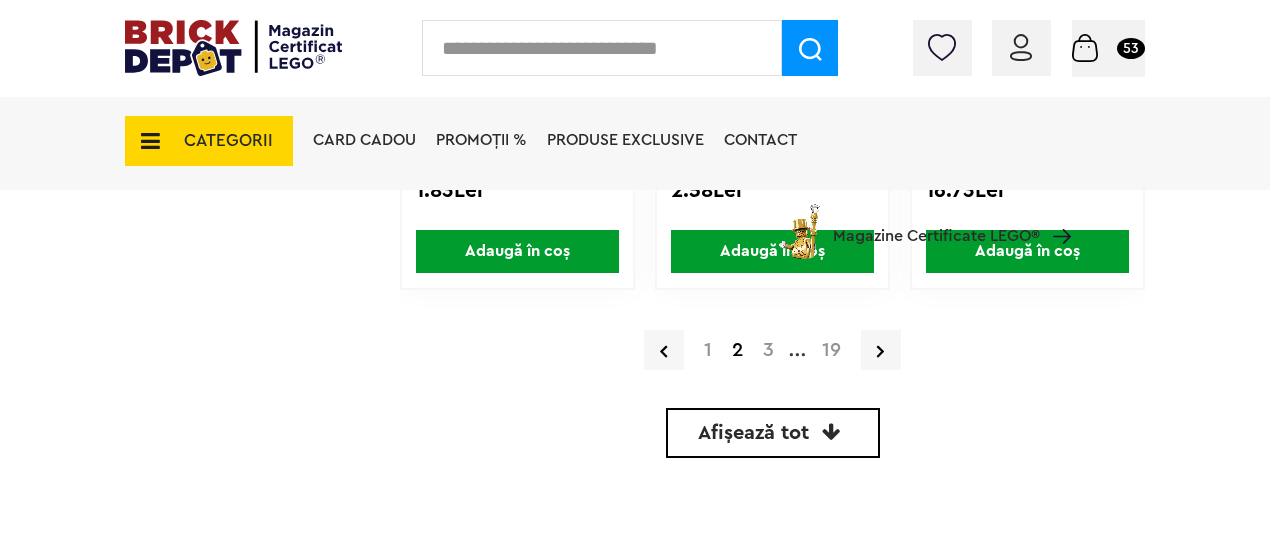 click on "3" at bounding box center (768, 350) 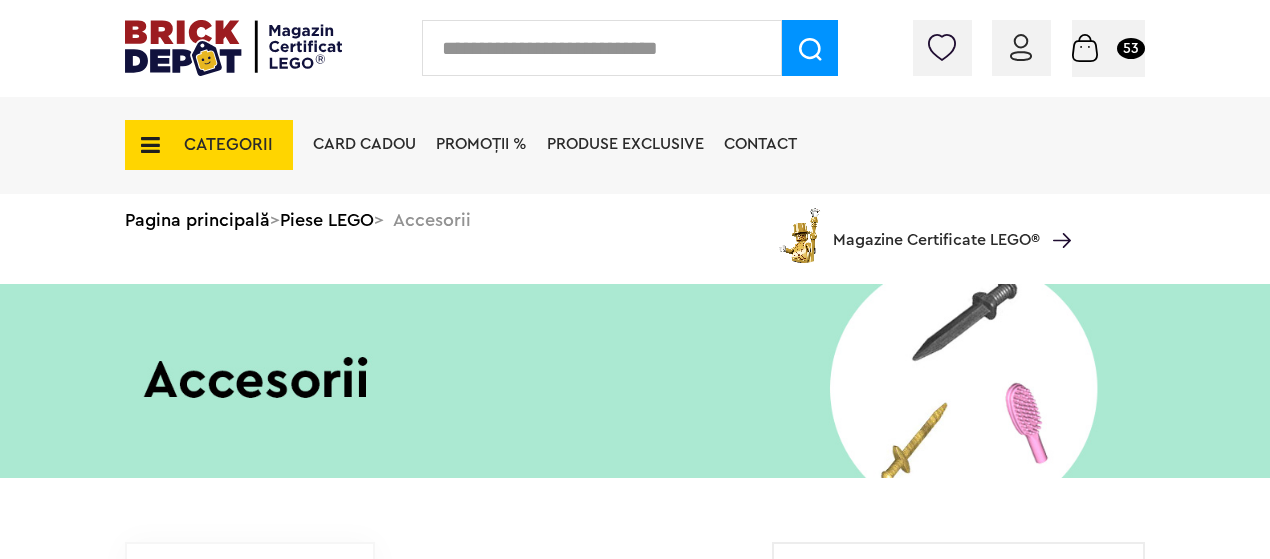 scroll, scrollTop: 0, scrollLeft: 0, axis: both 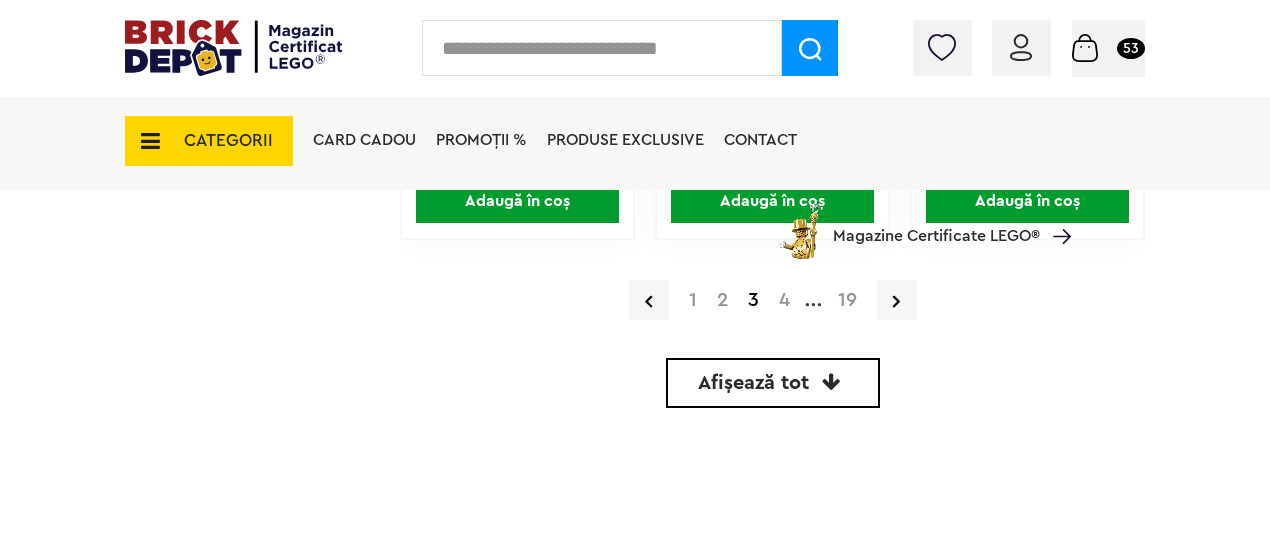 click on "4" at bounding box center [784, 300] 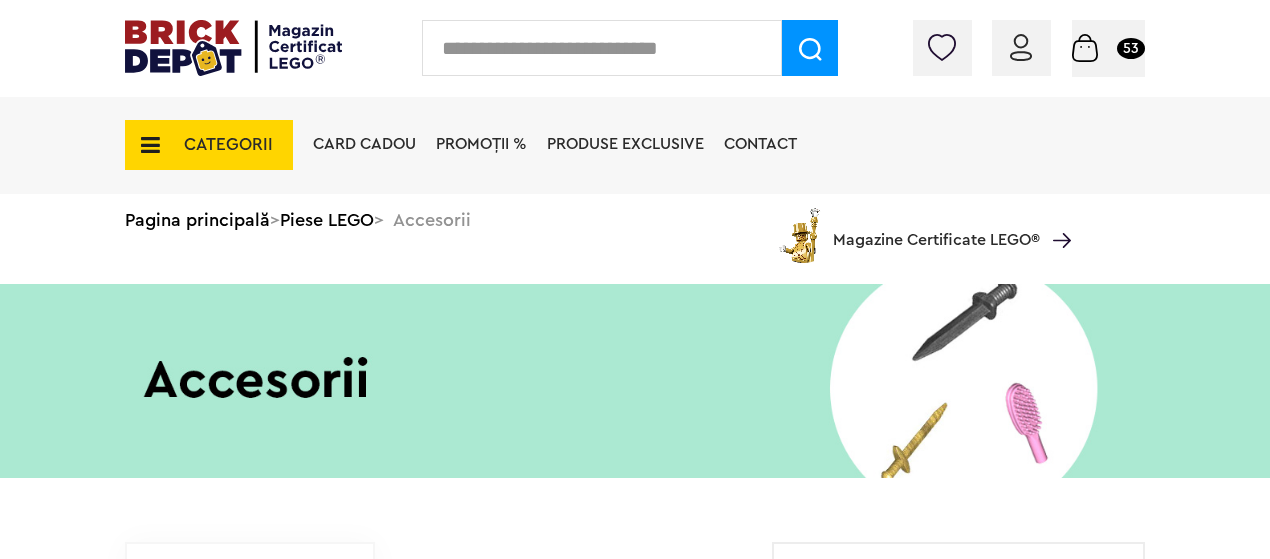 scroll, scrollTop: 0, scrollLeft: 0, axis: both 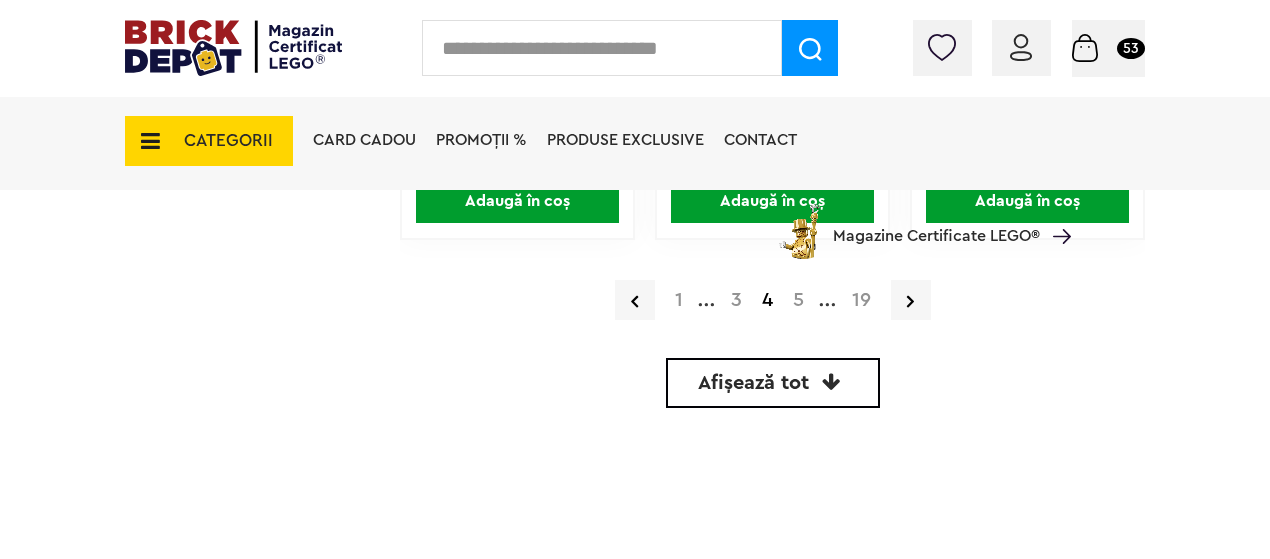 click on "5" at bounding box center (798, 300) 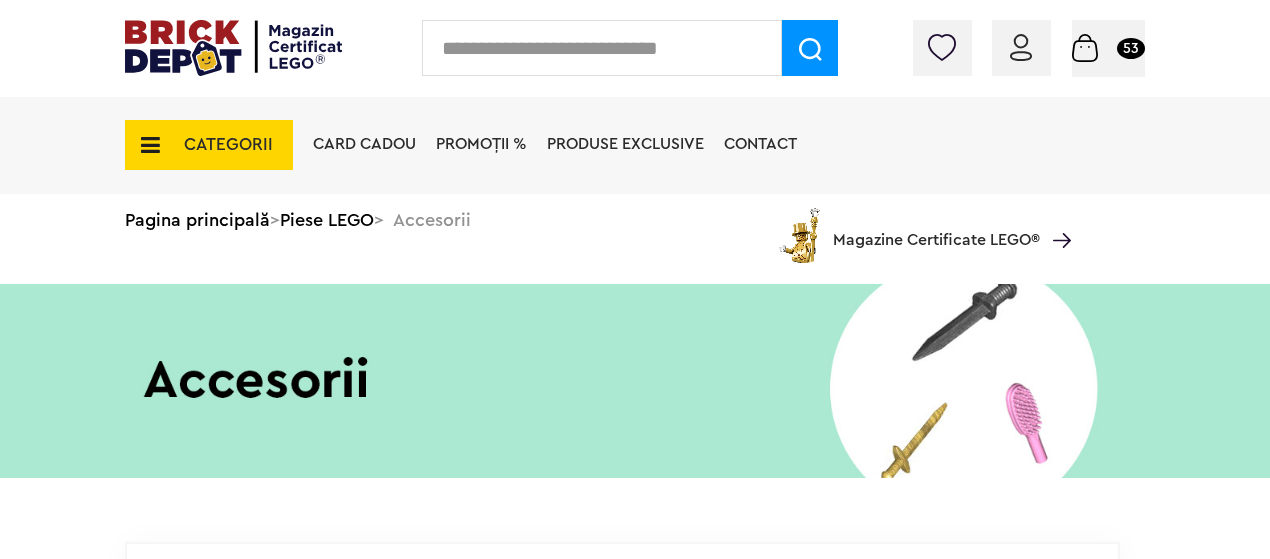 scroll, scrollTop: 0, scrollLeft: 0, axis: both 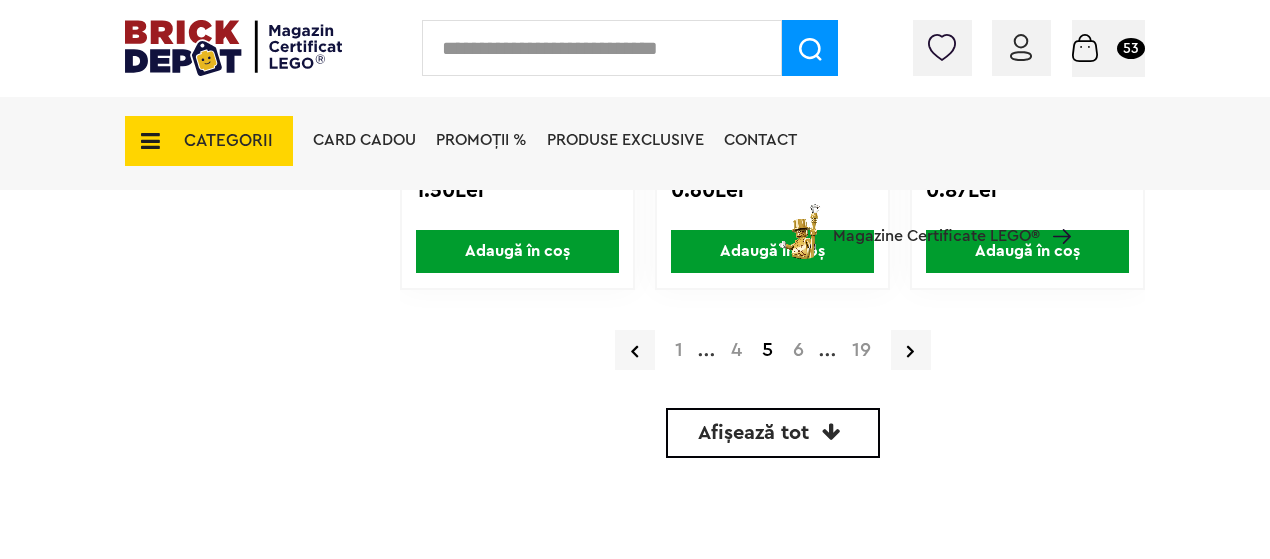 click on "6" at bounding box center (798, 350) 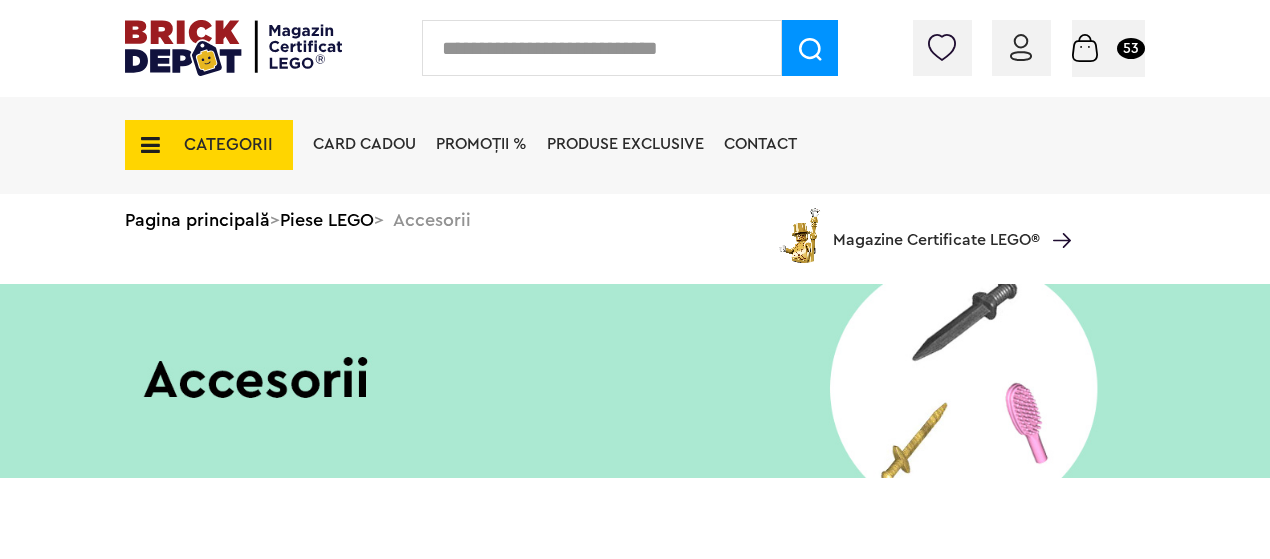 scroll, scrollTop: 0, scrollLeft: 0, axis: both 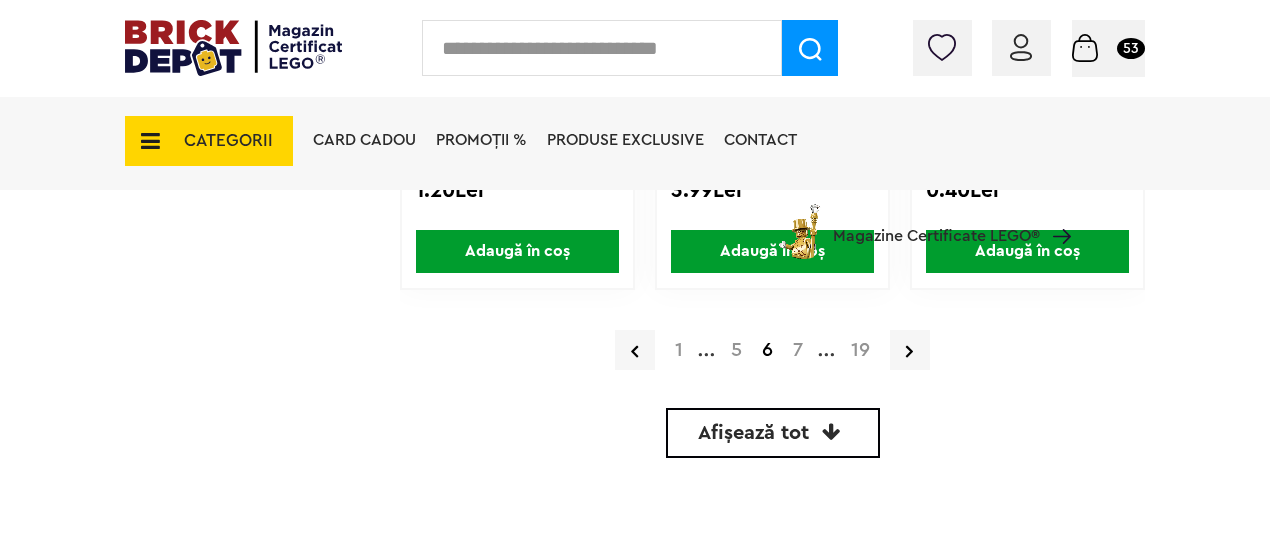 click on "7" at bounding box center [798, 350] 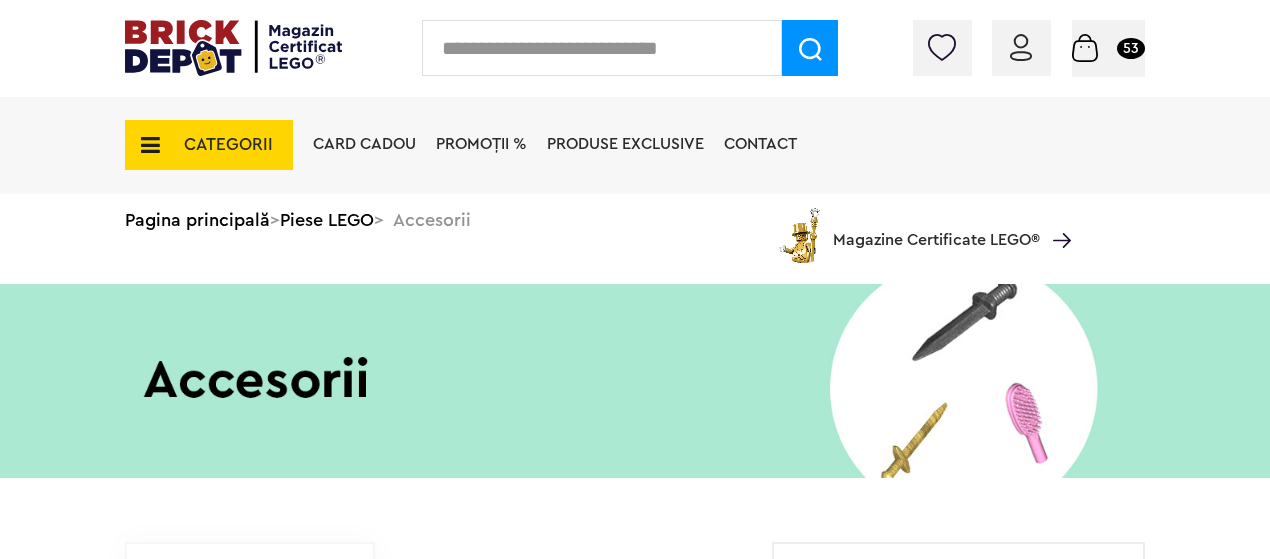 scroll, scrollTop: 0, scrollLeft: 0, axis: both 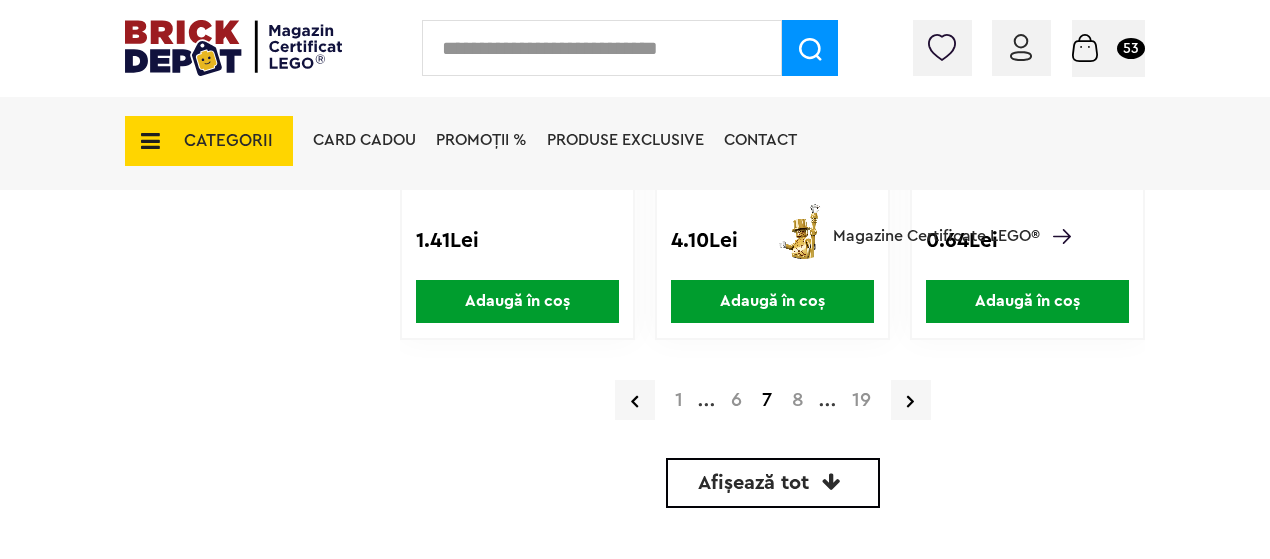 click on "6" at bounding box center [736, 400] 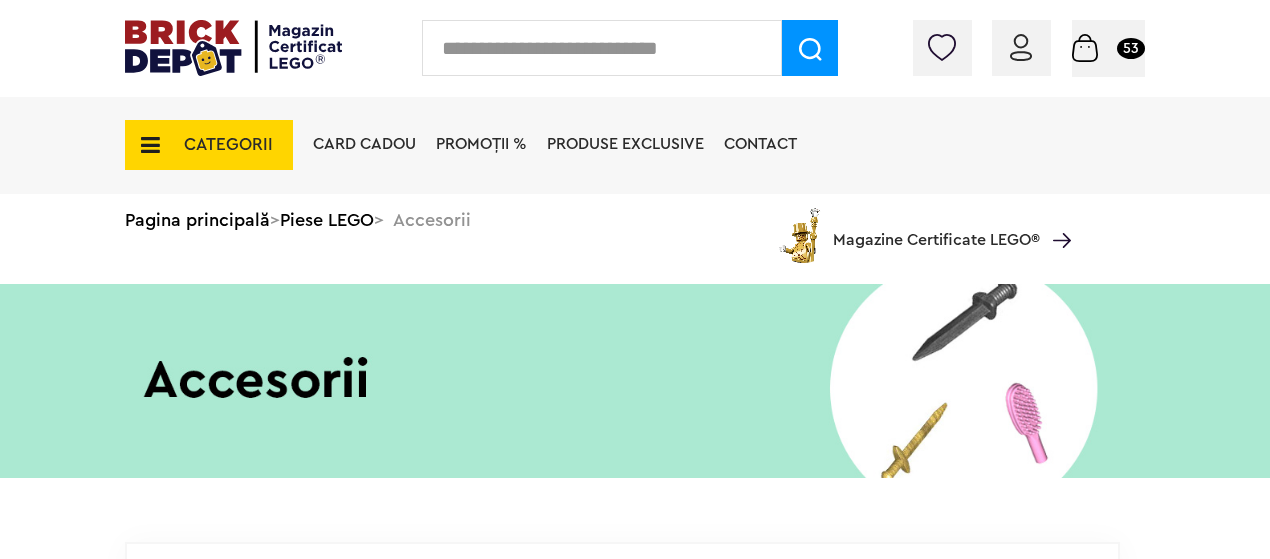 scroll, scrollTop: 0, scrollLeft: 0, axis: both 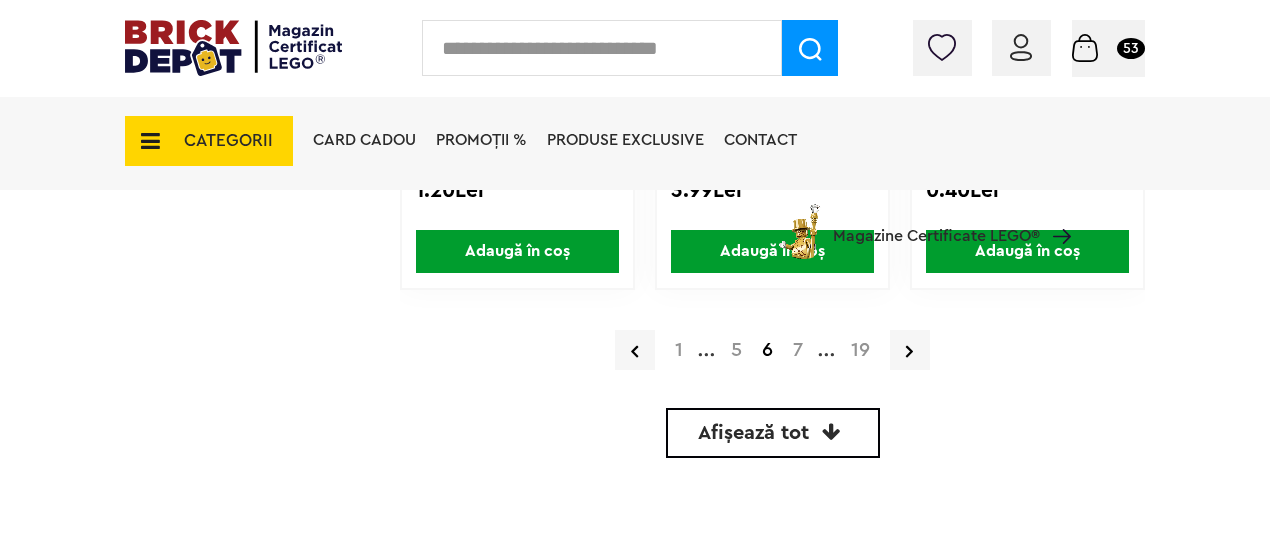 click on "7" at bounding box center [798, 350] 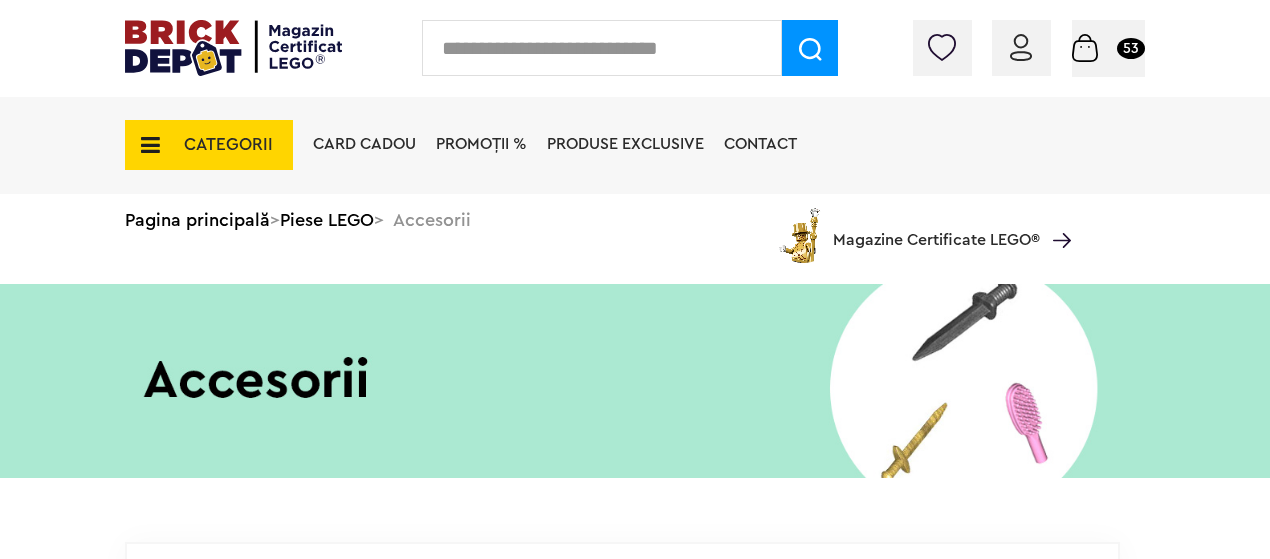 scroll, scrollTop: 0, scrollLeft: 0, axis: both 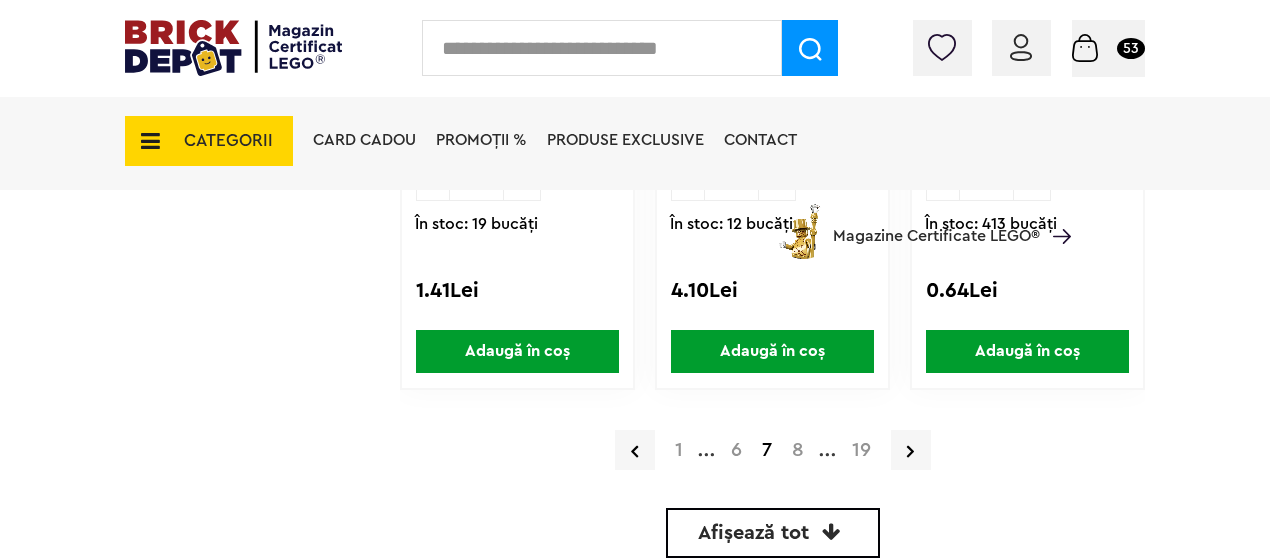 click on "8" at bounding box center [798, 450] 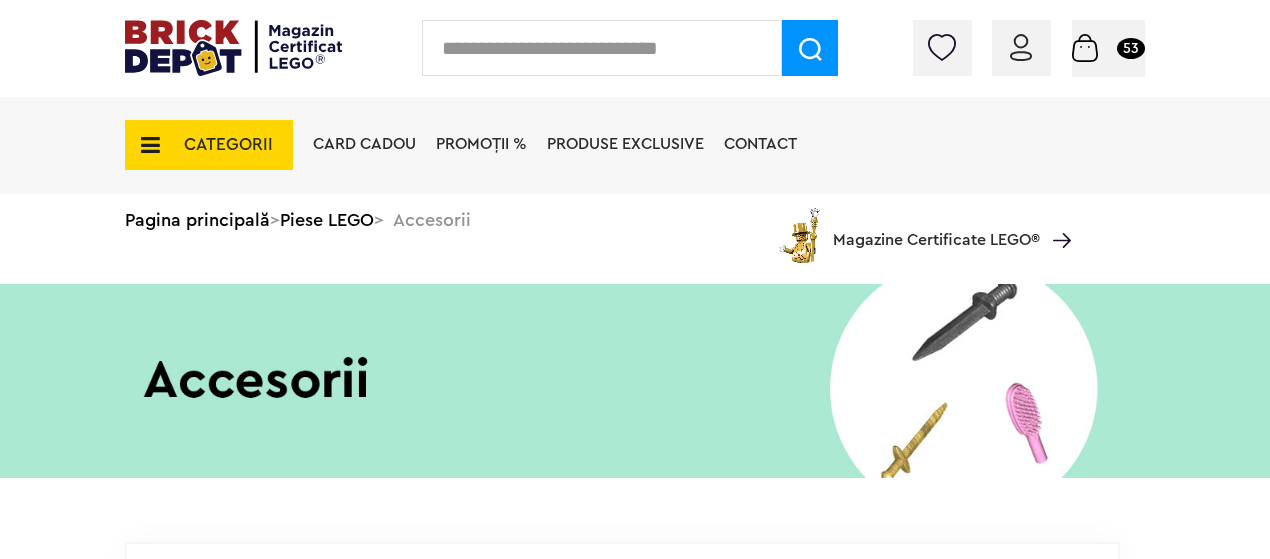 scroll, scrollTop: 0, scrollLeft: 0, axis: both 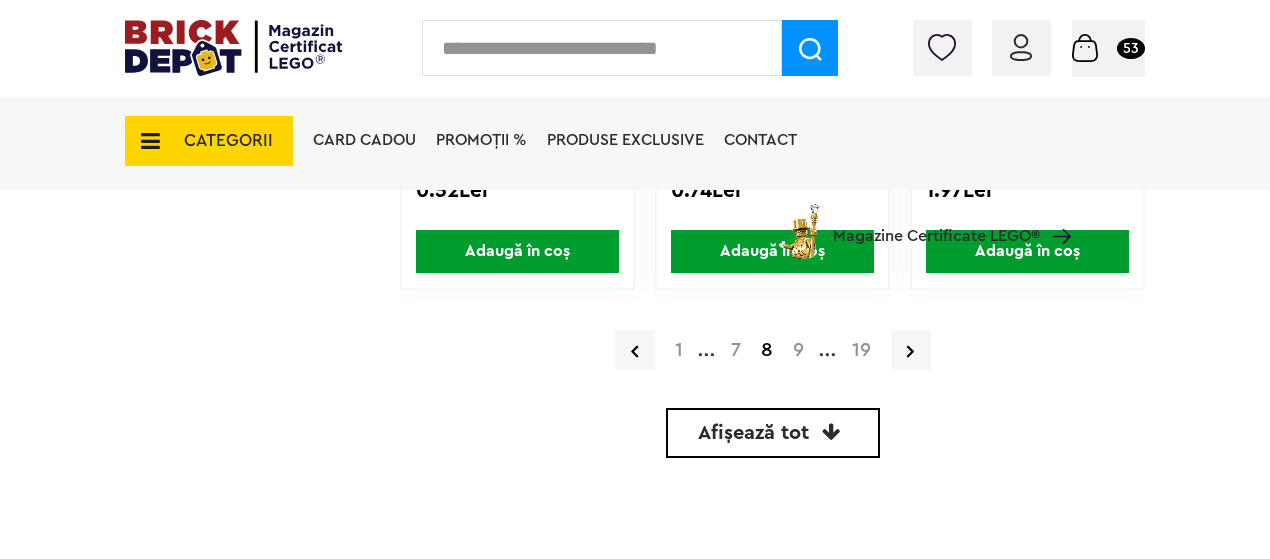 click on "9" at bounding box center [798, 350] 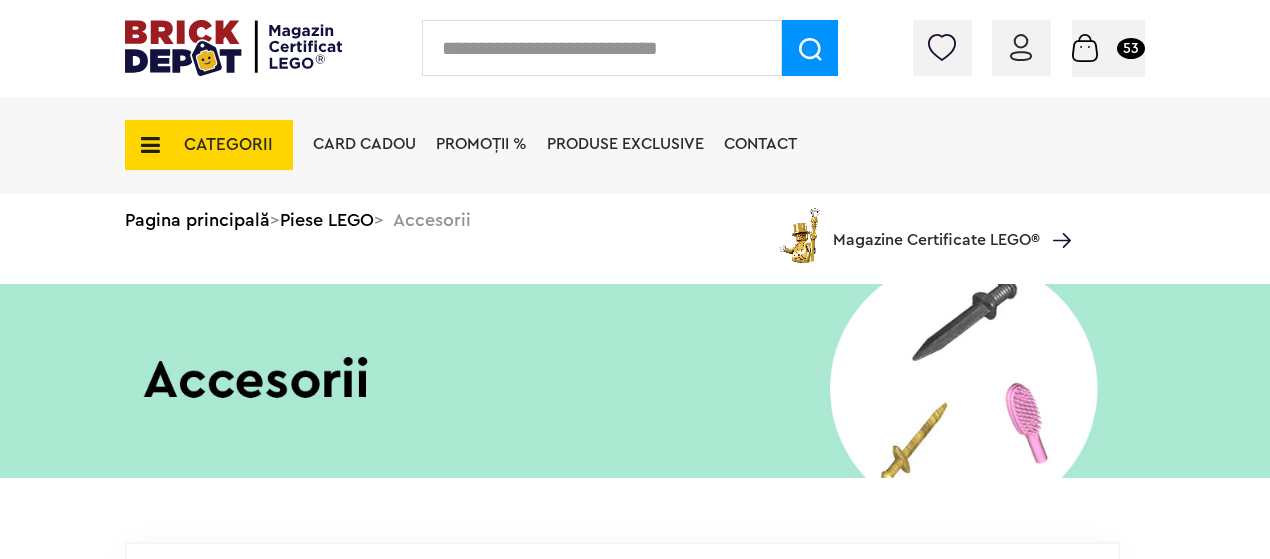 scroll, scrollTop: 0, scrollLeft: 0, axis: both 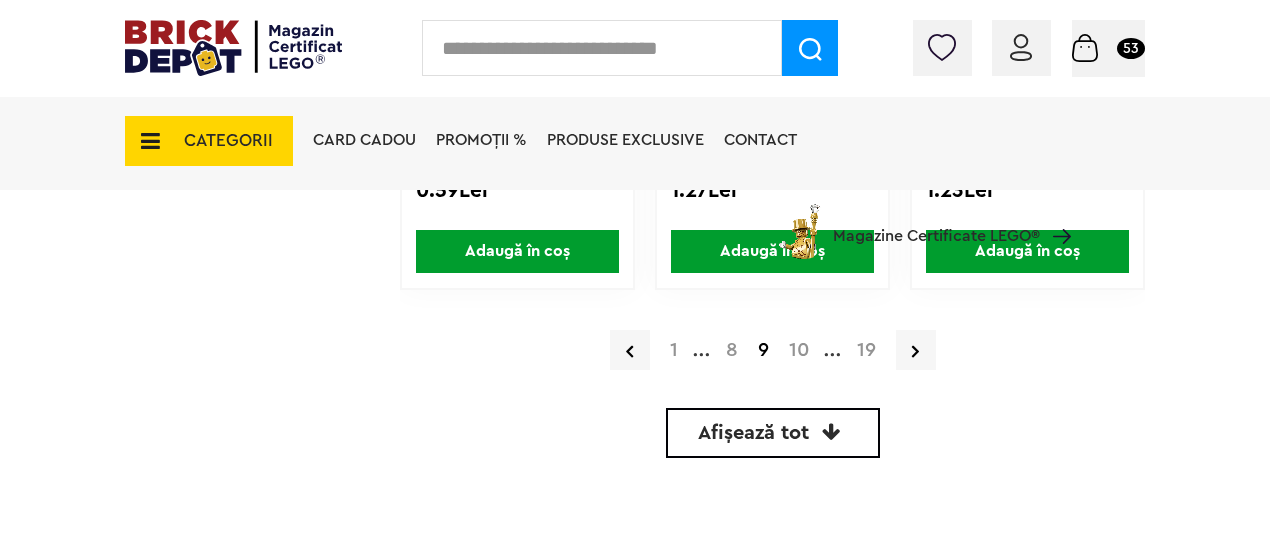 click on "10" at bounding box center (799, 350) 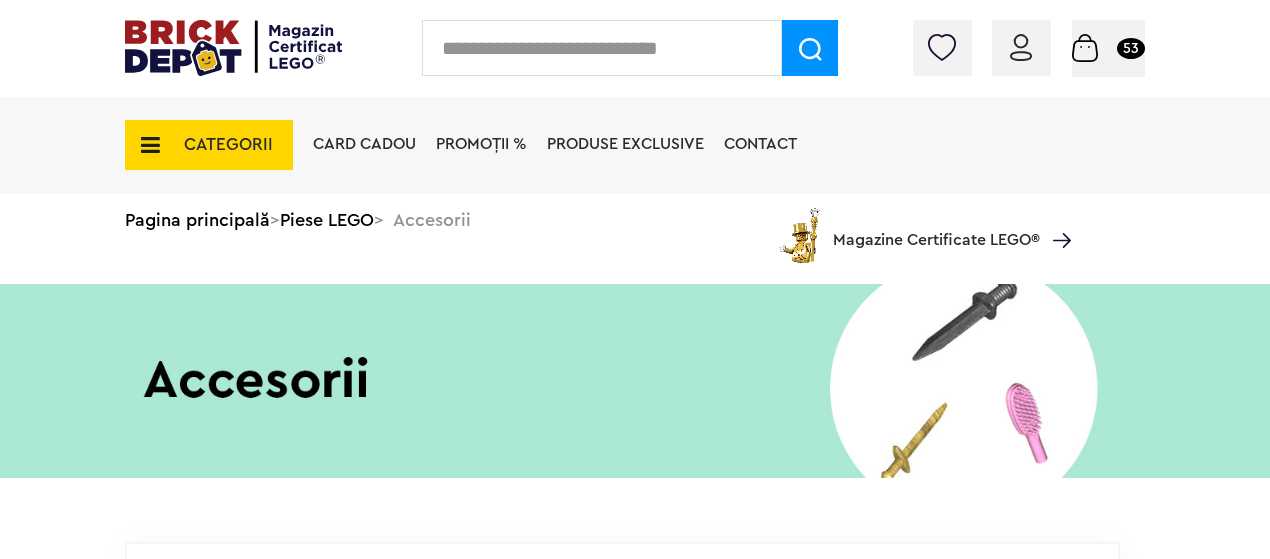scroll, scrollTop: 0, scrollLeft: 0, axis: both 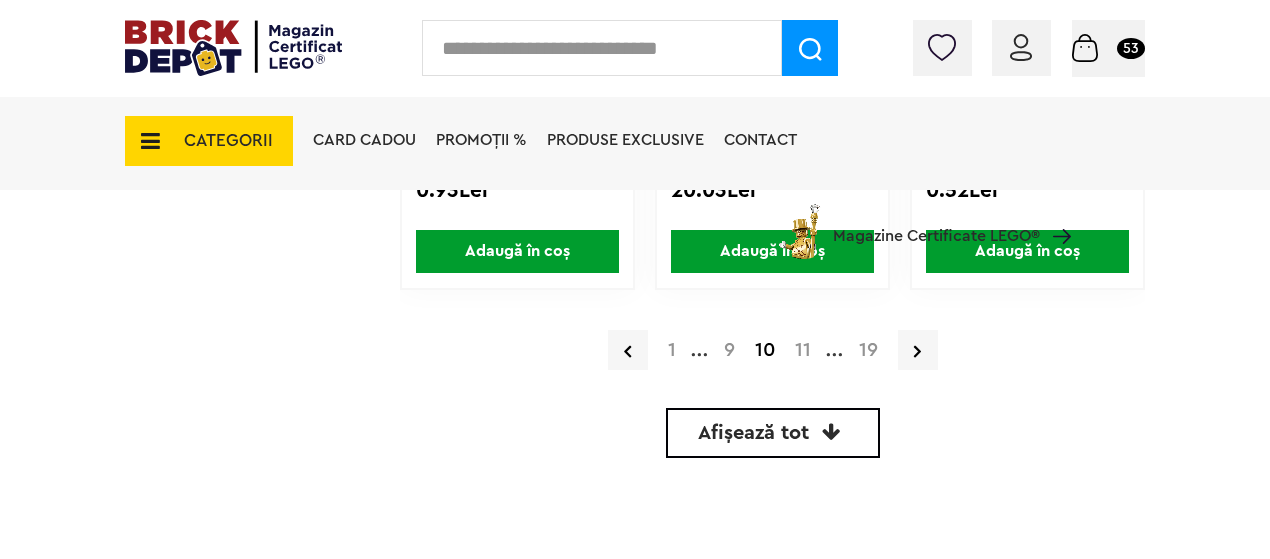 click on "11" at bounding box center [803, 350] 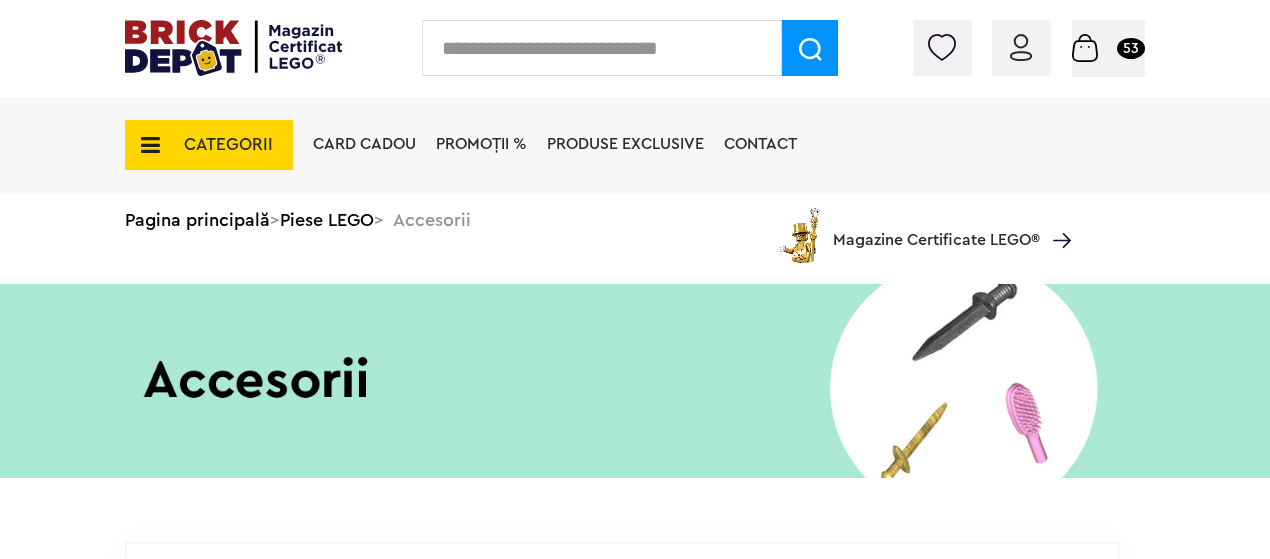 scroll, scrollTop: 0, scrollLeft: 0, axis: both 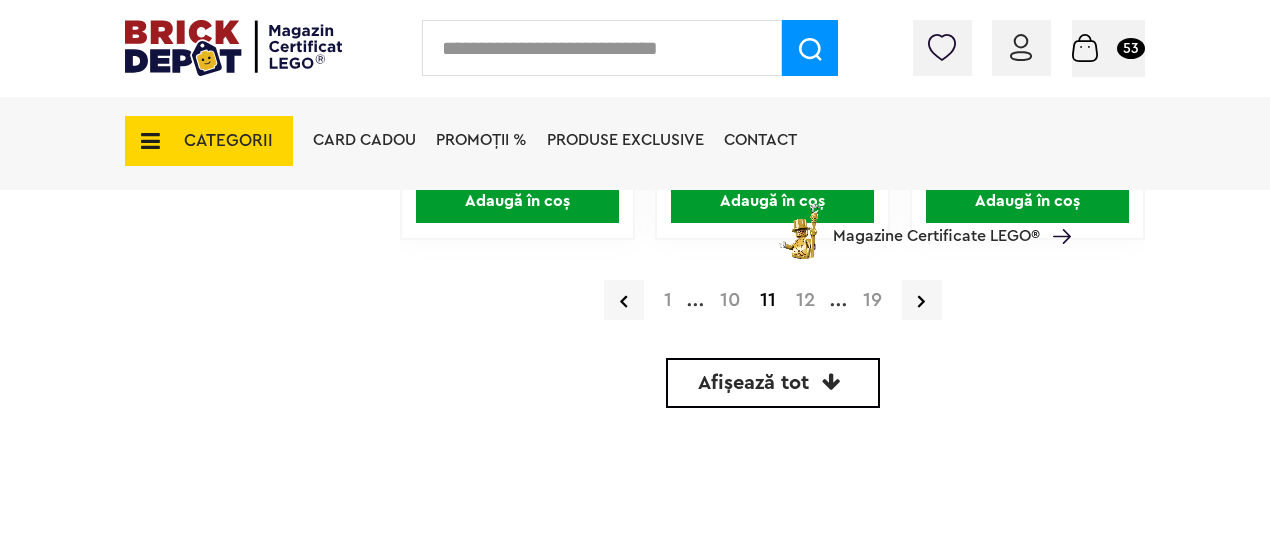 click on "12" at bounding box center (805, 300) 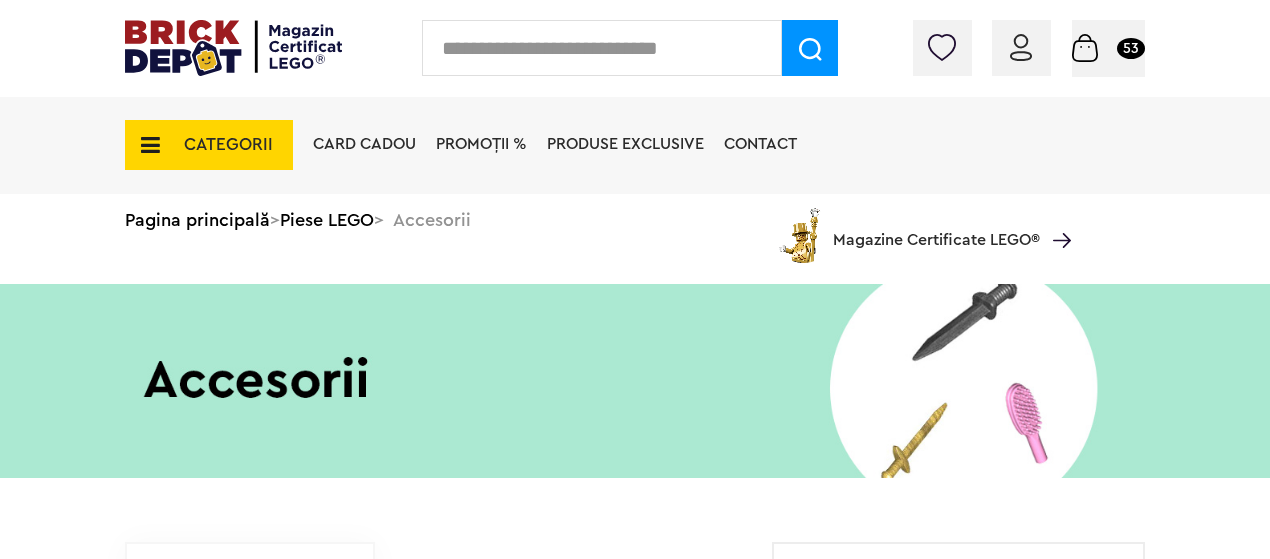 scroll, scrollTop: 0, scrollLeft: 0, axis: both 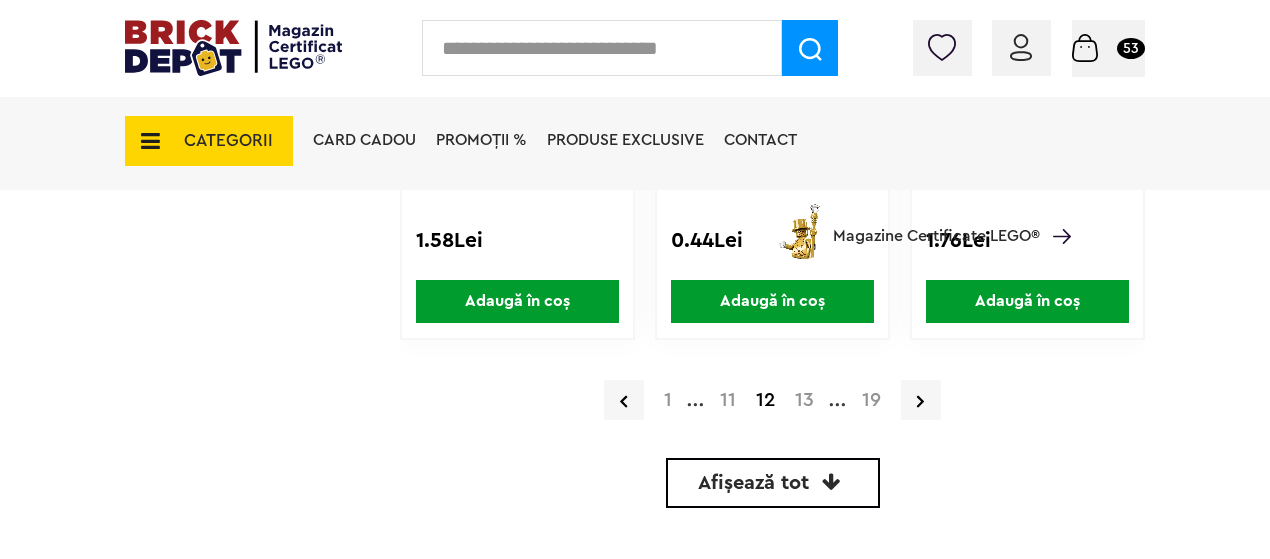 click on "13" at bounding box center (804, 400) 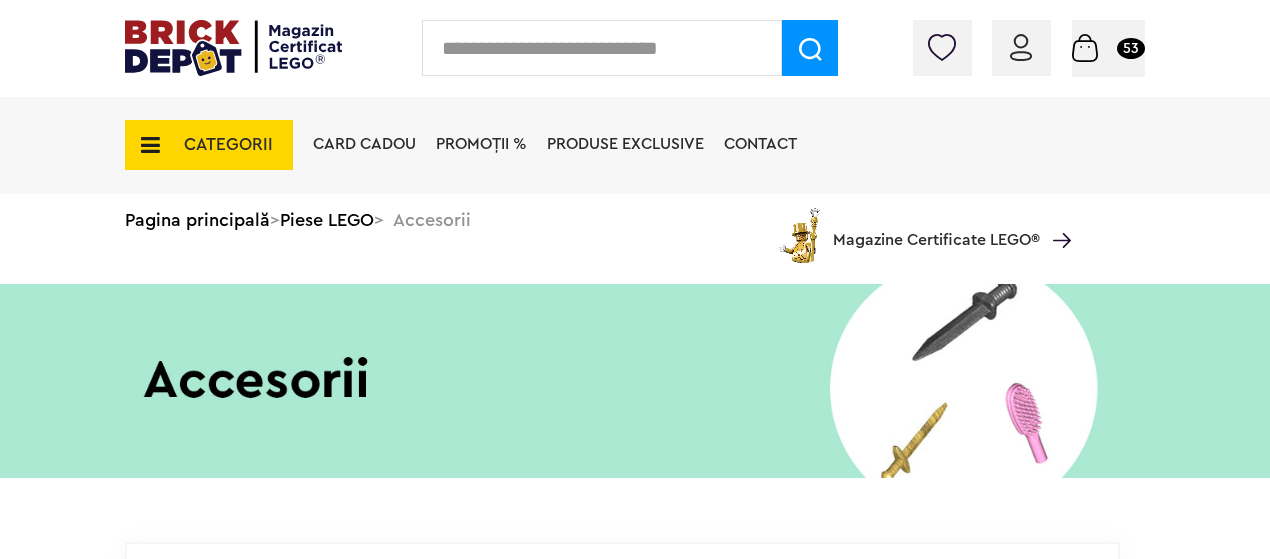 scroll, scrollTop: 0, scrollLeft: 0, axis: both 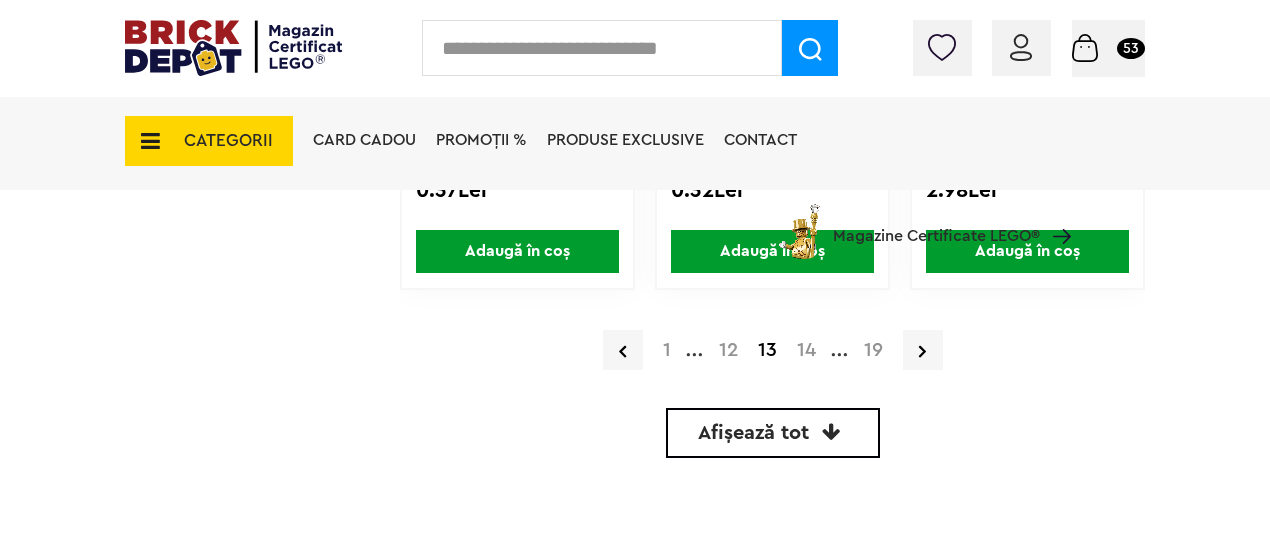 click on "14" at bounding box center [806, 350] 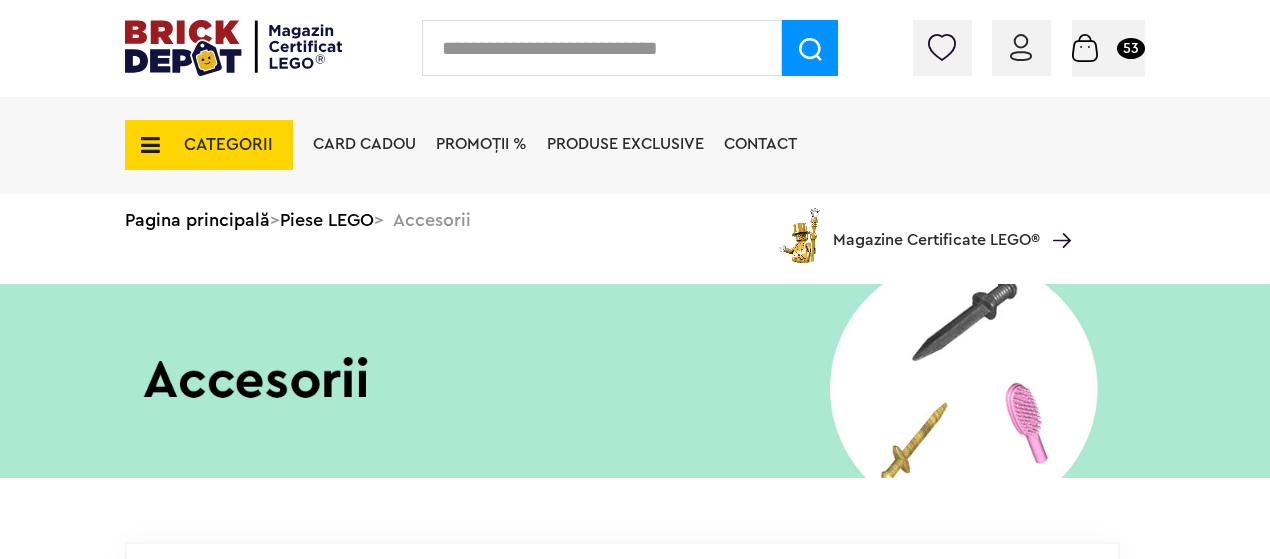 scroll, scrollTop: 0, scrollLeft: 0, axis: both 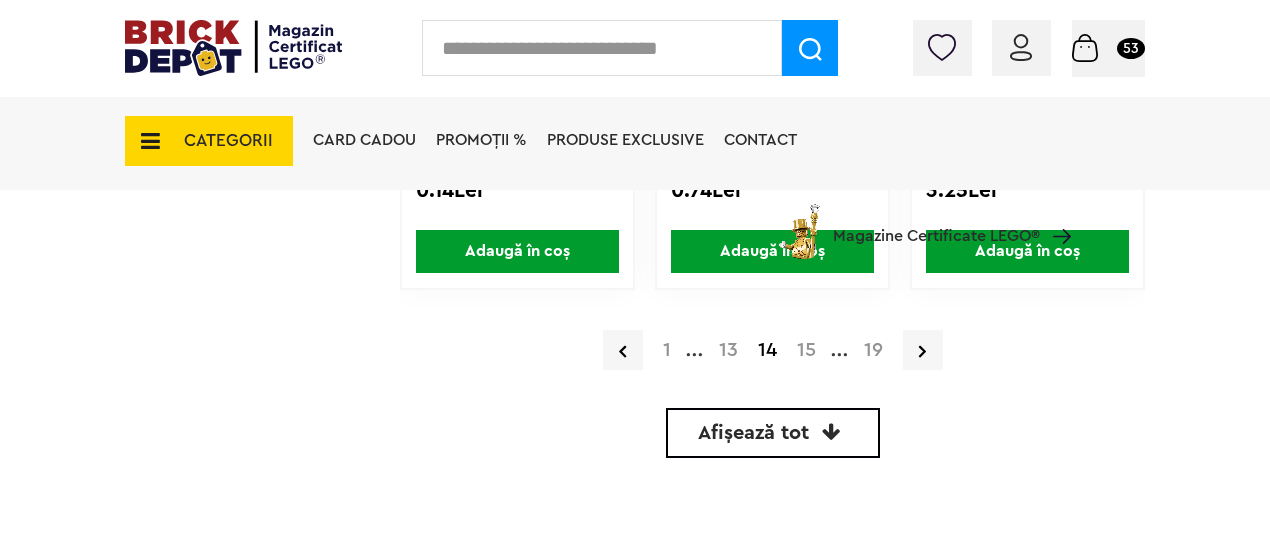 click on "15" at bounding box center (806, 350) 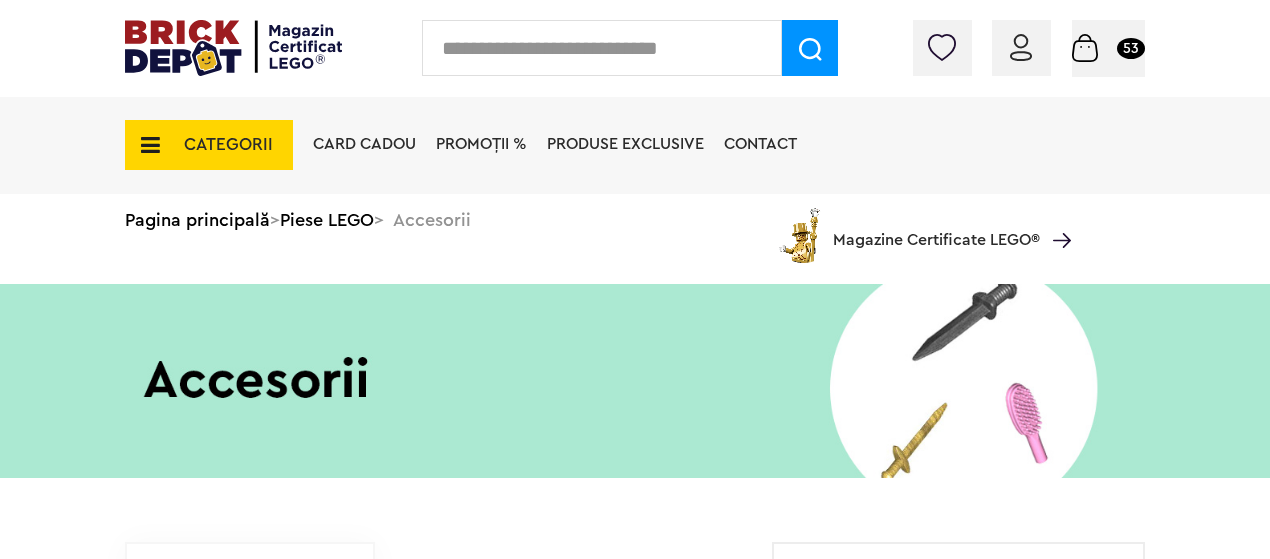 scroll, scrollTop: 0, scrollLeft: 0, axis: both 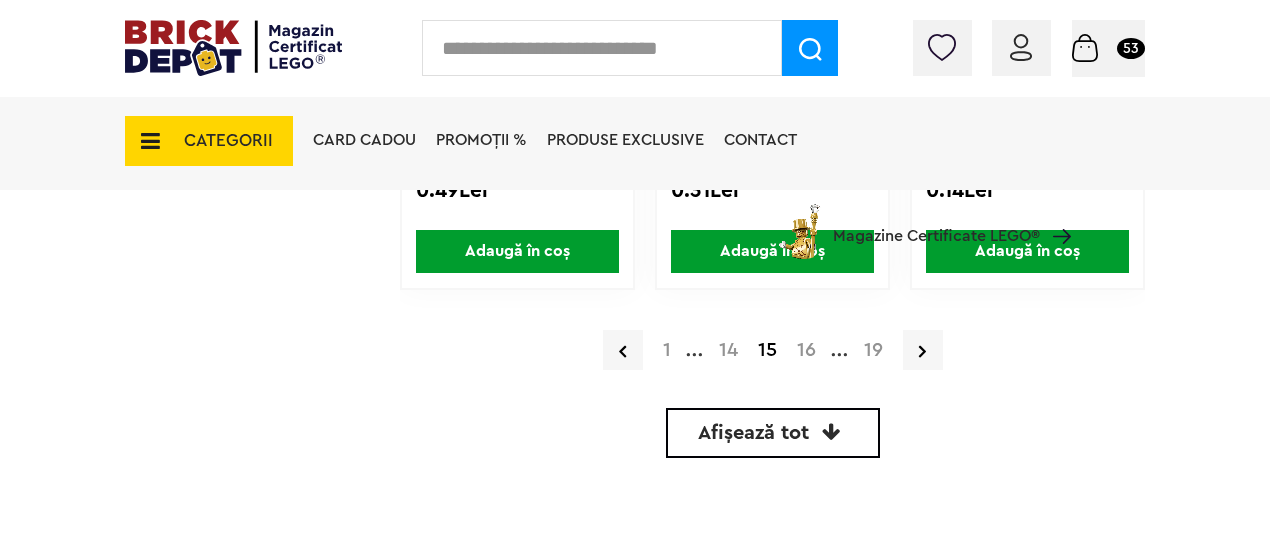 click on "16" at bounding box center (806, 350) 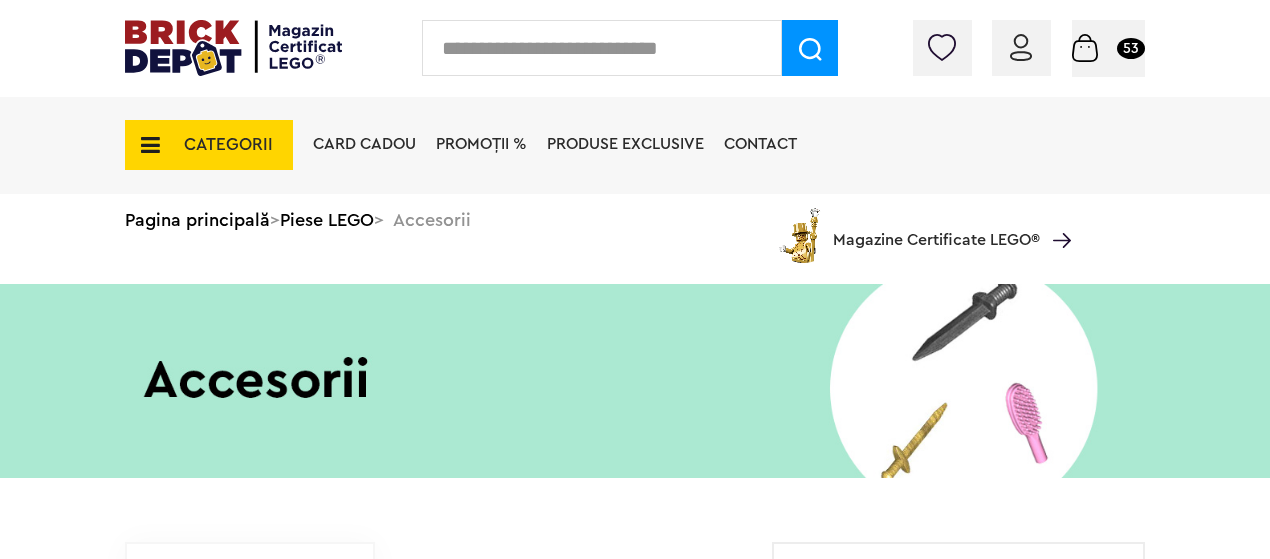 scroll, scrollTop: 0, scrollLeft: 0, axis: both 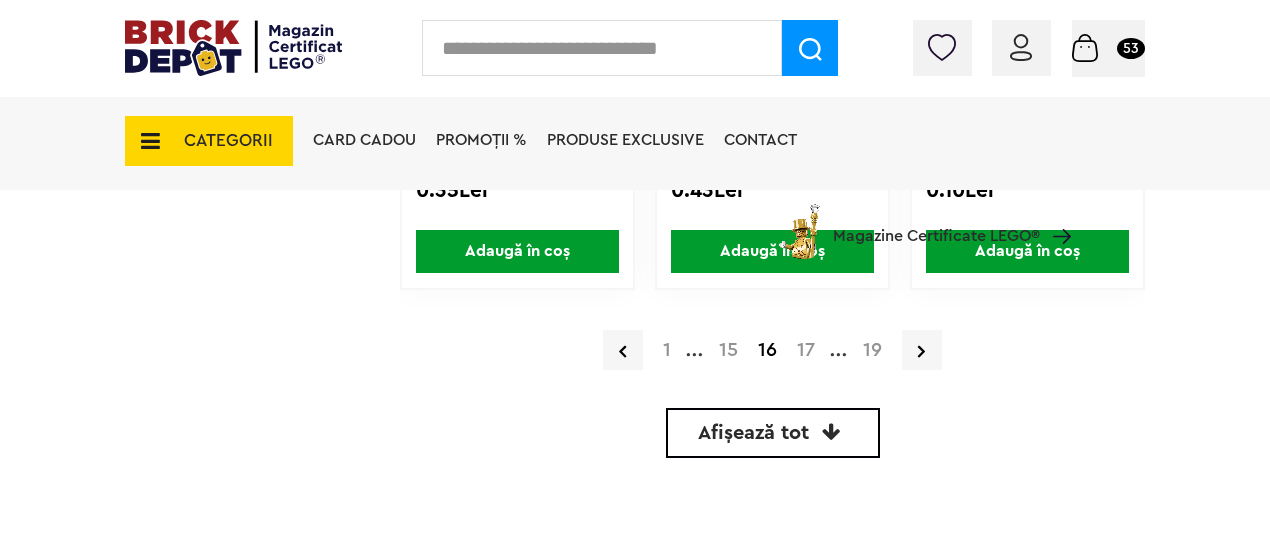 click on "17" at bounding box center [806, 350] 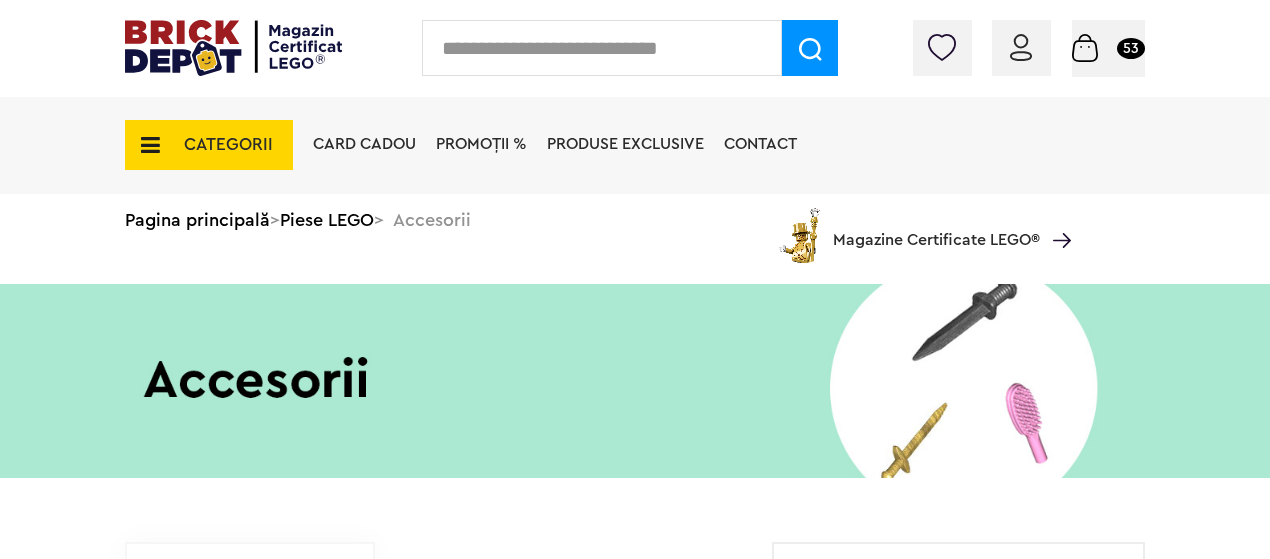scroll, scrollTop: 0, scrollLeft: 0, axis: both 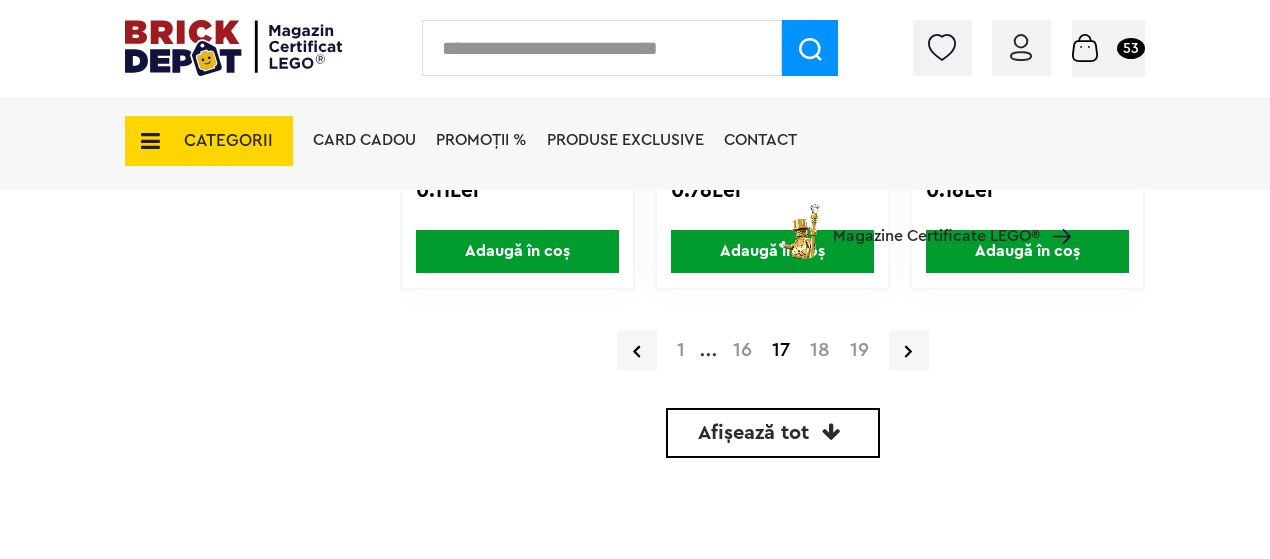 click on "18" at bounding box center (820, 350) 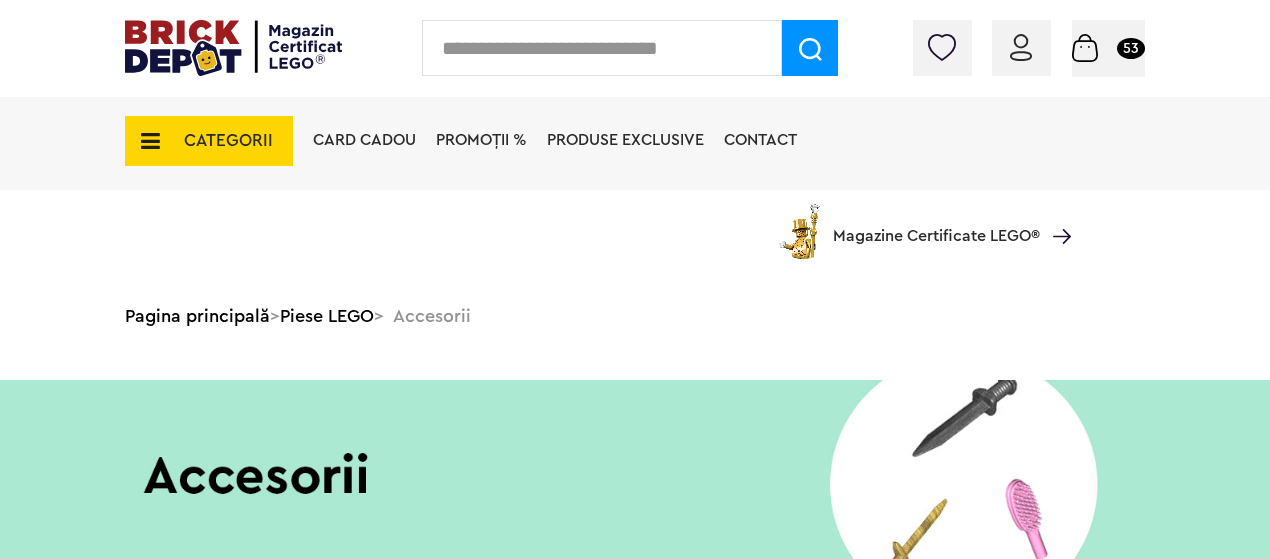 scroll, scrollTop: 1200, scrollLeft: 0, axis: vertical 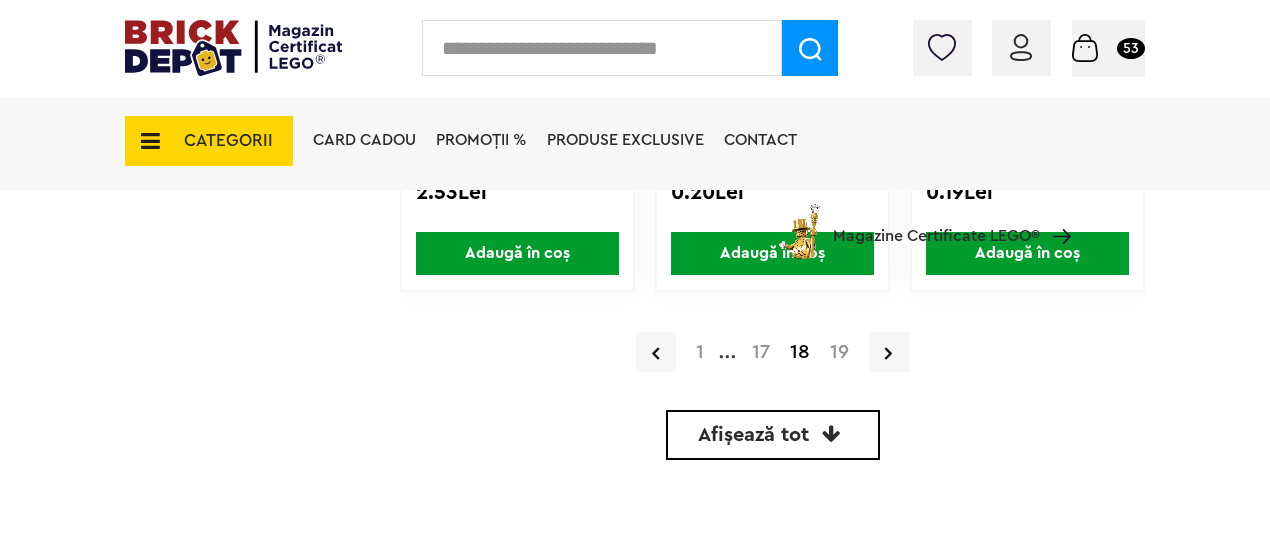 click on "19" at bounding box center [839, 352] 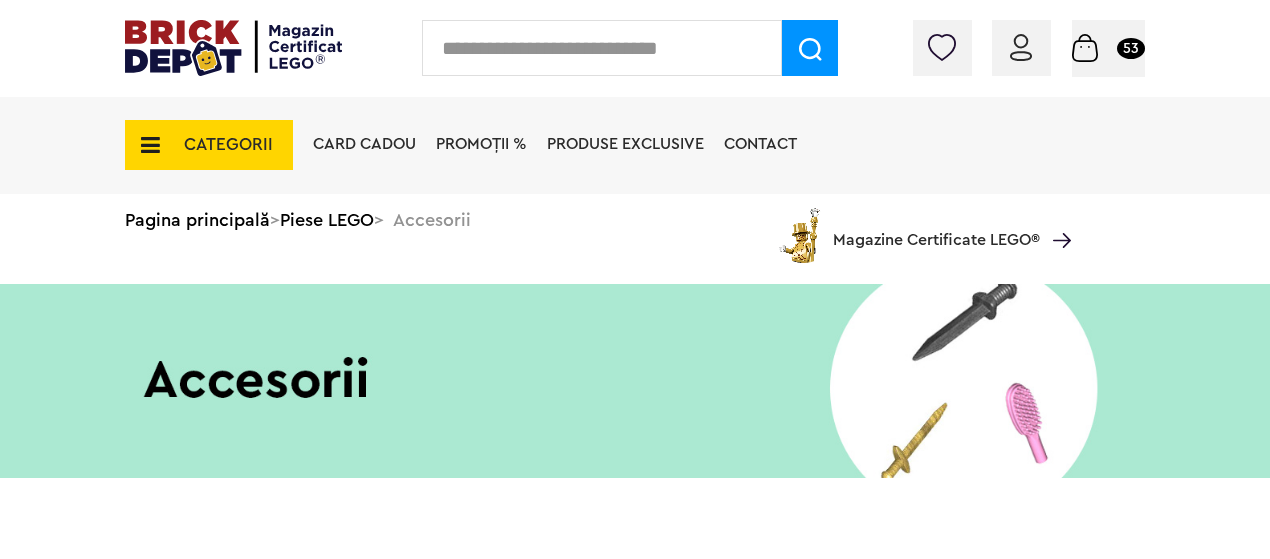 scroll, scrollTop: 0, scrollLeft: 0, axis: both 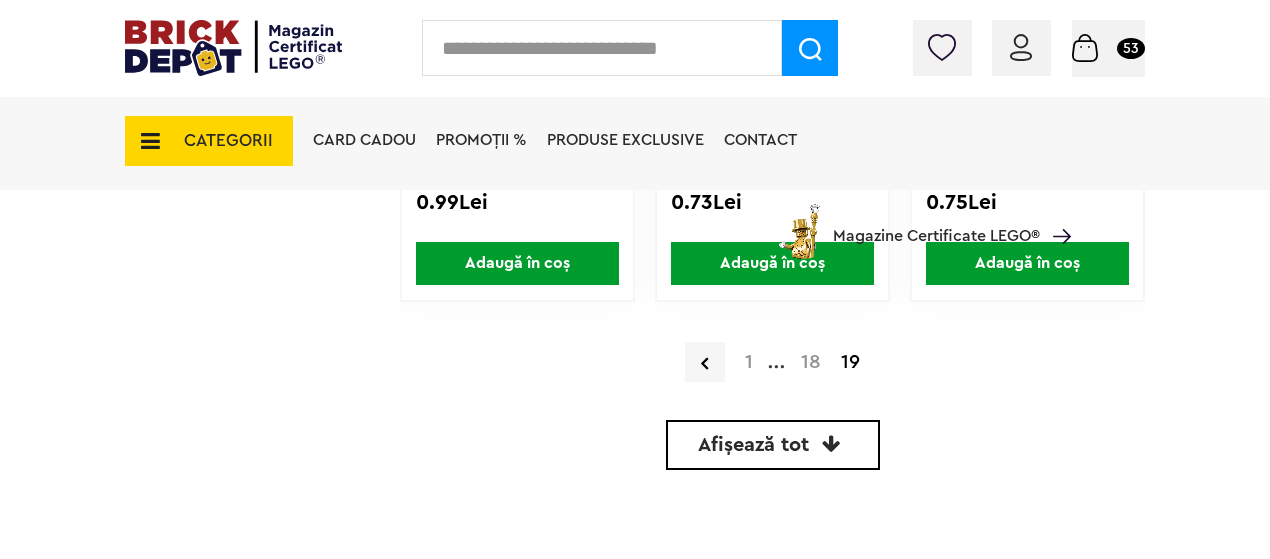 click on "CATEGORII" at bounding box center [228, 140] 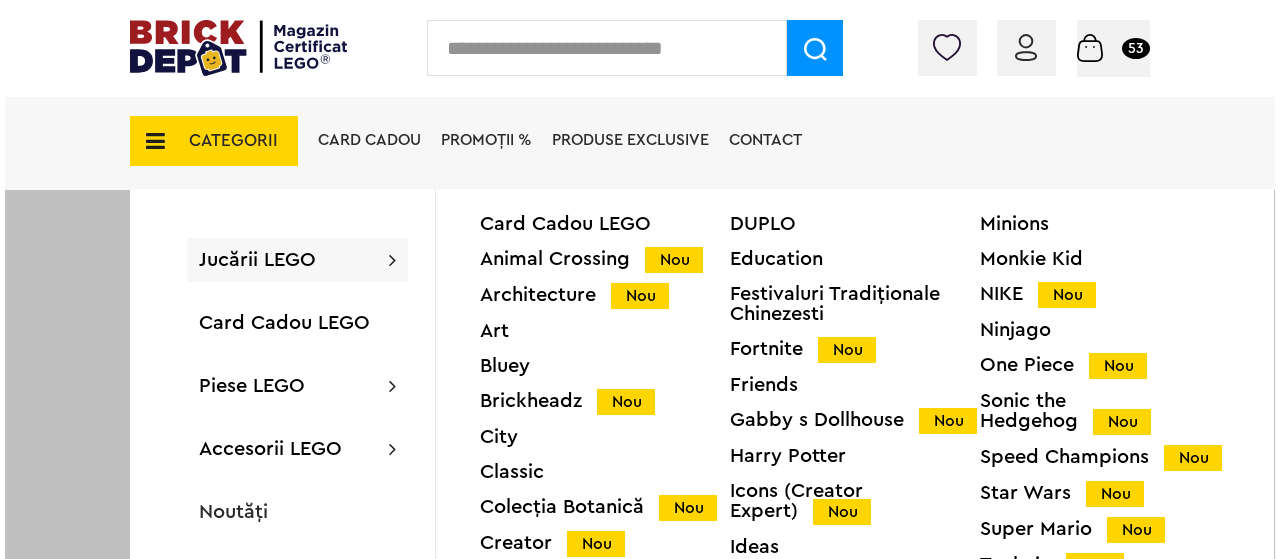 scroll, scrollTop: 4901, scrollLeft: 0, axis: vertical 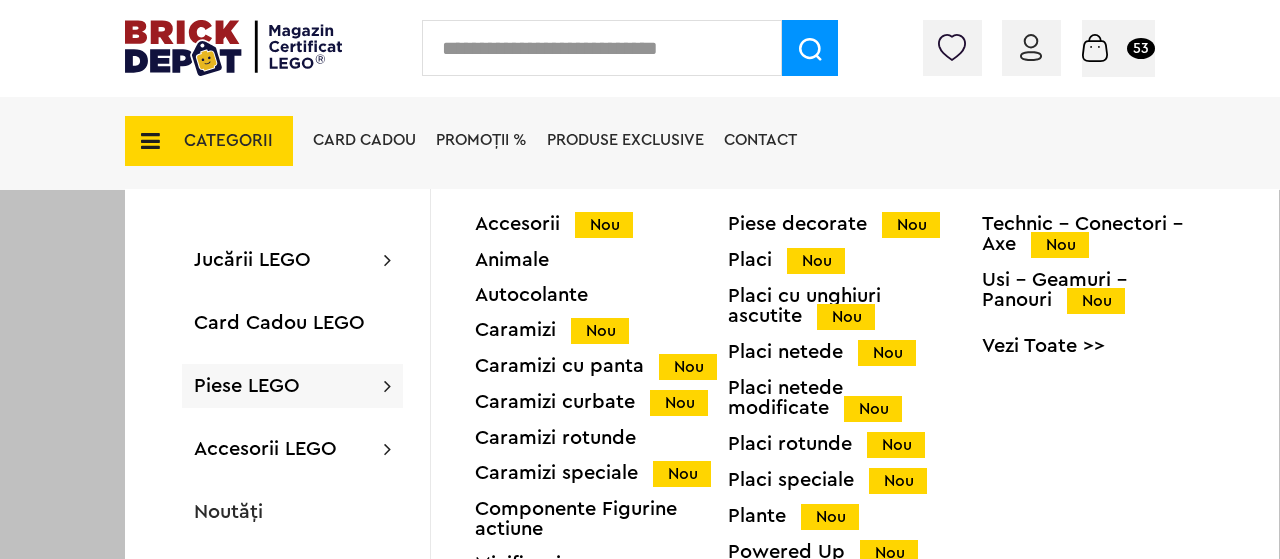 click on "Piese LEGO" at bounding box center (247, 386) 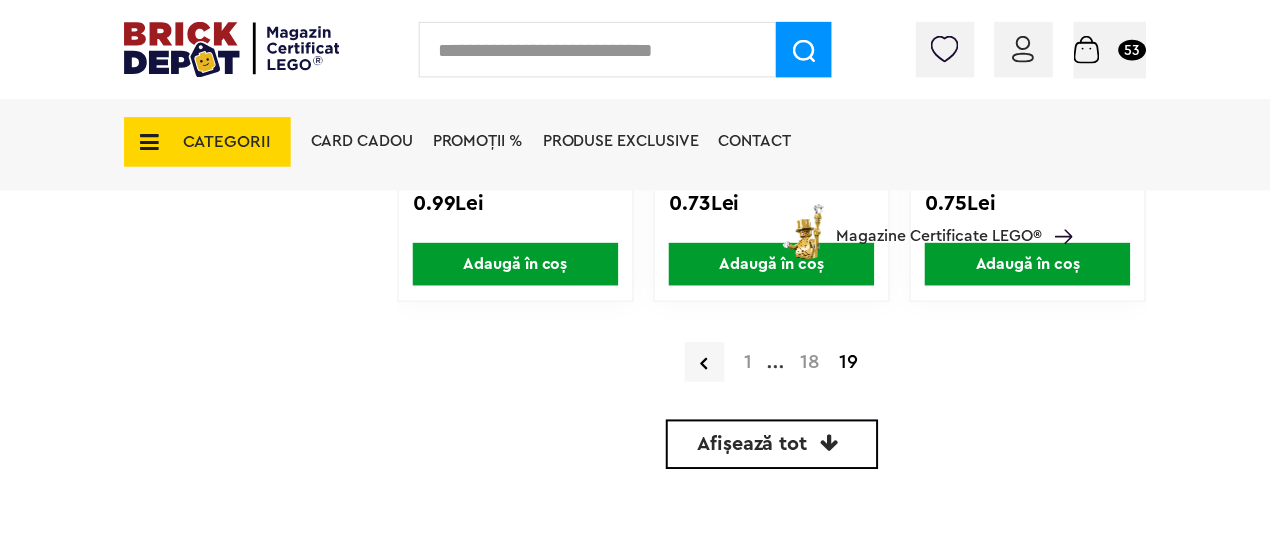 scroll, scrollTop: 4900, scrollLeft: 0, axis: vertical 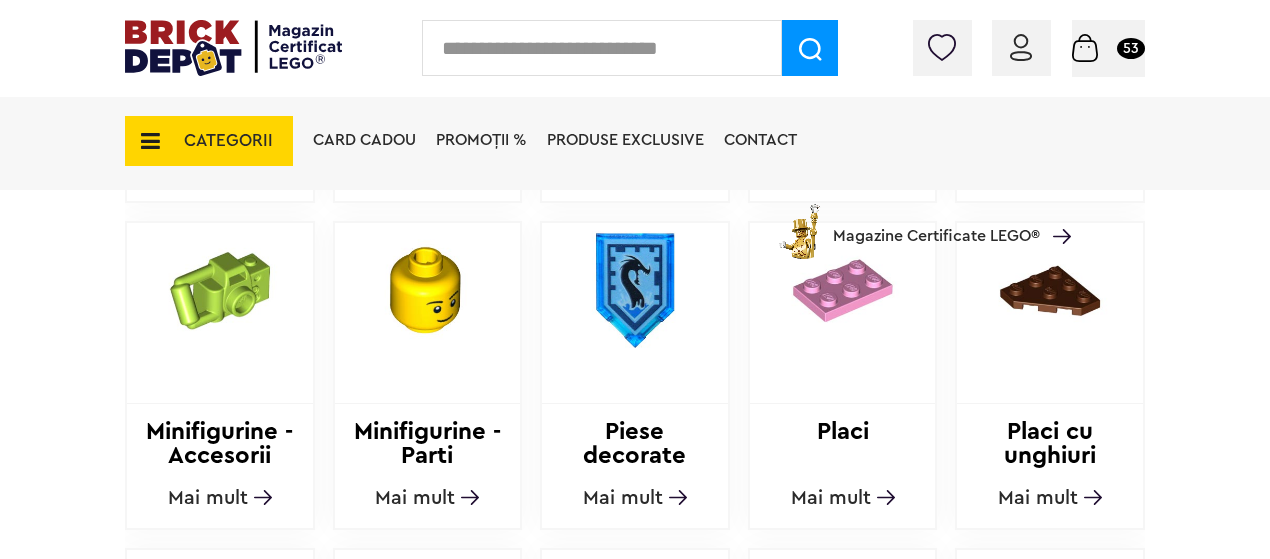 click on "Mai mult" at bounding box center [623, 498] 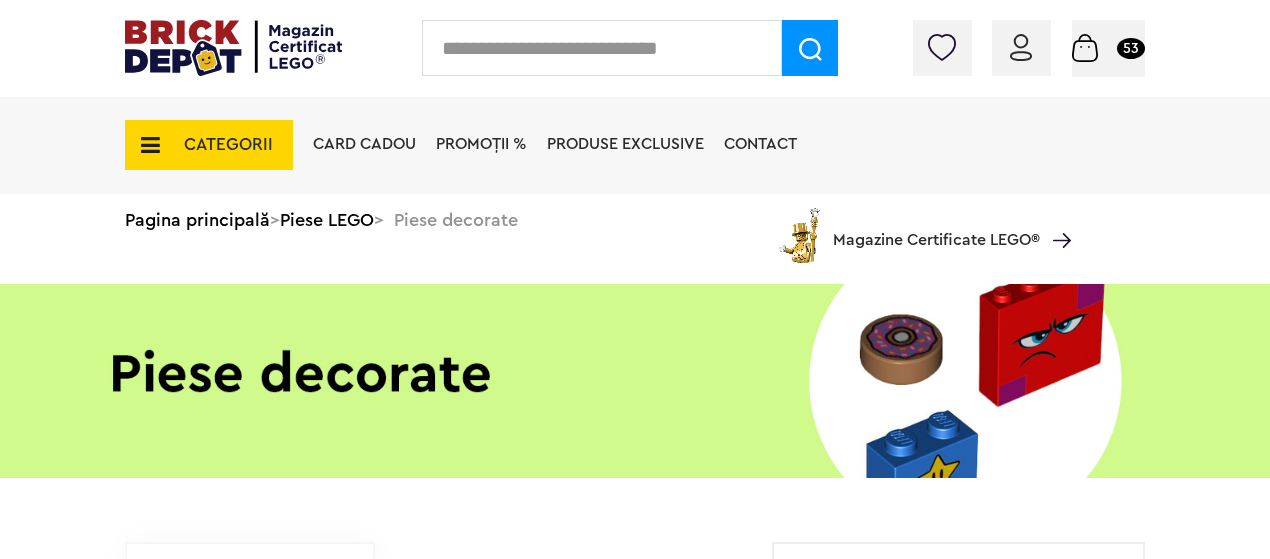 scroll, scrollTop: 0, scrollLeft: 0, axis: both 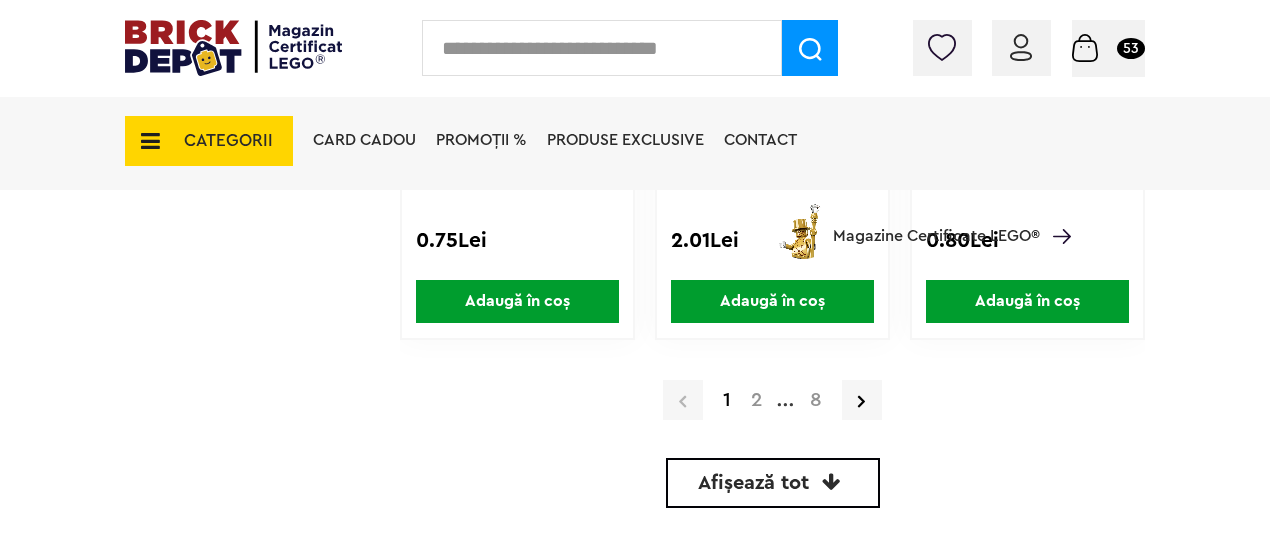 click on "2" at bounding box center (756, 400) 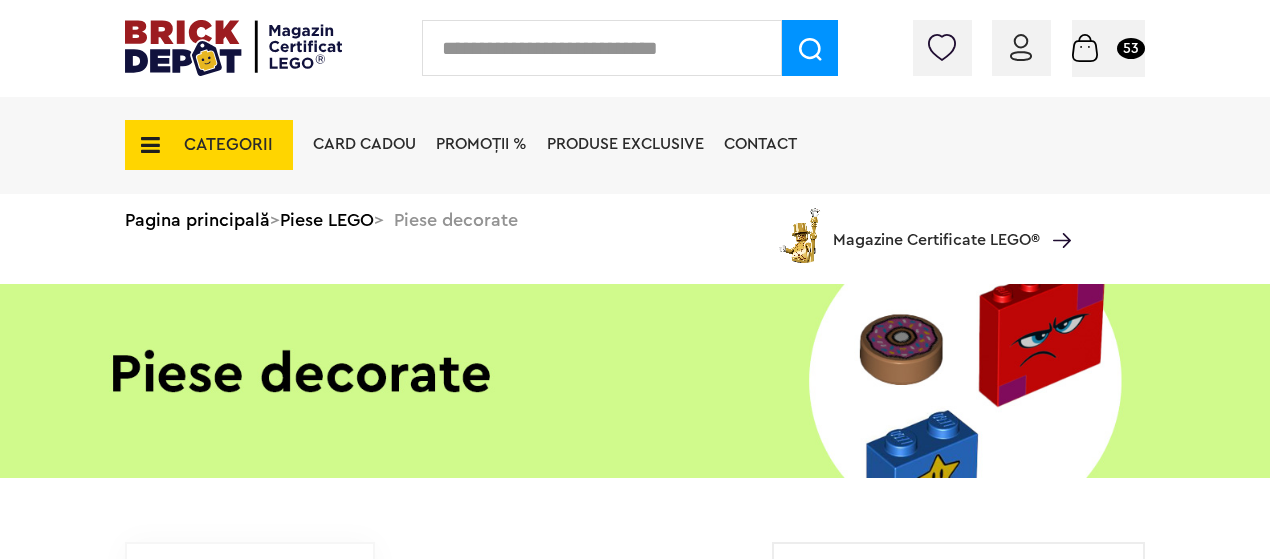 scroll, scrollTop: 0, scrollLeft: 0, axis: both 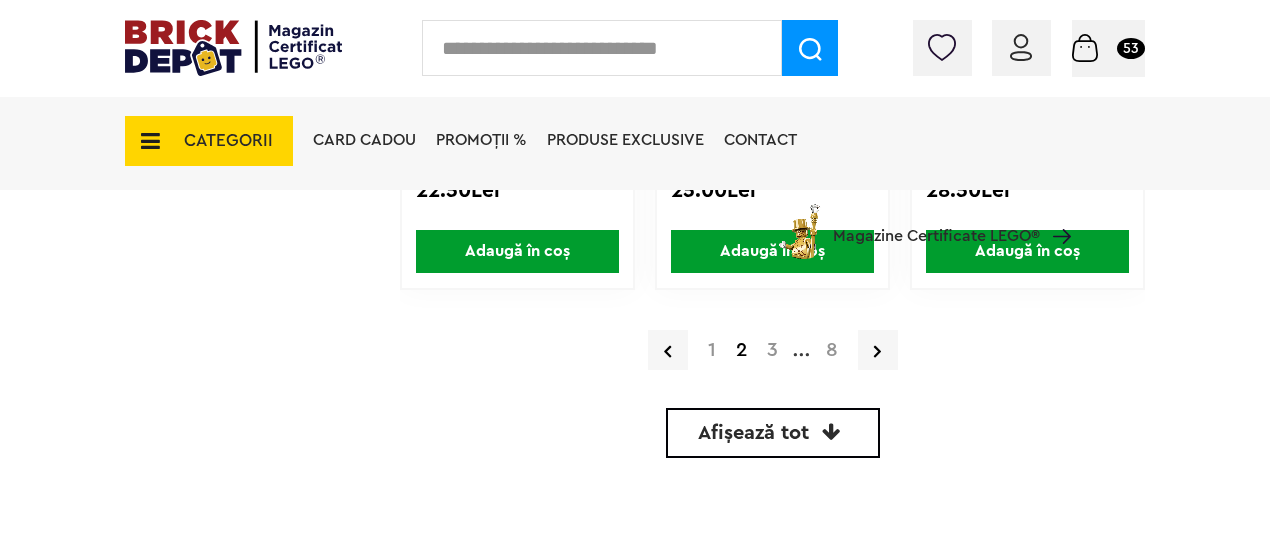click on "1 2 3  ...  8" at bounding box center [772, 350] 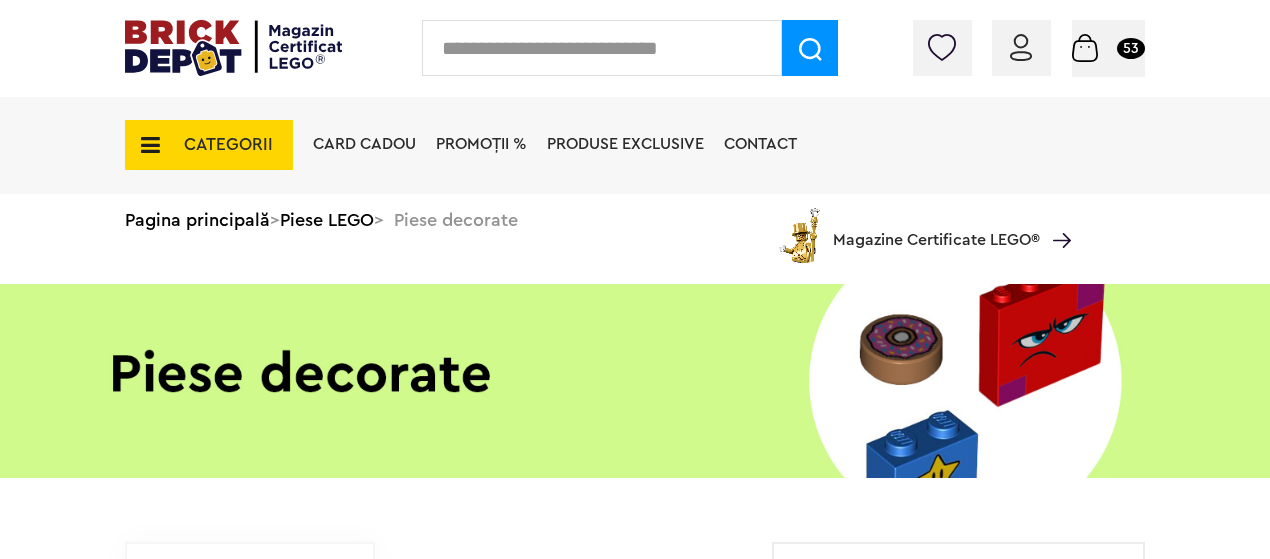 scroll, scrollTop: 0, scrollLeft: 0, axis: both 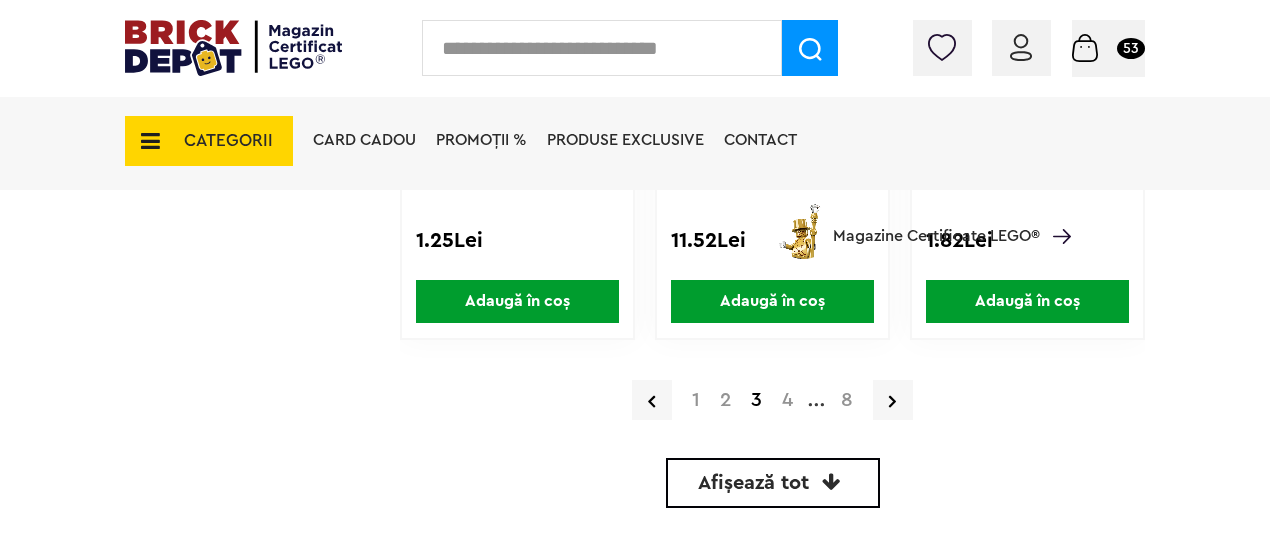 click on "4" at bounding box center [787, 400] 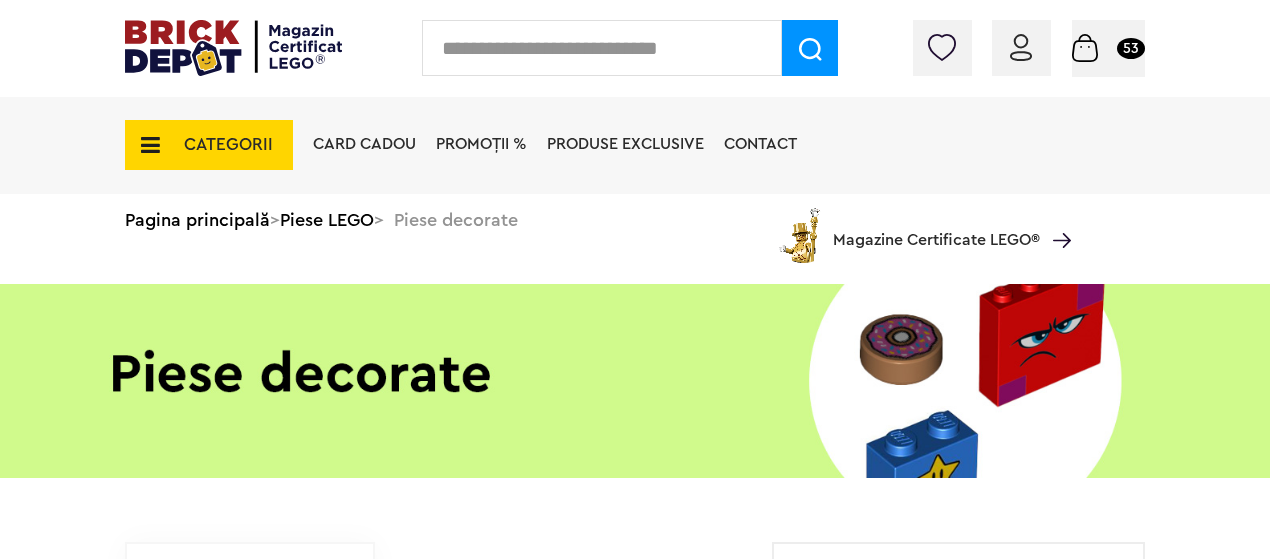 scroll, scrollTop: 0, scrollLeft: 0, axis: both 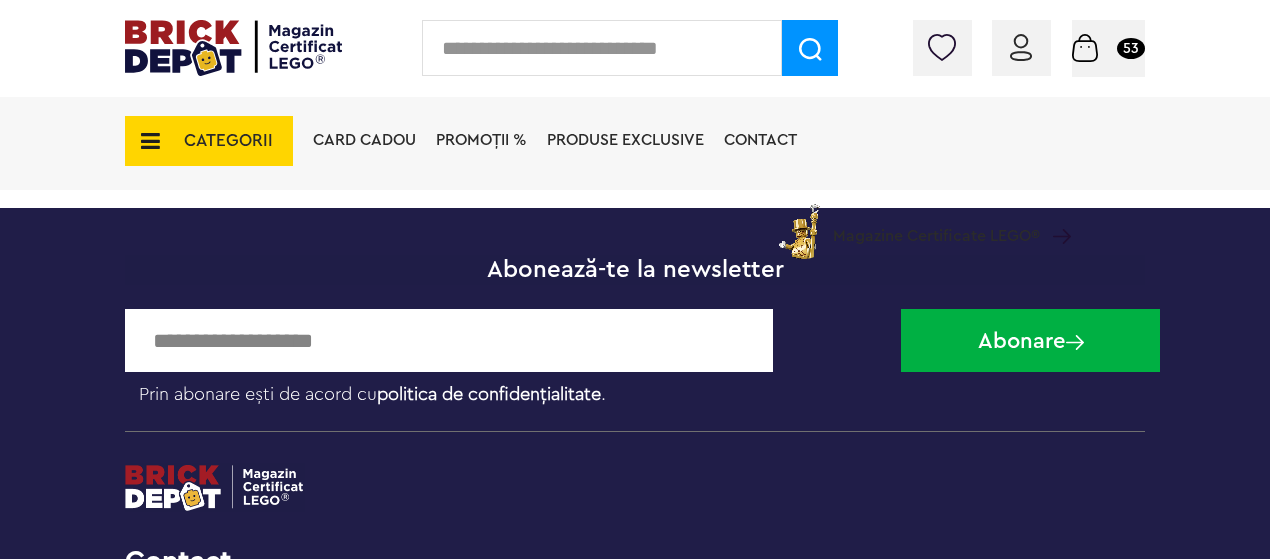 click on "CATEGORII" at bounding box center [228, 140] 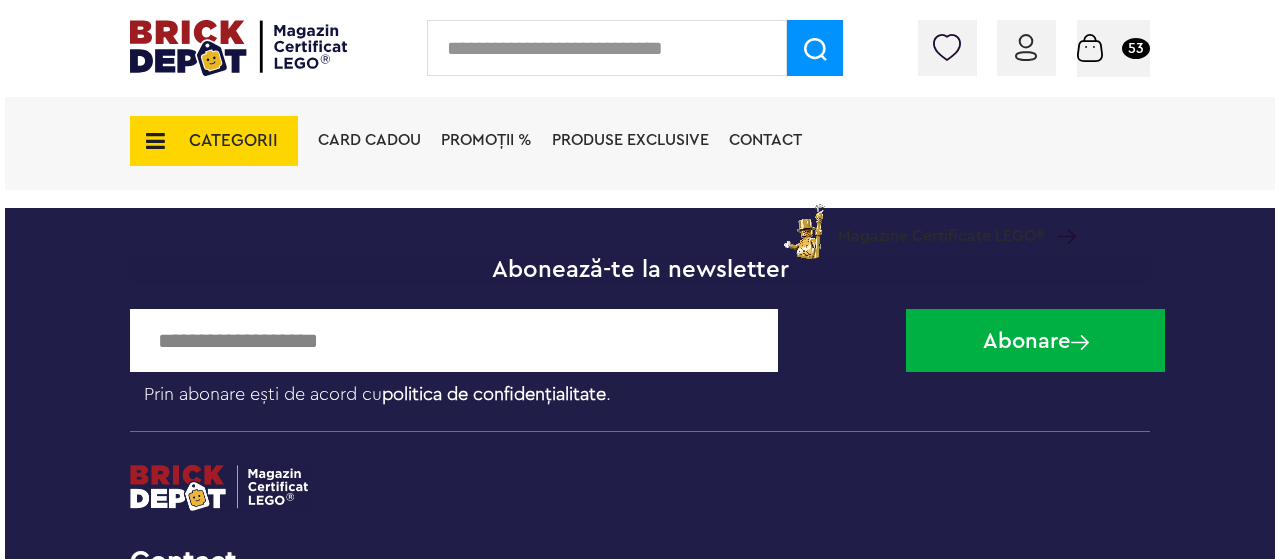 scroll, scrollTop: 7151, scrollLeft: 0, axis: vertical 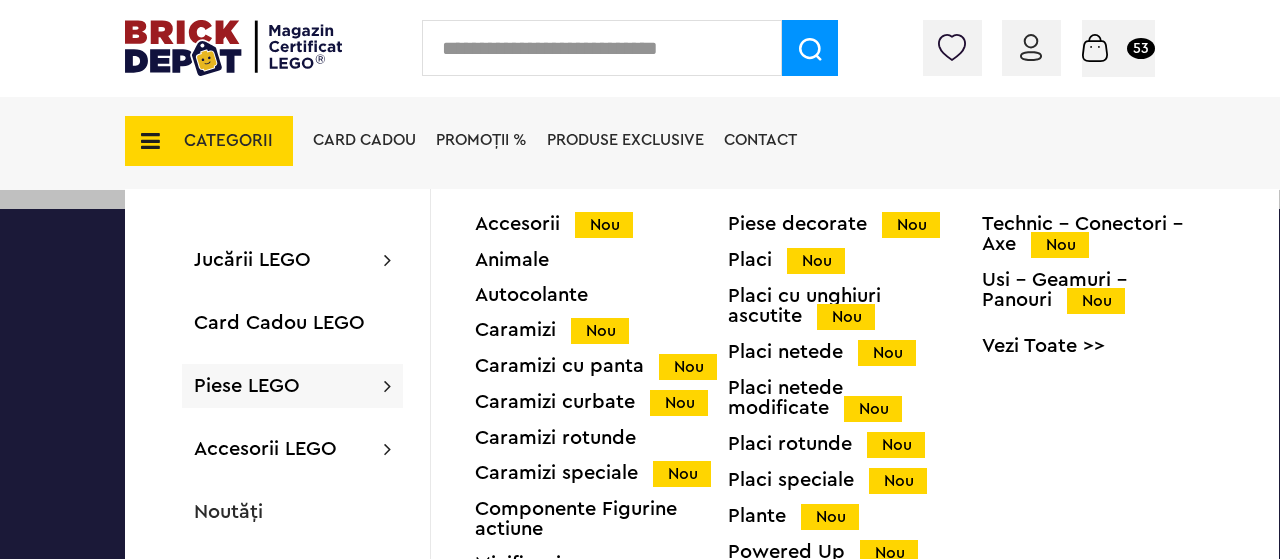click on "Piese LEGO" at bounding box center [247, 386] 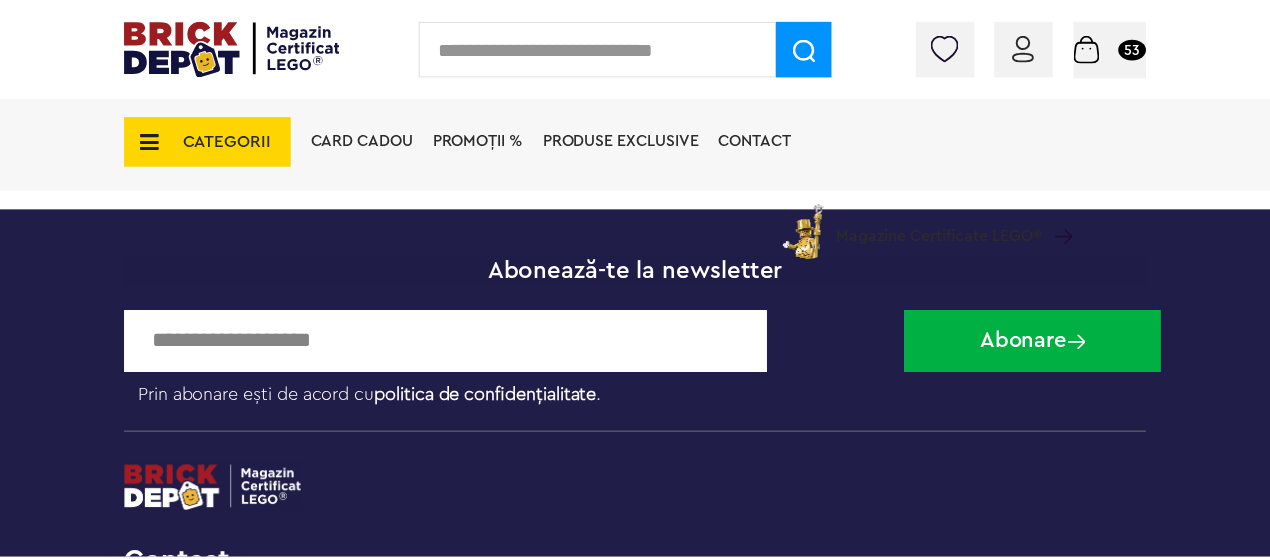 scroll, scrollTop: 7150, scrollLeft: 0, axis: vertical 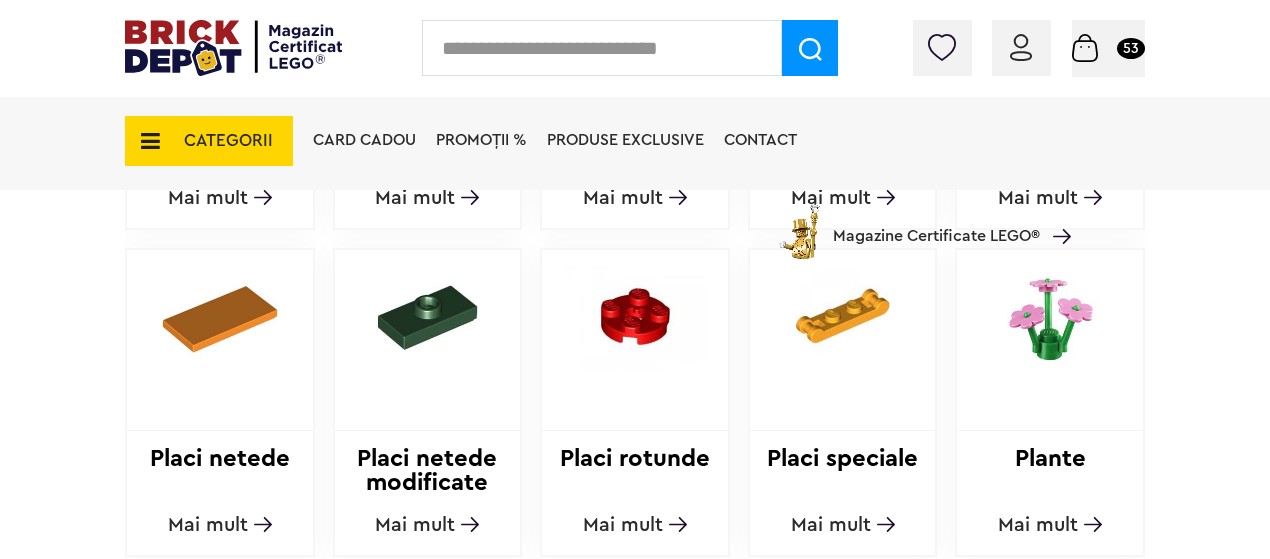 click at bounding box center [602, 48] 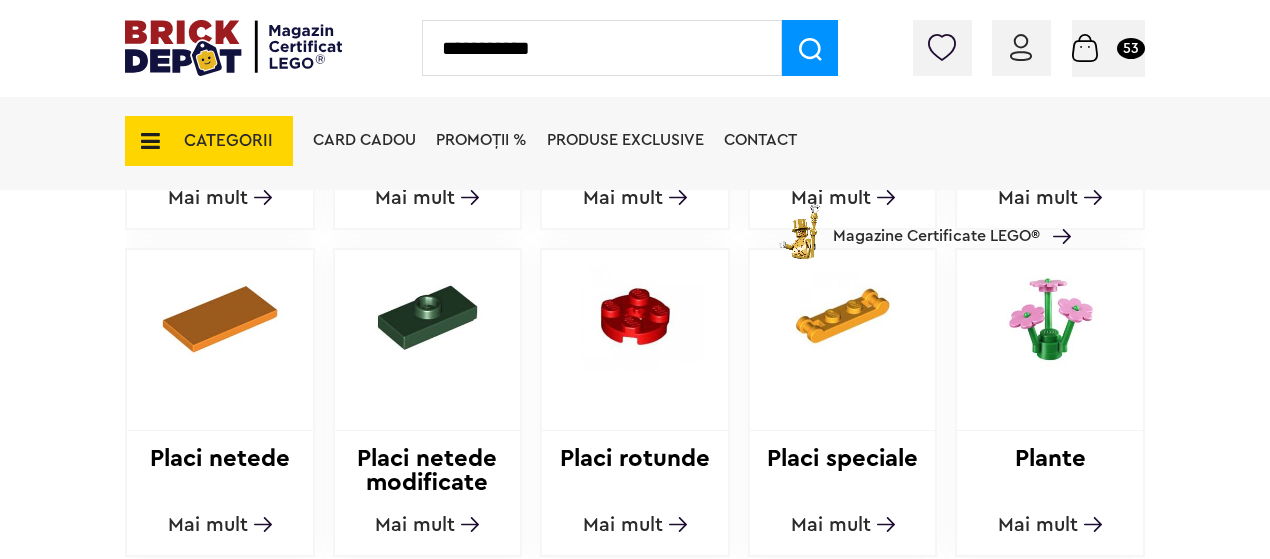 type on "**********" 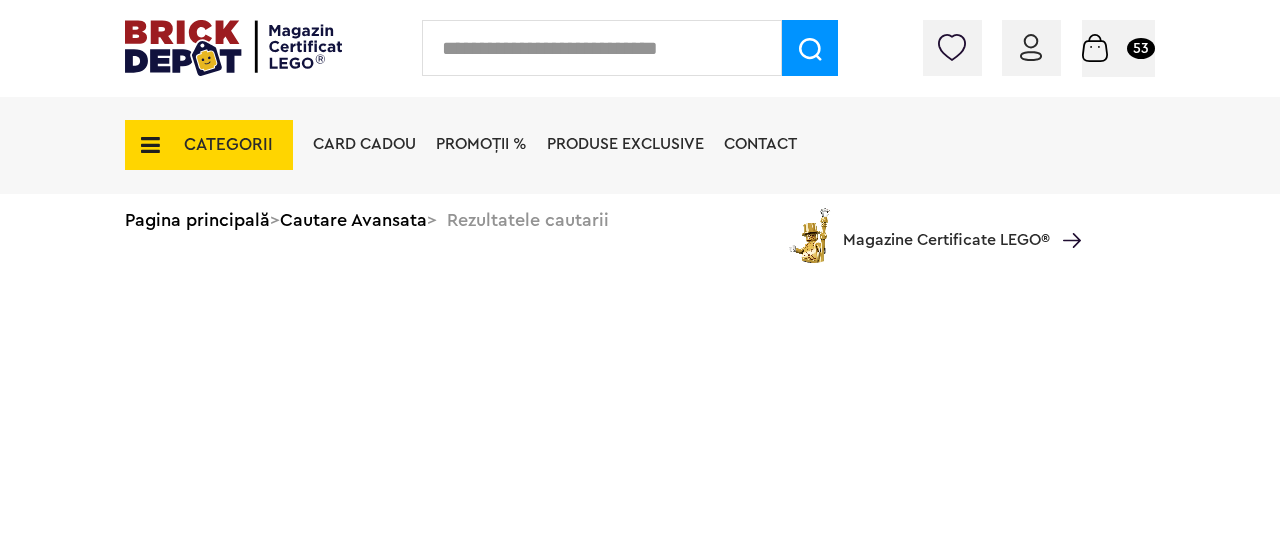 scroll, scrollTop: 0, scrollLeft: 0, axis: both 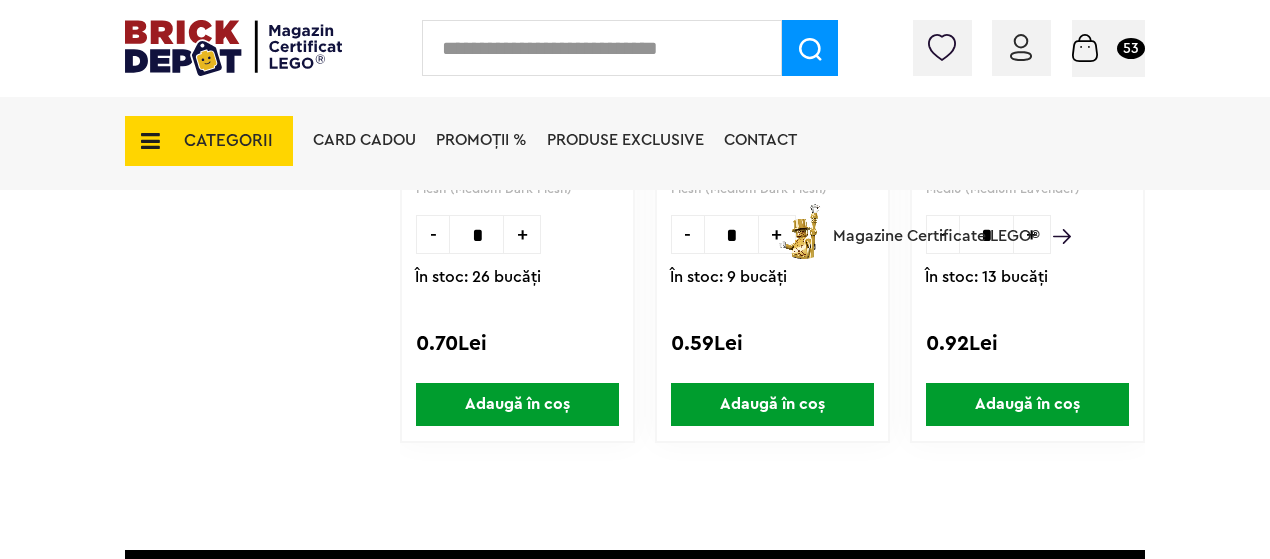 click on "Adaugă în coș" at bounding box center [517, 404] 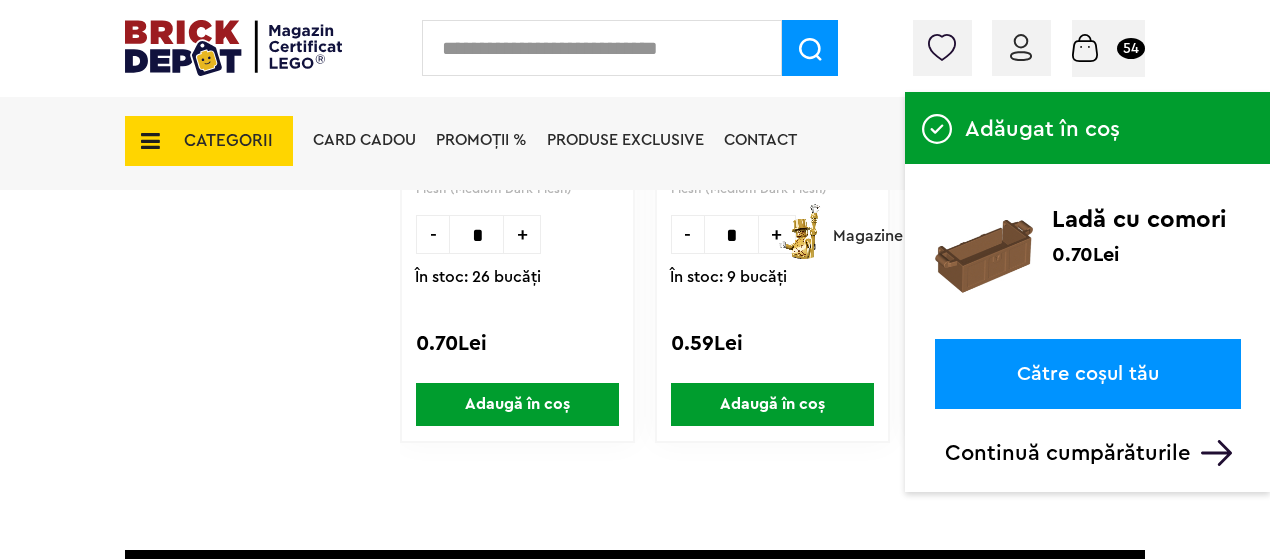 click on "Adaugă în coș" at bounding box center (772, 404) 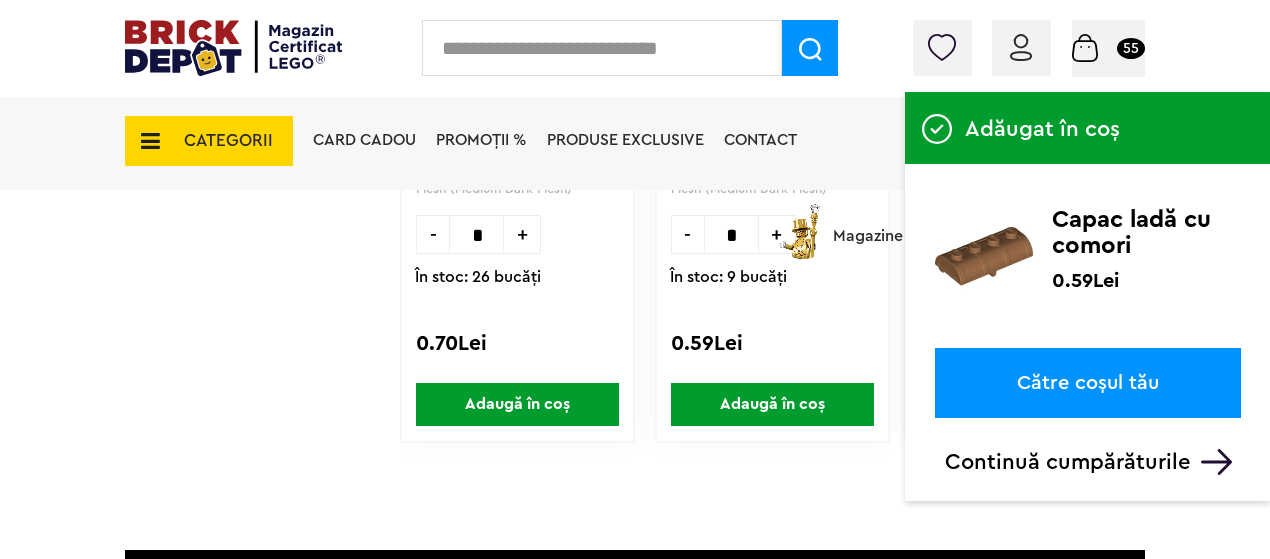 click on "CATEGORII" at bounding box center (228, 140) 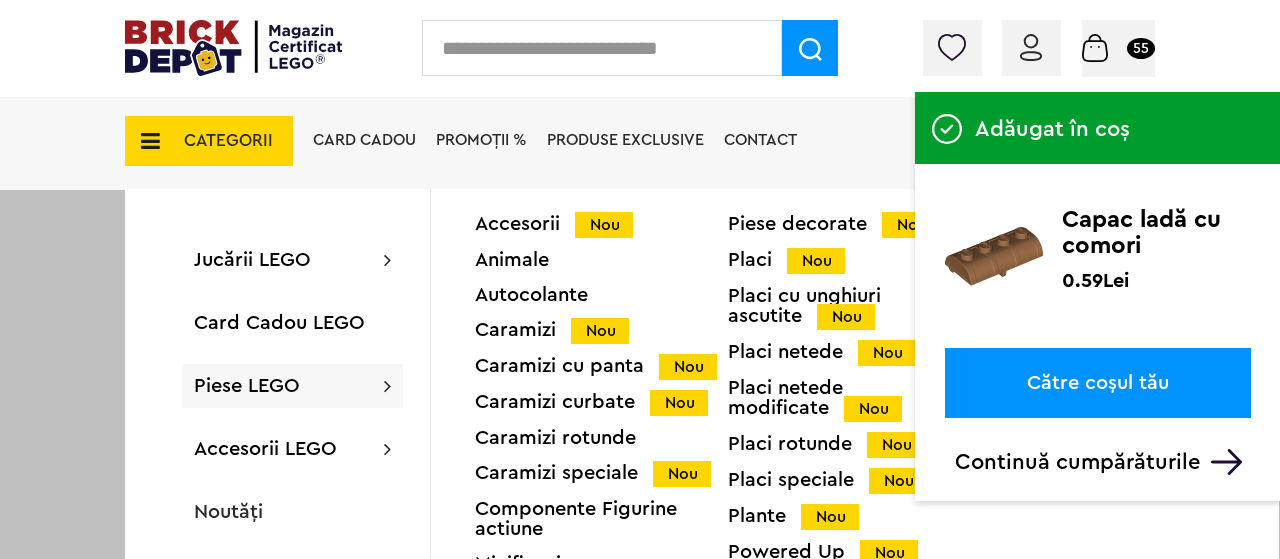 click on "Piese LEGO" at bounding box center [247, 386] 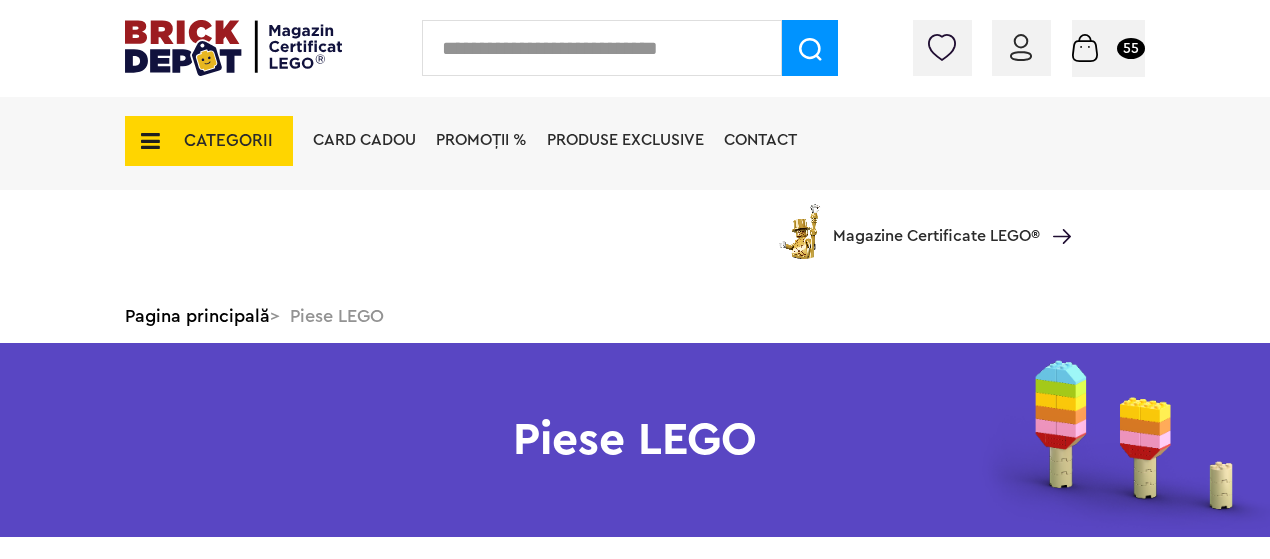 scroll, scrollTop: 300, scrollLeft: 0, axis: vertical 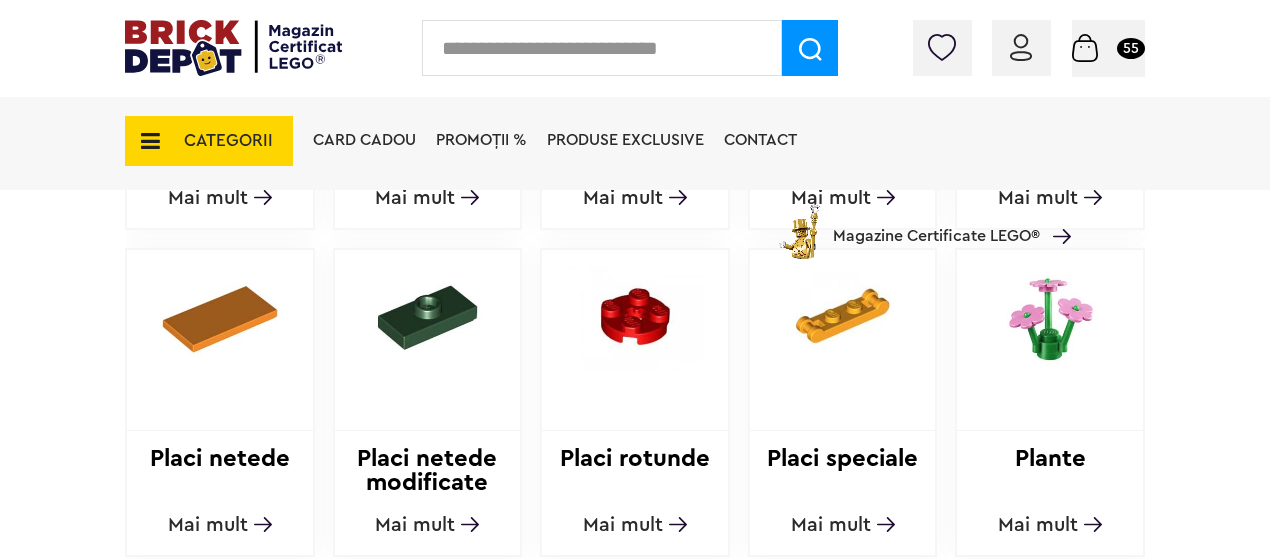 click on "Mai mult" at bounding box center (623, 525) 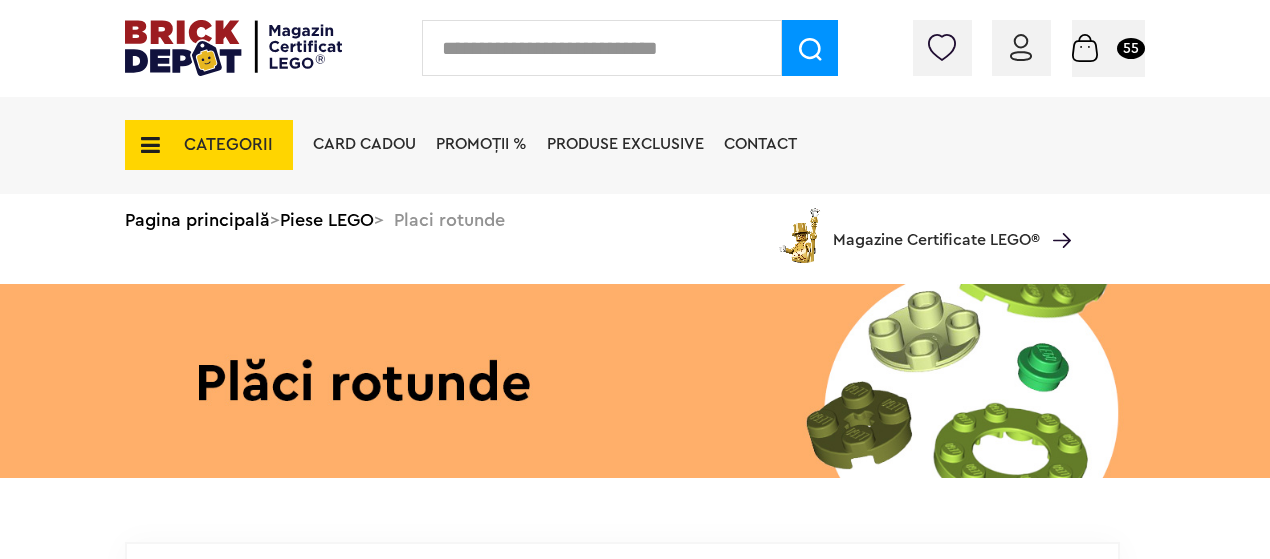 scroll, scrollTop: 0, scrollLeft: 0, axis: both 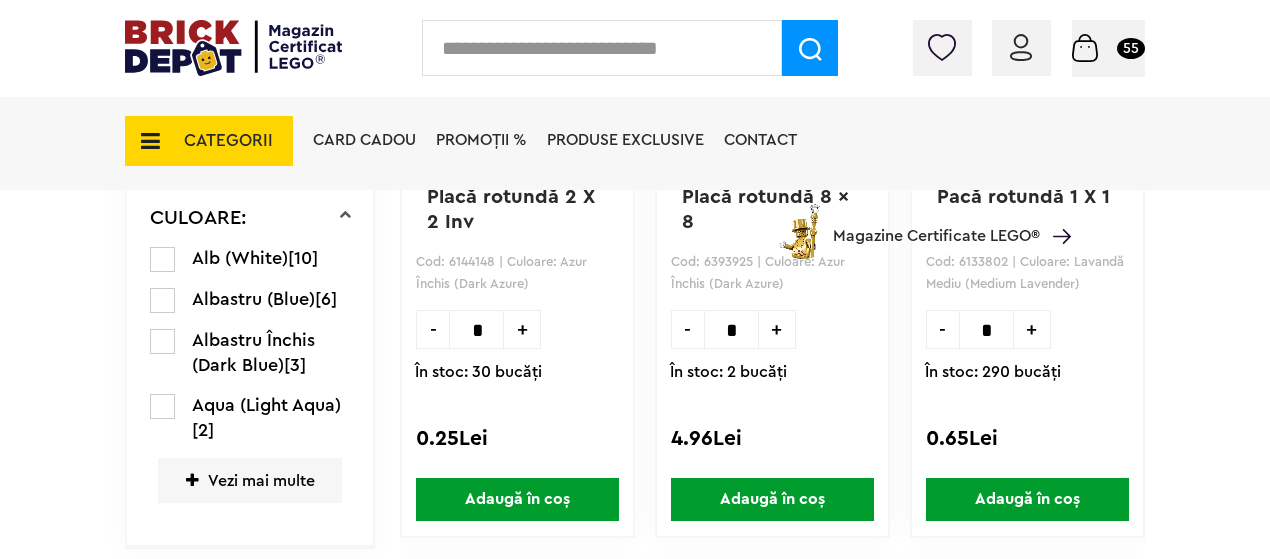 click on "Vezi mai multe" at bounding box center (250, 480) 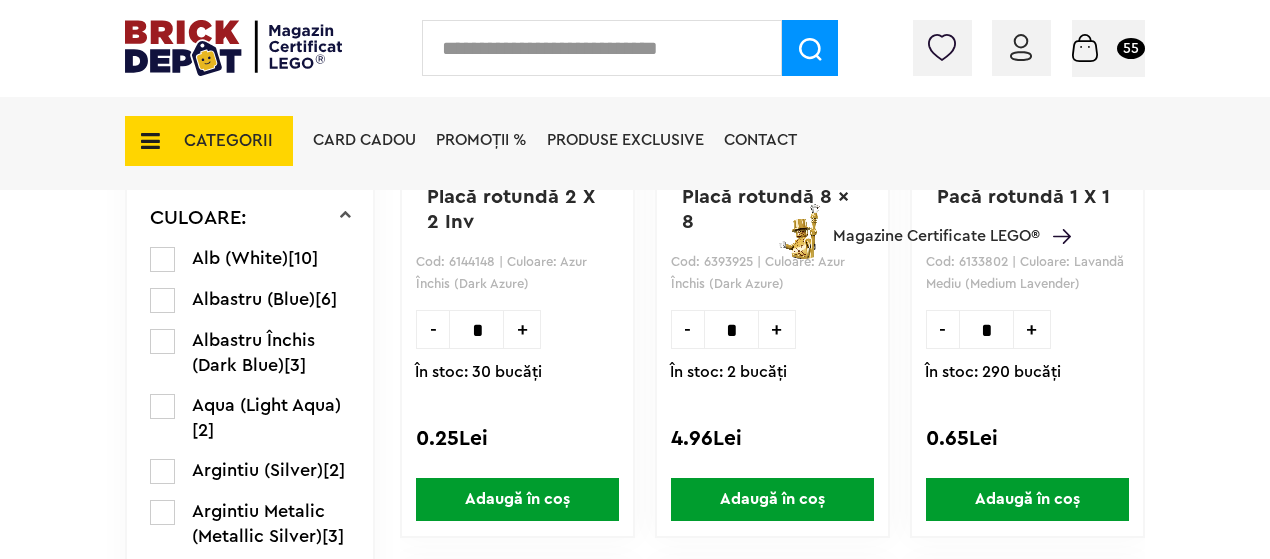 scroll, scrollTop: 1000, scrollLeft: 0, axis: vertical 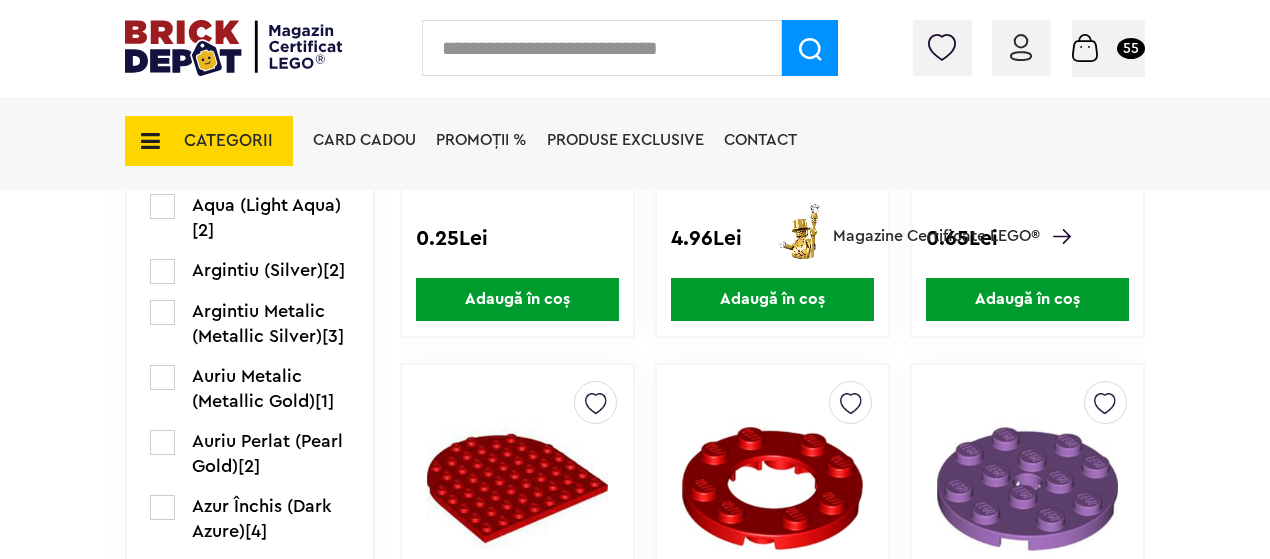 click at bounding box center (162, 442) 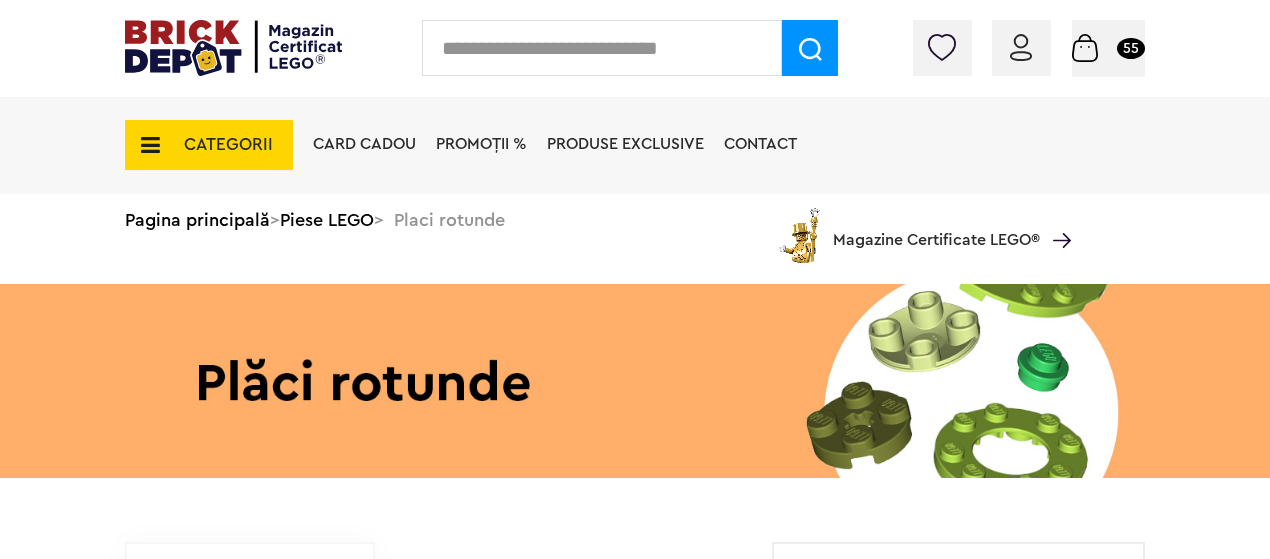 scroll, scrollTop: 100, scrollLeft: 0, axis: vertical 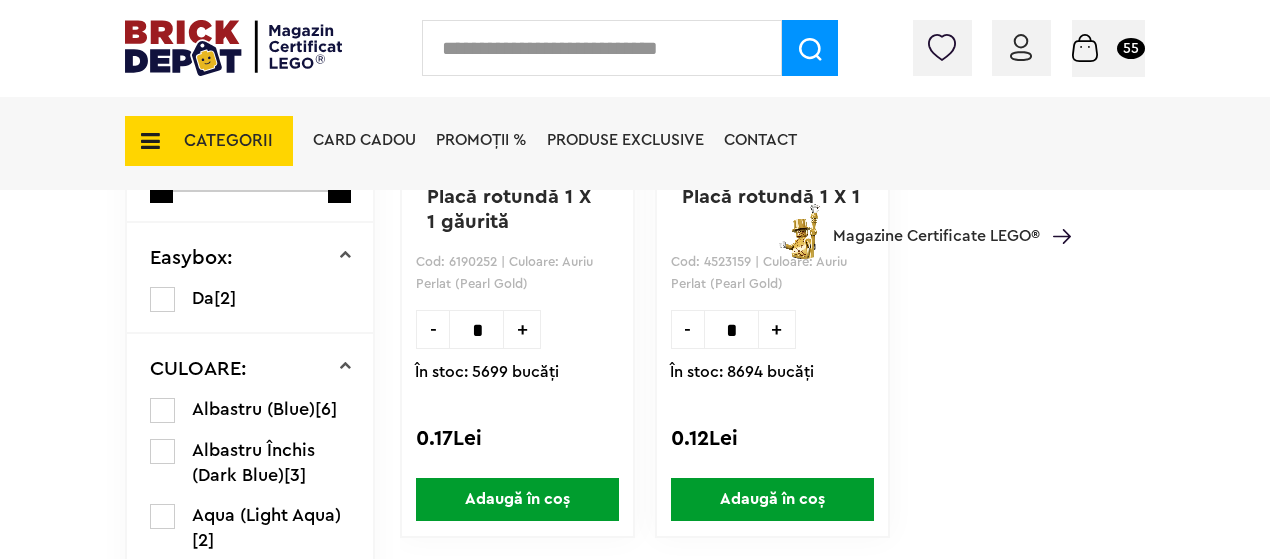 click on "+" at bounding box center (777, 329) 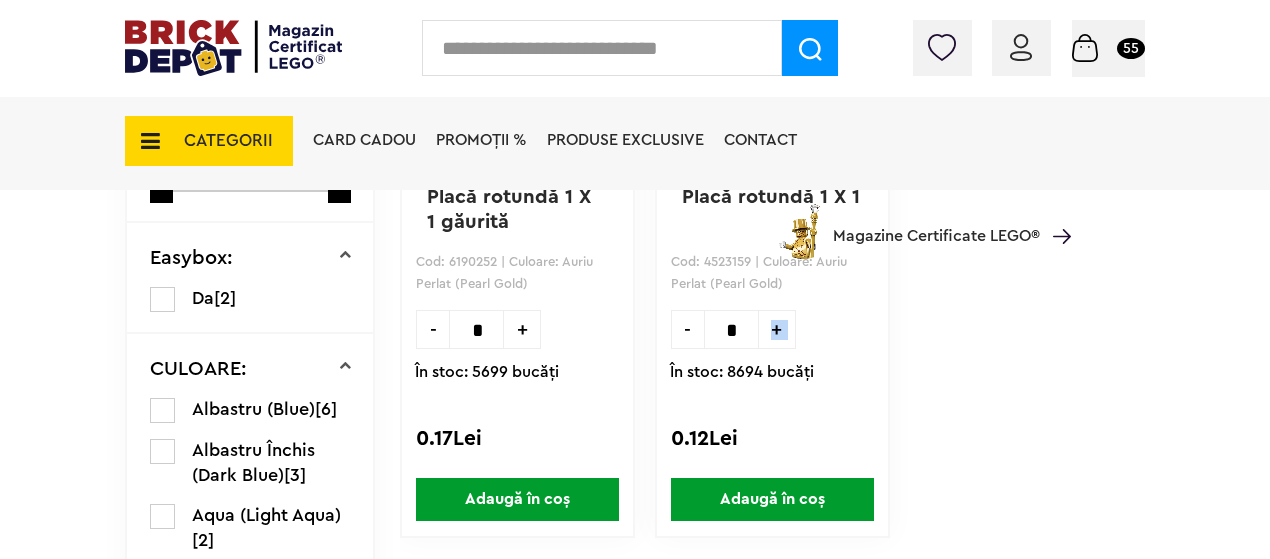 click on "+" at bounding box center (777, 329) 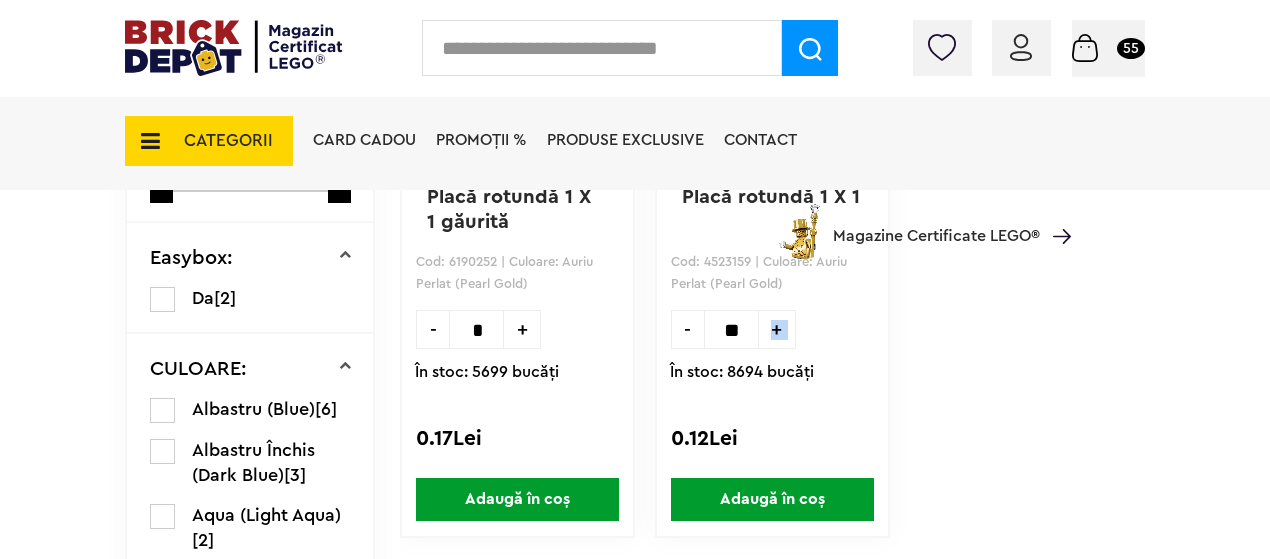 click on "+" at bounding box center [777, 329] 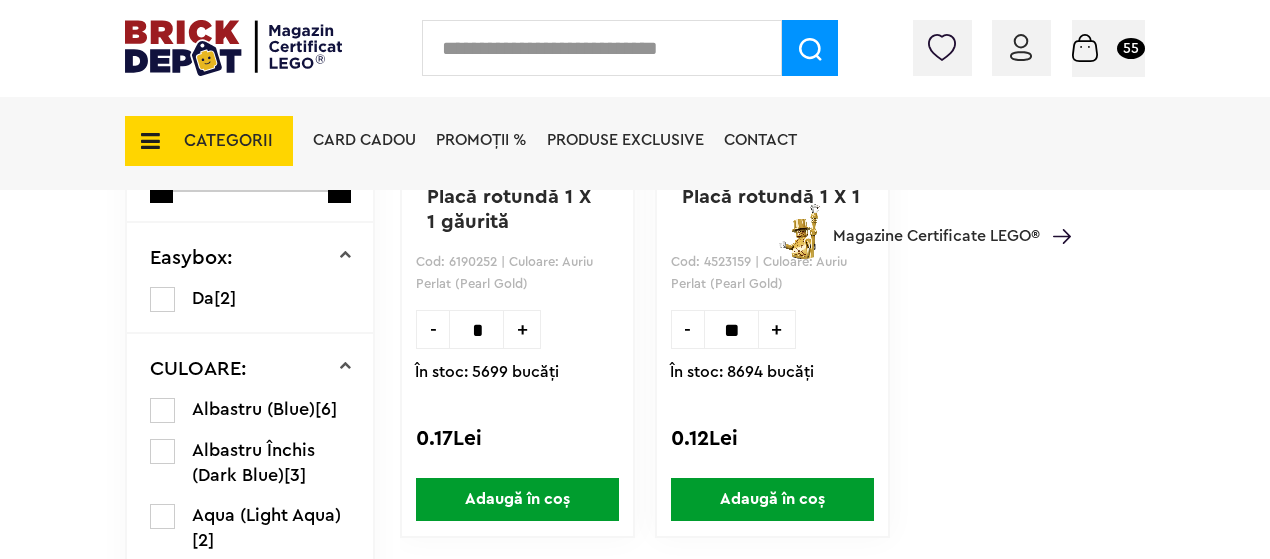 click on "+" at bounding box center [777, 329] 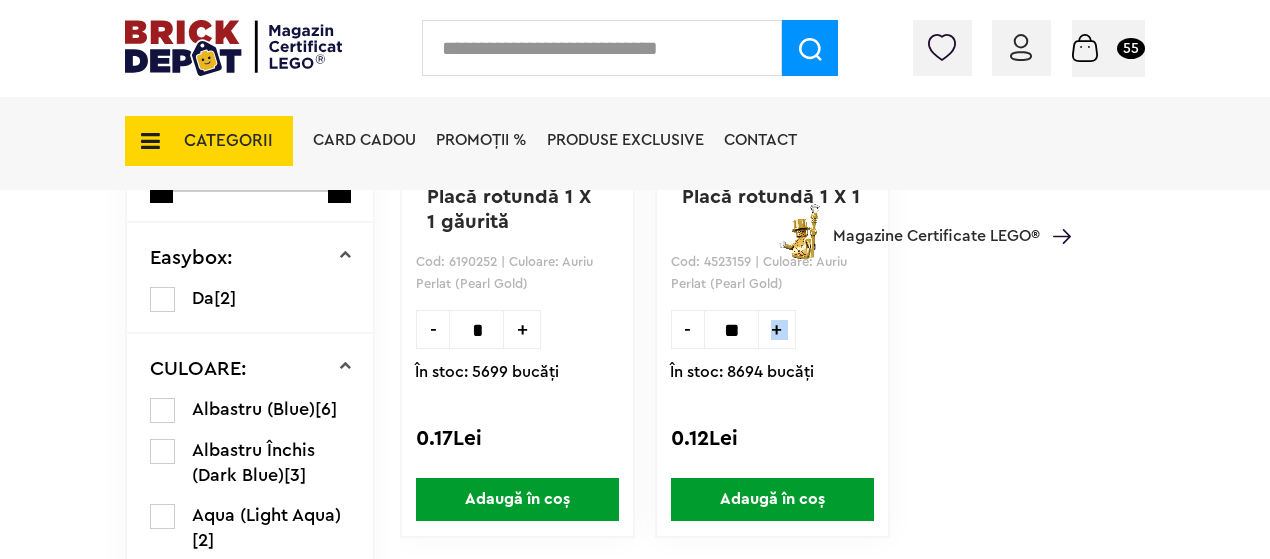 click on "+" at bounding box center [777, 329] 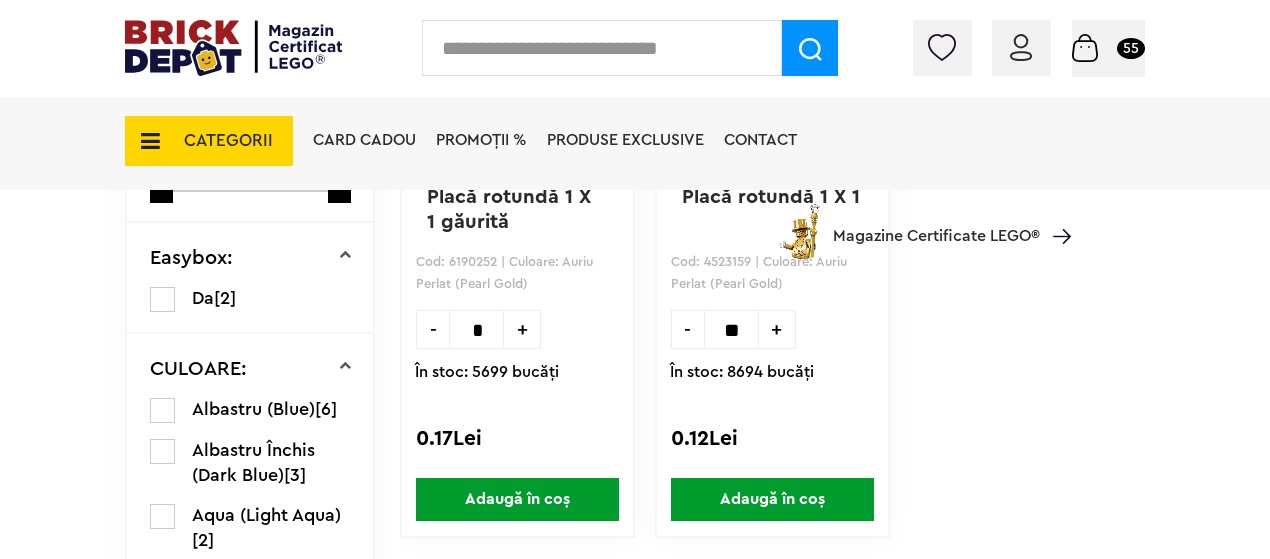 click on "-" at bounding box center (687, 329) 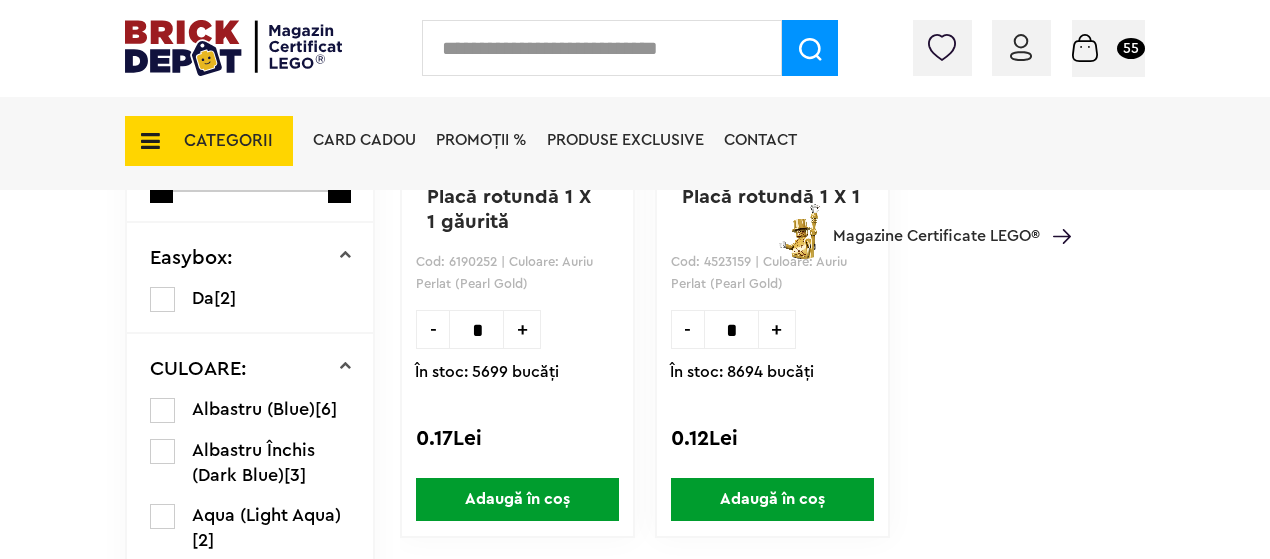 click on "-" at bounding box center (687, 329) 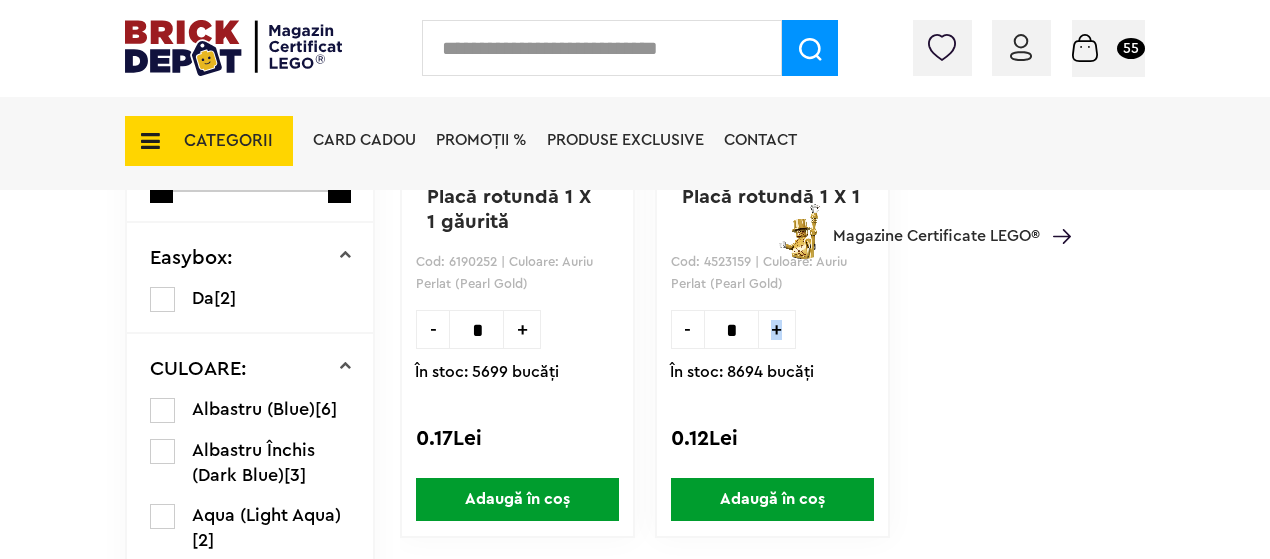 click on "+" at bounding box center [777, 329] 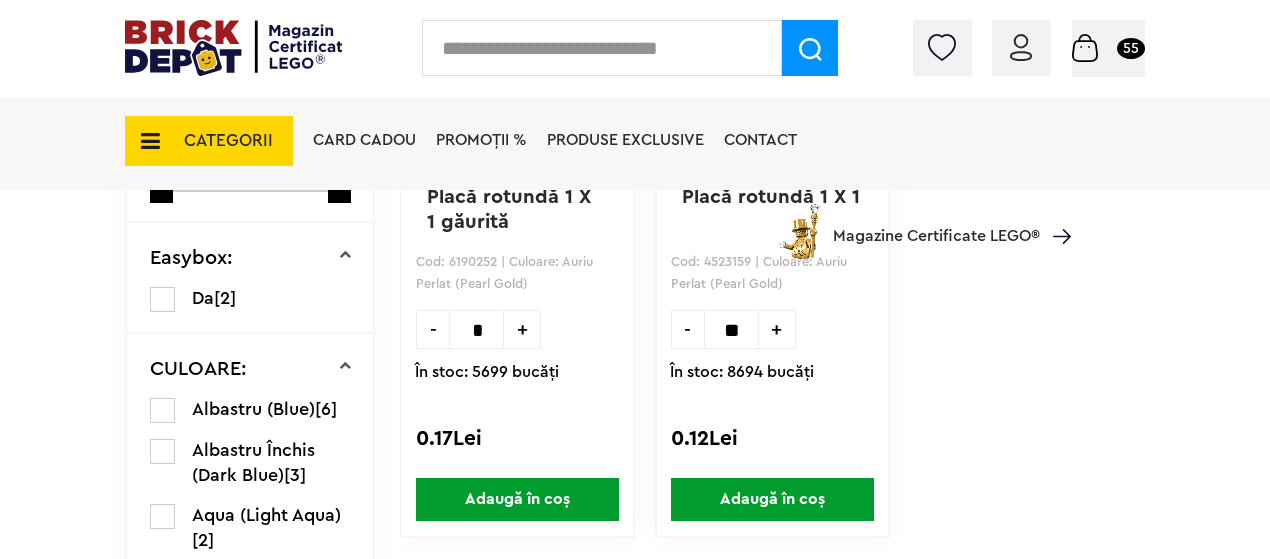 click on "Adaugă în coș" at bounding box center (772, 499) 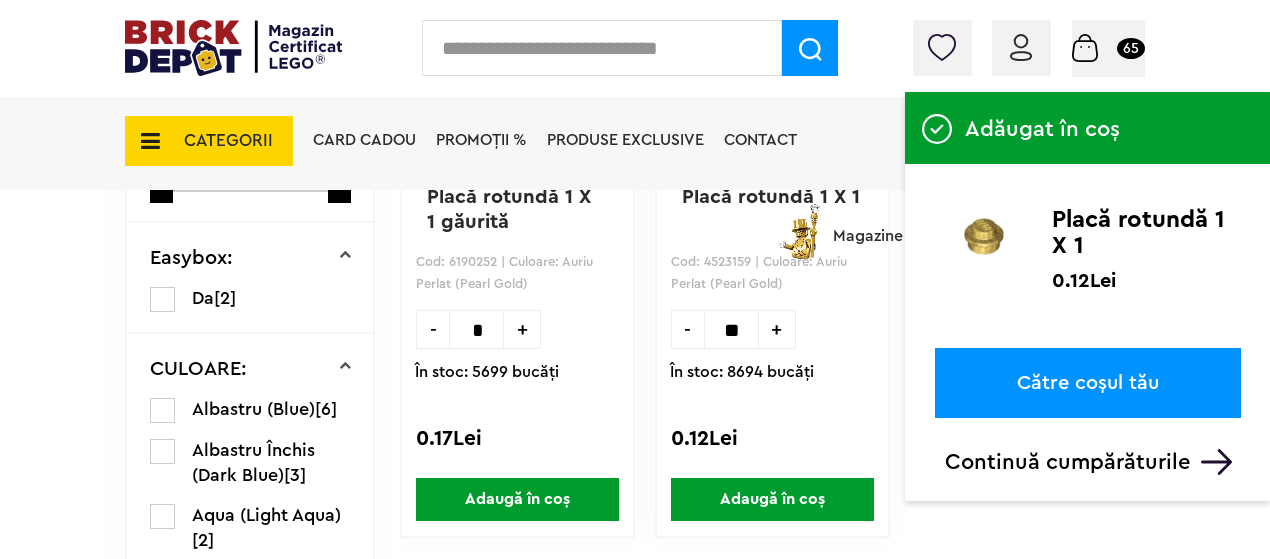 click on "CATEGORII" at bounding box center [228, 140] 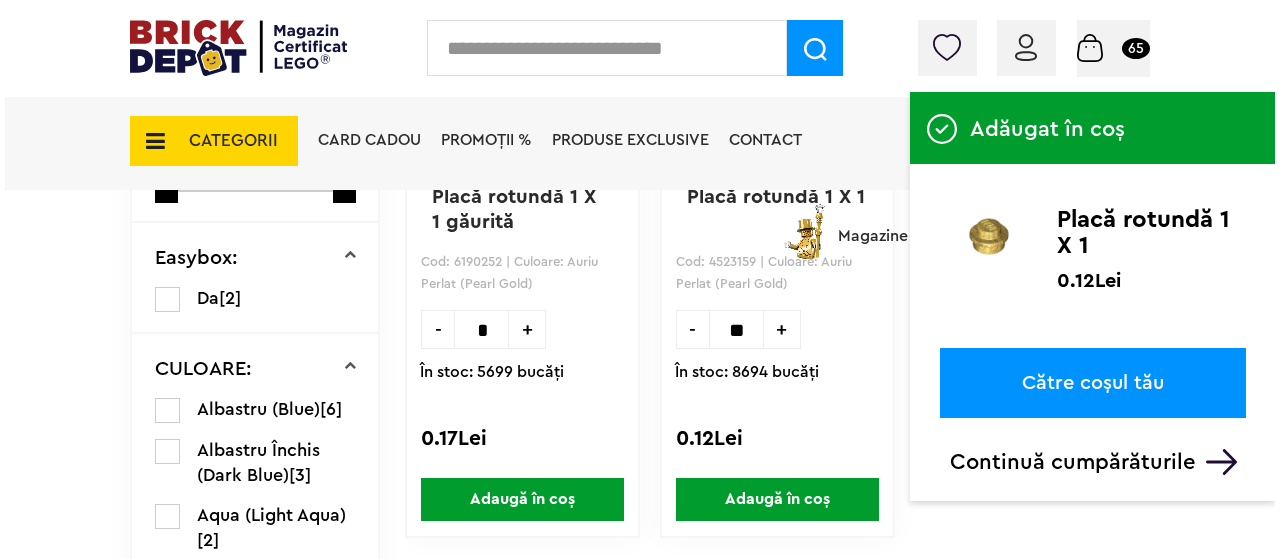 scroll, scrollTop: 801, scrollLeft: 0, axis: vertical 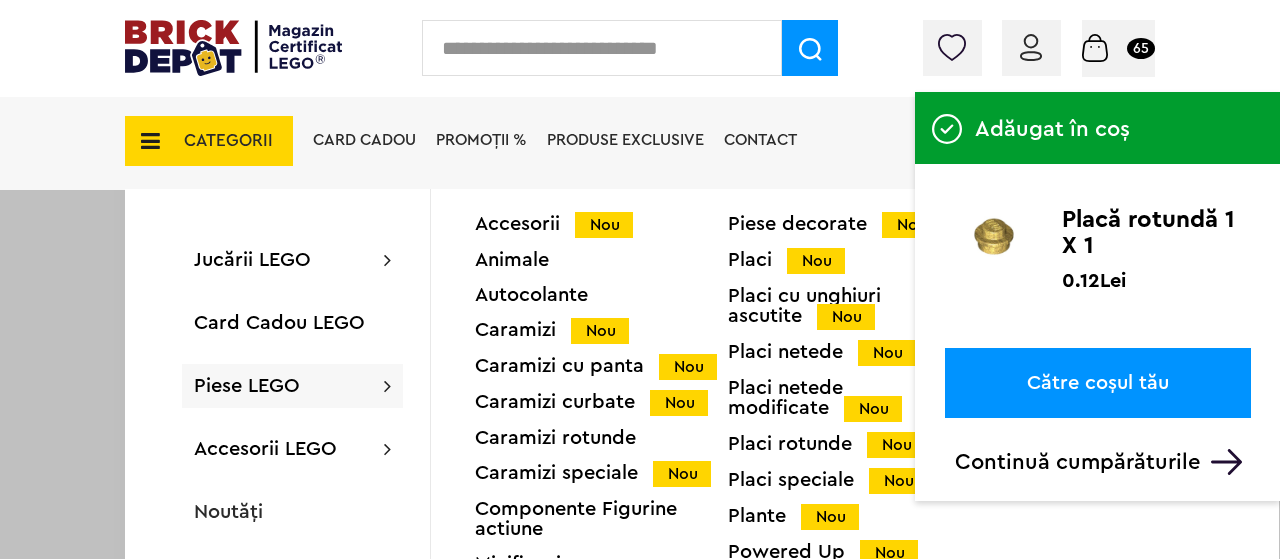 click on "Piese LEGO
Accesorii Nou Animale Autocolante Caramizi Nou Caramizi cu panta Nou Caramizi curbate Nou Caramizi rotunde Caramizi speciale Nou Componente Figurine actiune Minifigurine Minifigurine - Accesorii Nou Minifigurine - Parti componente Piese decorate Nou Placi Nou Placi cu unghiuri ascutite Nou Placi netede Nou Placi netede modificate Nou Placi rotunde Nou Placi speciale Nou Plante Nou Powered Up Nou Roti si mijloace de transport Nou Technic Nou Technic - Caramizi Nou Technic - Conectori - Axe Nou Usi - Geamuri - Panouri Nou Vezi Toate >>" at bounding box center (292, 386) 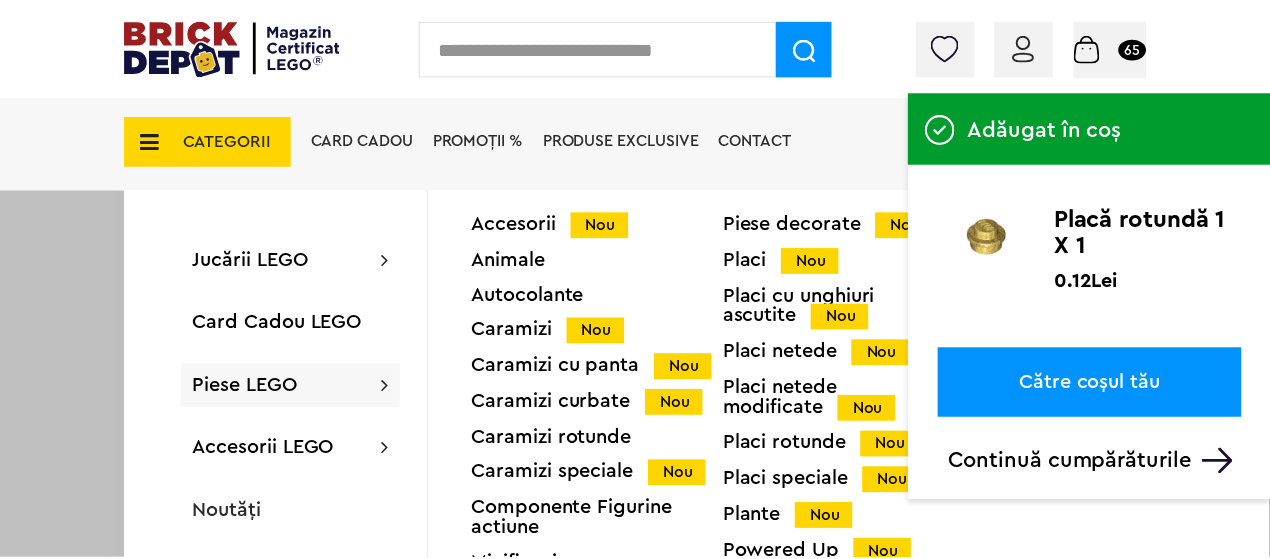 scroll, scrollTop: 800, scrollLeft: 0, axis: vertical 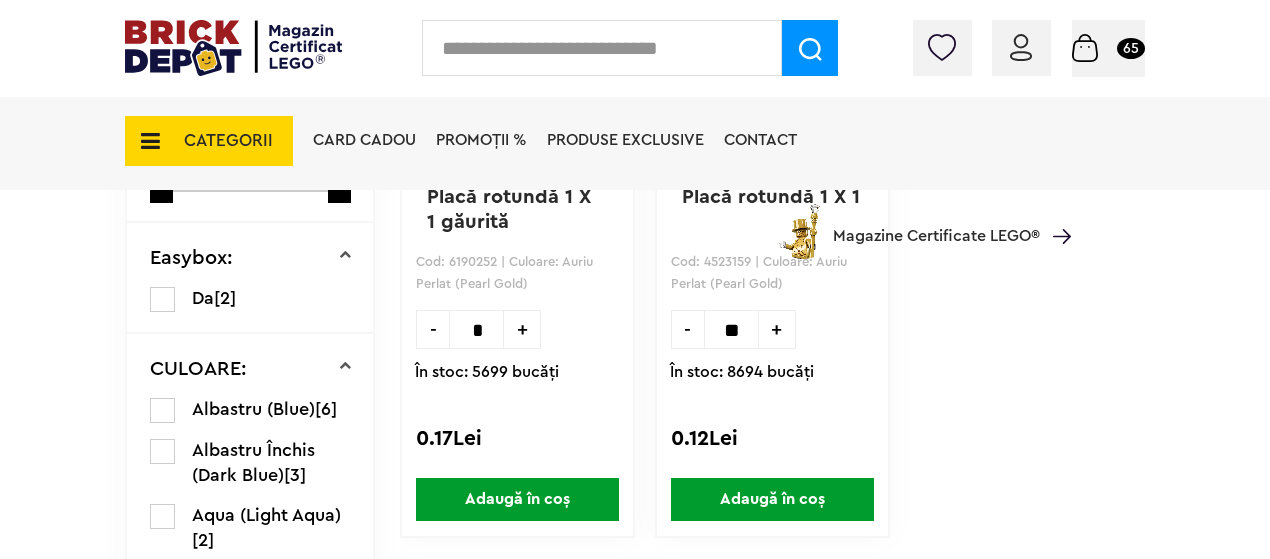 click on "CATEGORII" at bounding box center [209, 141] 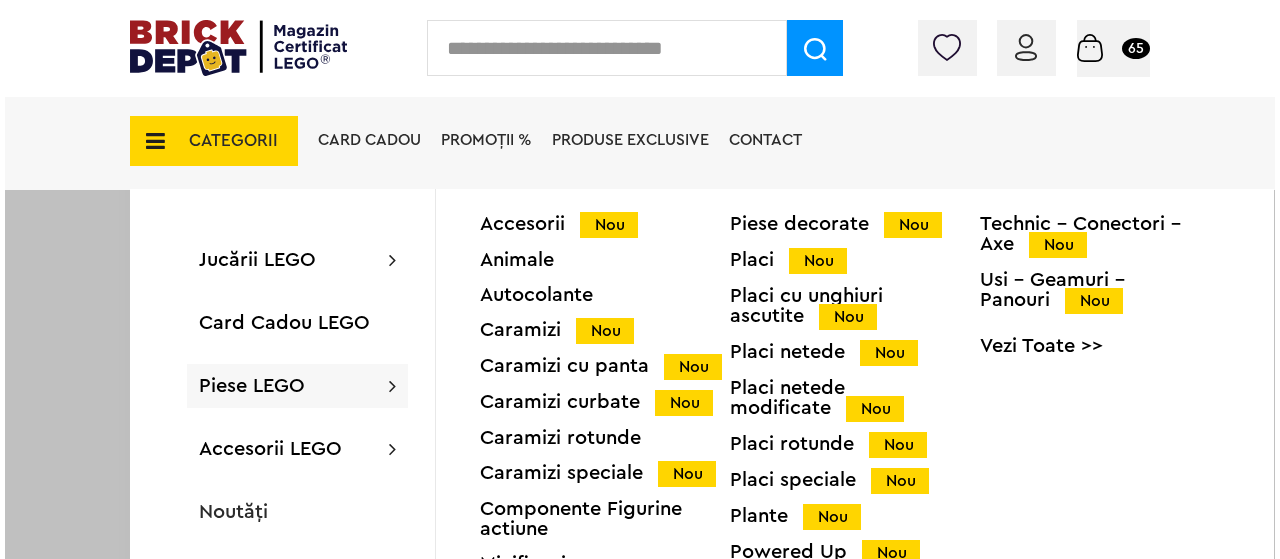 scroll, scrollTop: 801, scrollLeft: 0, axis: vertical 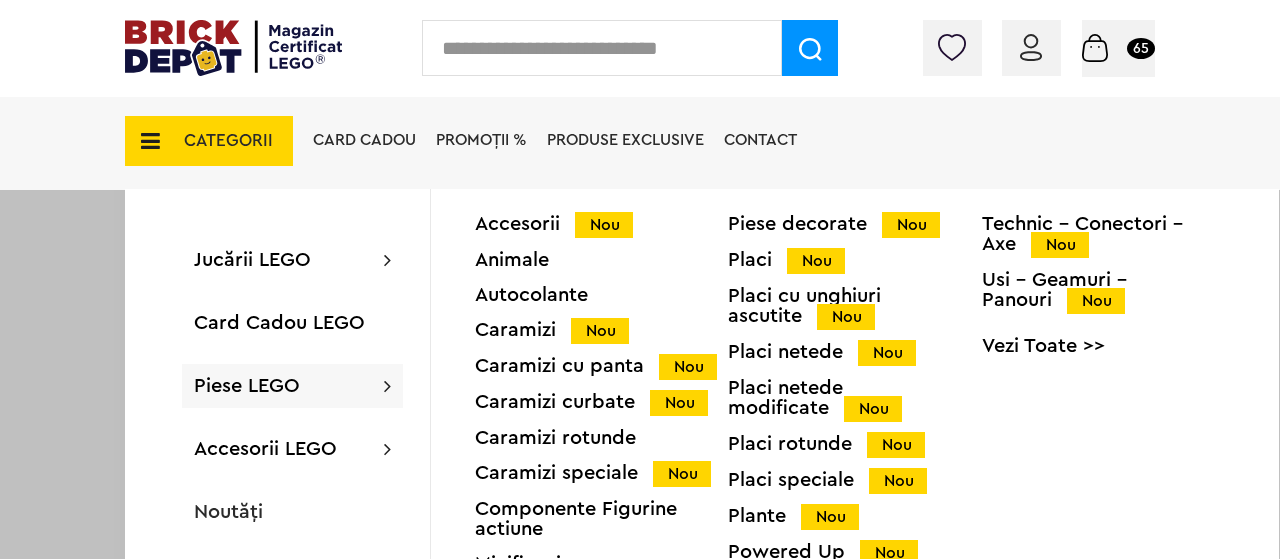 click on "Piese LEGO" at bounding box center (247, 386) 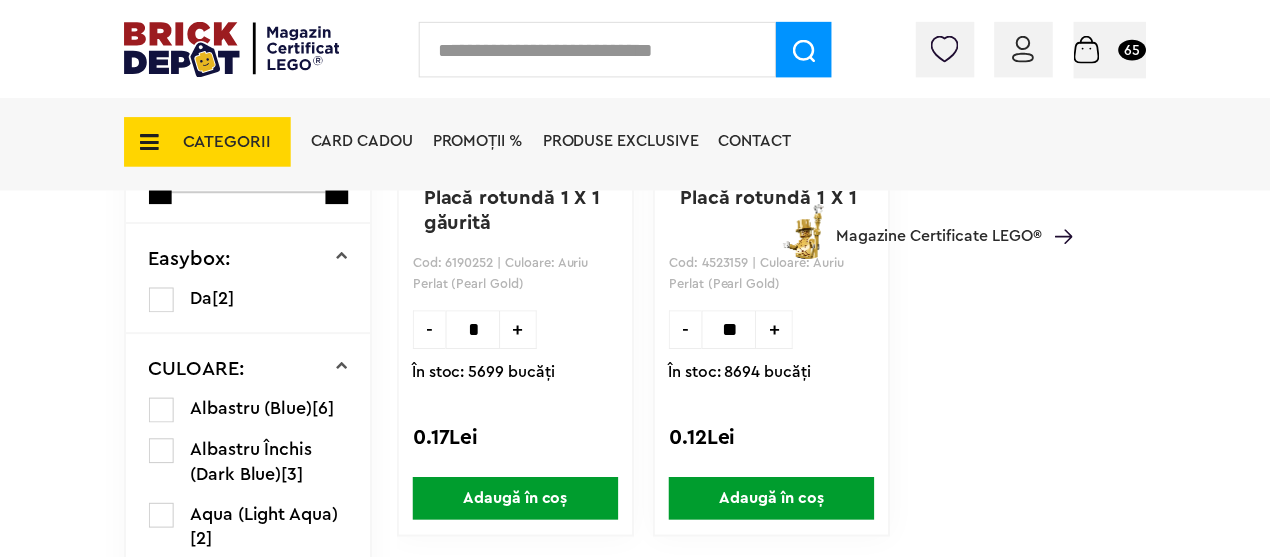 scroll, scrollTop: 800, scrollLeft: 0, axis: vertical 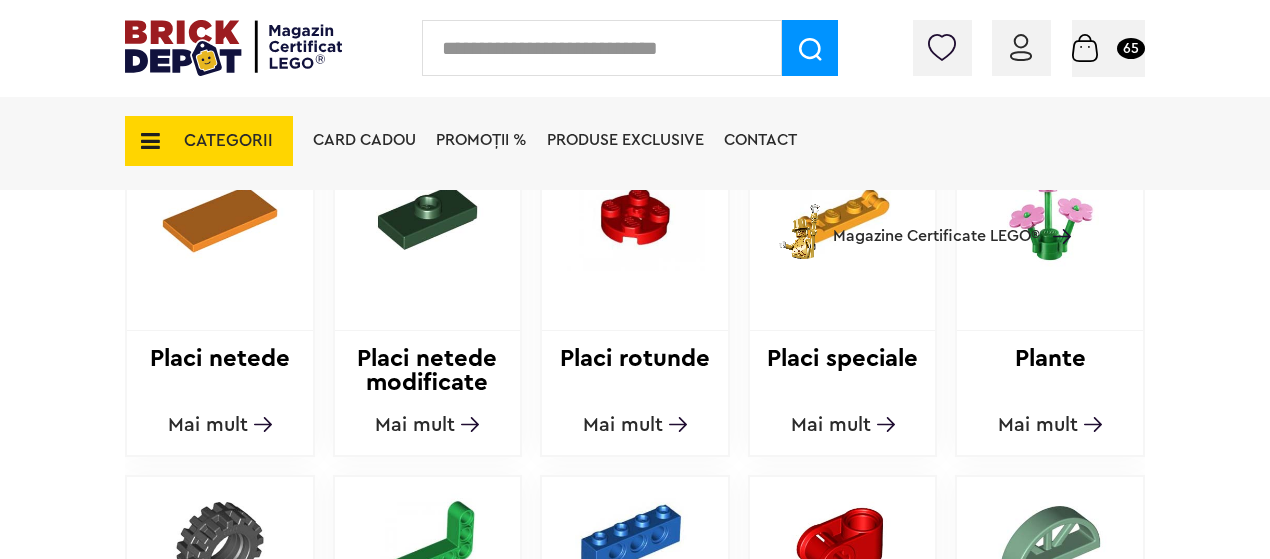 click on "Mai mult" at bounding box center (1038, 425) 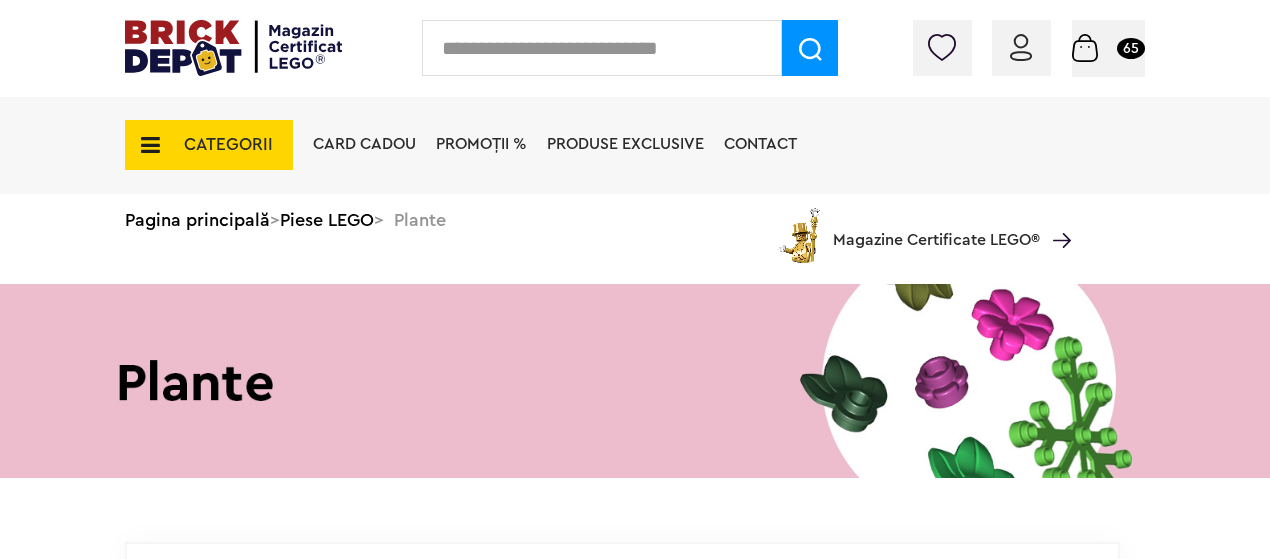 scroll, scrollTop: 0, scrollLeft: 0, axis: both 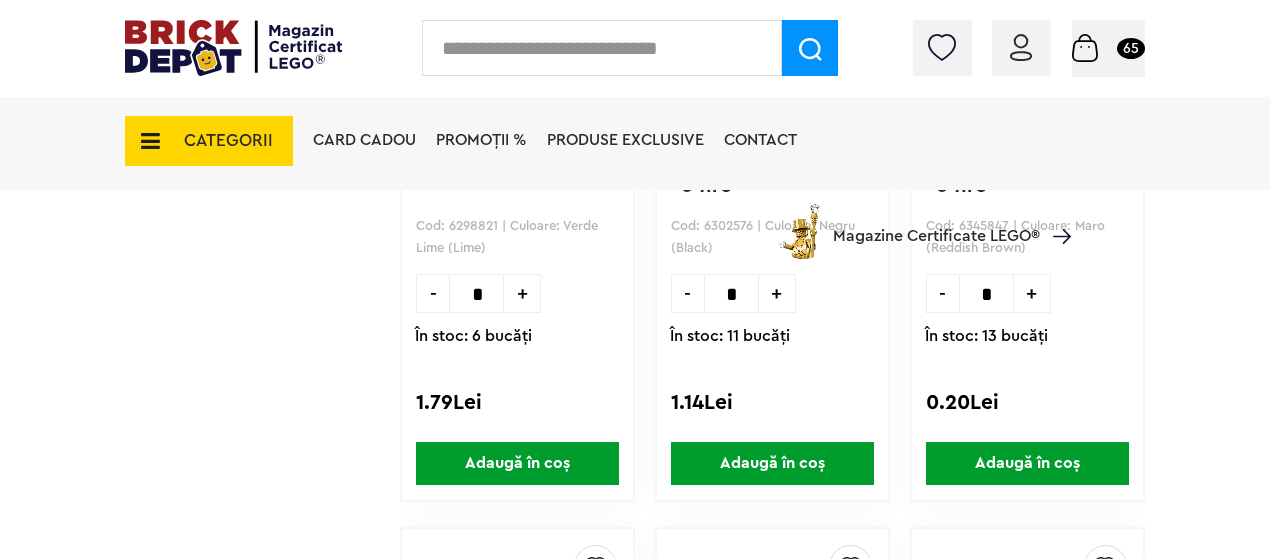 click on "+" at bounding box center [522, 293] 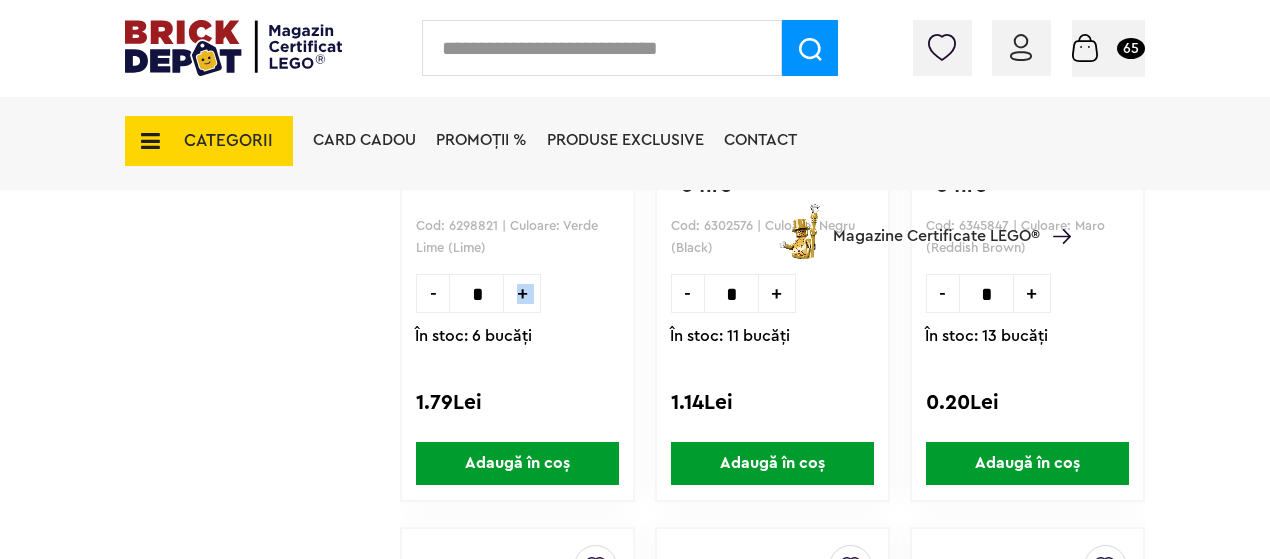 click on "+" at bounding box center [522, 293] 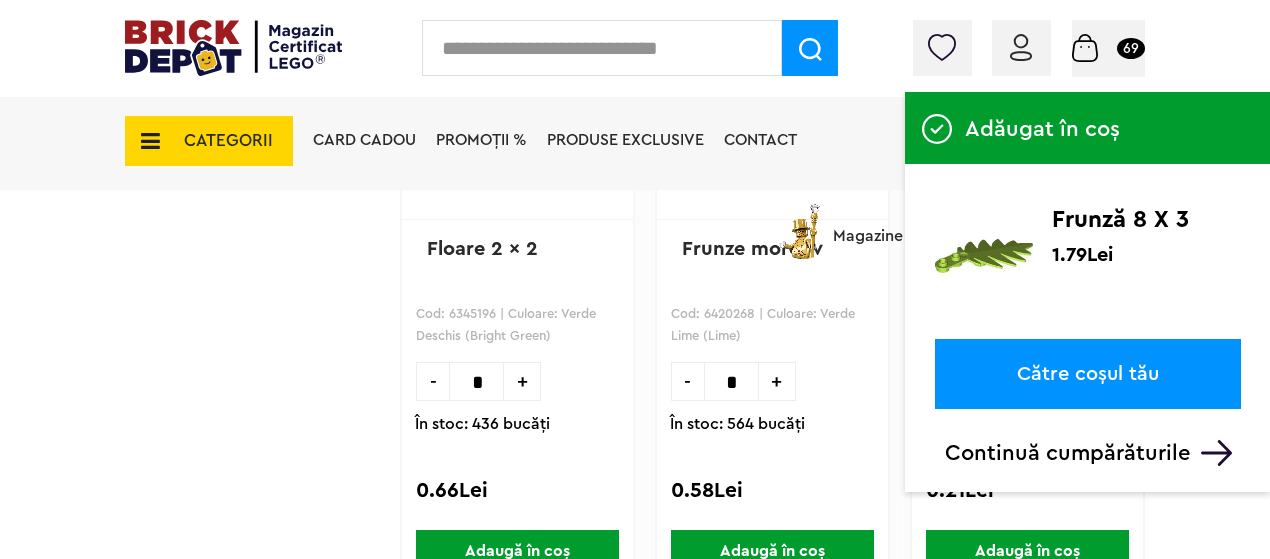 scroll, scrollTop: 6100, scrollLeft: 0, axis: vertical 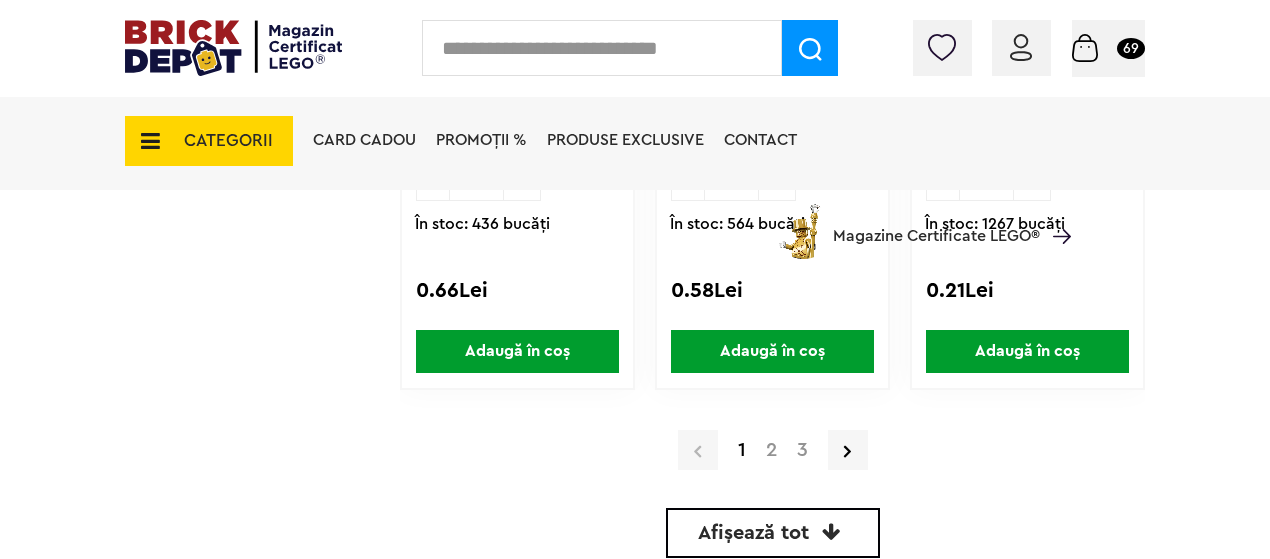 click on "2" at bounding box center (771, 450) 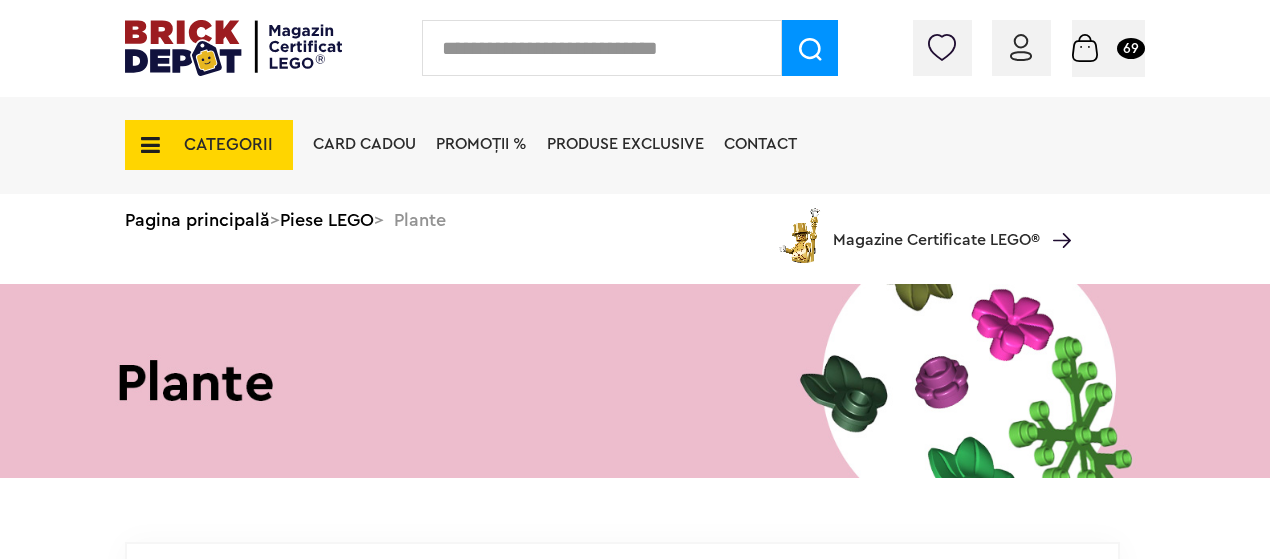 scroll, scrollTop: 0, scrollLeft: 0, axis: both 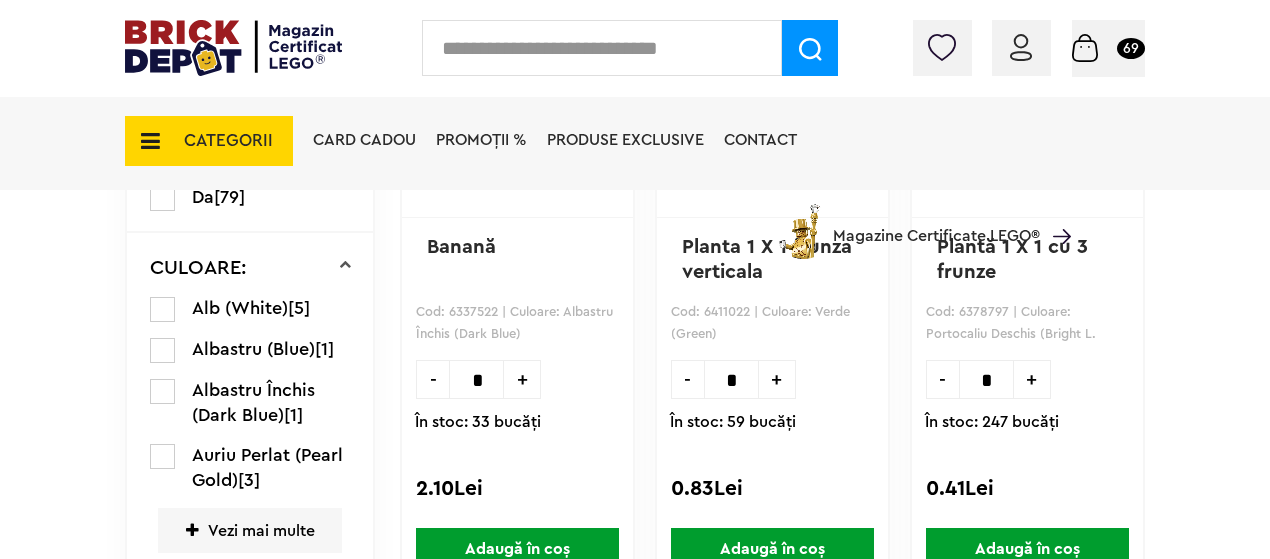 click on "+" at bounding box center (777, 379) 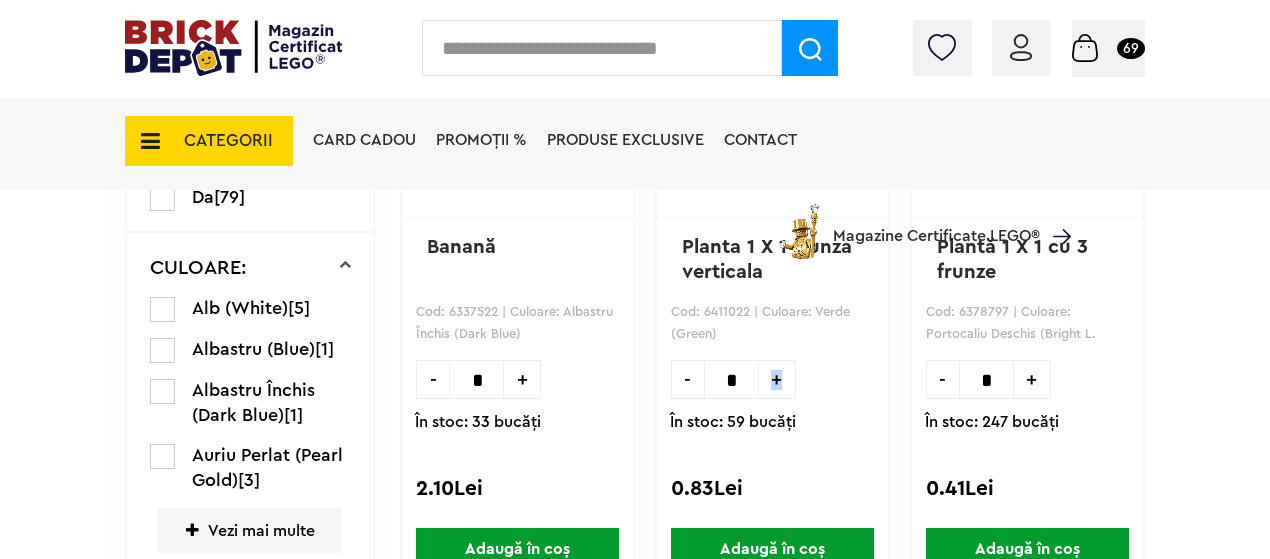 click on "+" at bounding box center (777, 379) 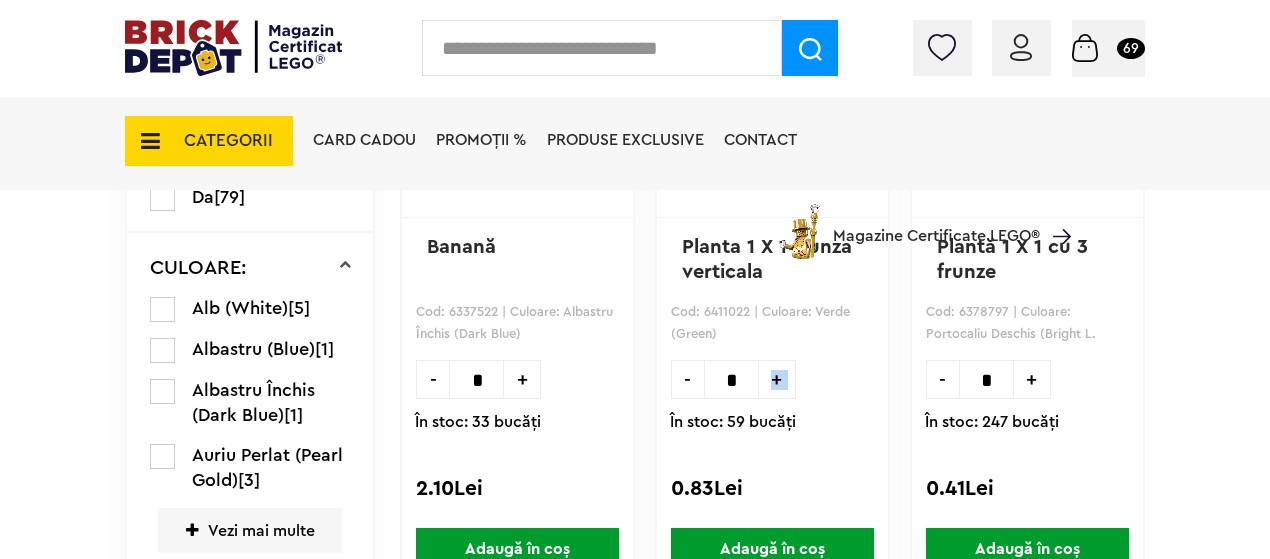 click on "+" at bounding box center [777, 379] 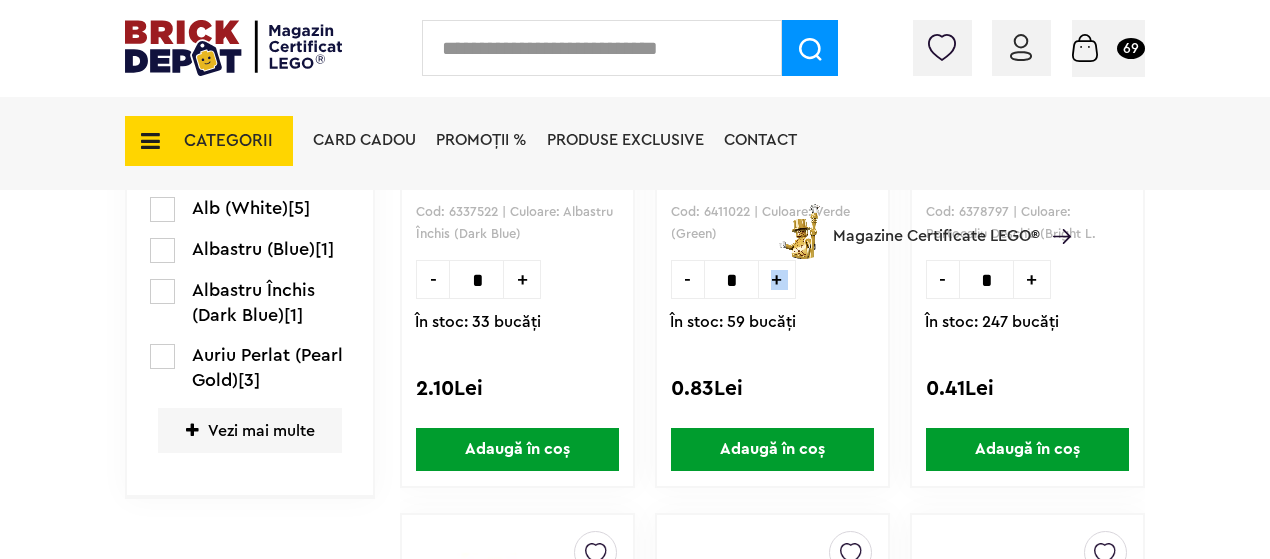 click on "Adaugă în coș" at bounding box center [772, 449] 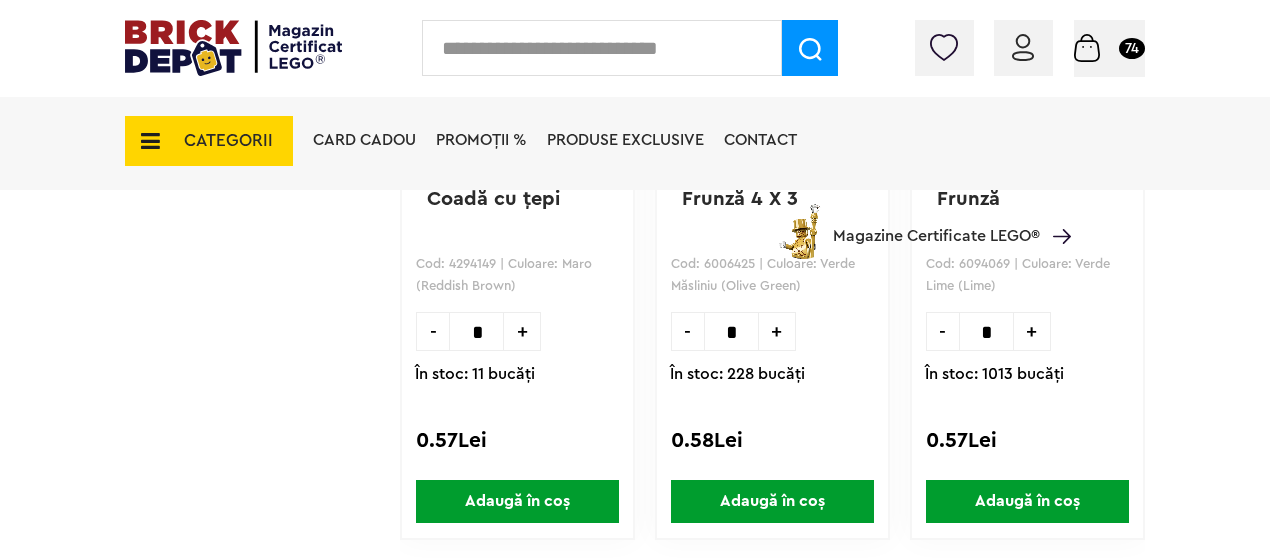 scroll, scrollTop: 6150, scrollLeft: 0, axis: vertical 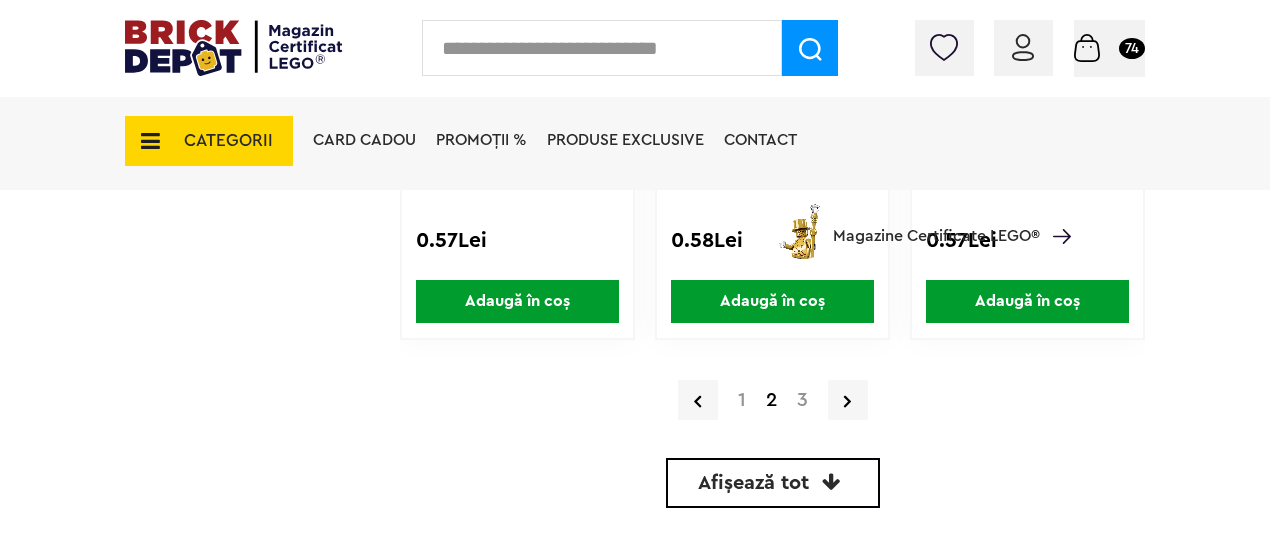 click on "3" at bounding box center [802, 400] 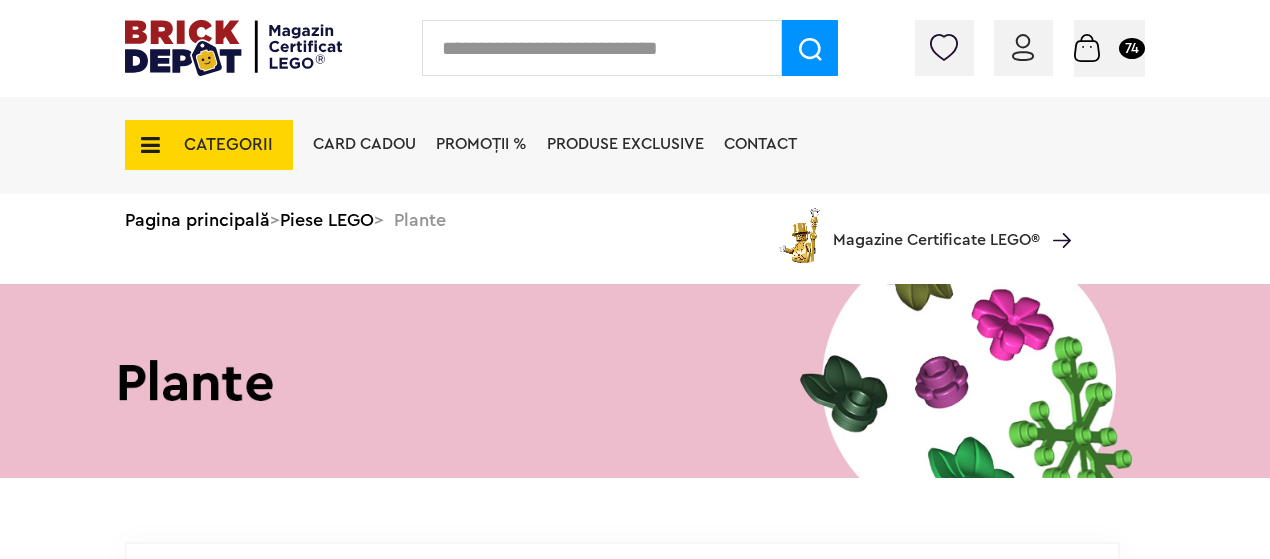 scroll, scrollTop: 0, scrollLeft: 0, axis: both 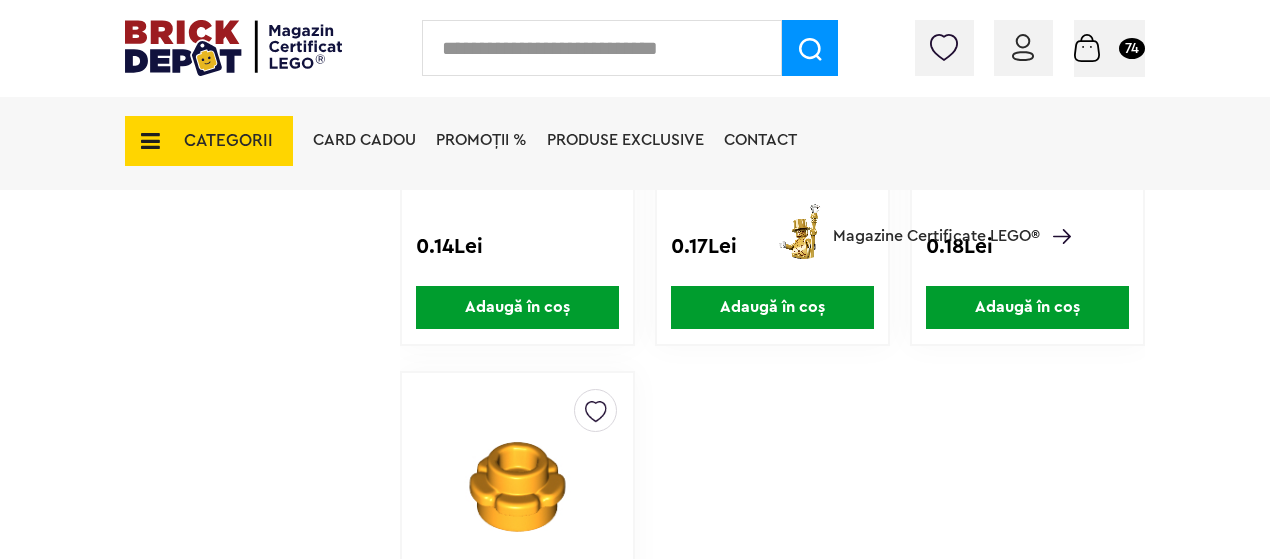 click on "CATEGORII" at bounding box center (209, 141) 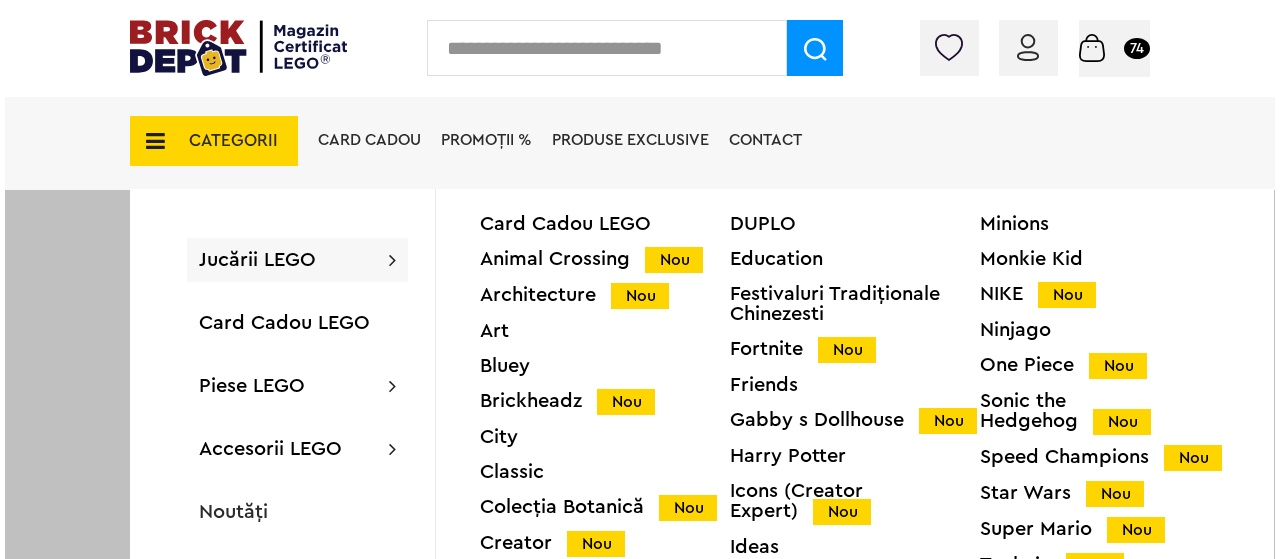 scroll, scrollTop: 5501, scrollLeft: 0, axis: vertical 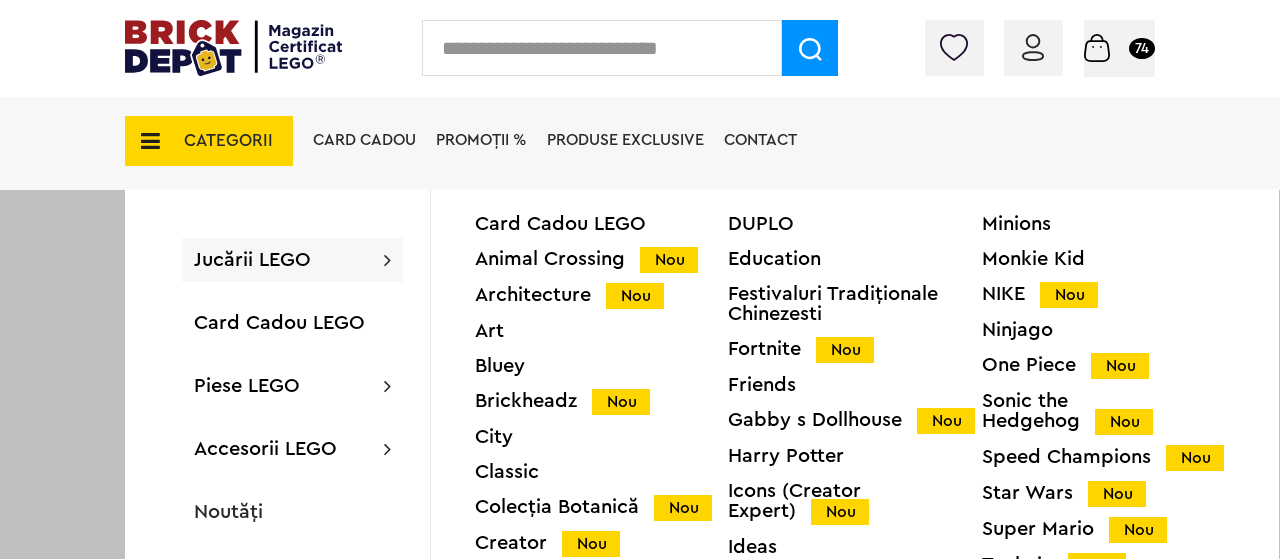 click on "CATEGORII" at bounding box center [228, 140] 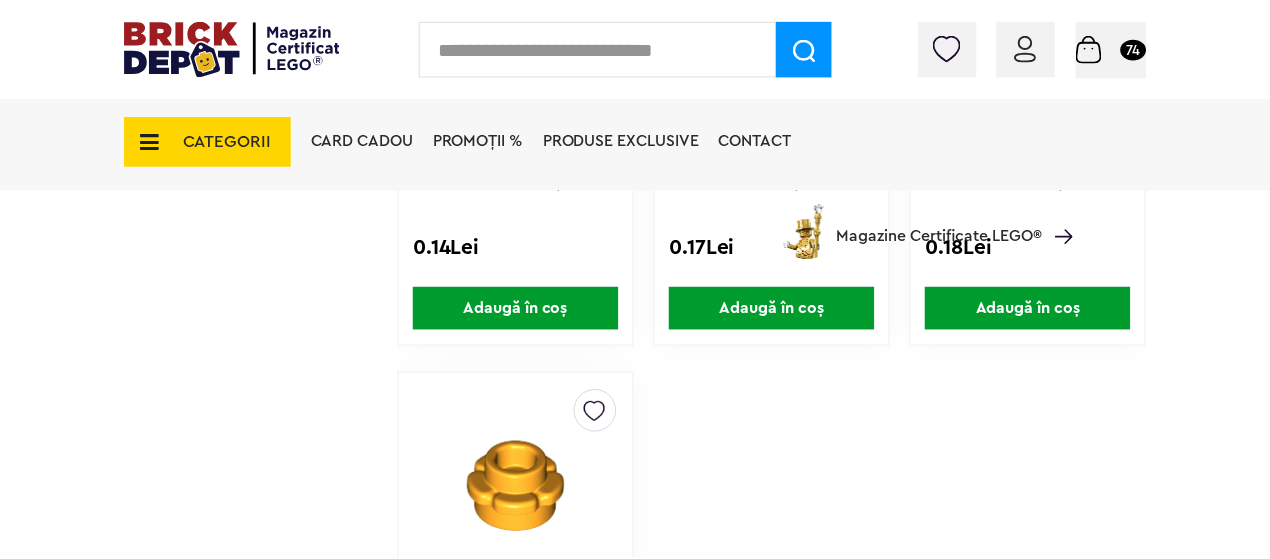 scroll, scrollTop: 5500, scrollLeft: 0, axis: vertical 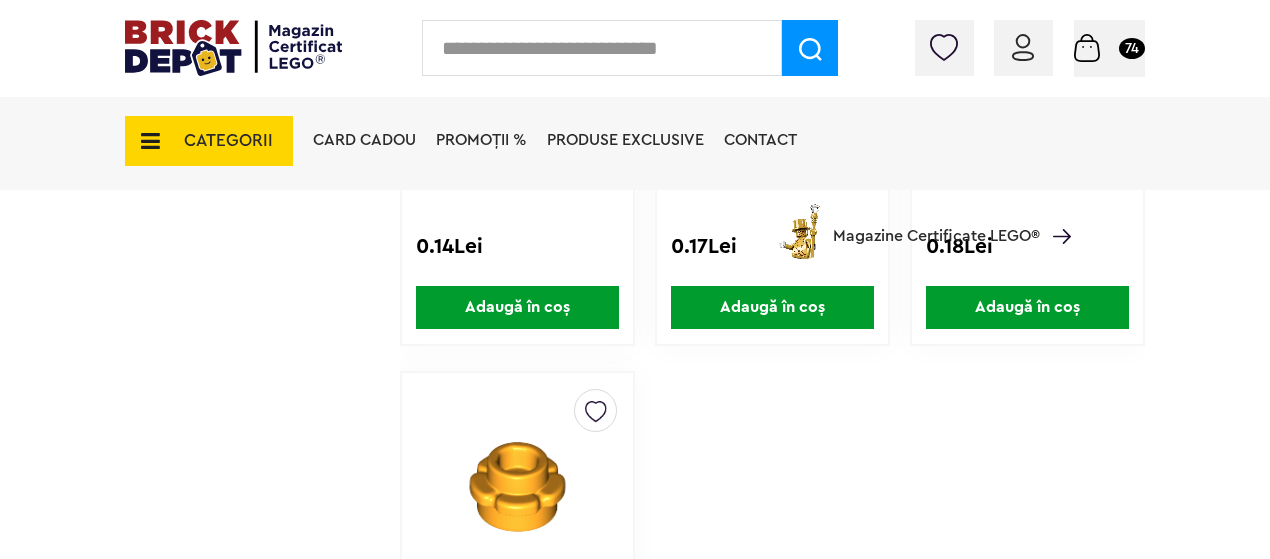 click on "CATEGORII" at bounding box center [228, 140] 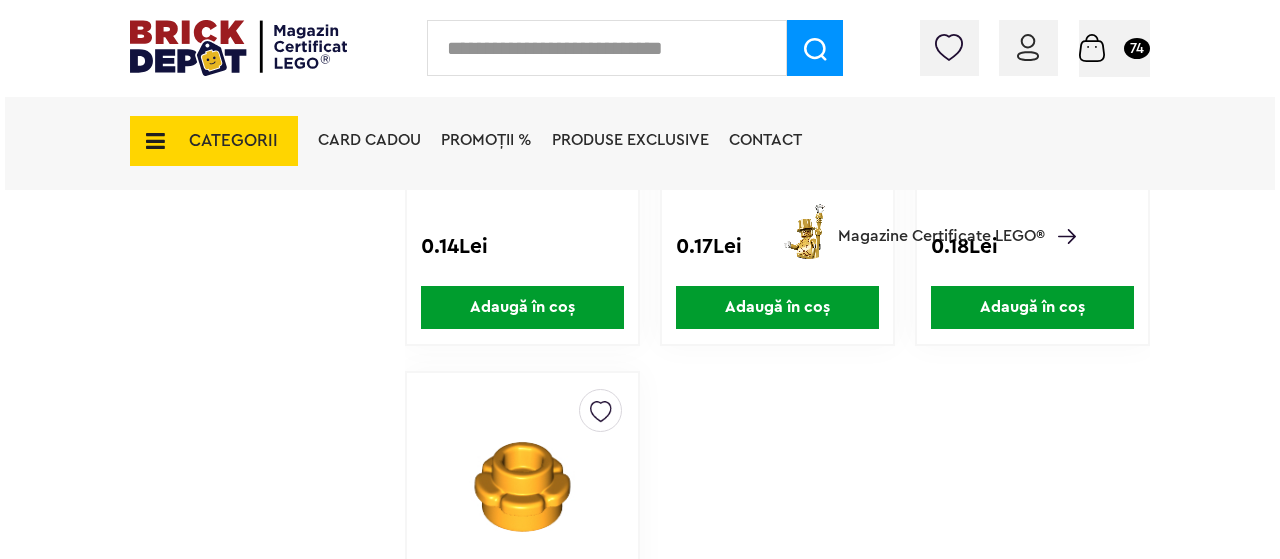 scroll, scrollTop: 5501, scrollLeft: 0, axis: vertical 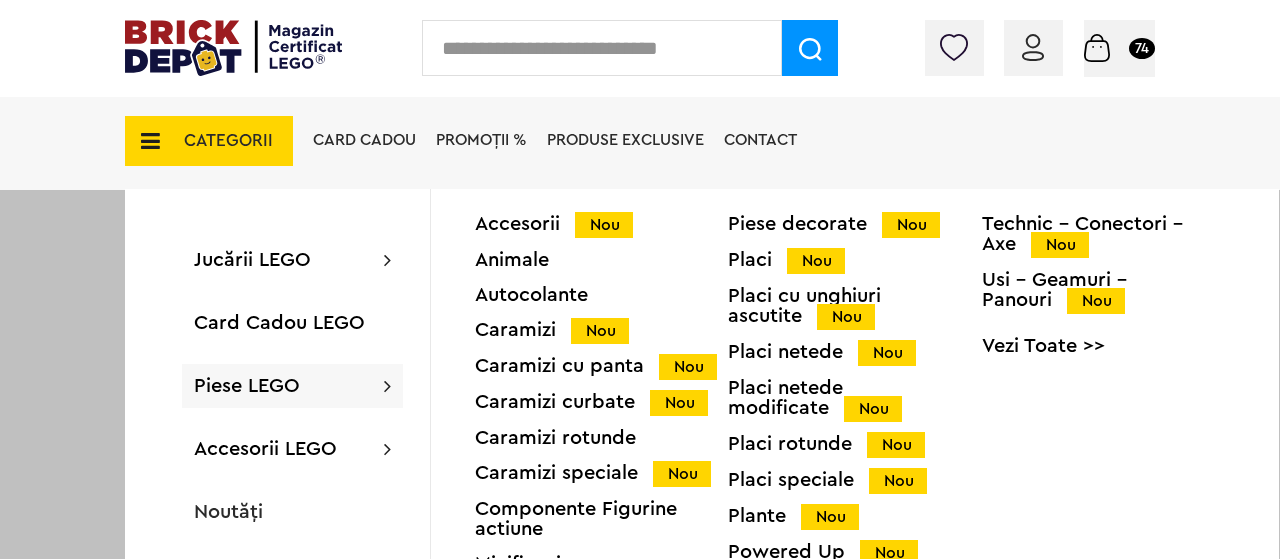 click on "Piese LEGO
Accesorii Nou Animale Autocolante Caramizi Nou Caramizi cu panta Nou Caramizi curbate Nou Caramizi rotunde Caramizi speciale Nou Componente Figurine actiune Minifigurine Minifigurine - Accesorii Nou Minifigurine - Parti componente Piese decorate Nou Placi Nou Placi cu unghiuri ascutite Nou Placi netede Nou Placi netede modificate Nou Placi rotunde Nou Placi speciale Nou Plante Nou Powered Up Nou Roti si mijloace de transport Nou Technic Nou Technic - Caramizi Nou Technic - Conectori - Axe Nou Usi - Geamuri - Panouri Nou Vezi Toate >>" at bounding box center [292, 386] 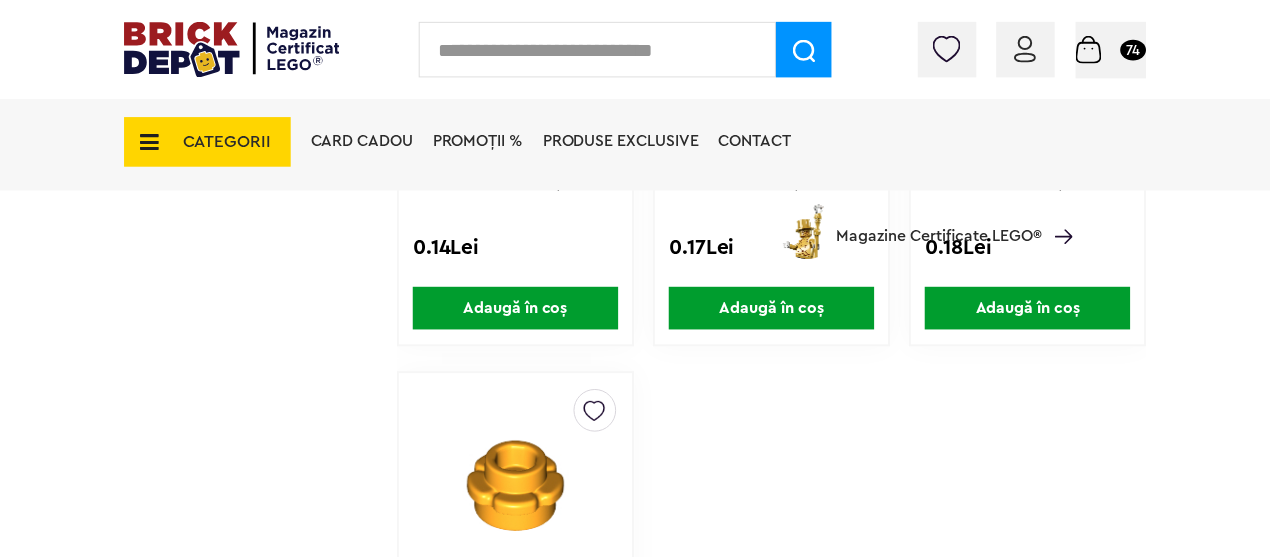 scroll, scrollTop: 5500, scrollLeft: 0, axis: vertical 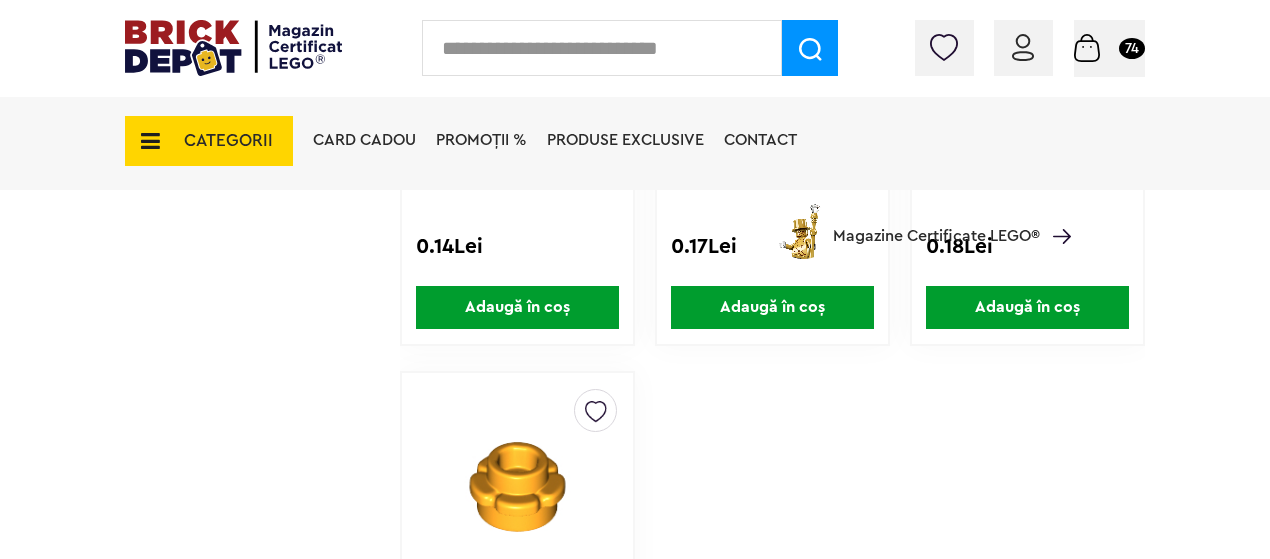 click on "CATEGORII" at bounding box center (228, 140) 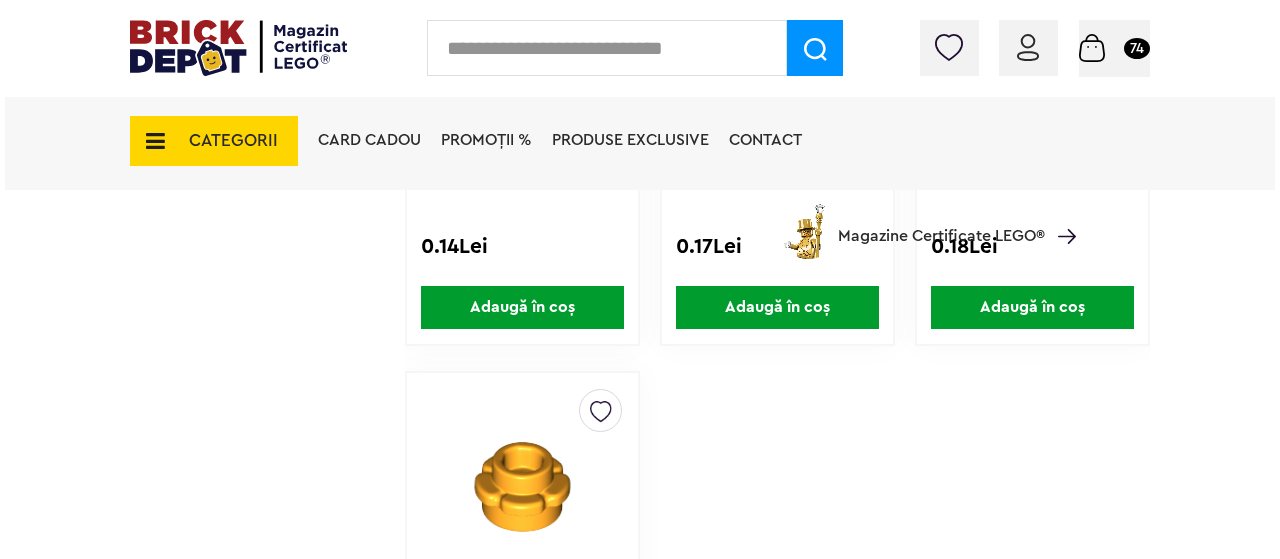 scroll, scrollTop: 5501, scrollLeft: 0, axis: vertical 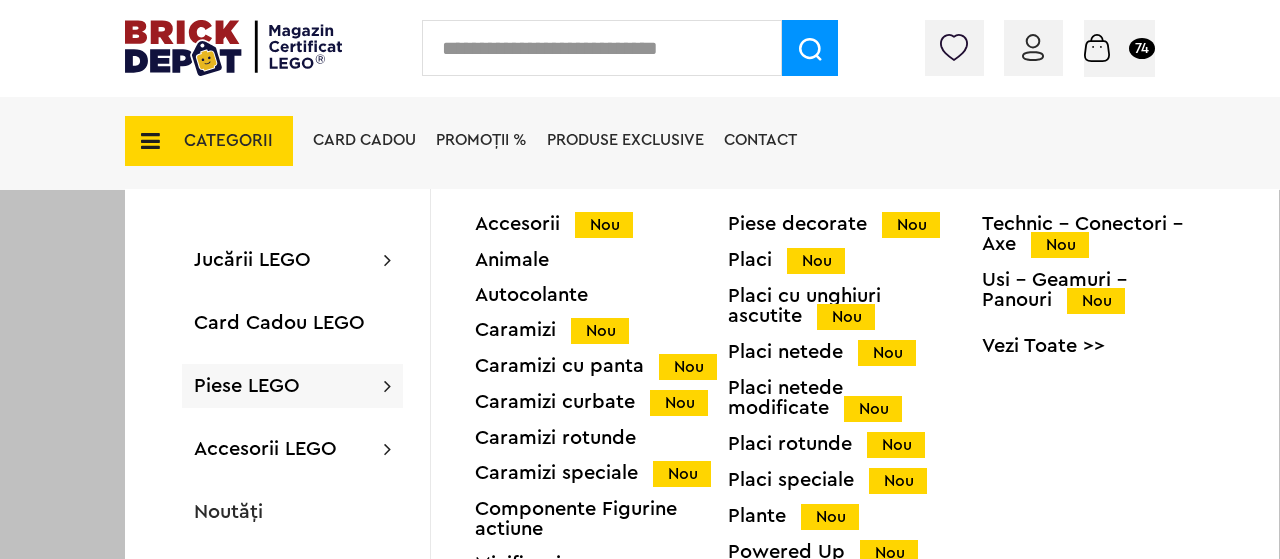 click on "Piese LEGO
Accesorii Nou Animale Autocolante Caramizi Nou Caramizi cu panta Nou Caramizi curbate Nou Caramizi rotunde Caramizi speciale Nou Componente Figurine actiune Minifigurine Minifigurine - Accesorii Nou Minifigurine - Parti componente Piese decorate Nou Placi Nou Placi cu unghiuri ascutite Nou Placi netede Nou Placi netede modificate Nou Placi rotunde Nou Placi speciale Nou Plante Nou Powered Up Nou Roti si mijloace de transport Nou Technic Nou Technic - Caramizi Nou Technic - Conectori - Axe Nou Usi - Geamuri - Panouri Nou Vezi Toate >>" at bounding box center [292, 386] 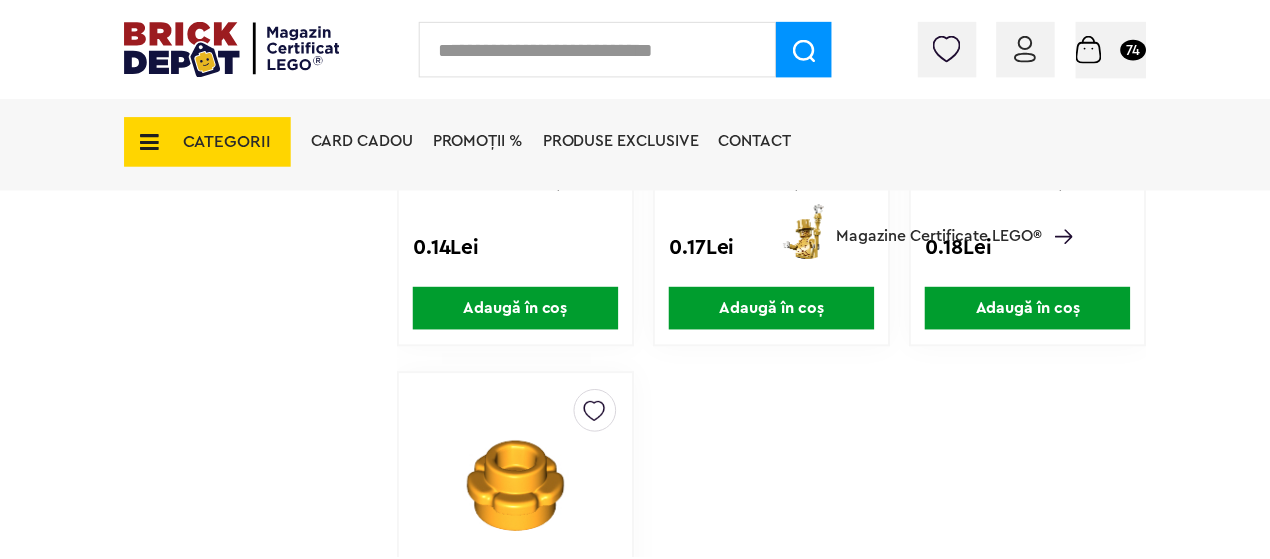 scroll, scrollTop: 5500, scrollLeft: 0, axis: vertical 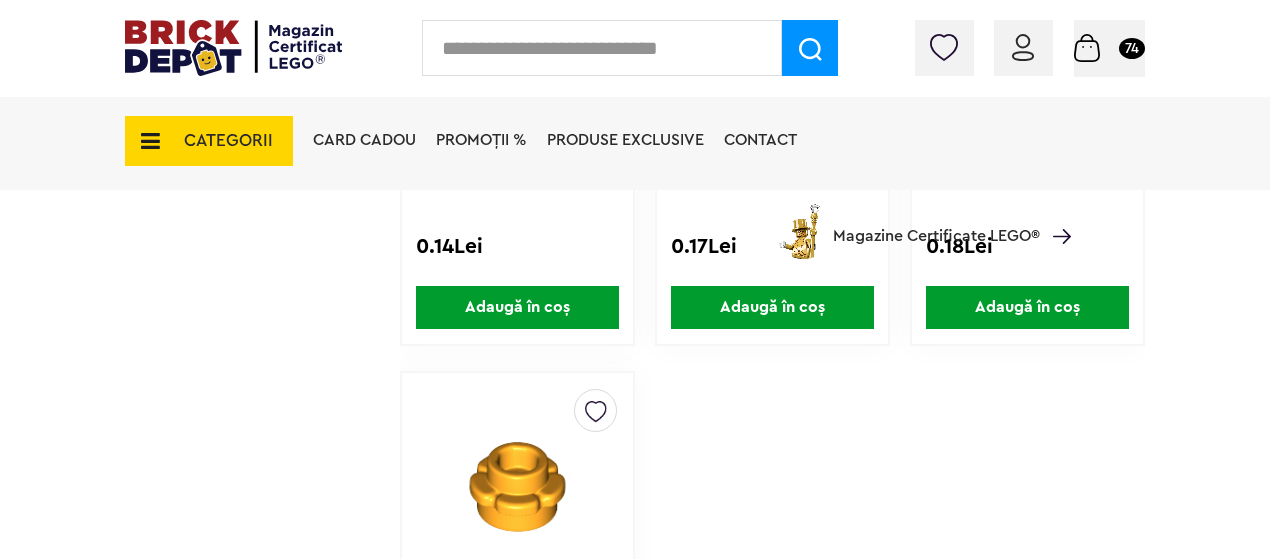 click on "CATEGORII" at bounding box center [228, 140] 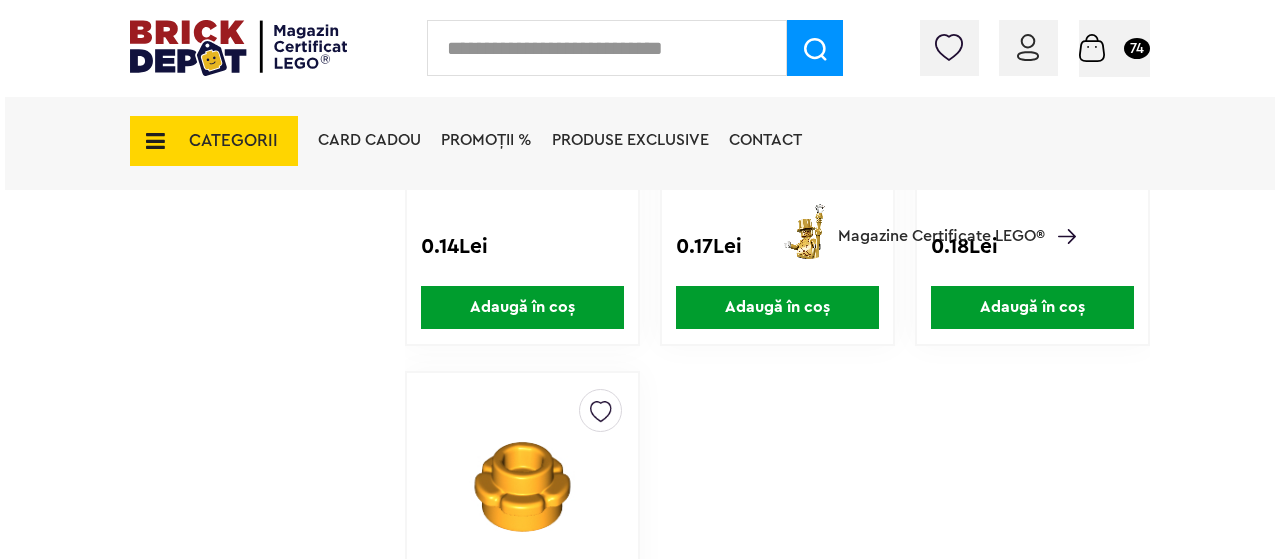 scroll, scrollTop: 5501, scrollLeft: 0, axis: vertical 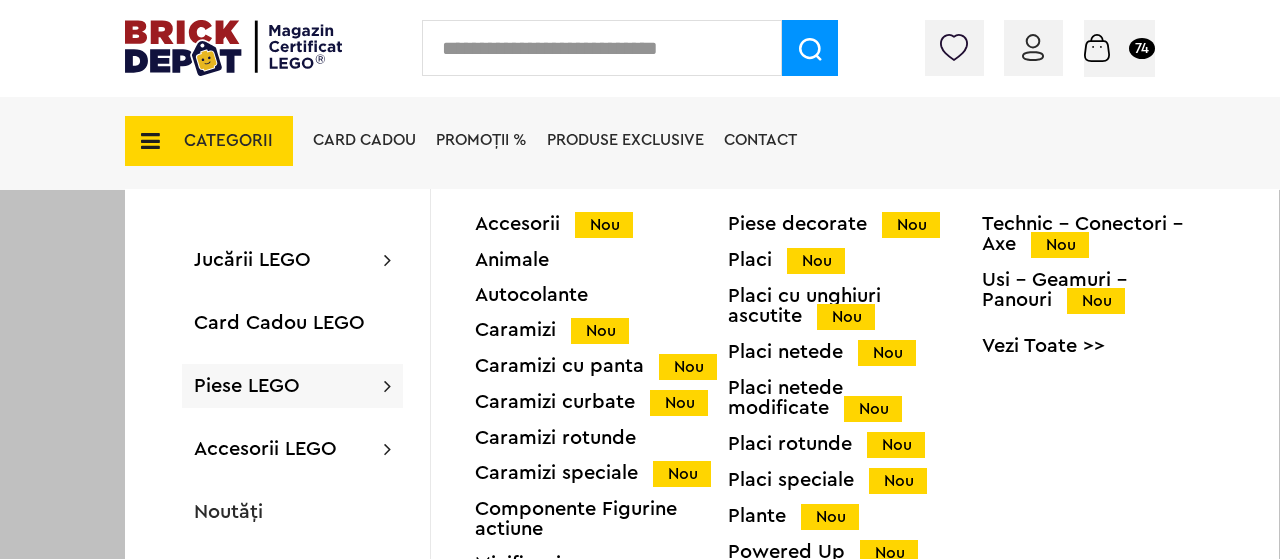 click on "Piese LEGO
Accesorii Nou Animale Autocolante Caramizi Nou Caramizi cu panta Nou Caramizi curbate Nou Caramizi rotunde Caramizi speciale Nou Componente Figurine actiune Minifigurine Minifigurine - Accesorii Nou Minifigurine - Parti componente Piese decorate Nou Placi Nou Placi cu unghiuri ascutite Nou Placi netede Nou Placi netede modificate Nou Placi rotunde Nou Placi speciale Nou Plante Nou Powered Up Nou Roti si mijloace de transport Nou Technic Nou Technic - Caramizi Nou Technic - Conectori - Axe Nou Usi - Geamuri - Panouri Nou Vezi Toate >>" at bounding box center [292, 386] 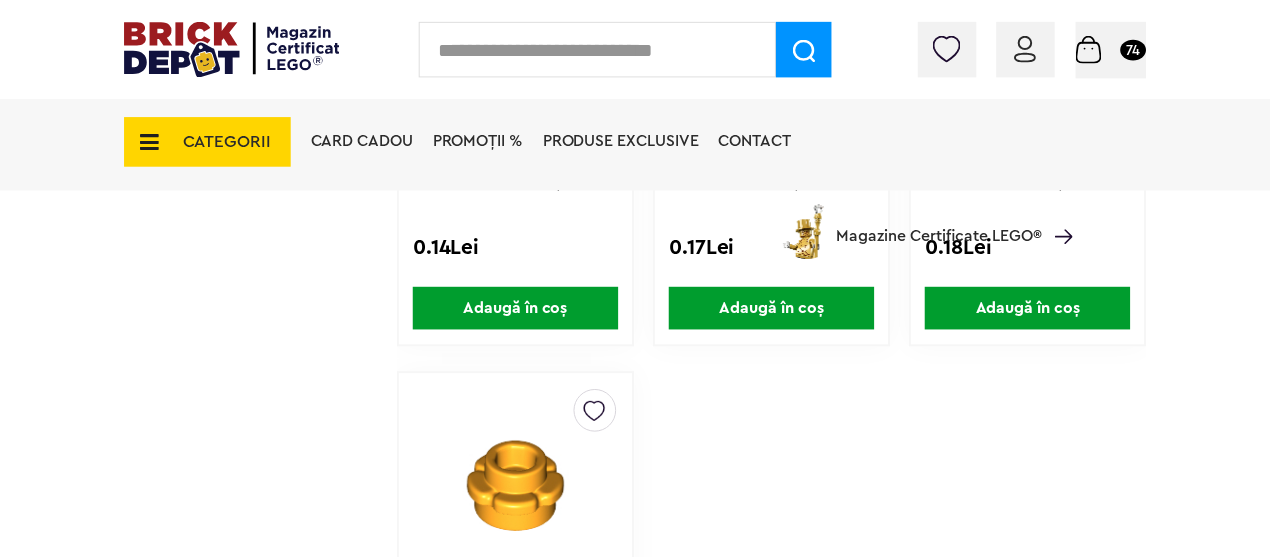 scroll, scrollTop: 5500, scrollLeft: 0, axis: vertical 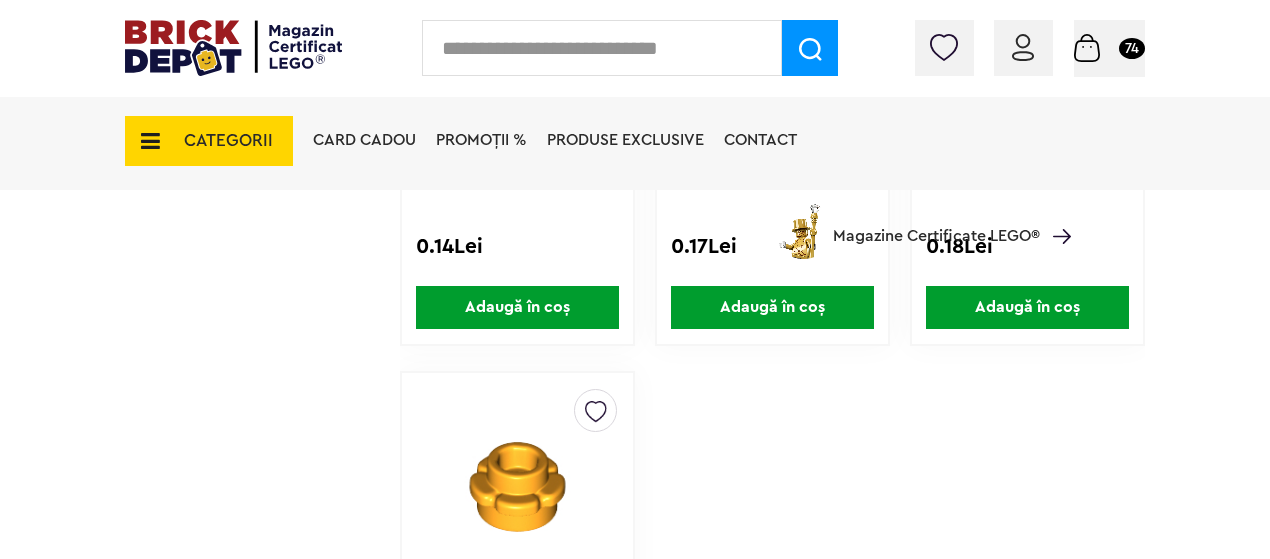 click on "CATEGORII" at bounding box center [228, 140] 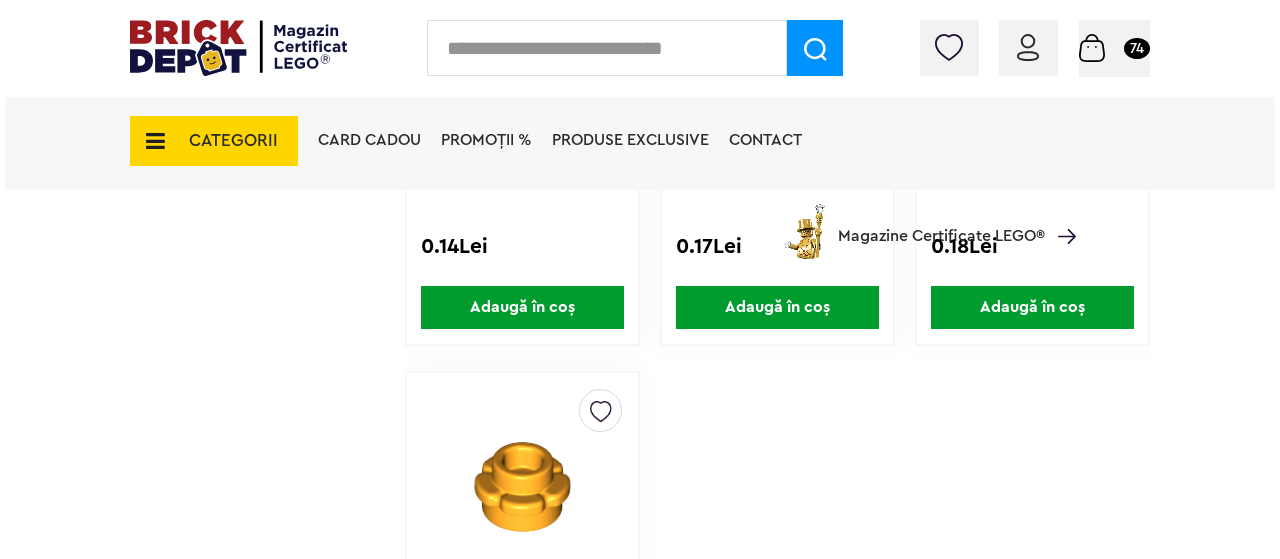 scroll, scrollTop: 5501, scrollLeft: 0, axis: vertical 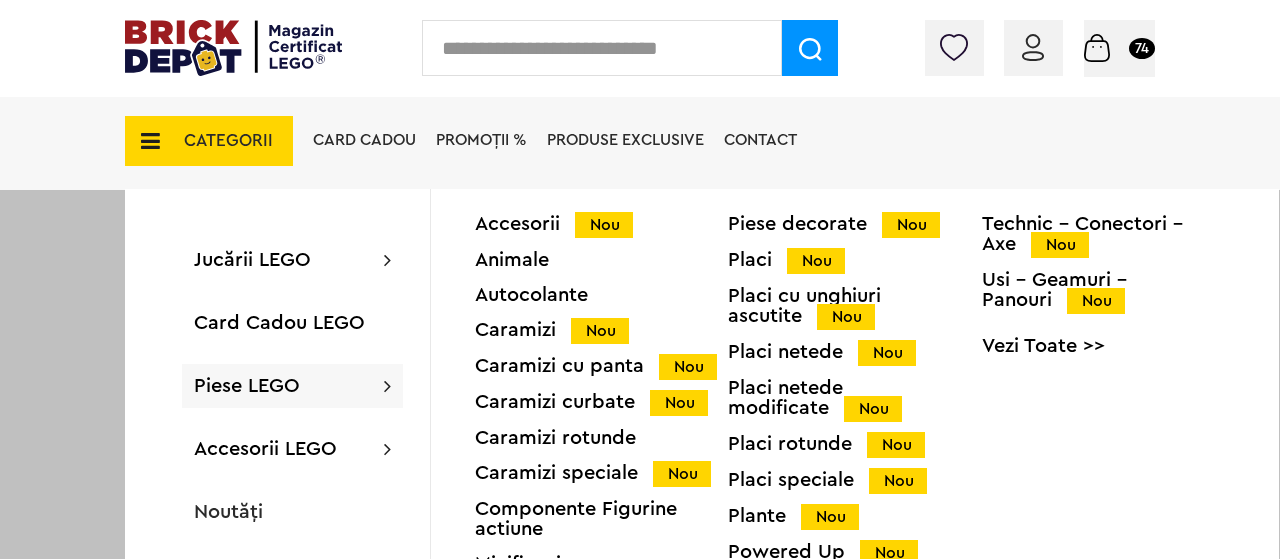 click on "Piese LEGO
Accesorii Nou Animale Autocolante Caramizi Nou Caramizi cu panta Nou Caramizi curbate Nou Caramizi rotunde Caramizi speciale Nou Componente Figurine actiune Minifigurine Minifigurine - Accesorii Nou Minifigurine - Parti componente Piese decorate Nou Placi Nou Placi cu unghiuri ascutite Nou Placi netede Nou Placi netede modificate Nou Placi rotunde Nou Placi speciale Nou Plante Nou Powered Up Nou Roti si mijloace de transport Nou Technic Nou Technic - Caramizi Nou Technic - Conectori - Axe Nou Usi - Geamuri - Panouri Nou Vezi Toate >>" at bounding box center [292, 386] 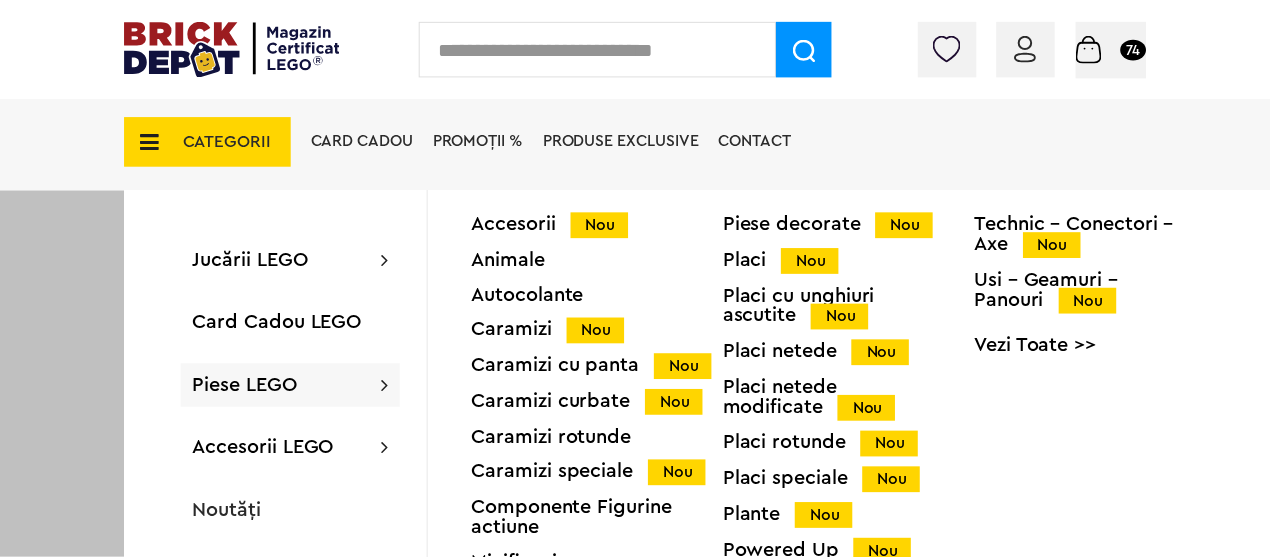 scroll, scrollTop: 5500, scrollLeft: 0, axis: vertical 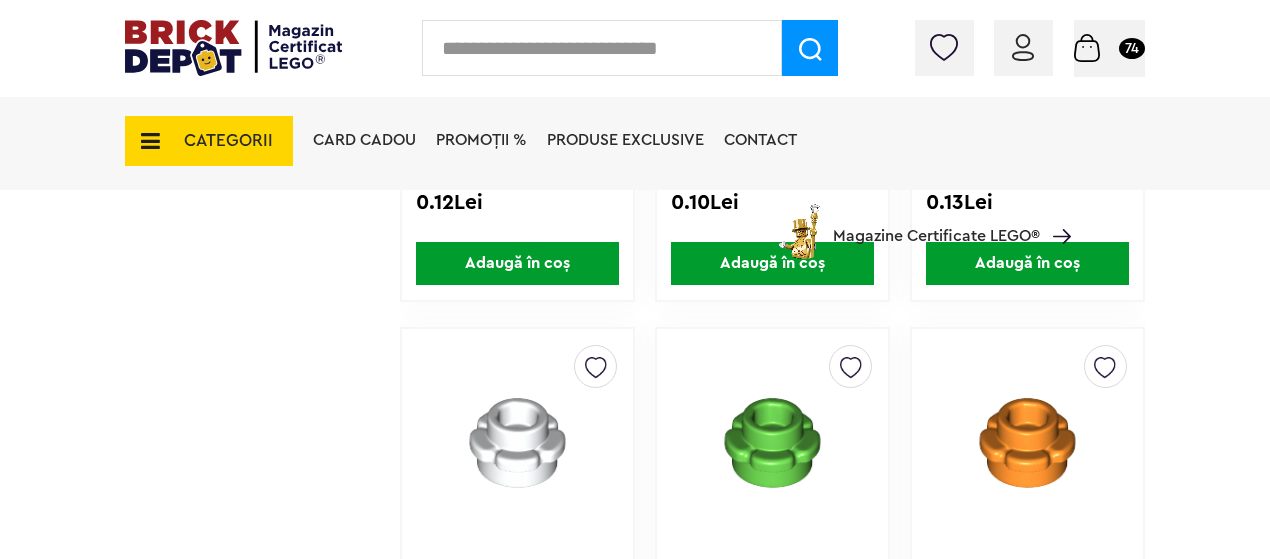 click on "CATEGORII" at bounding box center (209, 141) 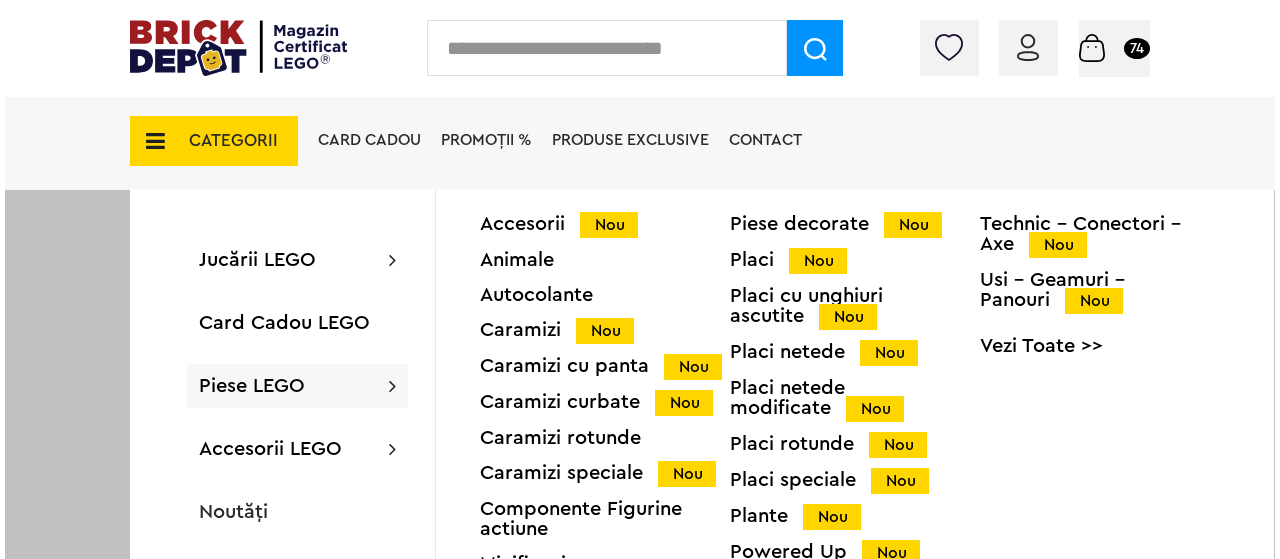 scroll, scrollTop: 4901, scrollLeft: 0, axis: vertical 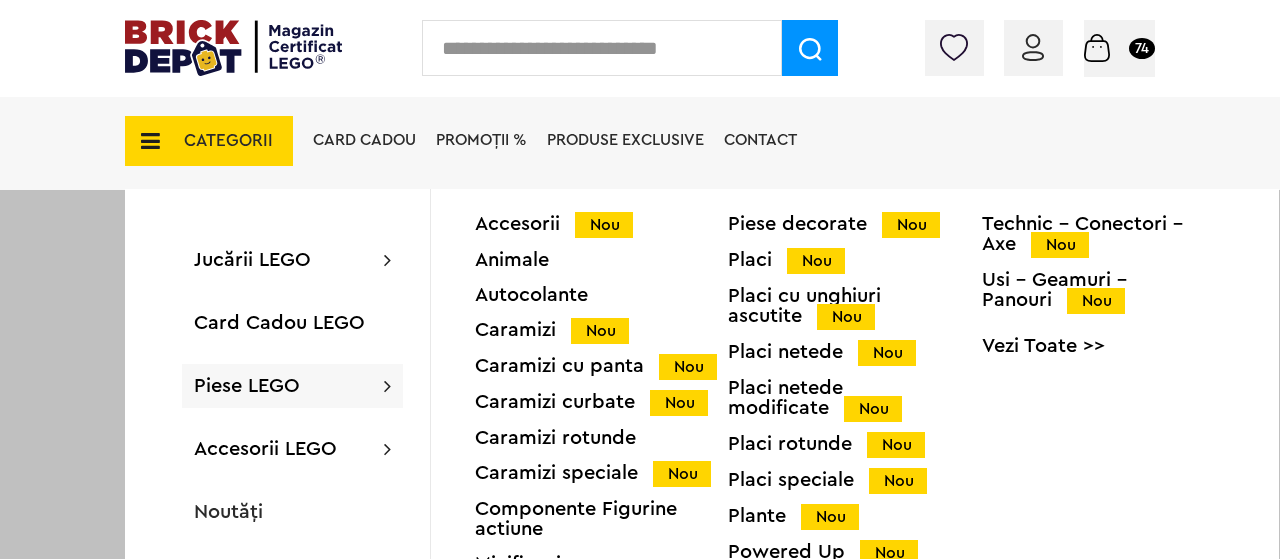 click on "Piese LEGO" at bounding box center (247, 386) 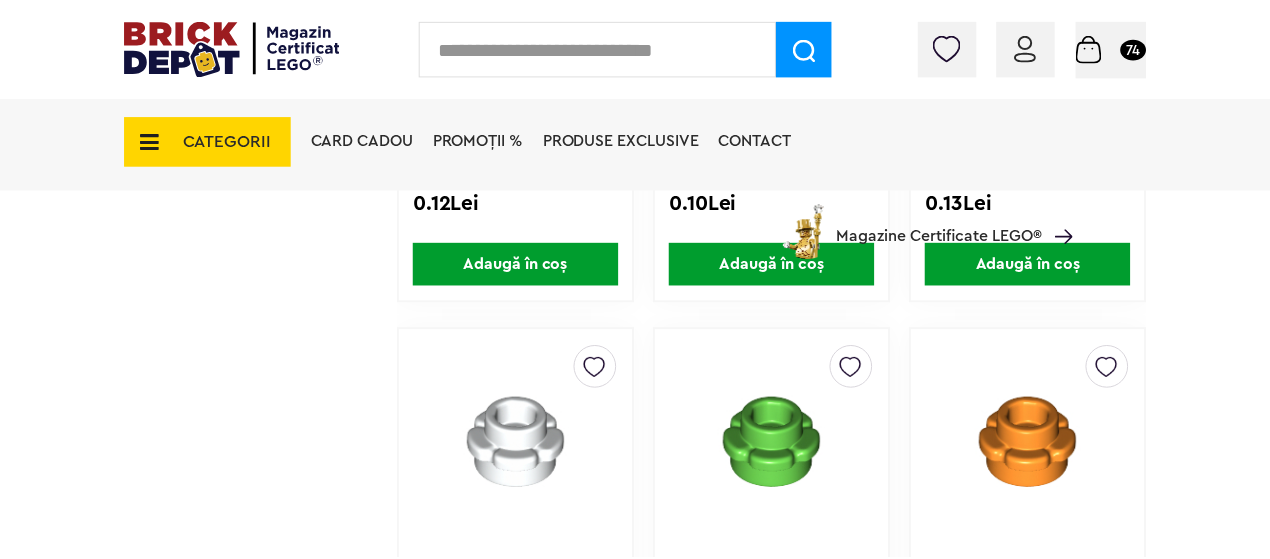 scroll, scrollTop: 4900, scrollLeft: 0, axis: vertical 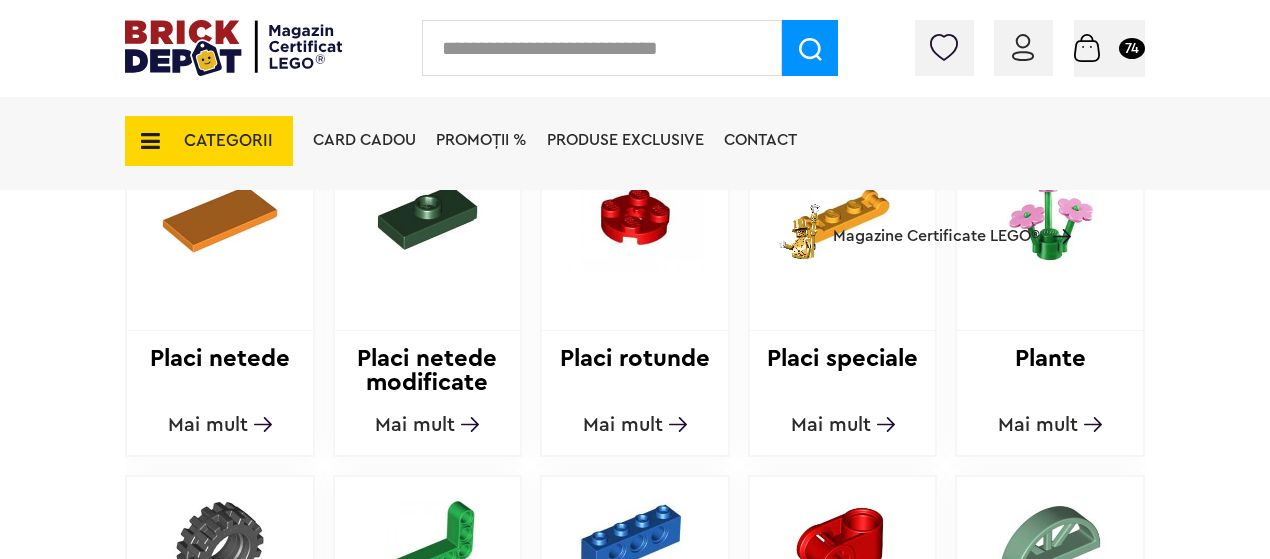 click on "Mai mult" at bounding box center (831, 425) 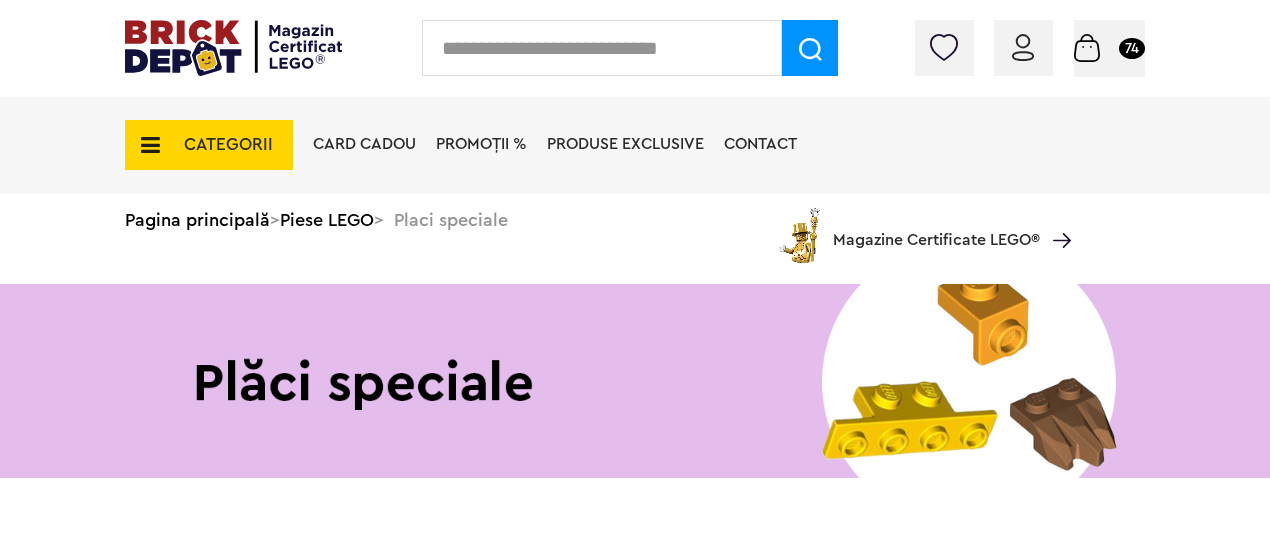 scroll, scrollTop: 0, scrollLeft: 0, axis: both 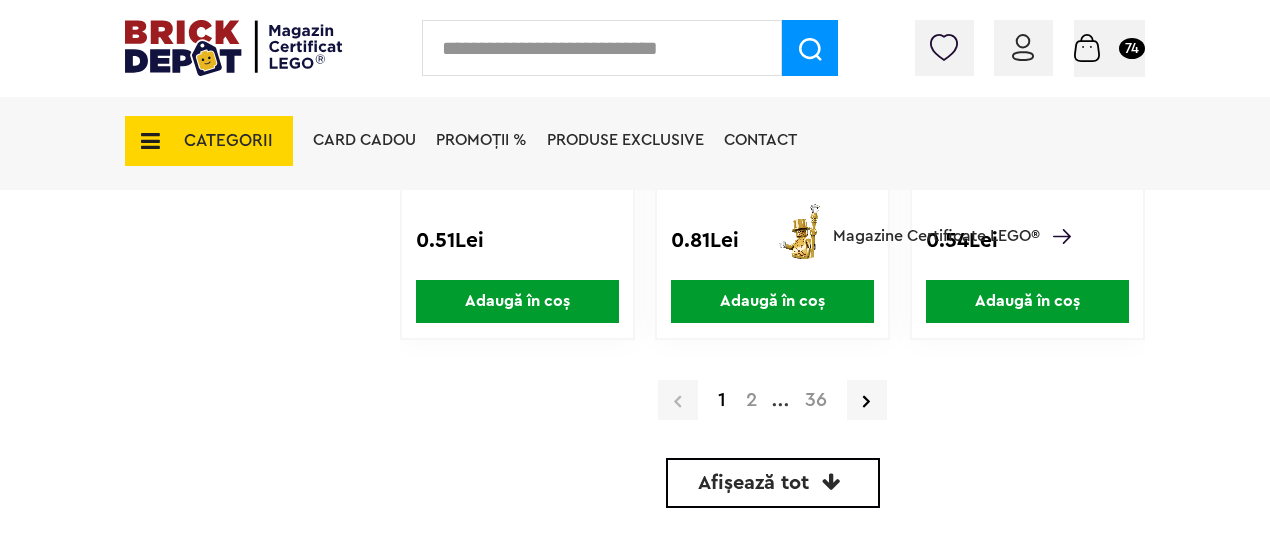 click on "2" at bounding box center (751, 400) 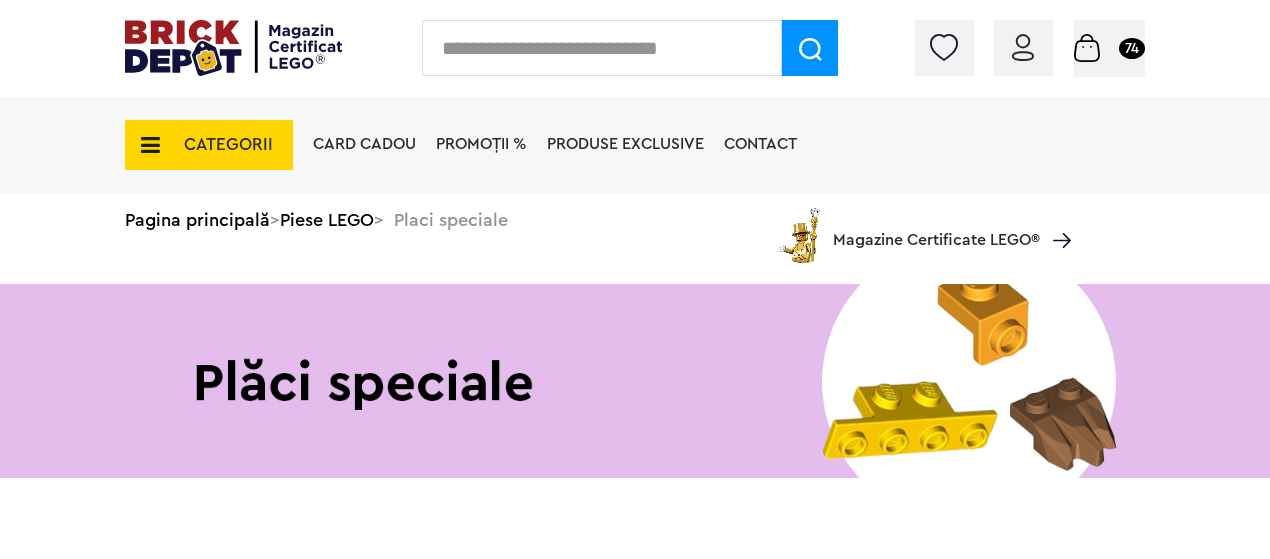 scroll, scrollTop: 232, scrollLeft: 0, axis: vertical 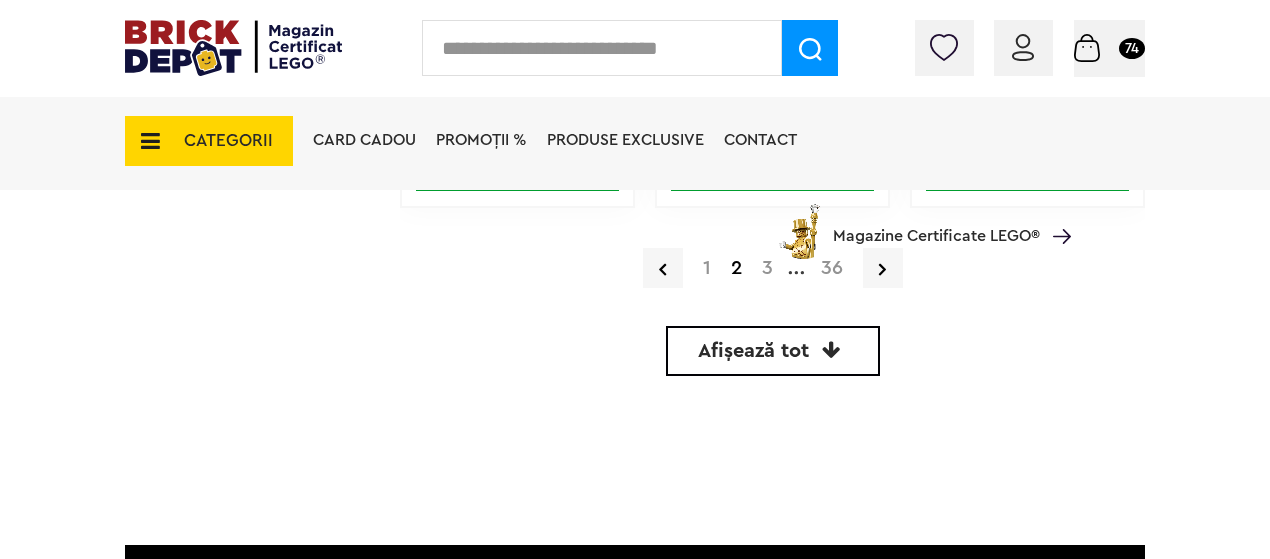 click on "Card Cadou    PROMOȚII %    Produse exclusive    Contact    Magazine Certificate LEGO®" at bounding box center [687, 176] 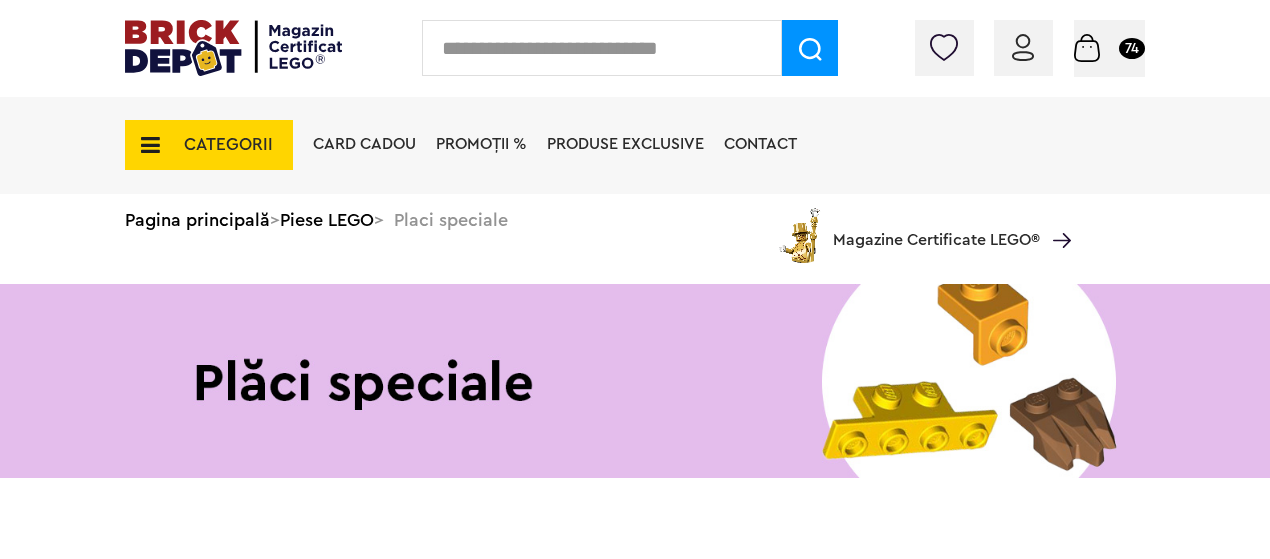 scroll, scrollTop: 0, scrollLeft: 0, axis: both 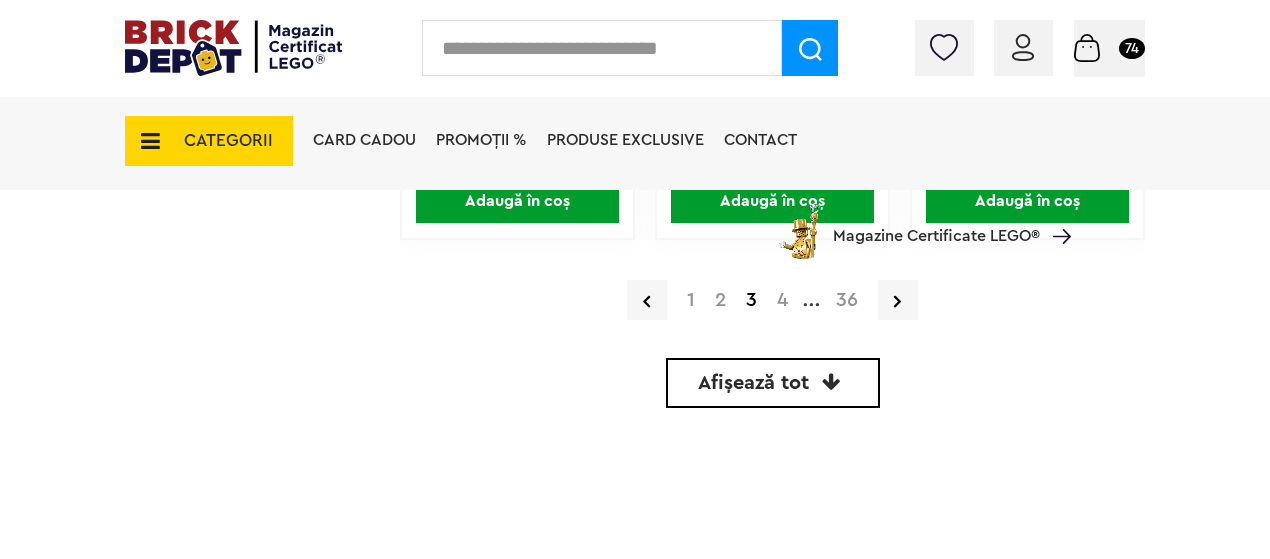 click on "CATEGORII" at bounding box center [209, 141] 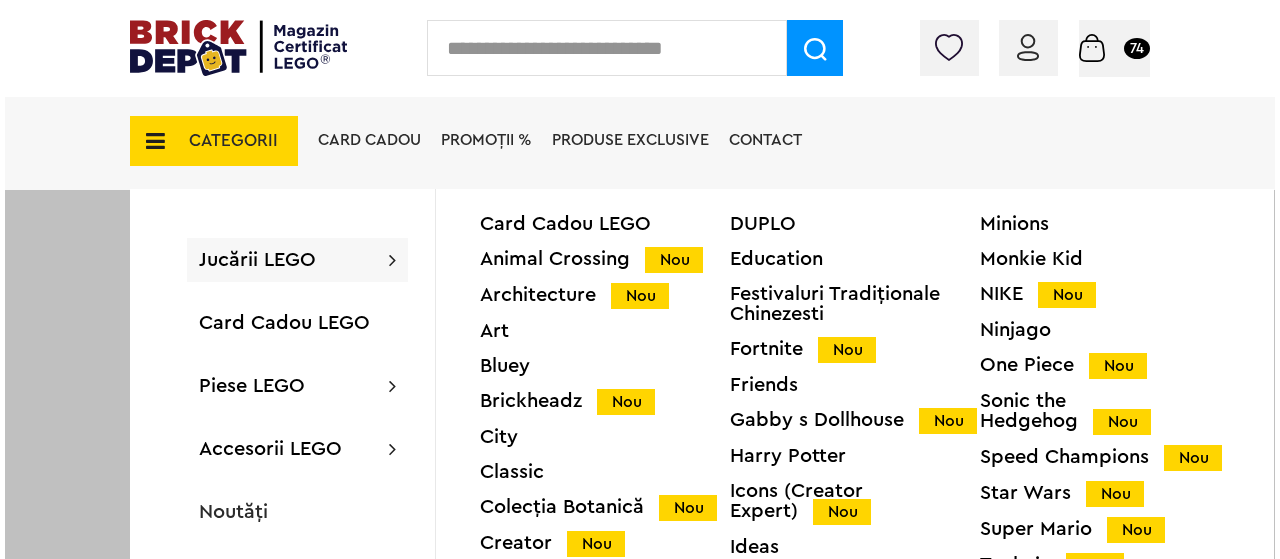 scroll, scrollTop: 6251, scrollLeft: 0, axis: vertical 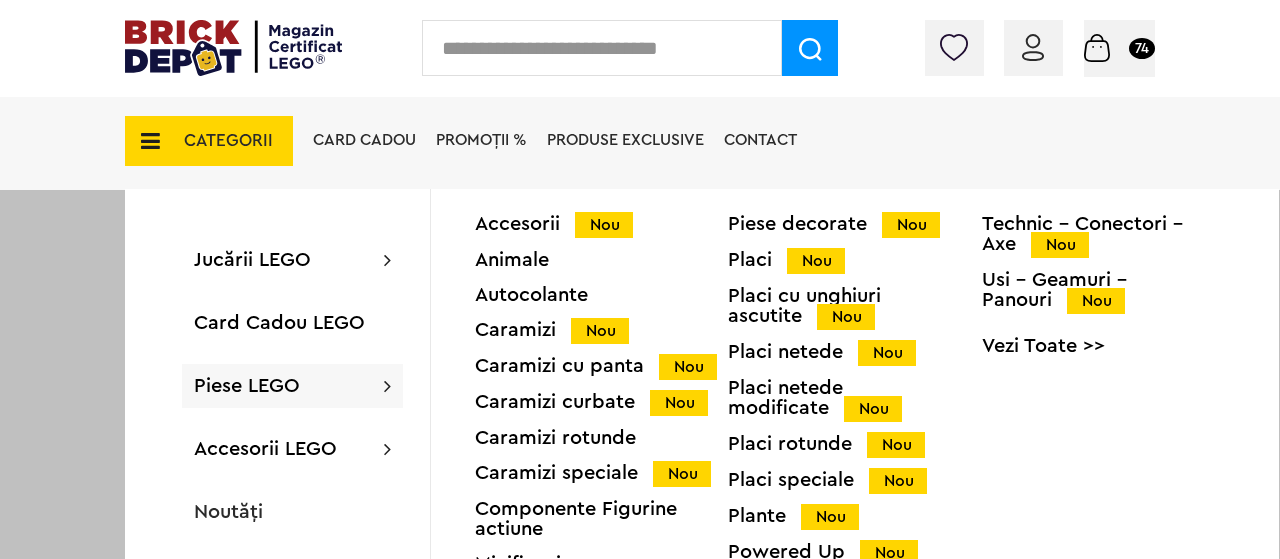 click on "Piese LEGO" at bounding box center [247, 386] 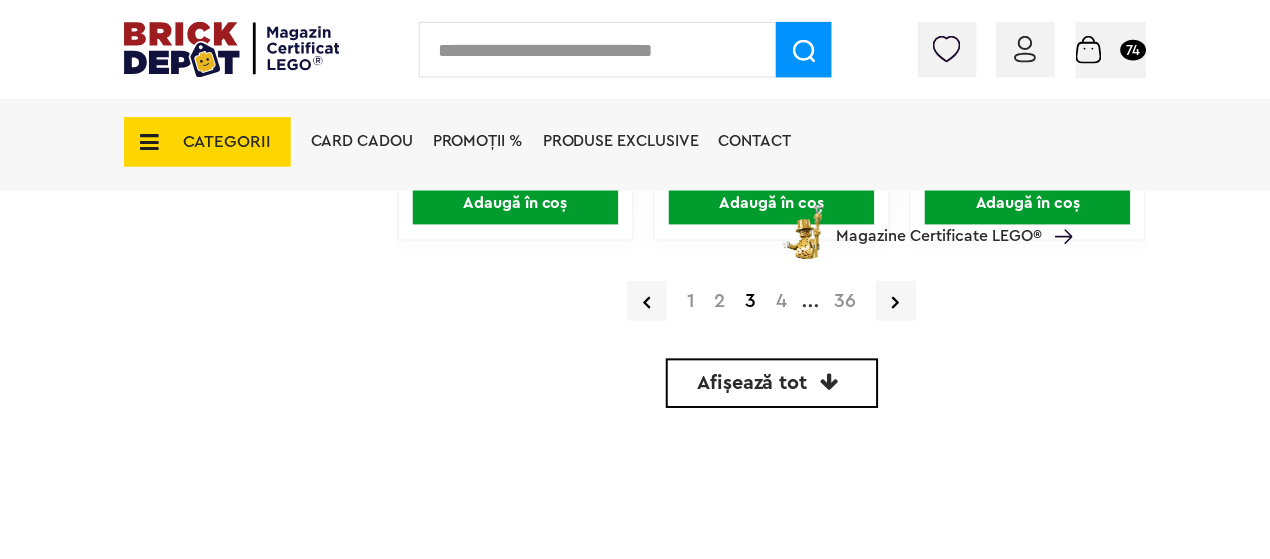 scroll, scrollTop: 6250, scrollLeft: 0, axis: vertical 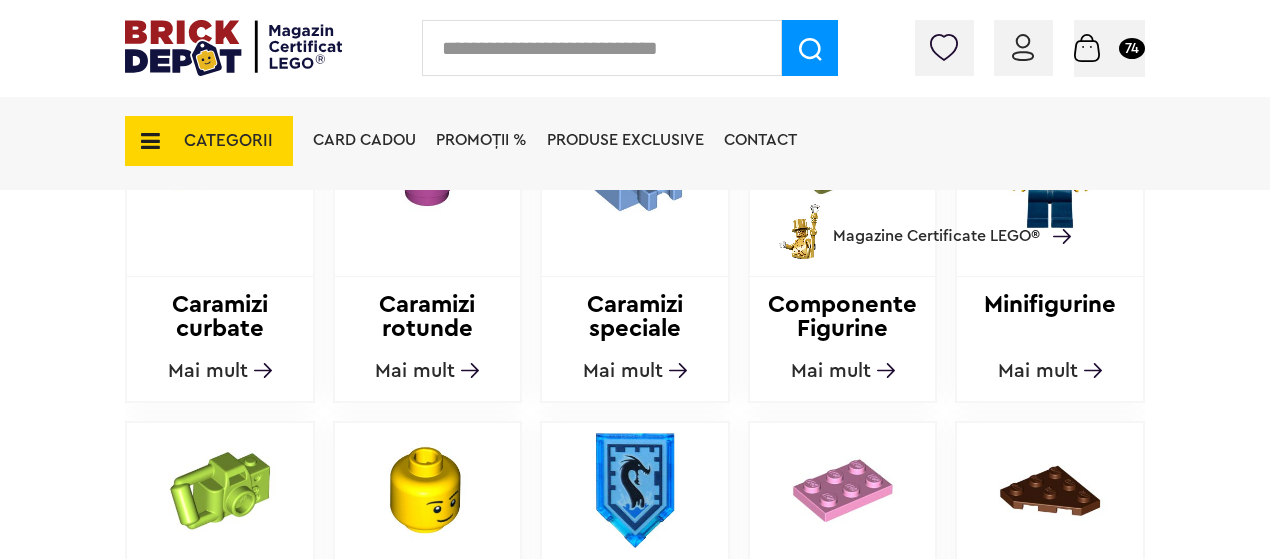 click on "Mai mult" at bounding box center (1038, 371) 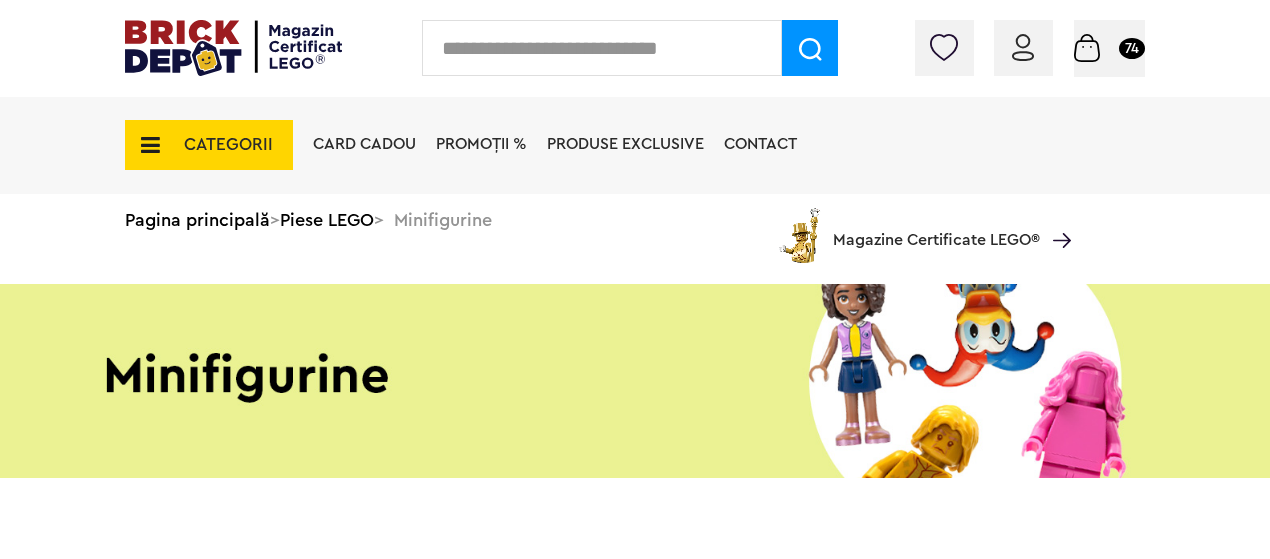 scroll, scrollTop: 0, scrollLeft: 0, axis: both 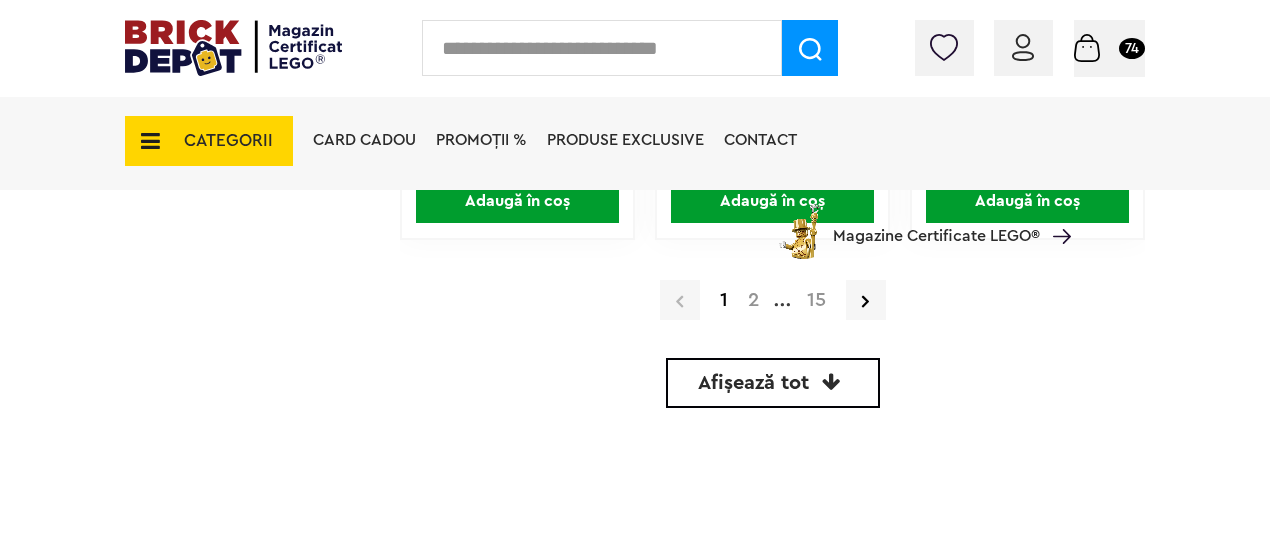 click on "2" at bounding box center (753, 300) 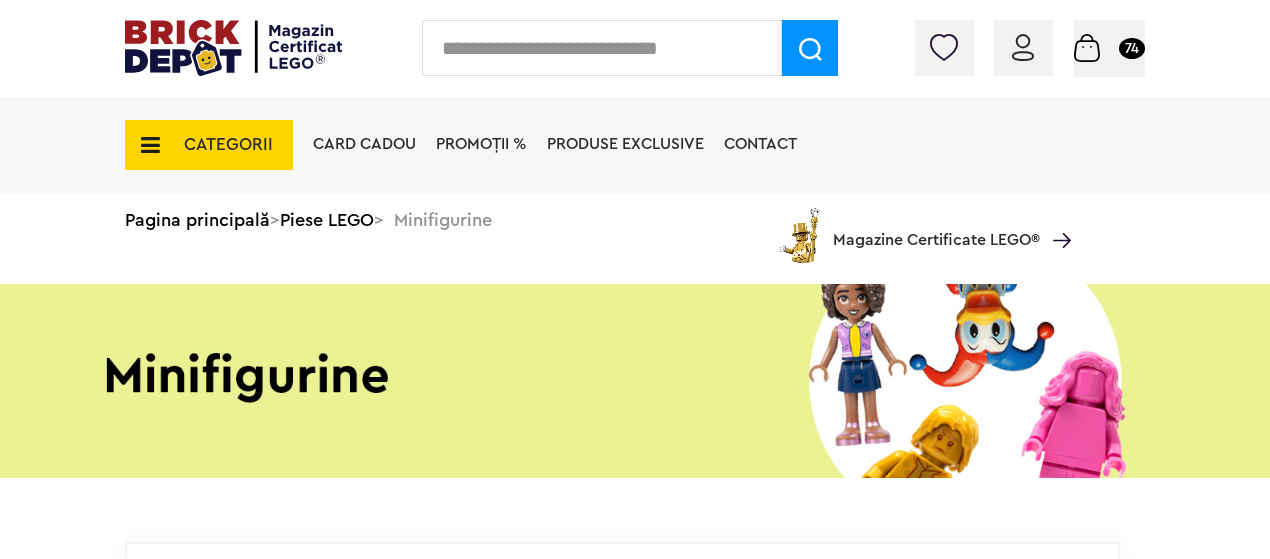 scroll, scrollTop: 0, scrollLeft: 0, axis: both 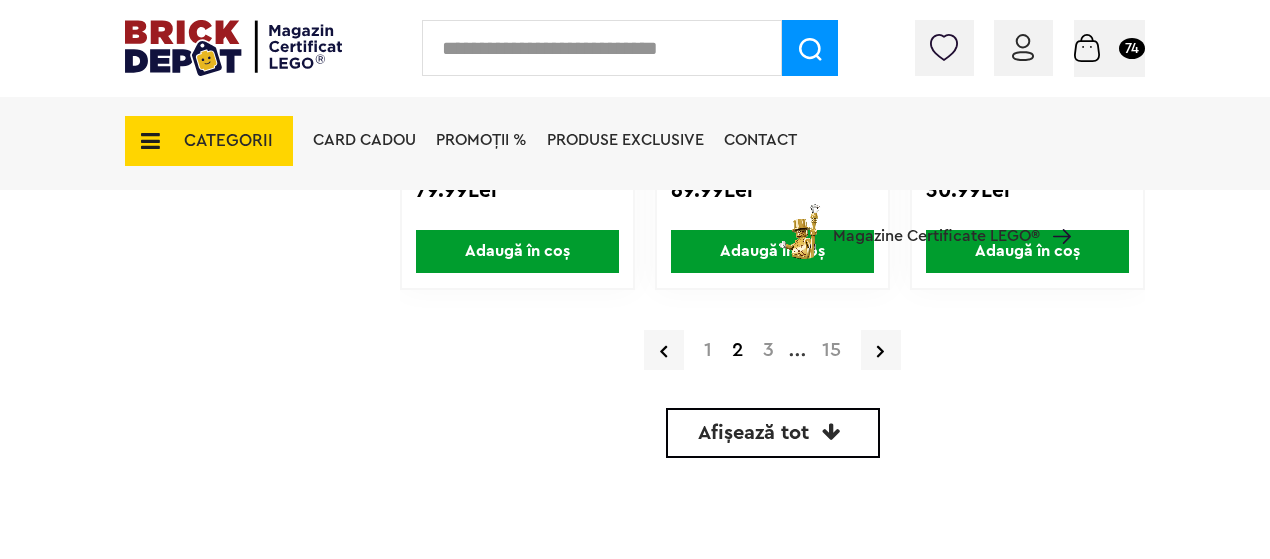 click on "3" at bounding box center [768, 350] 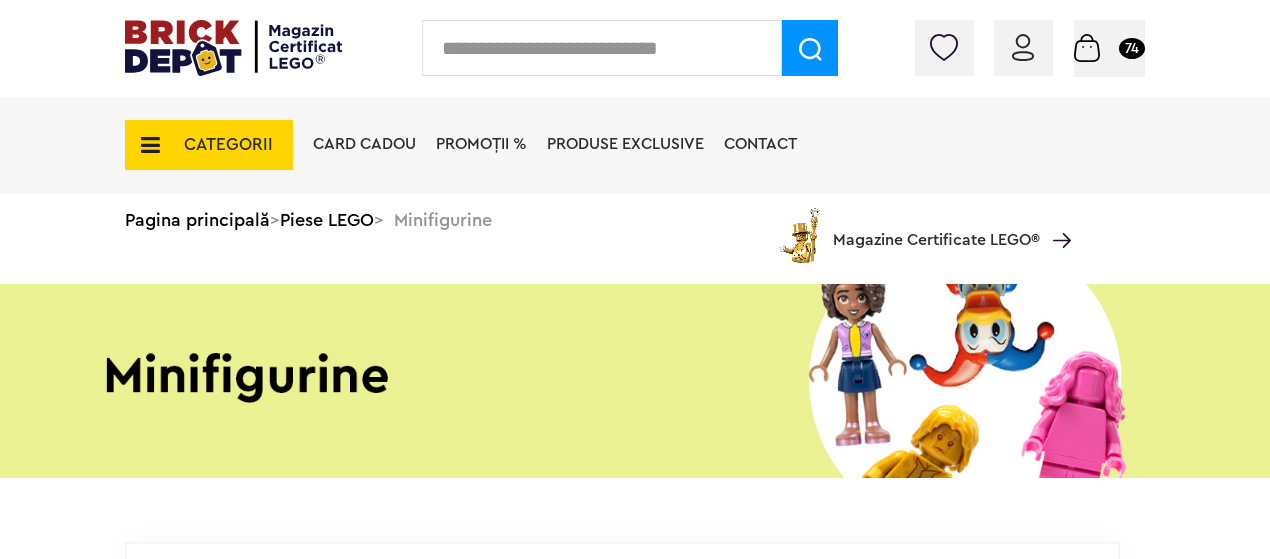 scroll, scrollTop: 0, scrollLeft: 0, axis: both 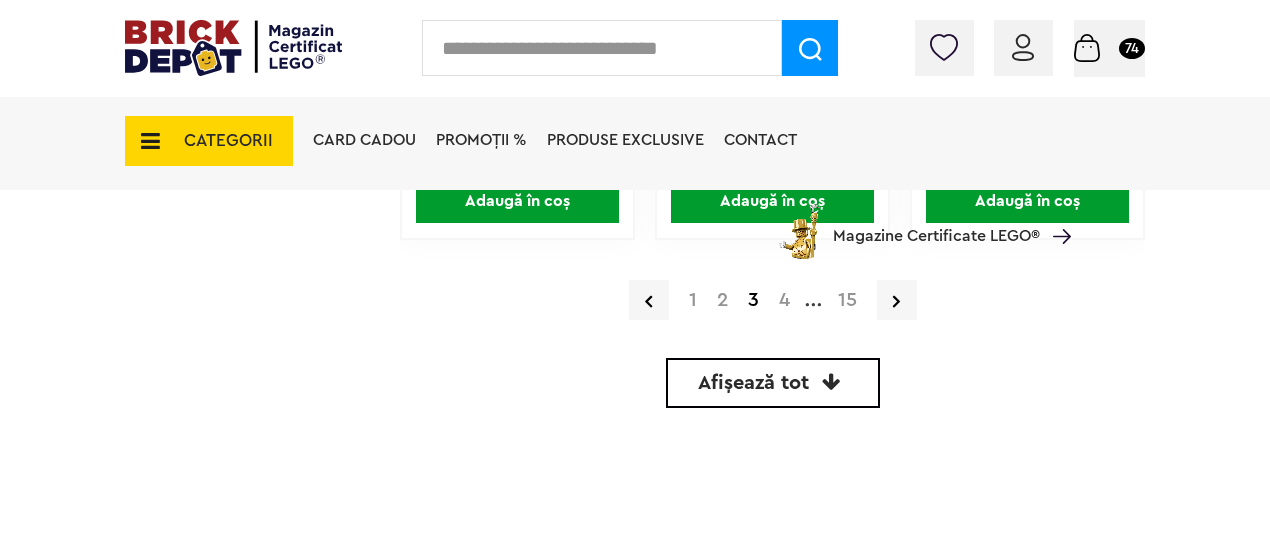 click on "4" at bounding box center [784, 300] 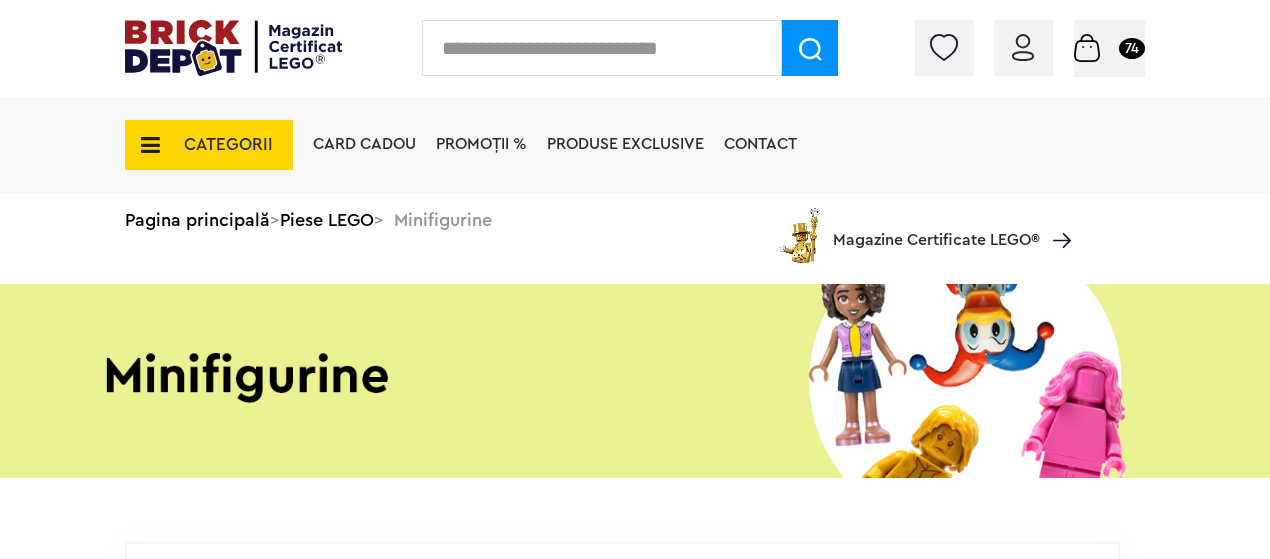 scroll, scrollTop: 0, scrollLeft: 0, axis: both 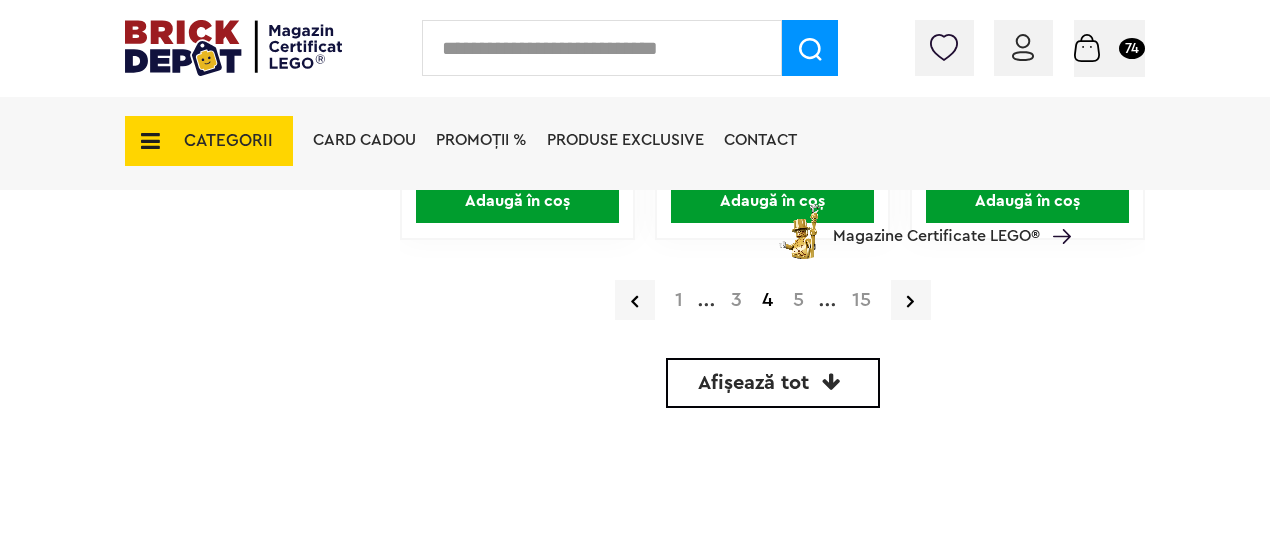 click on "5" at bounding box center [798, 300] 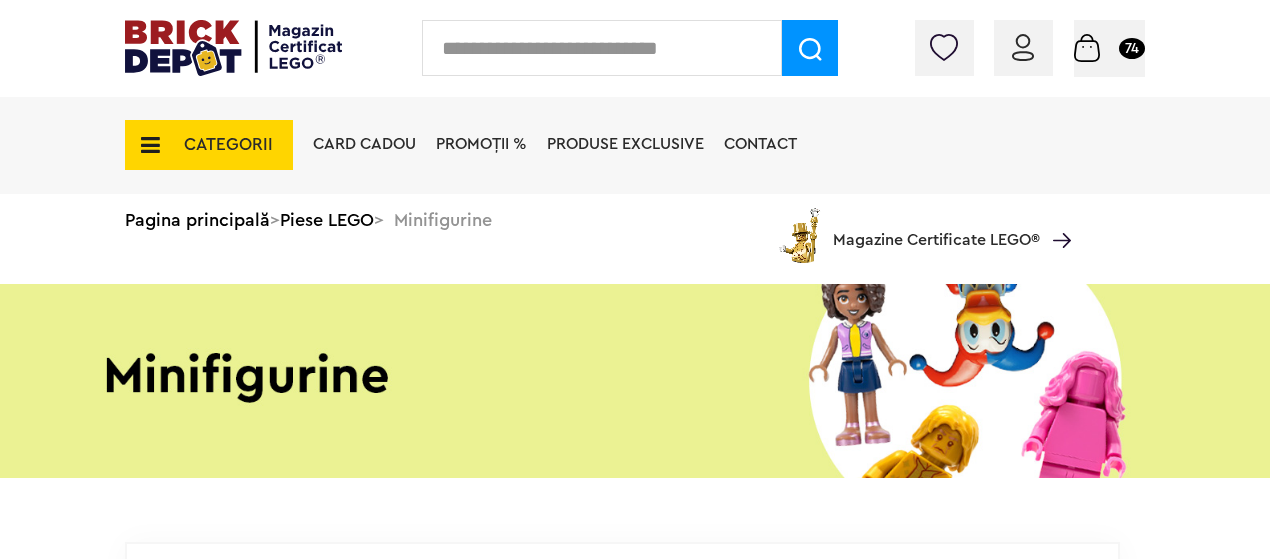 scroll, scrollTop: 0, scrollLeft: 0, axis: both 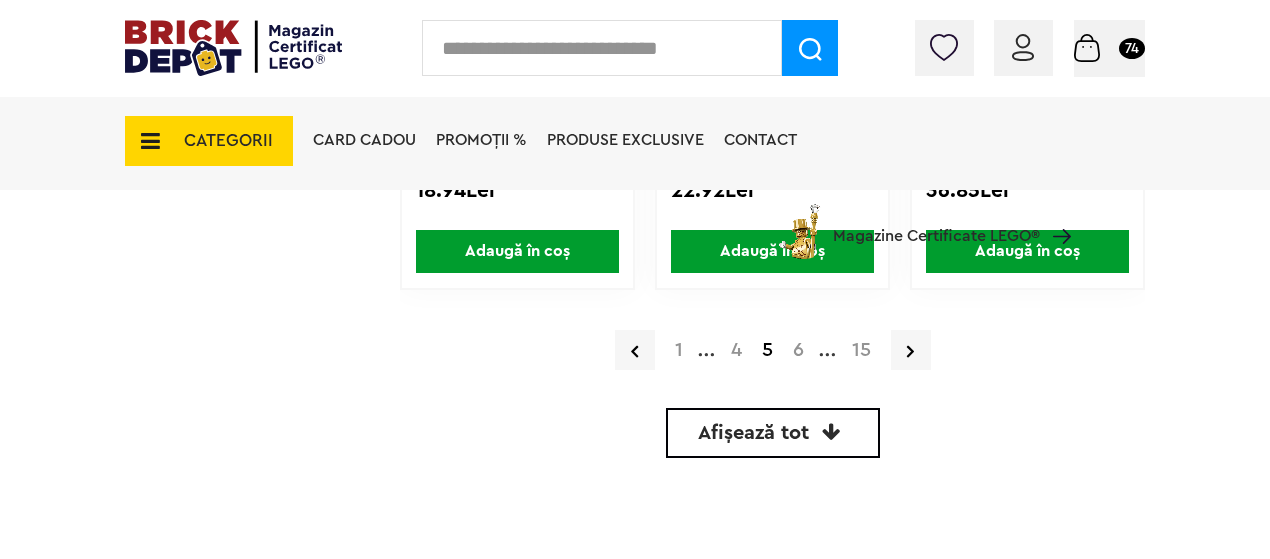 click on "6" at bounding box center [798, 350] 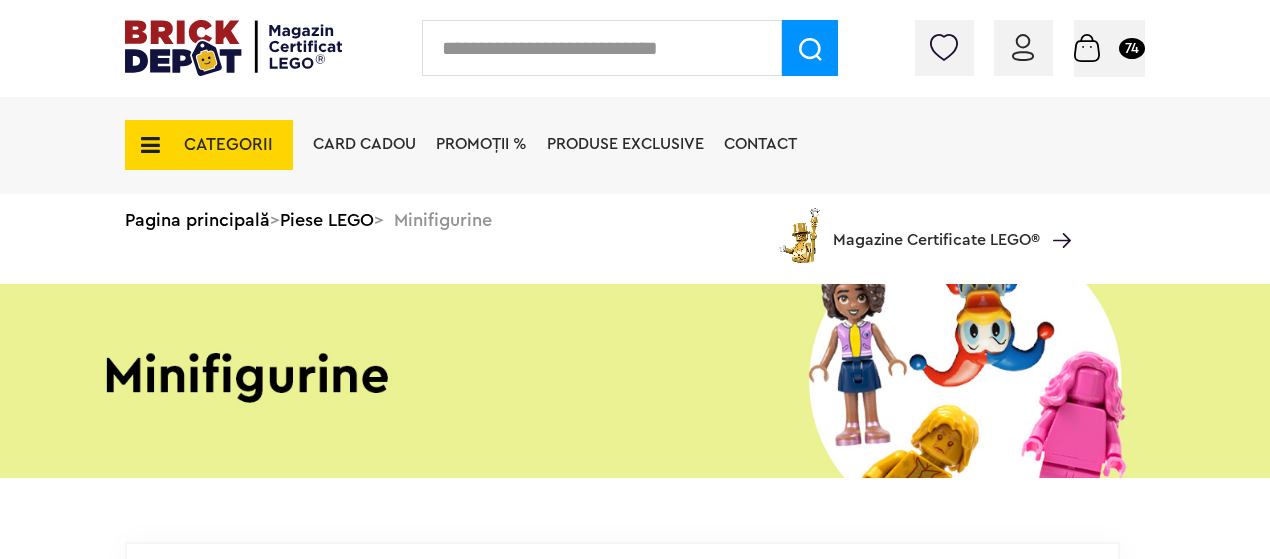 scroll, scrollTop: 0, scrollLeft: 0, axis: both 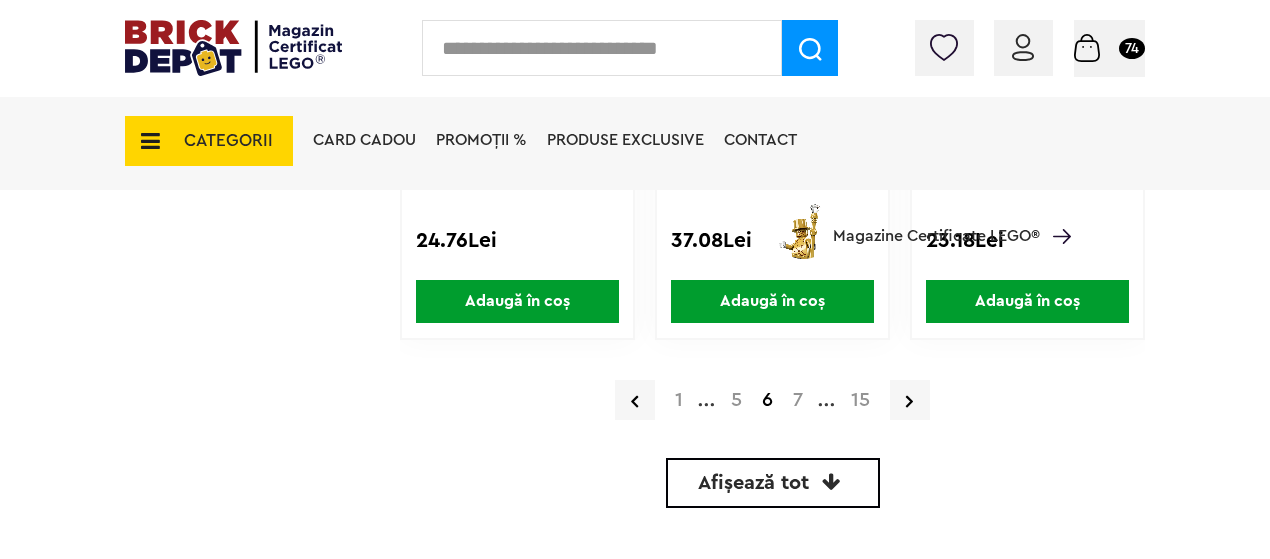click on "7" at bounding box center (798, 400) 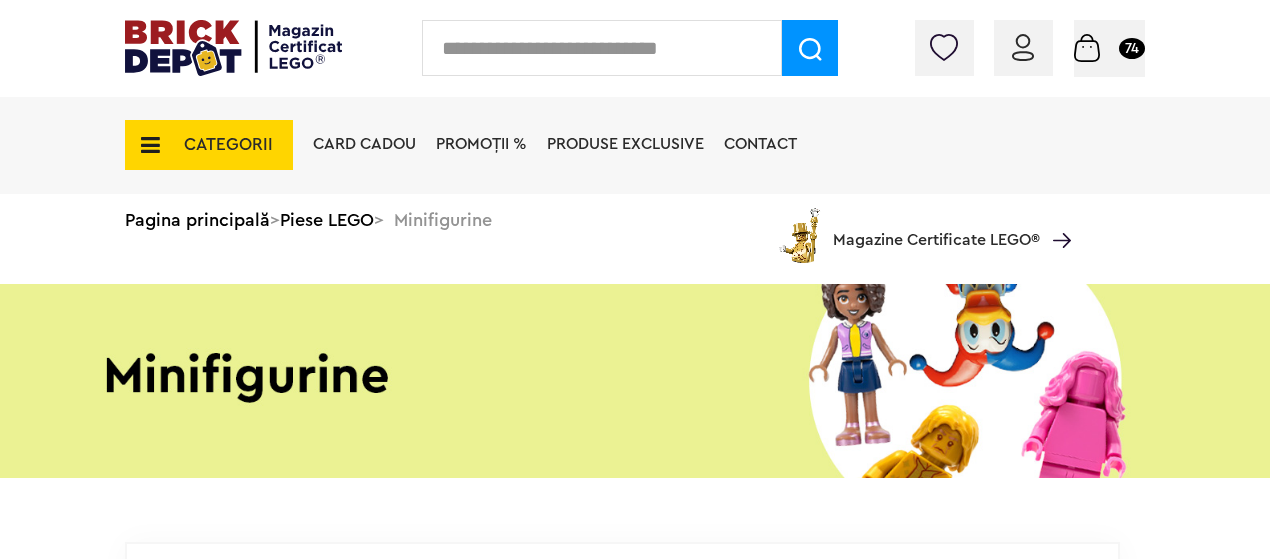 scroll, scrollTop: 0, scrollLeft: 0, axis: both 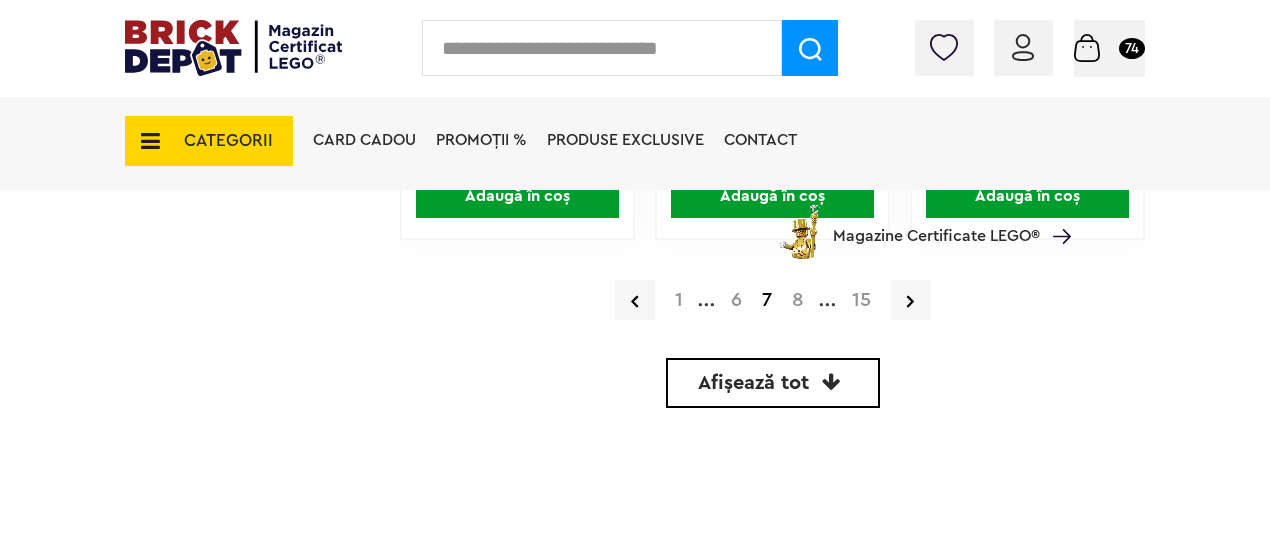 click on "8" at bounding box center [798, 300] 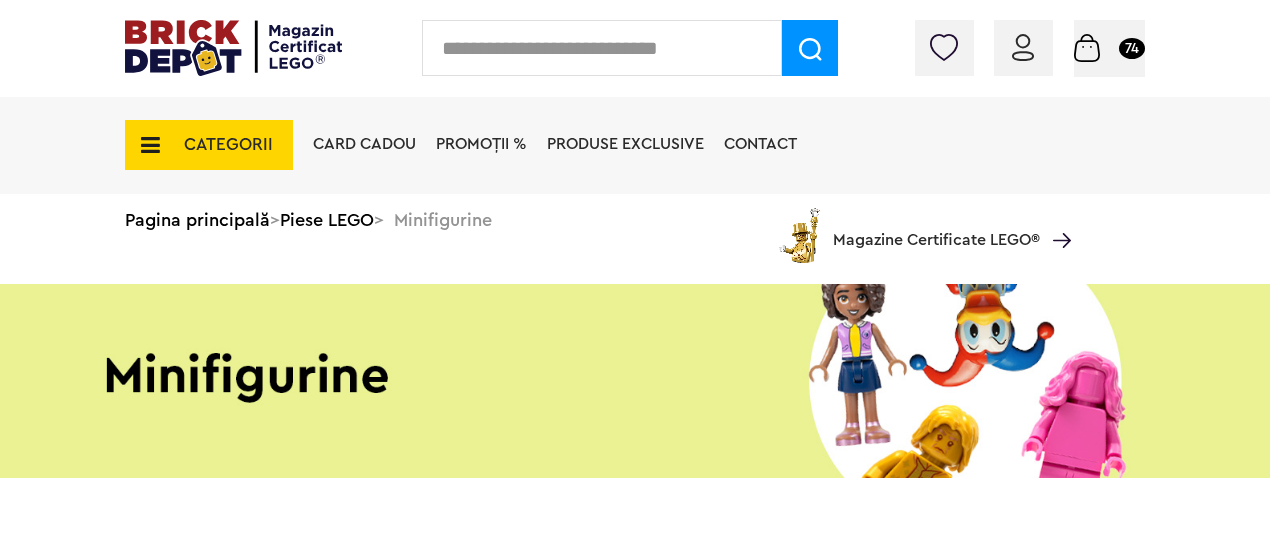 scroll, scrollTop: 0, scrollLeft: 0, axis: both 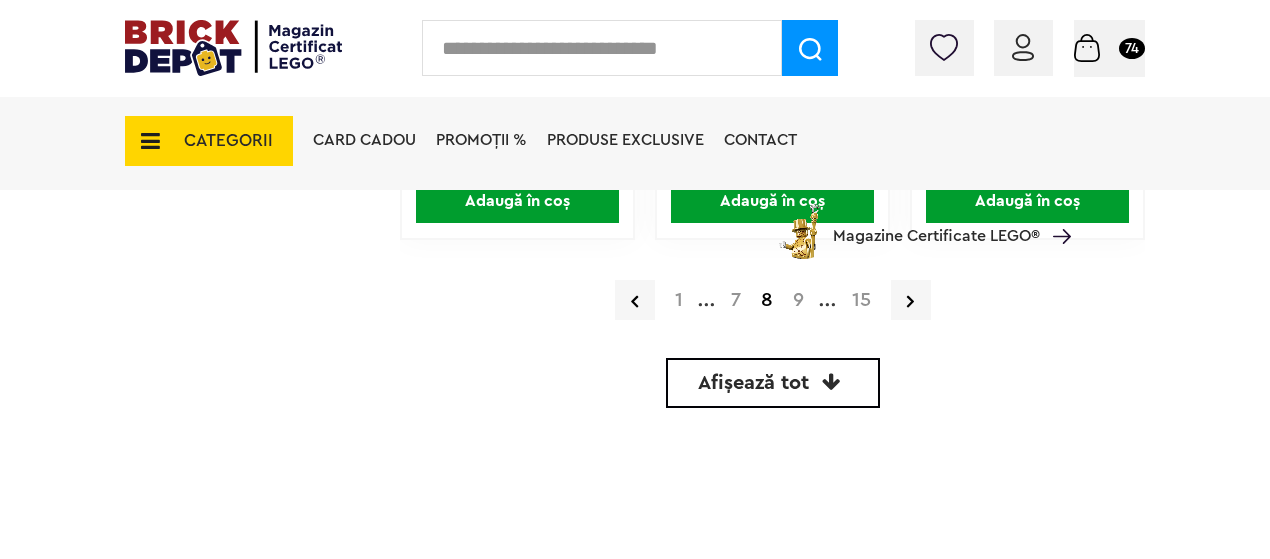 click on "9" at bounding box center [798, 300] 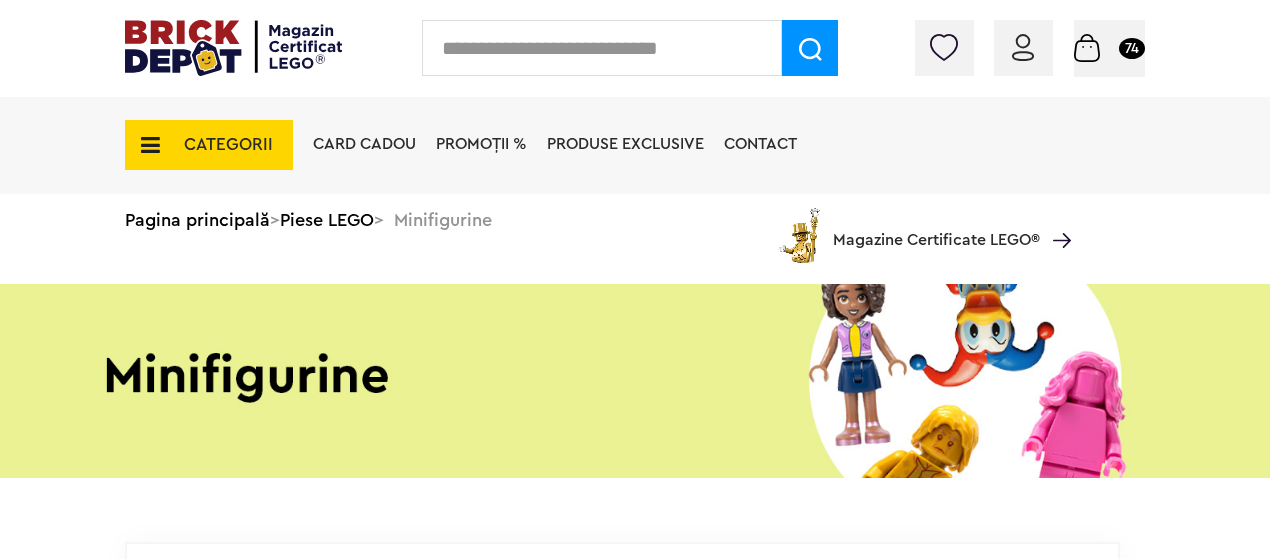 scroll, scrollTop: 0, scrollLeft: 0, axis: both 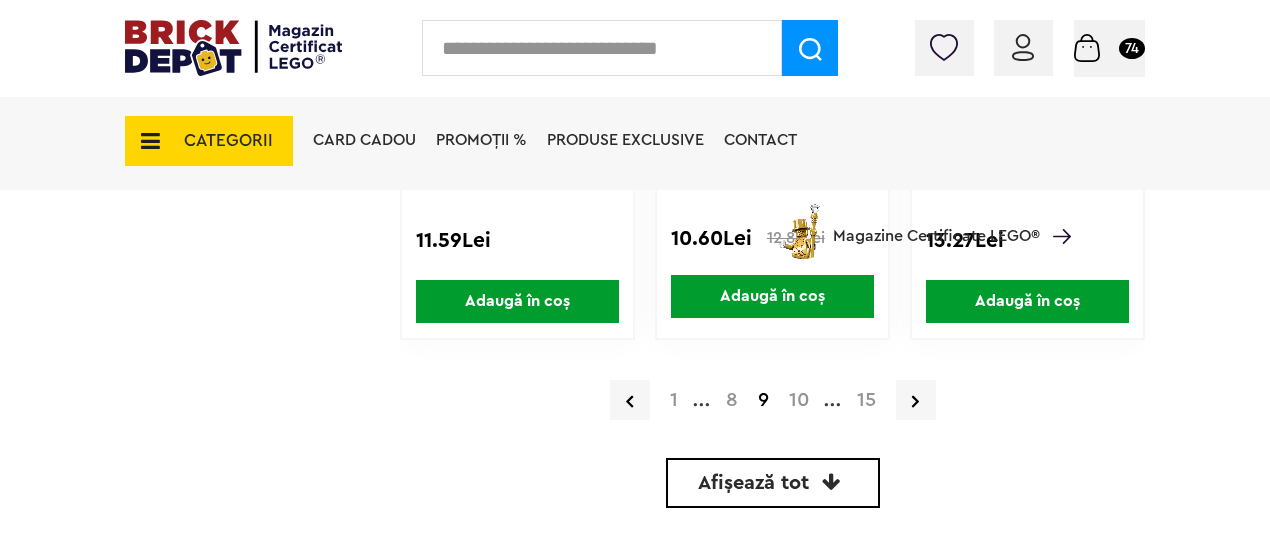 click on "10" at bounding box center (799, 400) 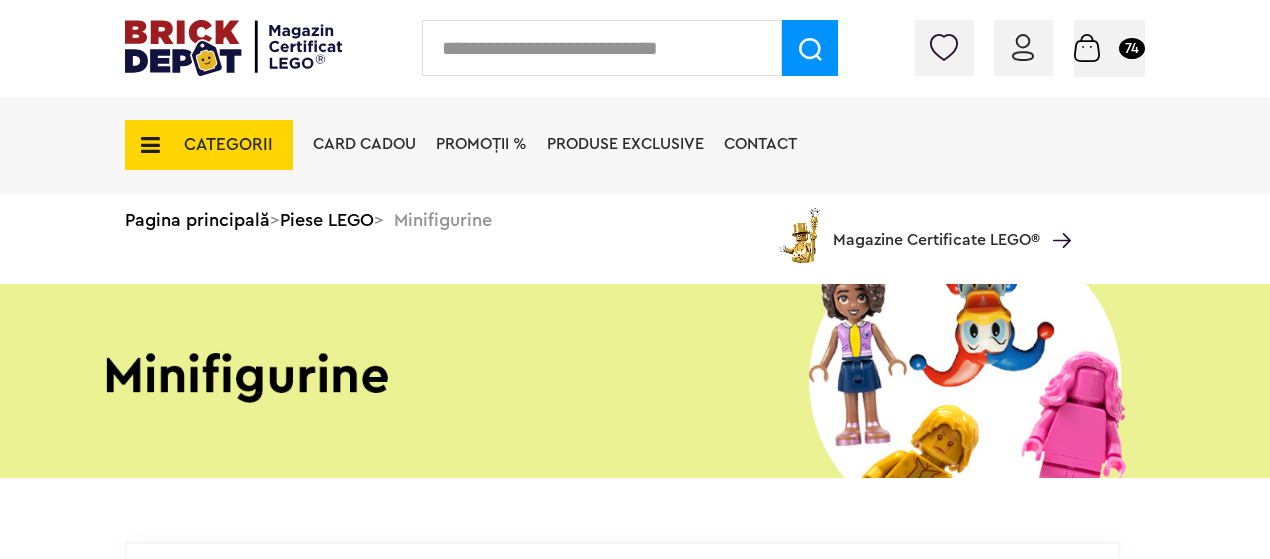 scroll, scrollTop: 0, scrollLeft: 0, axis: both 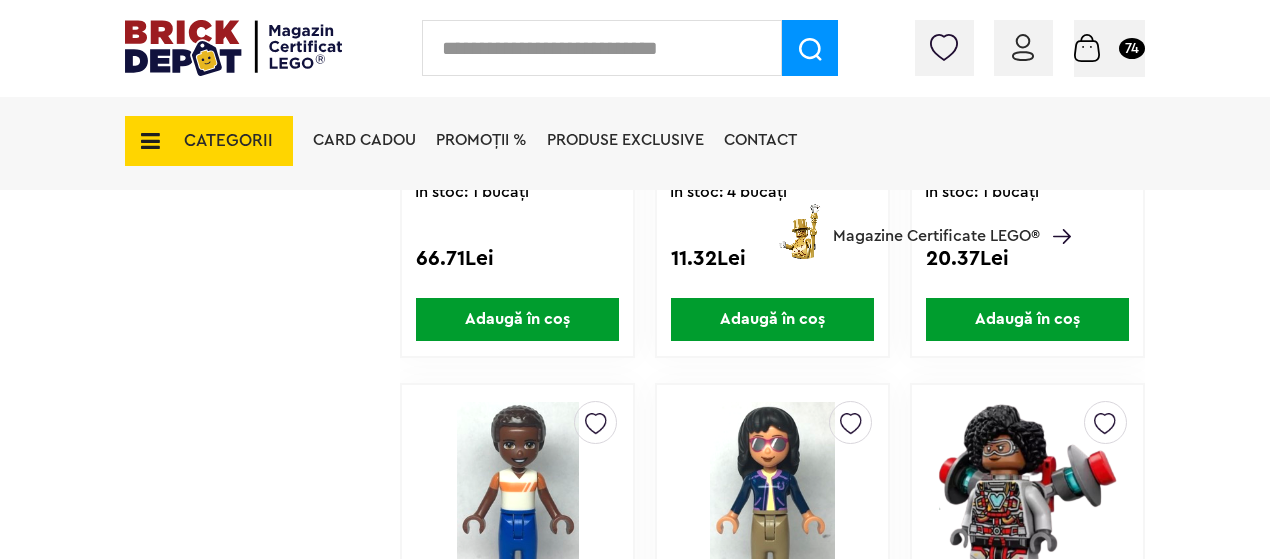 click on "CATEGORII" at bounding box center [228, 140] 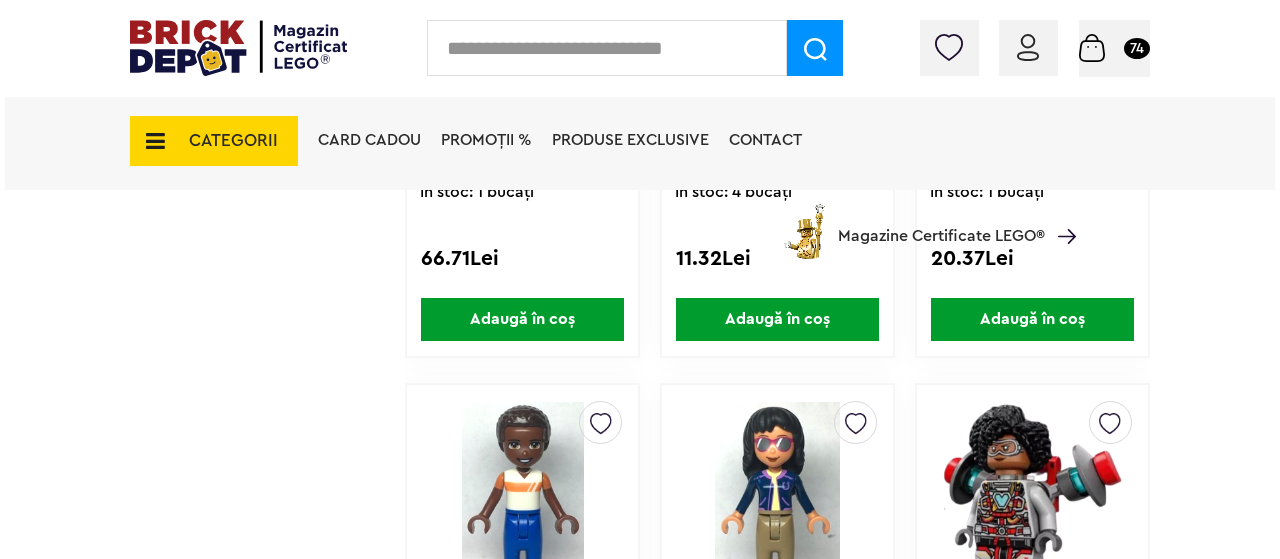 scroll, scrollTop: 4201, scrollLeft: 0, axis: vertical 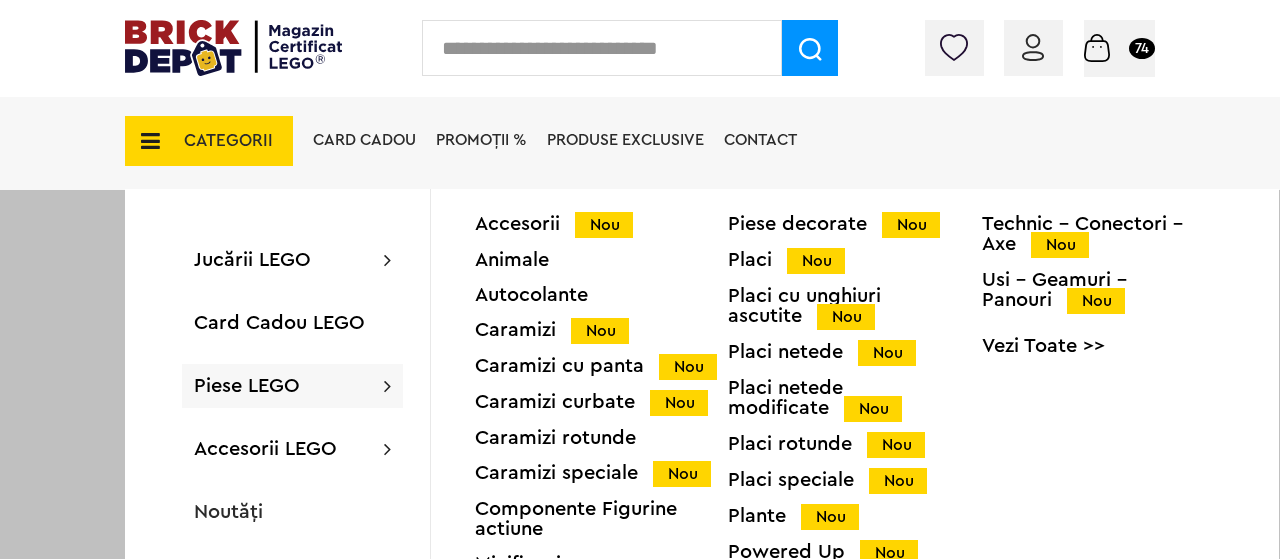 click on "Piese LEGO" at bounding box center (247, 386) 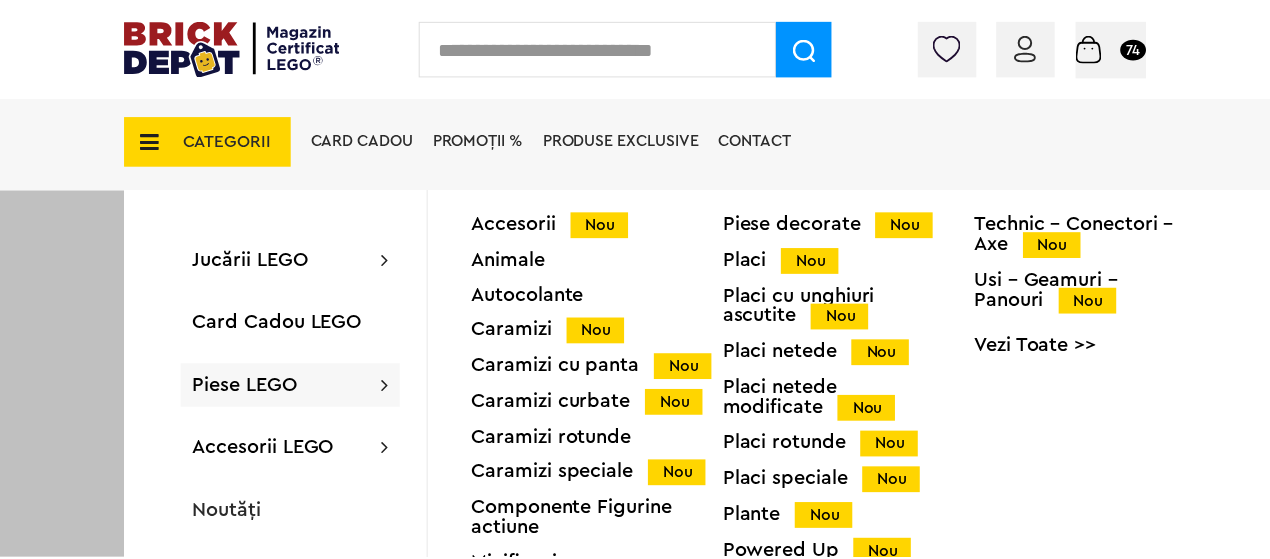scroll, scrollTop: 4200, scrollLeft: 0, axis: vertical 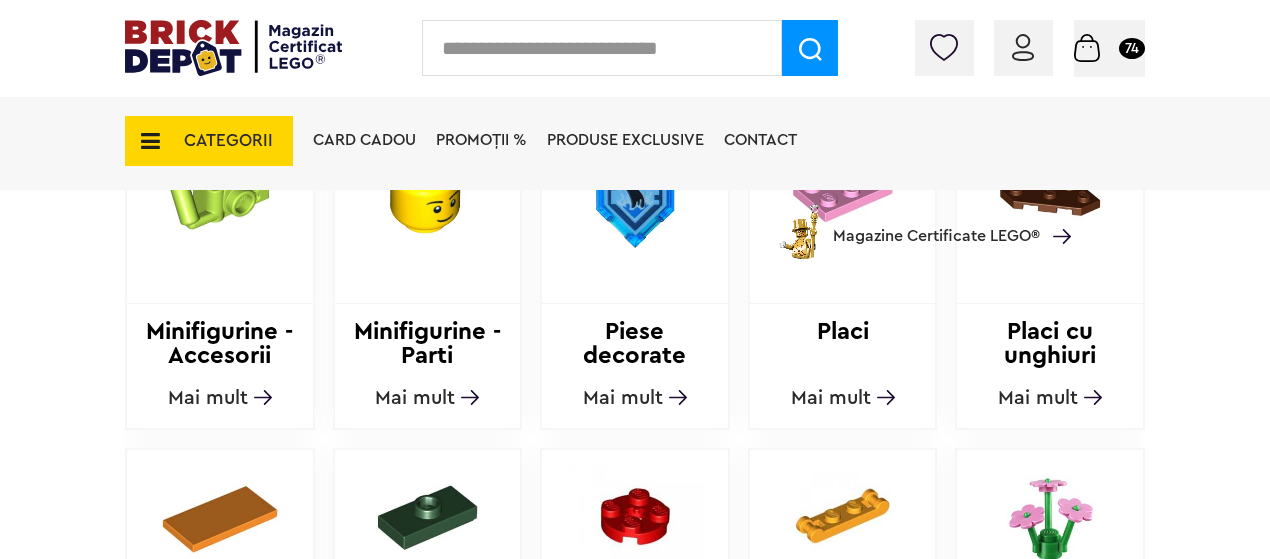 click on "Mai mult" at bounding box center [415, 398] 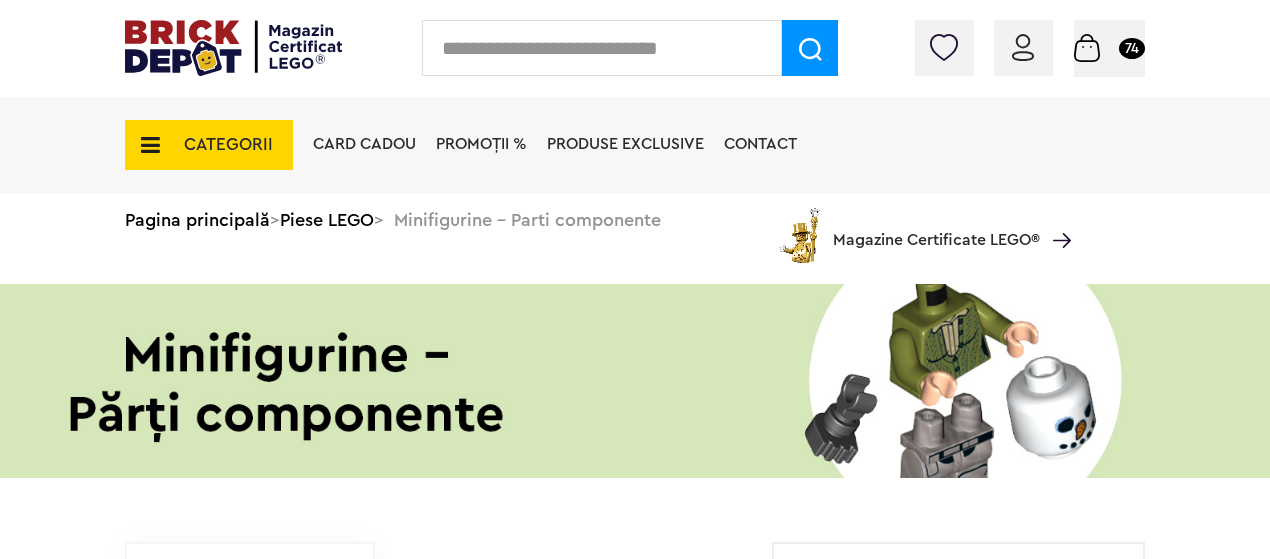 scroll, scrollTop: 0, scrollLeft: 0, axis: both 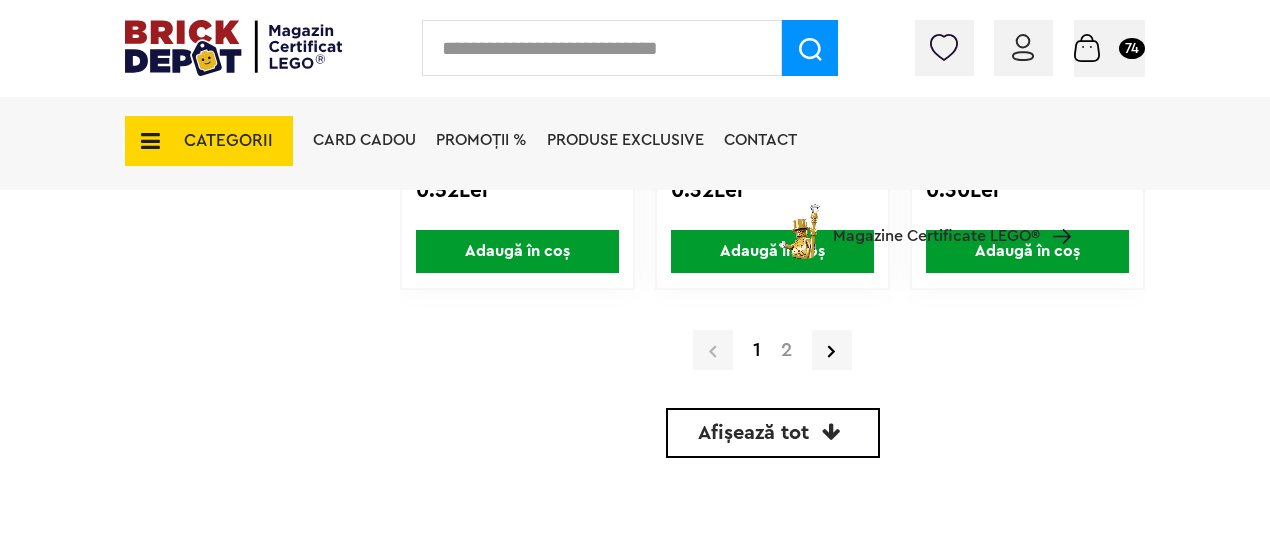 click on "2" at bounding box center (786, 350) 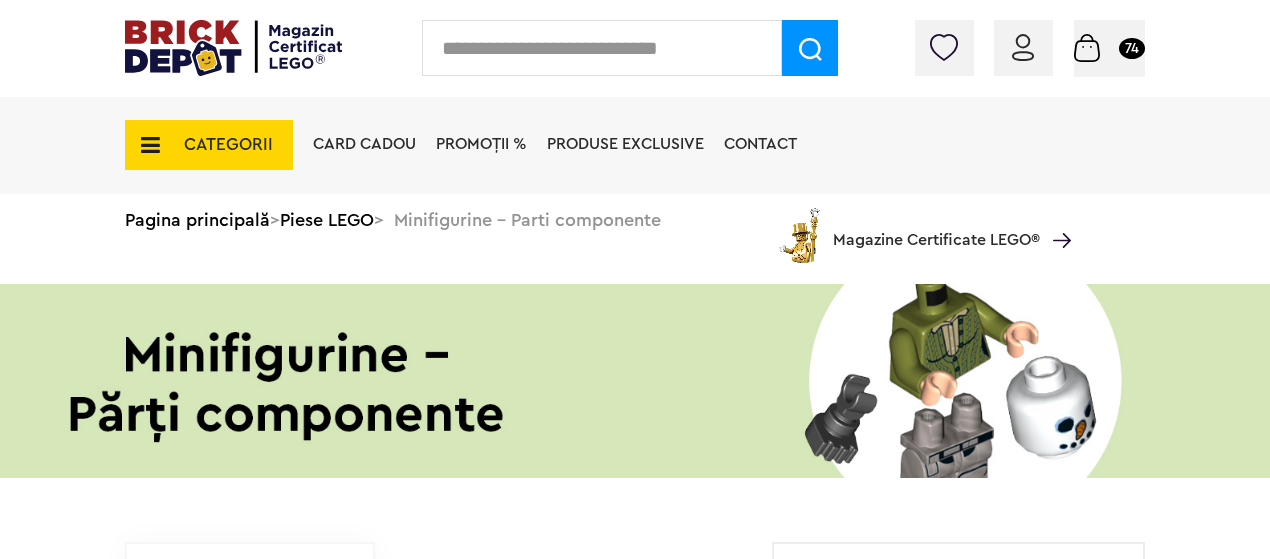 scroll, scrollTop: 550, scrollLeft: 0, axis: vertical 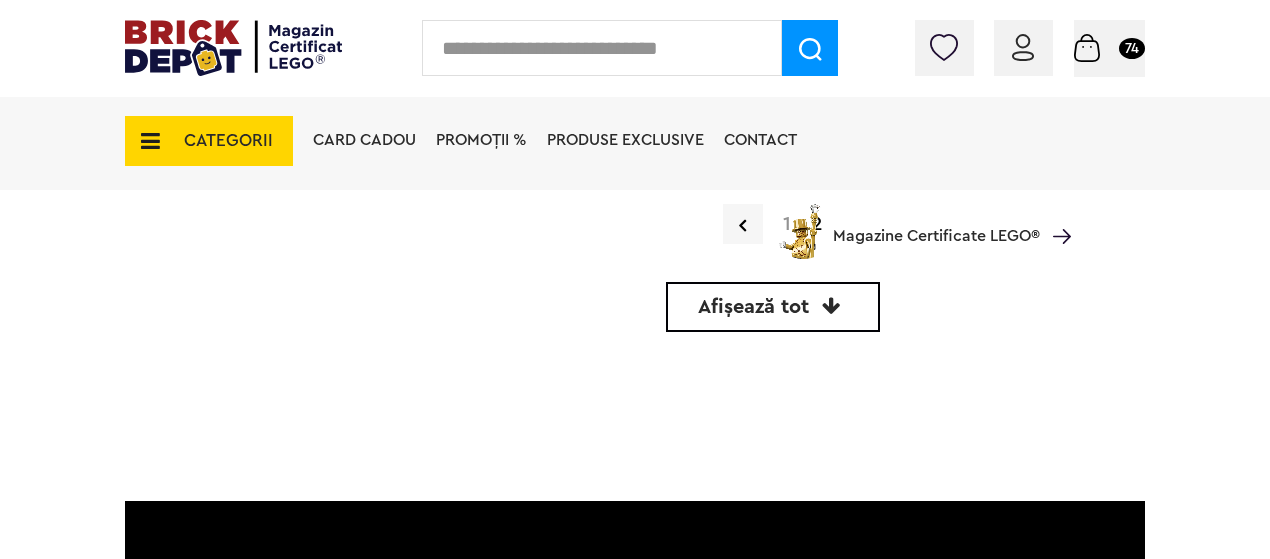 click at bounding box center [1087, 48] 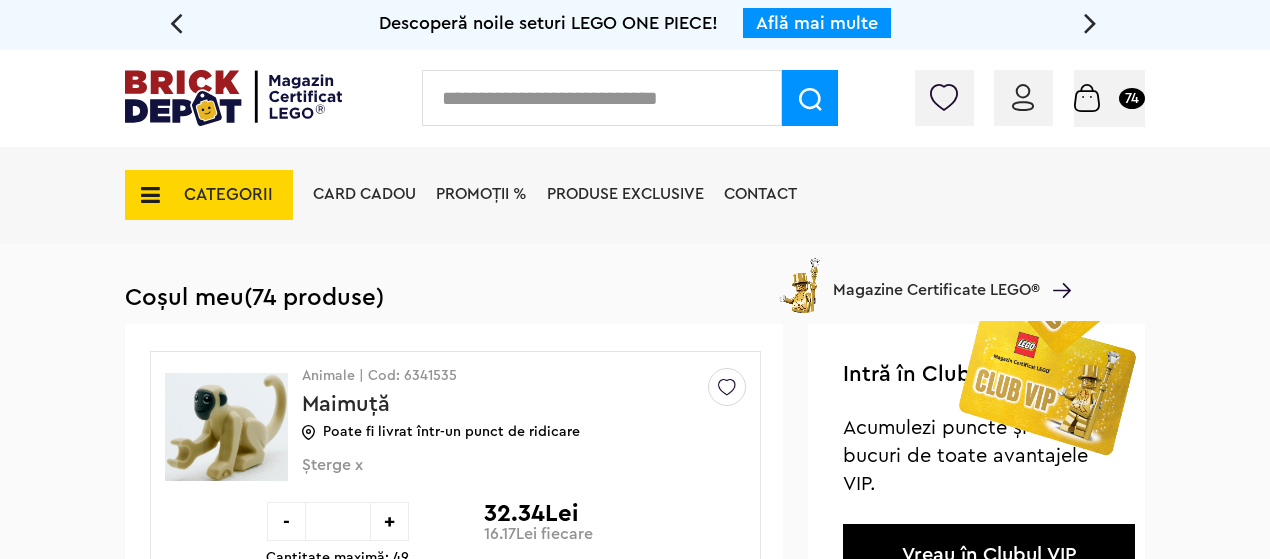 scroll, scrollTop: 100, scrollLeft: 0, axis: vertical 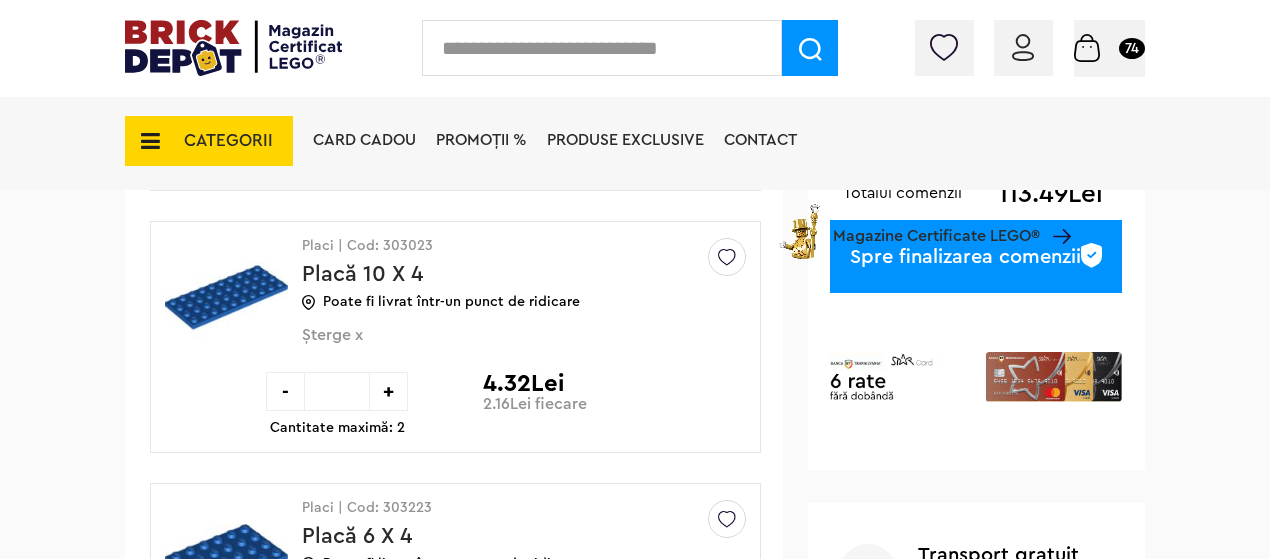 click on "CATEGORII" at bounding box center [228, 140] 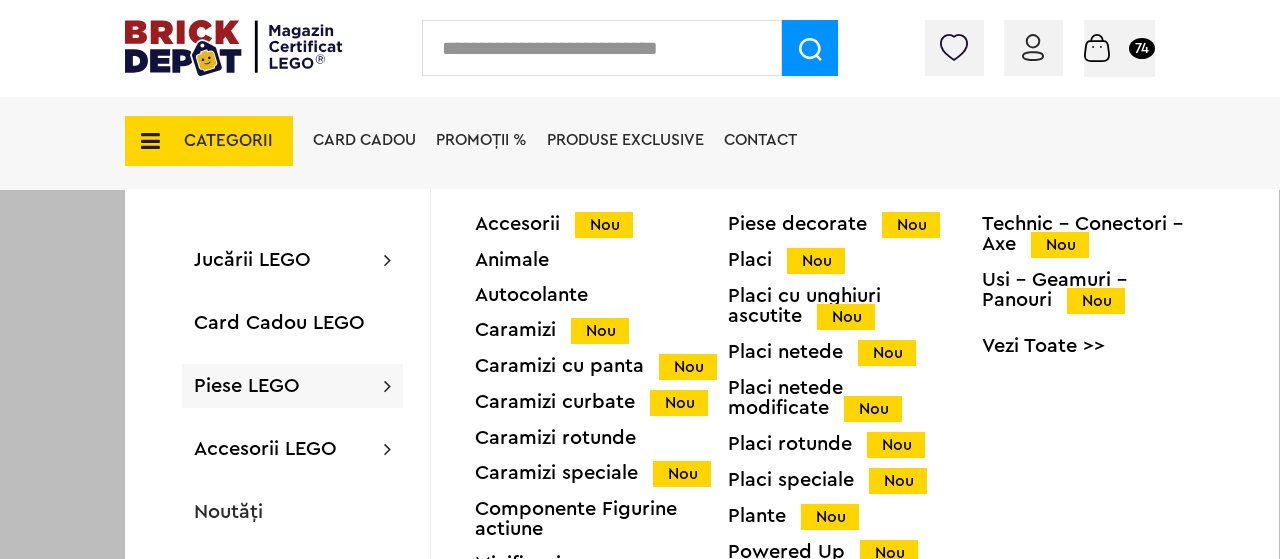 click on "Piese LEGO" at bounding box center (247, 386) 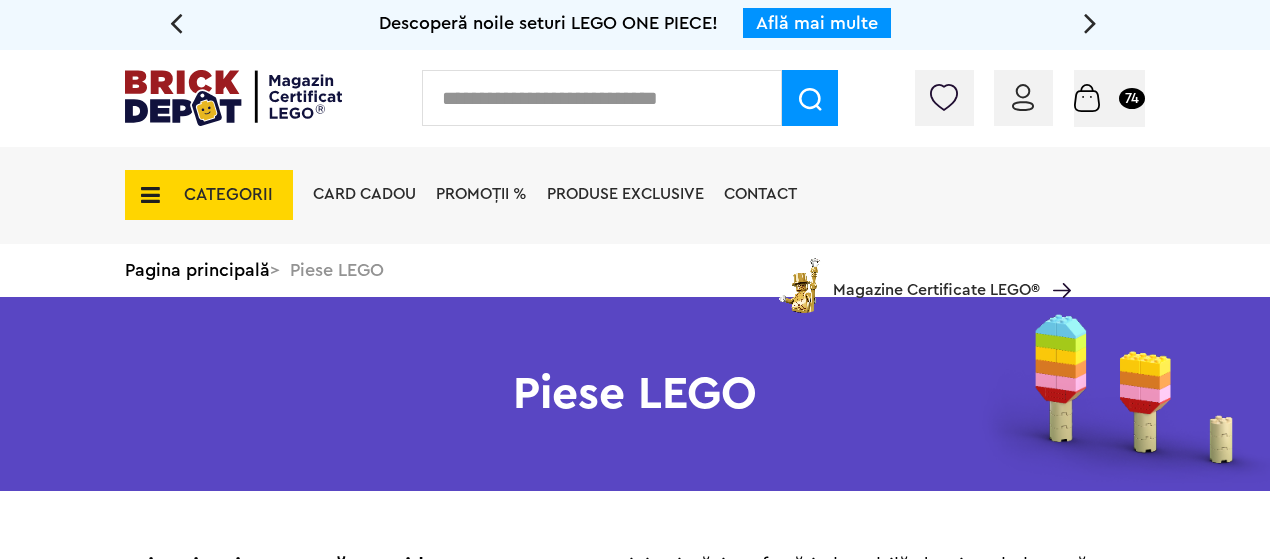 scroll, scrollTop: 700, scrollLeft: 0, axis: vertical 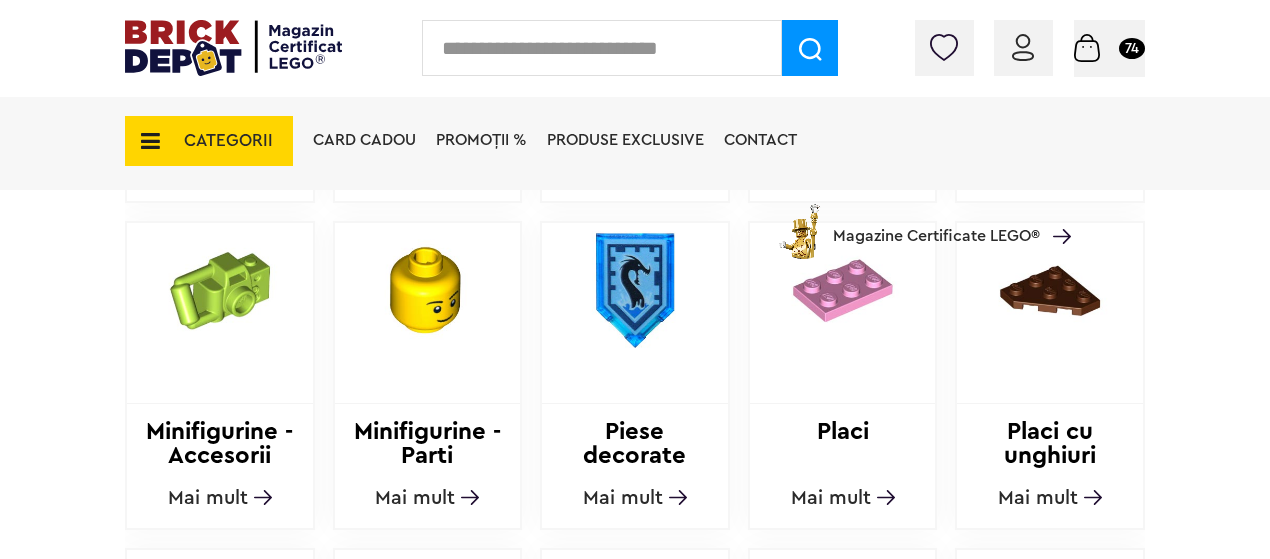click on "Mai mult" at bounding box center [831, 498] 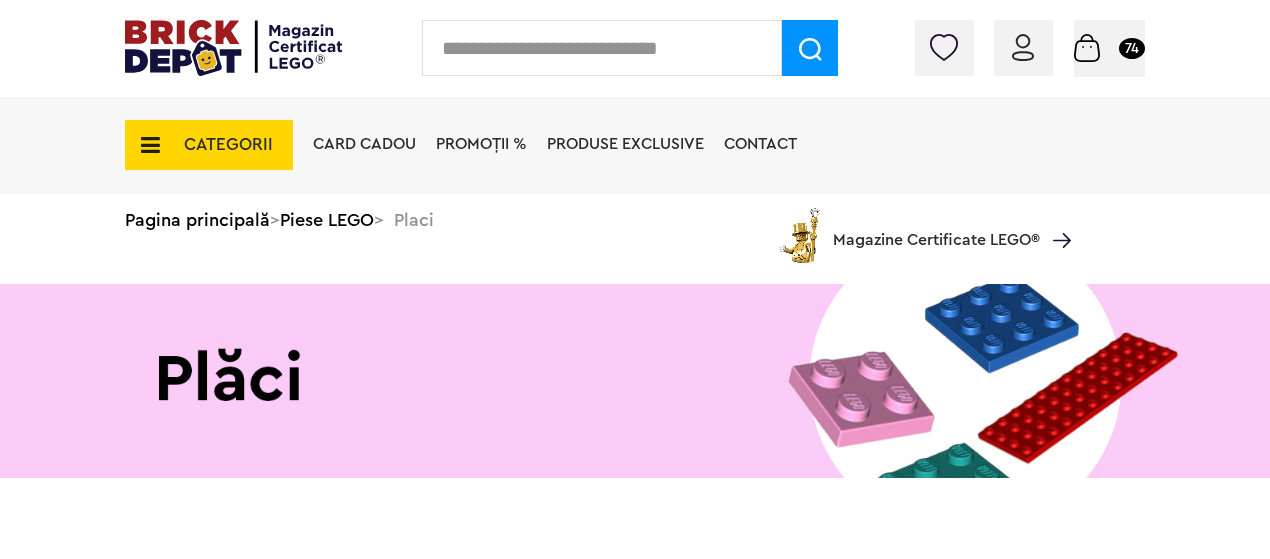 scroll, scrollTop: 0, scrollLeft: 0, axis: both 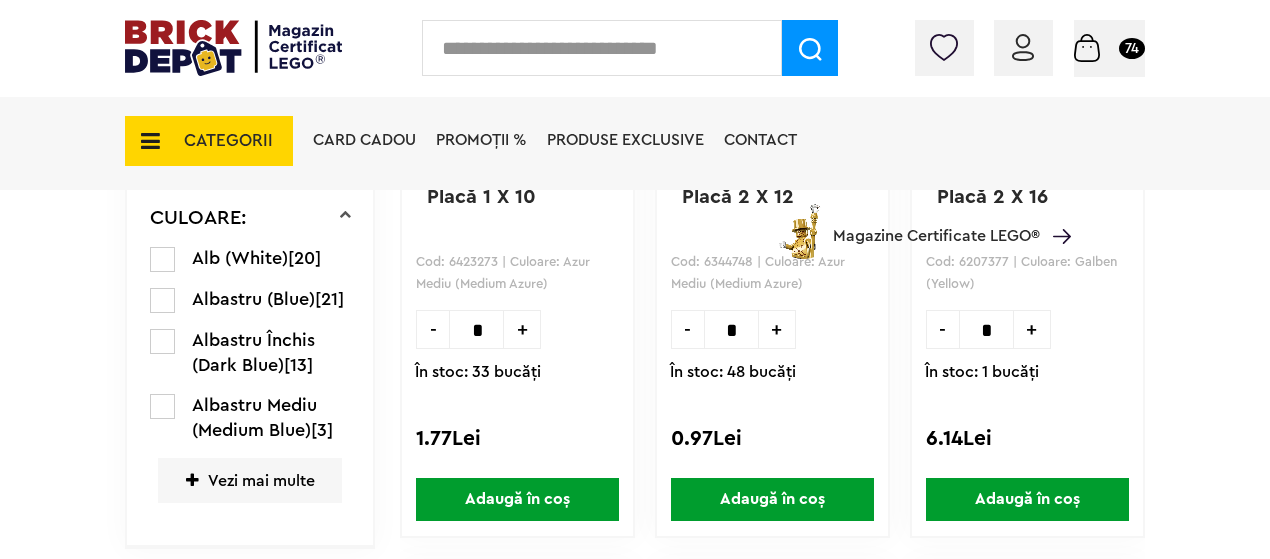 click at bounding box center (162, 300) 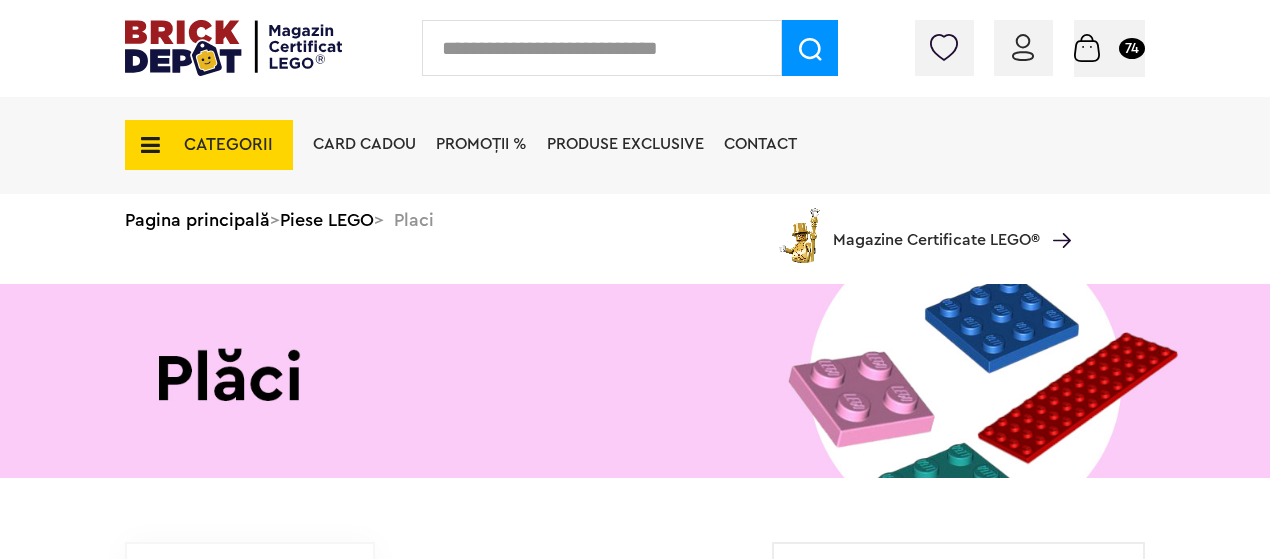 scroll, scrollTop: 500, scrollLeft: 0, axis: vertical 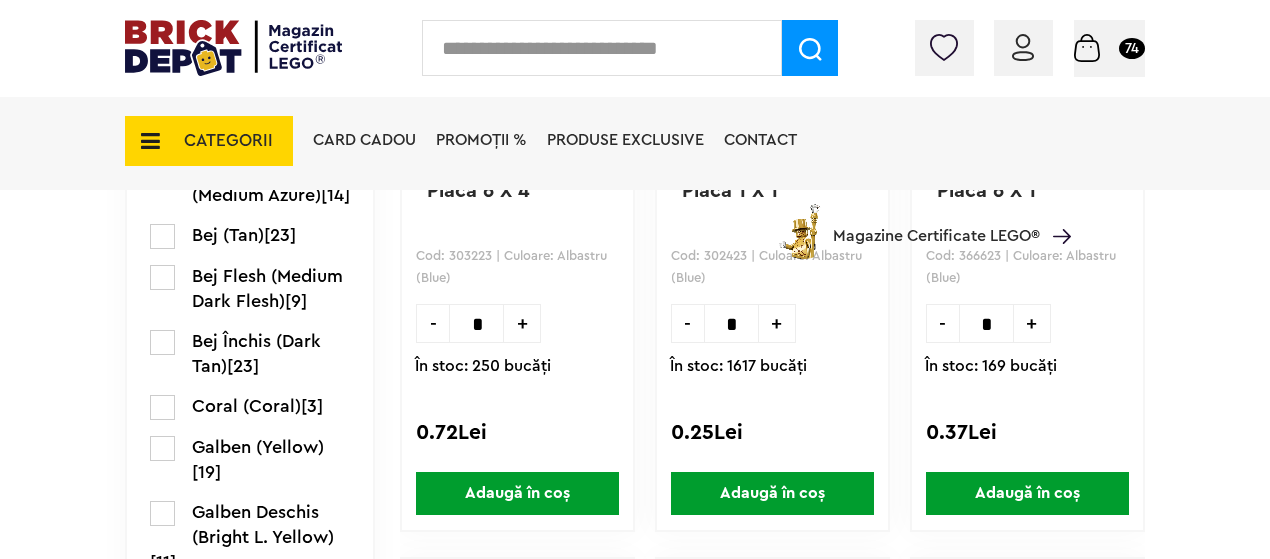 click on "+" at bounding box center [522, 323] 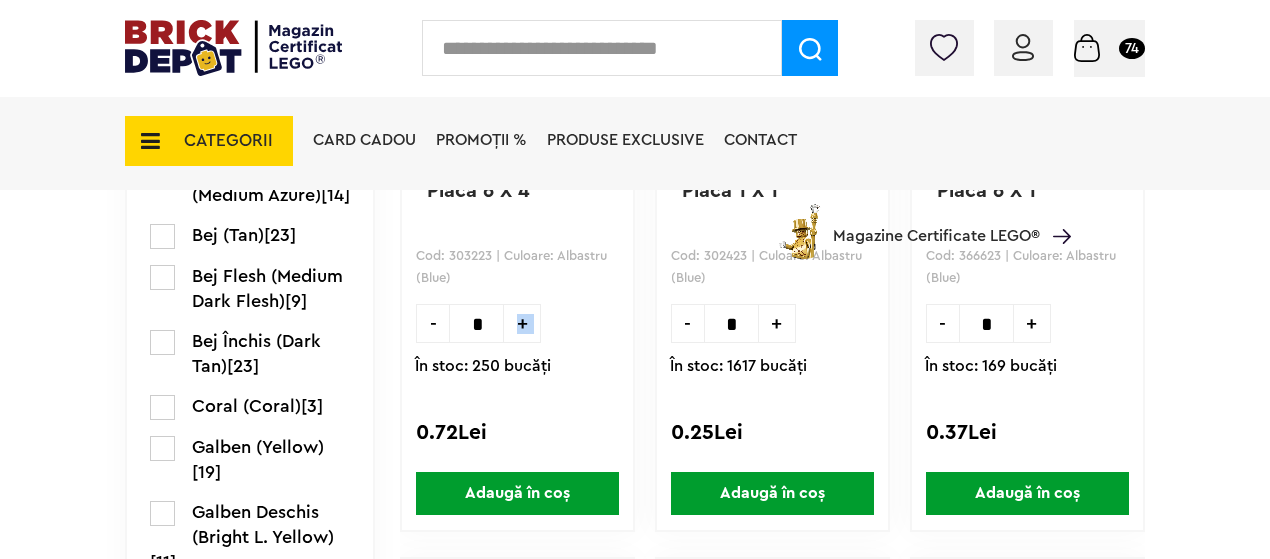 click on "+" at bounding box center (522, 323) 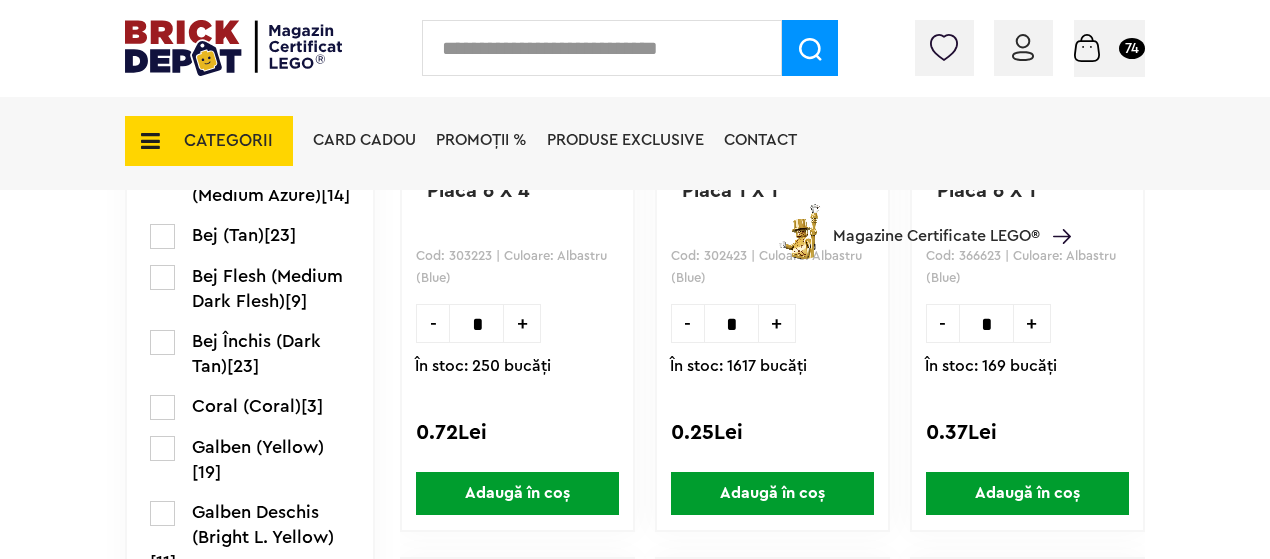 click on "+" at bounding box center (522, 323) 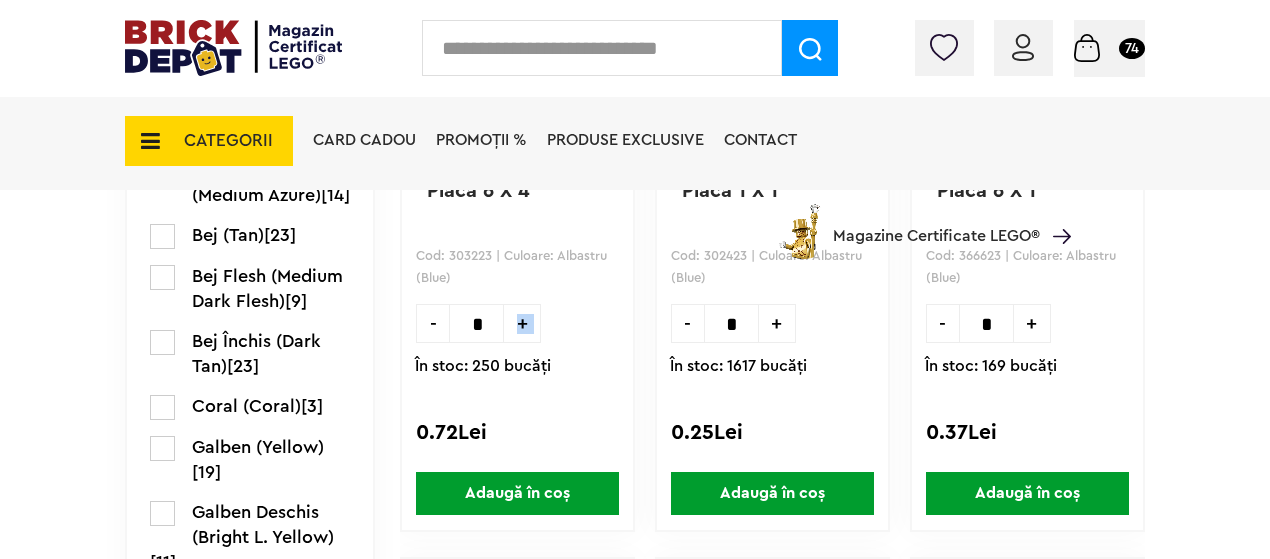click on "+" at bounding box center [522, 323] 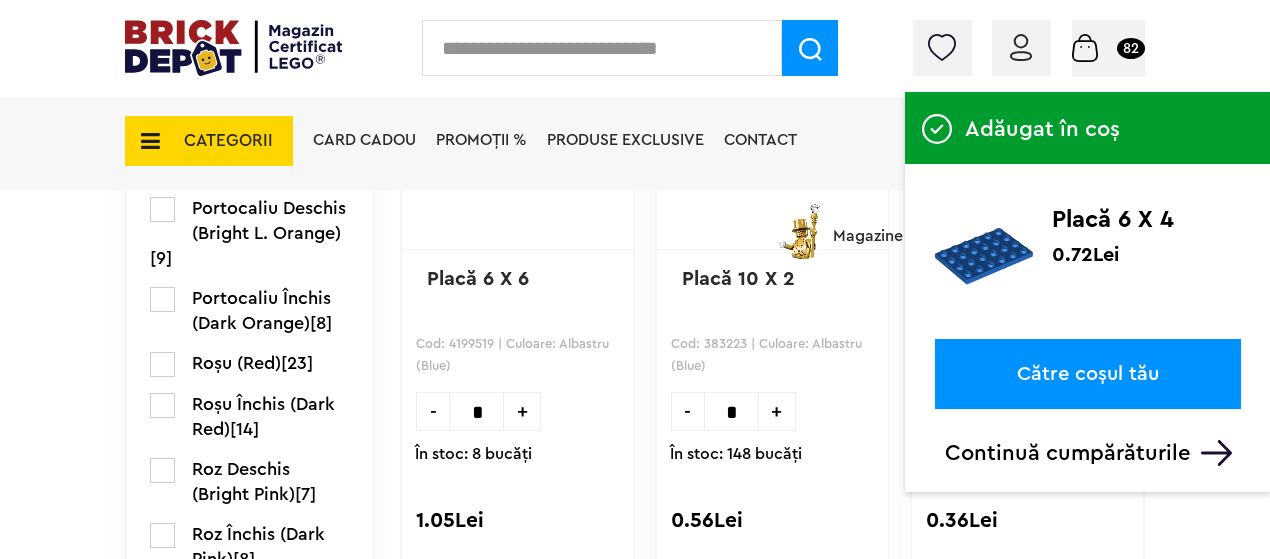 scroll, scrollTop: 2750, scrollLeft: 0, axis: vertical 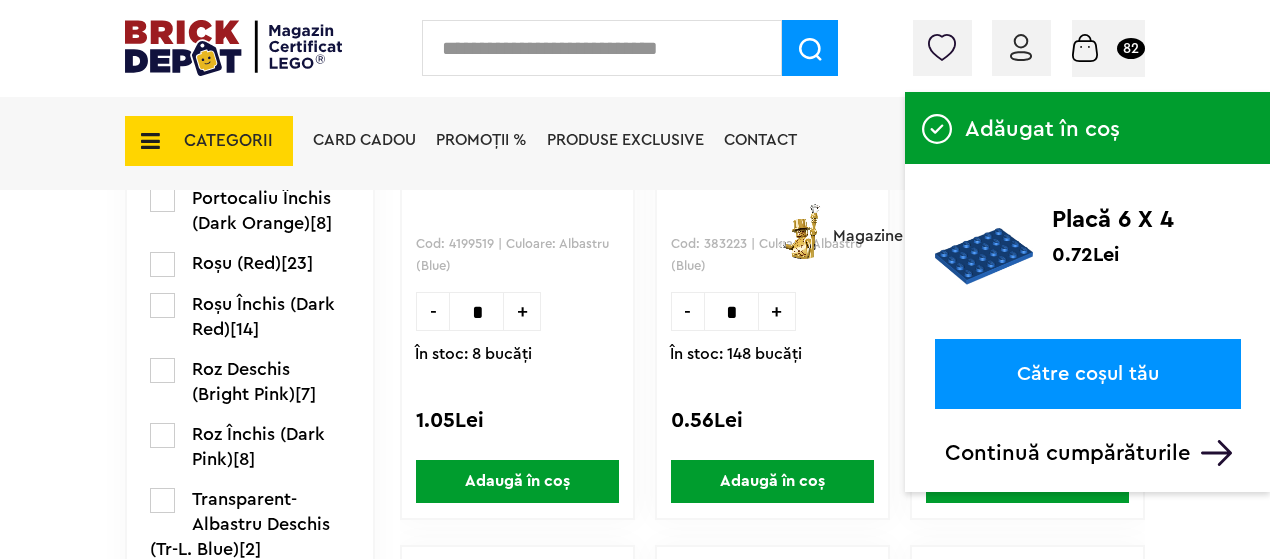 click on "+" at bounding box center (522, 311) 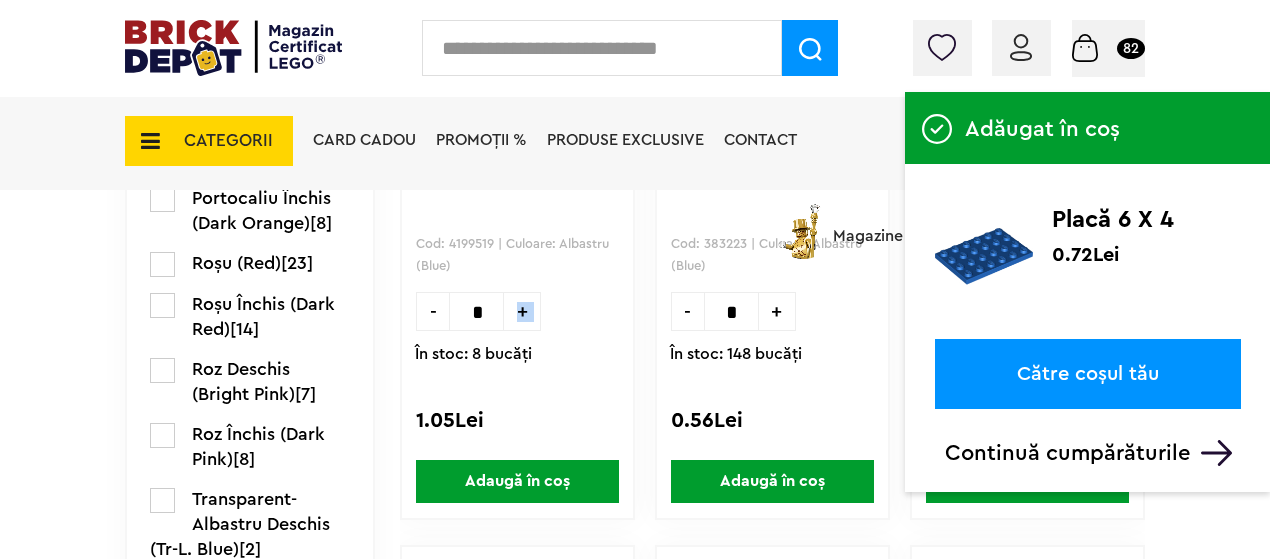 click on "+" at bounding box center [522, 311] 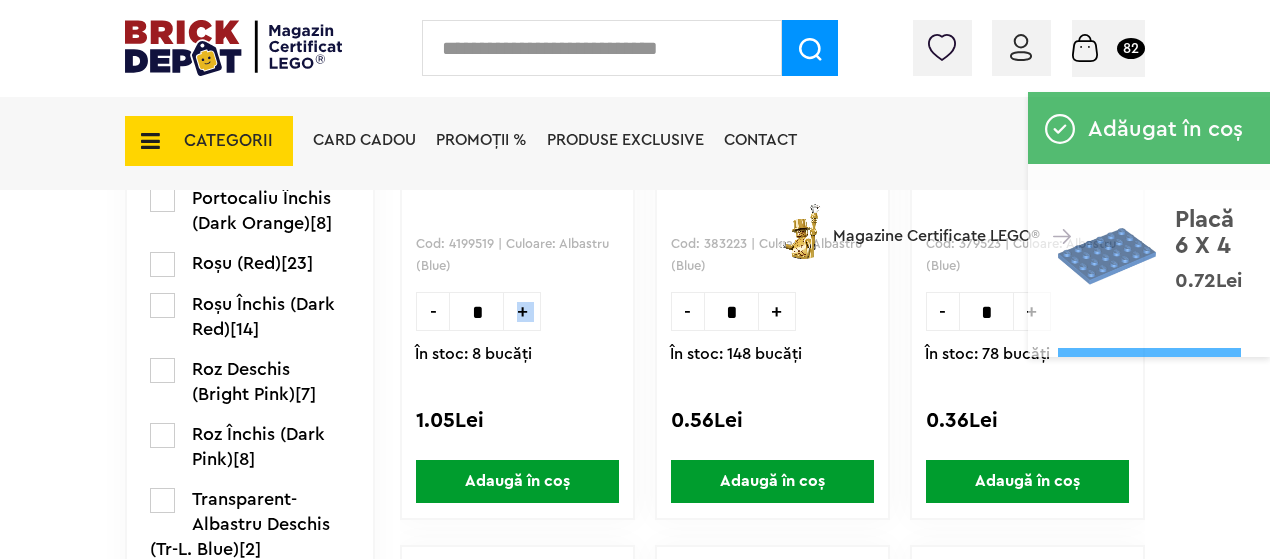 click on "Adaugă în coș" at bounding box center [517, 481] 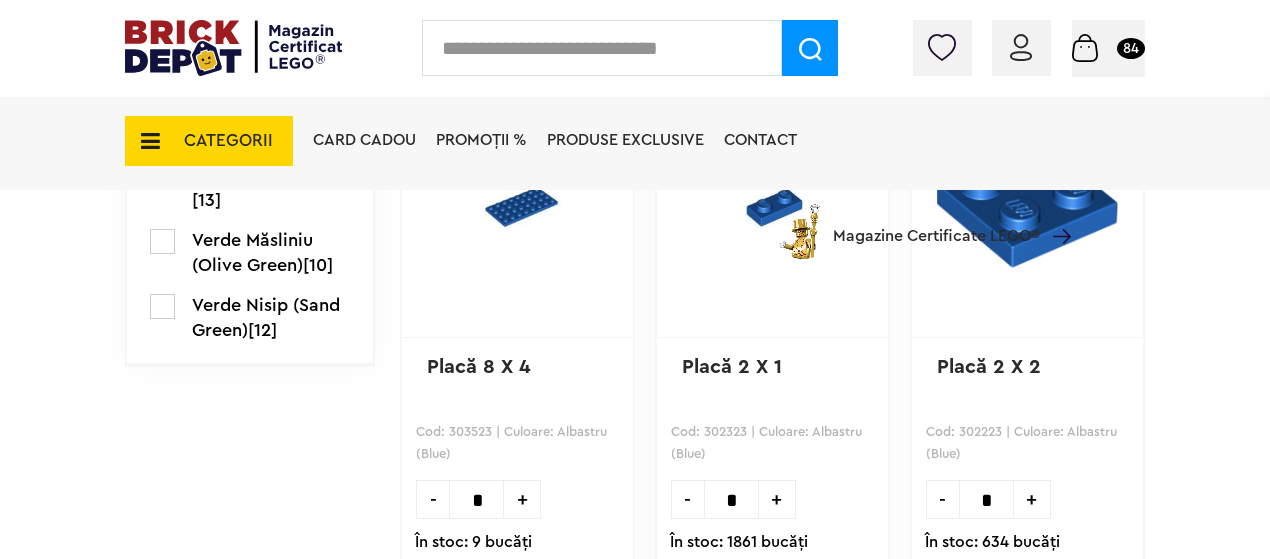 scroll, scrollTop: 3950, scrollLeft: 0, axis: vertical 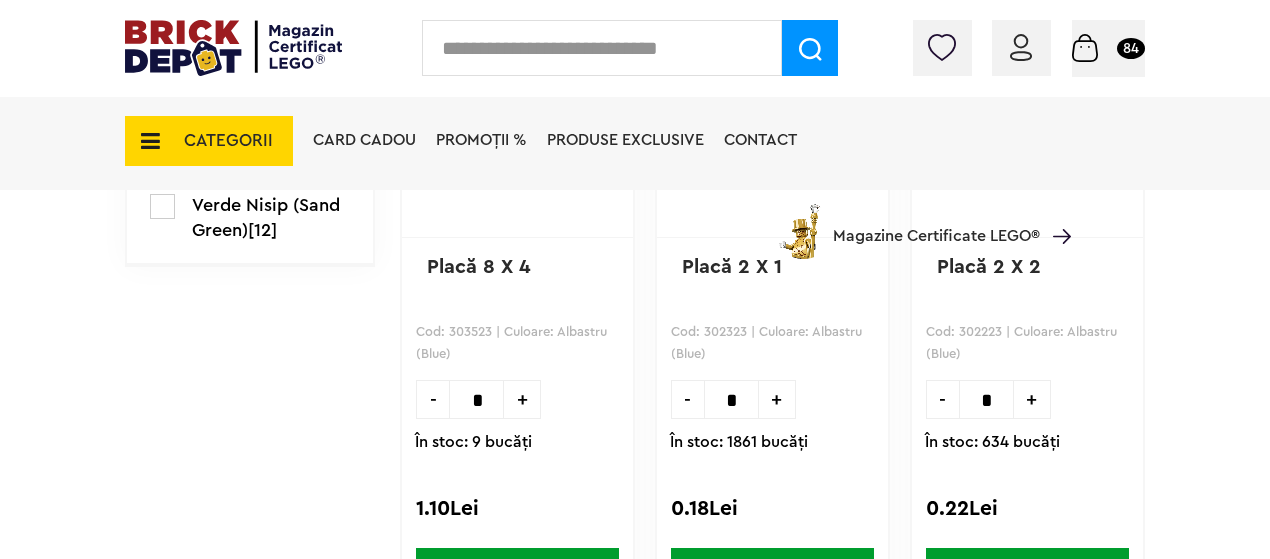click on "+" at bounding box center (522, 399) 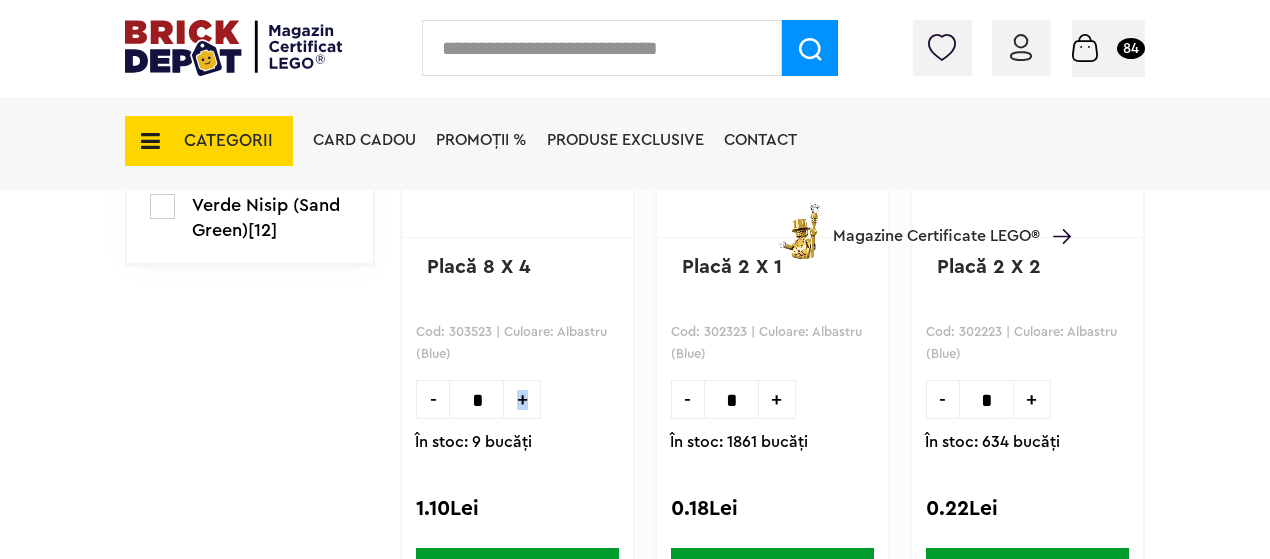 click on "+" at bounding box center [522, 399] 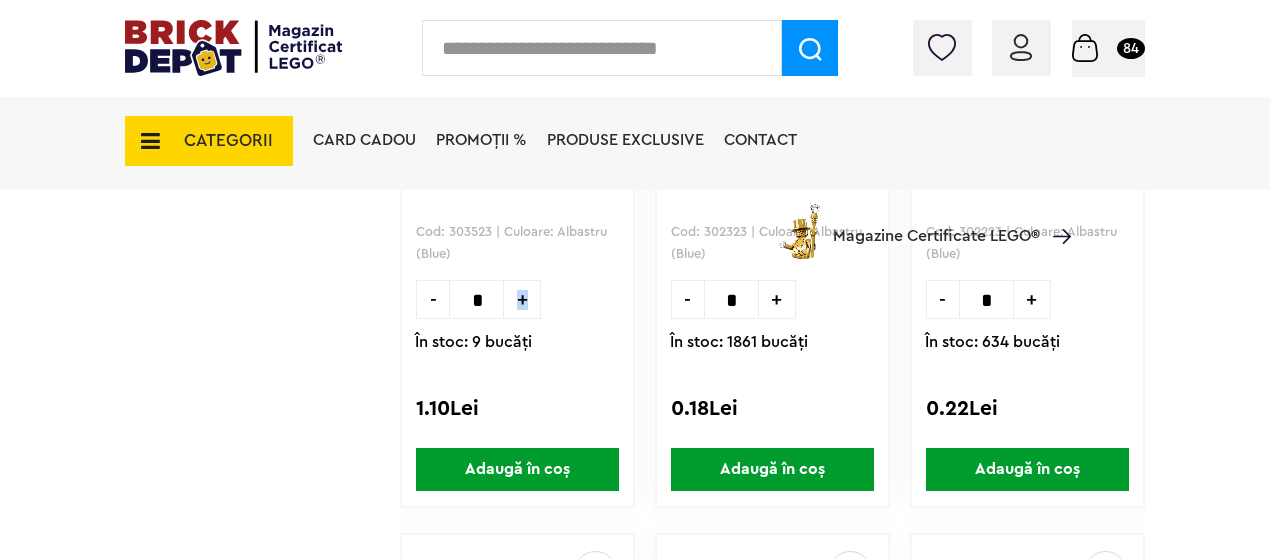 click on "Adaugă în coș" at bounding box center (517, 469) 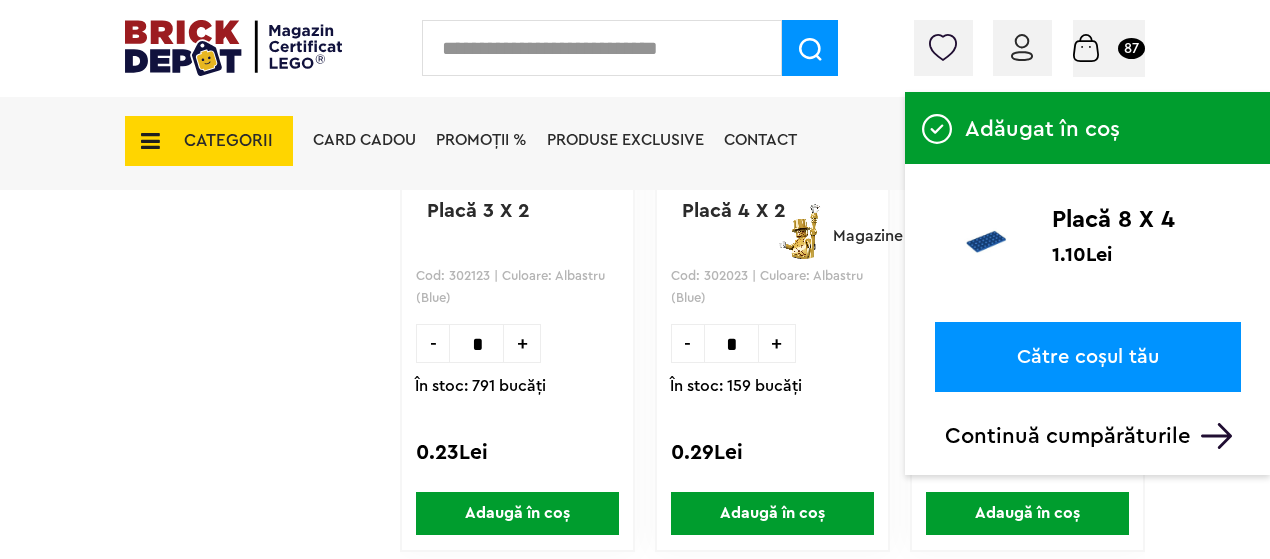 scroll, scrollTop: 4850, scrollLeft: 0, axis: vertical 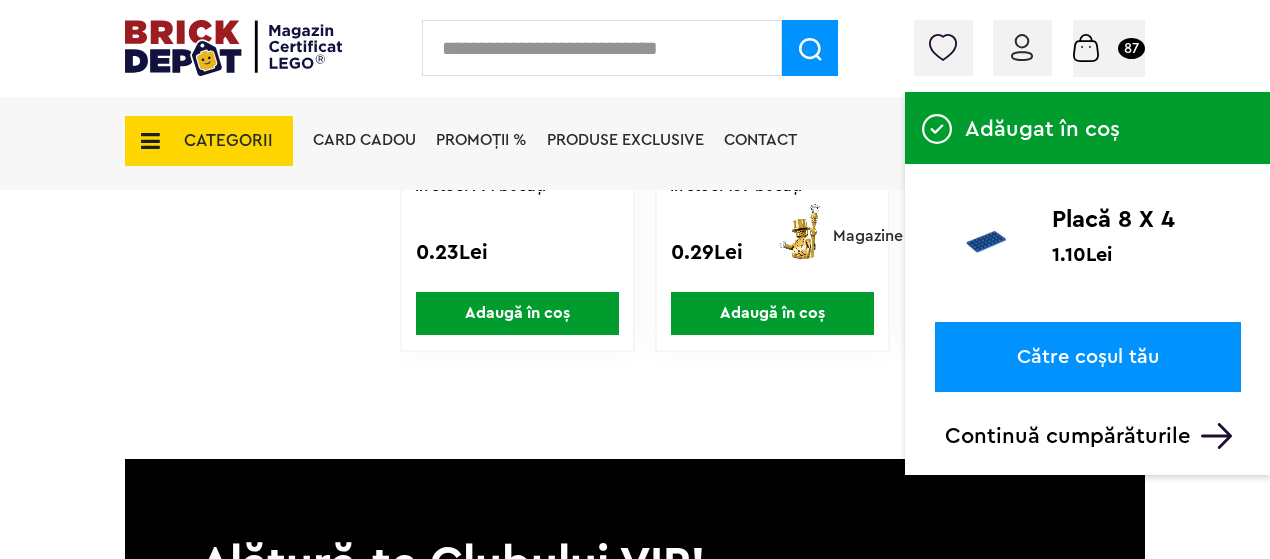 click on "Coș   87
Coș Maimuţă 16.17Lei Placă 8 X 6 1.97Lei Placă 10 X 4 2.16Lei Placă 6 X 4 0.72Lei Placă 4 X 4 0.34Lei Placă 6 X 6 1.05Lei Placă 6 X 2 0.36Lei Placă 8 X 4 1.10Lei Placă 3 X 2 0.23Lei Placă 4 X 2 0.29Lei Placă 3 X 3 1.20Lei Placă 8 x 8 2.89Lei Placă 6 x 4 0.71Lei Ladă cu comori 0.70Lei Capac ladă cu comori 0.59Lei Placă rotundă 1 X 1 0.12Lei Frunză 8 X 3 1.79Lei Planta 1 X 1 frunza verticala 0.83Lei Suma totală 99.66Lei Către comandă" at bounding box center [1109, 48] 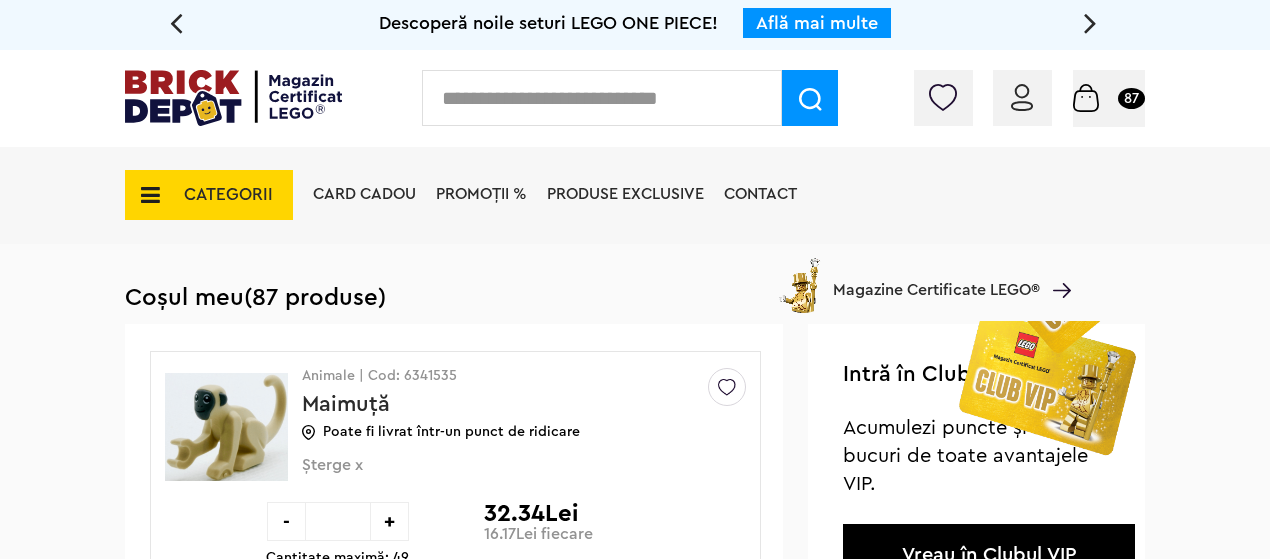 scroll, scrollTop: 0, scrollLeft: 0, axis: both 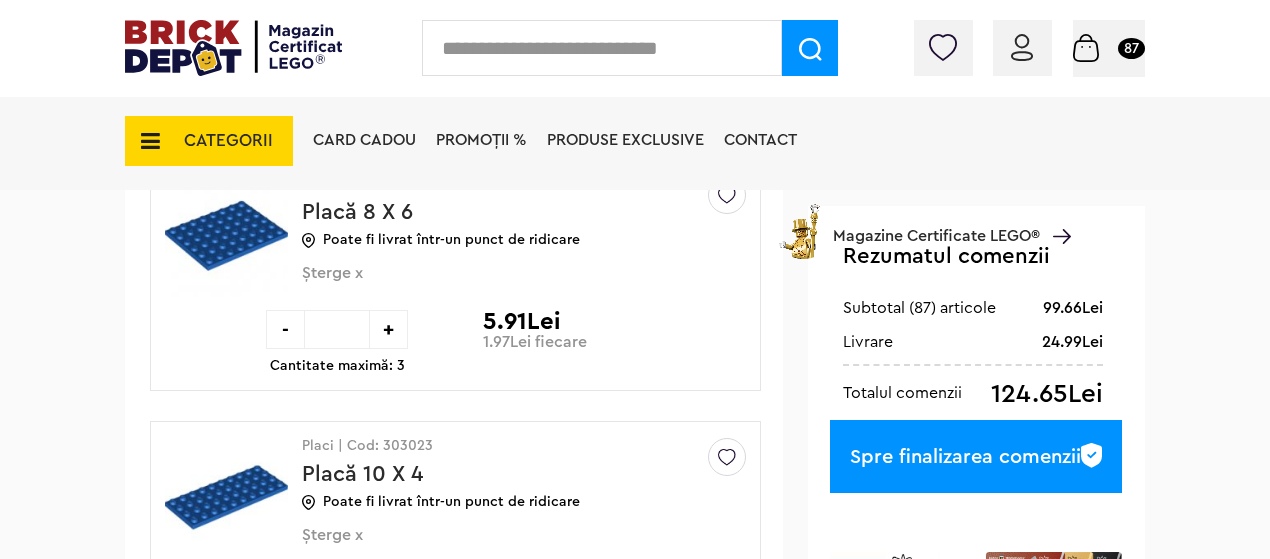 click on "CATEGORII" at bounding box center (228, 140) 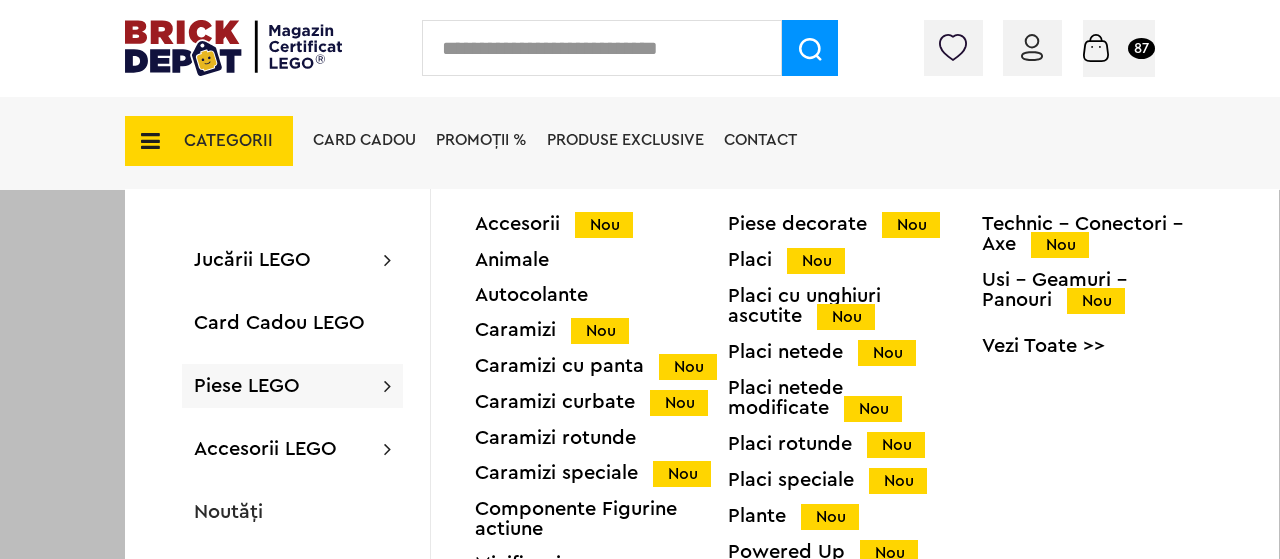 click on "Piese LEGO
Accesorii Nou Animale Autocolante Caramizi Nou Caramizi cu panta Nou Caramizi curbate Nou Caramizi rotunde Caramizi speciale Nou Componente Figurine actiune Minifigurine Minifigurine - Accesorii Nou Minifigurine - Parti componente Piese decorate Nou Placi Nou Placi cu unghiuri ascutite Nou Placi netede Nou Placi netede modificate Nou Placi rotunde Nou Placi speciale Nou Plante Nou Powered Up Nou Roti si mijloace de transport Nou Technic Nou Technic - Caramizi Nou Technic - Conectori - Axe Nou Usi - Geamuri - Panouri Nou Vezi Toate >>" at bounding box center (292, 386) 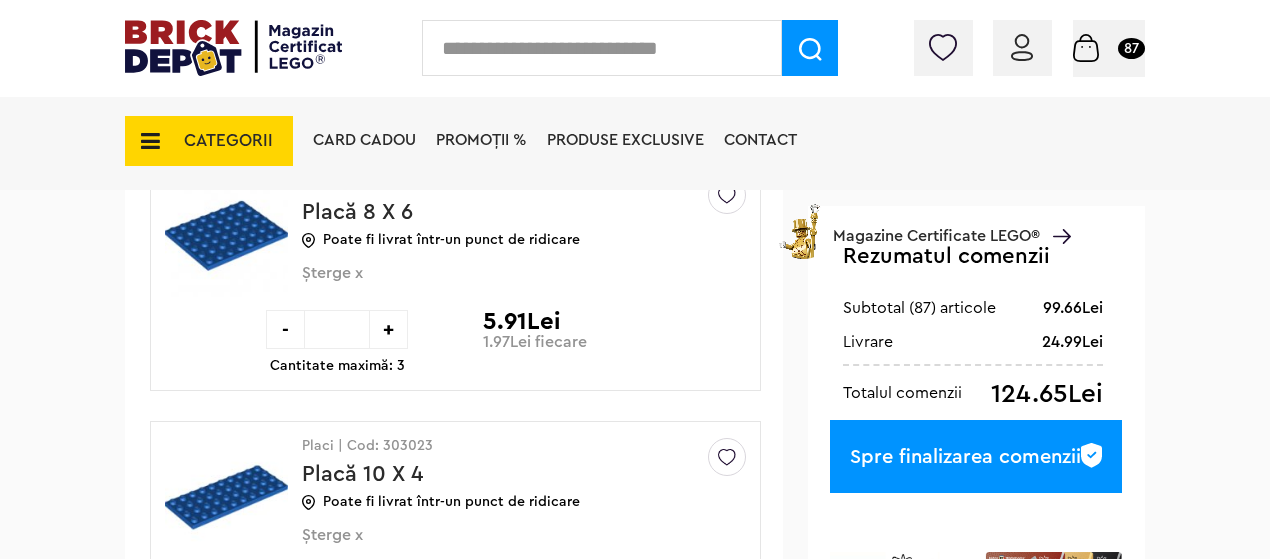 click on "CATEGORII" at bounding box center [228, 140] 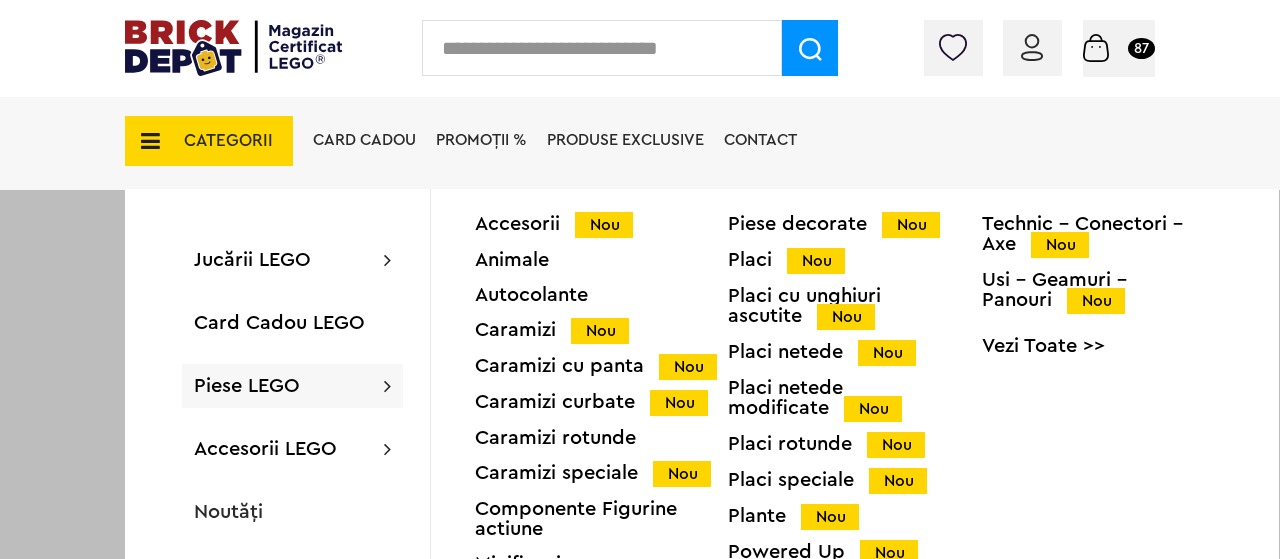 click on "Piese LEGO" at bounding box center (247, 386) 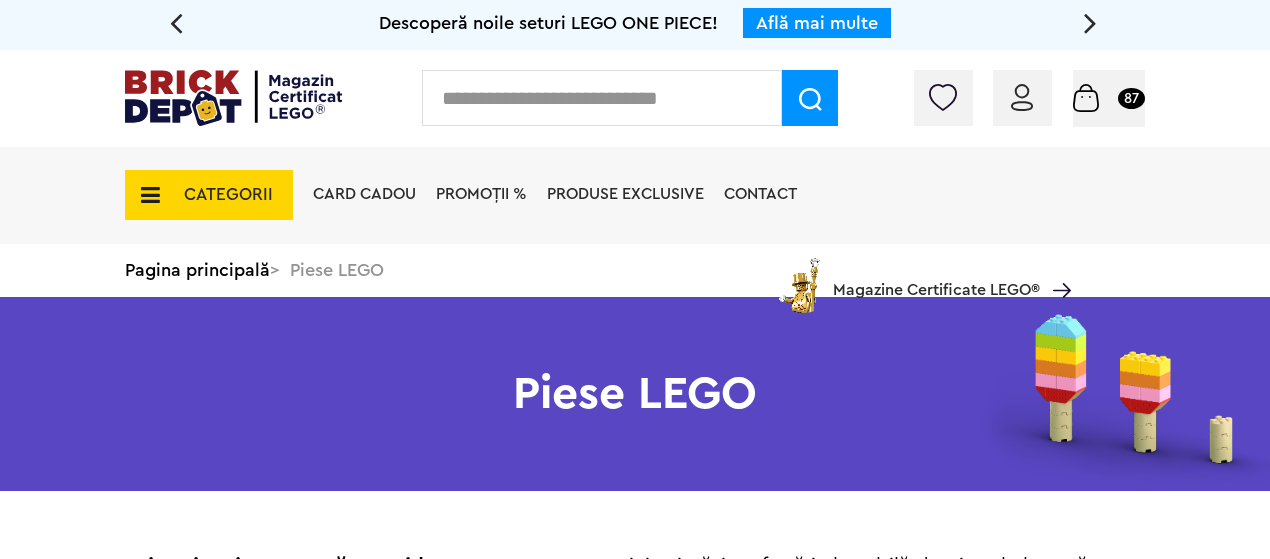 scroll, scrollTop: 0, scrollLeft: 0, axis: both 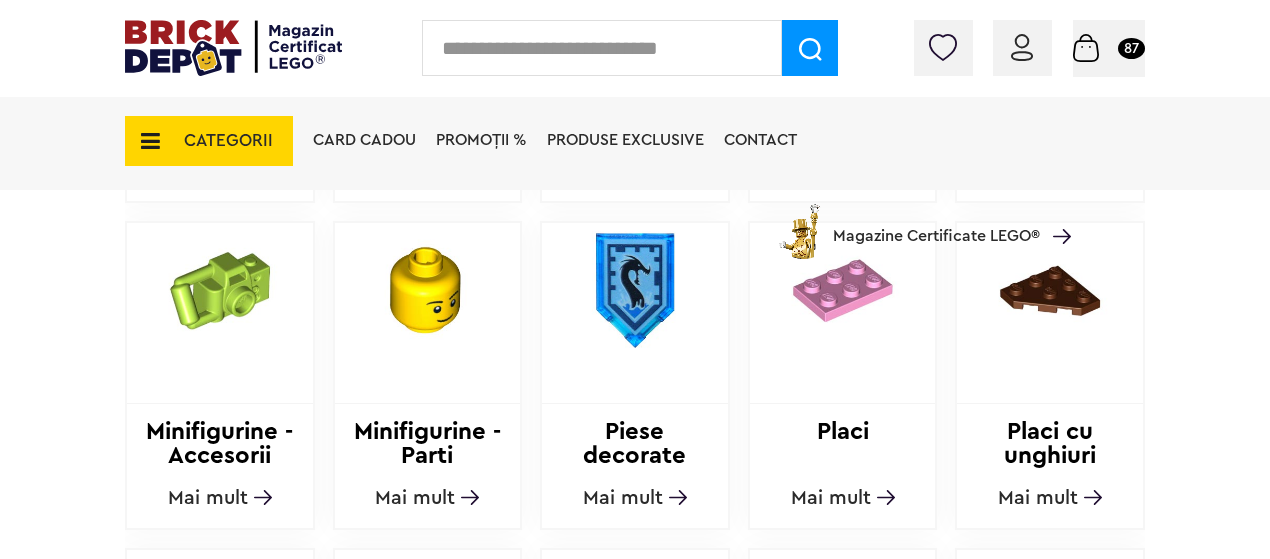click on "Mai mult" at bounding box center (208, 498) 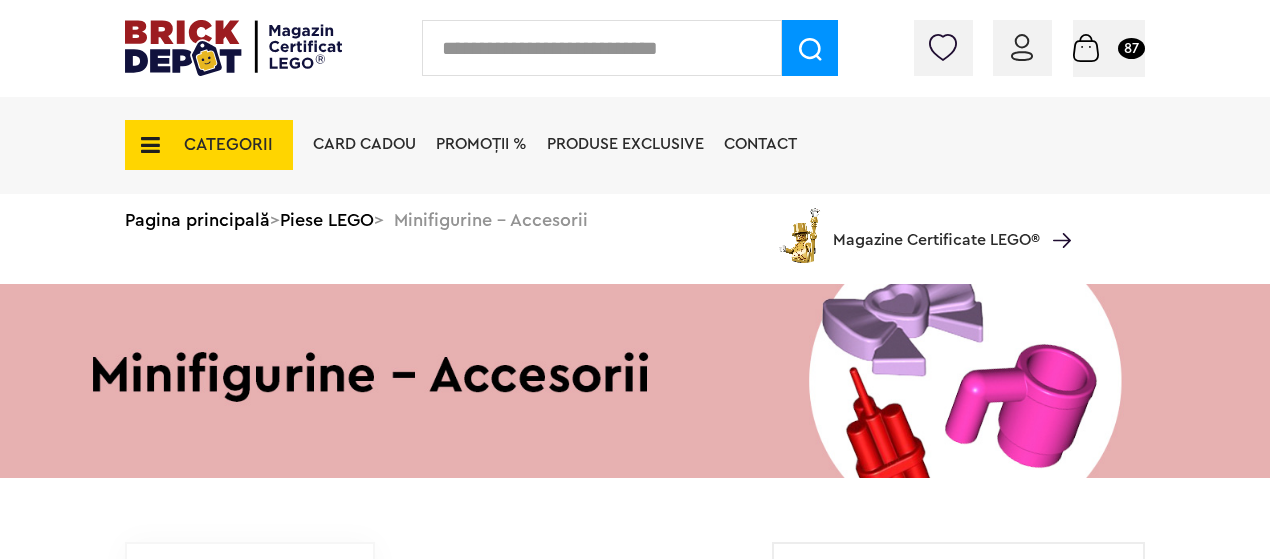scroll, scrollTop: 0, scrollLeft: 0, axis: both 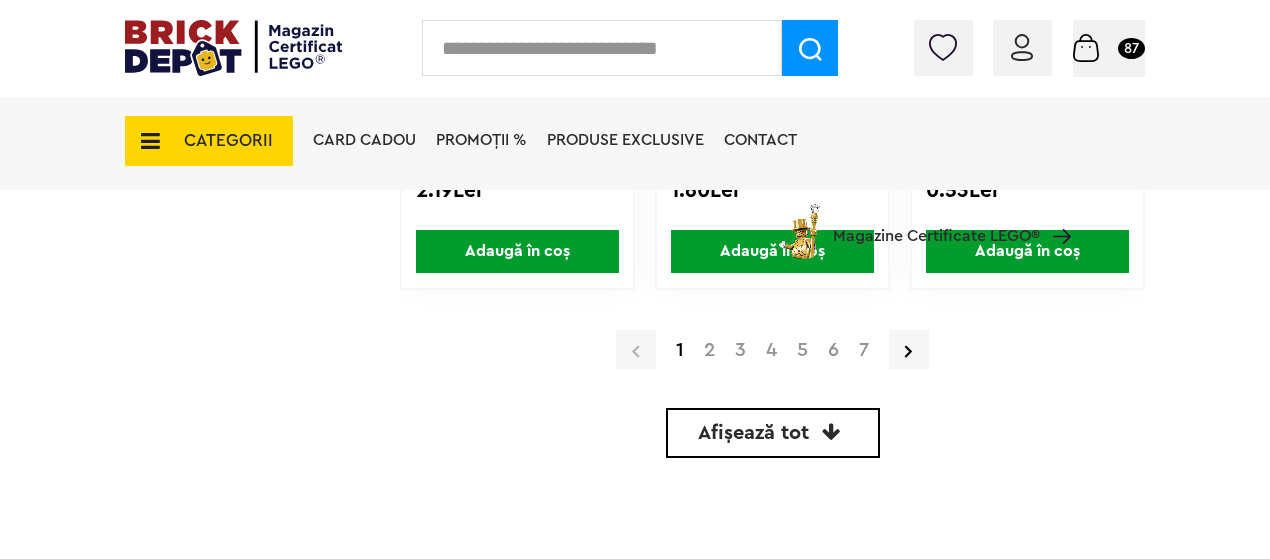 click on "2" at bounding box center (709, 350) 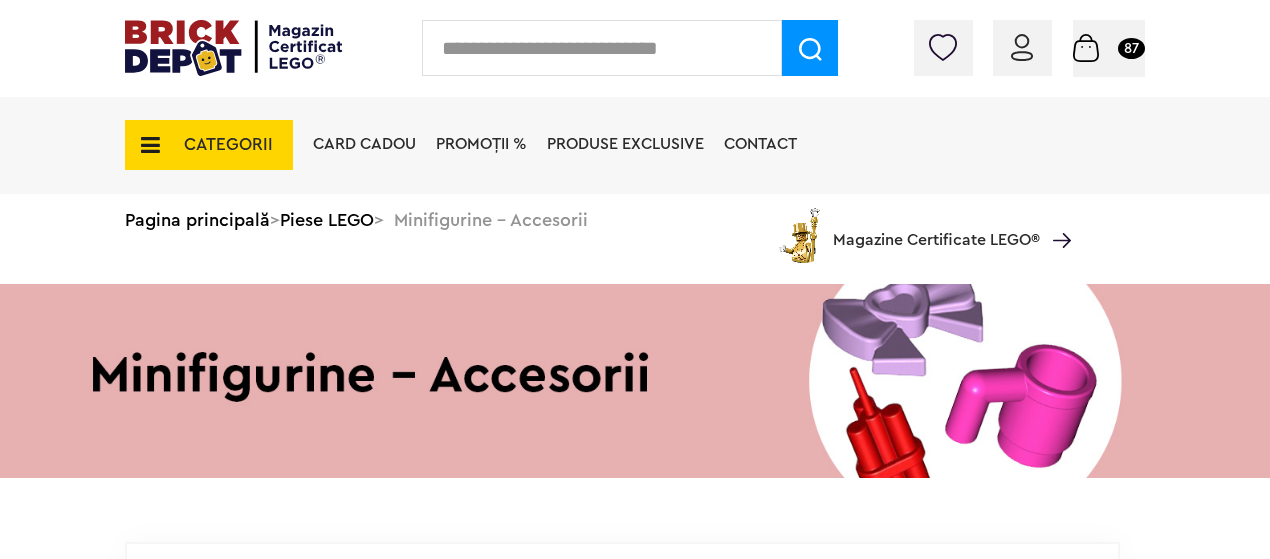 scroll, scrollTop: 500, scrollLeft: 0, axis: vertical 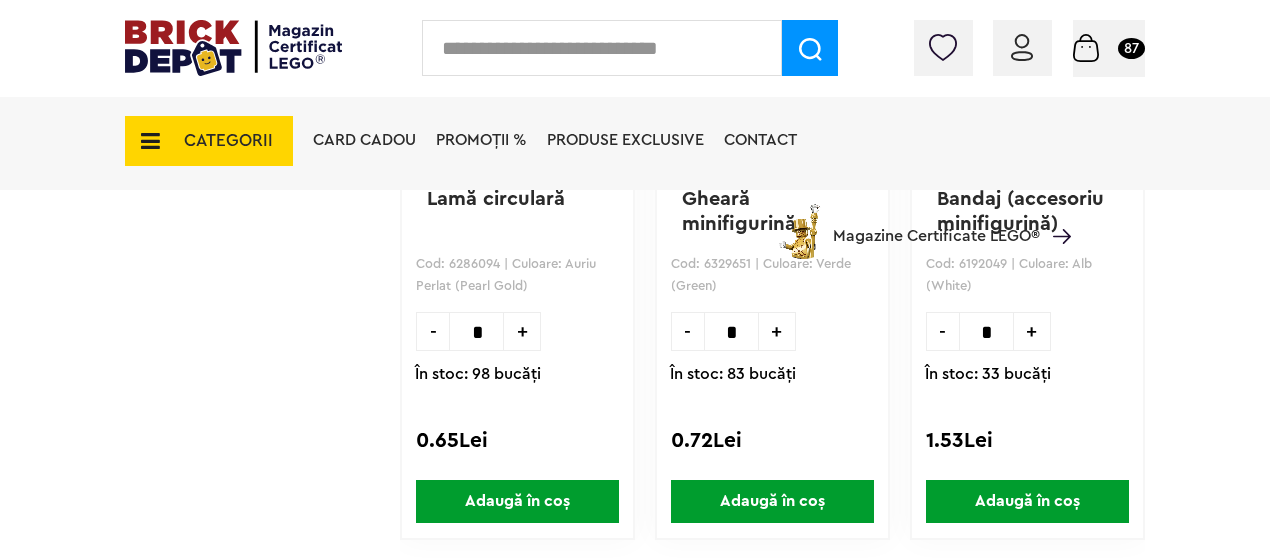 click on "Adaugă în coș" at bounding box center (1027, 501) 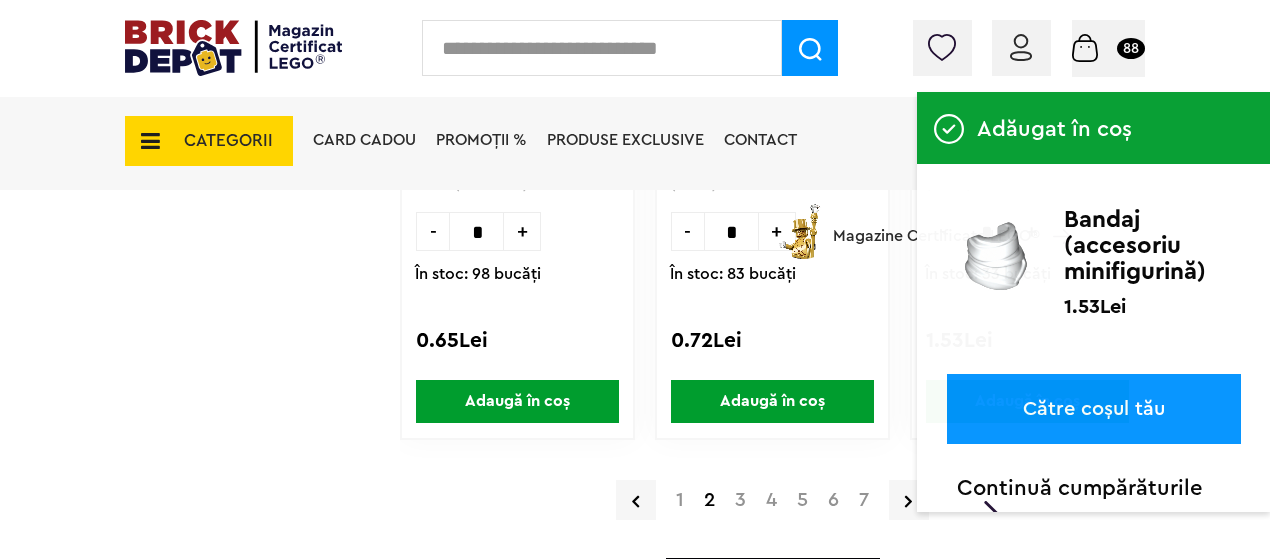 scroll, scrollTop: 6250, scrollLeft: 0, axis: vertical 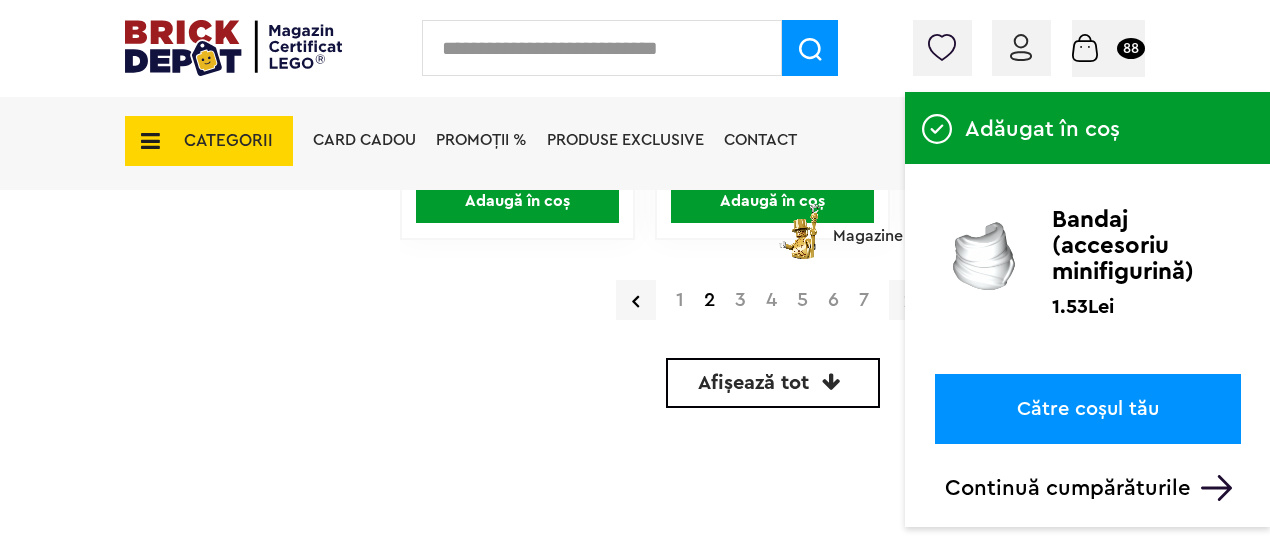 click on "Continuă cumpărăturile" at bounding box center [1093, 488] 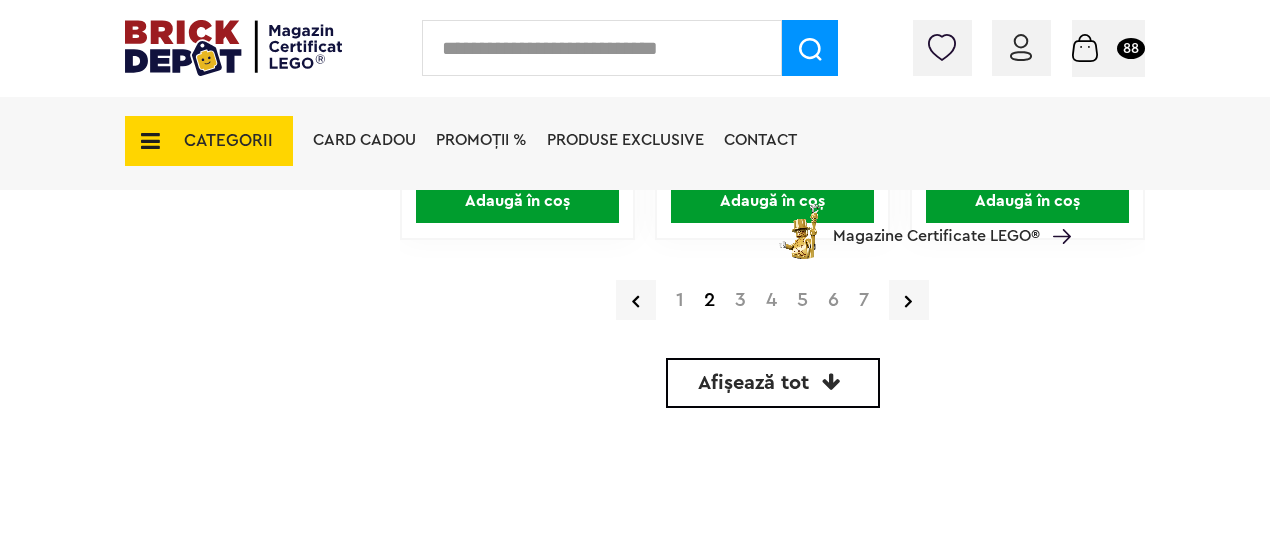 click on "3" at bounding box center [740, 300] 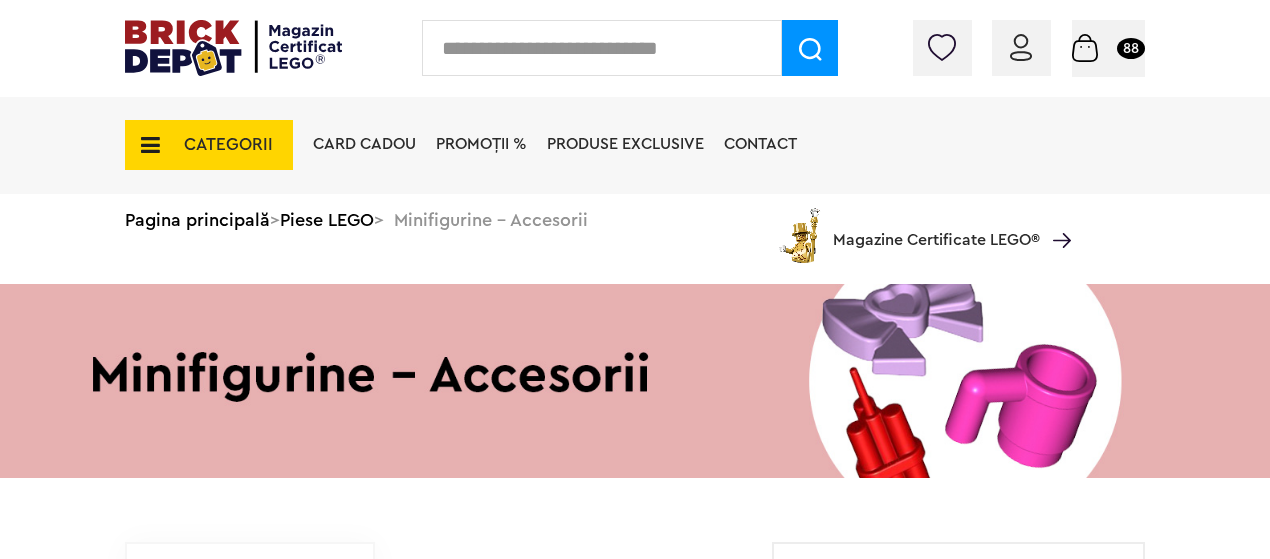 scroll, scrollTop: 0, scrollLeft: 0, axis: both 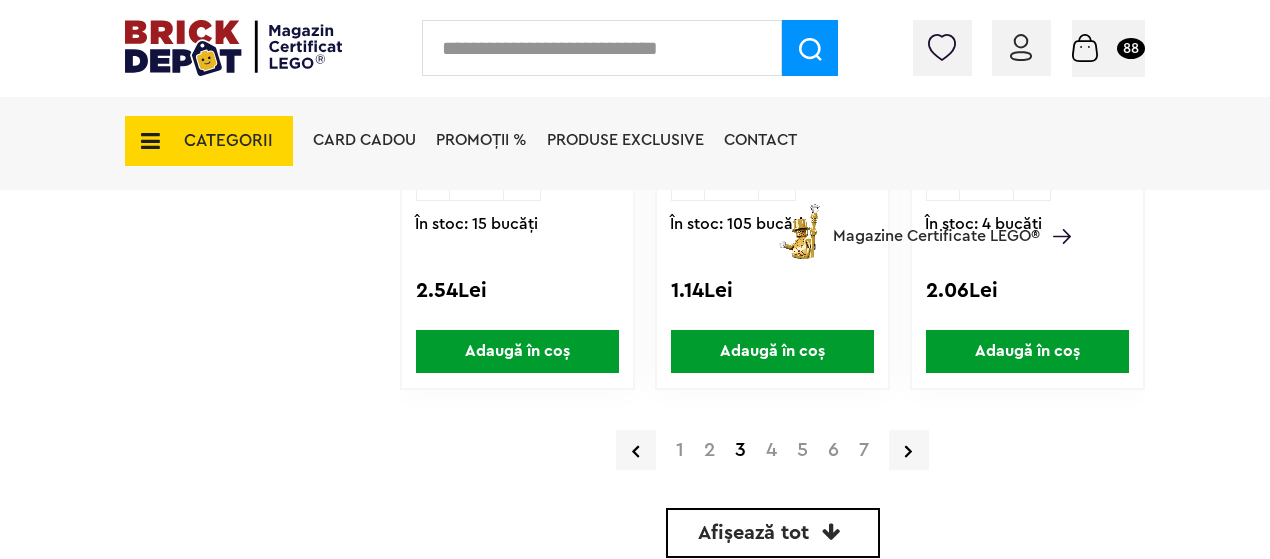 click on "4" at bounding box center [771, 450] 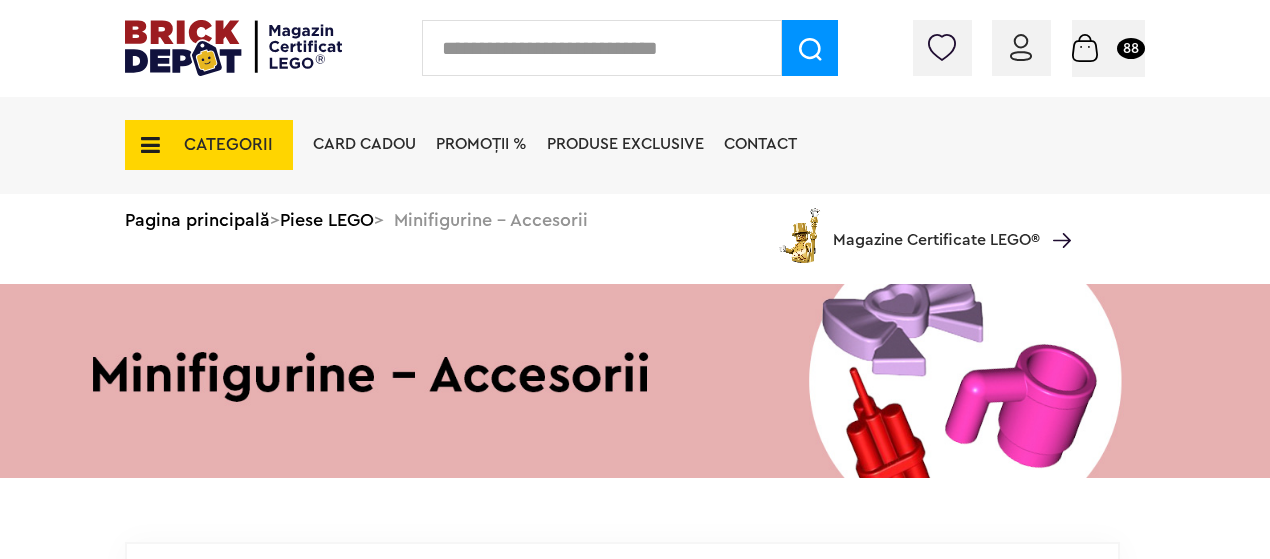 scroll, scrollTop: 0, scrollLeft: 0, axis: both 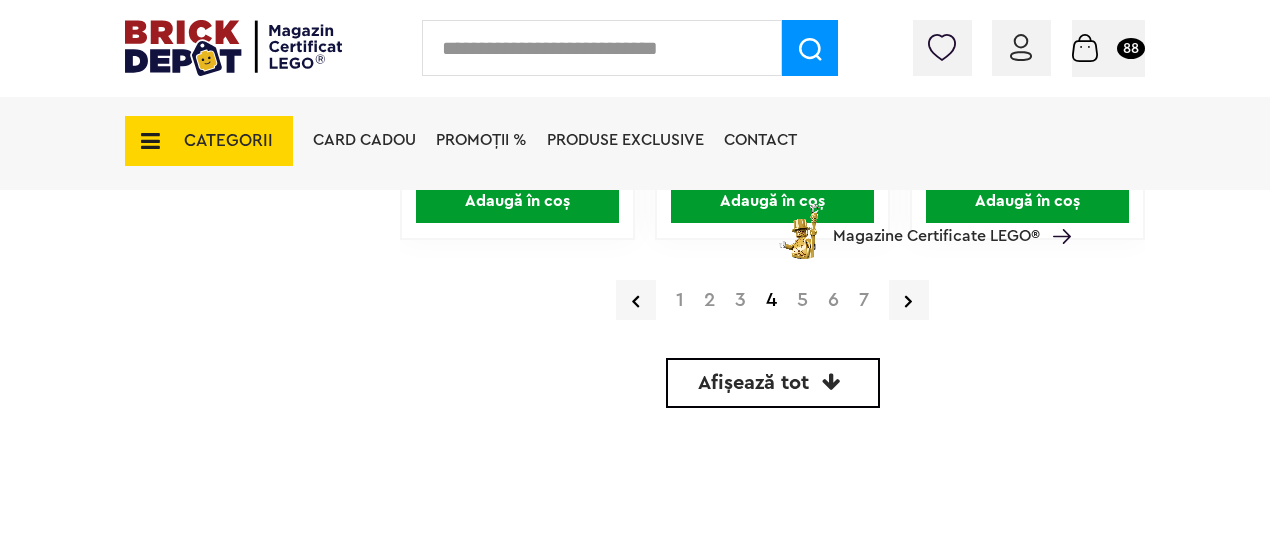 click on "5" at bounding box center [802, 300] 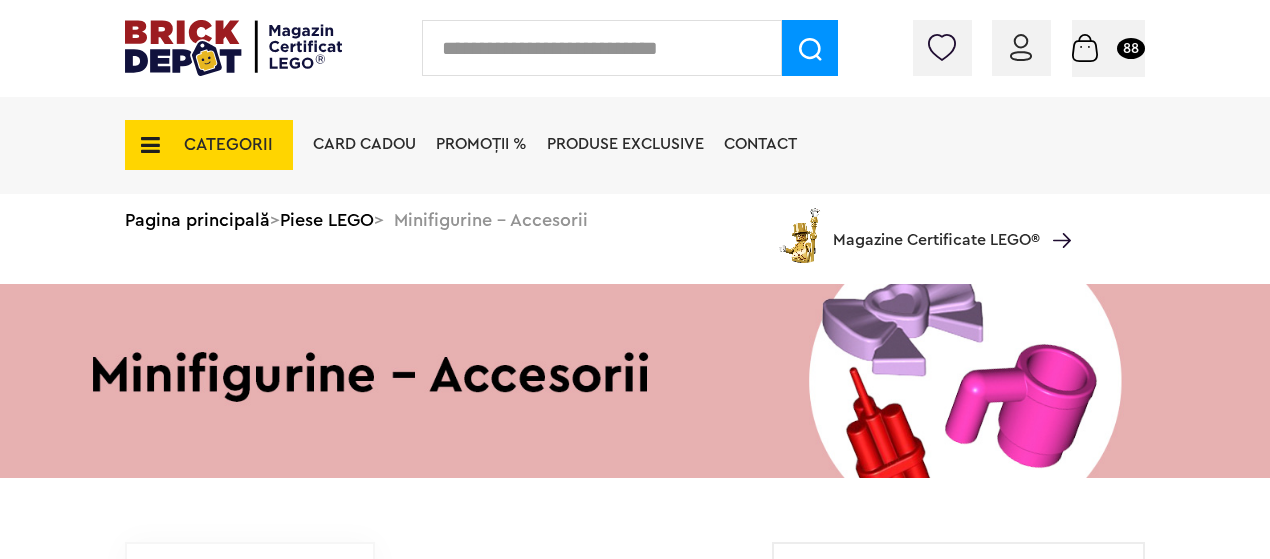 scroll, scrollTop: 0, scrollLeft: 0, axis: both 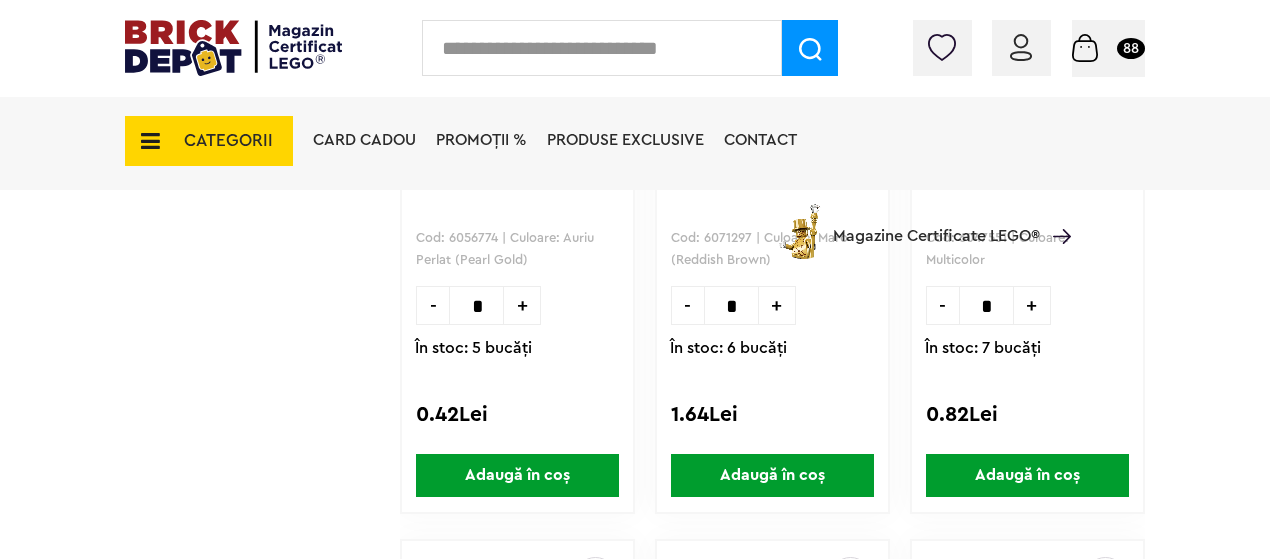 click on "Adaugă în coș" at bounding box center [1027, 475] 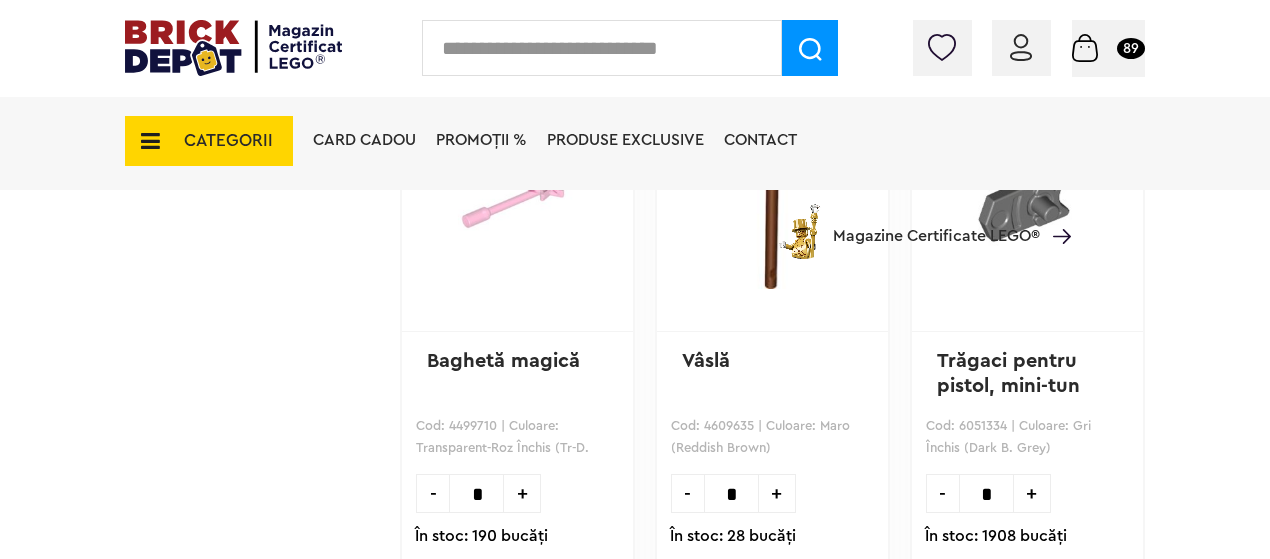 scroll, scrollTop: 4700, scrollLeft: 0, axis: vertical 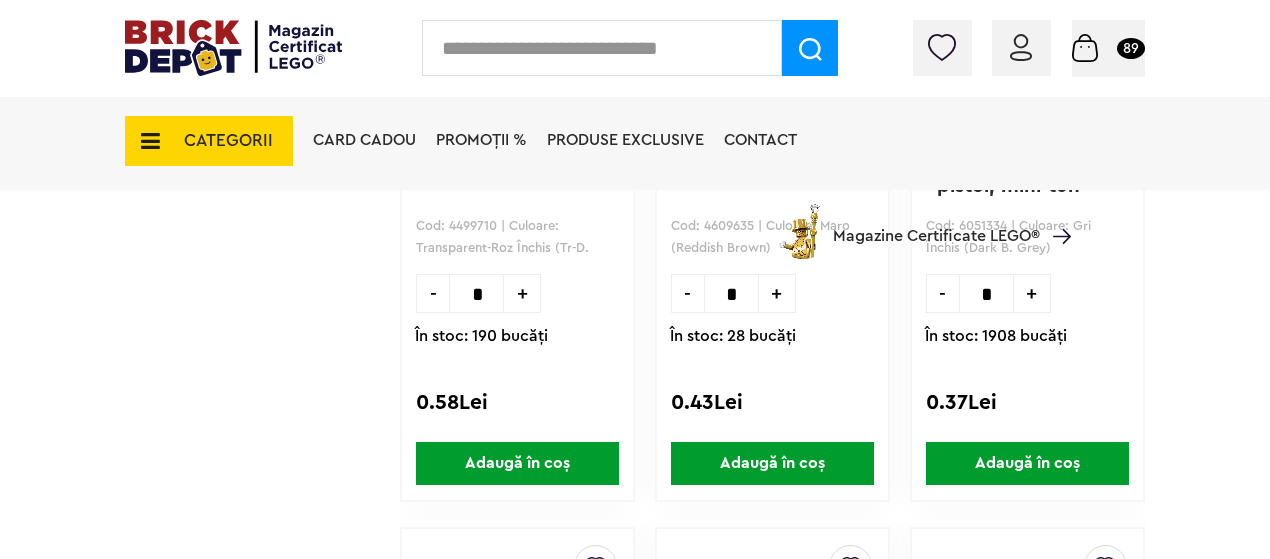click on "+" at bounding box center (777, 293) 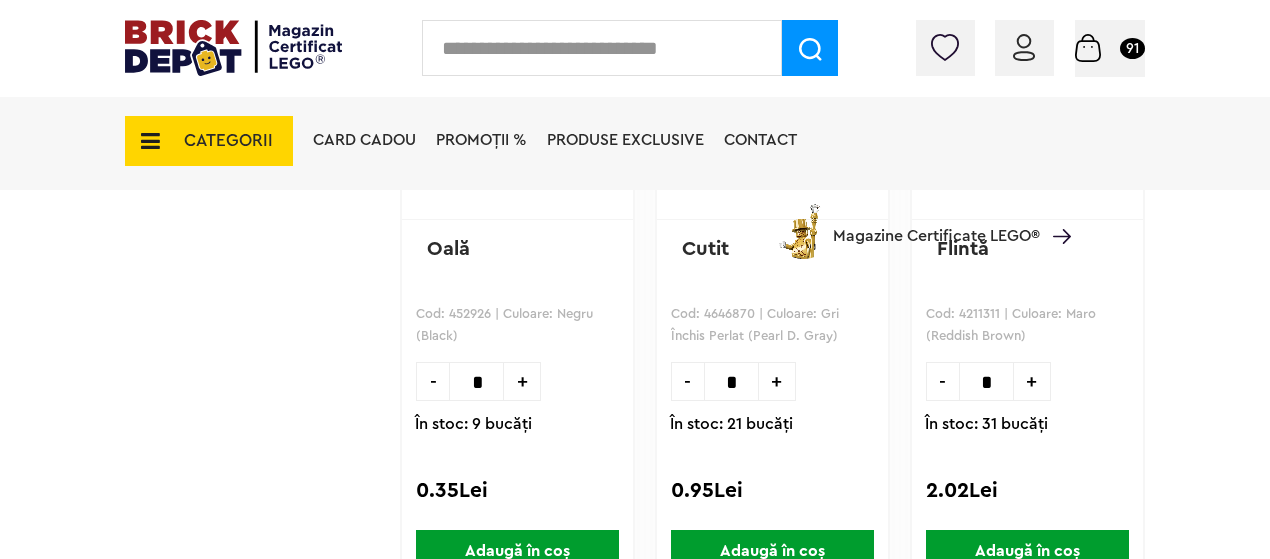 scroll, scrollTop: 6000, scrollLeft: 0, axis: vertical 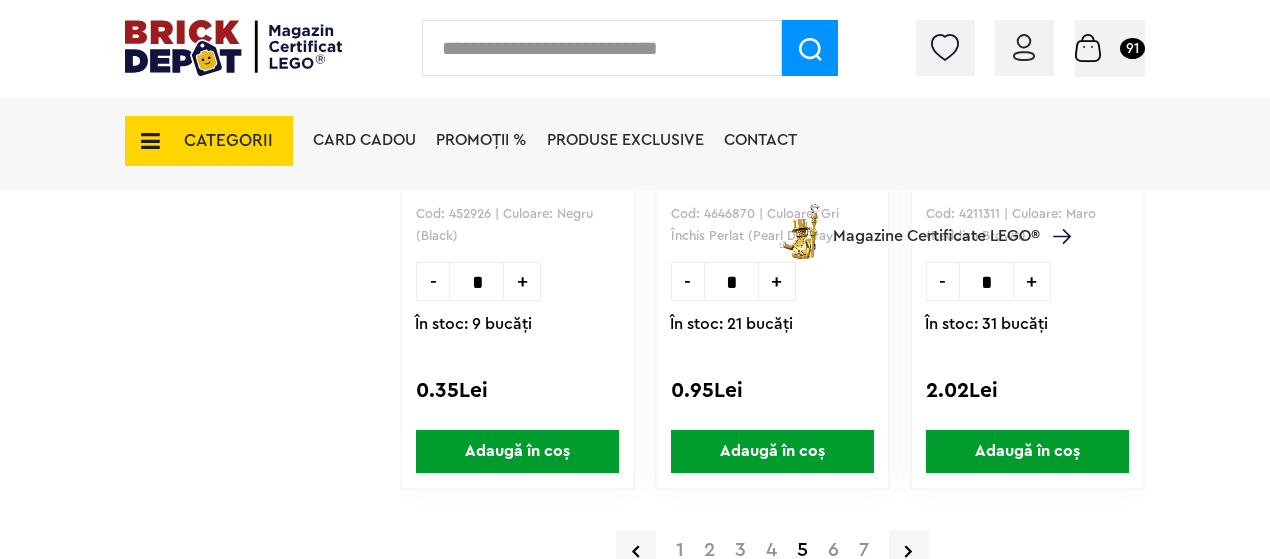 click on "Adaugă în coș" at bounding box center [1027, 451] 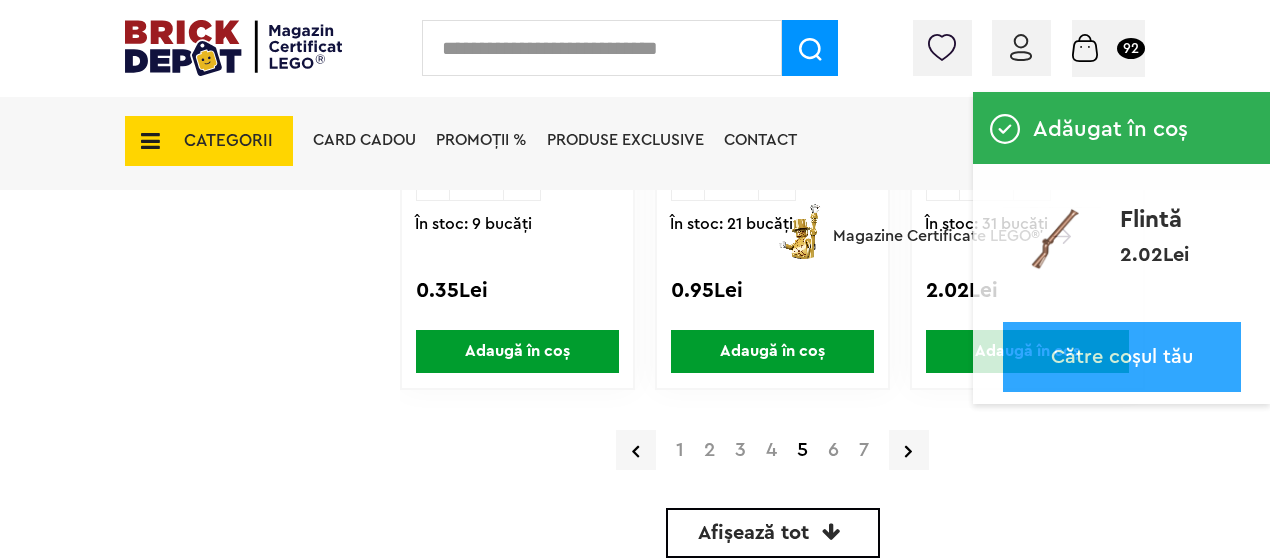 scroll, scrollTop: 6200, scrollLeft: 0, axis: vertical 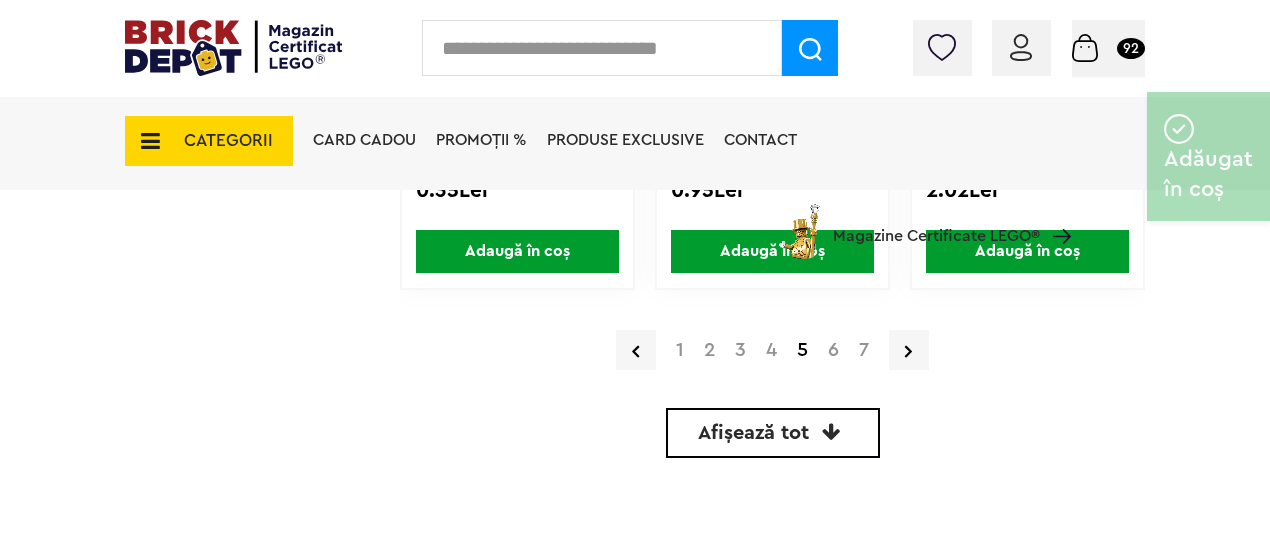 click on "6" at bounding box center (833, 350) 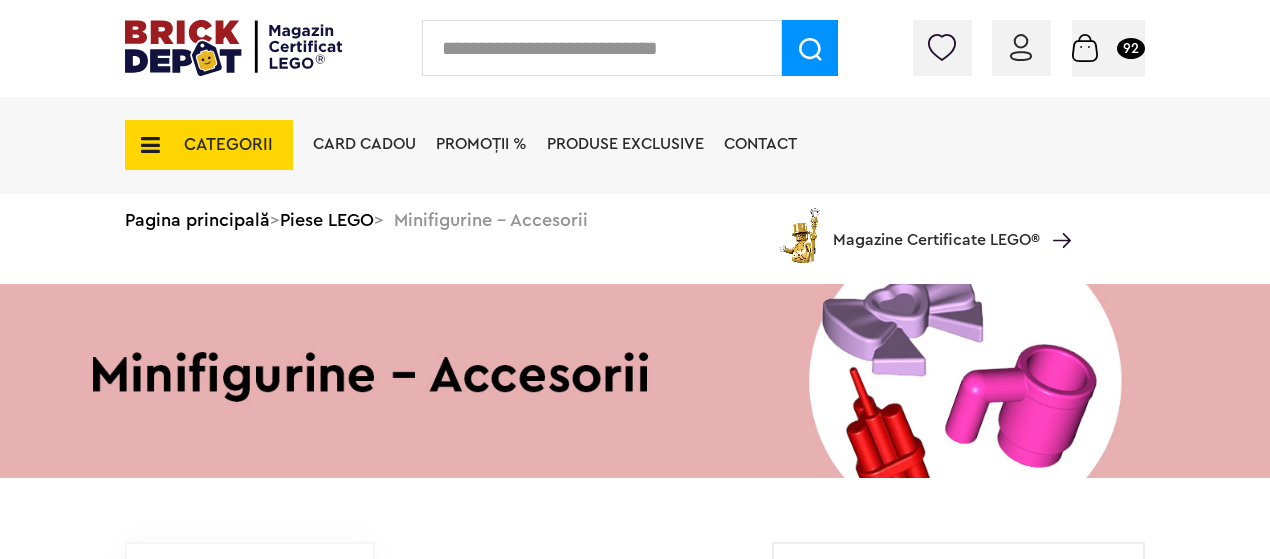 scroll, scrollTop: 0, scrollLeft: 0, axis: both 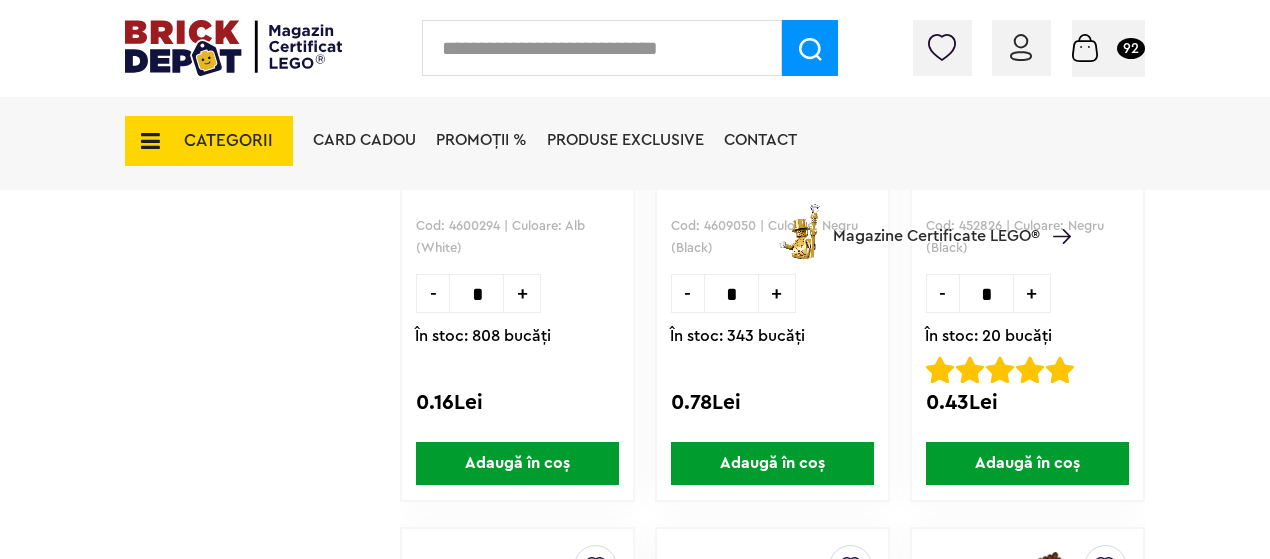 click on "+" at bounding box center (522, 293) 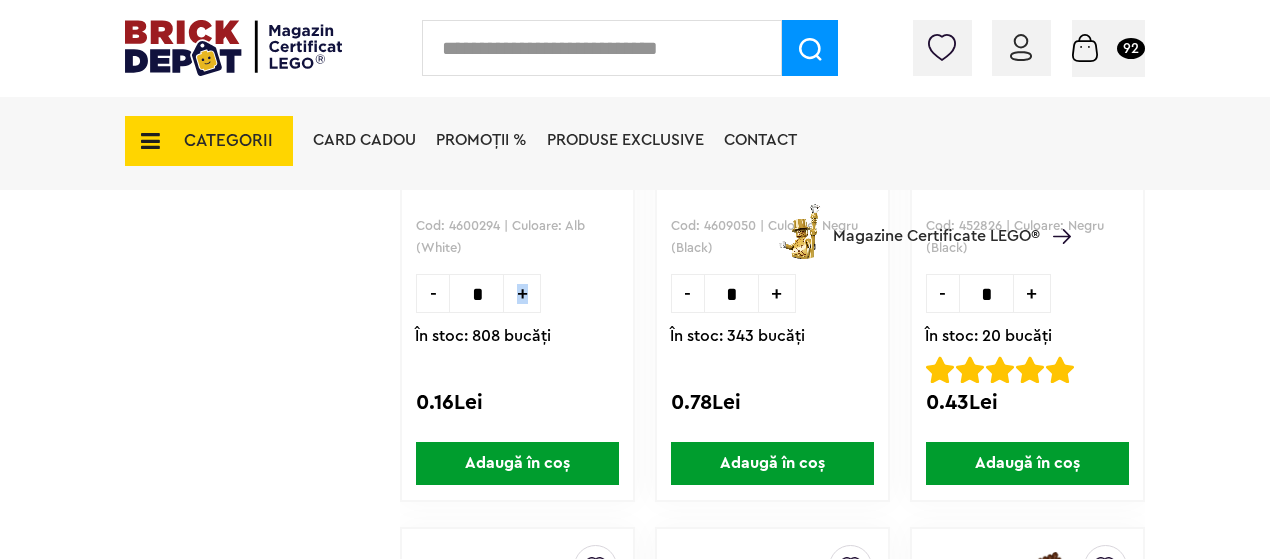 click on "+" at bounding box center [522, 293] 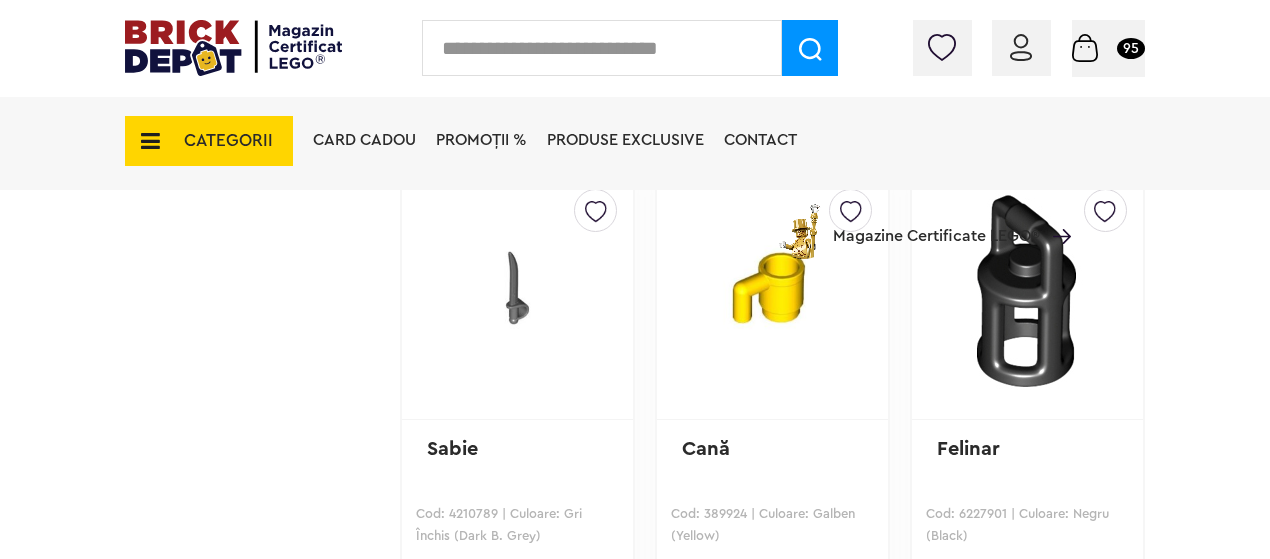 scroll, scrollTop: 5900, scrollLeft: 0, axis: vertical 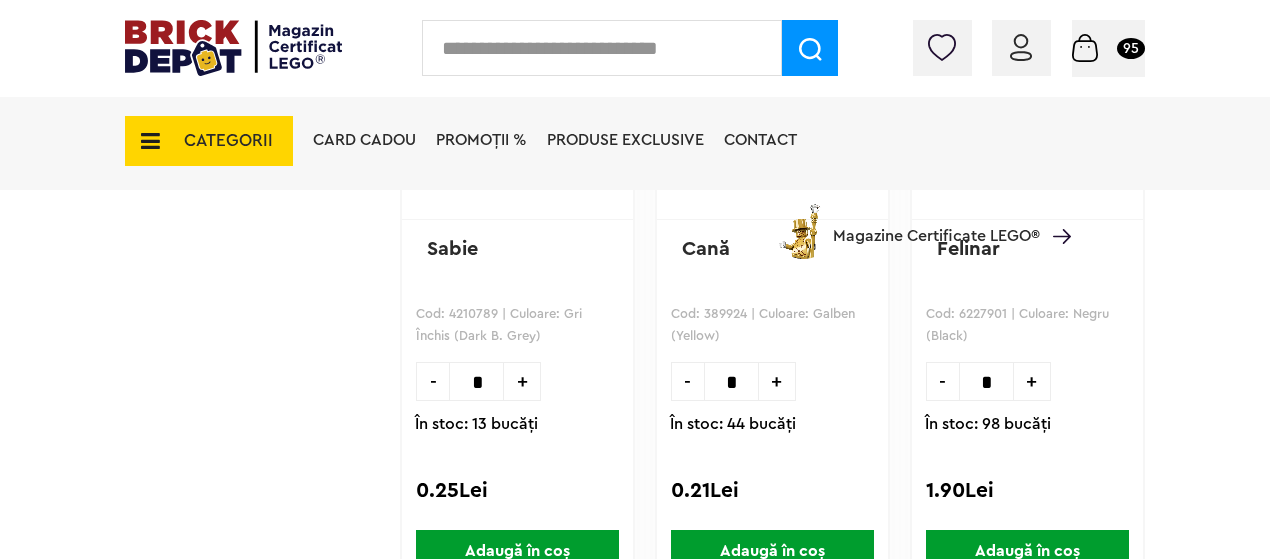 click on "+" at bounding box center [522, 381] 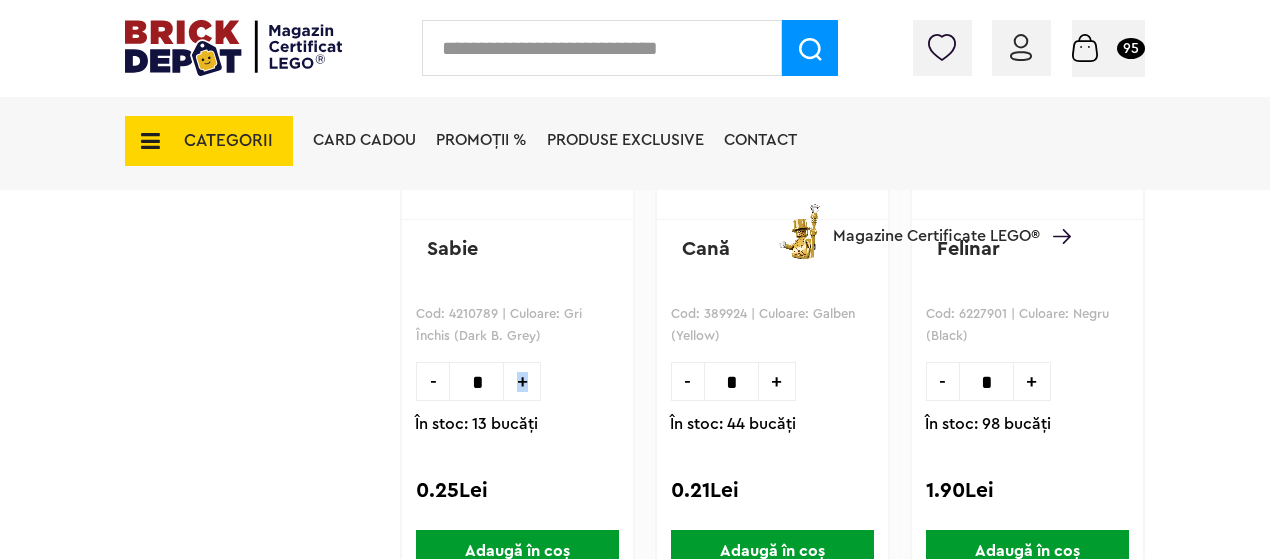 click on "+" at bounding box center (522, 381) 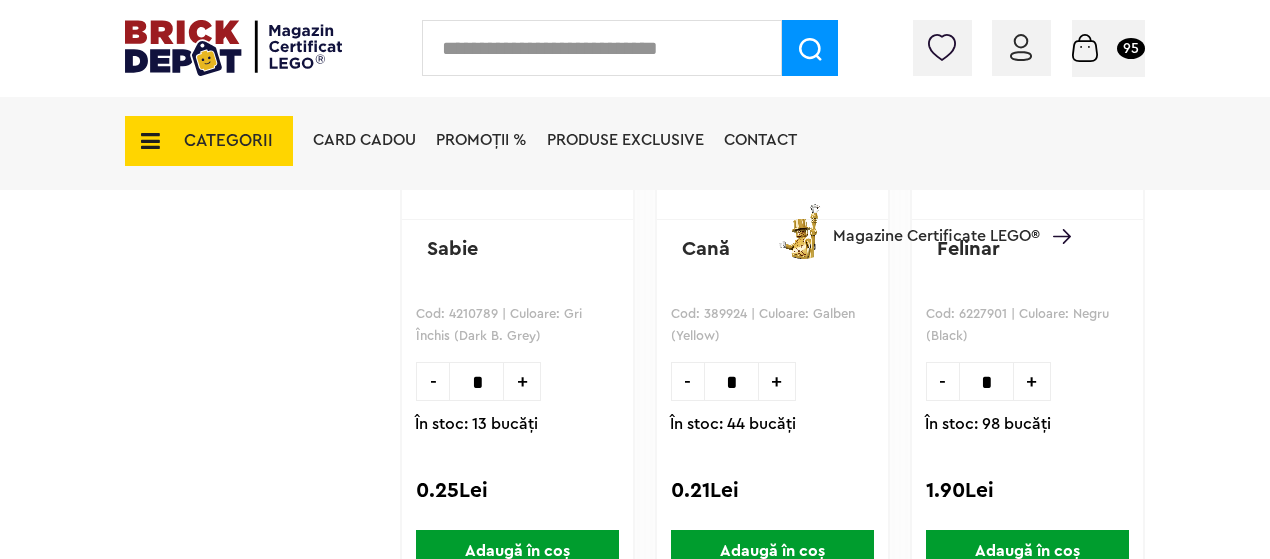 click on "-" at bounding box center (432, 381) 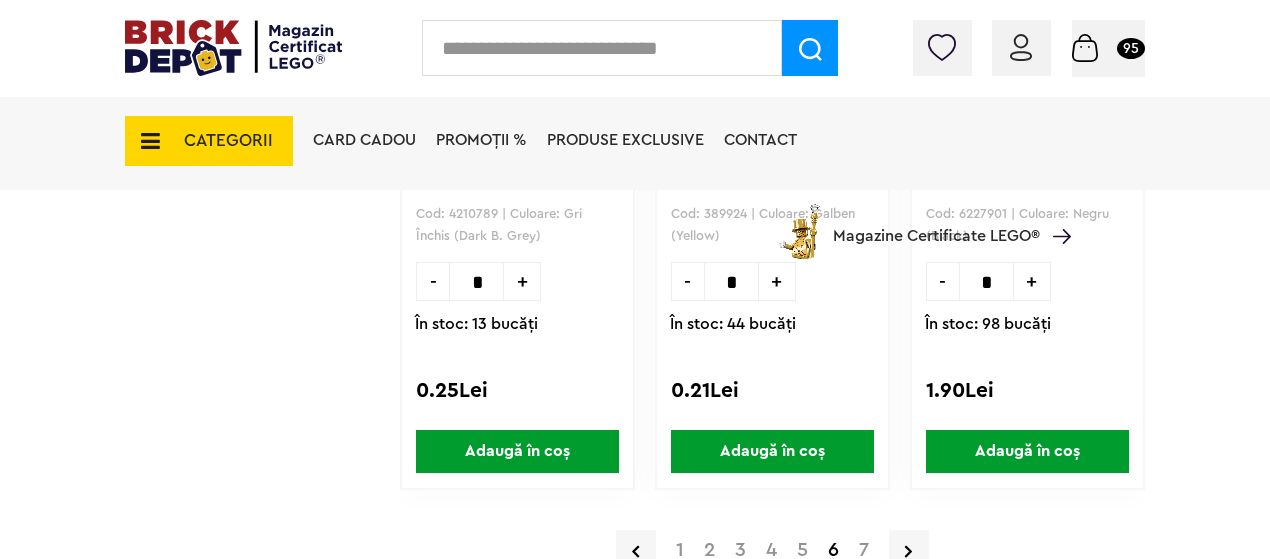 click on "Adaugă în coș" at bounding box center [517, 451] 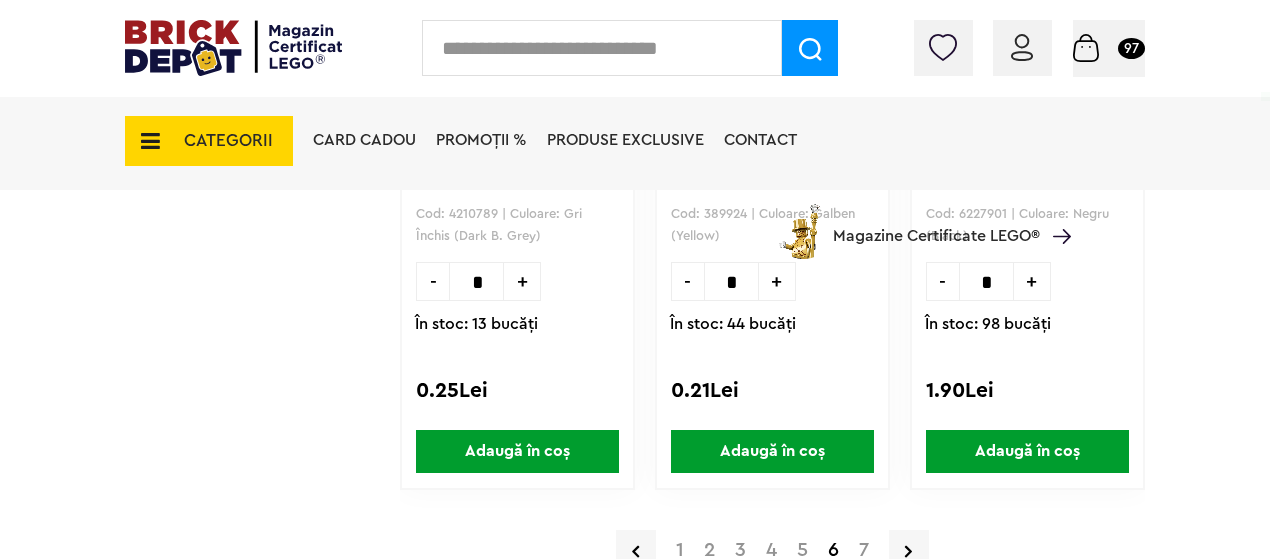 scroll, scrollTop: 6100, scrollLeft: 0, axis: vertical 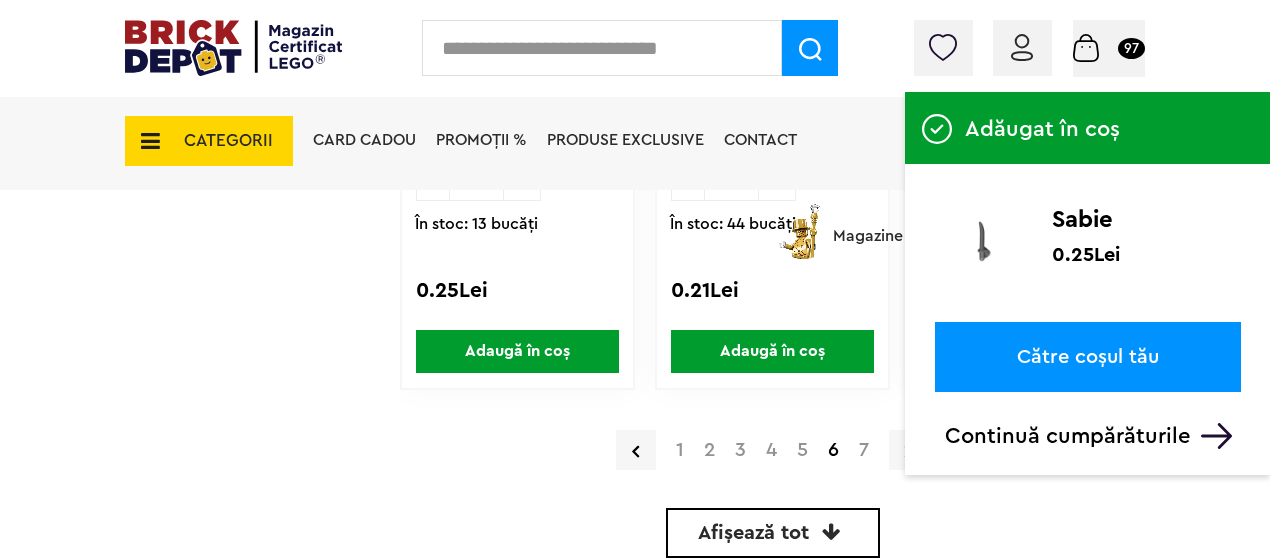 click on "7" at bounding box center (864, 450) 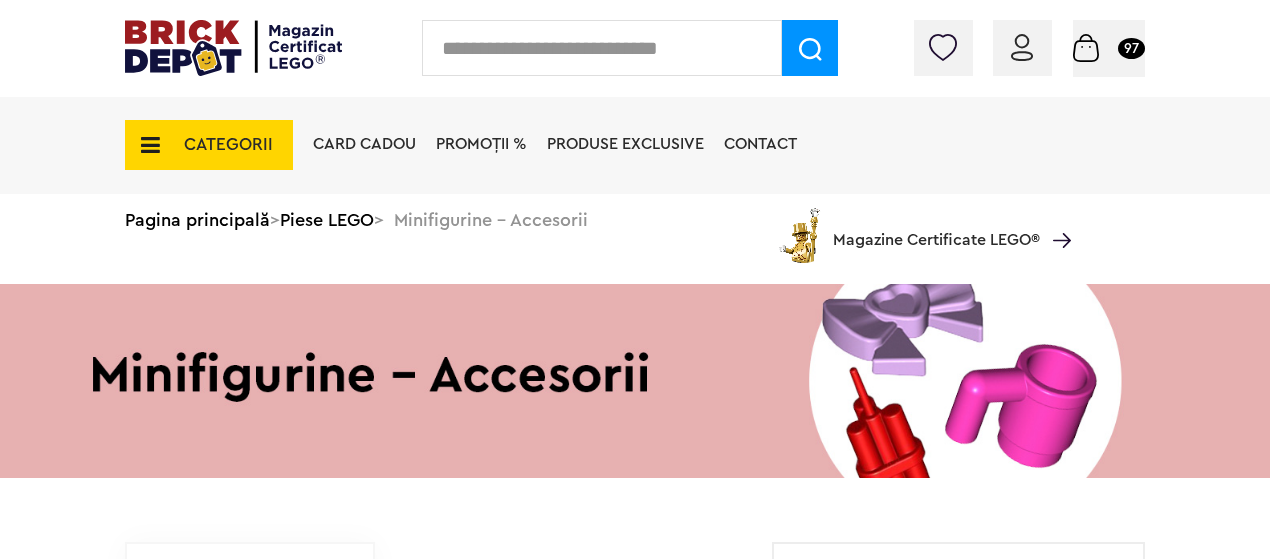 scroll, scrollTop: 0, scrollLeft: 0, axis: both 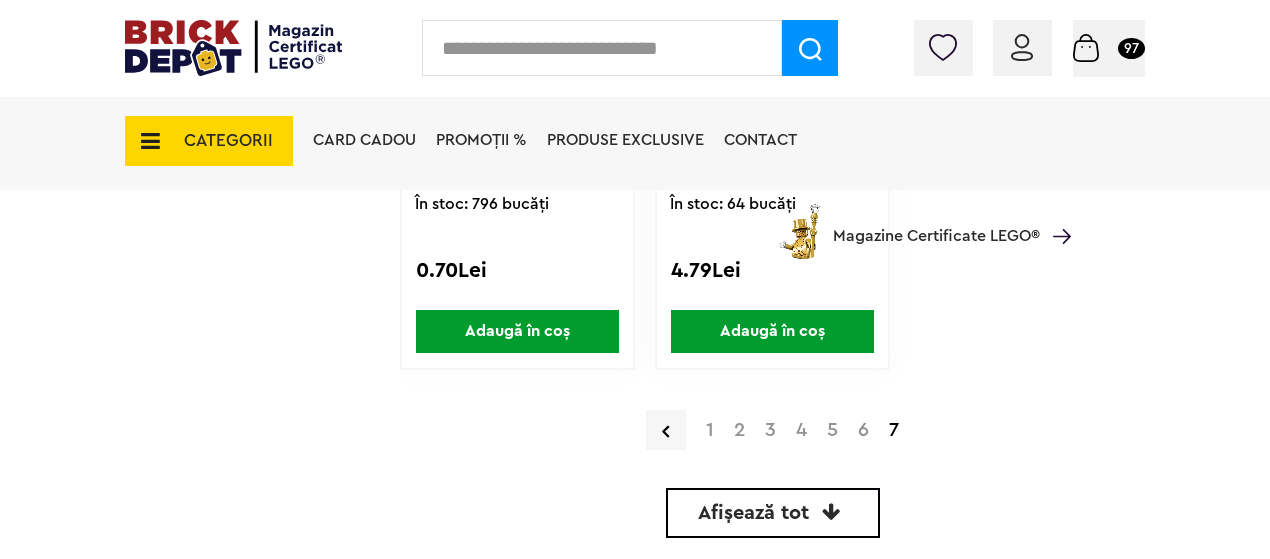 click on "CATEGORII" at bounding box center (228, 140) 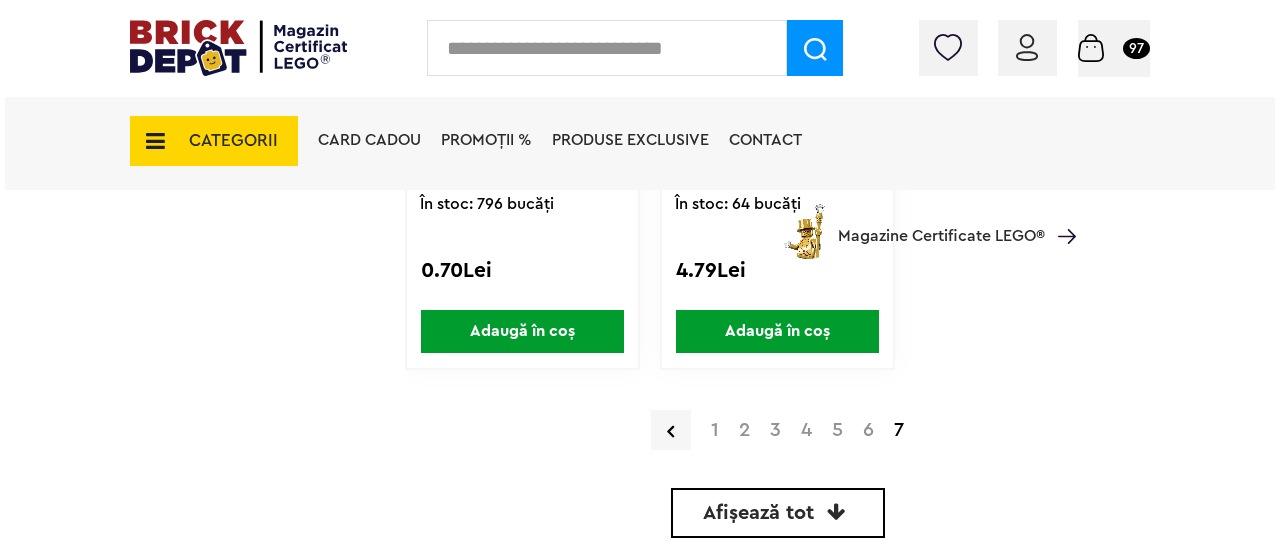 scroll, scrollTop: 2901, scrollLeft: 0, axis: vertical 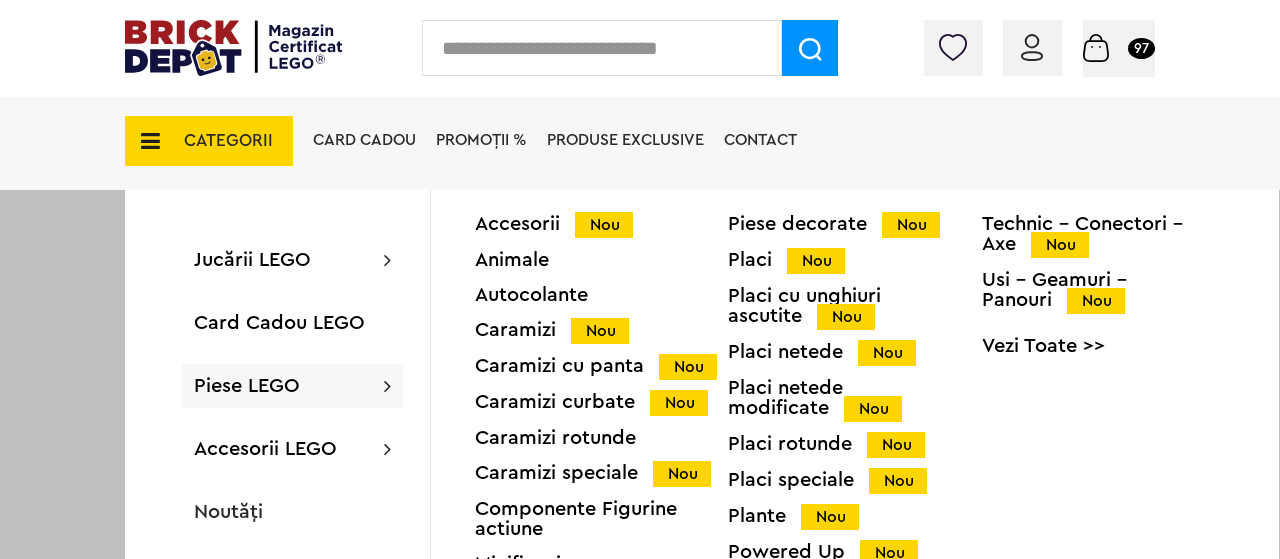 click on "Piese LEGO" at bounding box center (247, 386) 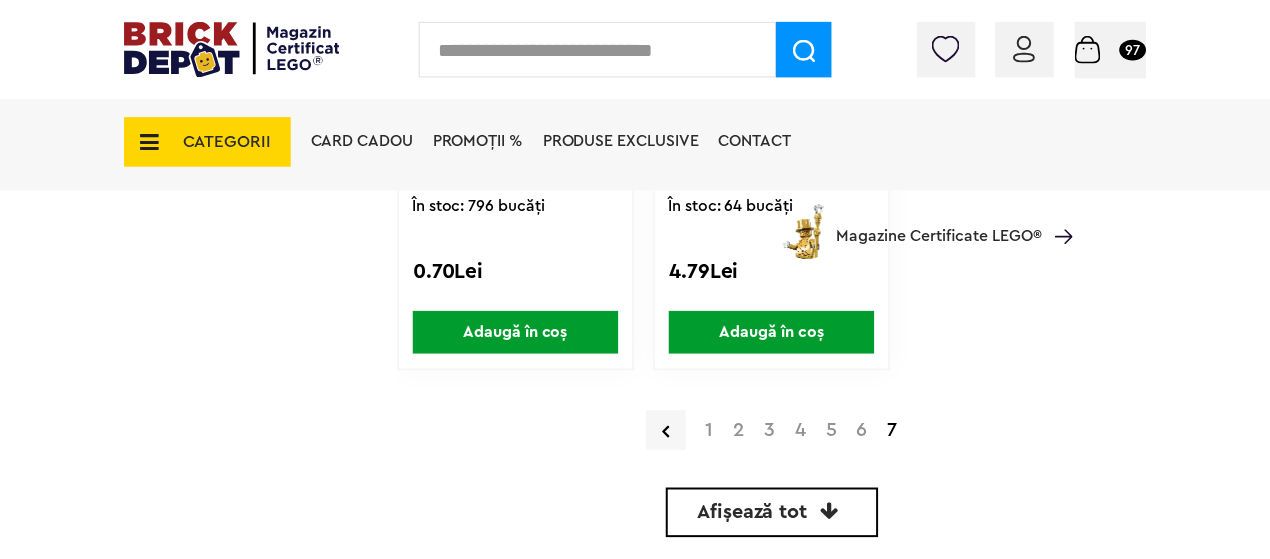 scroll, scrollTop: 2900, scrollLeft: 0, axis: vertical 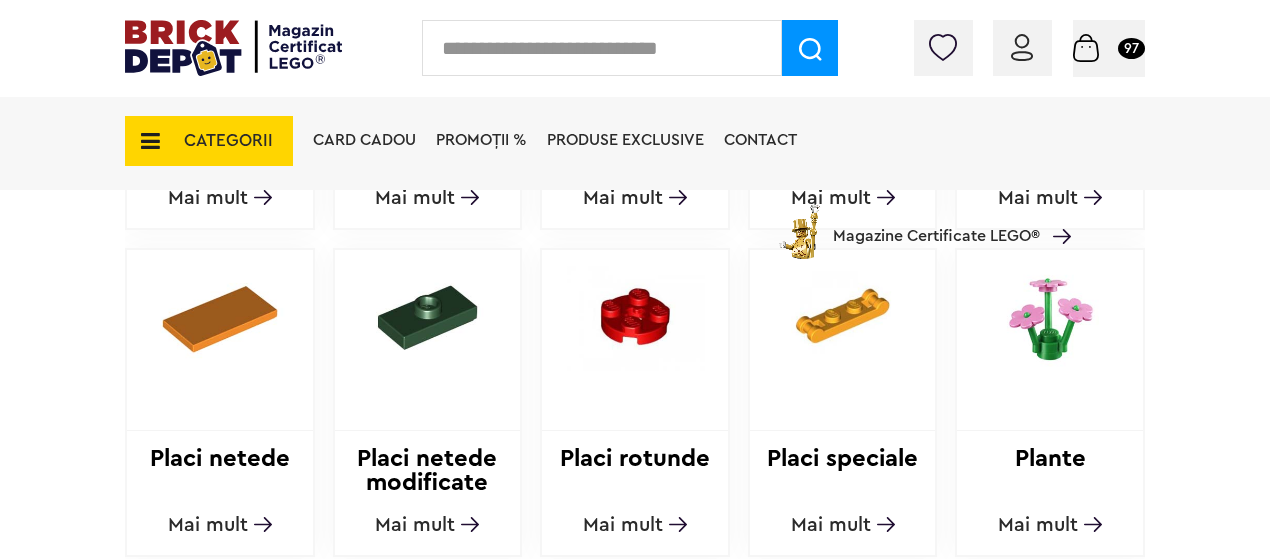 click on "Placi speciale Mai mult" at bounding box center [843, 402] 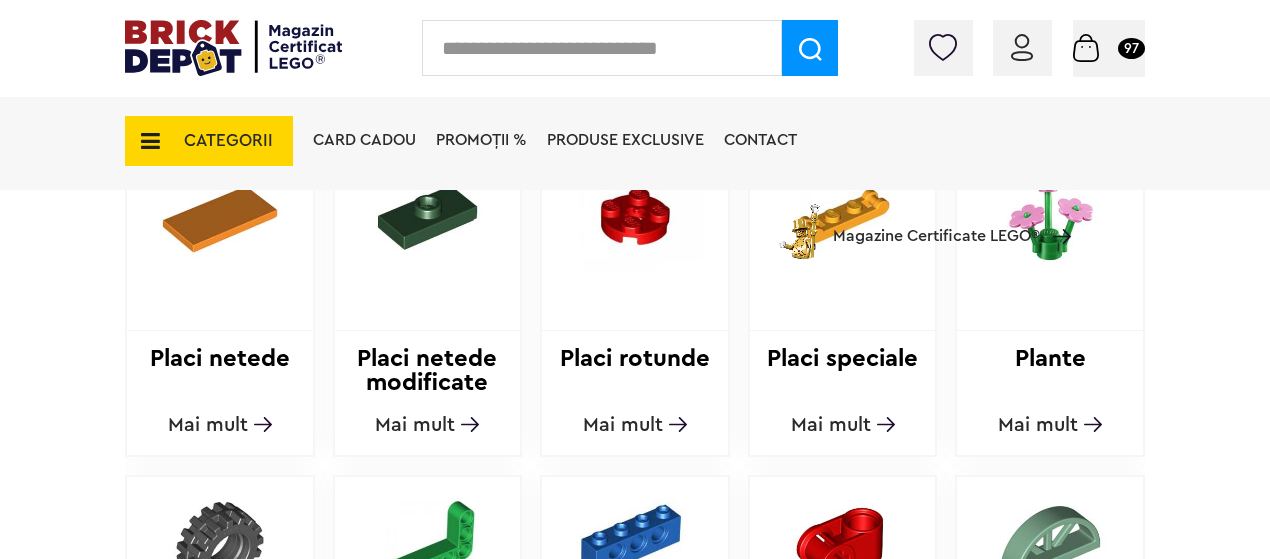 click on "Mai mult" at bounding box center [831, 425] 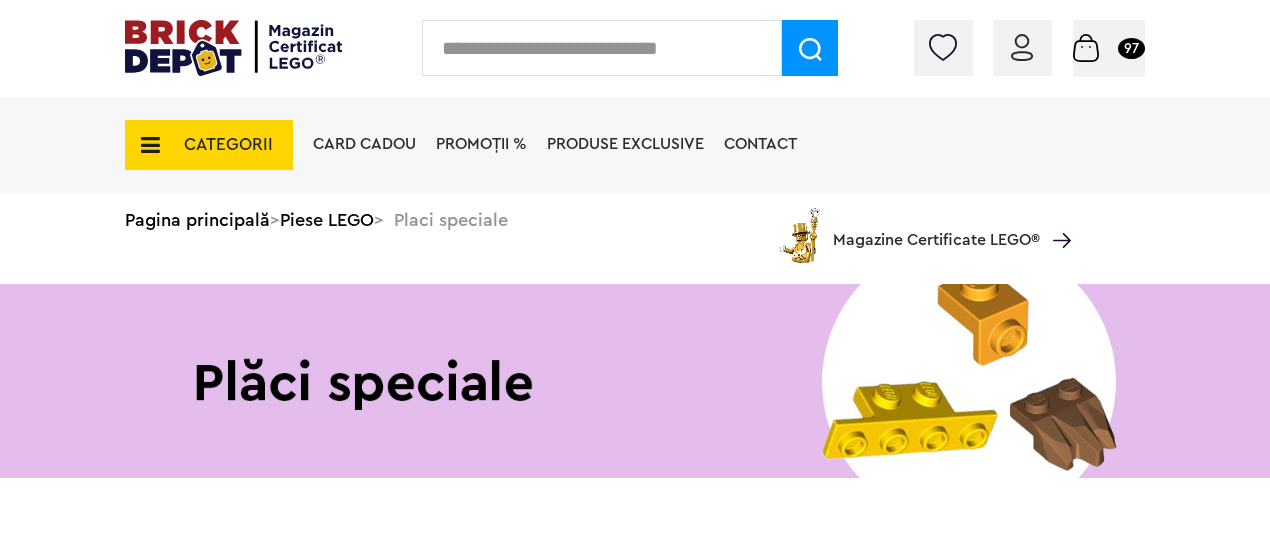 scroll, scrollTop: 0, scrollLeft: 0, axis: both 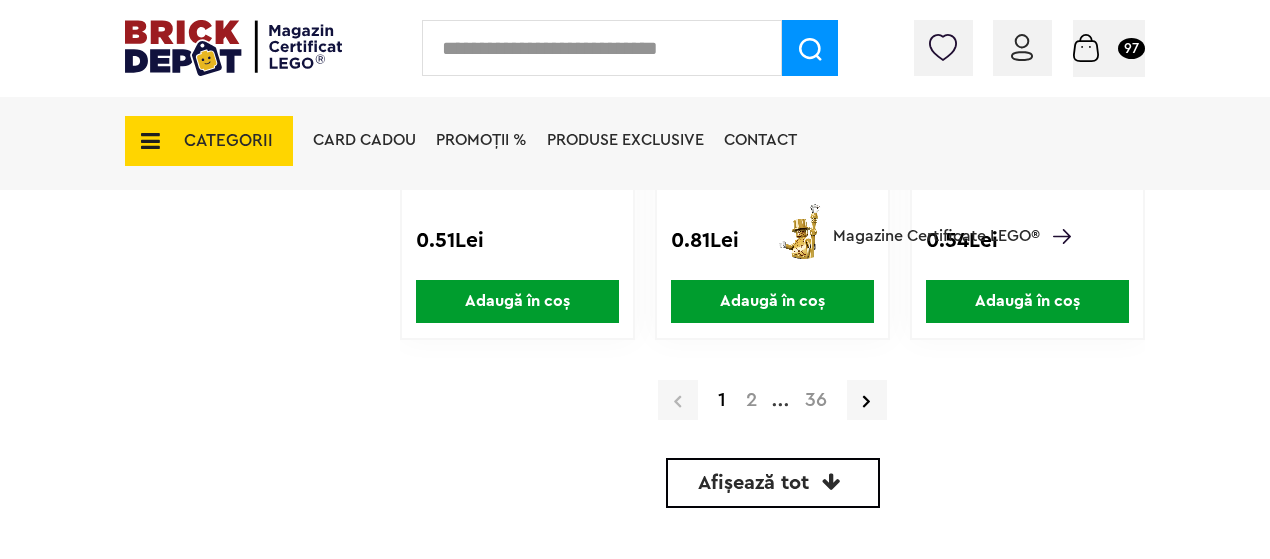click on "2" at bounding box center (751, 400) 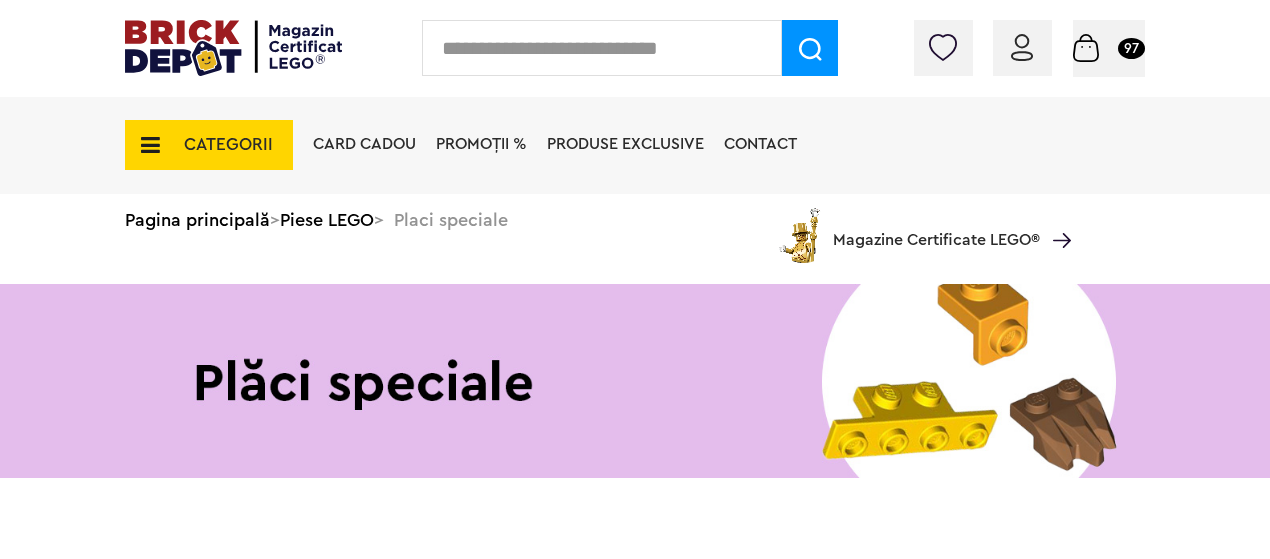 scroll, scrollTop: 0, scrollLeft: 0, axis: both 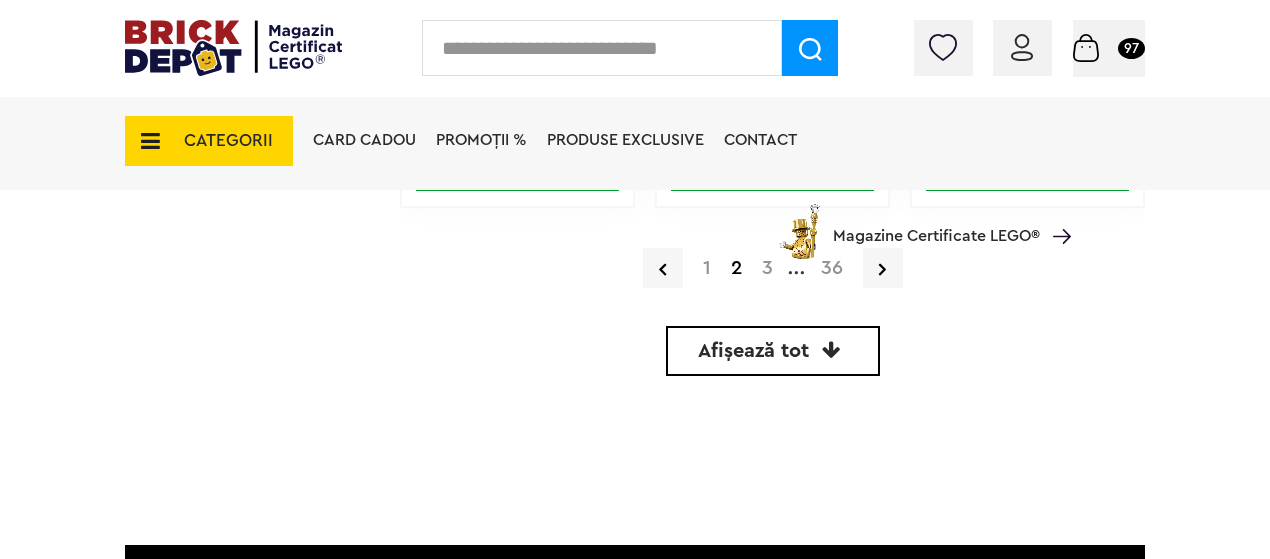 click on "3" at bounding box center [767, 268] 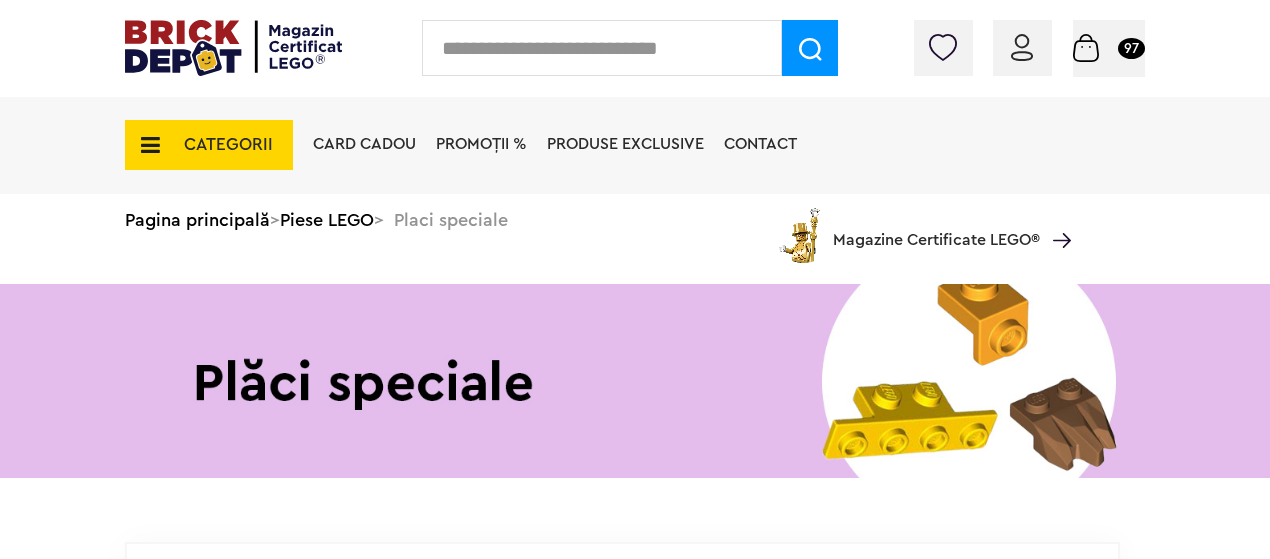 scroll, scrollTop: 0, scrollLeft: 0, axis: both 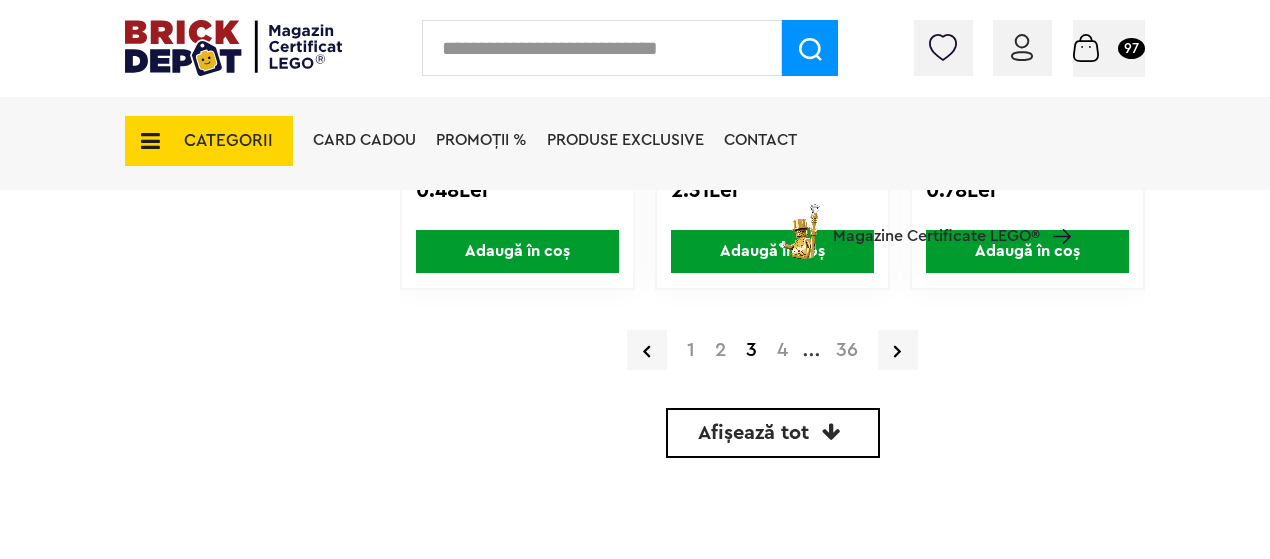 click on "4" at bounding box center (782, 350) 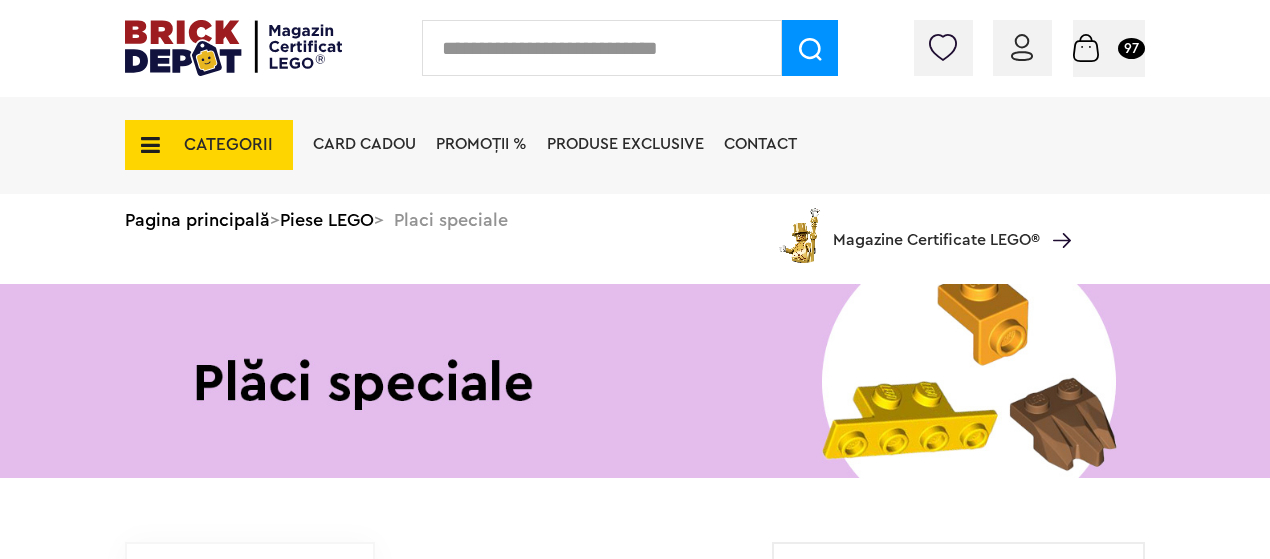 scroll, scrollTop: 0, scrollLeft: 0, axis: both 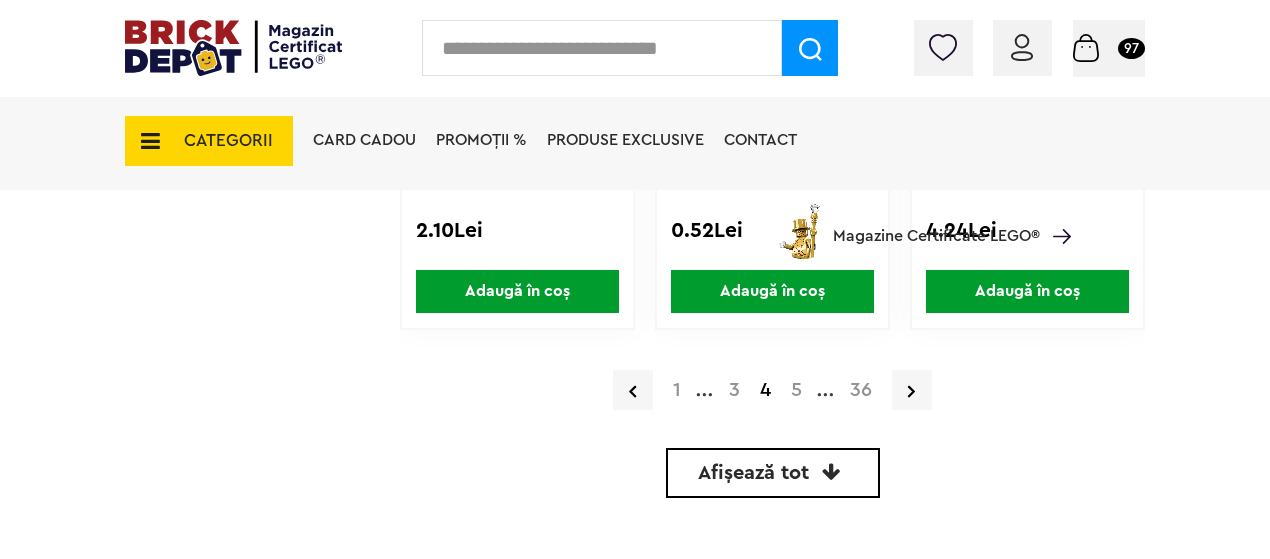 click on "5" at bounding box center (796, 390) 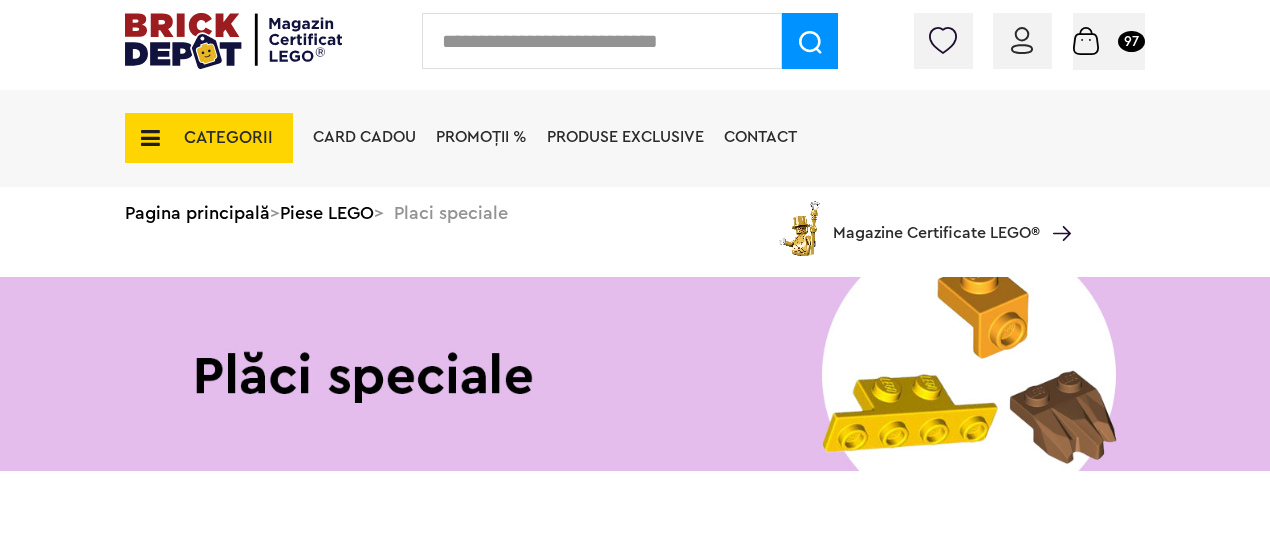 scroll, scrollTop: 0, scrollLeft: 0, axis: both 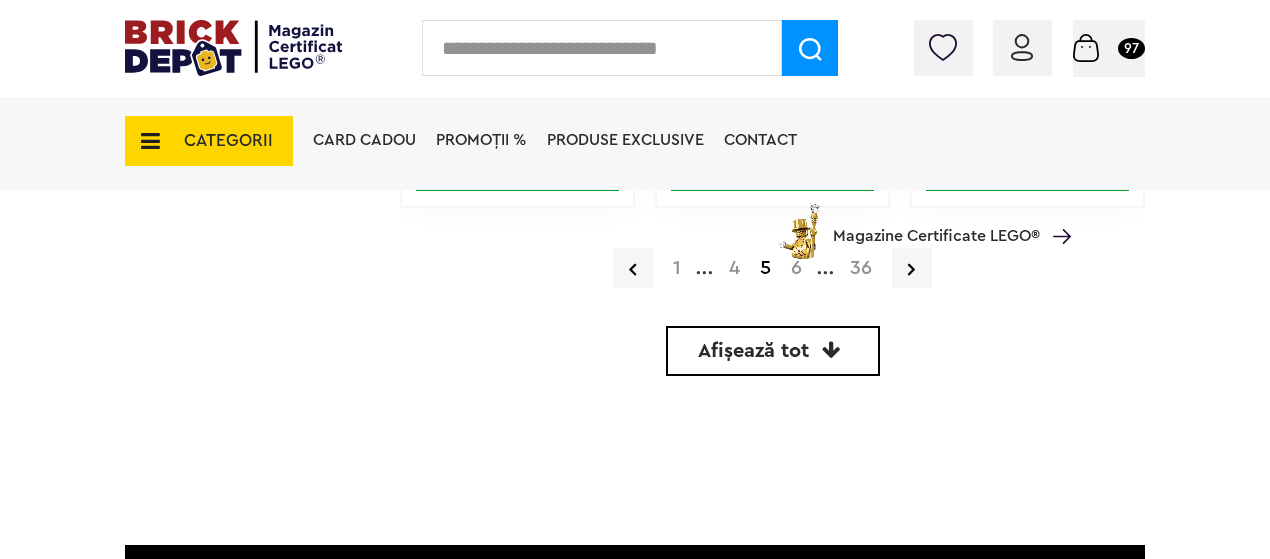 click on "6" at bounding box center [796, 268] 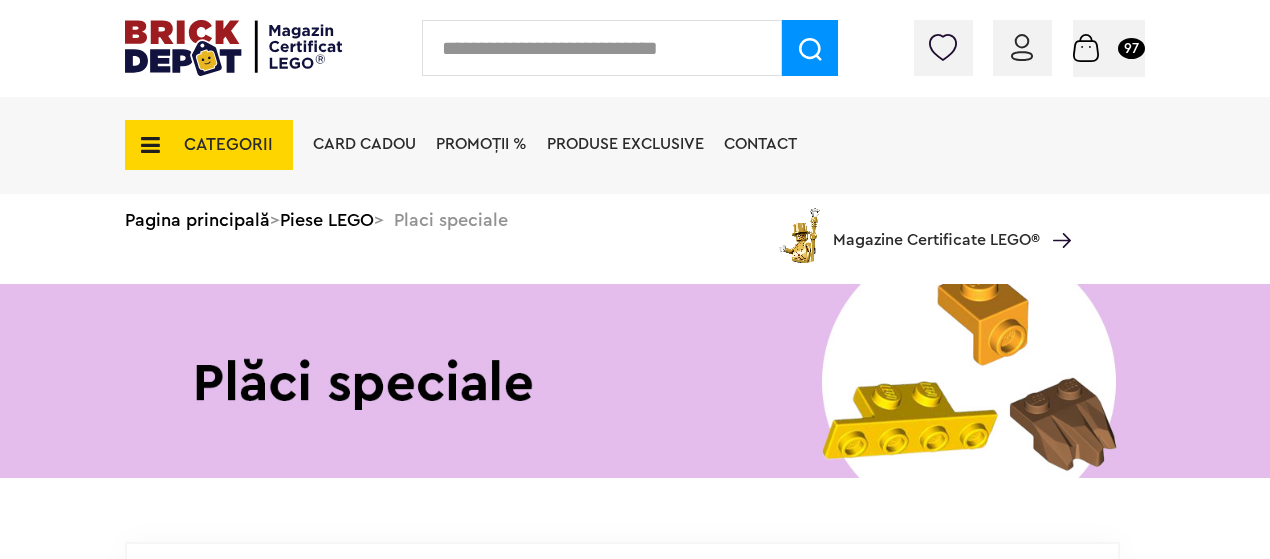 scroll, scrollTop: 0, scrollLeft: 0, axis: both 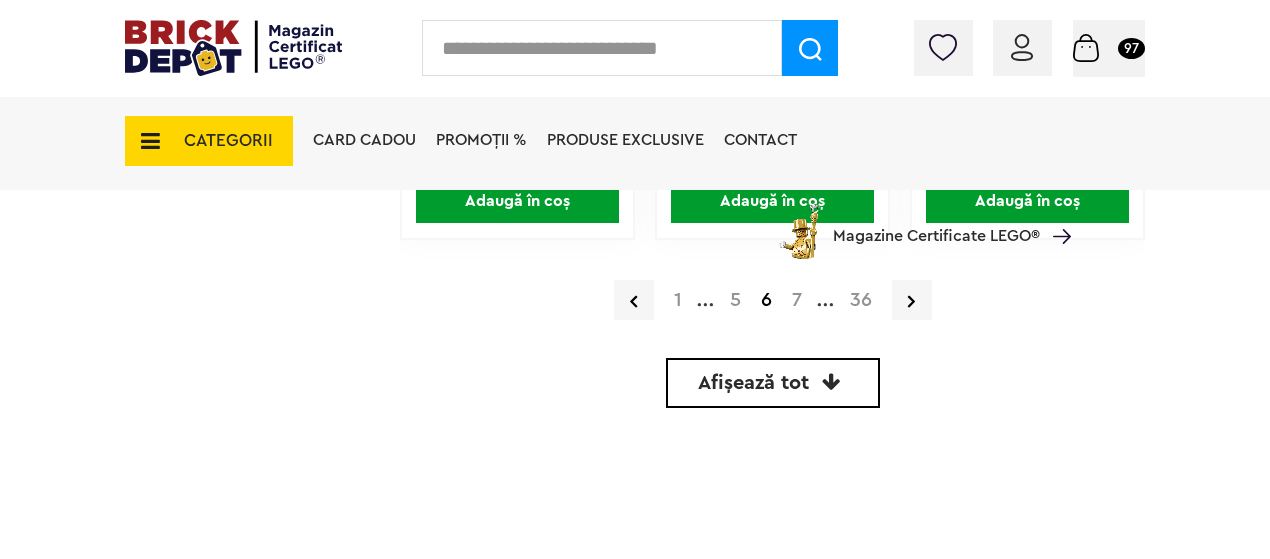 click on "7" at bounding box center (797, 300) 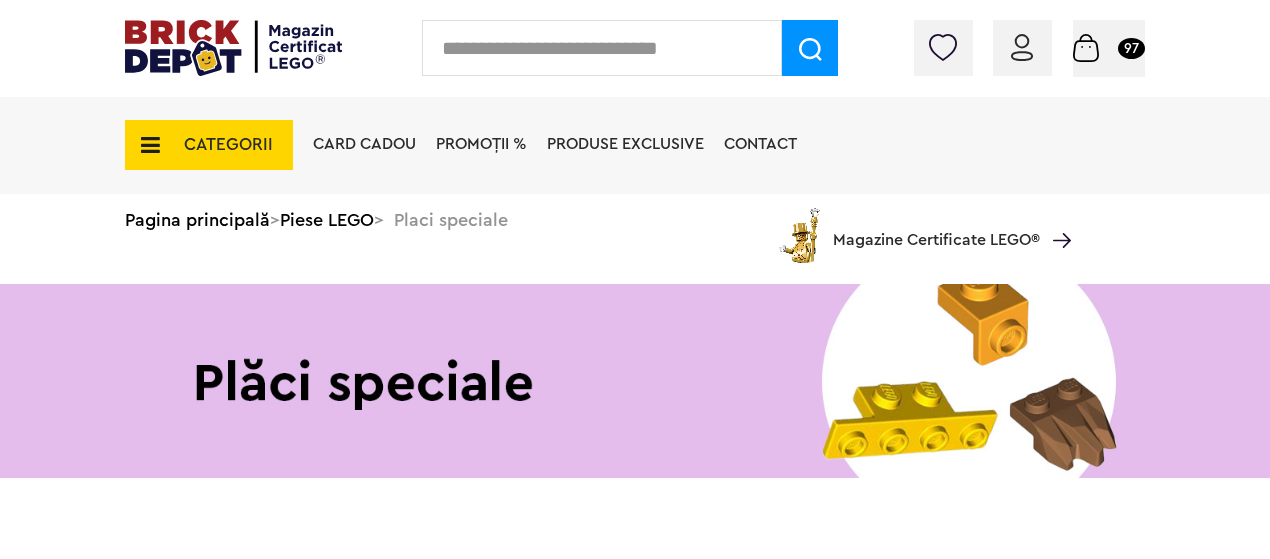 scroll, scrollTop: 0, scrollLeft: 0, axis: both 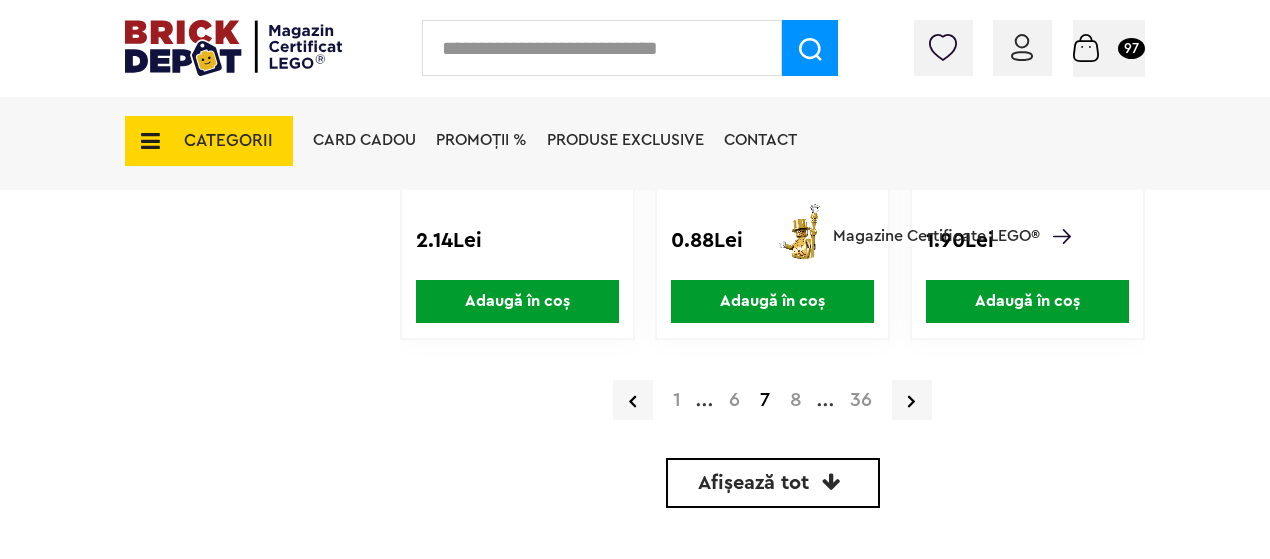 click on "8" at bounding box center [796, 400] 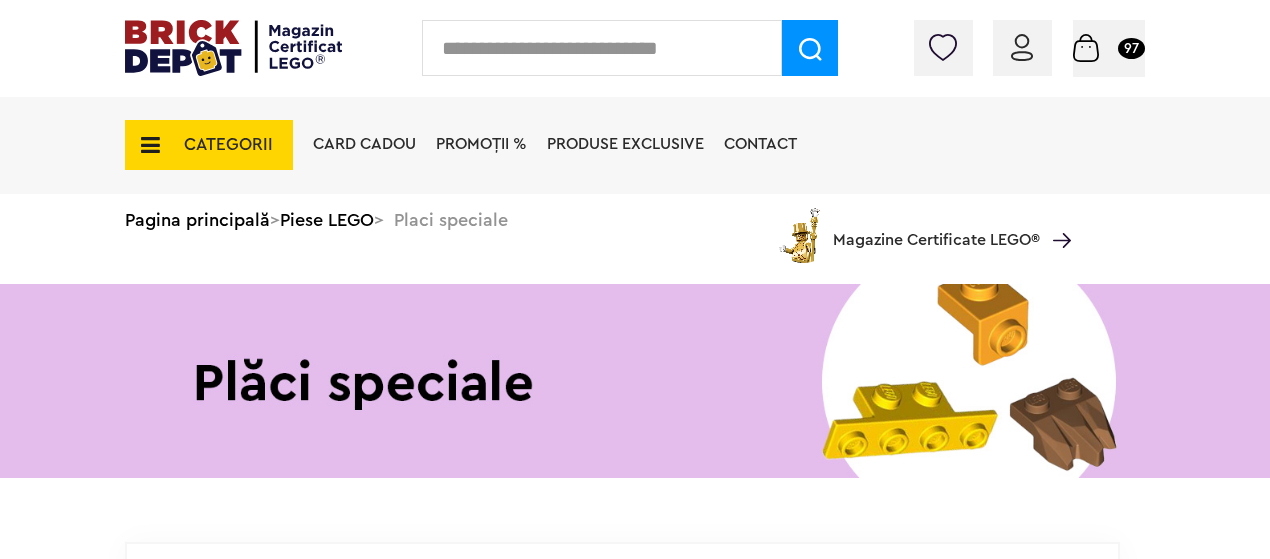scroll, scrollTop: 0, scrollLeft: 0, axis: both 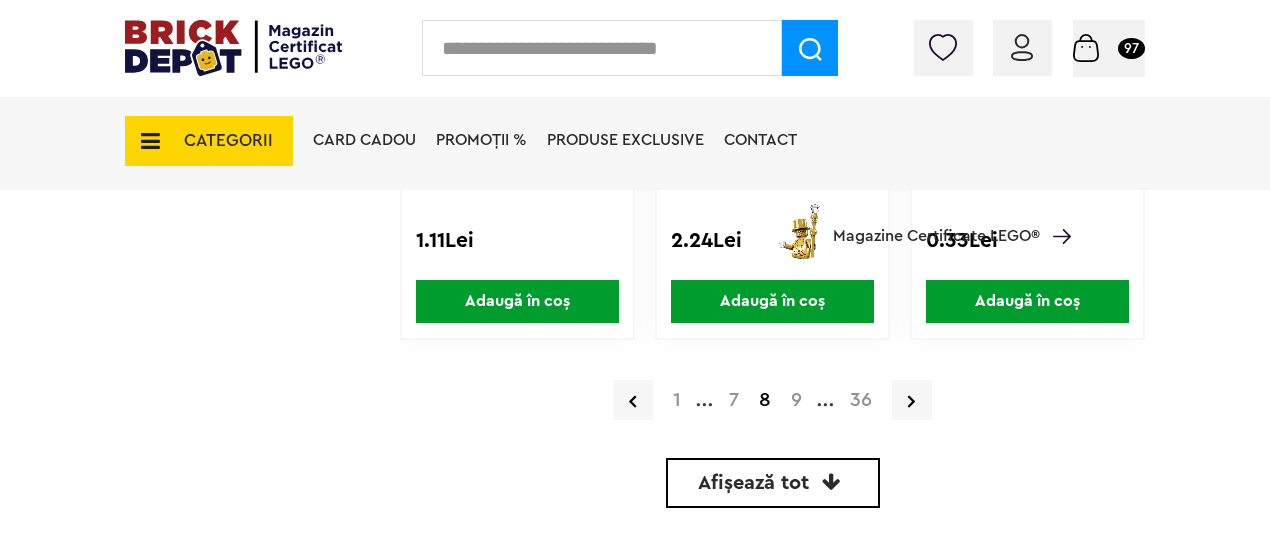 click on "9" at bounding box center [796, 400] 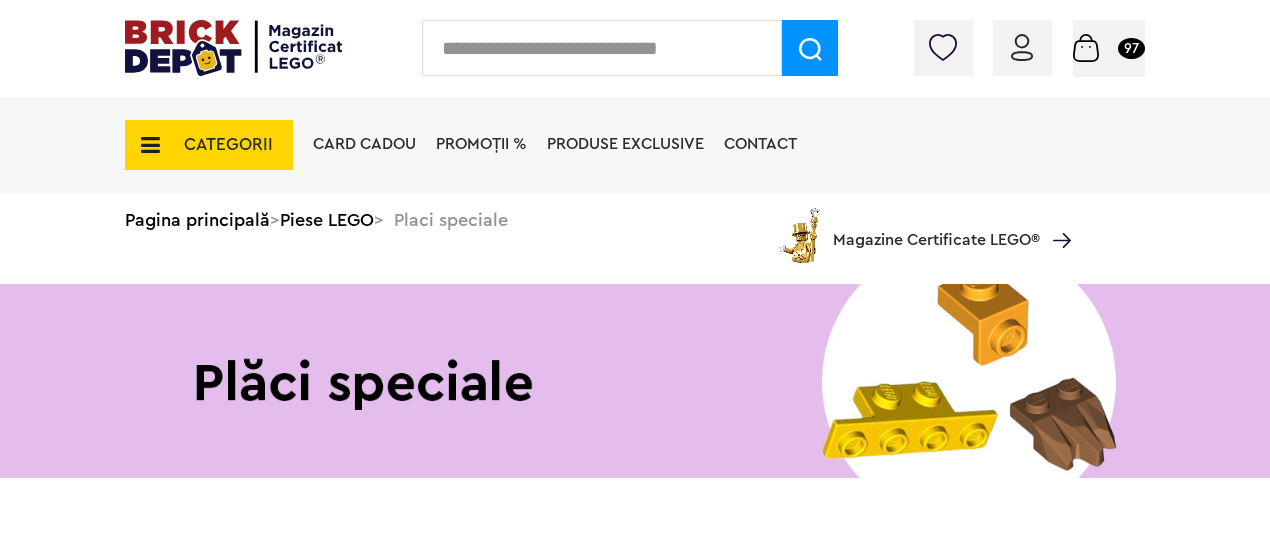 scroll, scrollTop: 0, scrollLeft: 0, axis: both 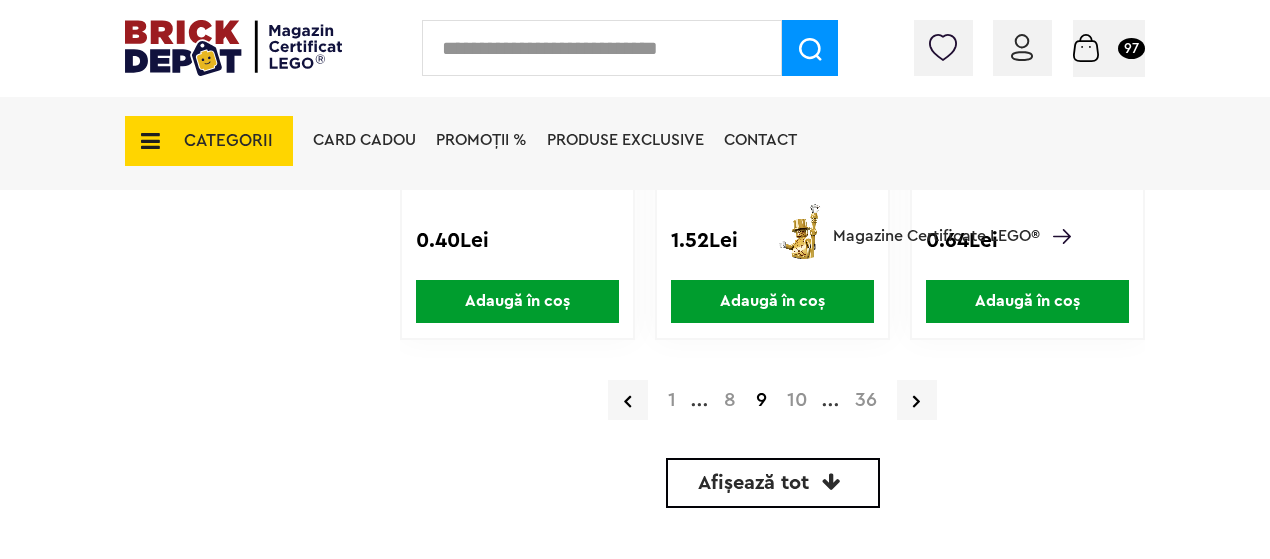 click on "10" at bounding box center [797, 400] 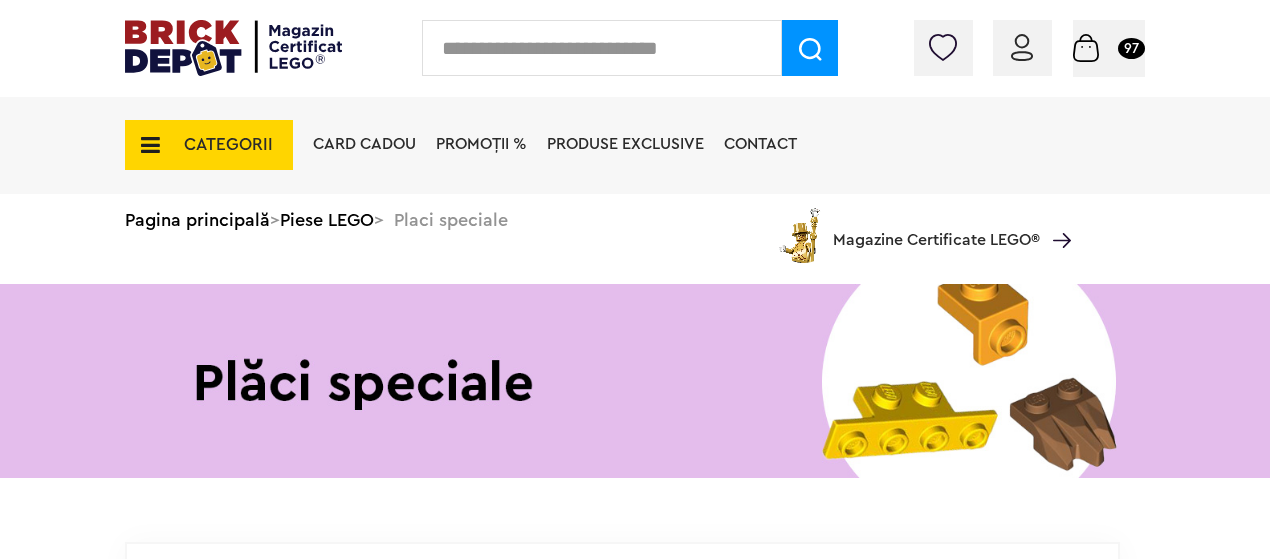 scroll, scrollTop: 0, scrollLeft: 0, axis: both 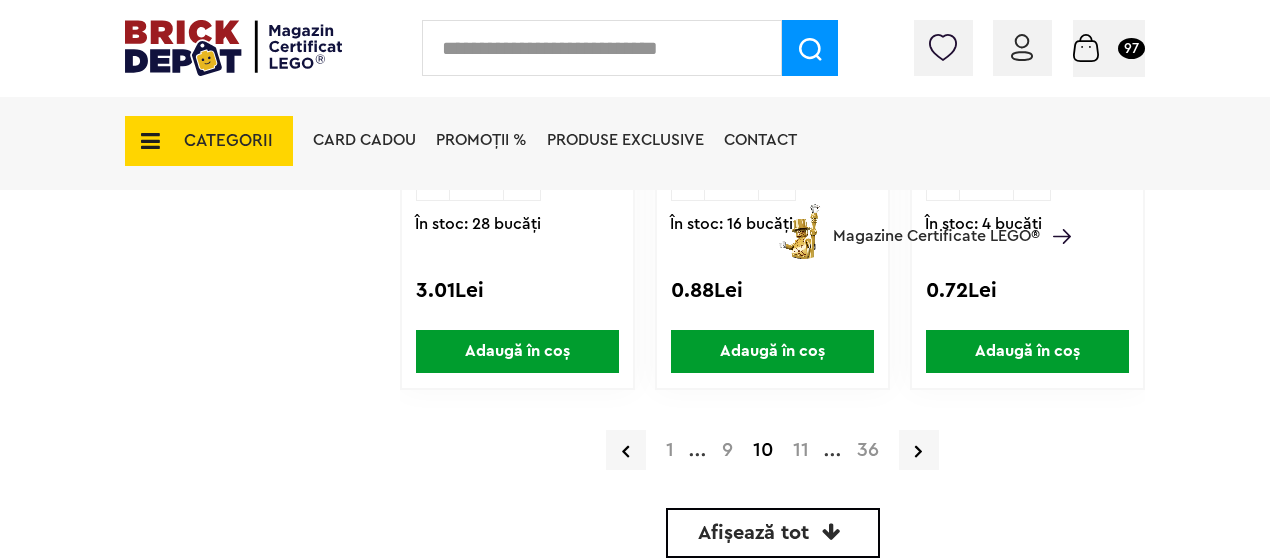click on "11" at bounding box center (801, 450) 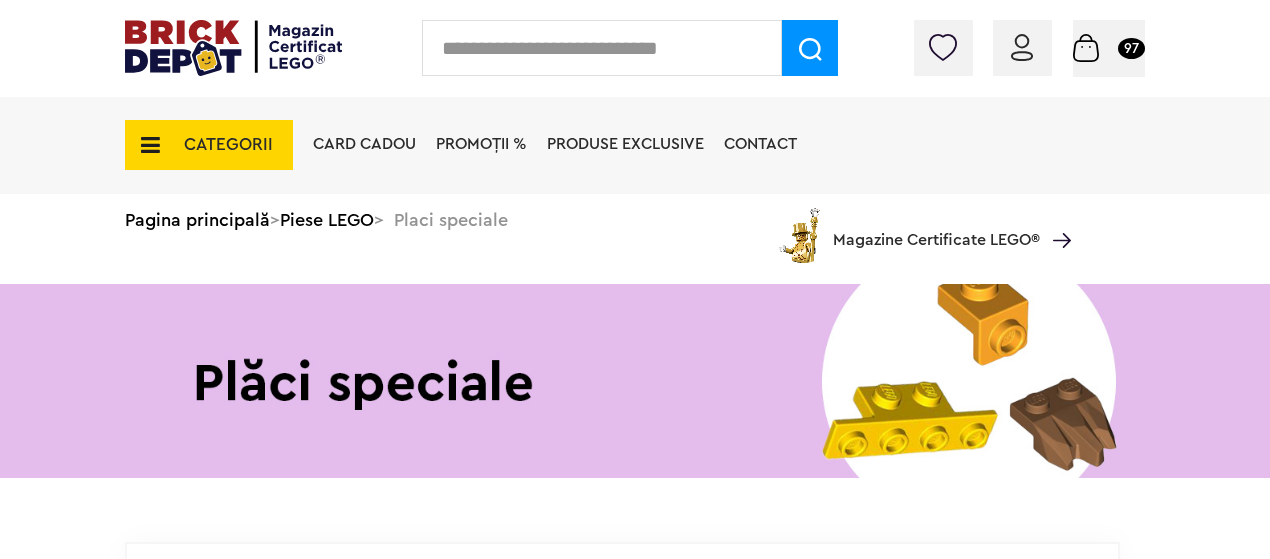 scroll, scrollTop: 0, scrollLeft: 0, axis: both 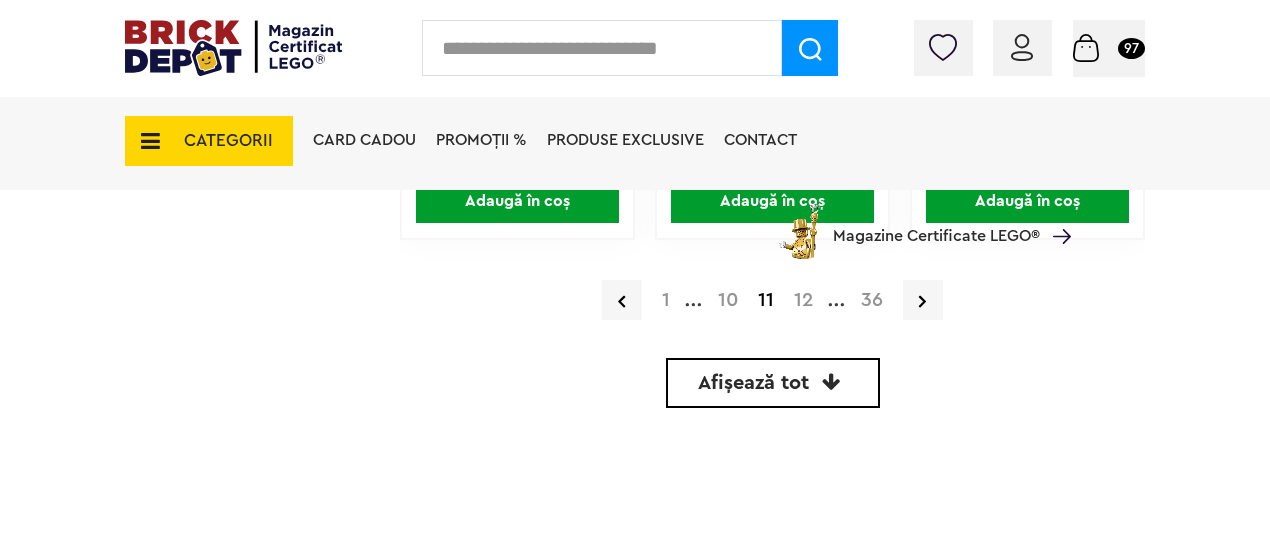 click on "12" at bounding box center (803, 300) 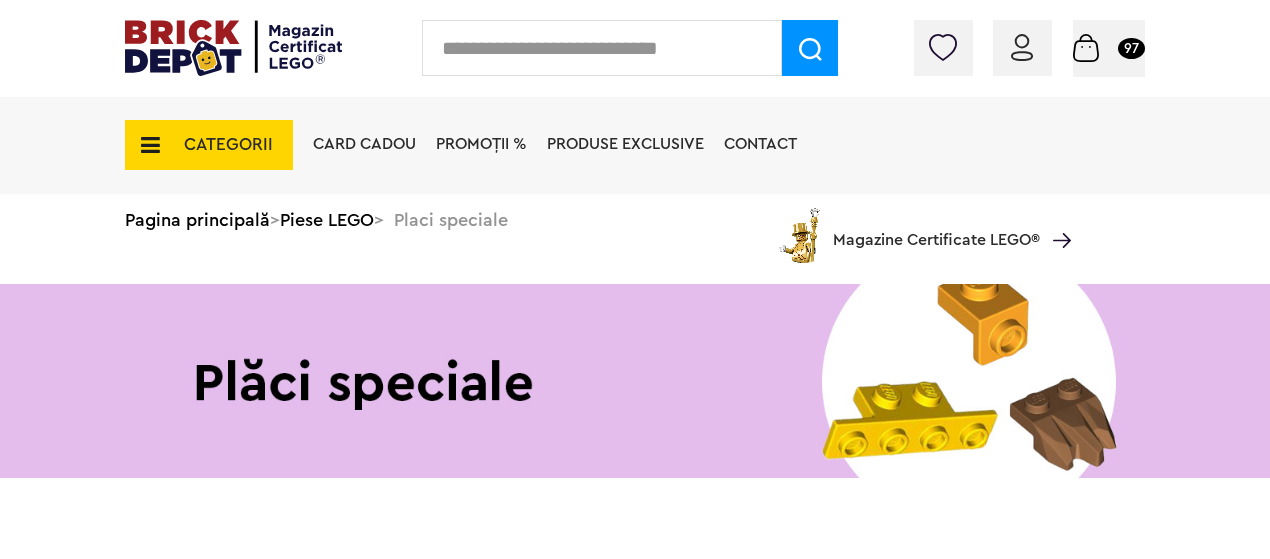 scroll, scrollTop: 0, scrollLeft: 0, axis: both 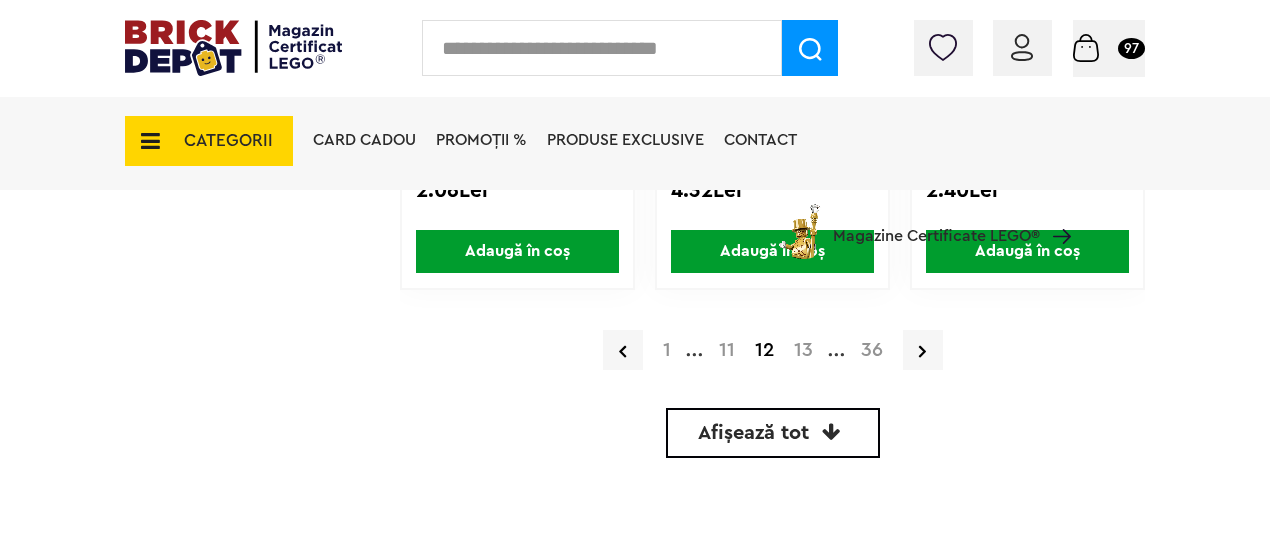 click on "13" at bounding box center (803, 350) 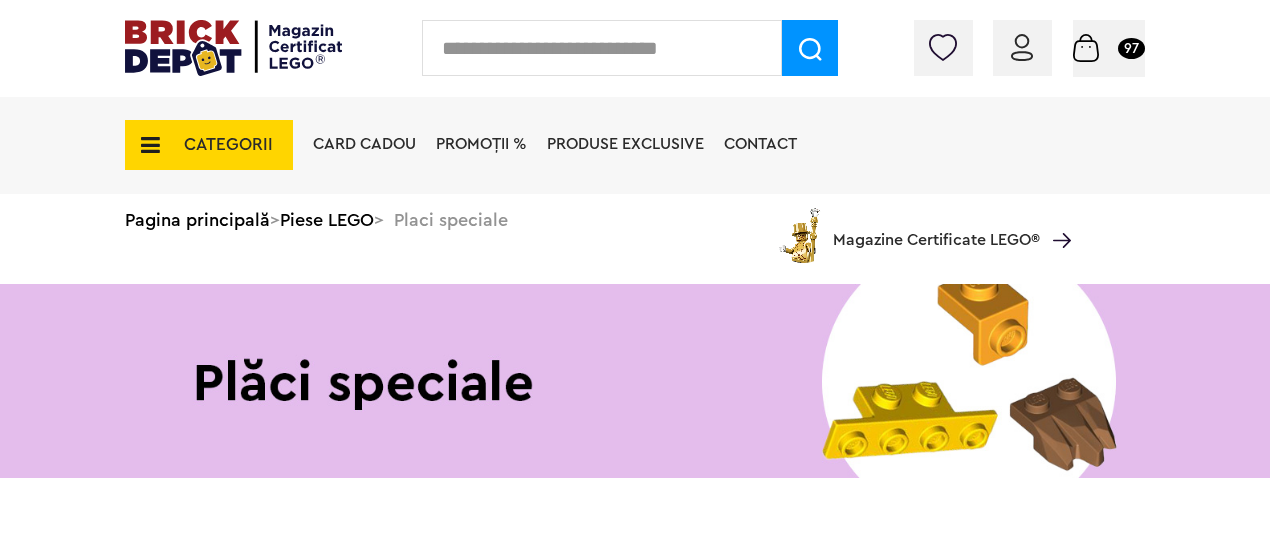 scroll, scrollTop: 0, scrollLeft: 0, axis: both 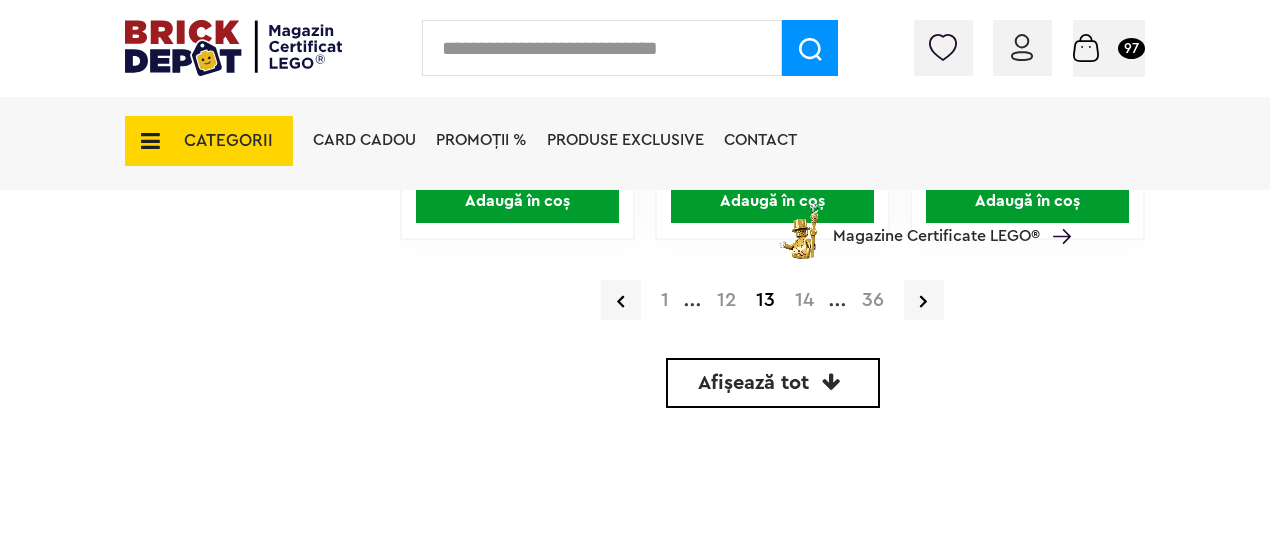 click on "14" at bounding box center (804, 300) 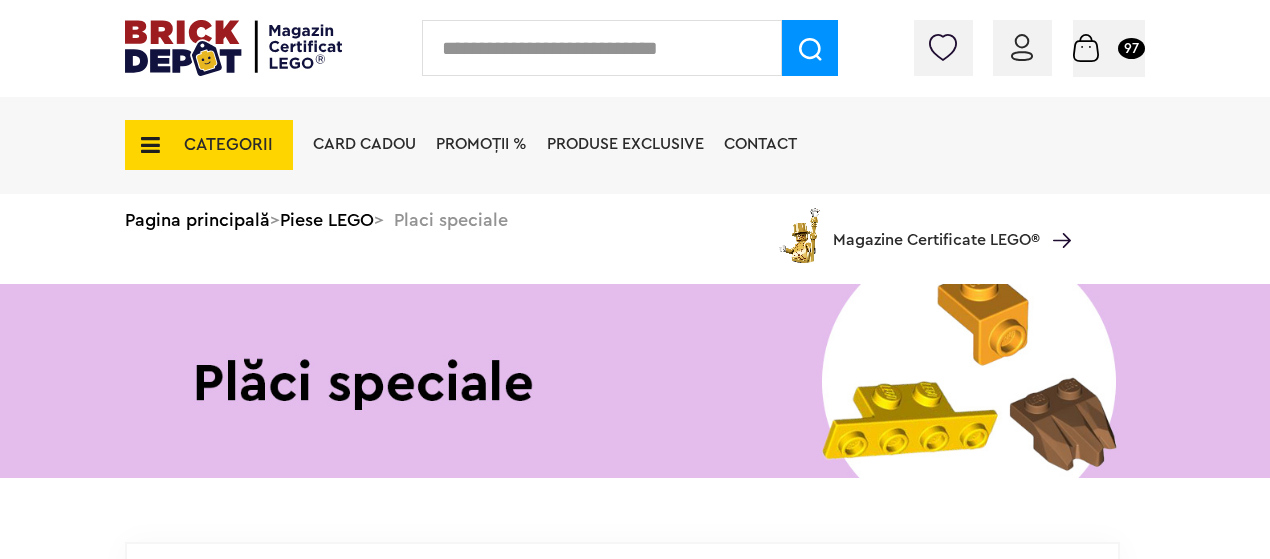 scroll, scrollTop: 0, scrollLeft: 0, axis: both 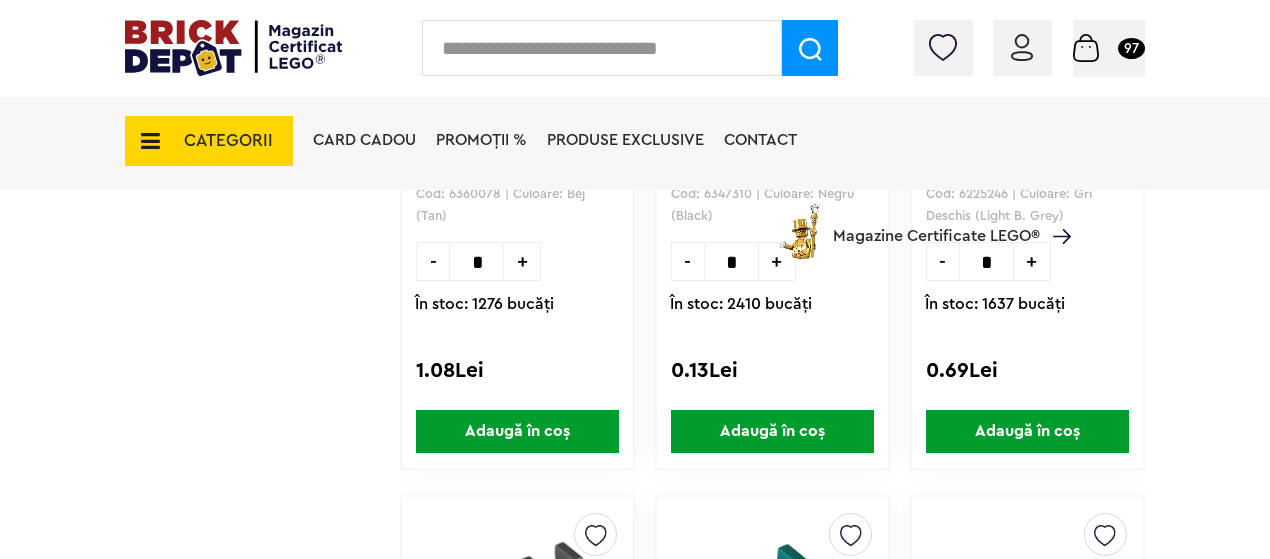 click on "+" at bounding box center [522, 261] 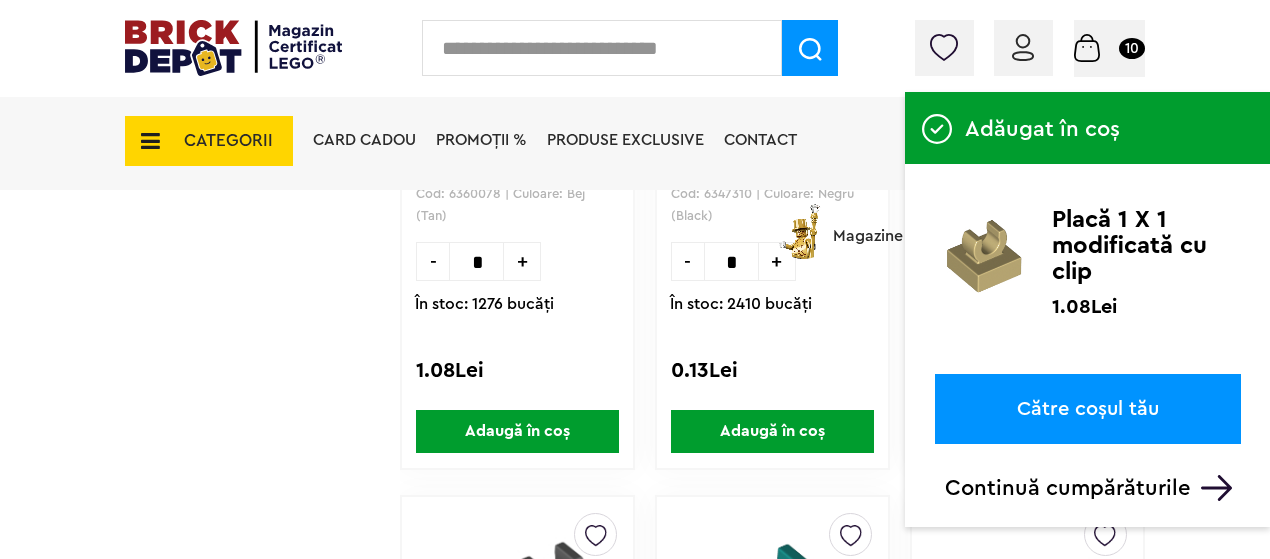 click on "Coș   10
Coș Maimuţă 16.17Lei Placă 8 X 6 1.97Lei Placă 10 X 4 2.16Lei Placă 6 X 4 0.72Lei Placă 4 X 4 0.34Lei Placă 6 X 6 1.05Lei Placă 6 X 2 0.36Lei Placă 8 X 4 1.10Lei Placă 3 X 2 0.23Lei Placă 4 X 2 0.29Lei Placă 3 X 3 1.20Lei Placă 8 x 8 2.89Lei Placă 6 x 4 0.71Lei Ladă cu comori 0.70Lei Capac ladă cu comori 0.59Lei Placă rotundă 1 X 1 0.12Lei Frunză 8 X 3 1.79Lei Planta 1 X 1 frunza verticala 0.83Lei Bandaj (accesoriu minifigurină) 1.53Lei Mini Pensulă 0.82Lei Vâslă 0.43Lei Flintă 2.02Lei Os 0.16Lei Sabie 0.25Lei Placă 1 X 1 modificată cu clip 1.08Lei Suma totală 109.11Lei Către comandă" at bounding box center (1109, 48) 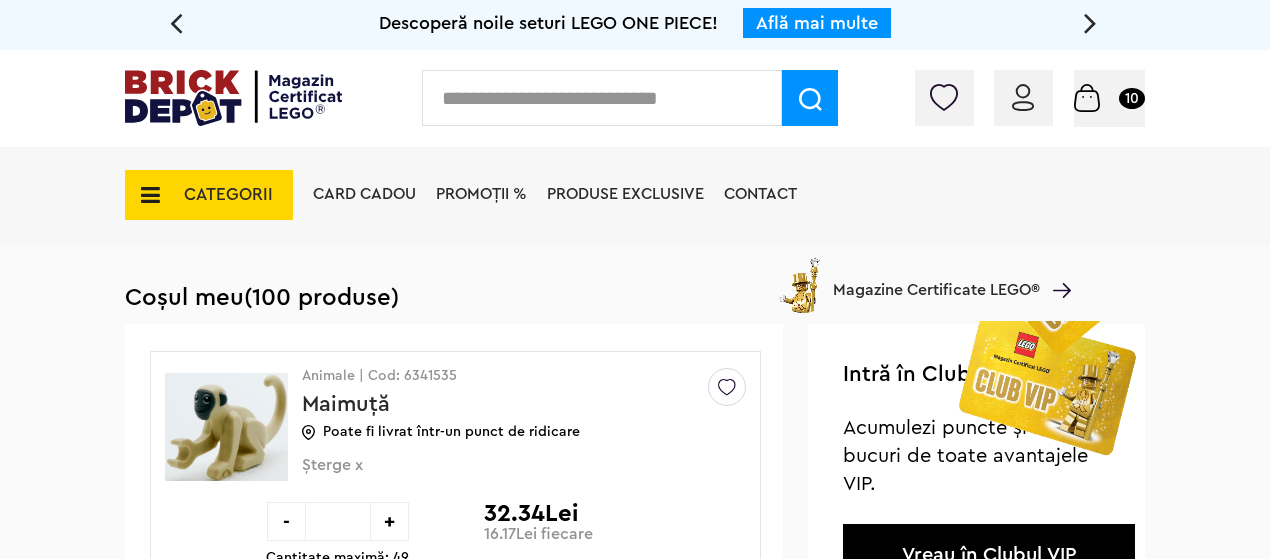 scroll, scrollTop: 0, scrollLeft: 0, axis: both 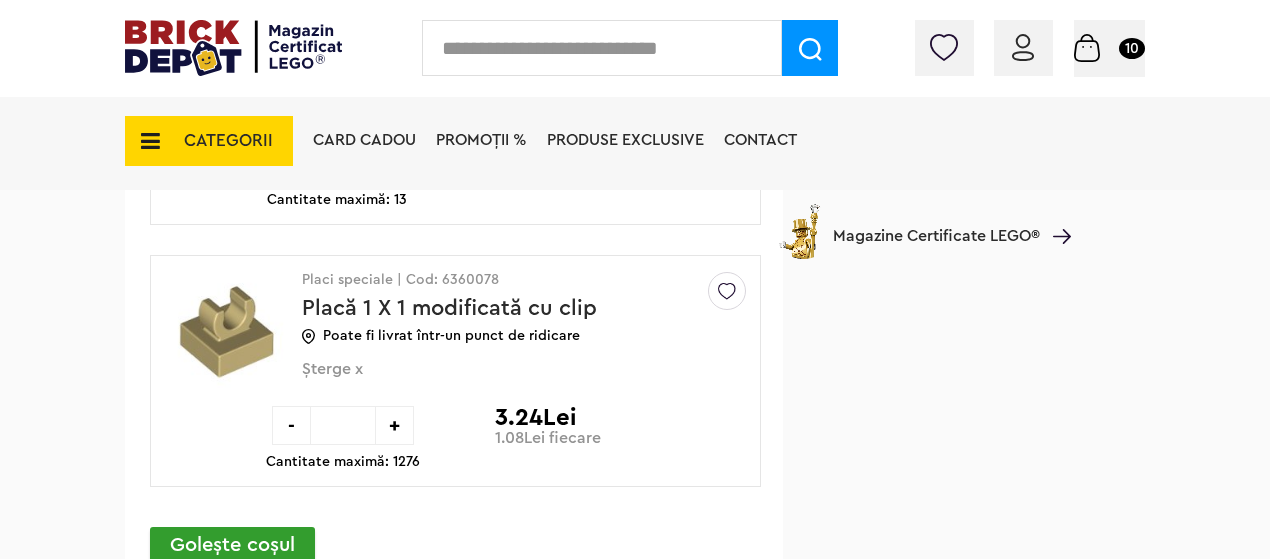 click on "CATEGORII" at bounding box center (228, 140) 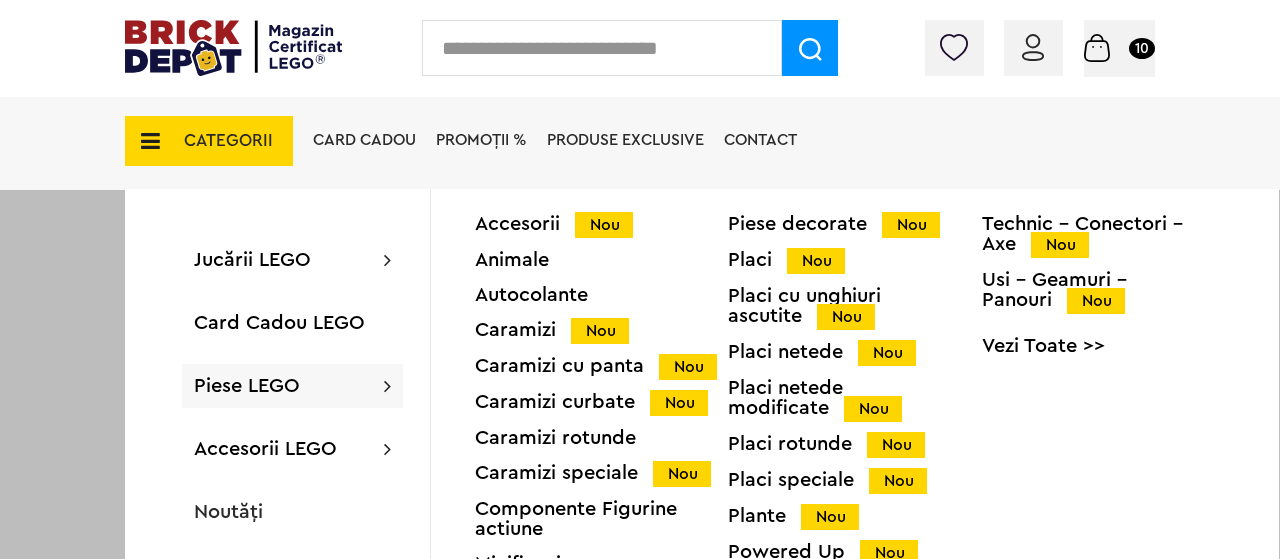 click on "Piese LEGO" at bounding box center (247, 386) 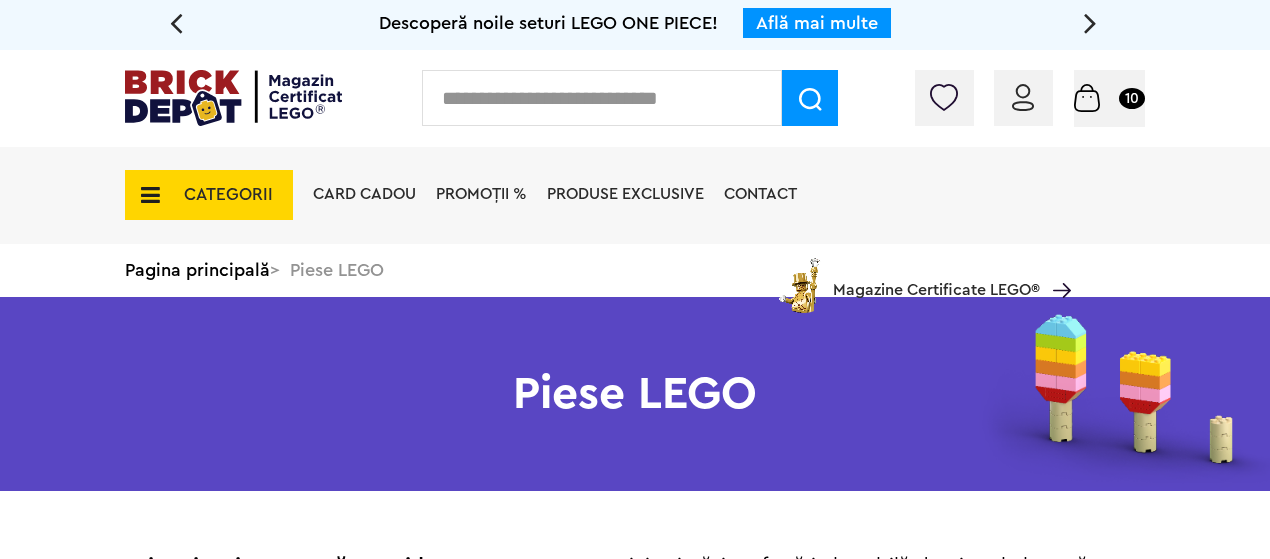 scroll, scrollTop: 0, scrollLeft: 0, axis: both 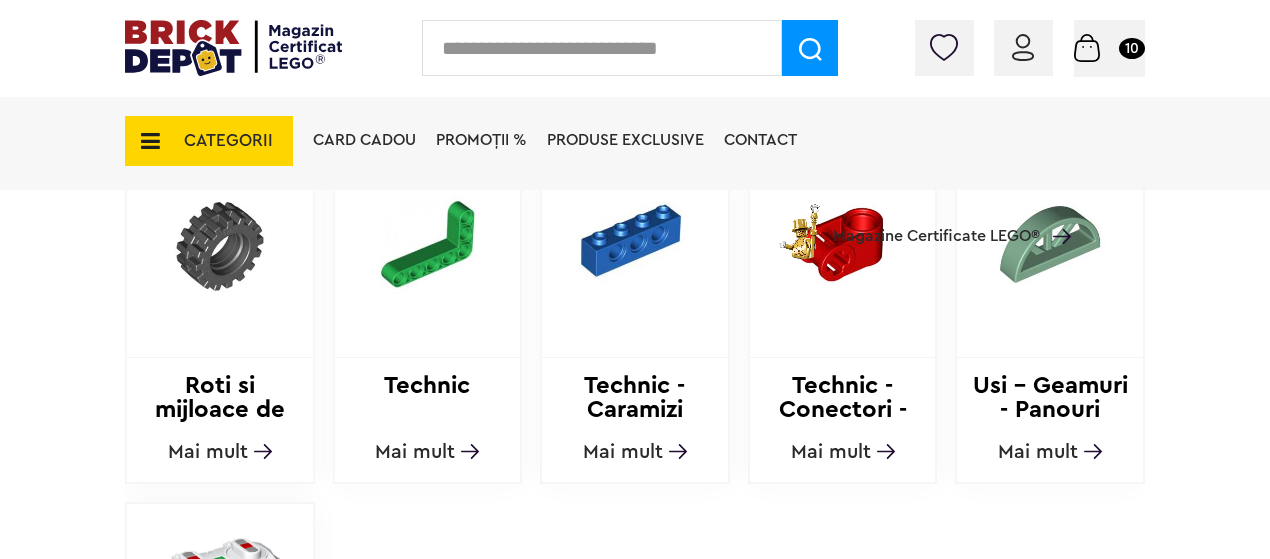 click on "Mai mult" at bounding box center (1038, 452) 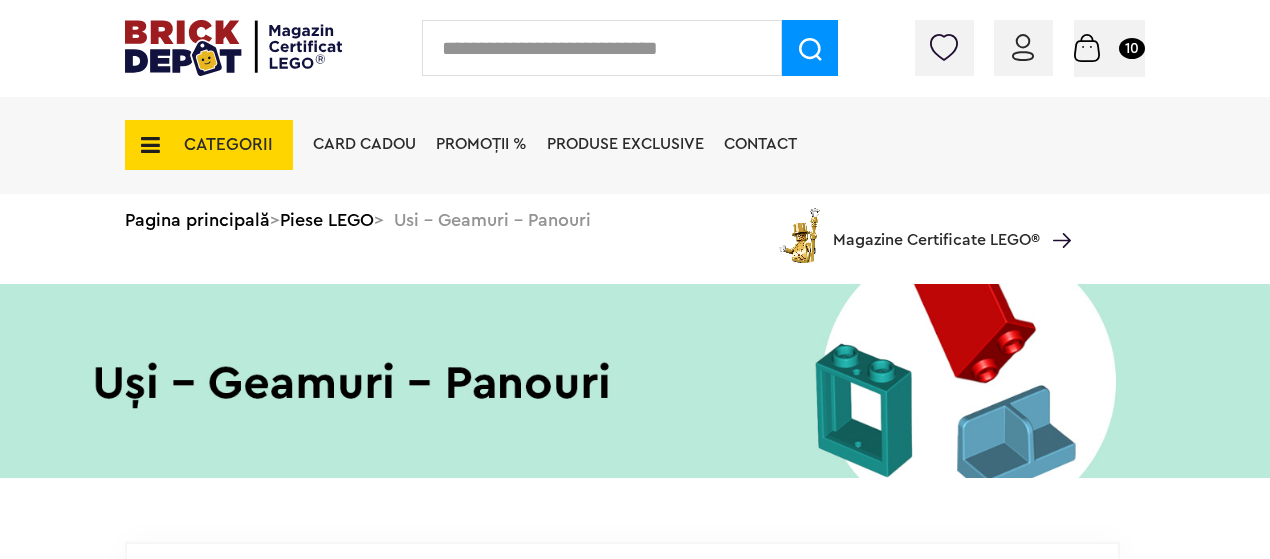 scroll, scrollTop: 0, scrollLeft: 0, axis: both 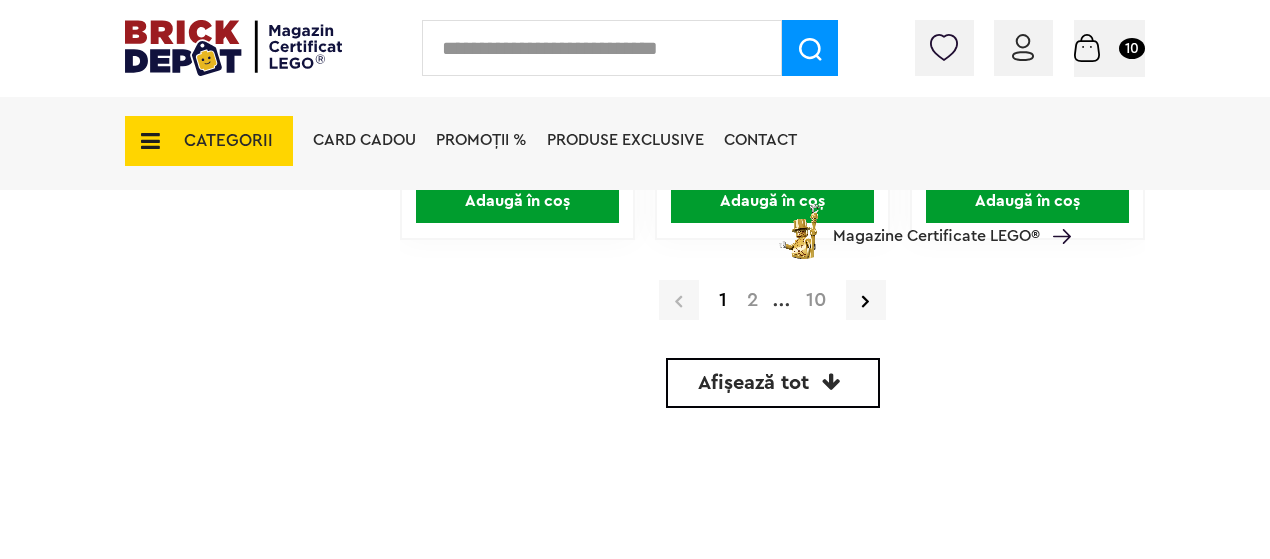 click on "2" at bounding box center [752, 300] 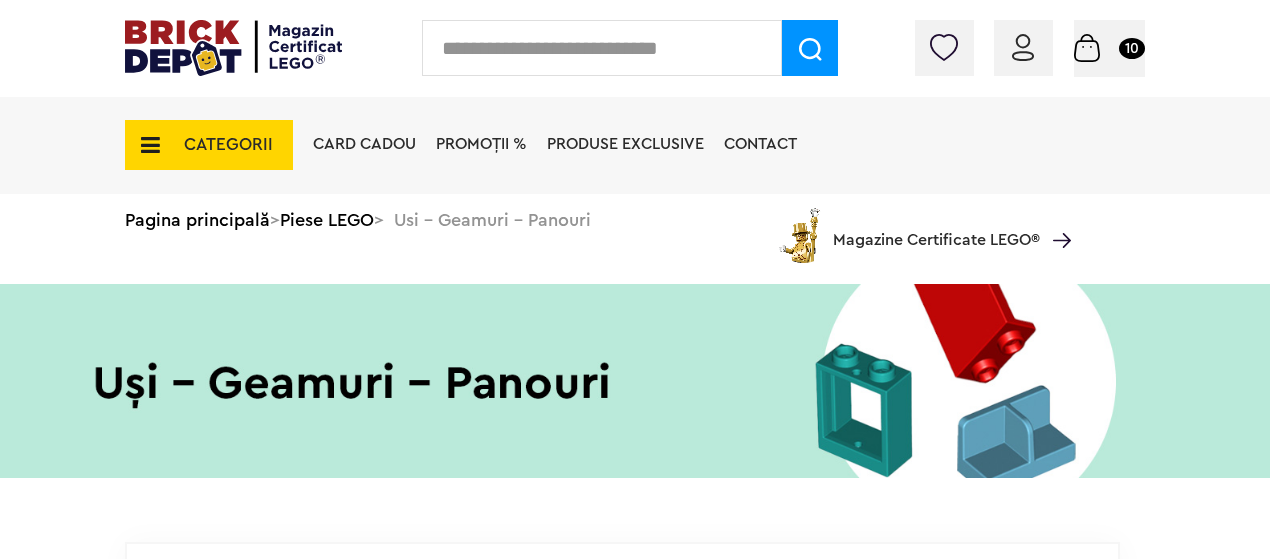 scroll, scrollTop: 0, scrollLeft: 0, axis: both 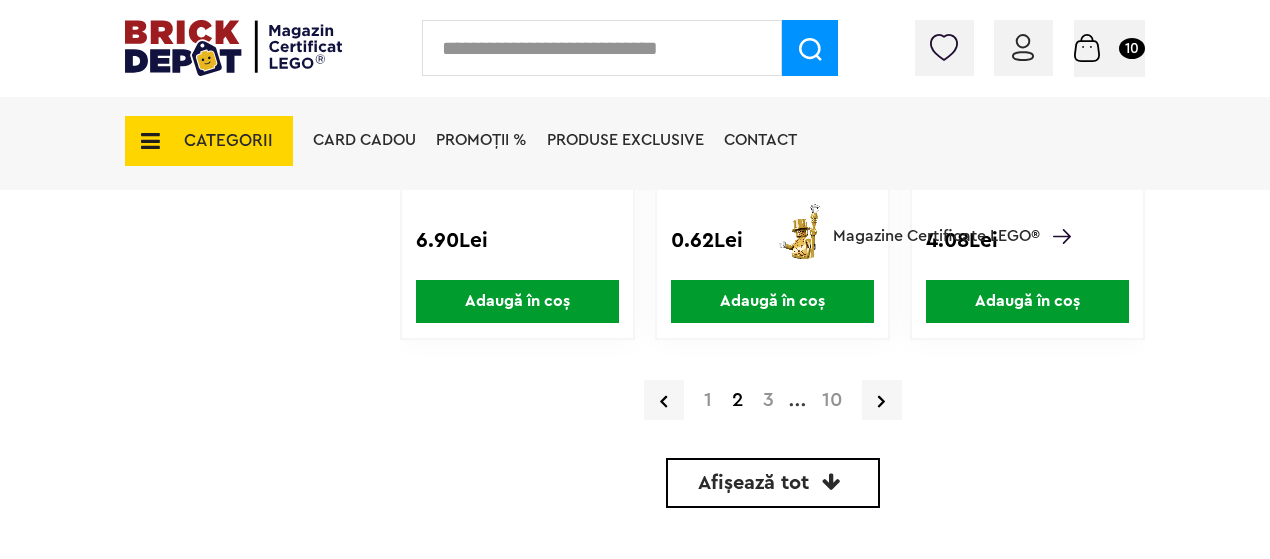 click on "3" at bounding box center (768, 400) 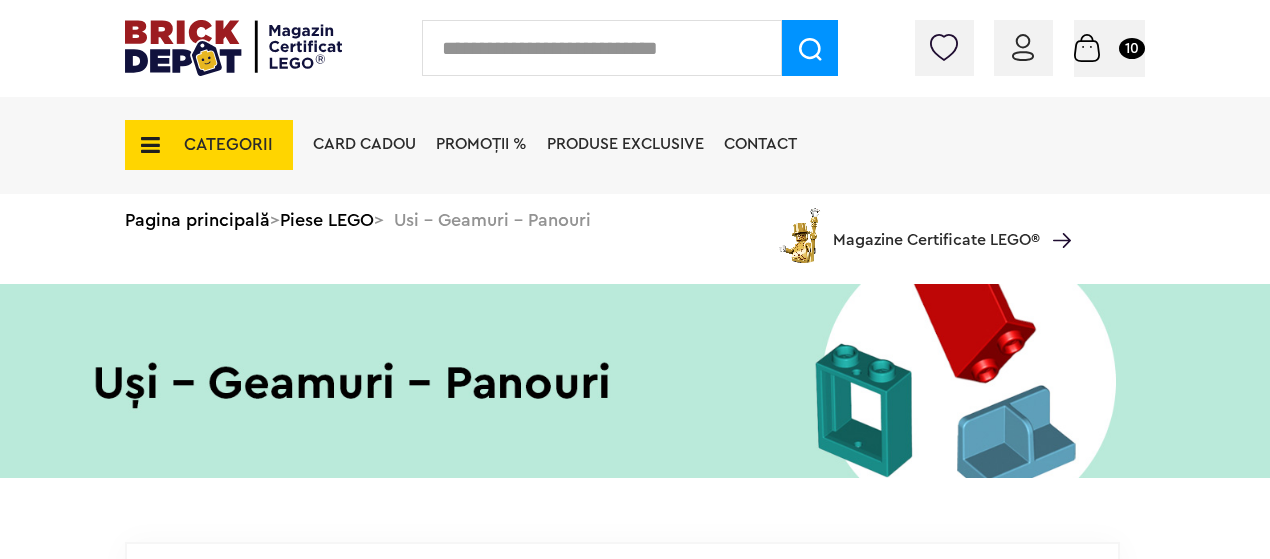 scroll, scrollTop: 0, scrollLeft: 0, axis: both 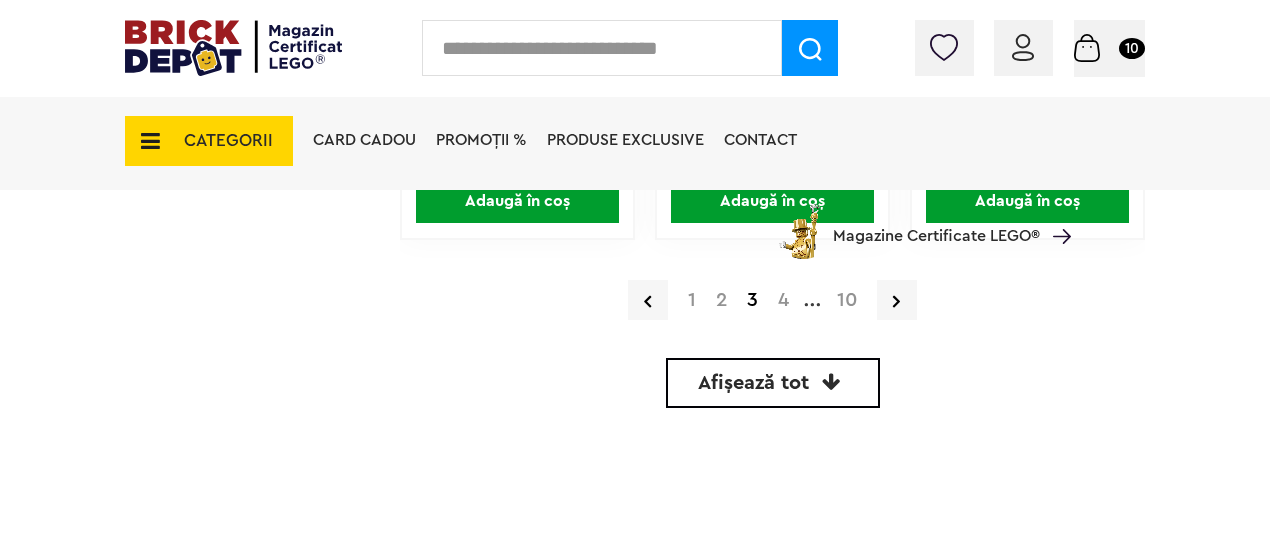 click on "4" at bounding box center [783, 300] 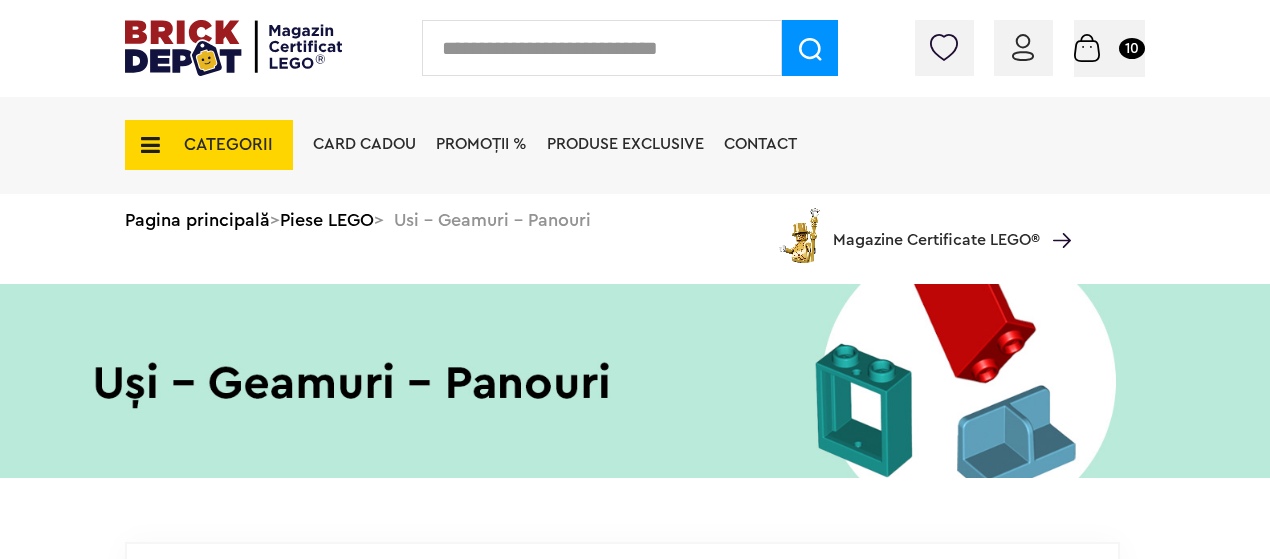 scroll, scrollTop: 0, scrollLeft: 0, axis: both 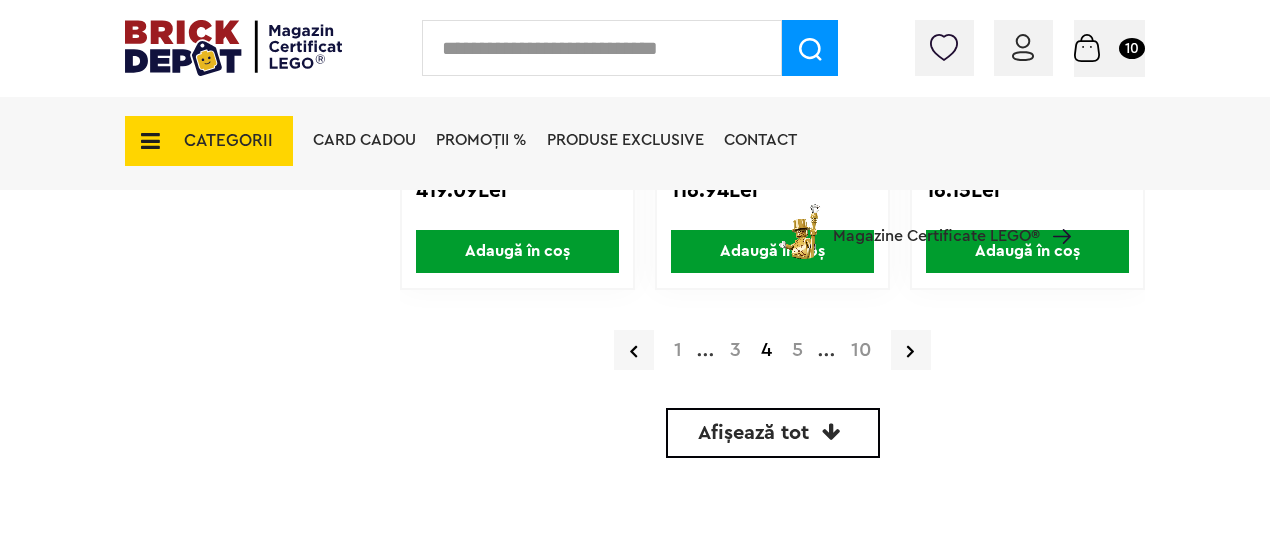 click on "5" at bounding box center (797, 350) 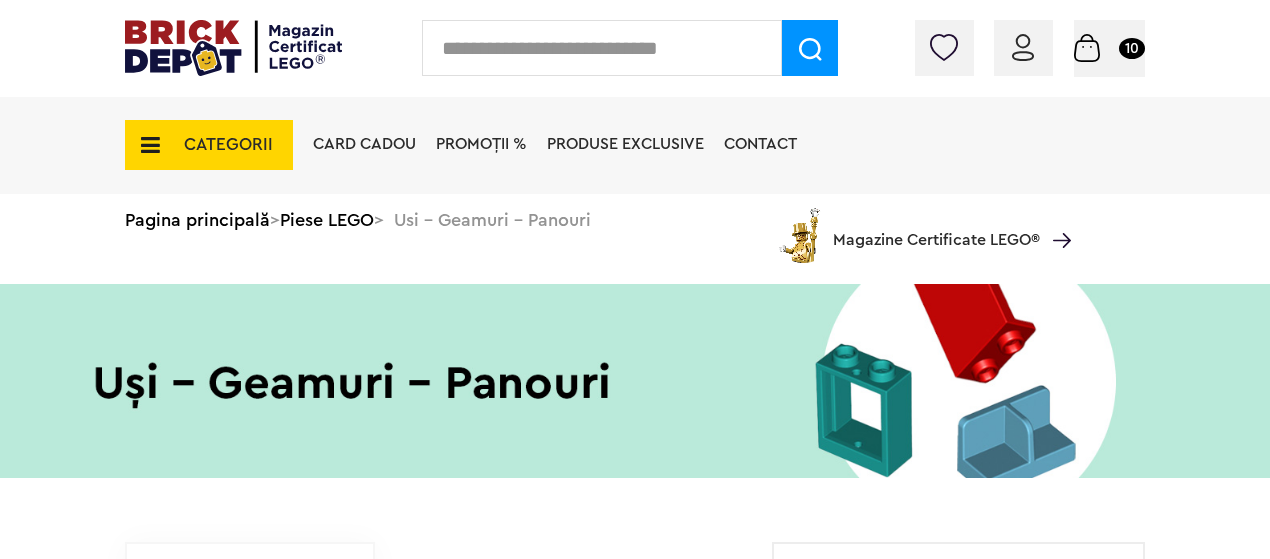 scroll, scrollTop: 0, scrollLeft: 0, axis: both 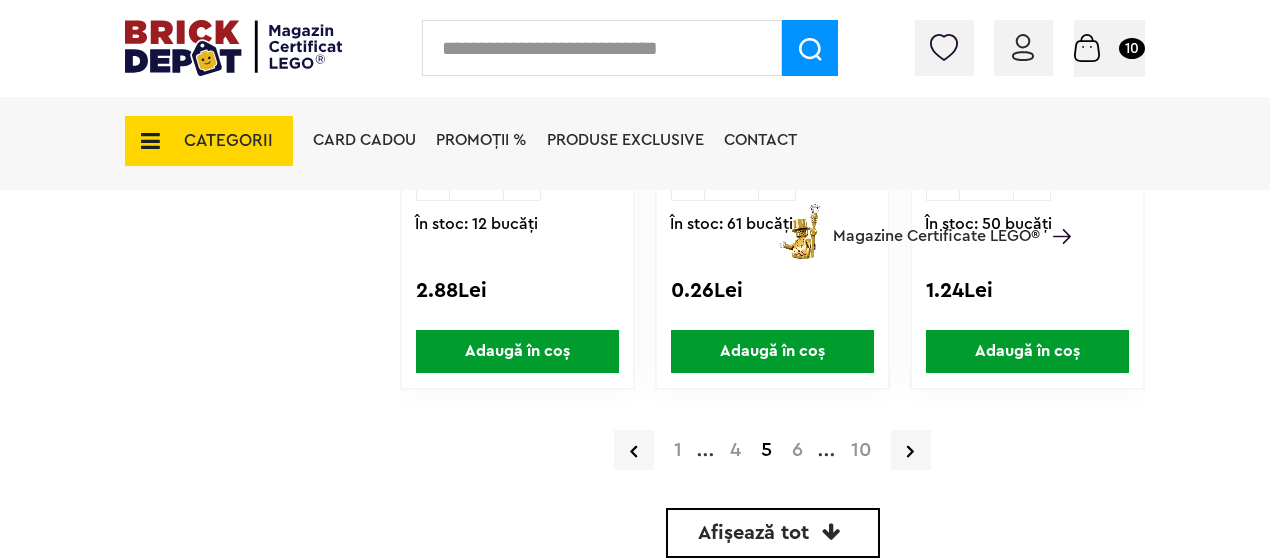 click on "6" at bounding box center [797, 450] 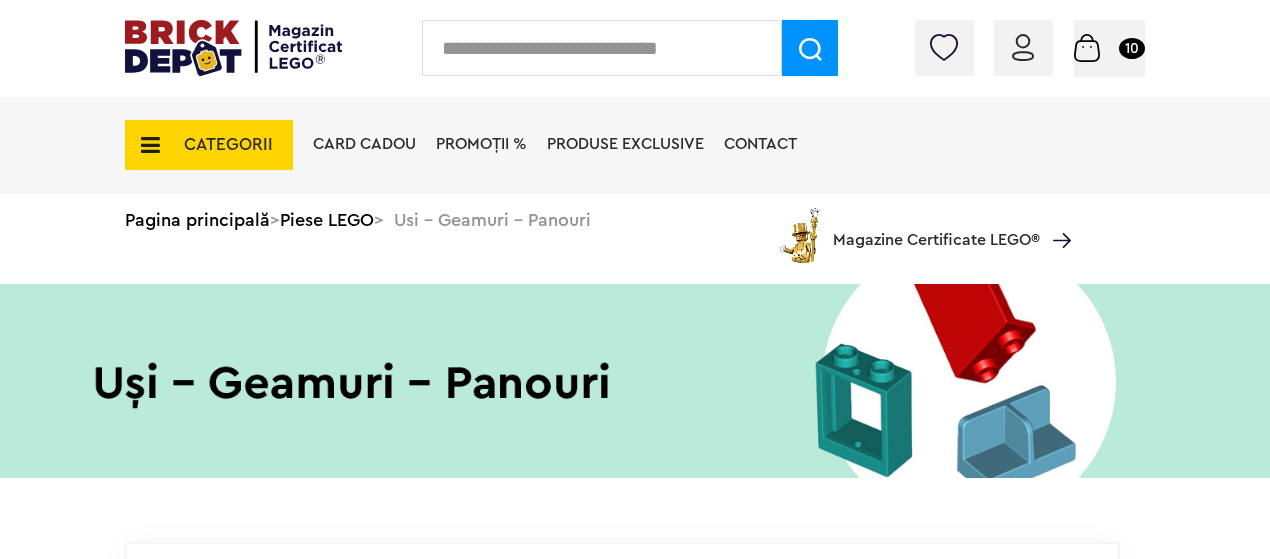 scroll, scrollTop: 0, scrollLeft: 0, axis: both 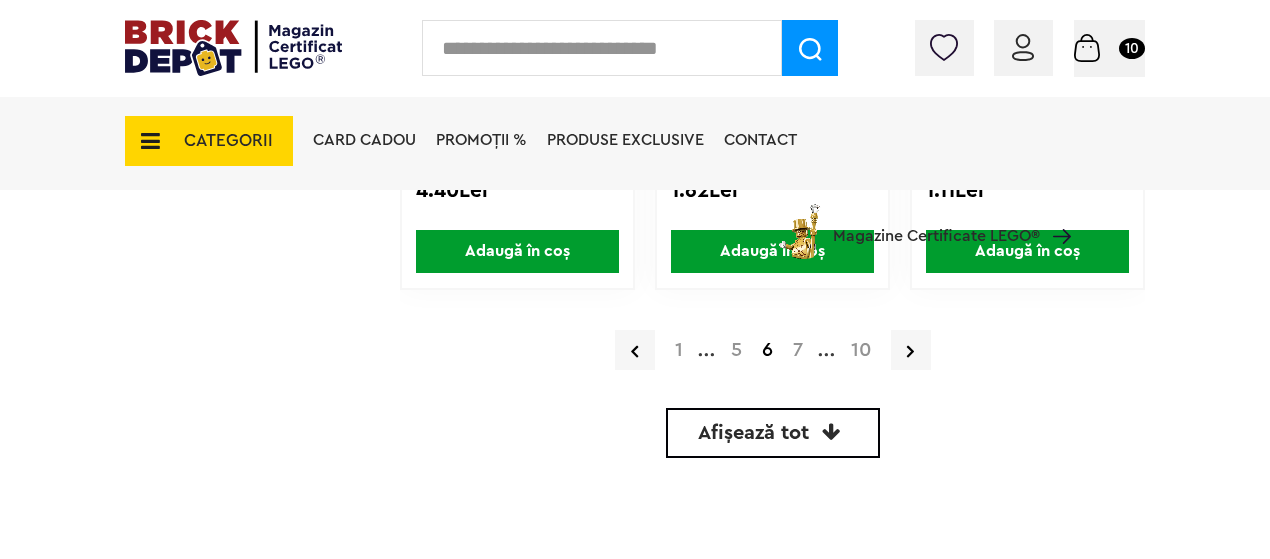 click on "7" at bounding box center [798, 350] 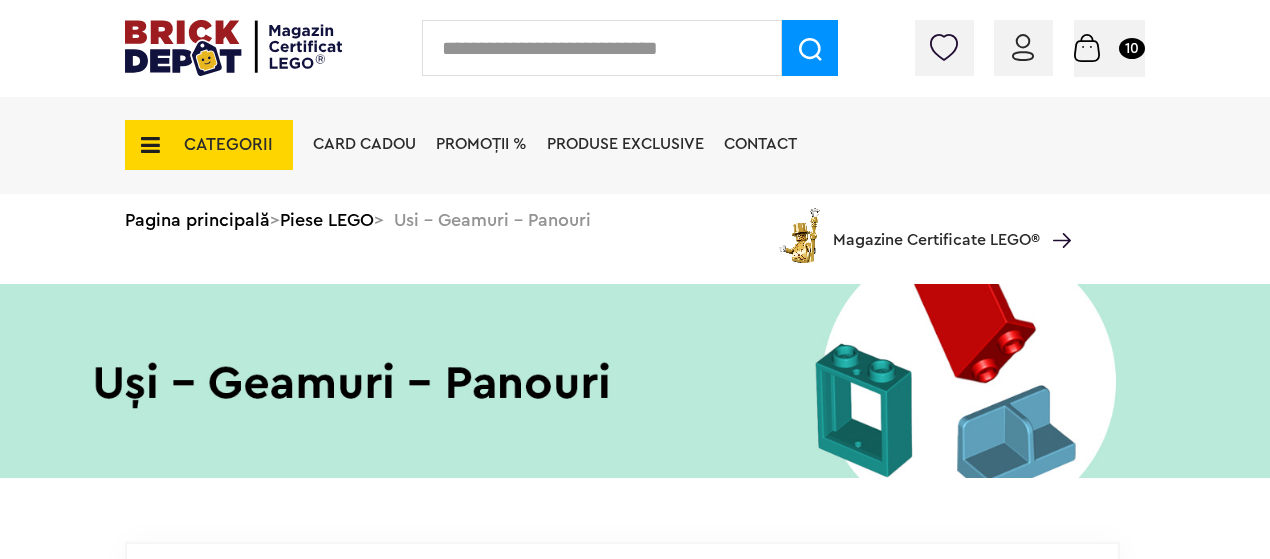 scroll, scrollTop: 0, scrollLeft: 0, axis: both 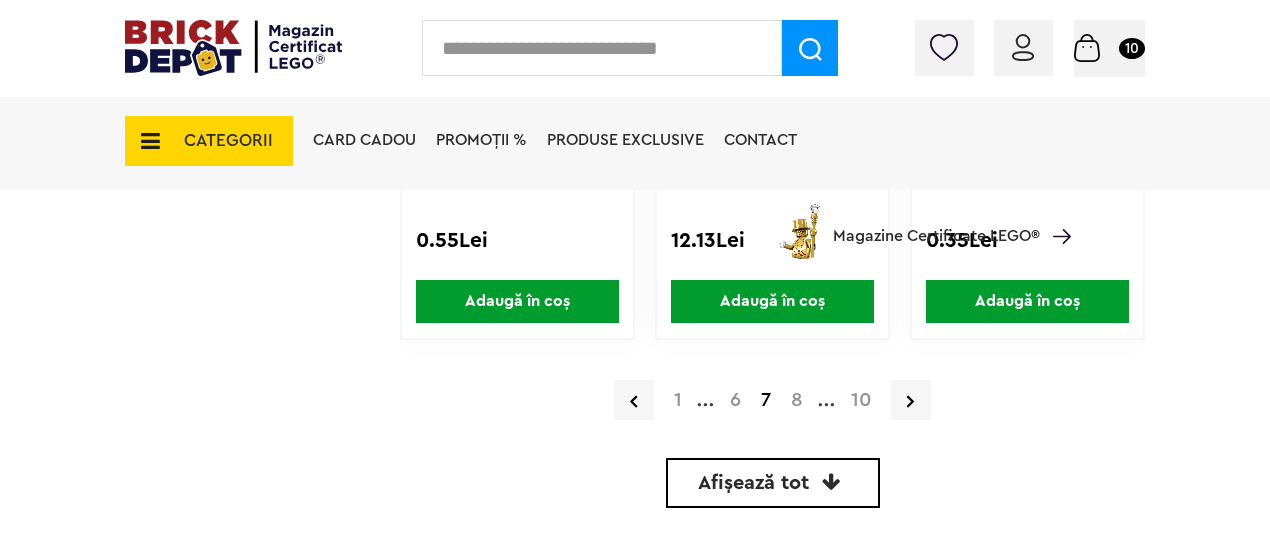 click on "8" at bounding box center [797, 400] 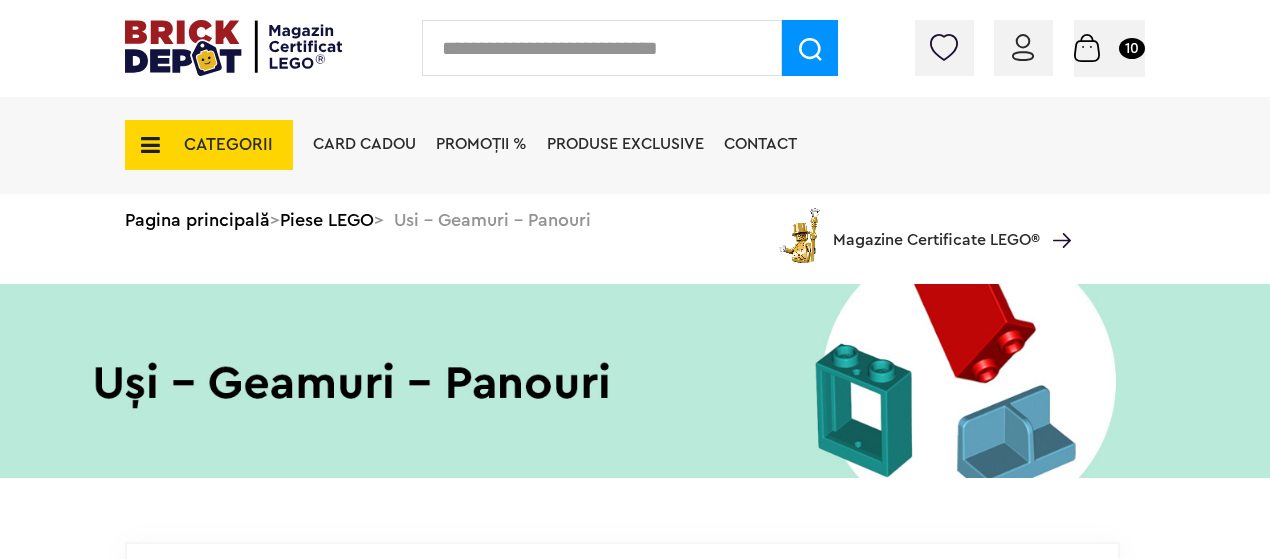 scroll, scrollTop: 0, scrollLeft: 0, axis: both 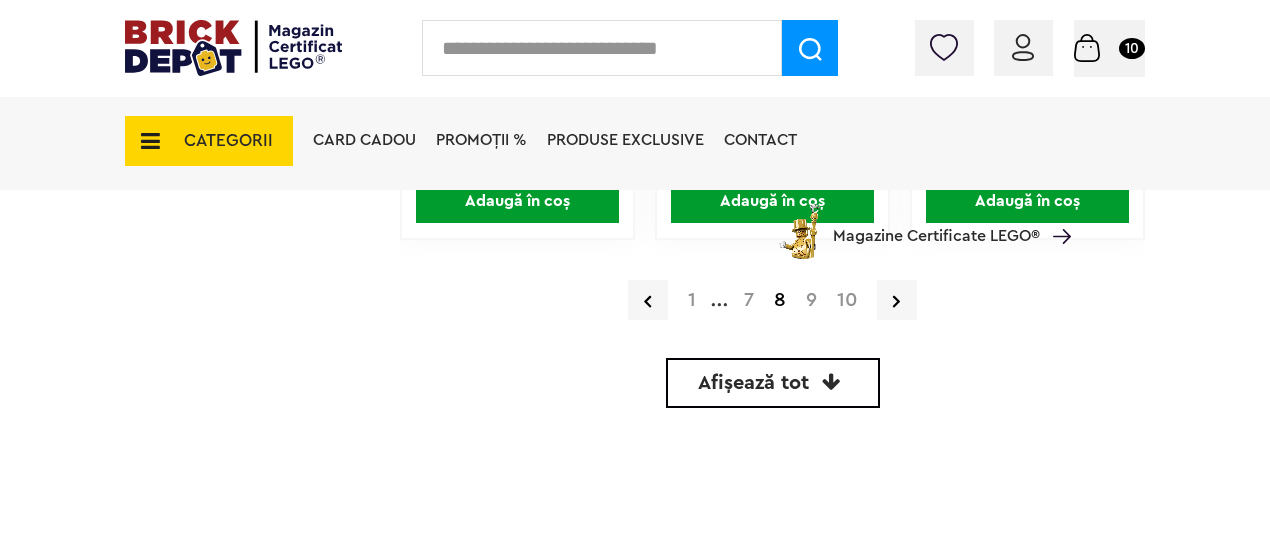 click on "9" at bounding box center [811, 300] 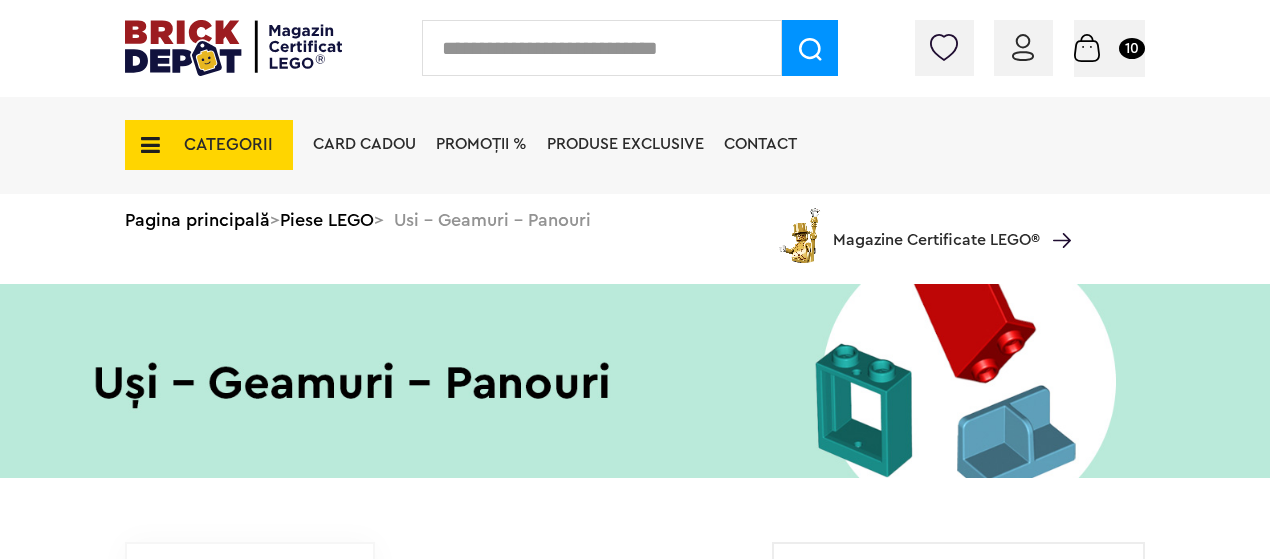 scroll, scrollTop: 0, scrollLeft: 0, axis: both 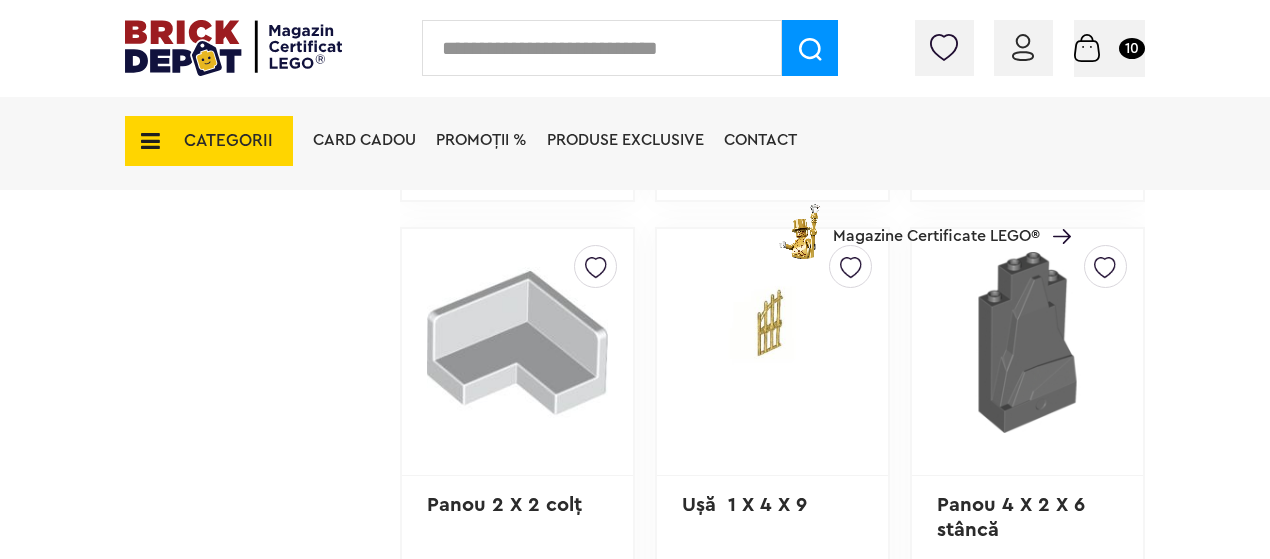 click on "Coș   10" at bounding box center (1109, 47) 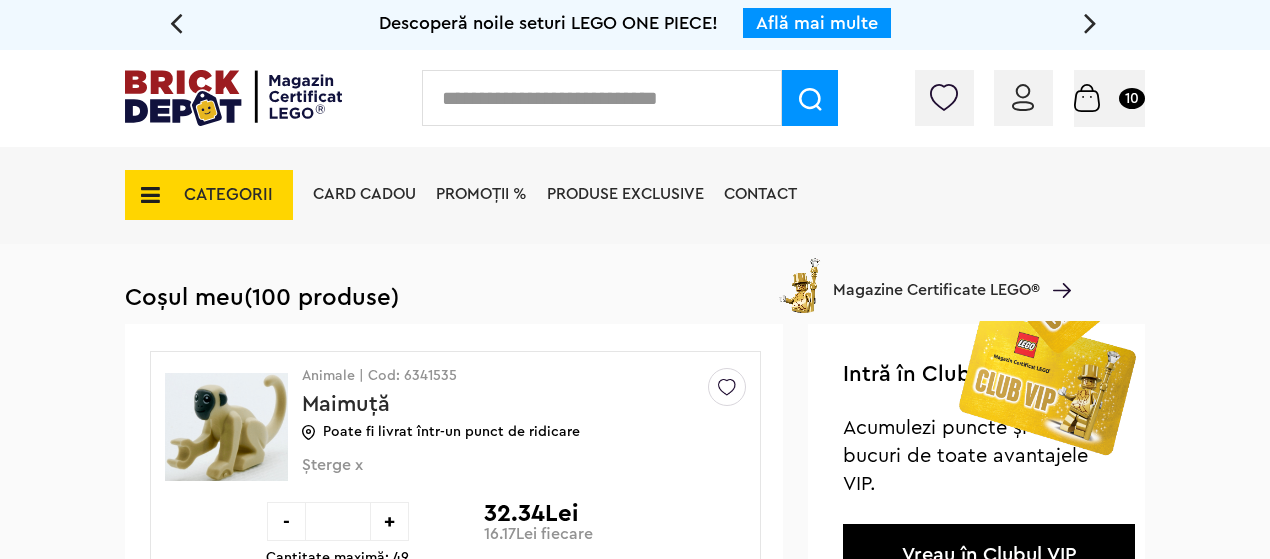 scroll, scrollTop: 0, scrollLeft: 0, axis: both 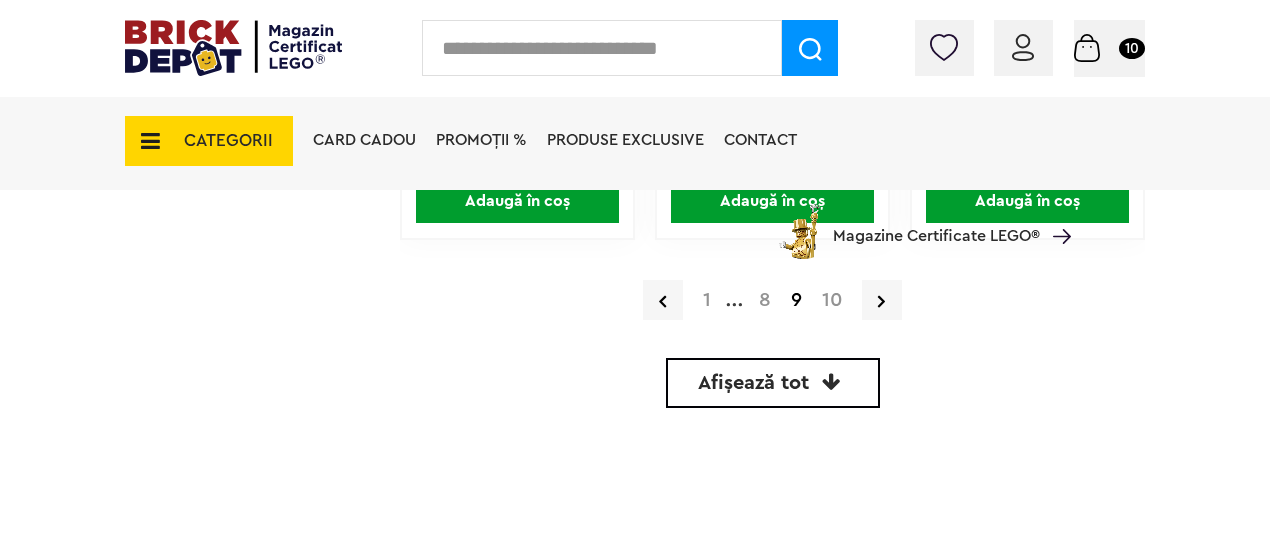 click on "10" at bounding box center (832, 300) 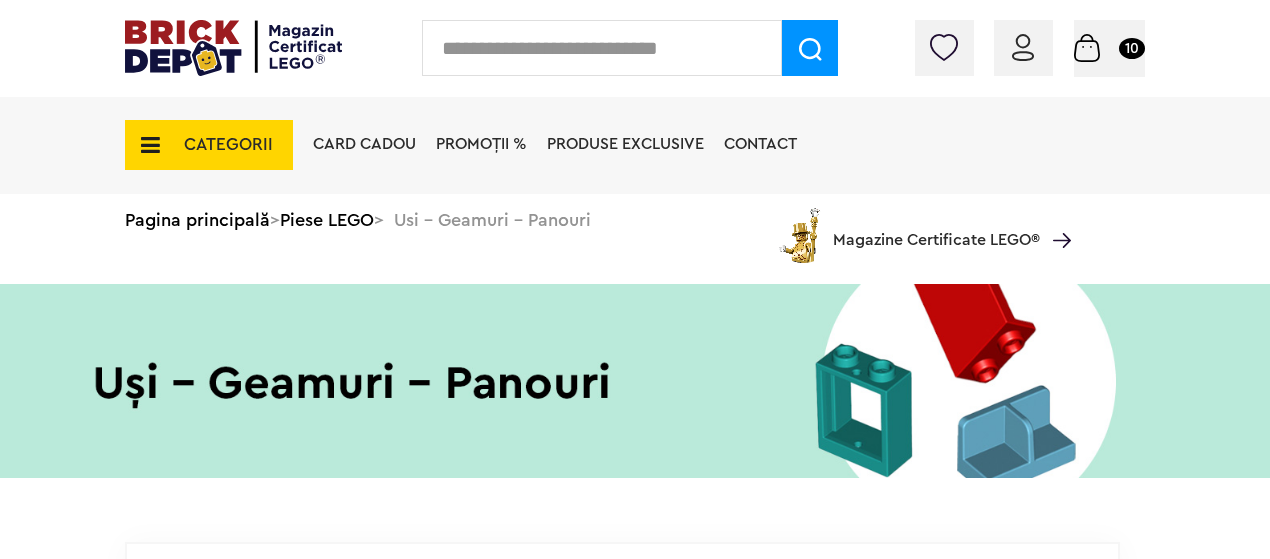 scroll, scrollTop: 0, scrollLeft: 0, axis: both 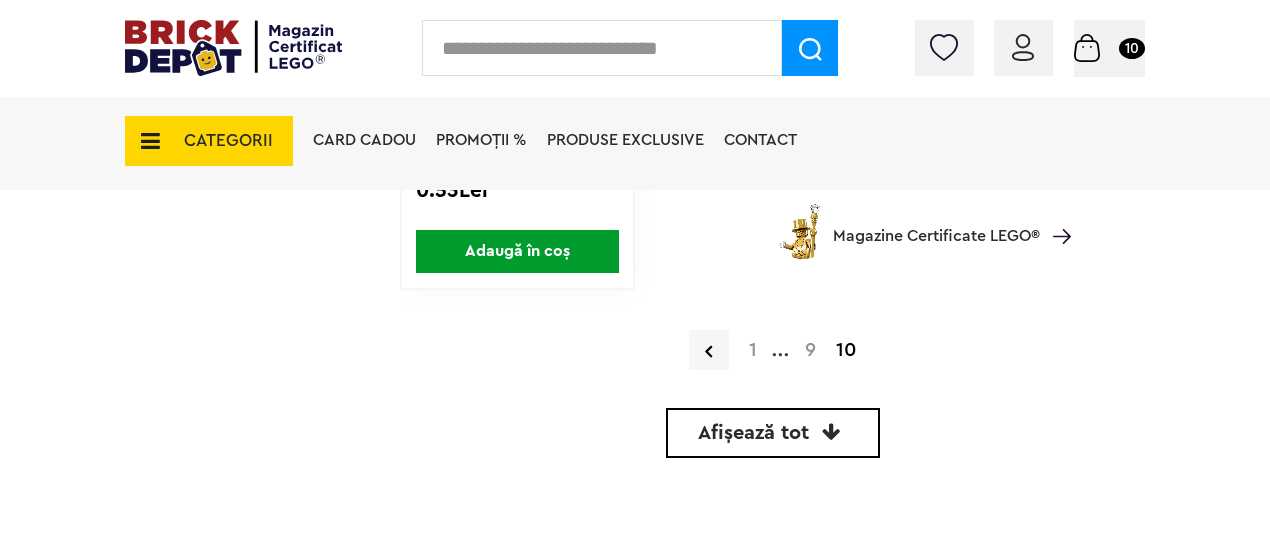 click on "CATEGORII" at bounding box center (228, 140) 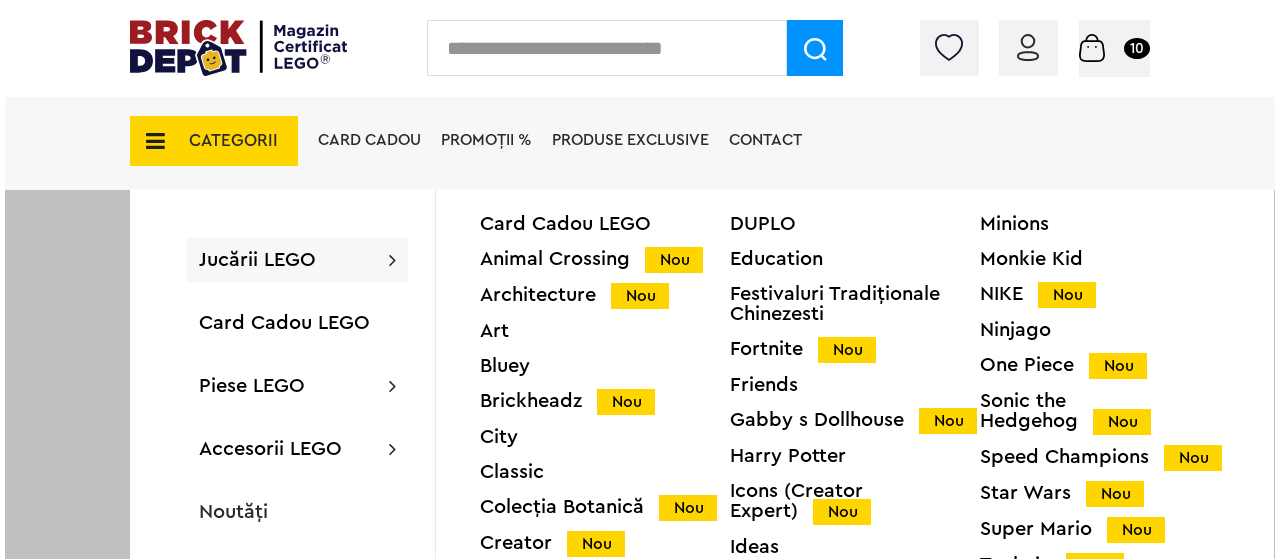 scroll, scrollTop: 6201, scrollLeft: 0, axis: vertical 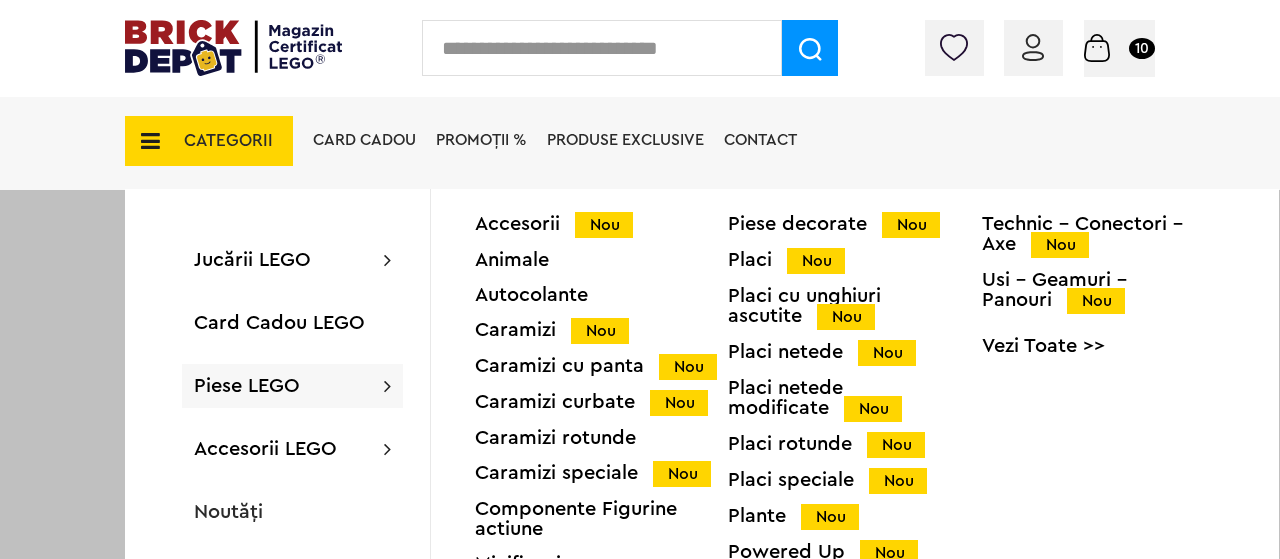 click on "Piese LEGO
Accesorii Nou Animale Autocolante Caramizi Nou Caramizi cu panta Nou Caramizi curbate Nou Caramizi rotunde Caramizi speciale Nou Componente Figurine actiune Minifigurine Minifigurine - Accesorii Nou Minifigurine - Parti componente Piese decorate Nou Placi Nou Placi cu unghiuri ascutite Nou Placi netede Nou Placi netede modificate Nou Placi rotunde Nou Placi speciale Nou Plante Nou Powered Up Nou Roti si mijloace de transport Nou Technic Nou Technic - Caramizi Nou Technic - Conectori - Axe Nou Usi - Geamuri - Panouri Nou Vezi Toate >>" at bounding box center (292, 386) 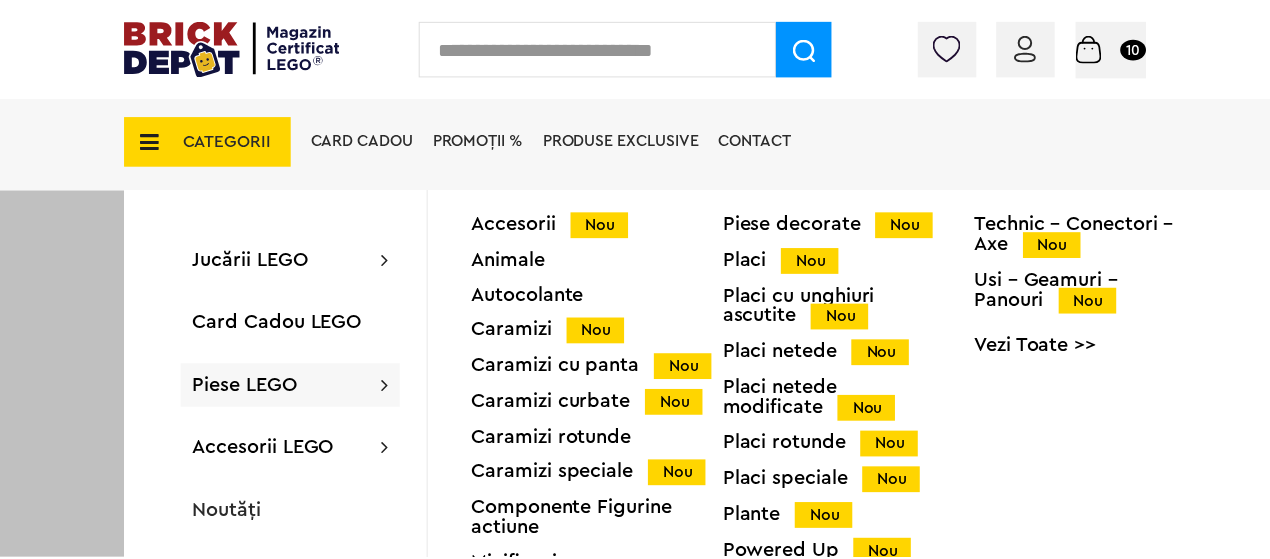 scroll, scrollTop: 6200, scrollLeft: 0, axis: vertical 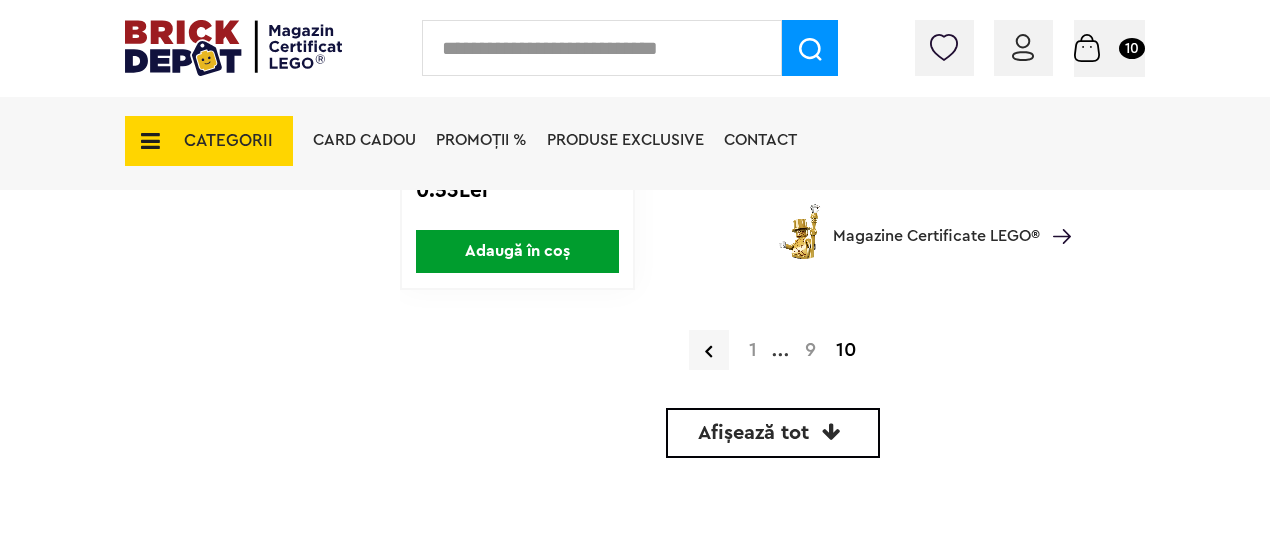 click on "CATEGORII" at bounding box center (228, 140) 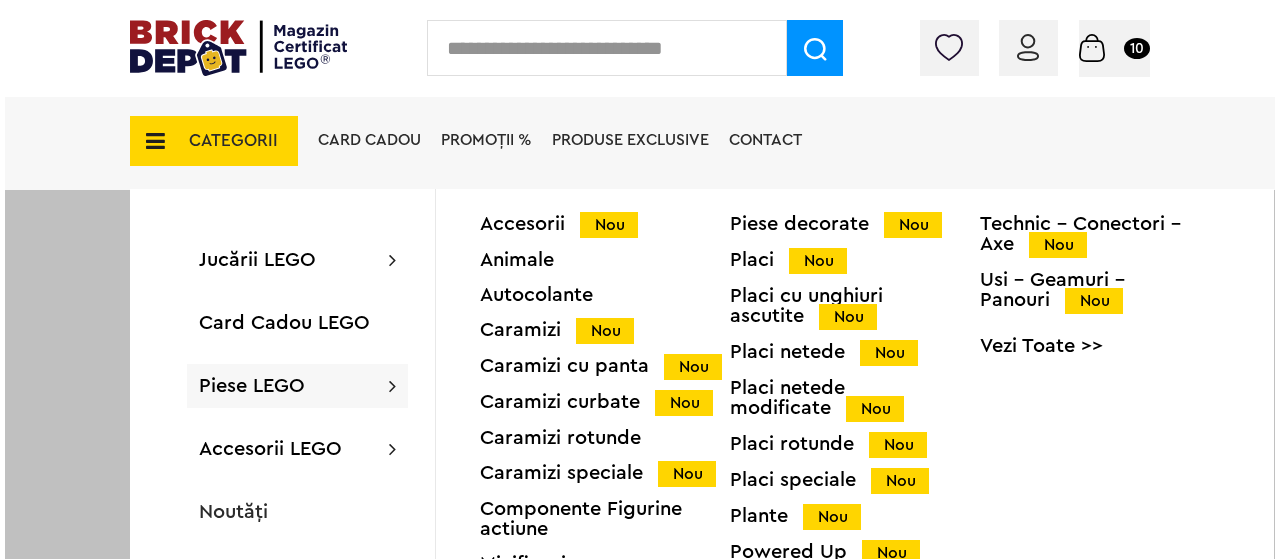 scroll, scrollTop: 6201, scrollLeft: 0, axis: vertical 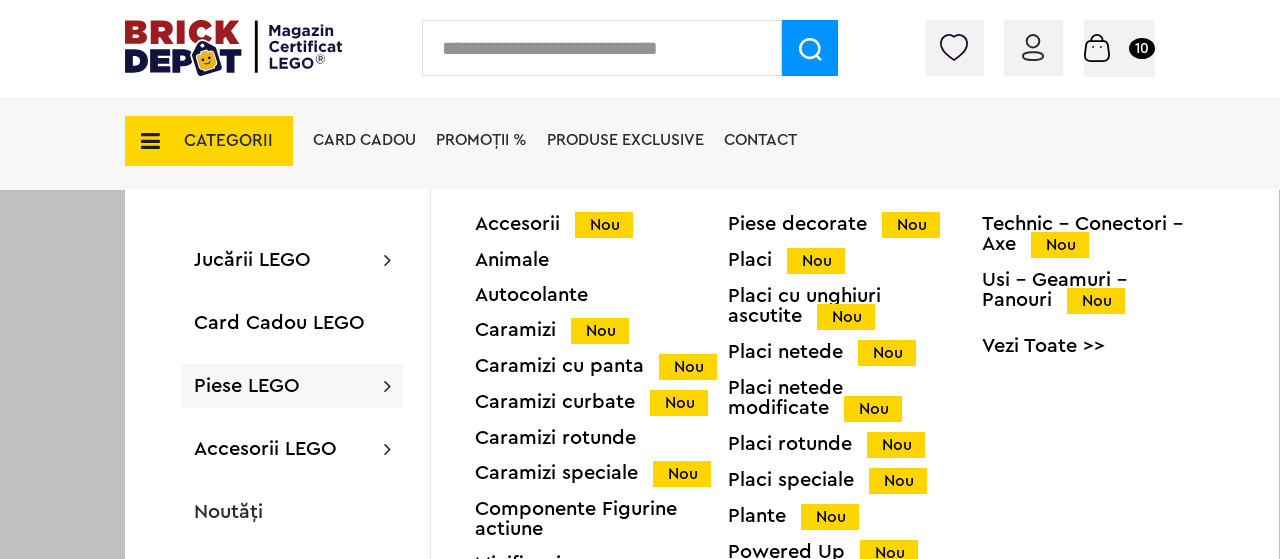 click on "Piese LEGO" at bounding box center (247, 386) 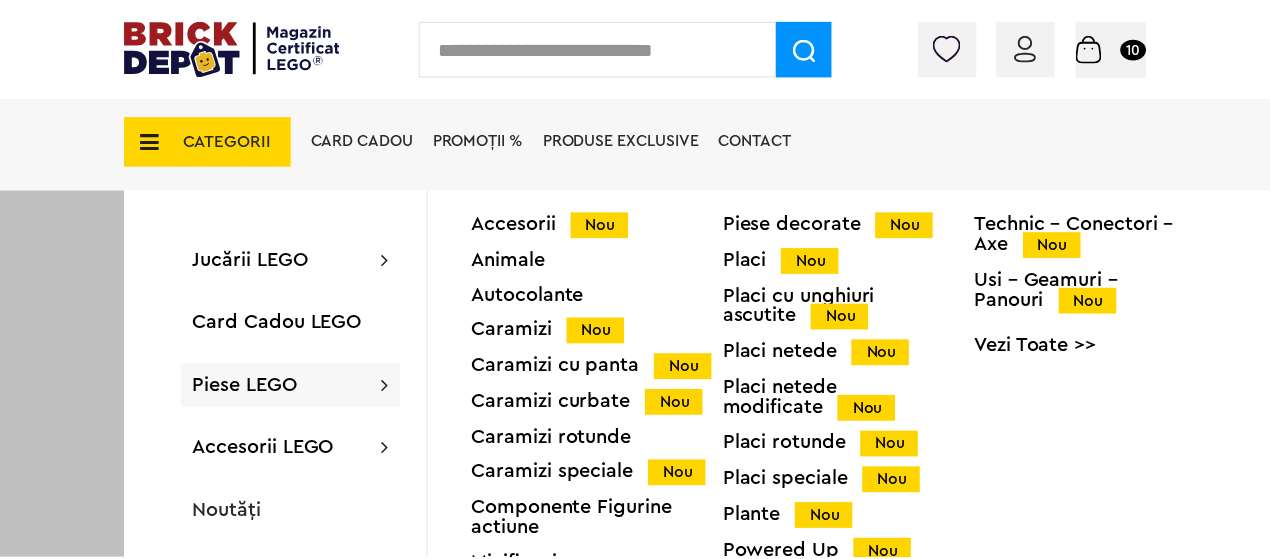 scroll, scrollTop: 6200, scrollLeft: 0, axis: vertical 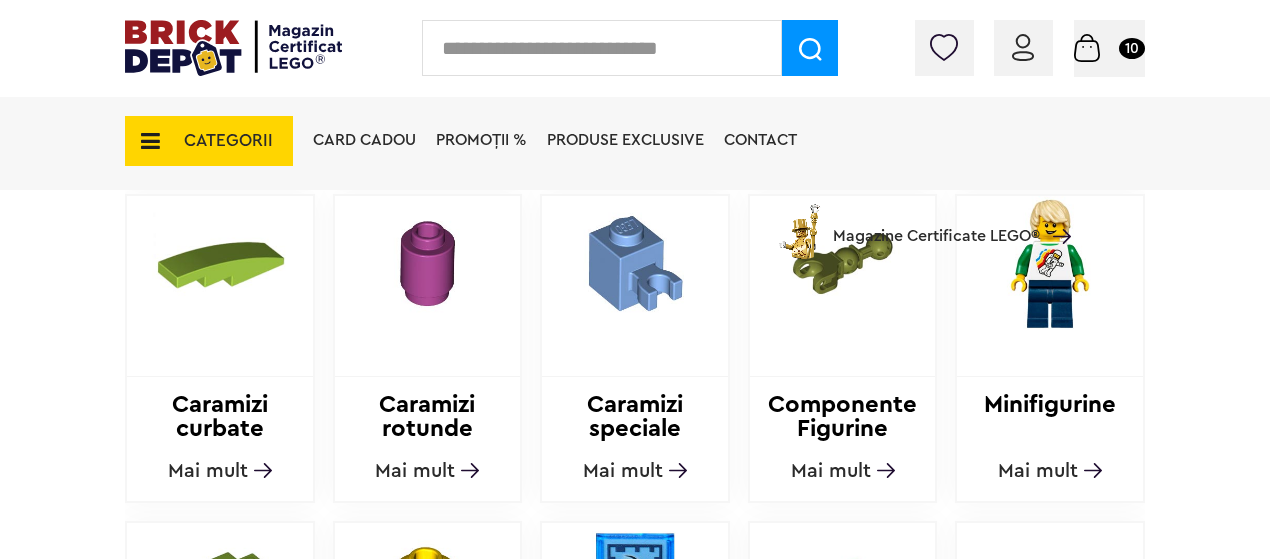 click on "Mai mult" at bounding box center (831, 471) 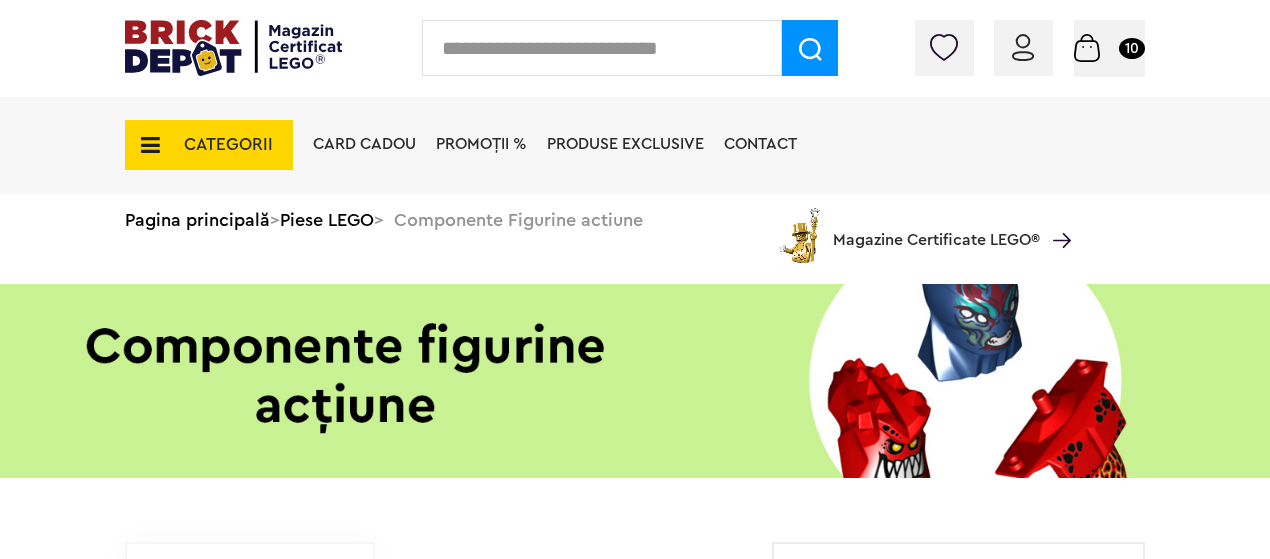 scroll, scrollTop: 0, scrollLeft: 0, axis: both 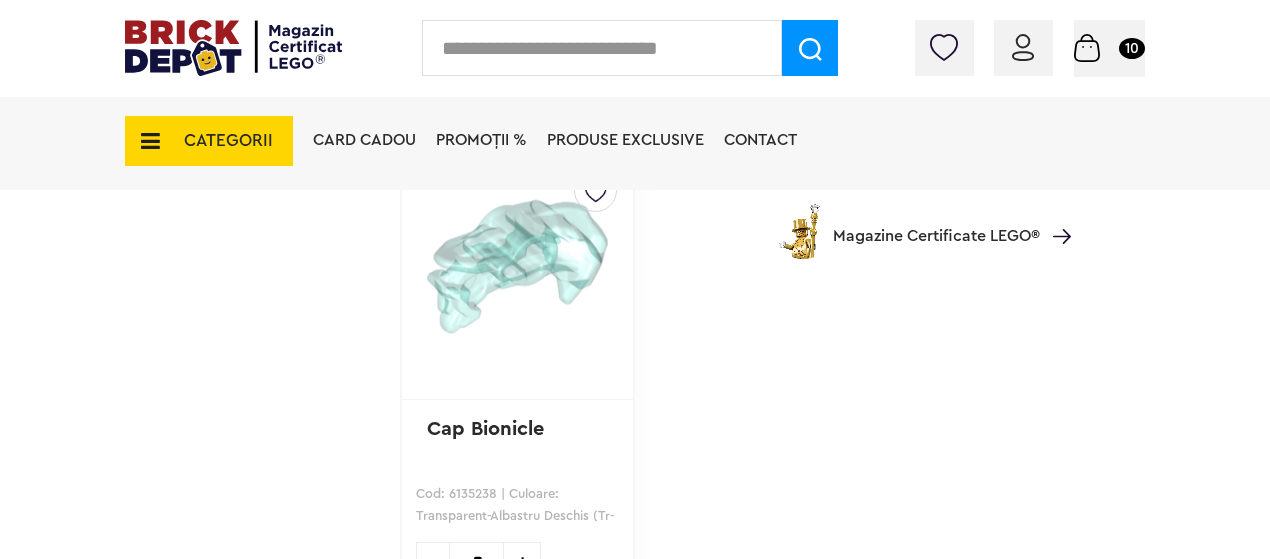 click on "CATEGORII" at bounding box center (228, 140) 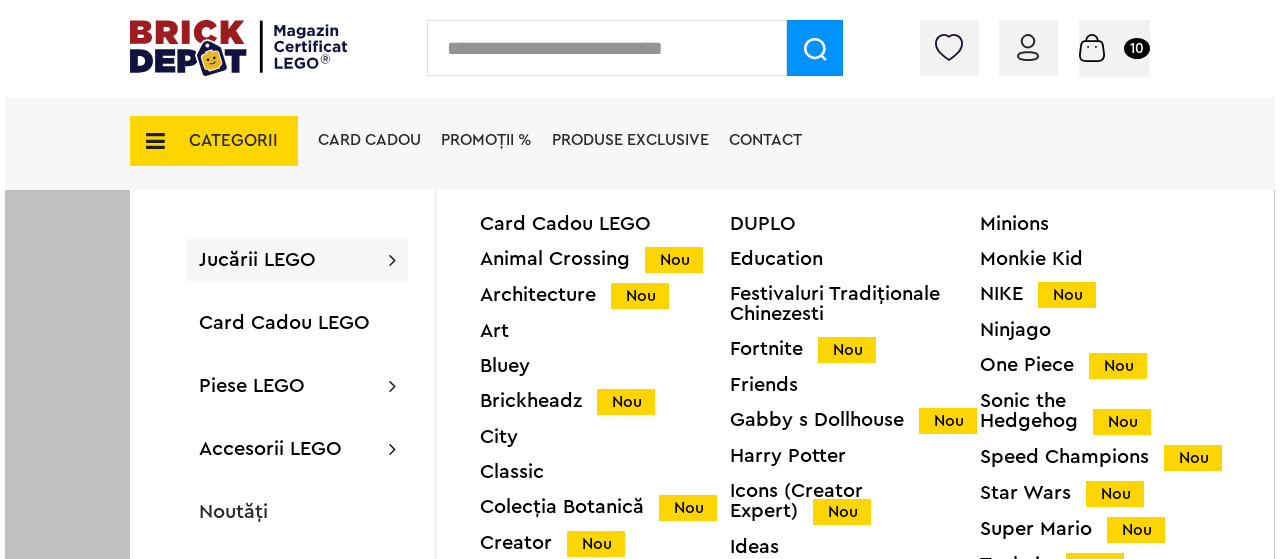 scroll, scrollTop: 2501, scrollLeft: 0, axis: vertical 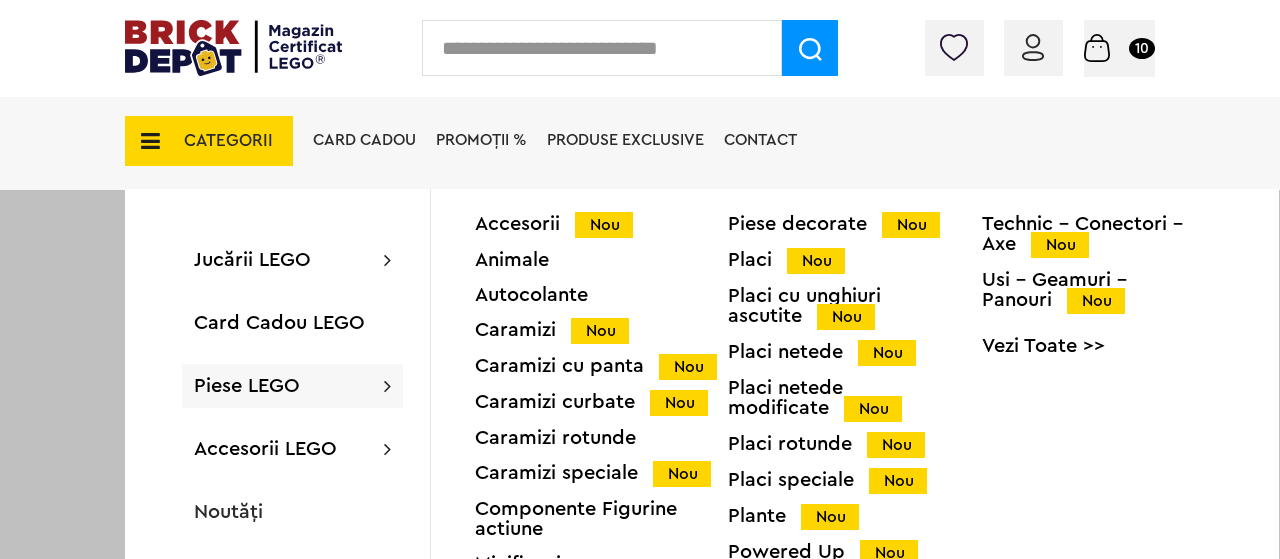 click on "Piese LEGO" at bounding box center (247, 386) 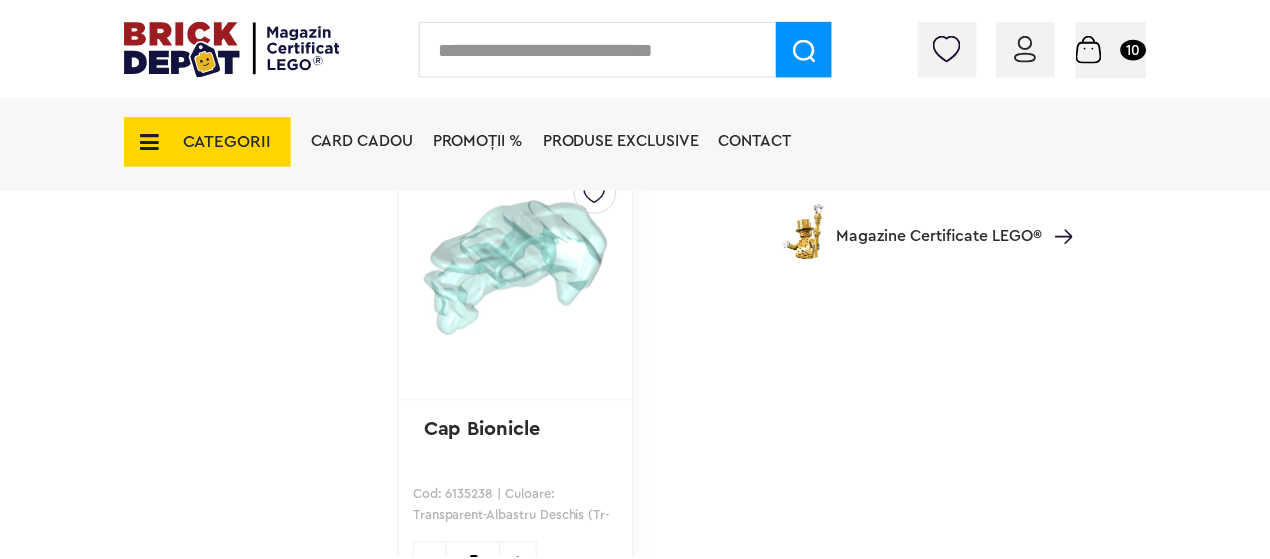 scroll, scrollTop: 2500, scrollLeft: 0, axis: vertical 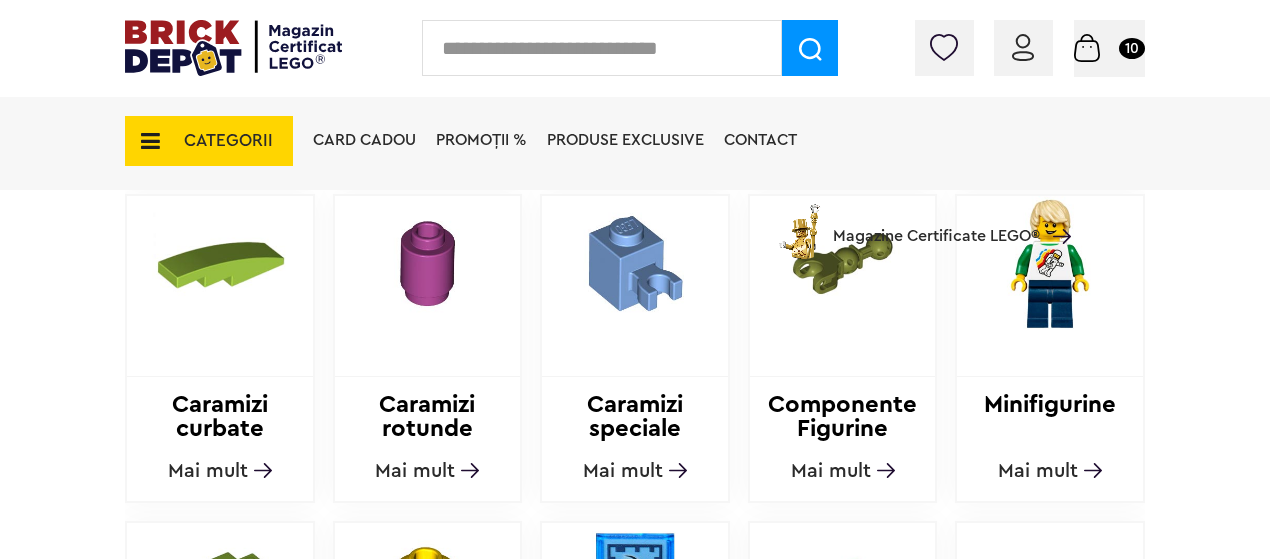 click on "Mai mult" at bounding box center (623, 471) 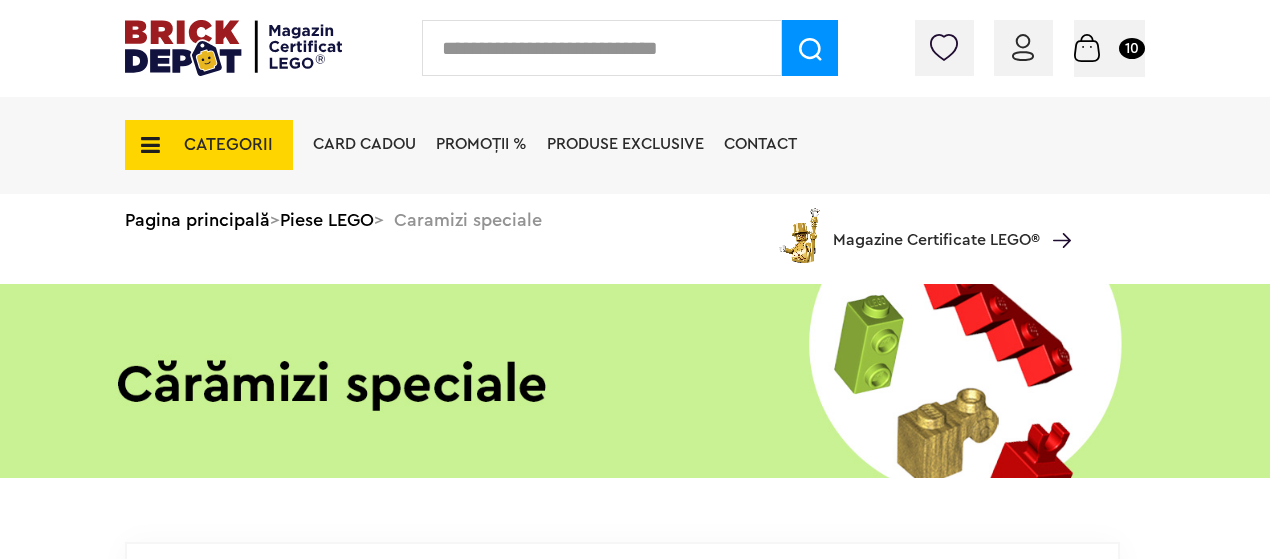 scroll, scrollTop: 400, scrollLeft: 0, axis: vertical 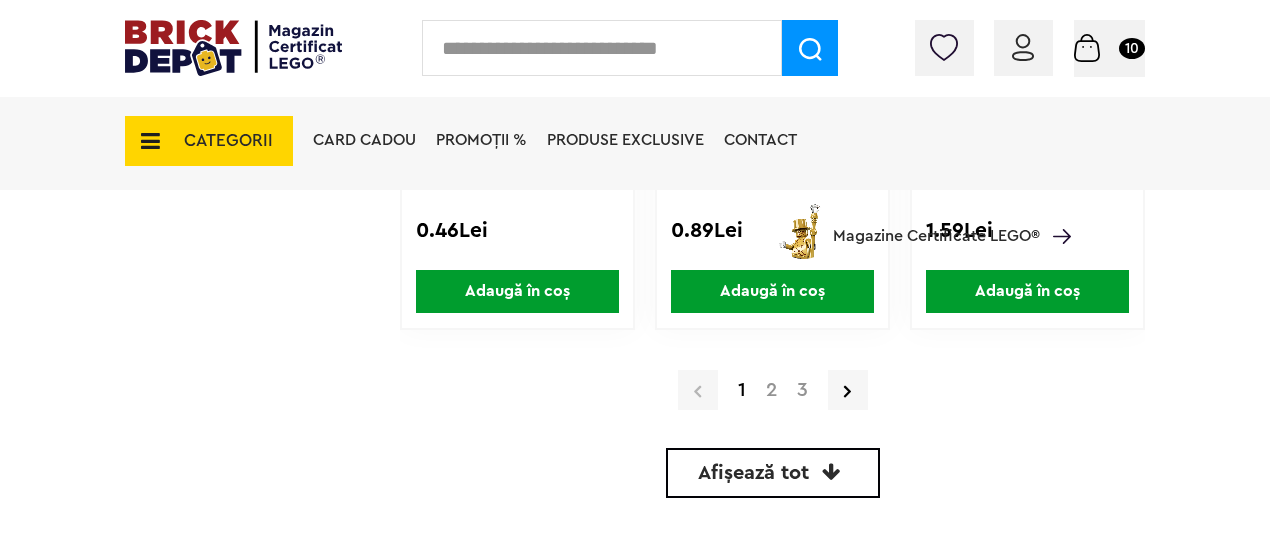 click on "2" at bounding box center [771, 390] 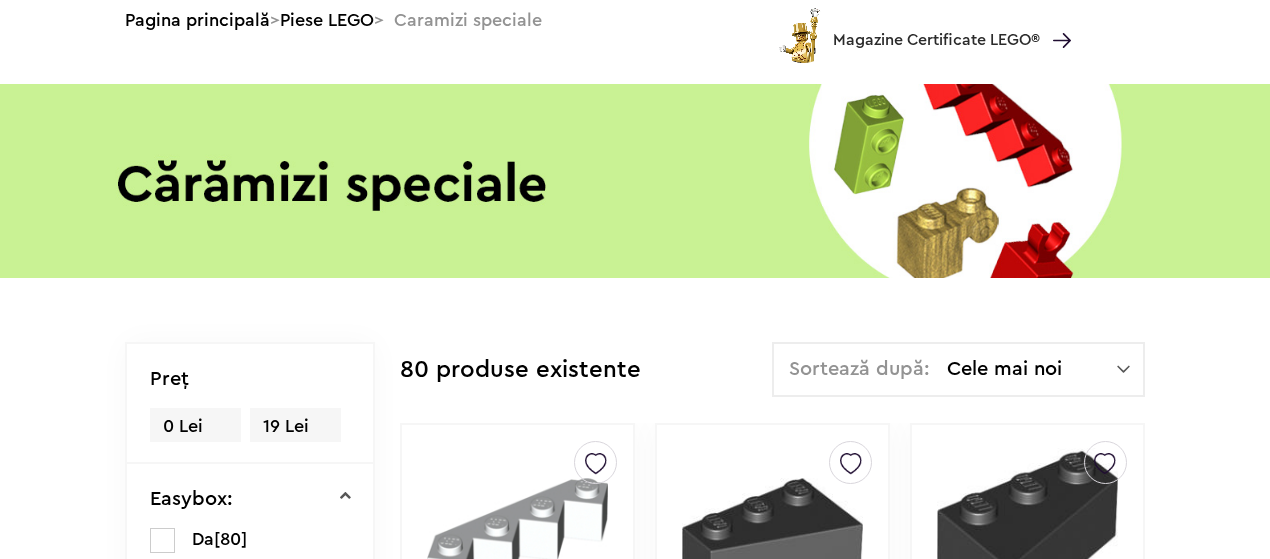 scroll, scrollTop: 450, scrollLeft: 0, axis: vertical 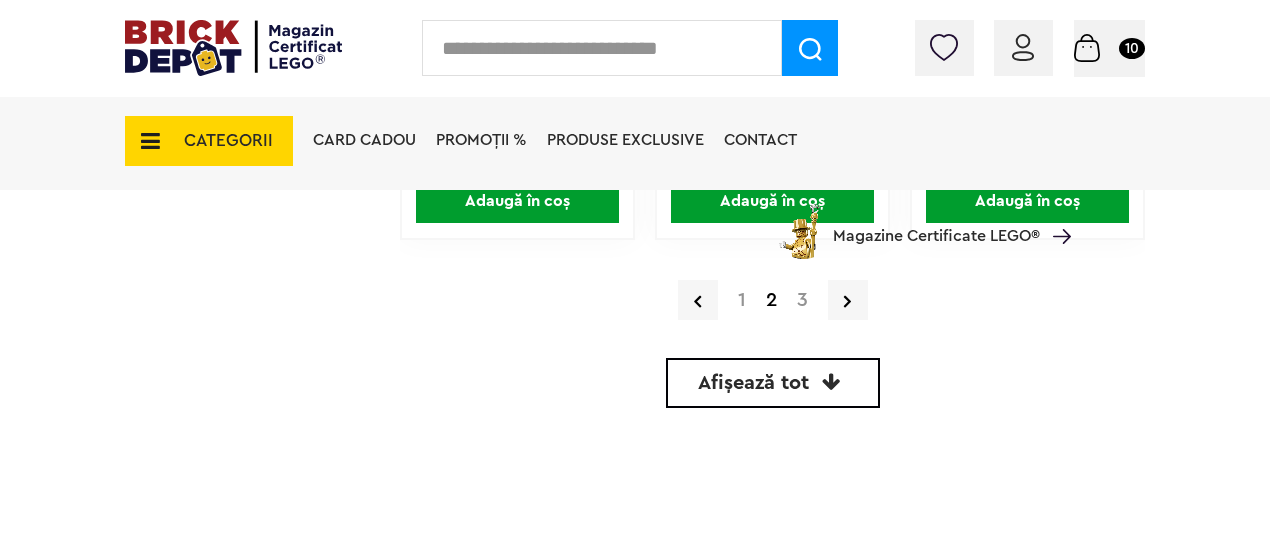 click on "3" at bounding box center [802, 300] 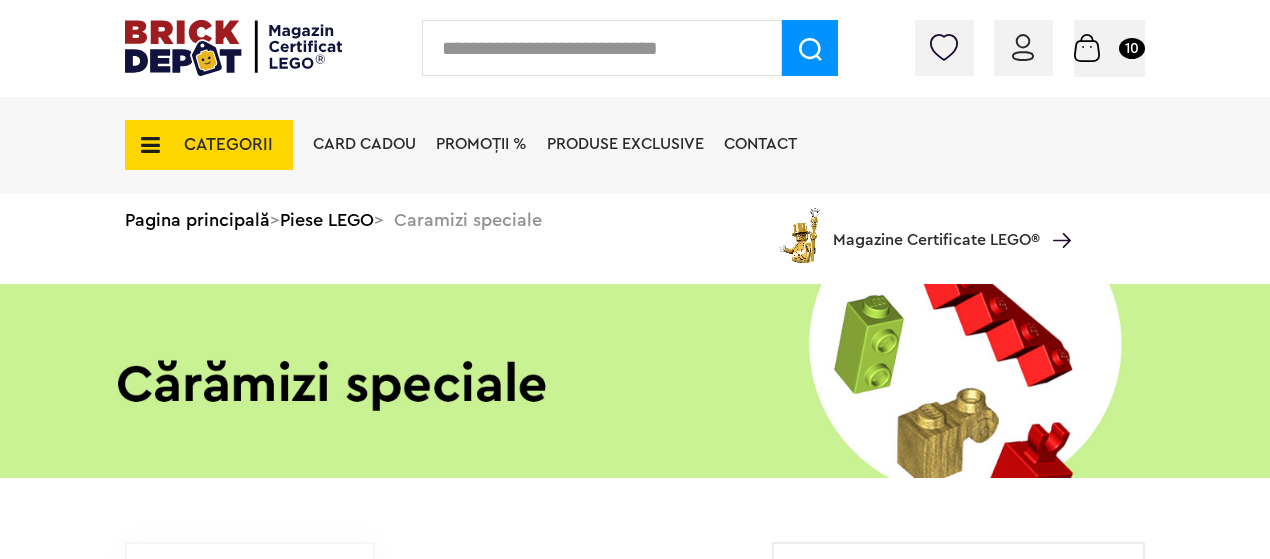 scroll, scrollTop: 100, scrollLeft: 0, axis: vertical 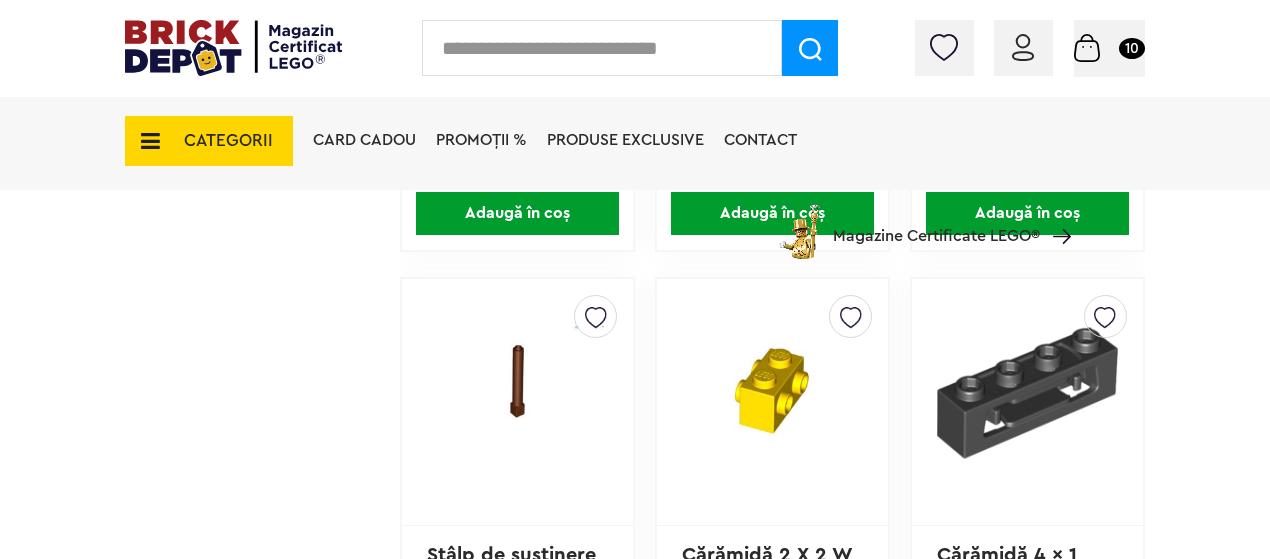 click on "CATEGORII" at bounding box center [228, 140] 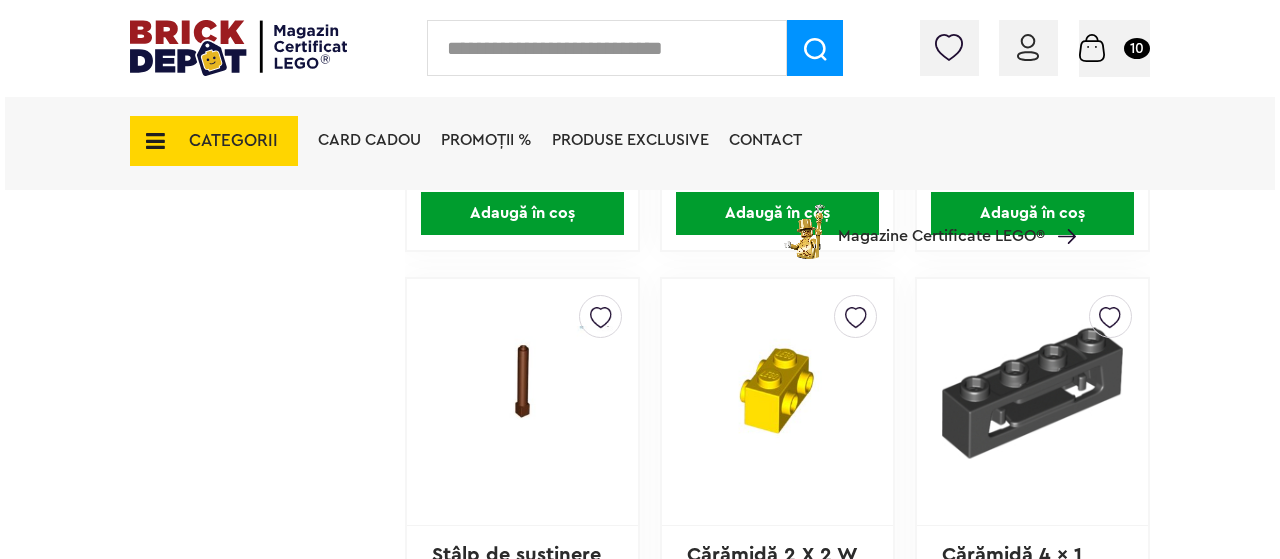 scroll, scrollTop: 4951, scrollLeft: 0, axis: vertical 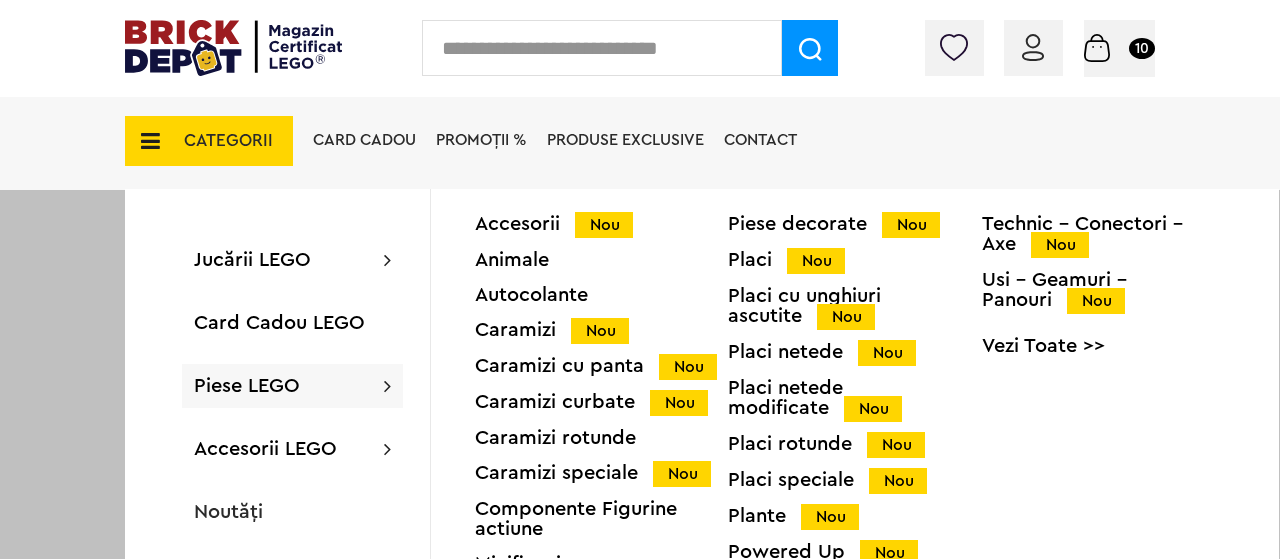 click on "Piese LEGO" at bounding box center (247, 386) 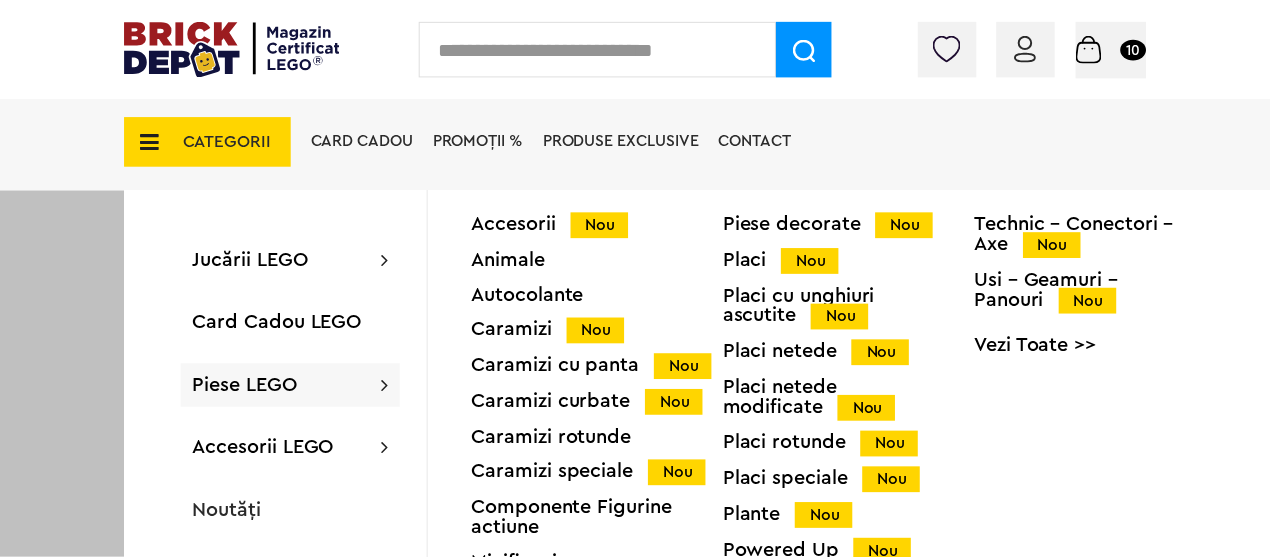 scroll, scrollTop: 4950, scrollLeft: 0, axis: vertical 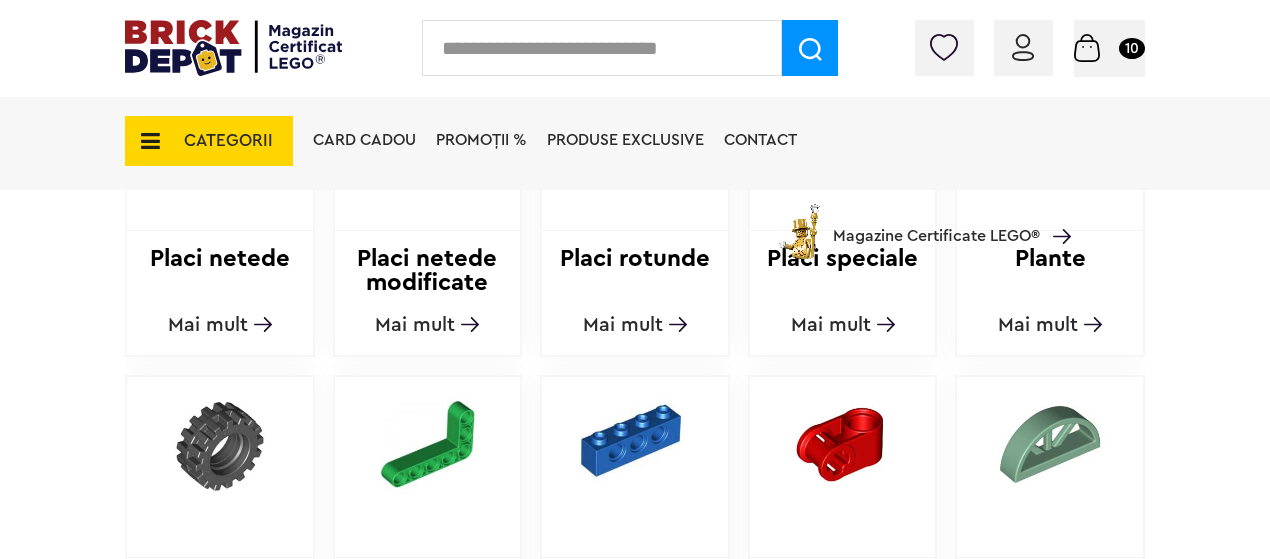 click on "Mai mult" at bounding box center [623, 325] 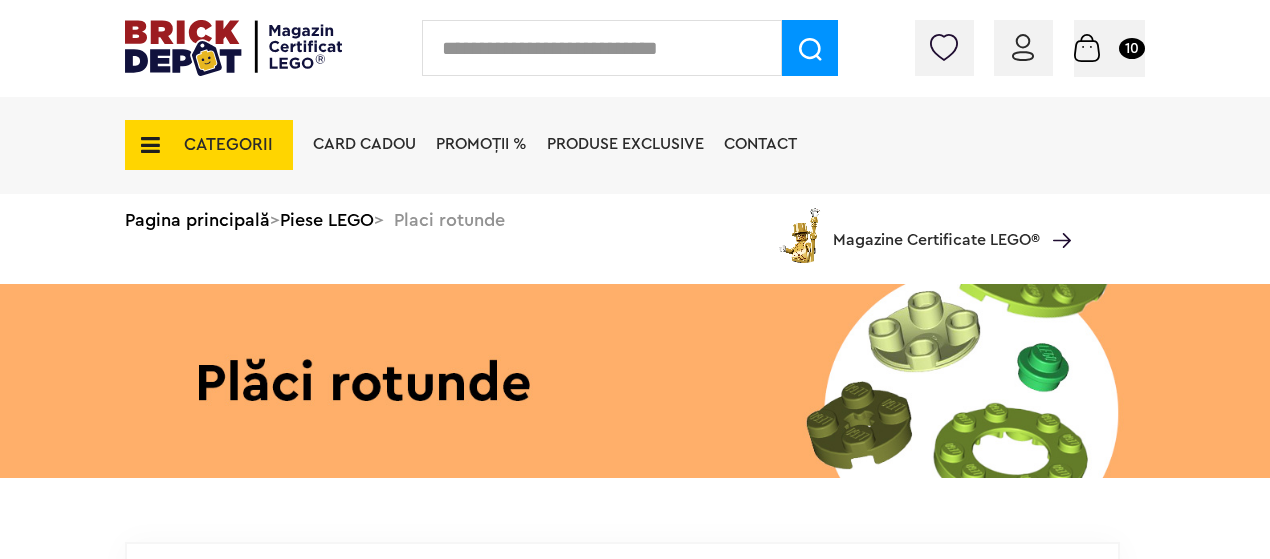 scroll, scrollTop: 0, scrollLeft: 0, axis: both 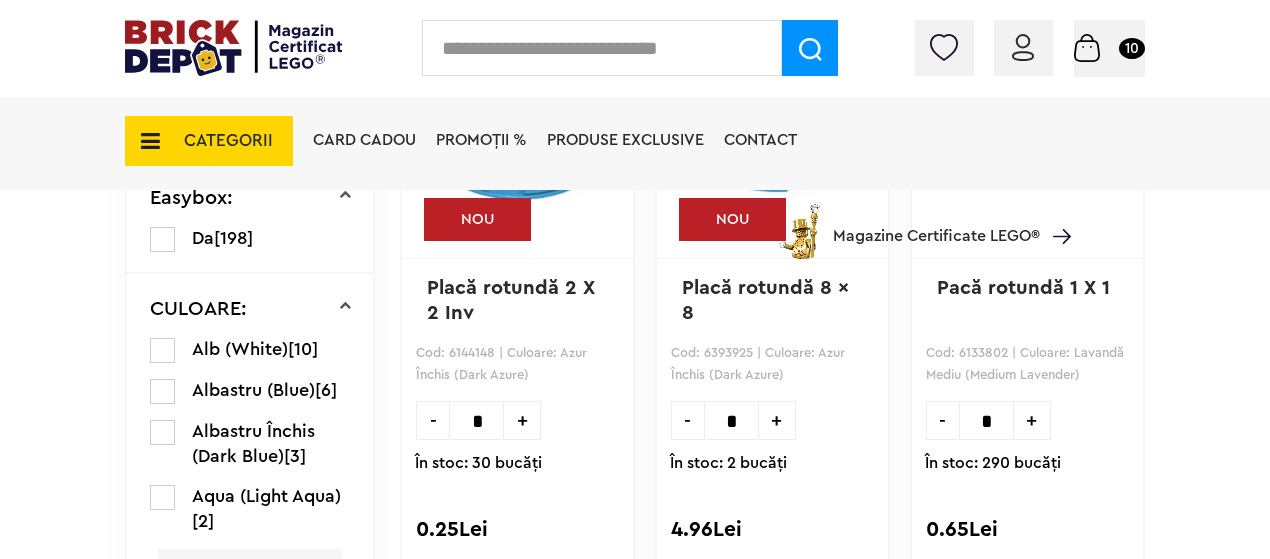 click on "CATEGORII" at bounding box center (209, 141) 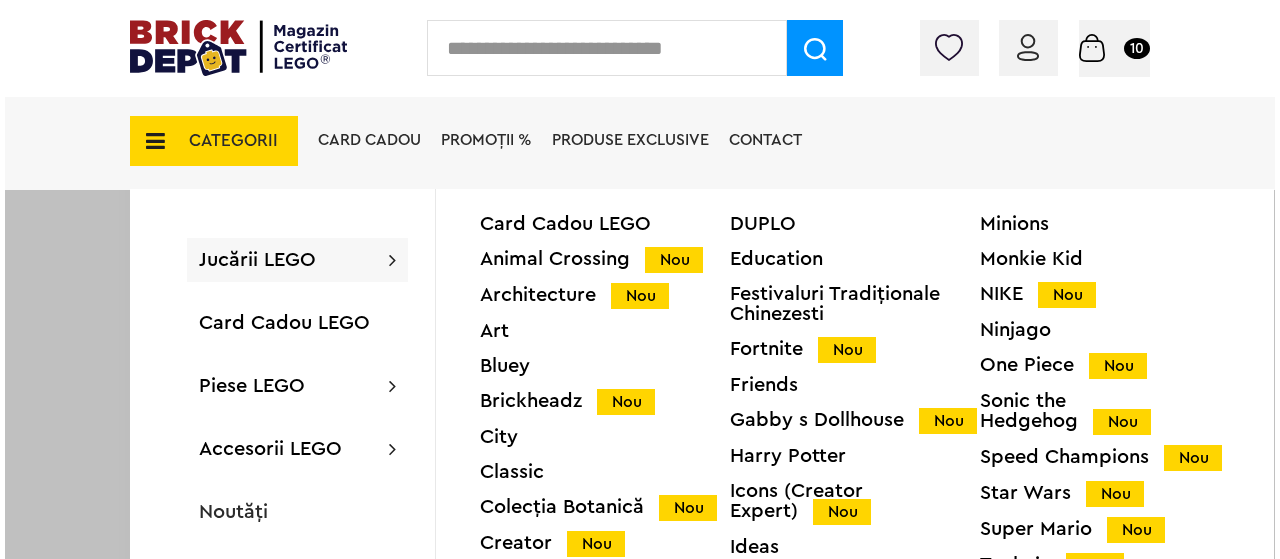 scroll, scrollTop: 711, scrollLeft: 0, axis: vertical 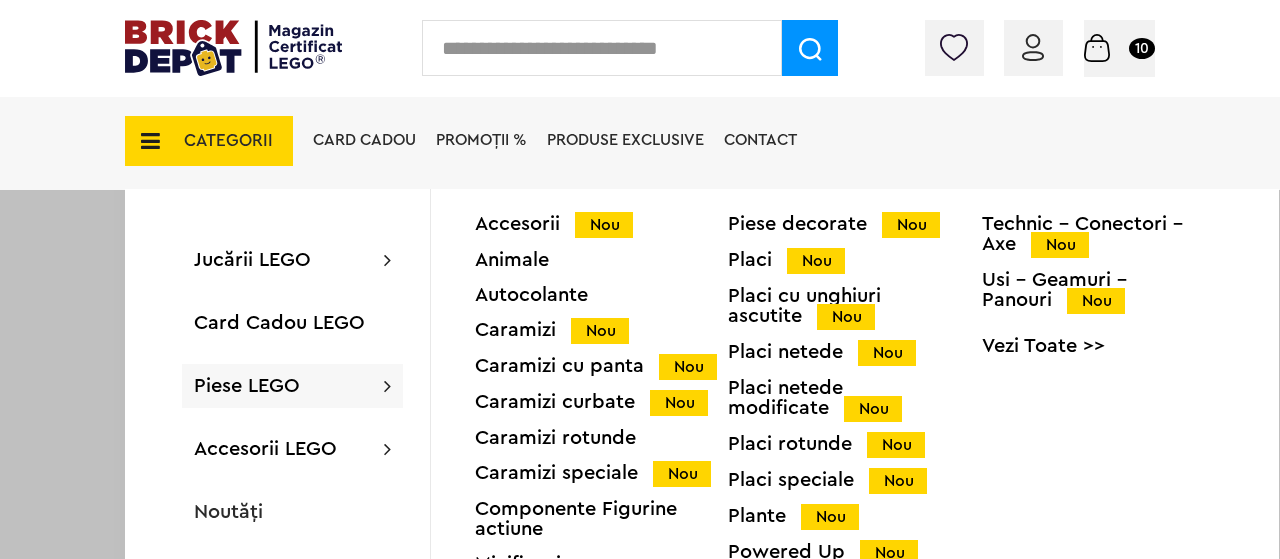 click on "Piese LEGO
Accesorii Nou Animale Autocolante Caramizi Nou Caramizi cu panta Nou Caramizi curbate Nou Caramizi rotunde Caramizi speciale Nou Componente Figurine actiune Minifigurine Minifigurine - Accesorii Nou Minifigurine - Parti componente Piese decorate Nou Placi Nou Placi cu unghiuri ascutite Nou Placi netede Nou Placi netede modificate Nou Placi rotunde Nou Placi speciale Nou Plante Nou Powered Up Nou Roti si mijloace de transport Nou Technic Nou Technic - Caramizi Nou Technic - Conectori - Axe Nou Usi - Geamuri - Panouri Nou Vezi Toate >>" at bounding box center (292, 386) 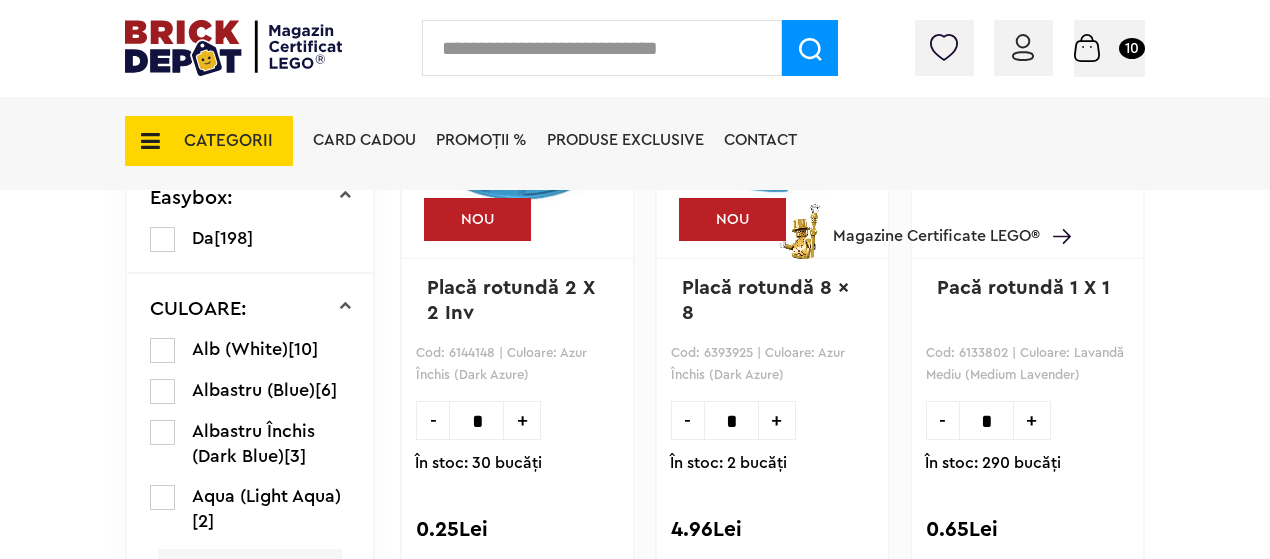 scroll, scrollTop: 809, scrollLeft: 0, axis: vertical 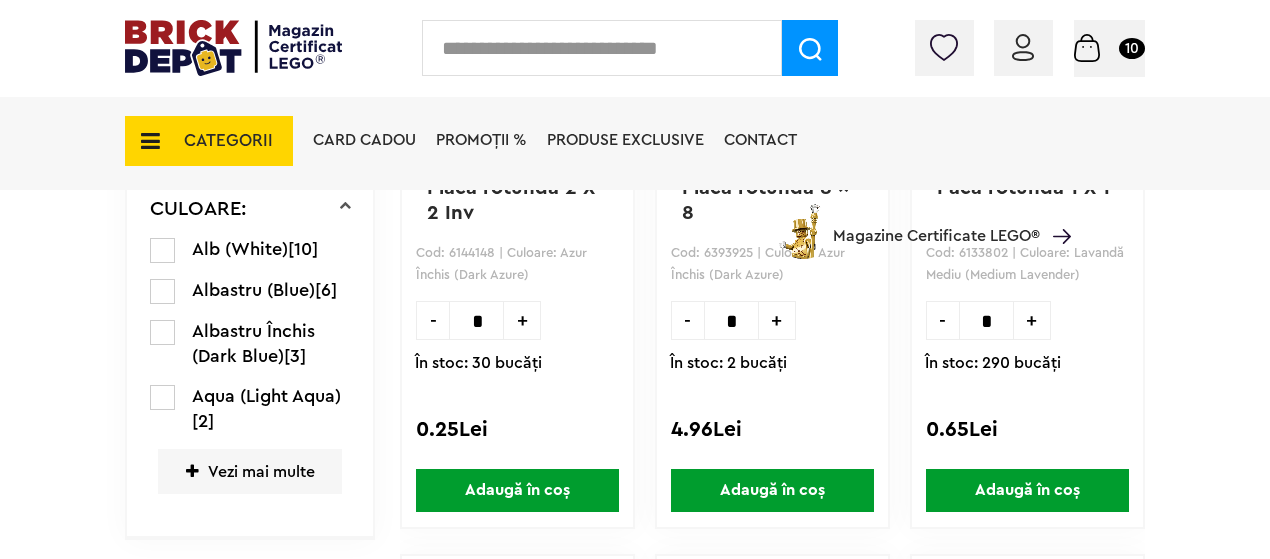 click on "CATEGORII" at bounding box center [228, 140] 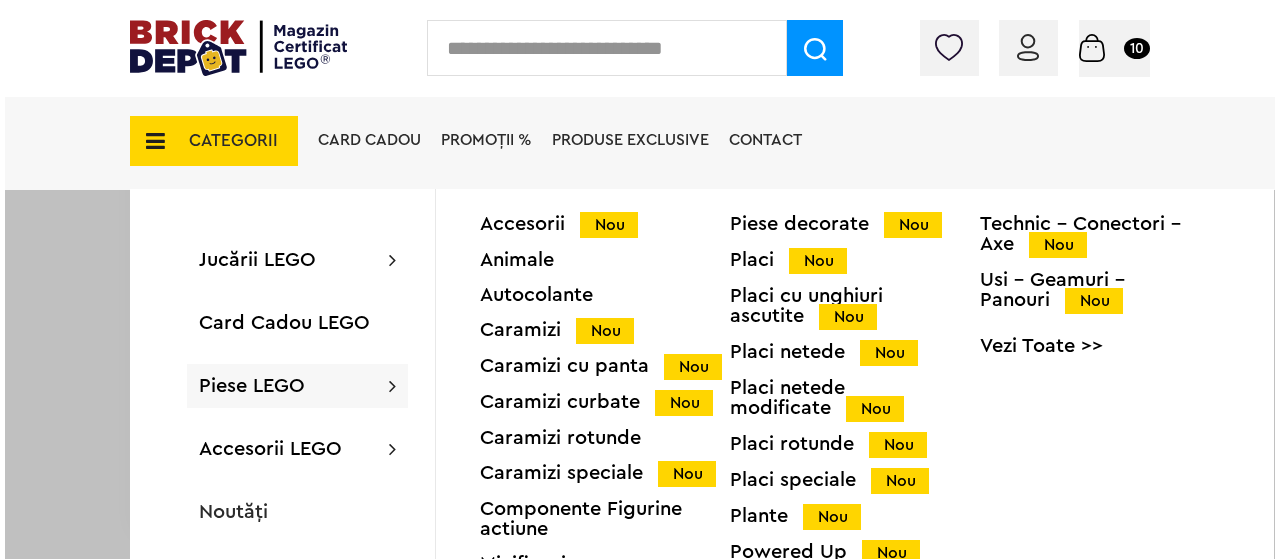 scroll, scrollTop: 810, scrollLeft: 0, axis: vertical 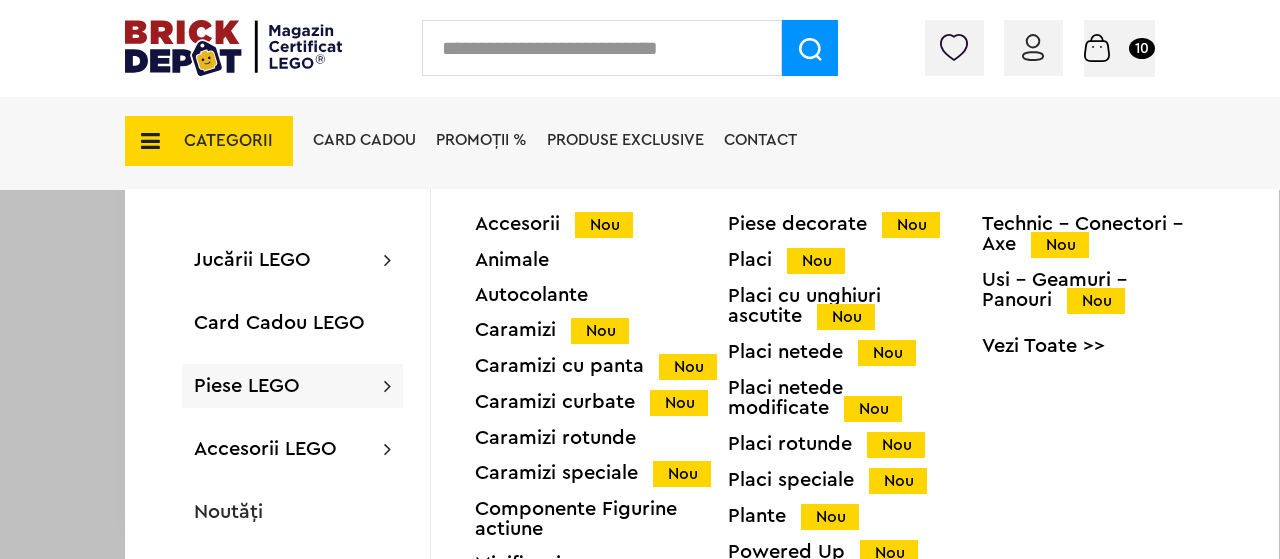 click on "Piese LEGO
Accesorii Nou Animale Autocolante Caramizi Nou Caramizi cu panta Nou Caramizi curbate Nou Caramizi rotunde Caramizi speciale Nou Componente Figurine actiune Minifigurine Minifigurine - Accesorii Nou Minifigurine - Parti componente Piese decorate Nou Placi Nou Placi cu unghiuri ascutite Nou Placi netede Nou Placi netede modificate Nou Placi rotunde Nou Placi speciale Nou Plante Nou Powered Up Nou Roti si mijloace de transport Nou Technic Nou Technic - Caramizi Nou Technic - Conectori - Axe Nou Usi - Geamuri - Panouri Nou Vezi Toate >>" at bounding box center (292, 386) 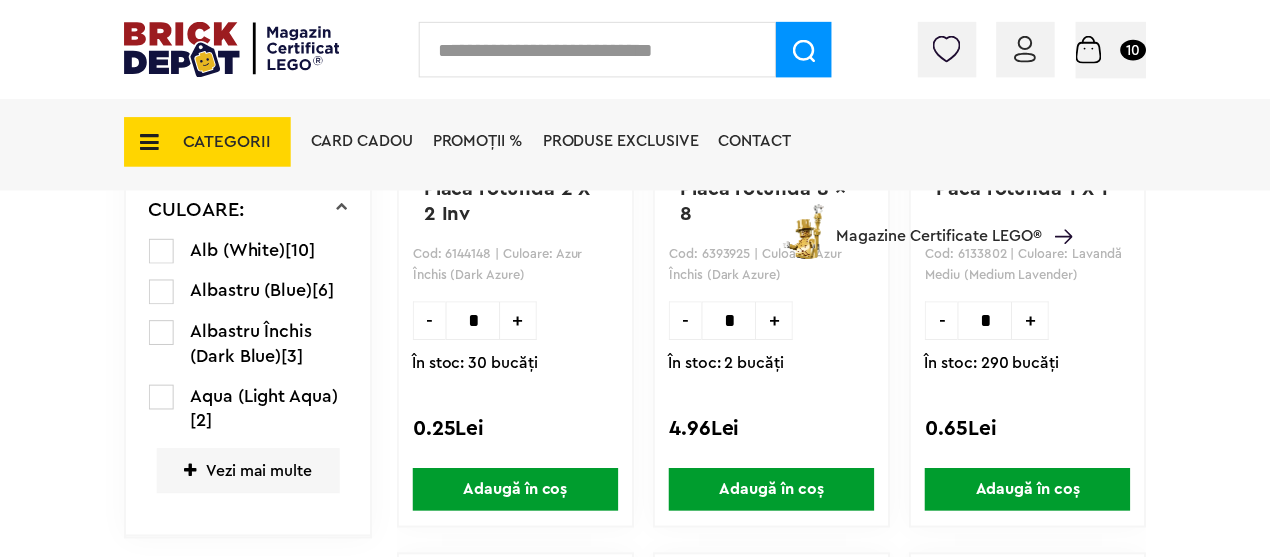 scroll, scrollTop: 809, scrollLeft: 0, axis: vertical 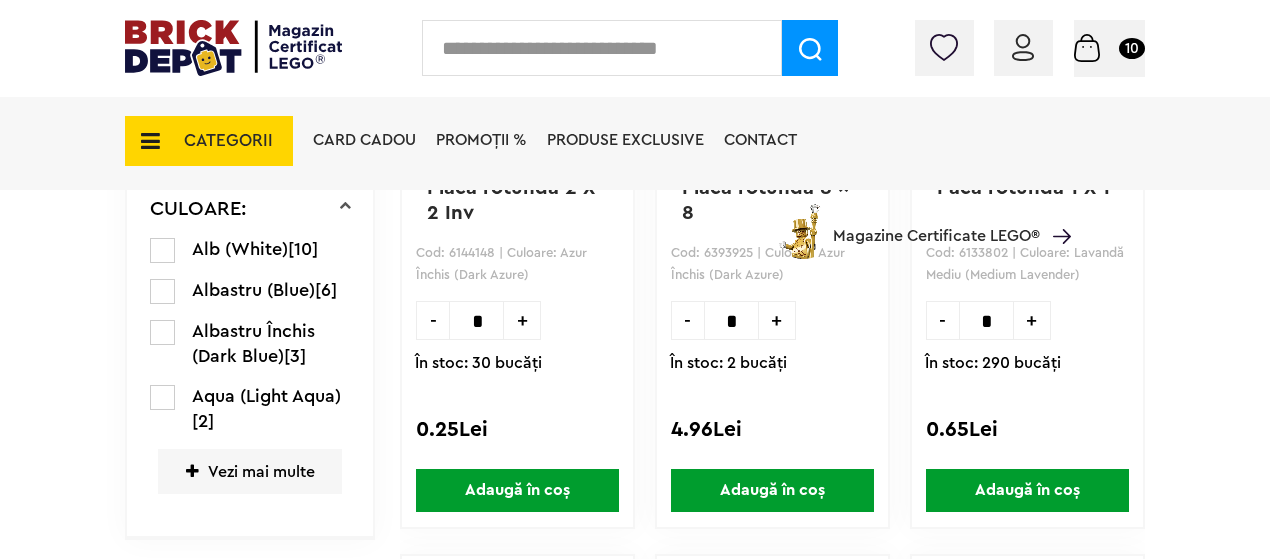 click on "CATEGORII" at bounding box center (228, 140) 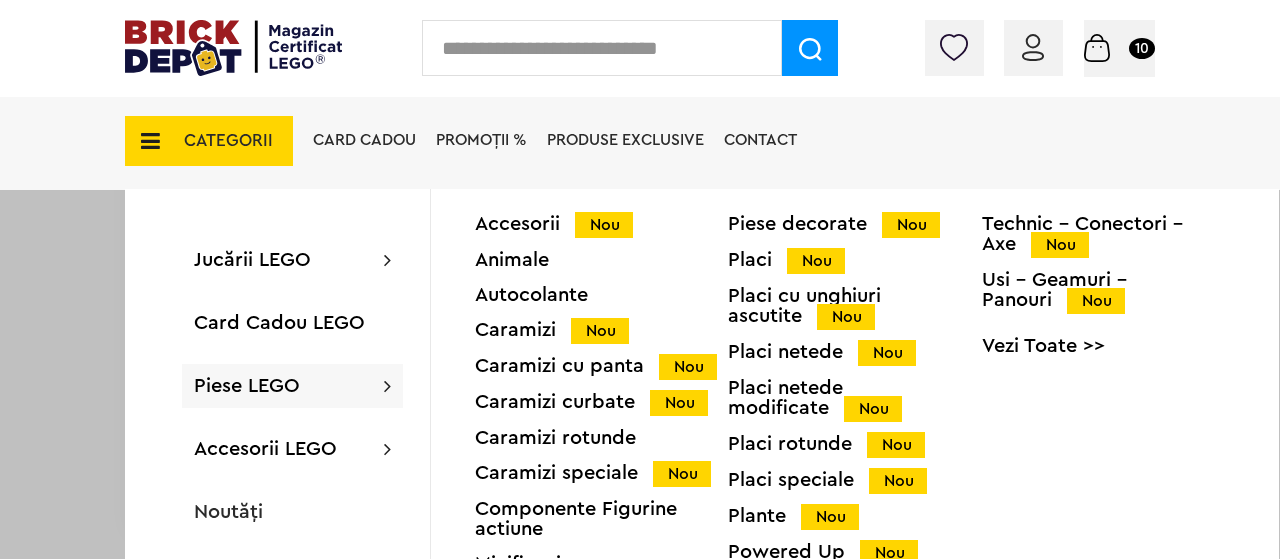 click on "Piese LEGO" at bounding box center [247, 386] 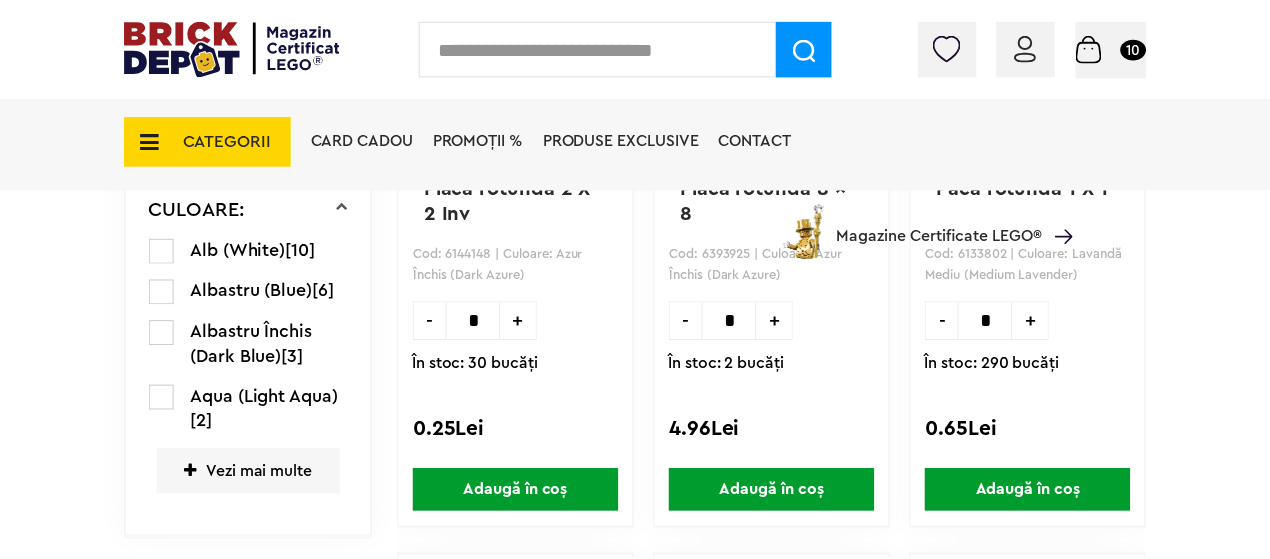 scroll, scrollTop: 809, scrollLeft: 0, axis: vertical 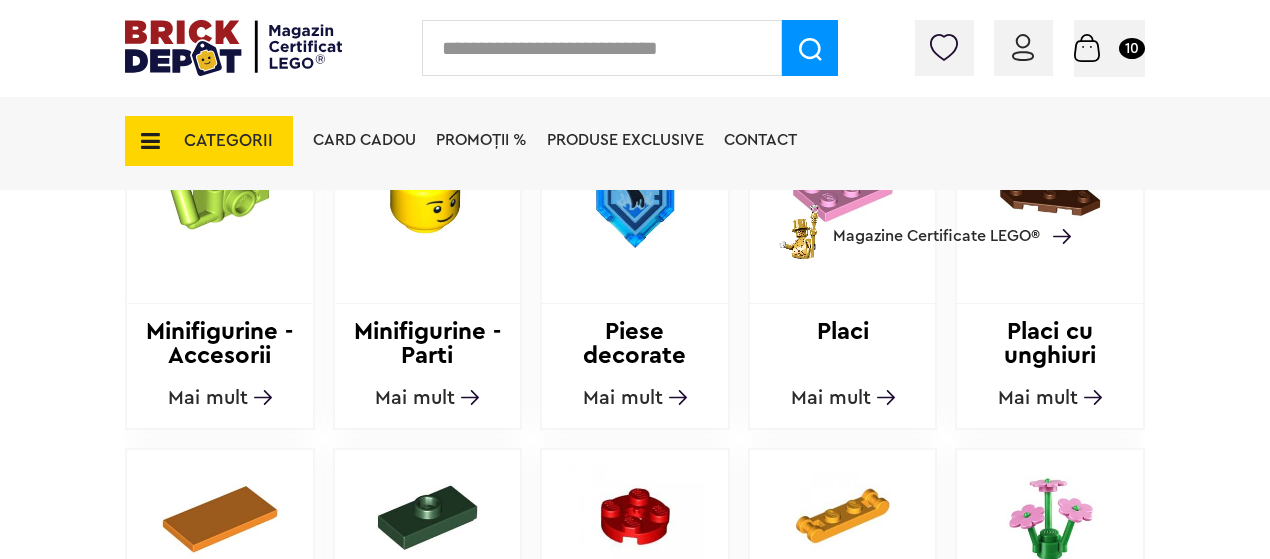 click on "Mai mult" at bounding box center (623, 398) 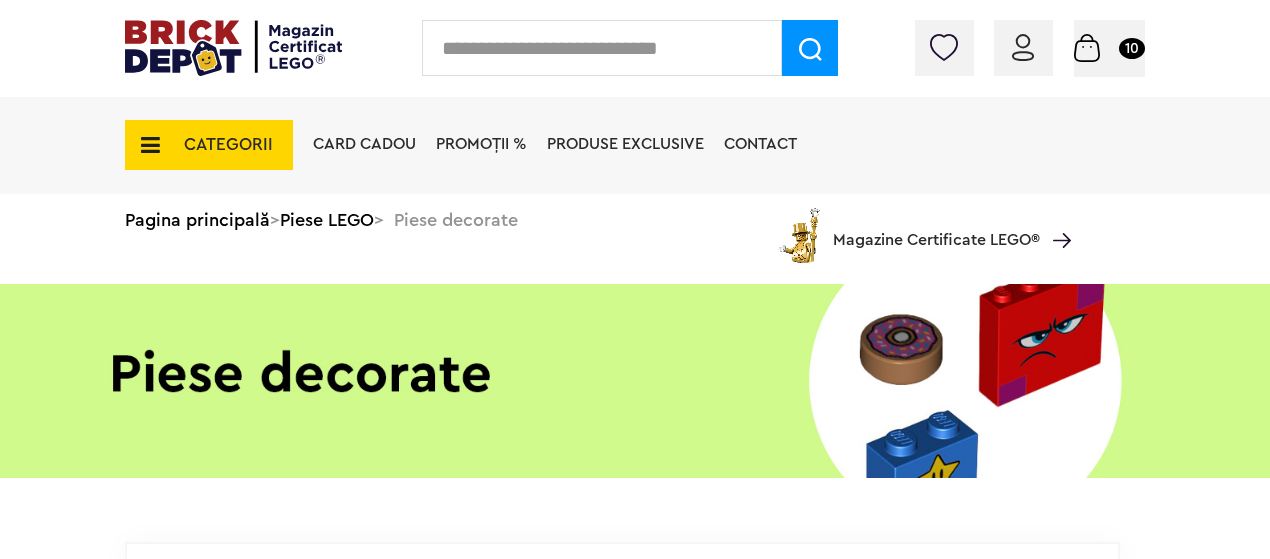 scroll, scrollTop: 200, scrollLeft: 0, axis: vertical 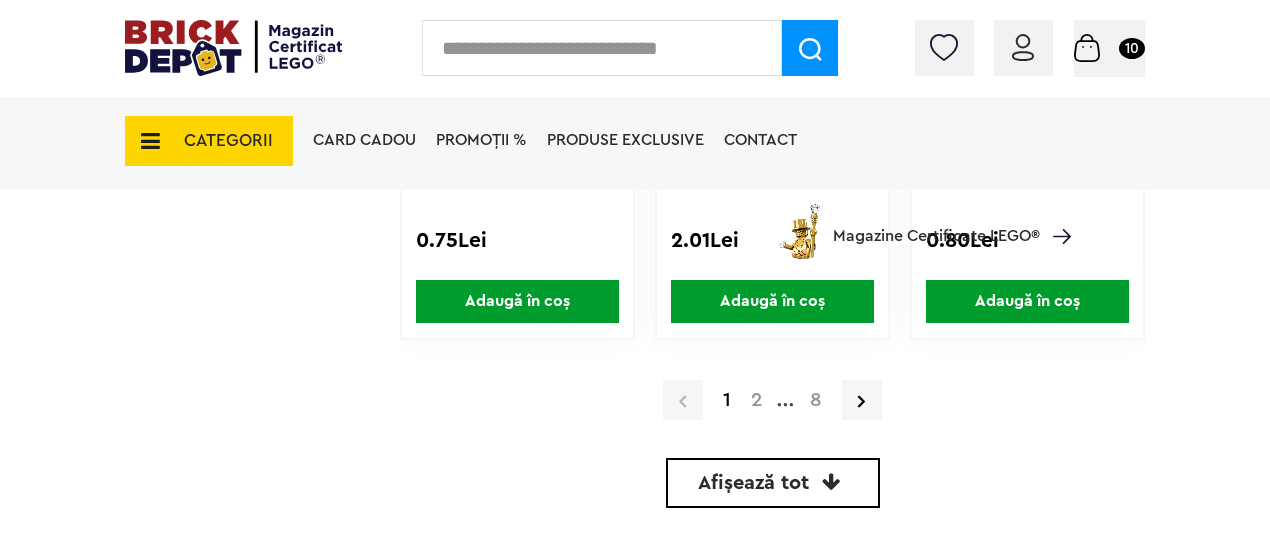 click on "2" at bounding box center [756, 400] 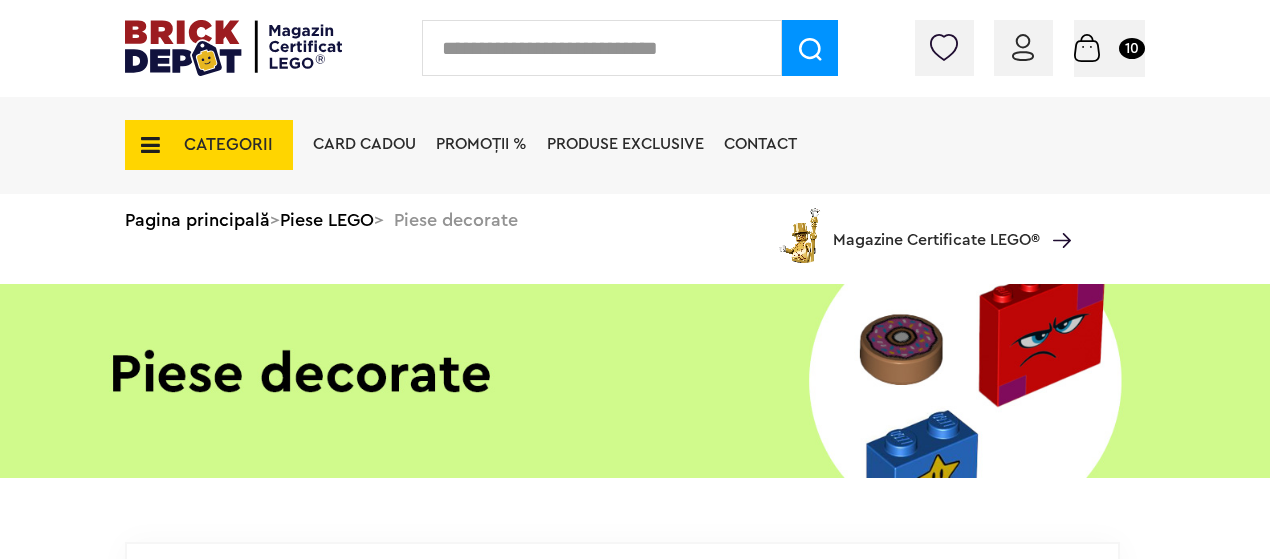 scroll, scrollTop: 300, scrollLeft: 0, axis: vertical 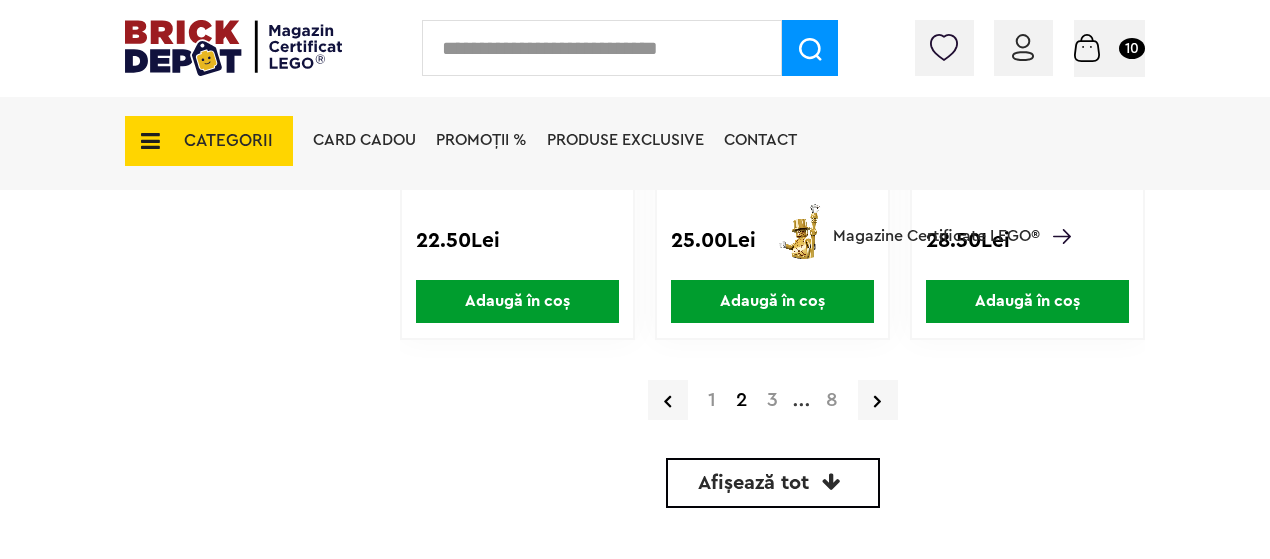 click on "3" at bounding box center (772, 400) 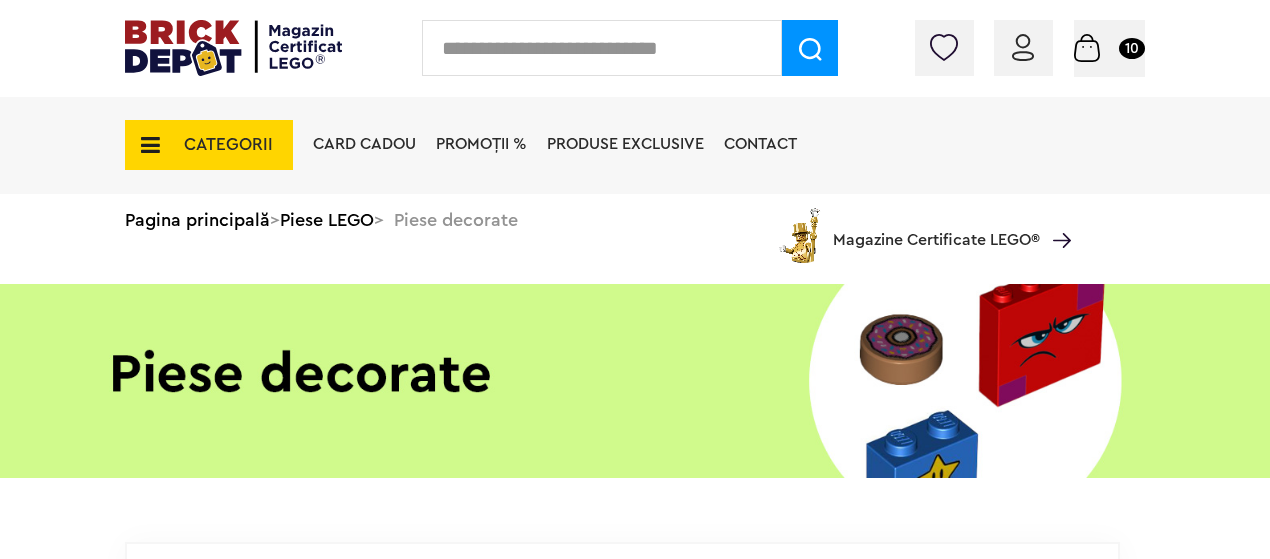 scroll, scrollTop: 0, scrollLeft: 0, axis: both 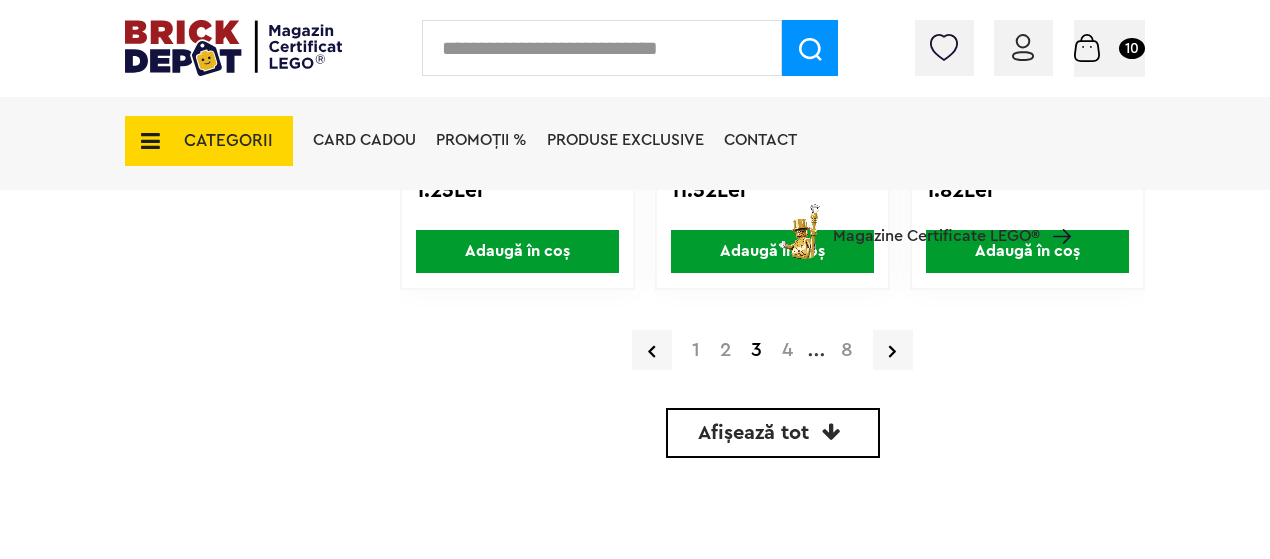 click on "4" at bounding box center (787, 350) 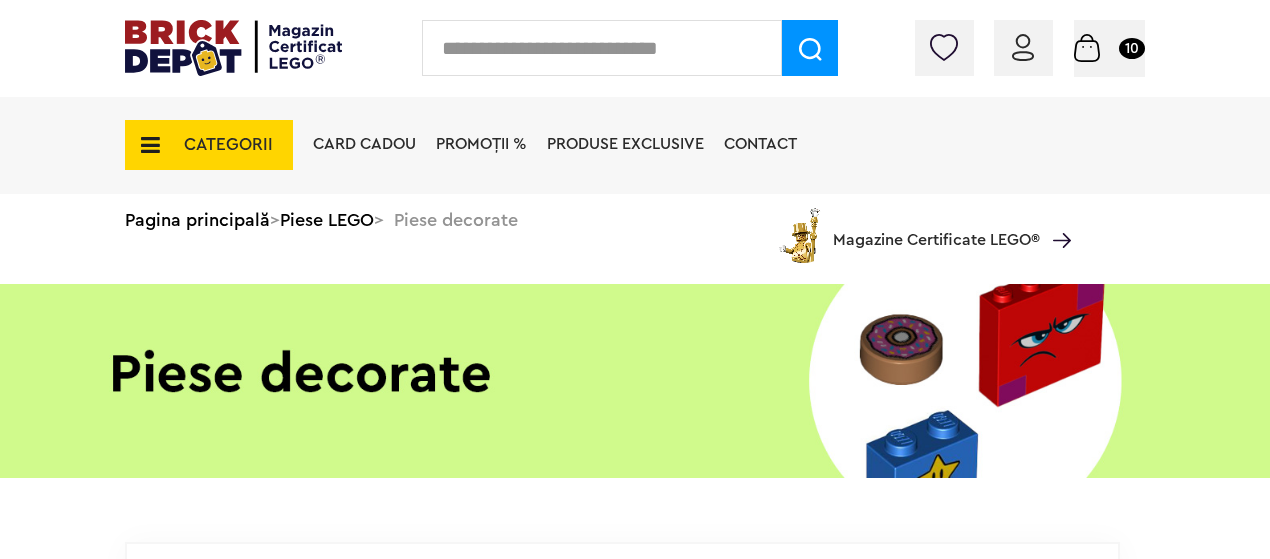 scroll, scrollTop: 0, scrollLeft: 0, axis: both 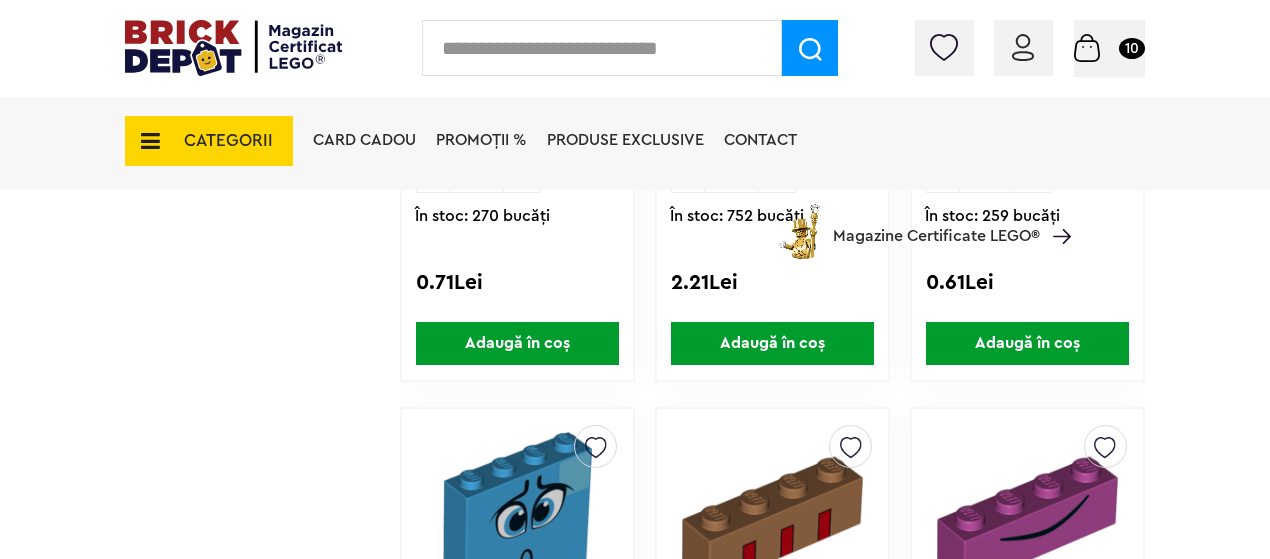 click on "CATEGORII" at bounding box center (228, 140) 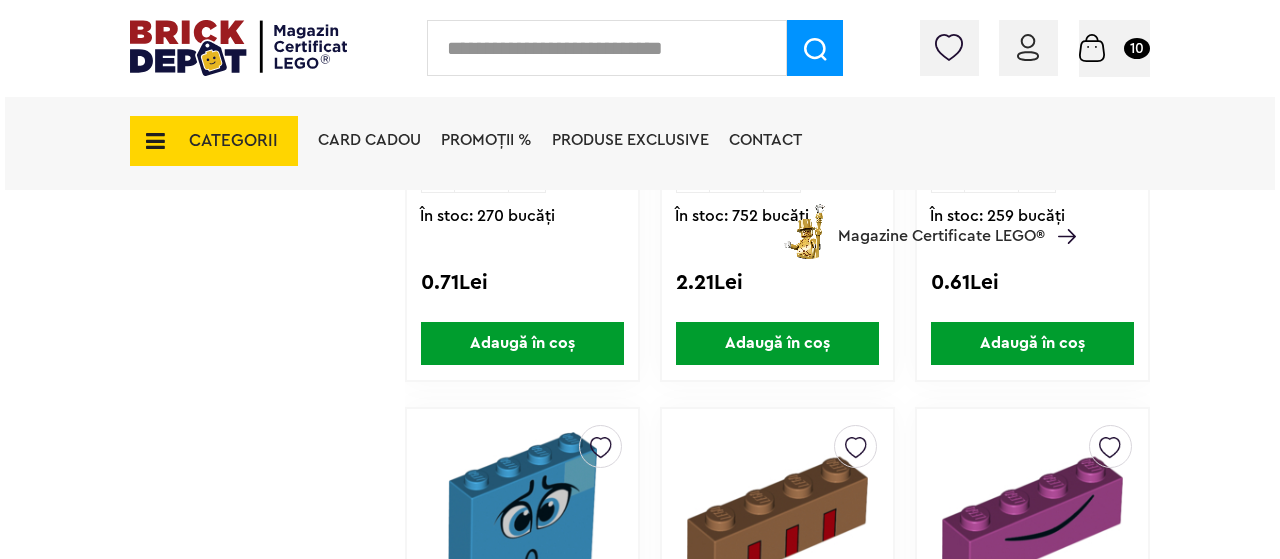 scroll, scrollTop: 1601, scrollLeft: 0, axis: vertical 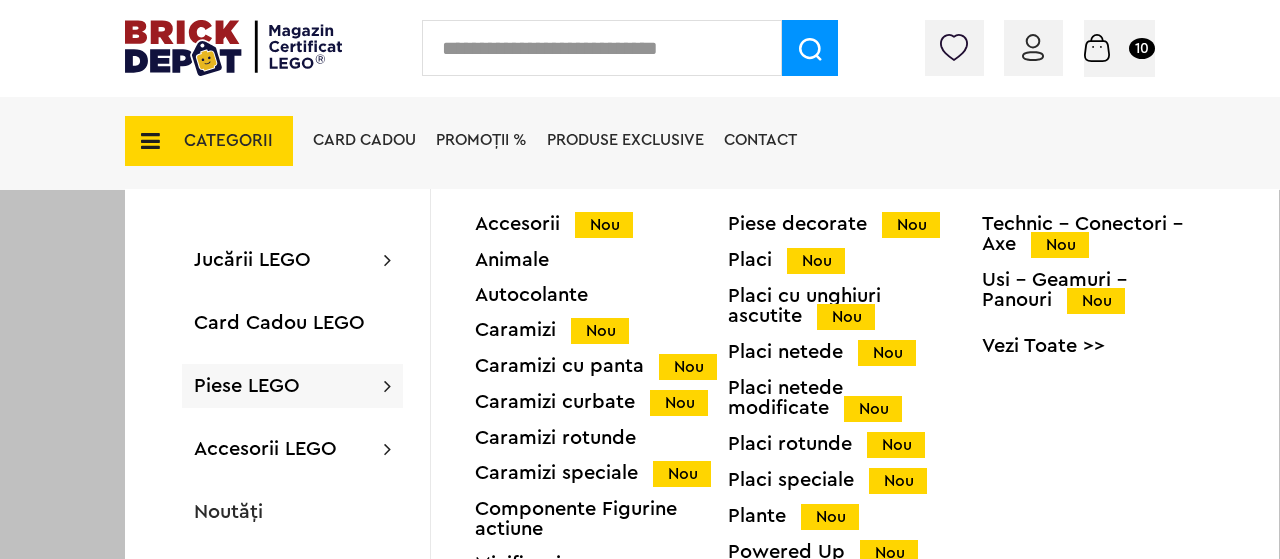 click on "Piese LEGO
Accesorii Nou Animale Autocolante Caramizi Nou Caramizi cu panta Nou Caramizi curbate Nou Caramizi rotunde Caramizi speciale Nou Componente Figurine actiune Minifigurine Minifigurine - Accesorii Nou Minifigurine - Parti componente Piese decorate Nou Placi Nou Placi cu unghiuri ascutite Nou Placi netede Nou Placi netede modificate Nou Placi rotunde Nou Placi speciale Nou Plante Nou Powered Up Nou Roti si mijloace de transport Nou Technic Nou Technic - Caramizi Nou Technic - Conectori - Axe Nou Usi - Geamuri - Panouri Nou Vezi Toate >>" at bounding box center [292, 386] 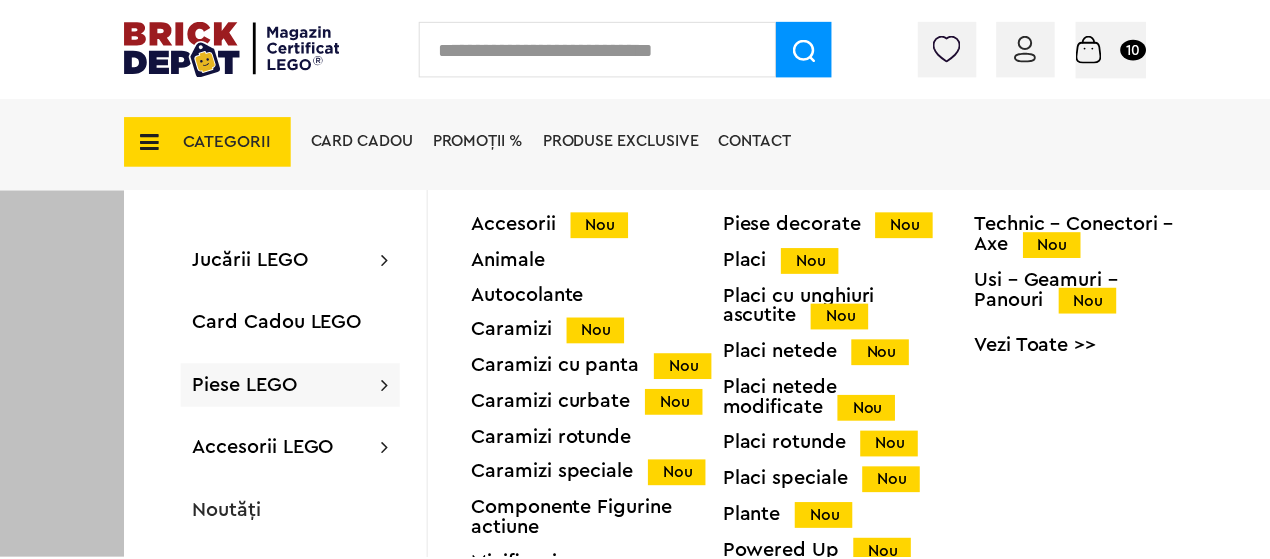 scroll, scrollTop: 1600, scrollLeft: 0, axis: vertical 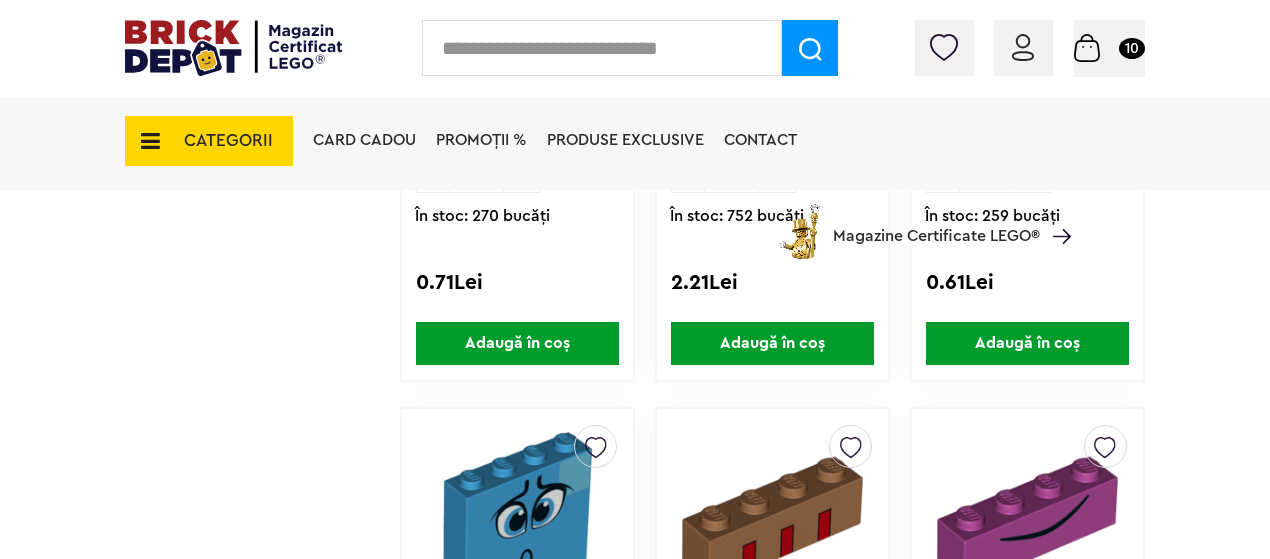 click on "CATEGORII" at bounding box center (209, 141) 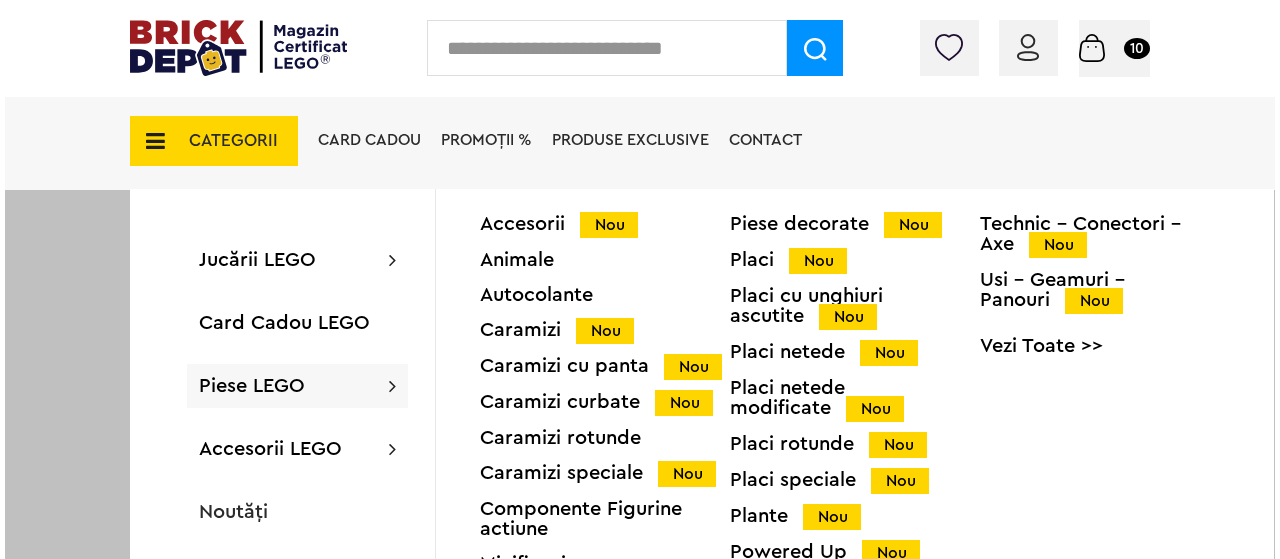 scroll, scrollTop: 1601, scrollLeft: 0, axis: vertical 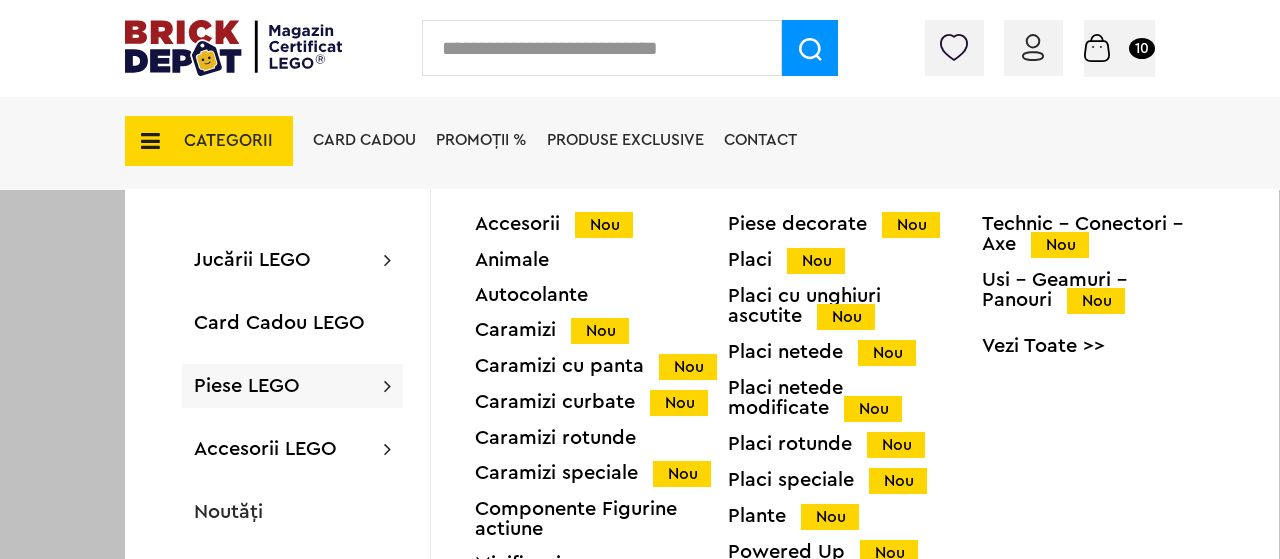 click on "Piese LEGO" at bounding box center [247, 386] 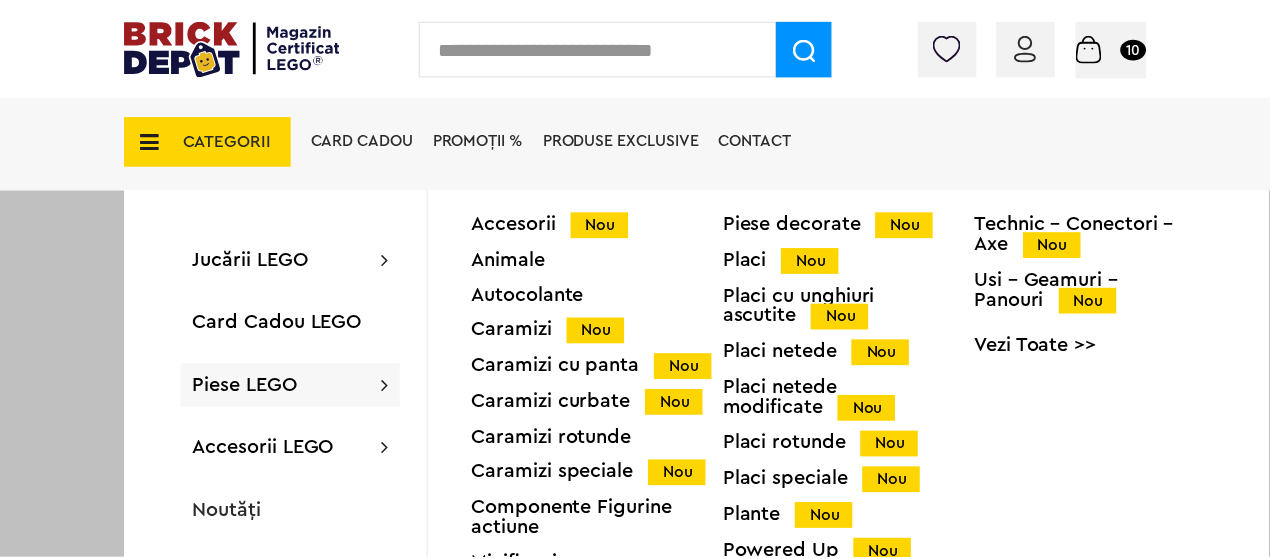 scroll, scrollTop: 1600, scrollLeft: 0, axis: vertical 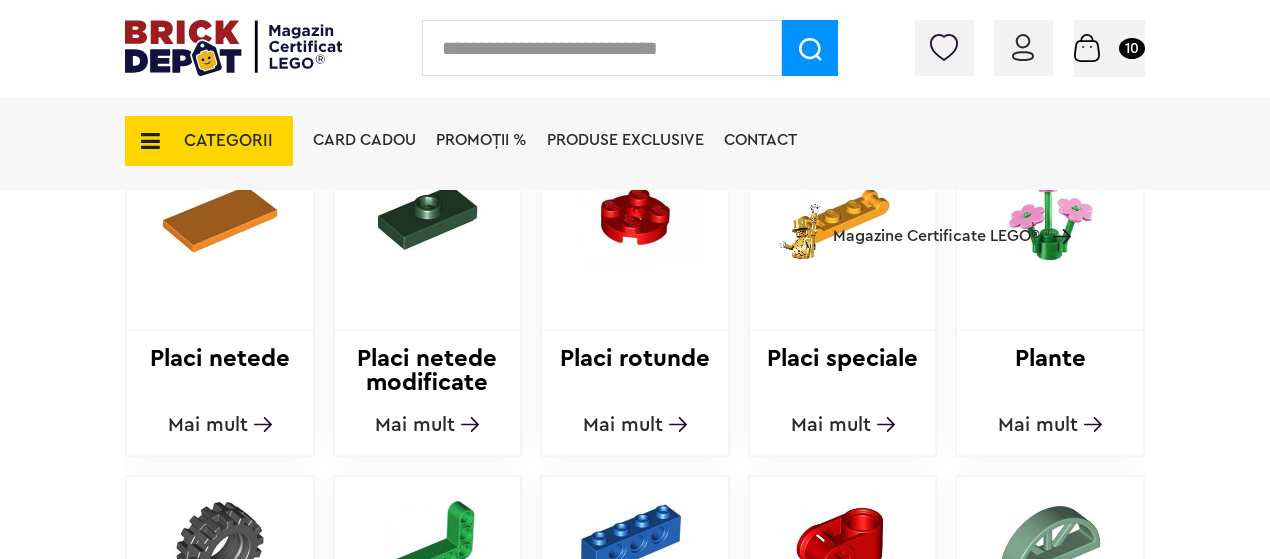 click on "Mai mult" at bounding box center (415, 425) 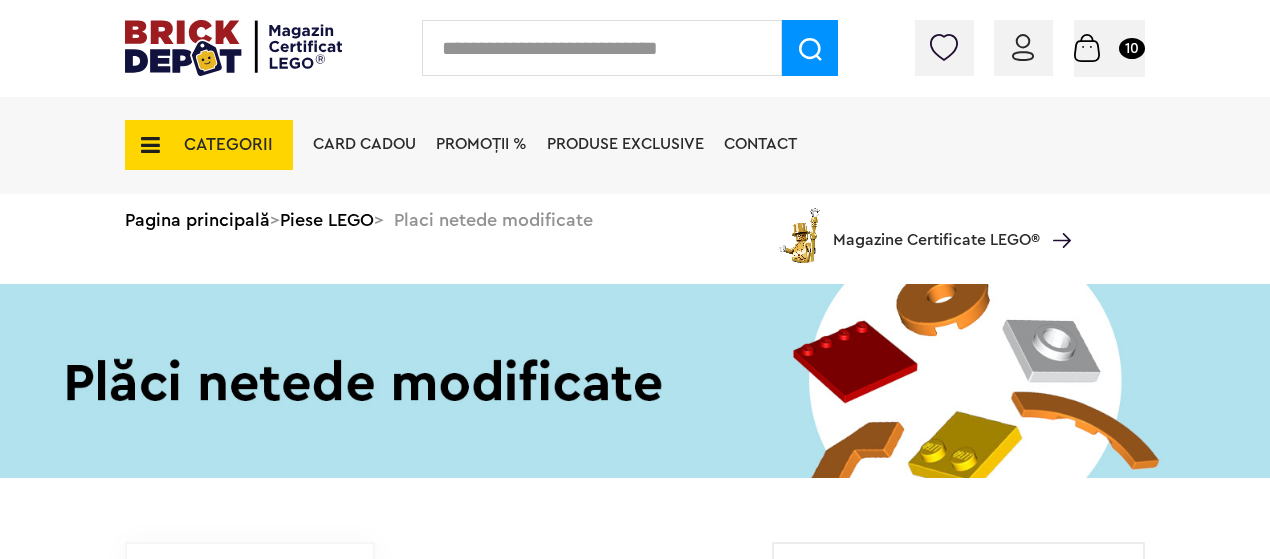 scroll, scrollTop: 0, scrollLeft: 0, axis: both 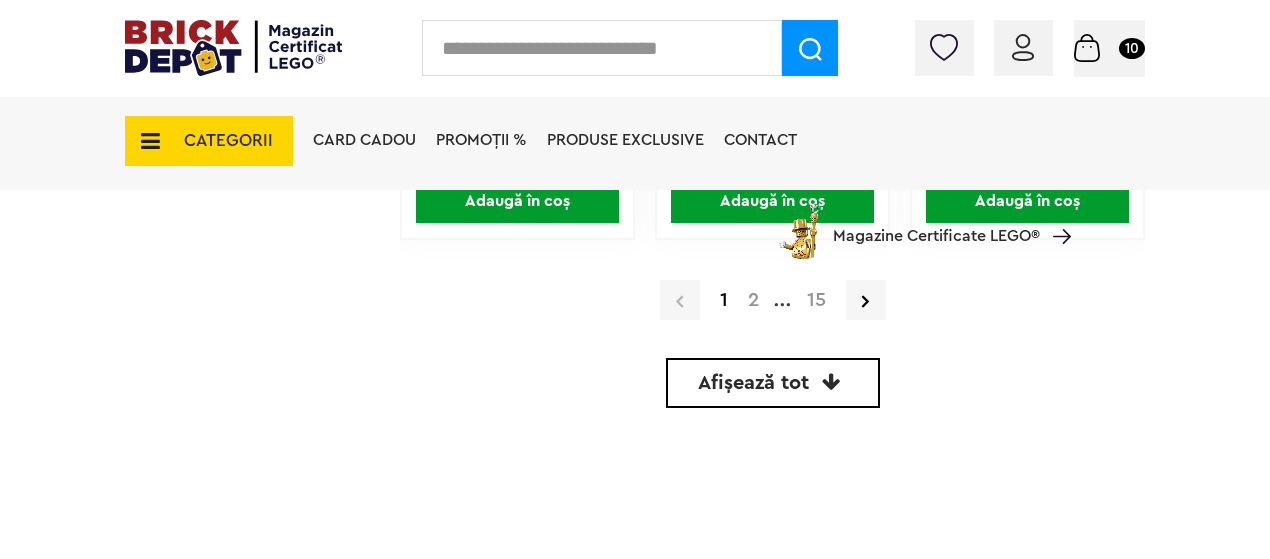 click on "CATEGORII" at bounding box center (209, 141) 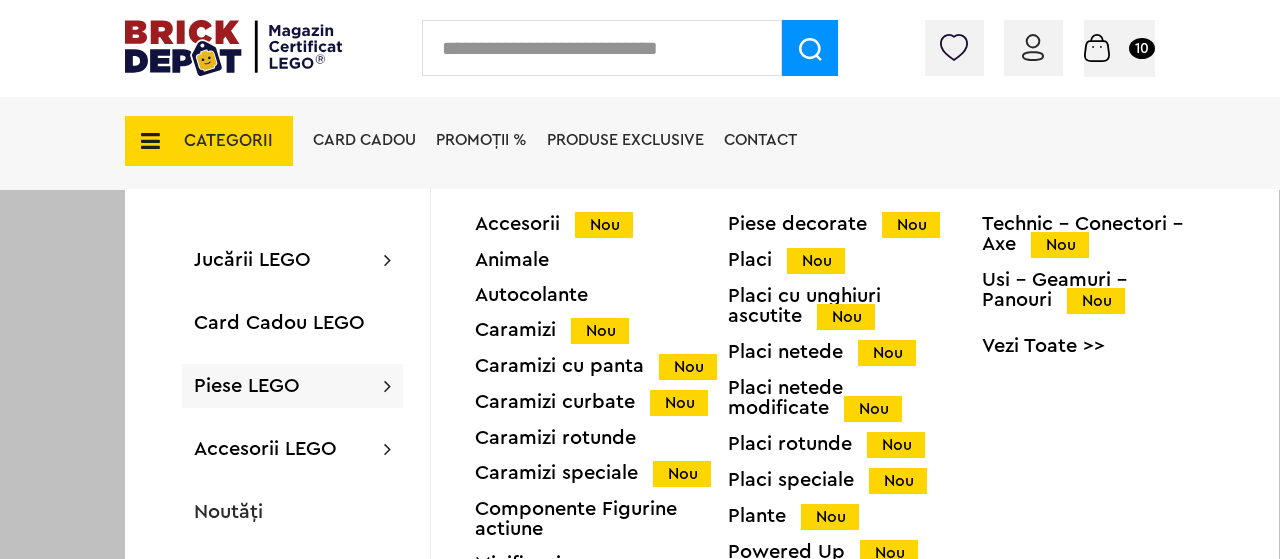 click on "Piese LEGO" at bounding box center [247, 386] 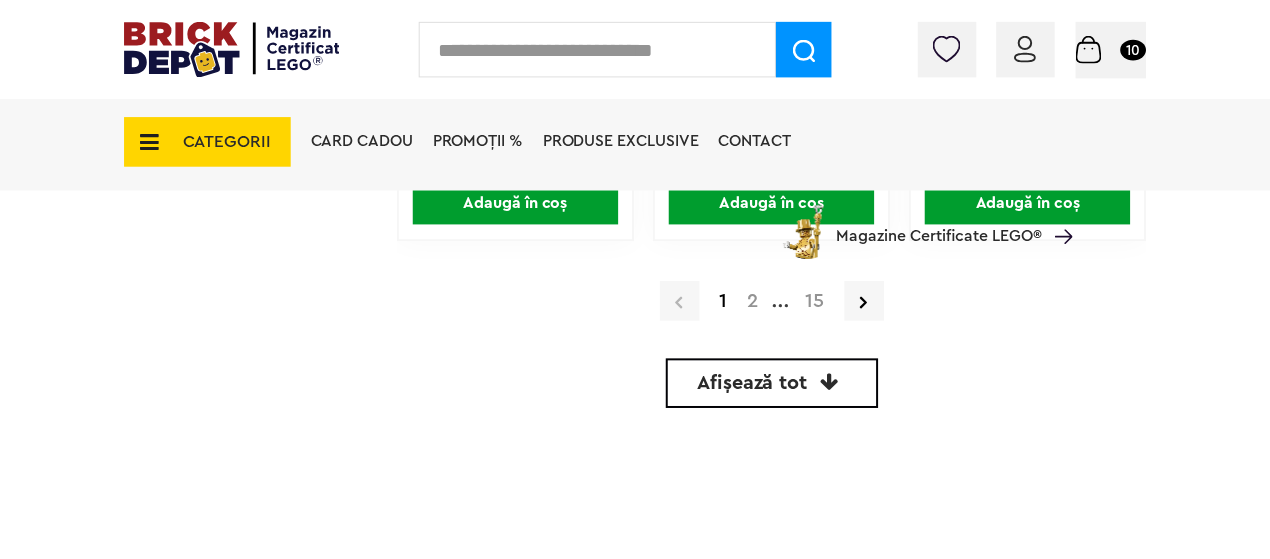 scroll, scrollTop: 6250, scrollLeft: 0, axis: vertical 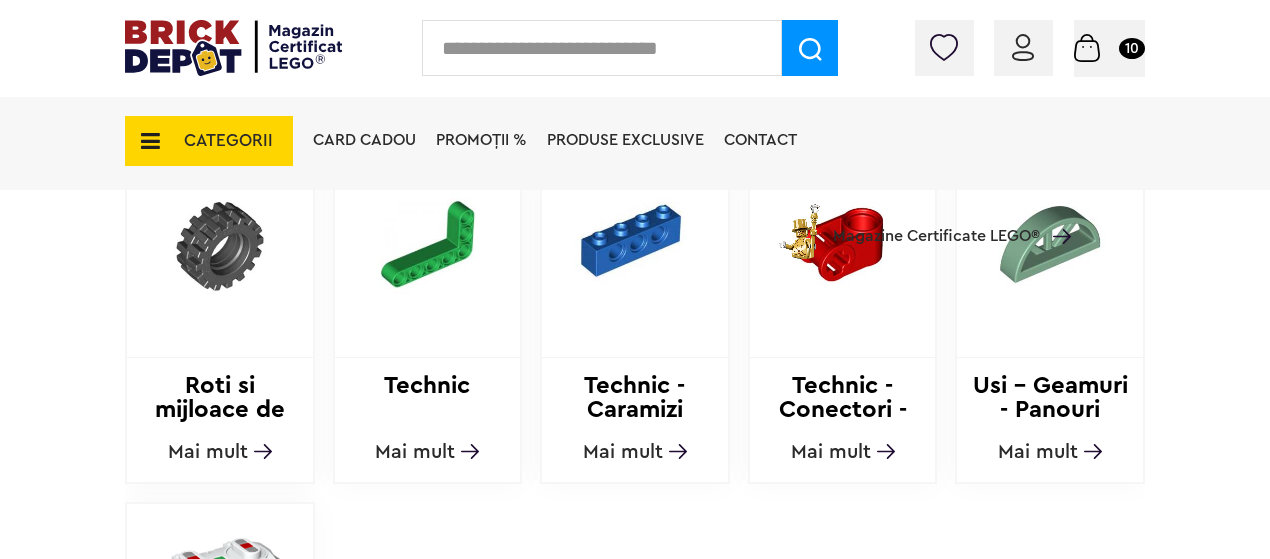 click on "Mai mult" at bounding box center [1038, 452] 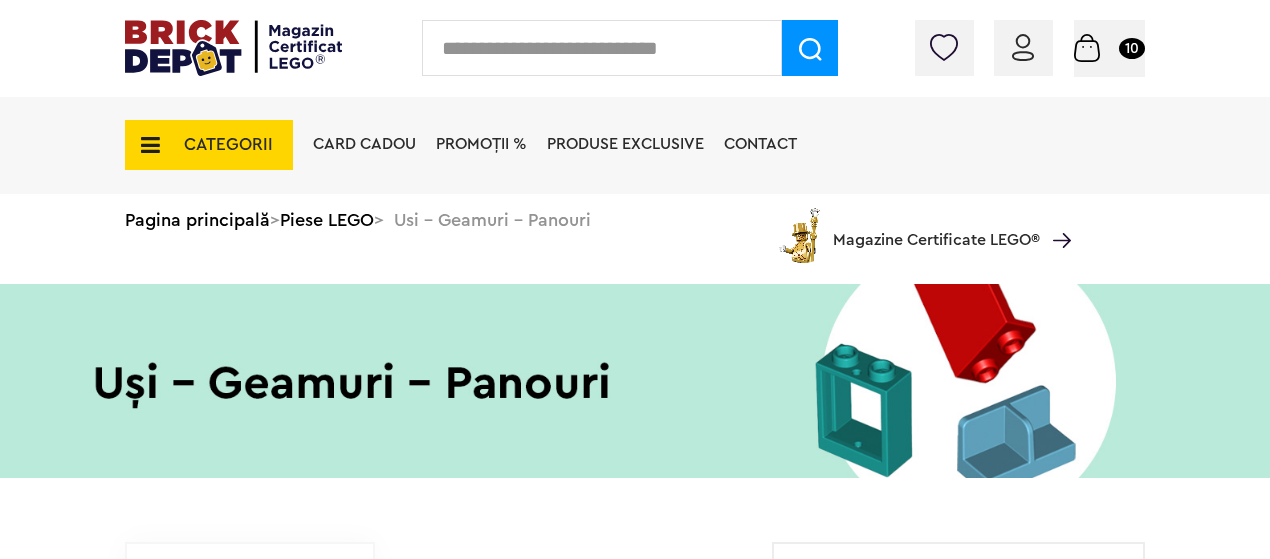 scroll, scrollTop: 0, scrollLeft: 0, axis: both 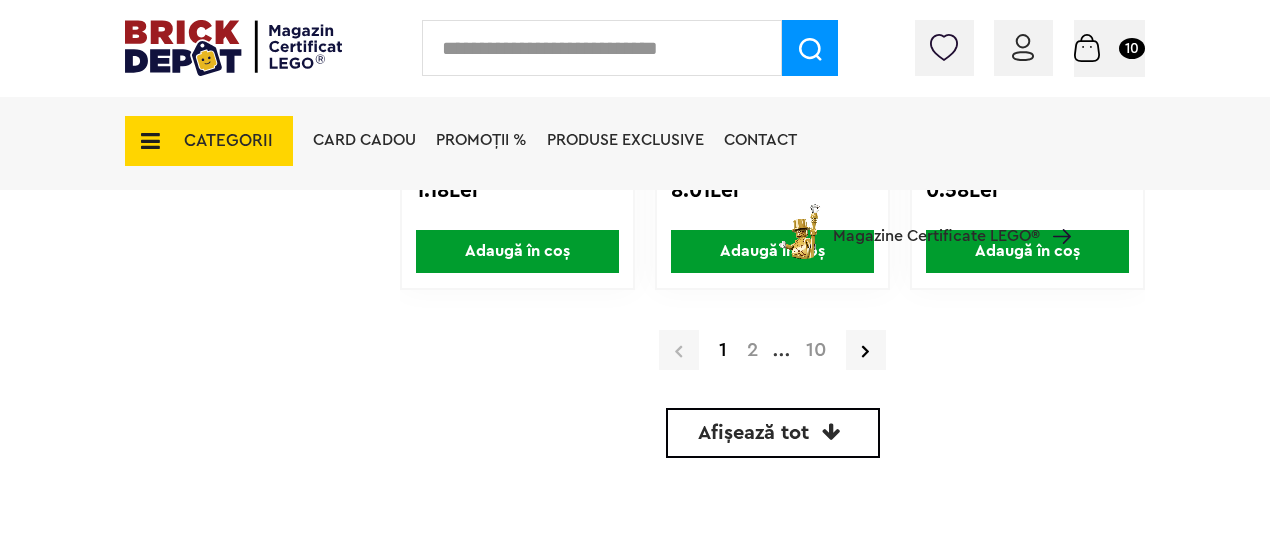 click on "2" at bounding box center (752, 350) 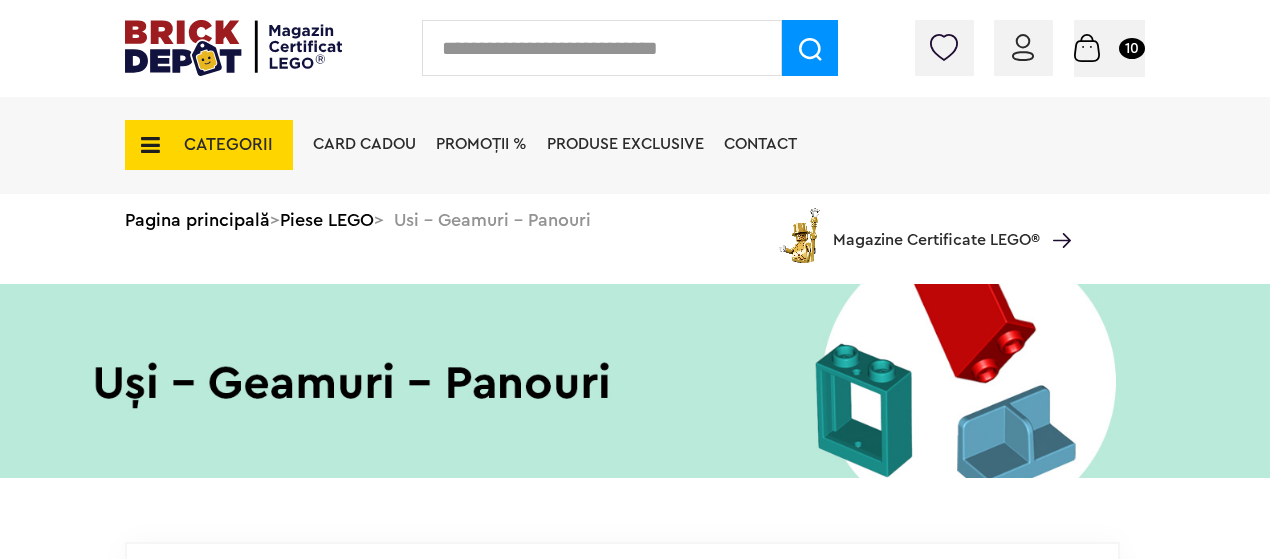 scroll, scrollTop: 0, scrollLeft: 0, axis: both 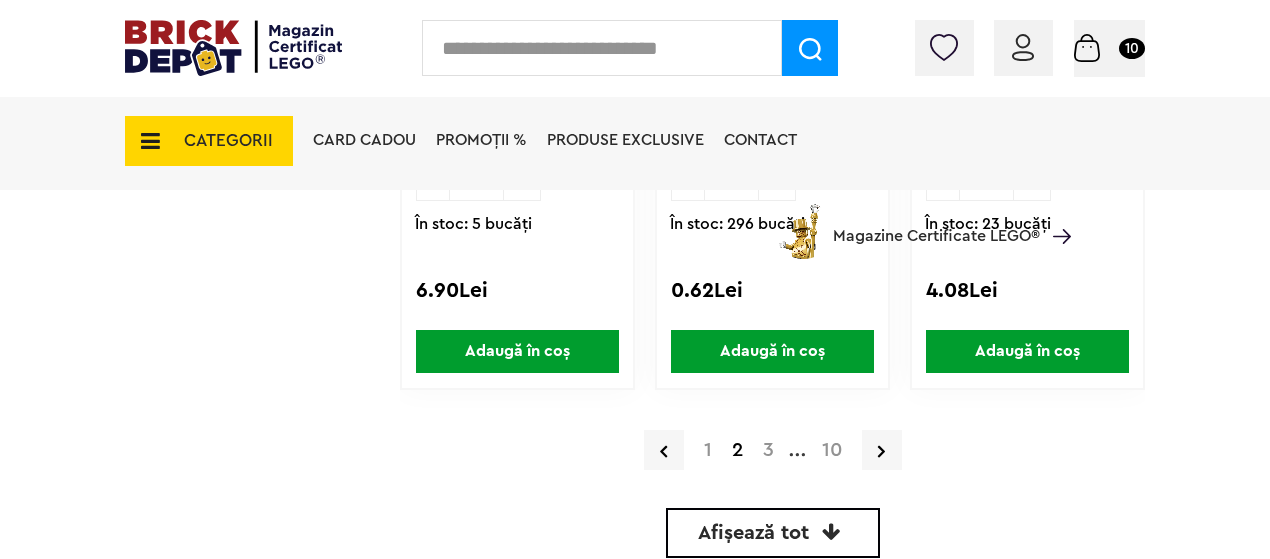 click on "3" at bounding box center (768, 450) 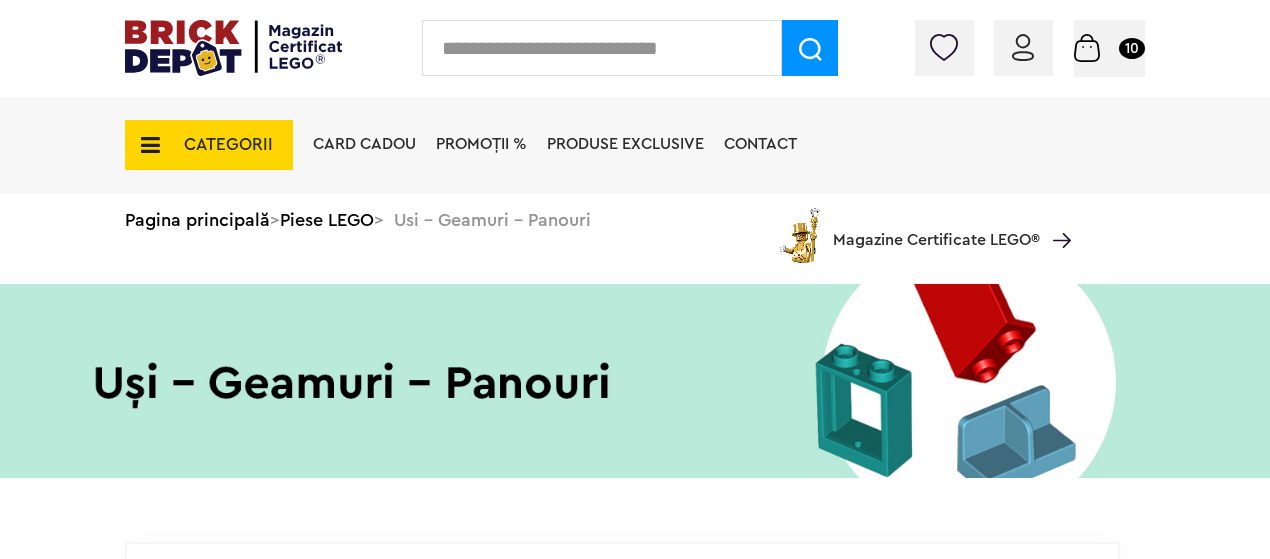 scroll, scrollTop: 0, scrollLeft: 0, axis: both 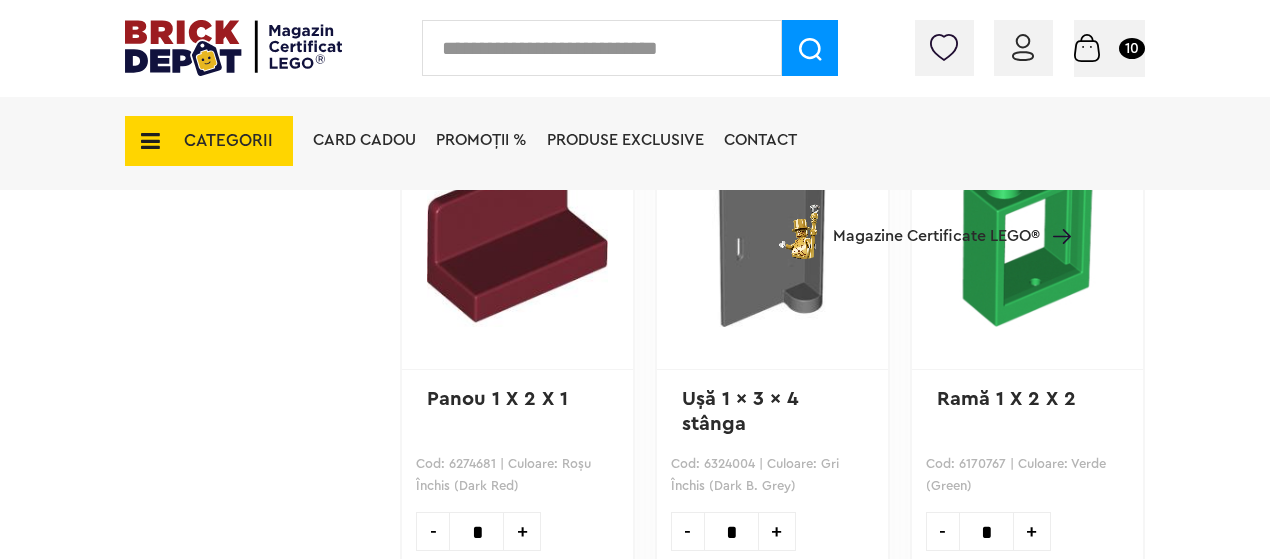 click on "CATEGORII" at bounding box center [209, 141] 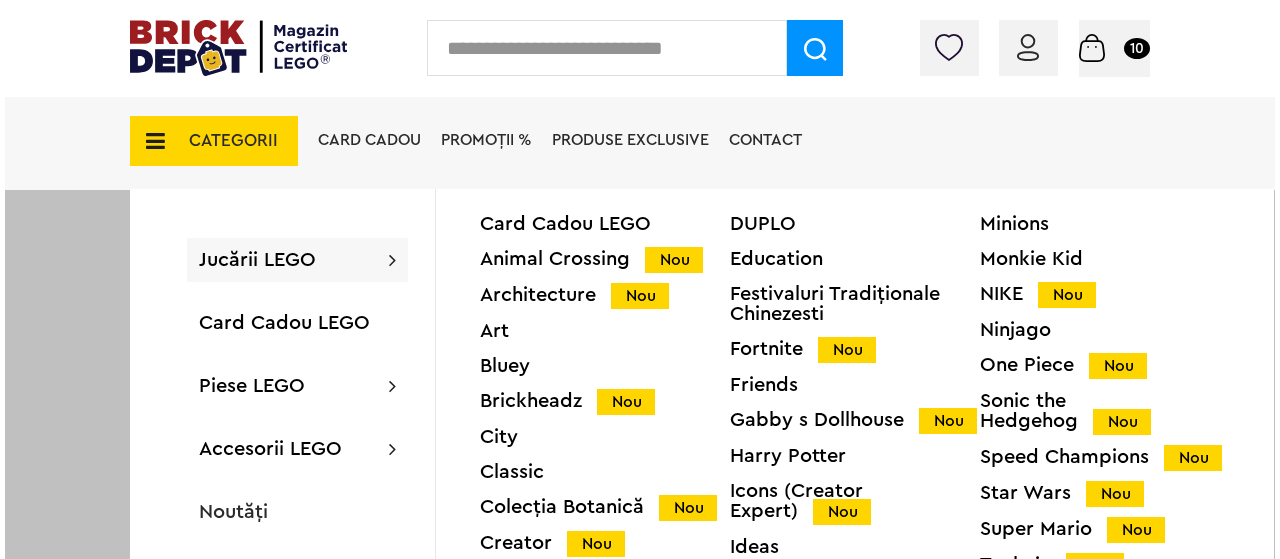 scroll, scrollTop: 5751, scrollLeft: 0, axis: vertical 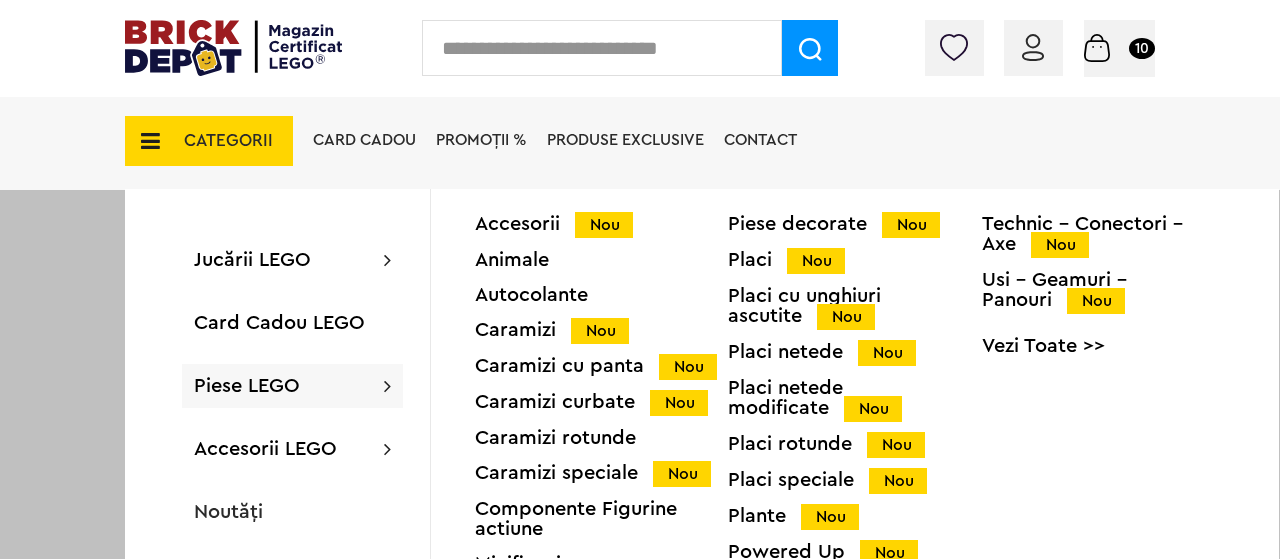 click on "Piese LEGO" at bounding box center [247, 386] 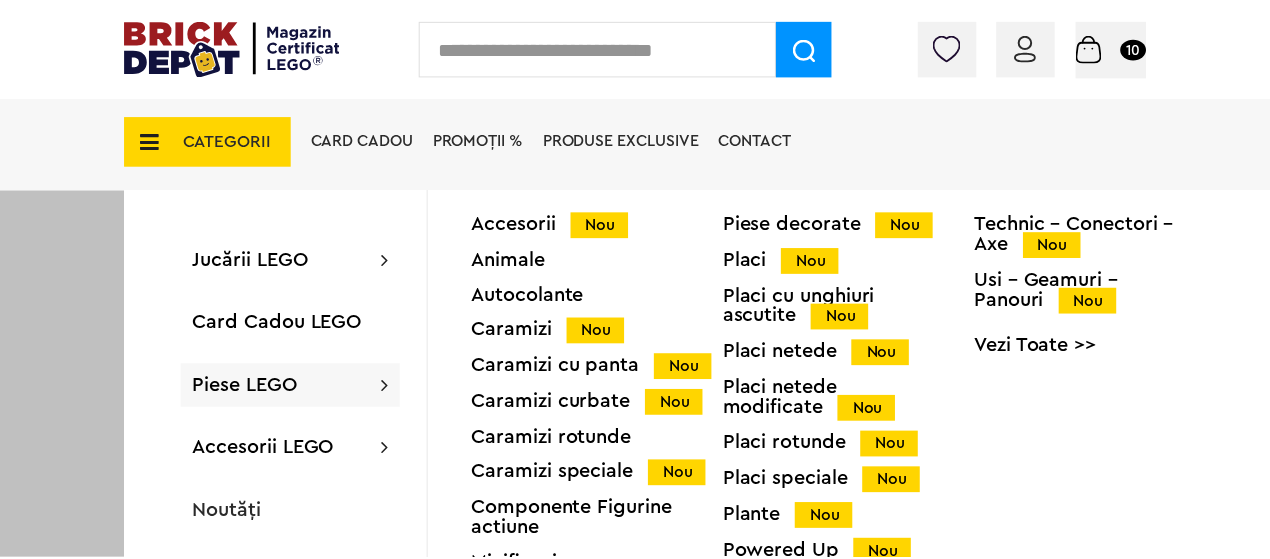 scroll, scrollTop: 5750, scrollLeft: 0, axis: vertical 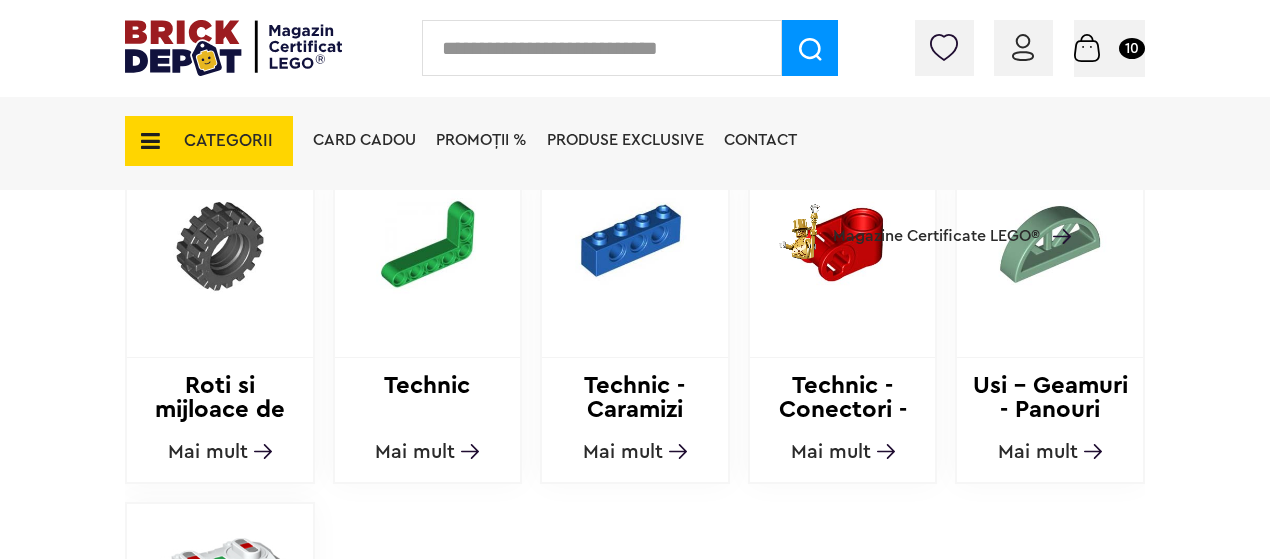 click on "Mai mult" at bounding box center (1038, 452) 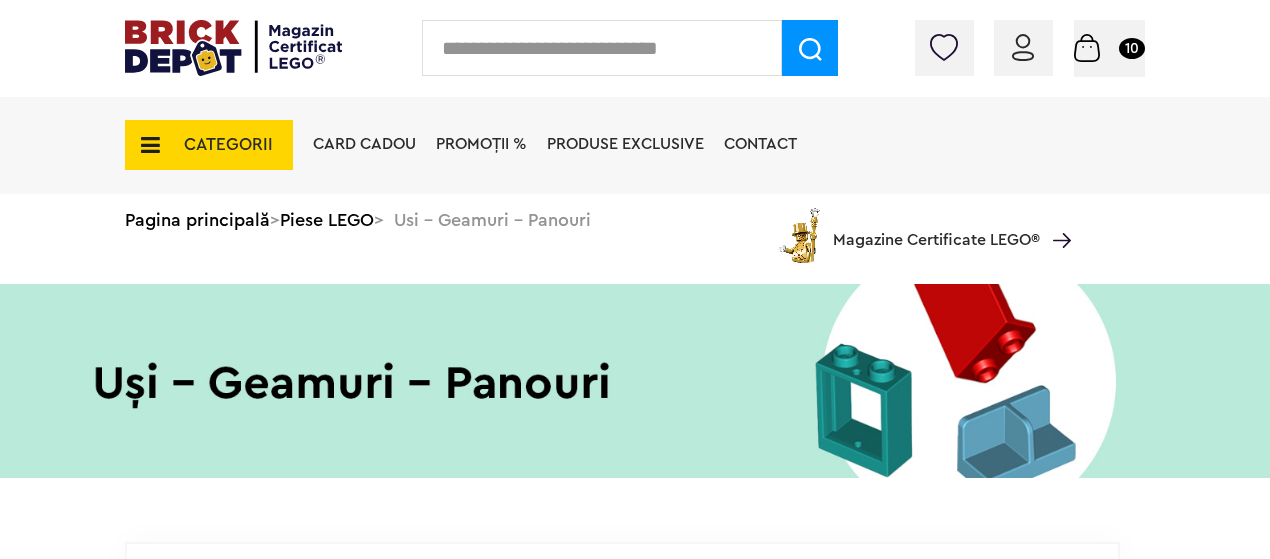 scroll, scrollTop: 300, scrollLeft: 0, axis: vertical 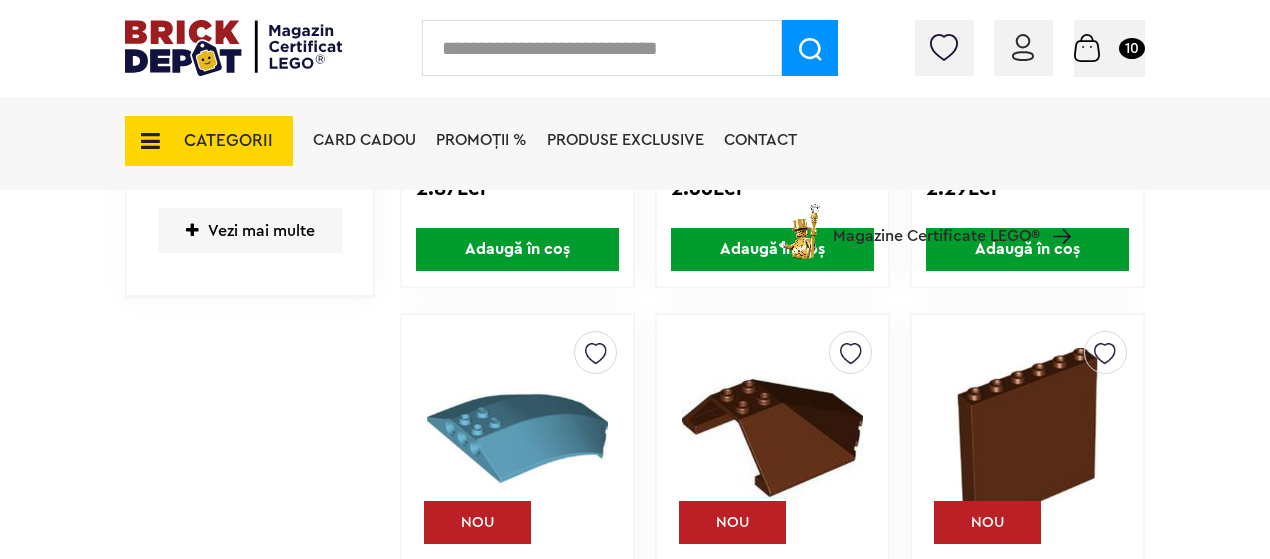 click on "CATEGORII" at bounding box center [209, 141] 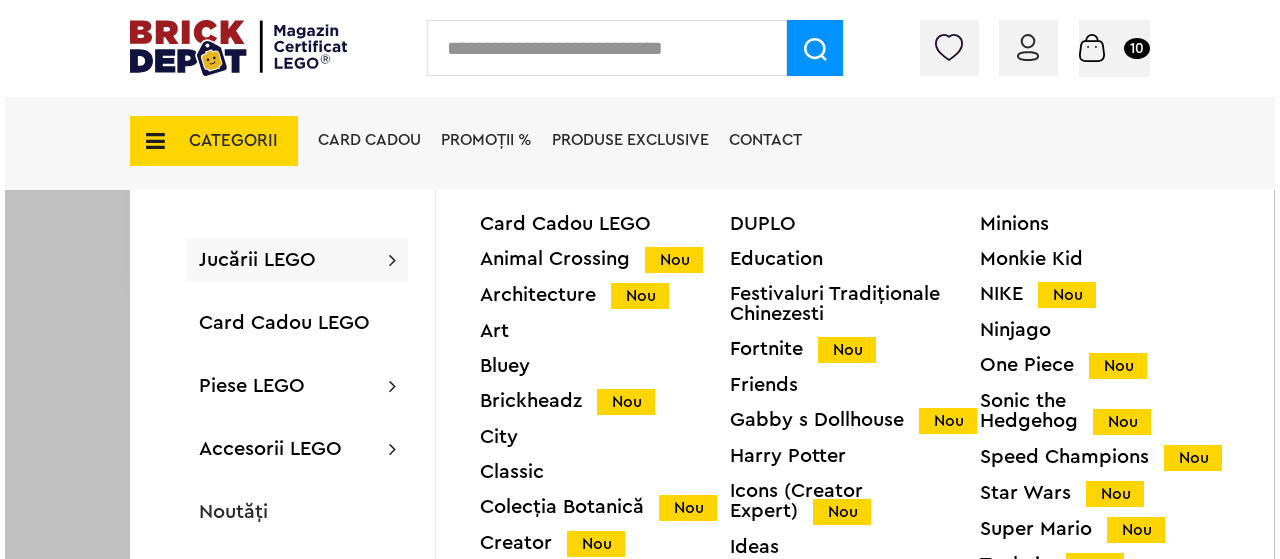 scroll, scrollTop: 1051, scrollLeft: 0, axis: vertical 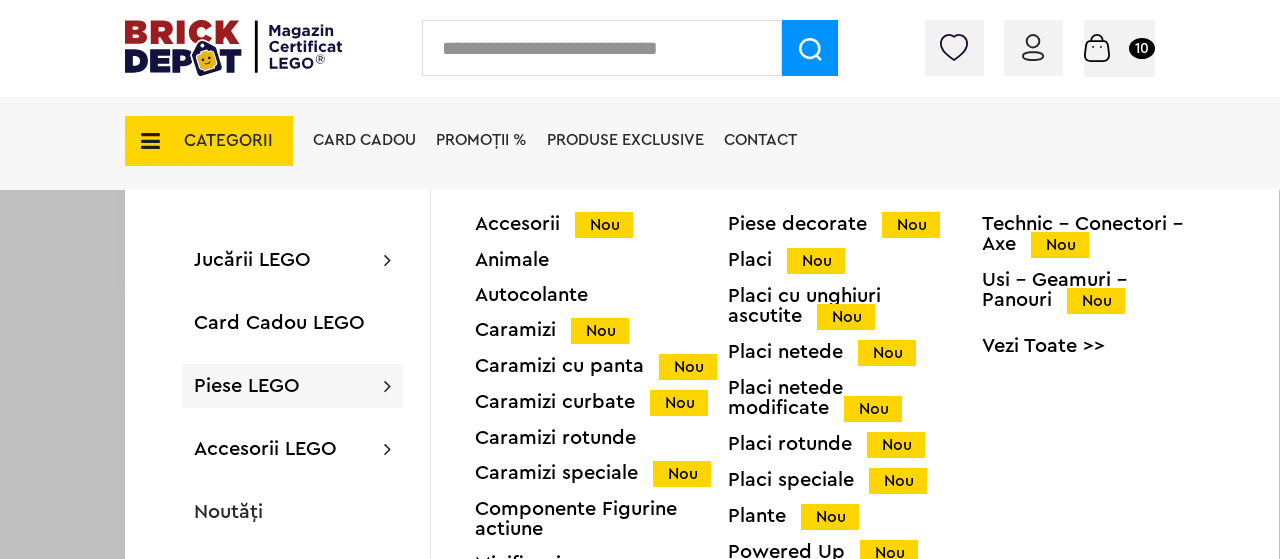 click on "Piese LEGO
Accesorii Nou Animale Autocolante Caramizi Nou Caramizi cu panta Nou Caramizi curbate Nou Caramizi rotunde Caramizi speciale Nou Componente Figurine actiune Minifigurine Minifigurine - Accesorii Nou Minifigurine - Parti componente Piese decorate Nou Placi Nou Placi cu unghiuri ascutite Nou Placi netede Nou Placi netede modificate Nou Placi rotunde Nou Placi speciale Nou Plante Nou Powered Up Nou Roti si mijloace de transport Nou Technic Nou Technic - Caramizi Nou Technic - Conectori - Axe Nou Usi - Geamuri - Panouri Nou Vezi Toate >>" at bounding box center (292, 386) 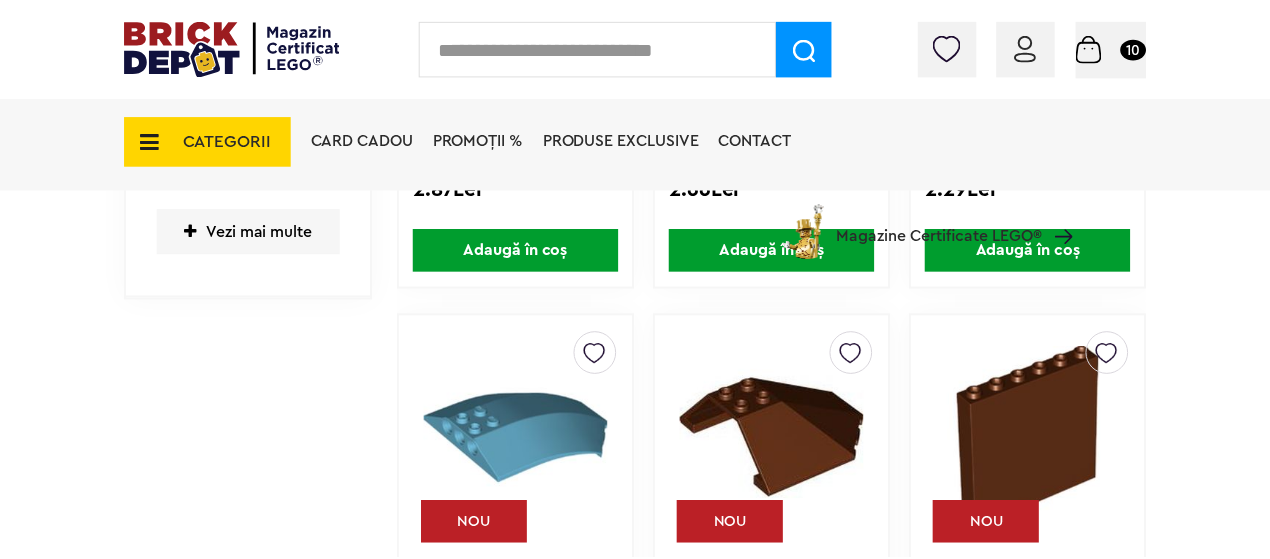 scroll, scrollTop: 1050, scrollLeft: 0, axis: vertical 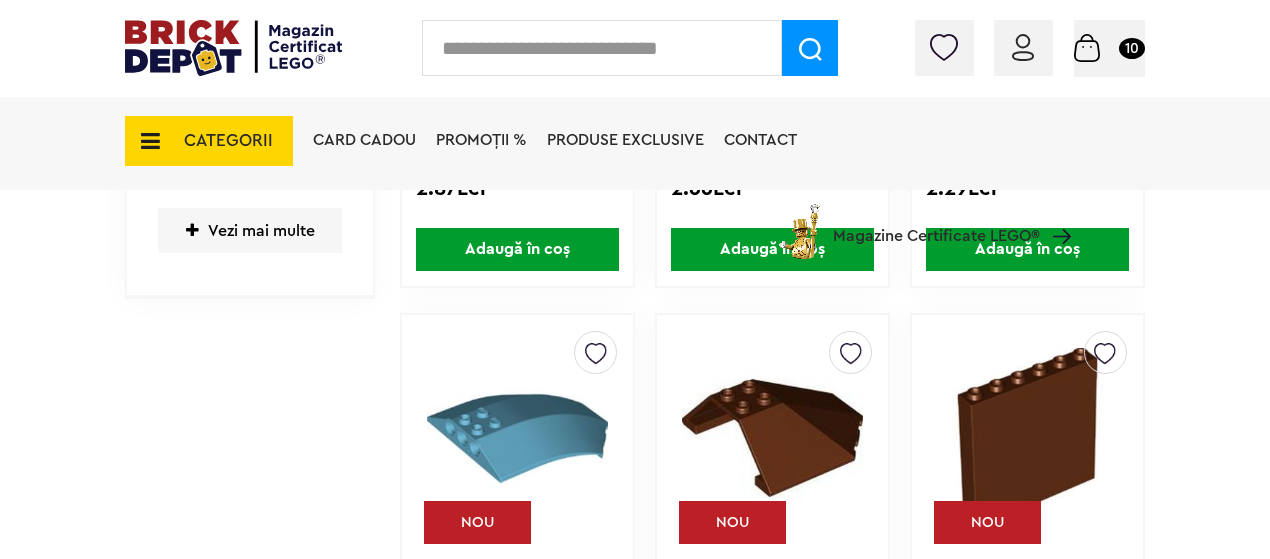 click on "CATEGORII" at bounding box center (228, 140) 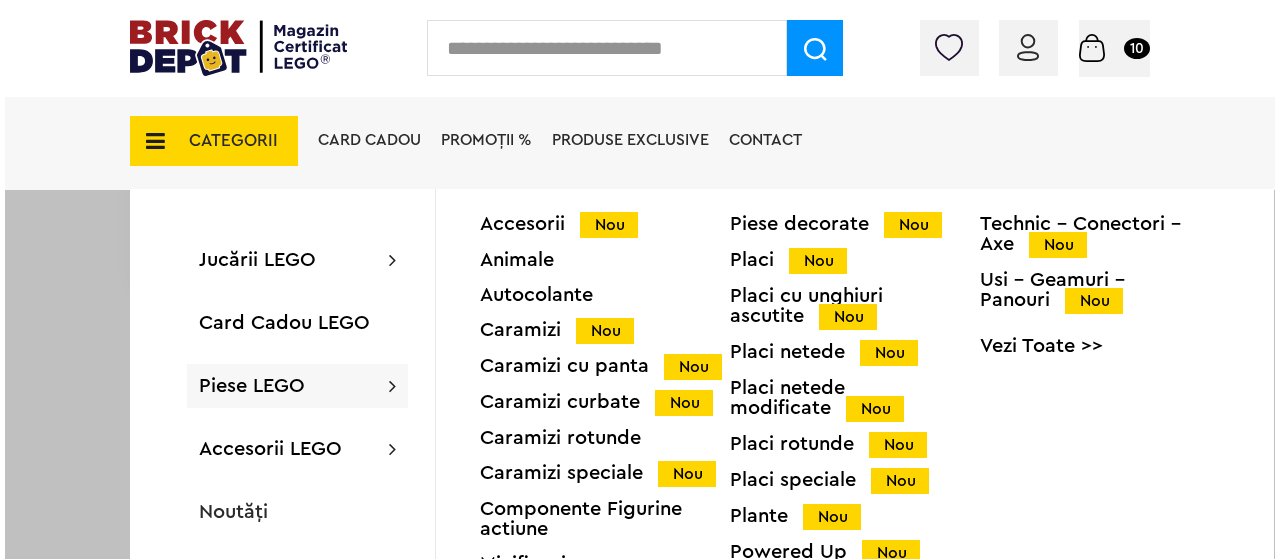scroll, scrollTop: 1051, scrollLeft: 0, axis: vertical 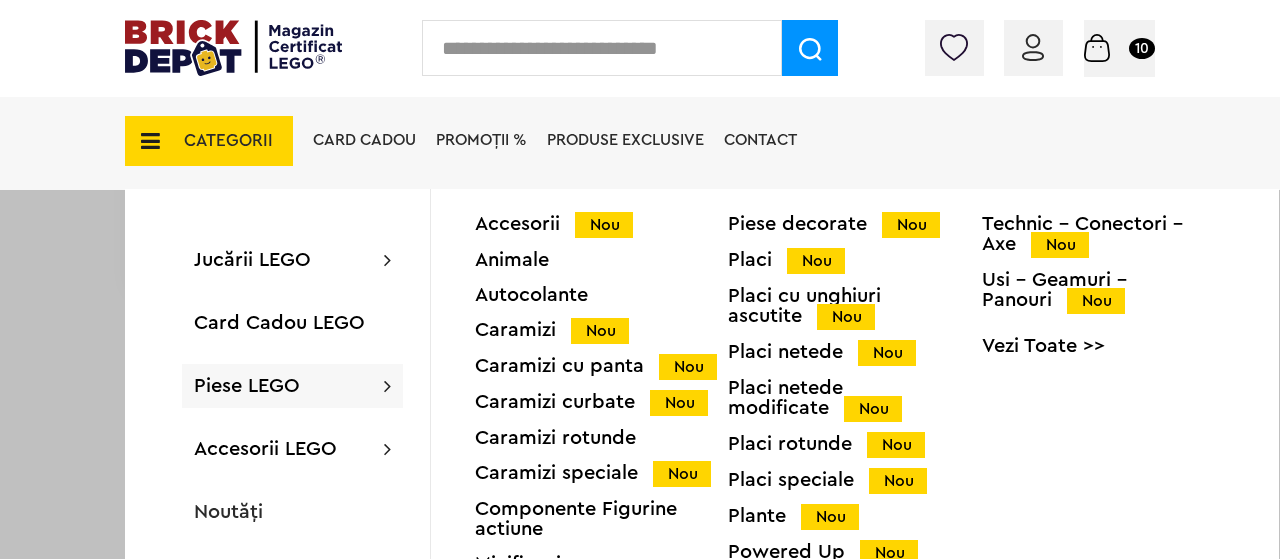 click on "Piese LEGO
Accesorii Nou Animale Autocolante Caramizi Nou Caramizi cu panta Nou Caramizi curbate Nou Caramizi rotunde Caramizi speciale Nou Componente Figurine actiune Minifigurine Minifigurine - Accesorii Nou Minifigurine - Parti componente Piese decorate Nou Placi Nou Placi cu unghiuri ascutite Nou Placi netede Nou Placi netede modificate Nou Placi rotunde Nou Placi speciale Nou Plante Nou Powered Up Nou Roti si mijloace de transport Nou Technic Nou Technic - Caramizi Nou Technic - Conectori - Axe Nou Usi - Geamuri - Panouri Nou Vezi Toate >>" at bounding box center (292, 386) 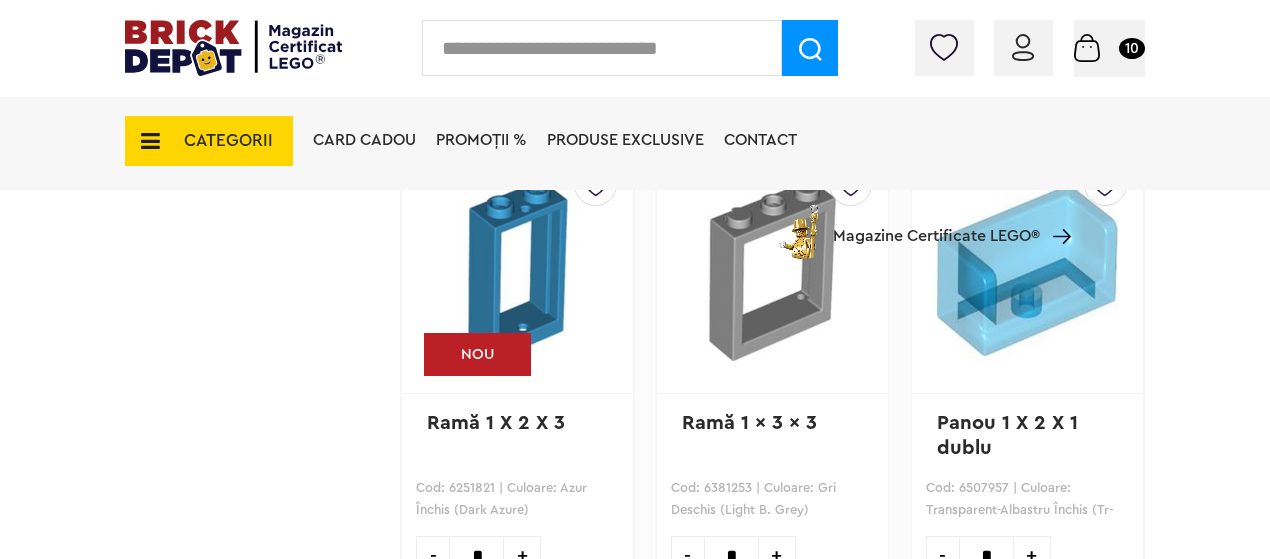 scroll, scrollTop: 3650, scrollLeft: 0, axis: vertical 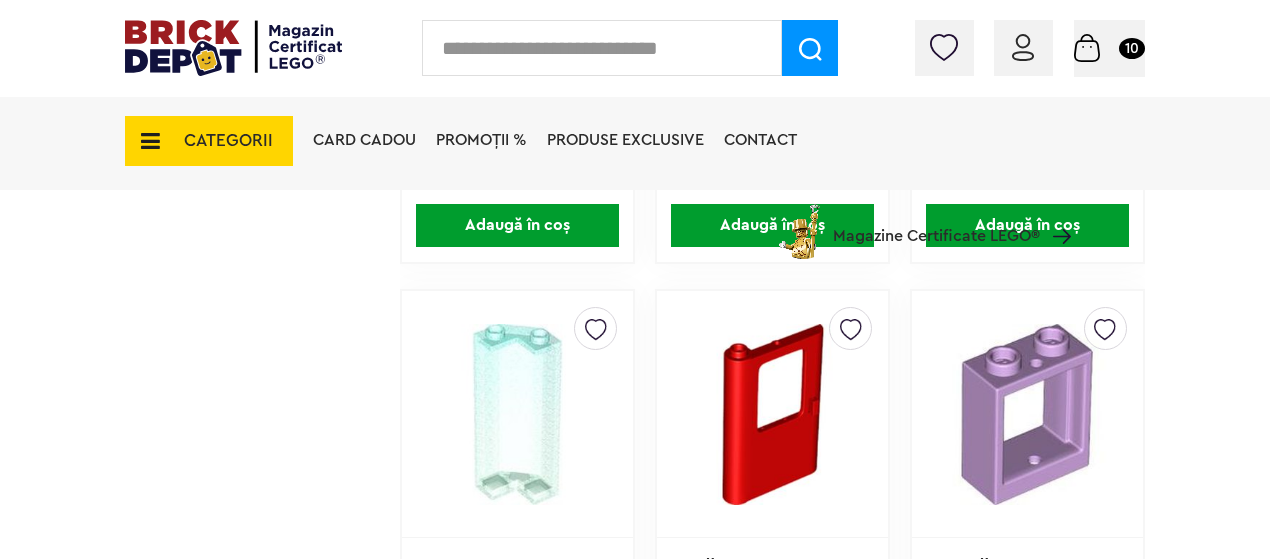 click on "CATEGORII" at bounding box center [228, 140] 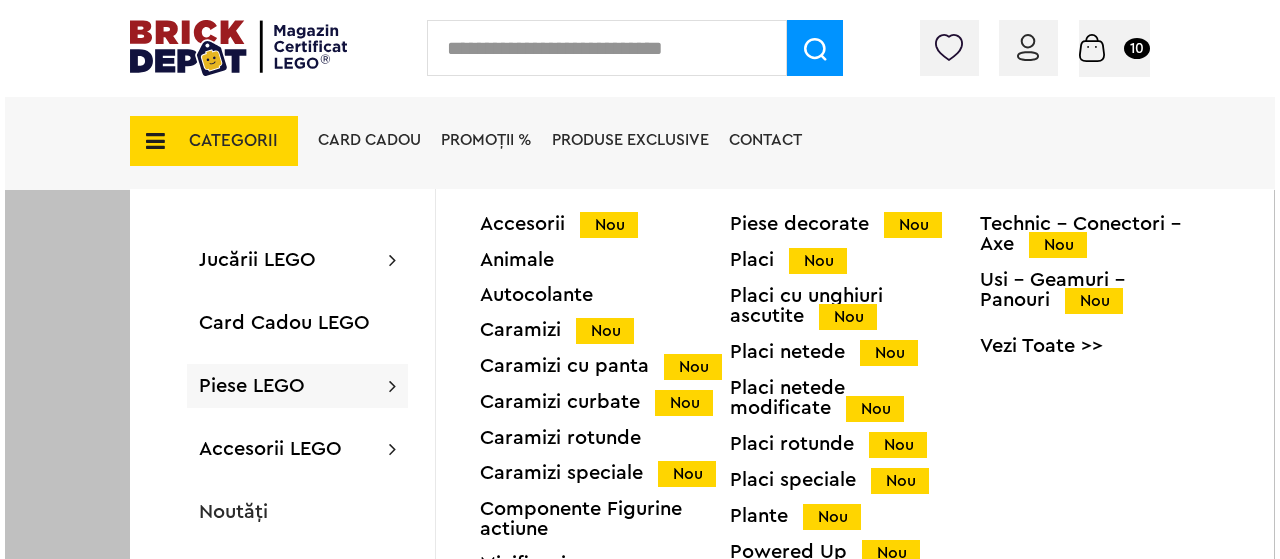 scroll, scrollTop: 3651, scrollLeft: 0, axis: vertical 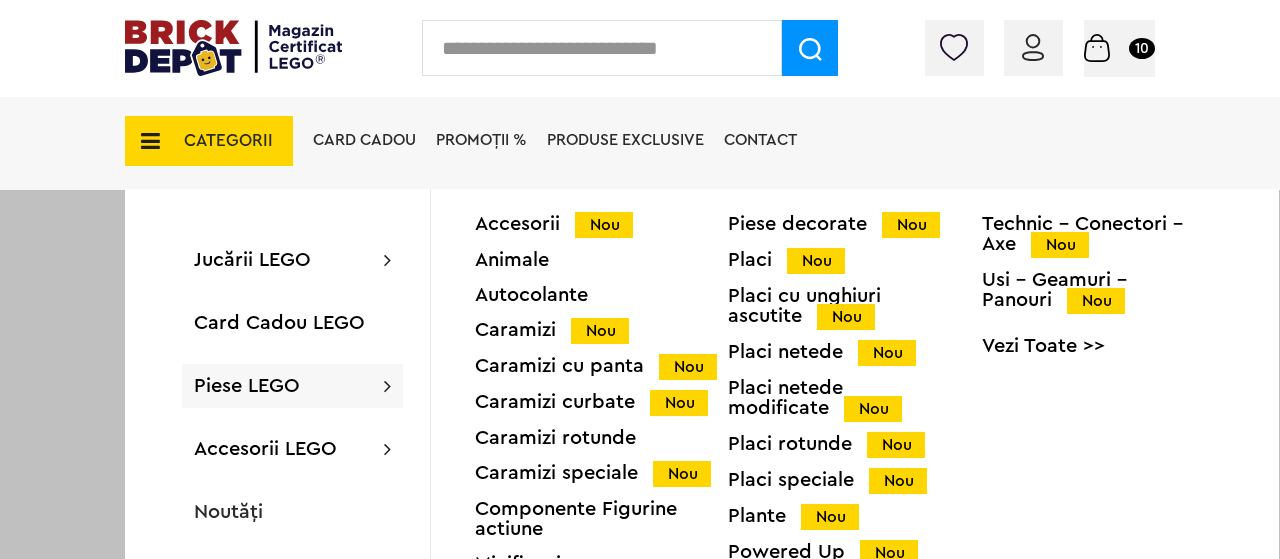 click on "Piese LEGO" at bounding box center [247, 386] 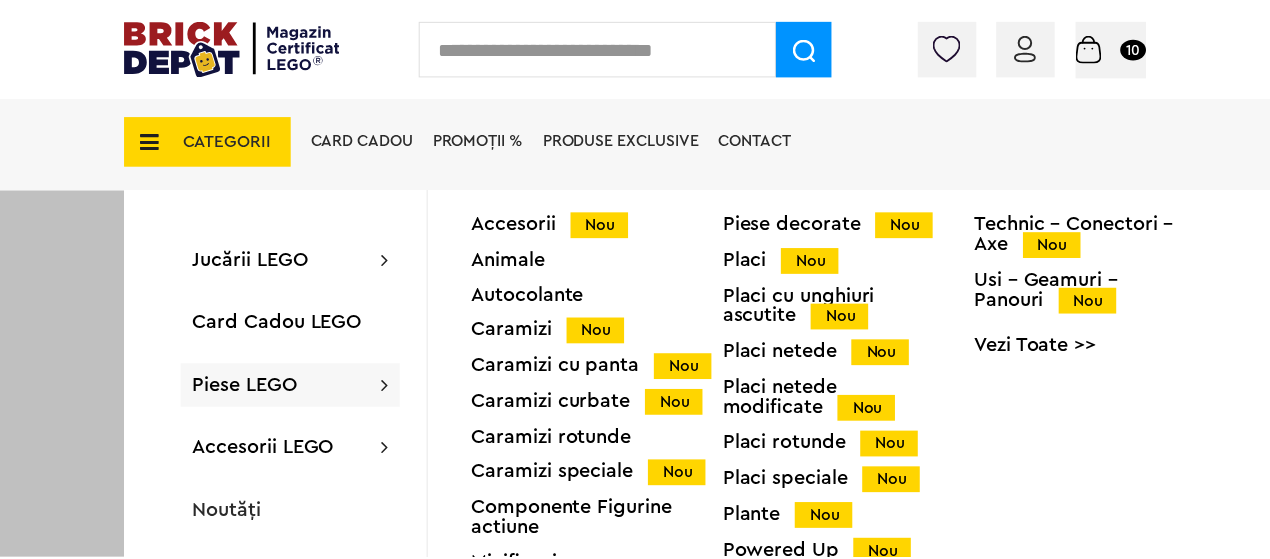 scroll, scrollTop: 3650, scrollLeft: 0, axis: vertical 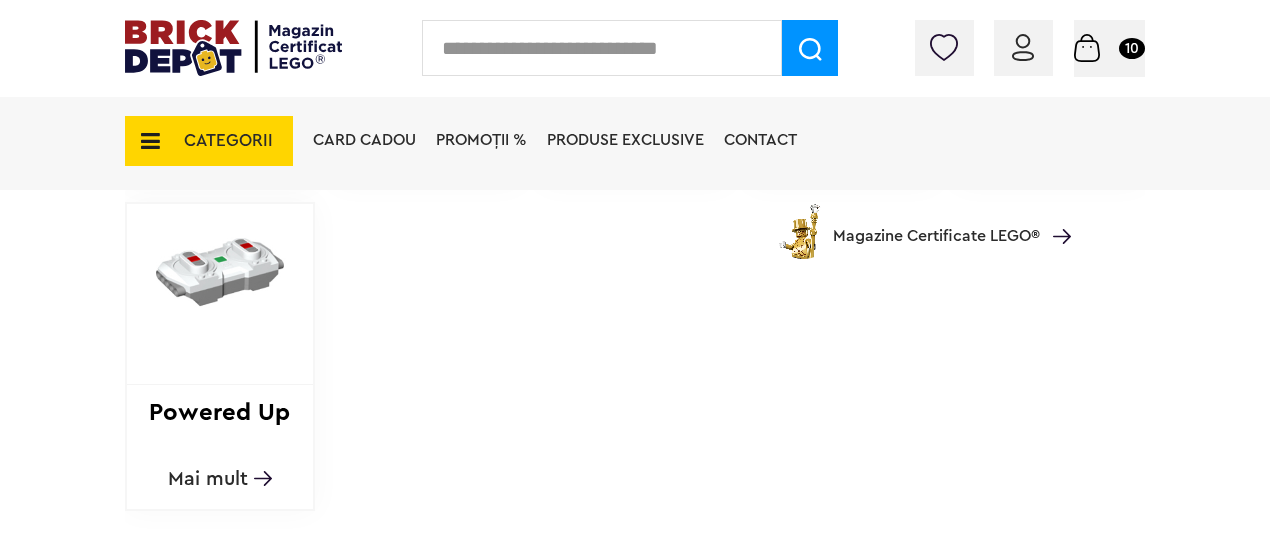 click on "Mai mult" at bounding box center [208, 479] 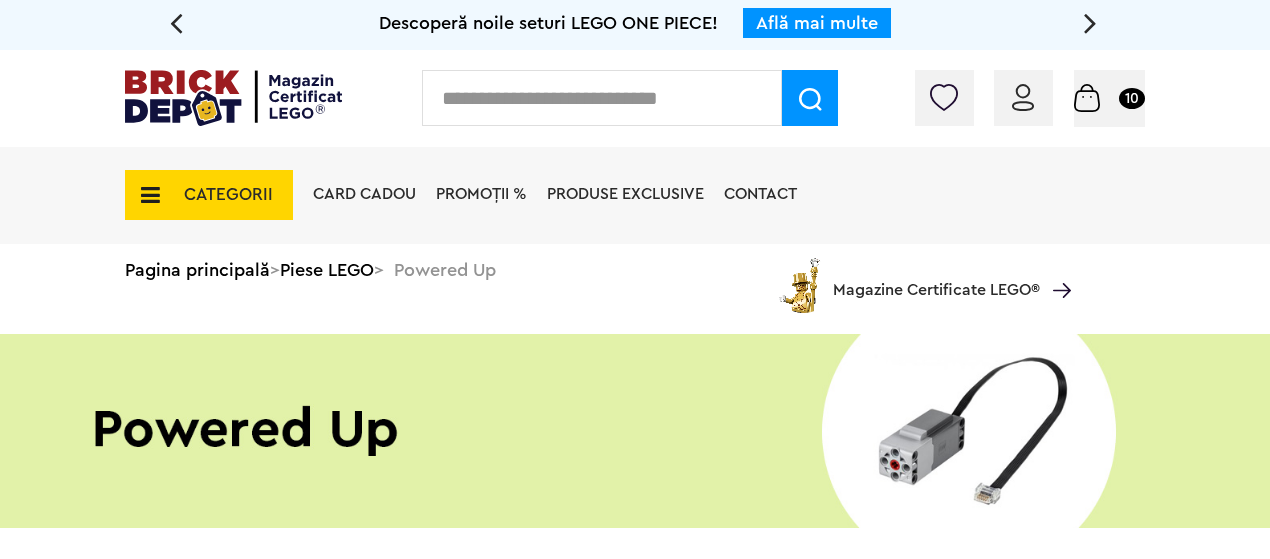 scroll, scrollTop: 0, scrollLeft: 0, axis: both 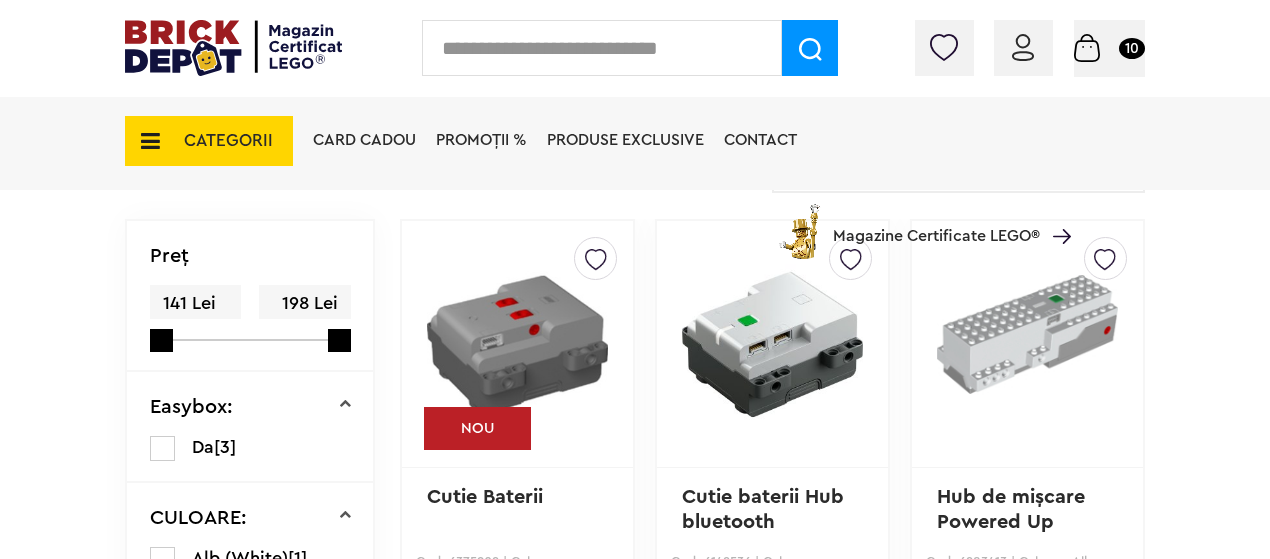 click on "CATEGORII" at bounding box center (228, 140) 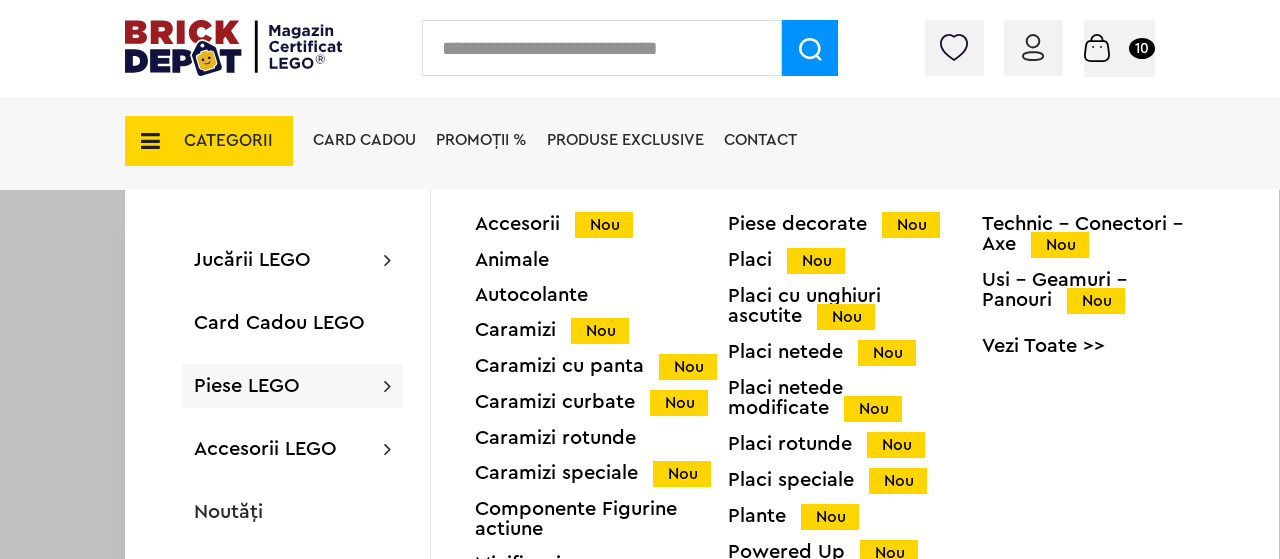 click on "Piese LEGO" at bounding box center [247, 386] 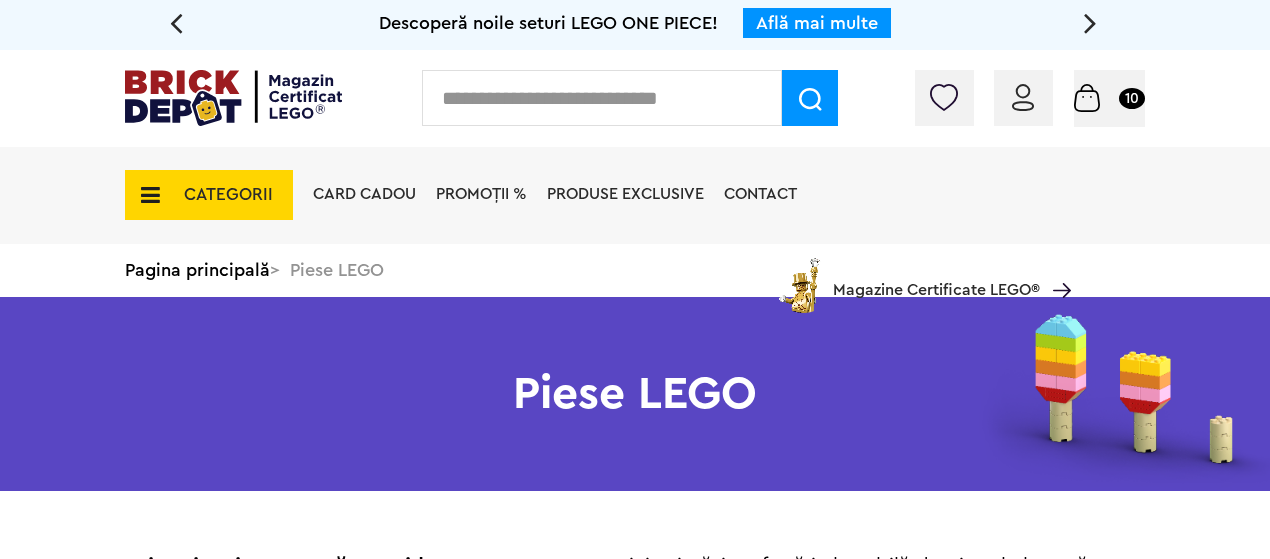 scroll, scrollTop: 0, scrollLeft: 0, axis: both 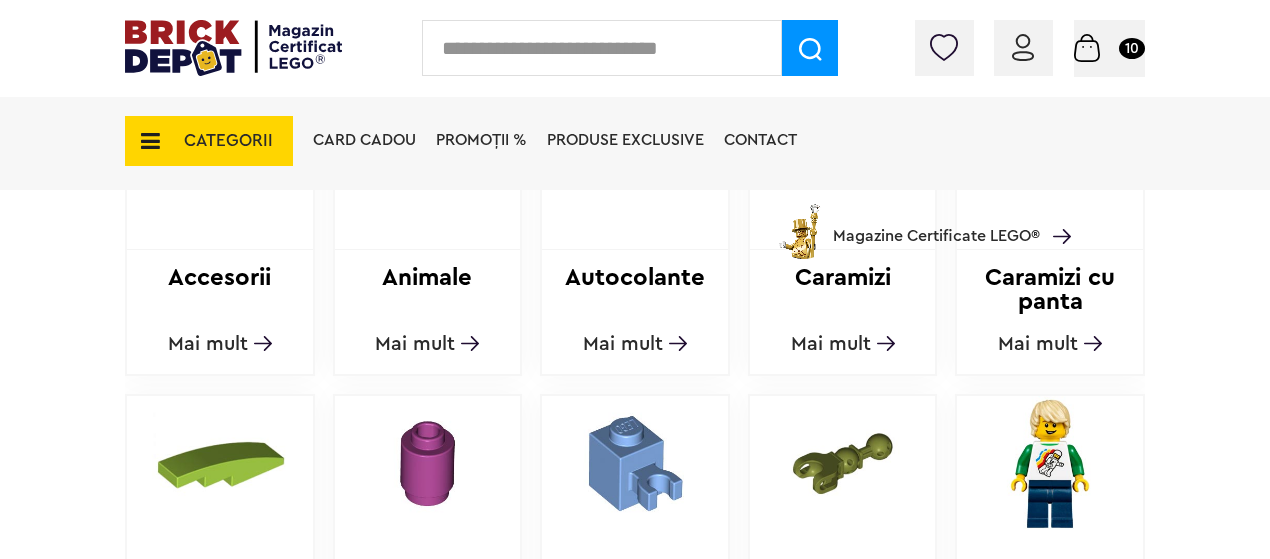 click at bounding box center (602, 48) 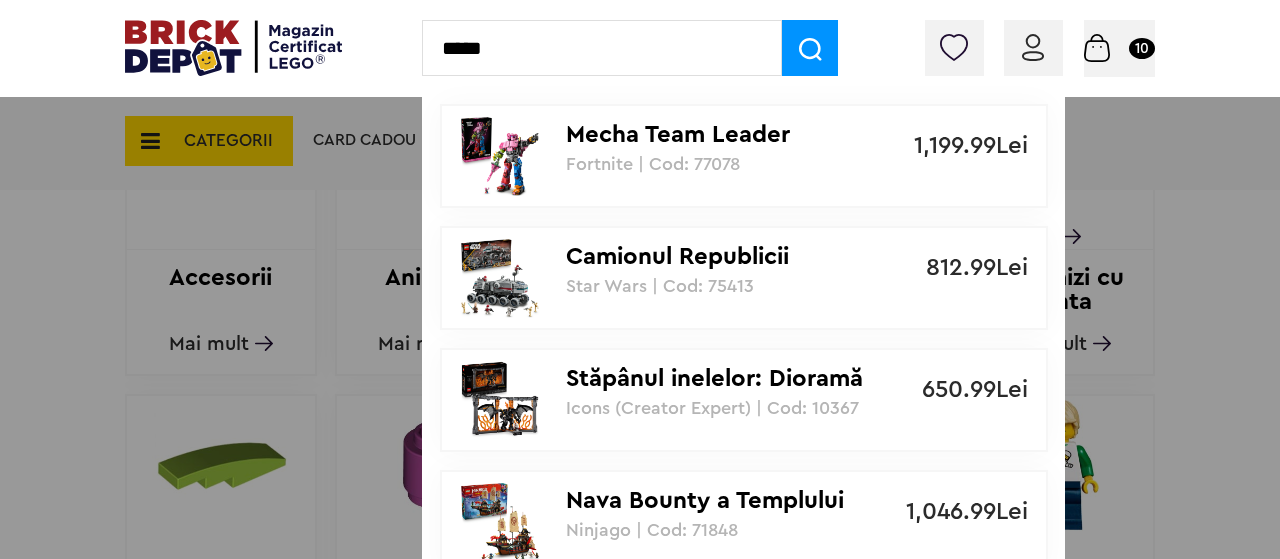 type on "*****" 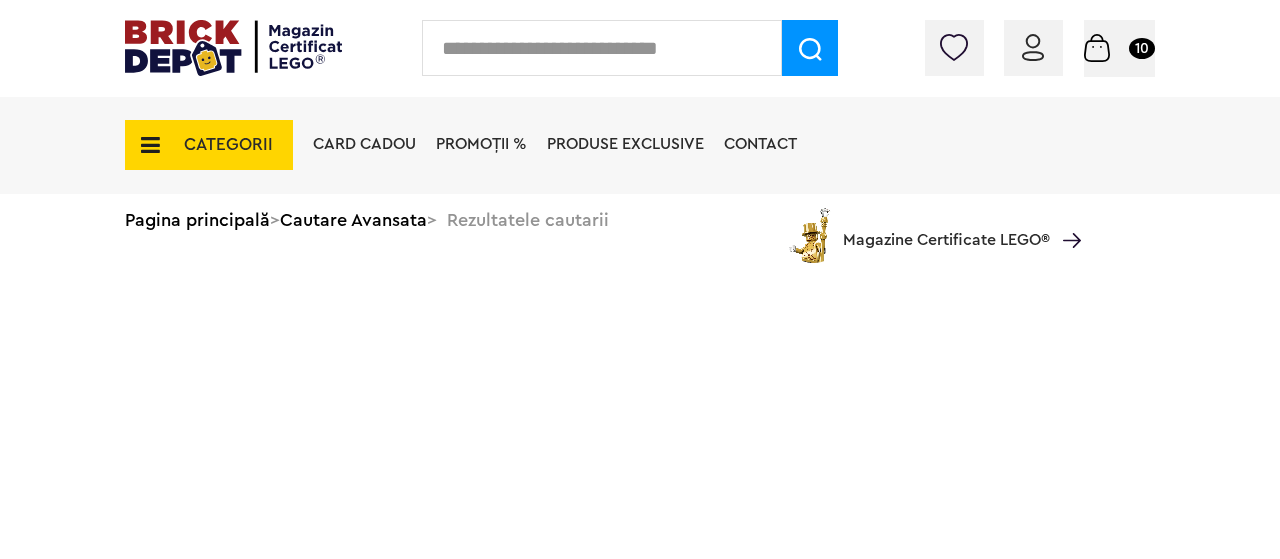 scroll, scrollTop: 0, scrollLeft: 0, axis: both 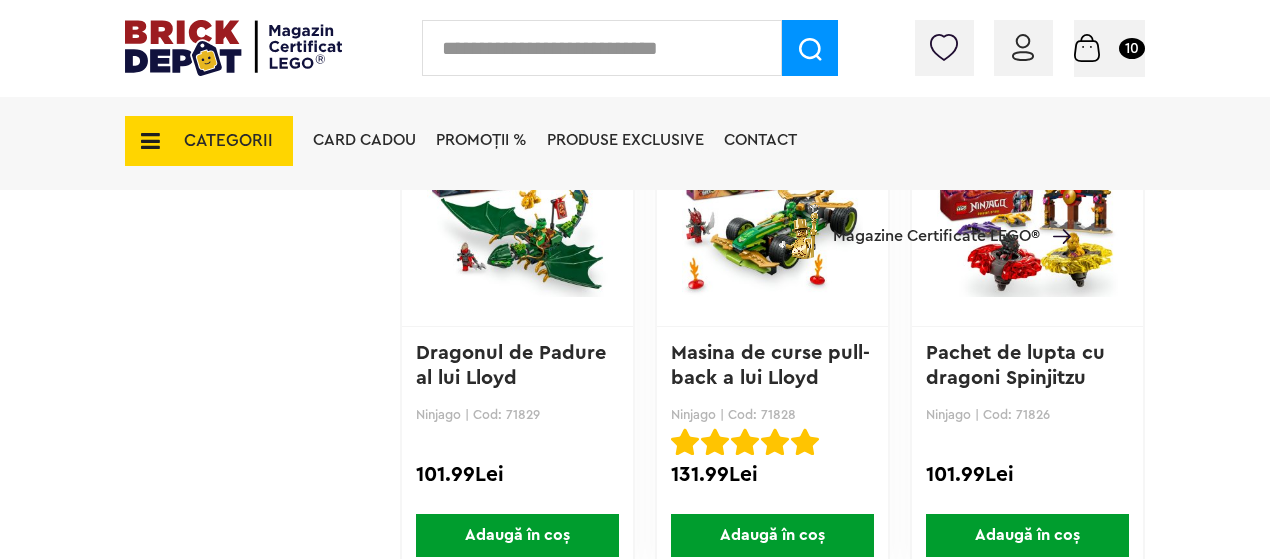 click on "CATEGORII" at bounding box center (228, 140) 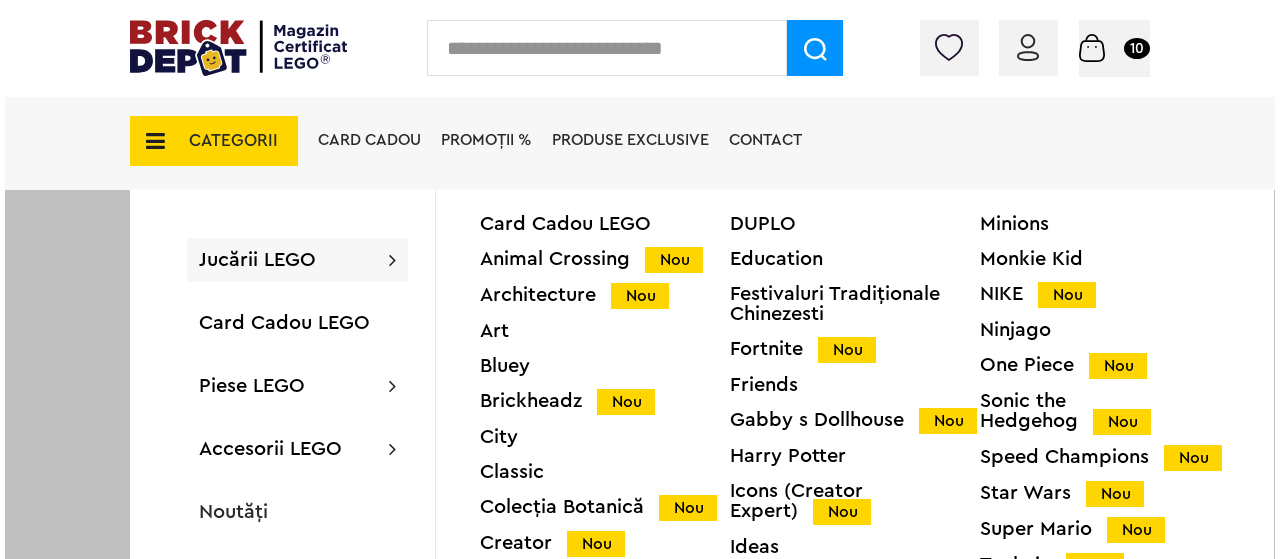 scroll, scrollTop: 3393, scrollLeft: 0, axis: vertical 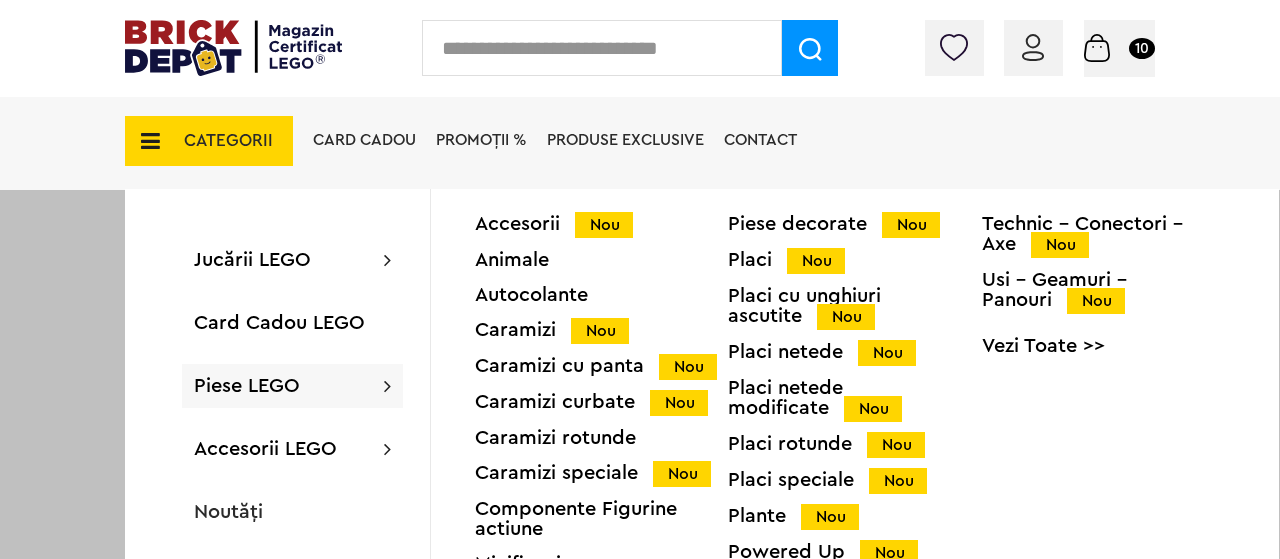 click on "Piese LEGO" at bounding box center (247, 386) 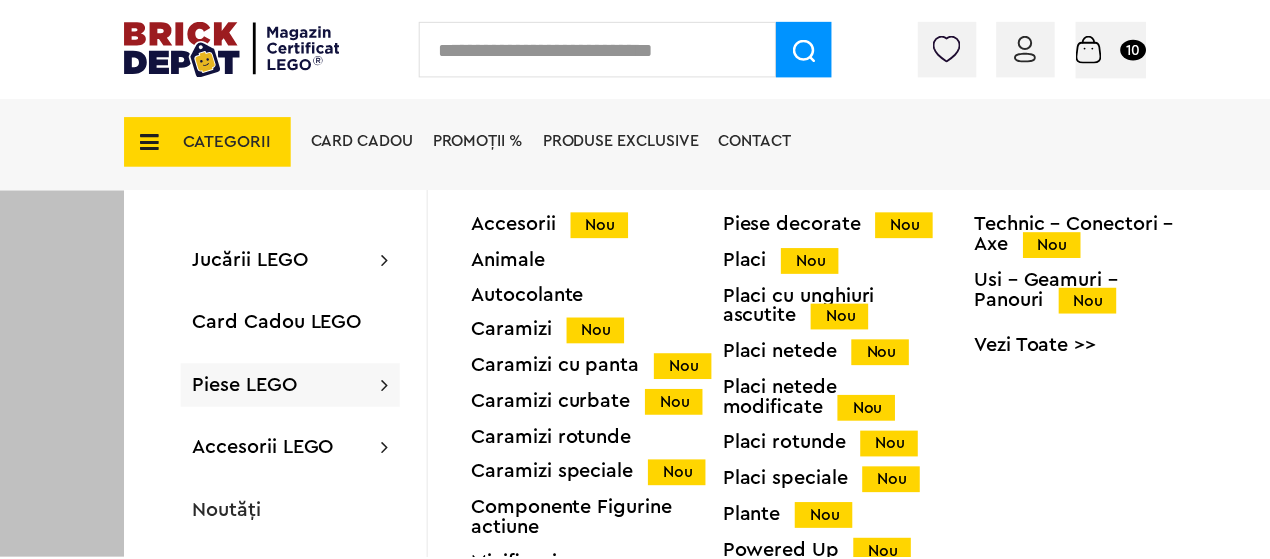 scroll, scrollTop: 3450, scrollLeft: 0, axis: vertical 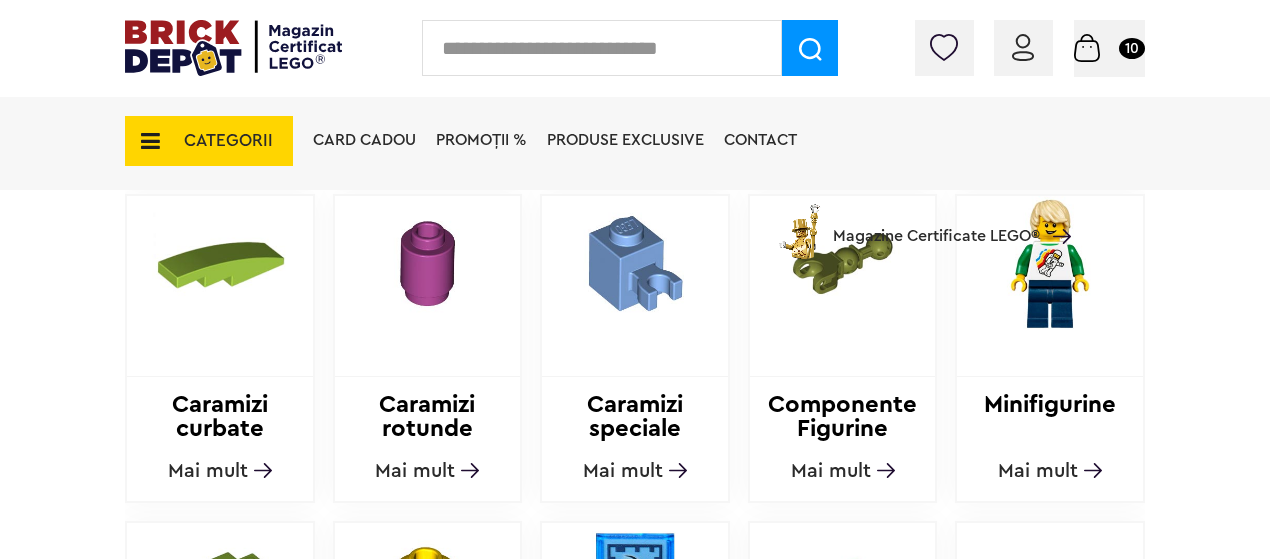 click on "Caramizi rotunde Mai mult" at bounding box center [428, 348] 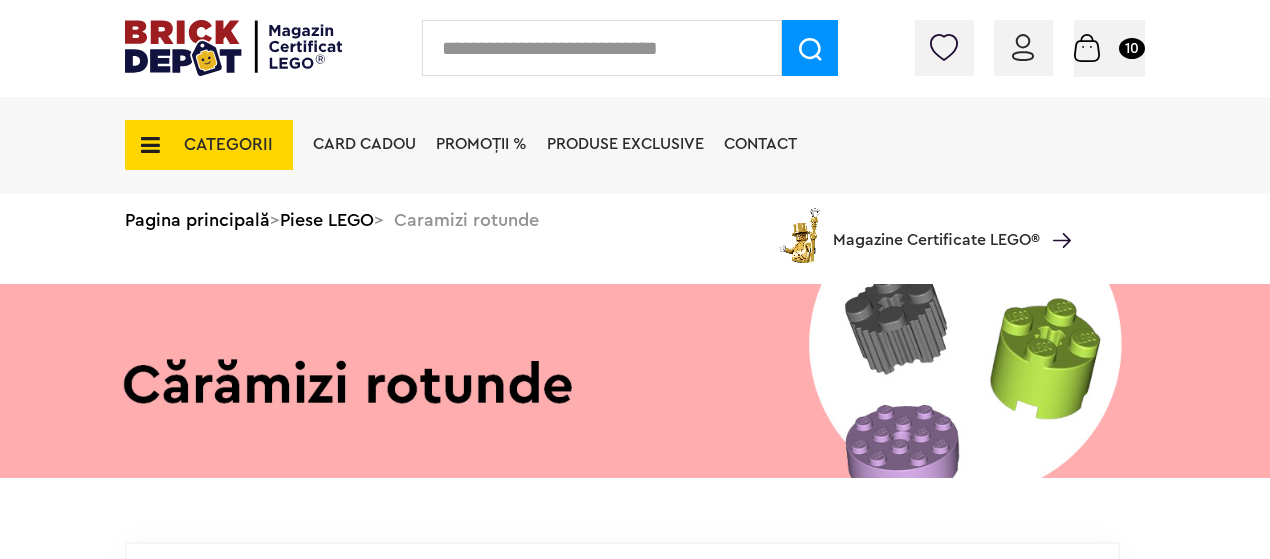 scroll, scrollTop: 0, scrollLeft: 0, axis: both 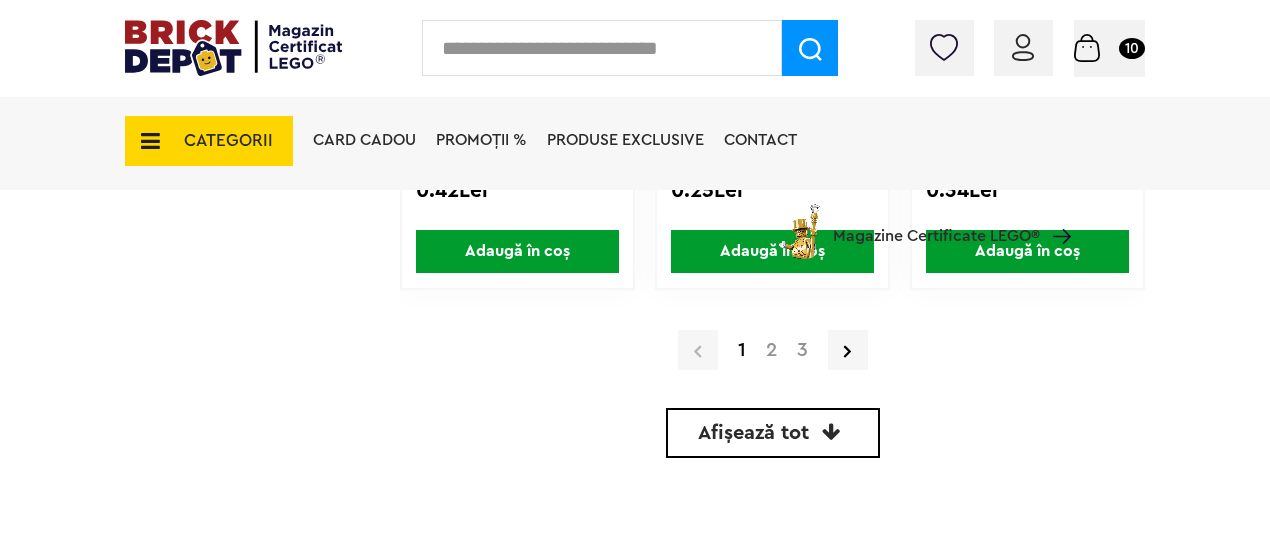 click on "2" at bounding box center (771, 350) 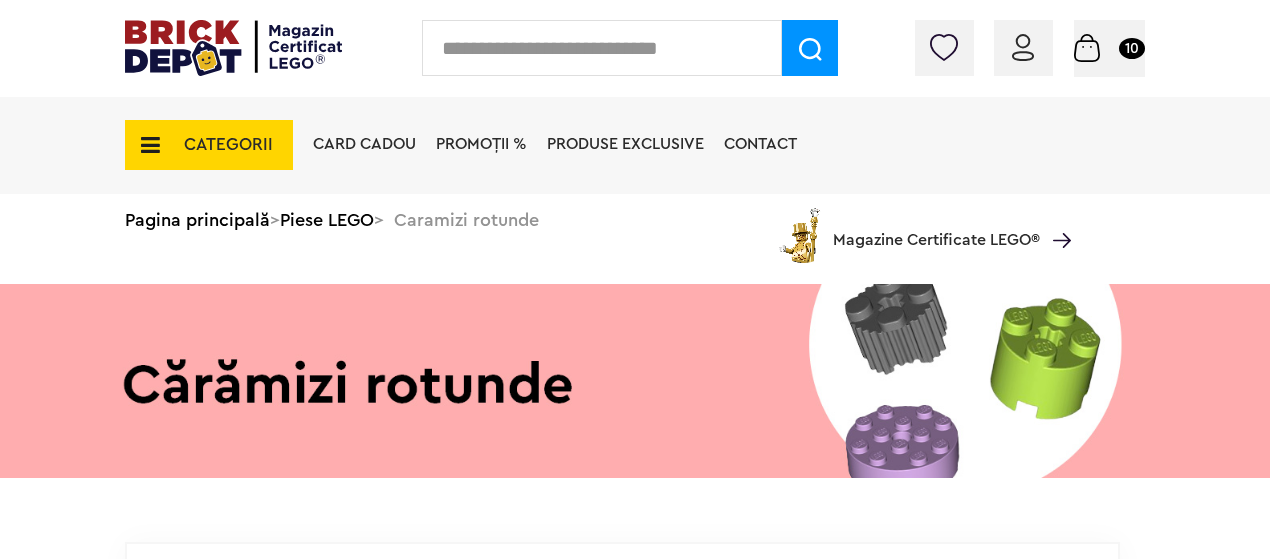 scroll, scrollTop: 0, scrollLeft: 0, axis: both 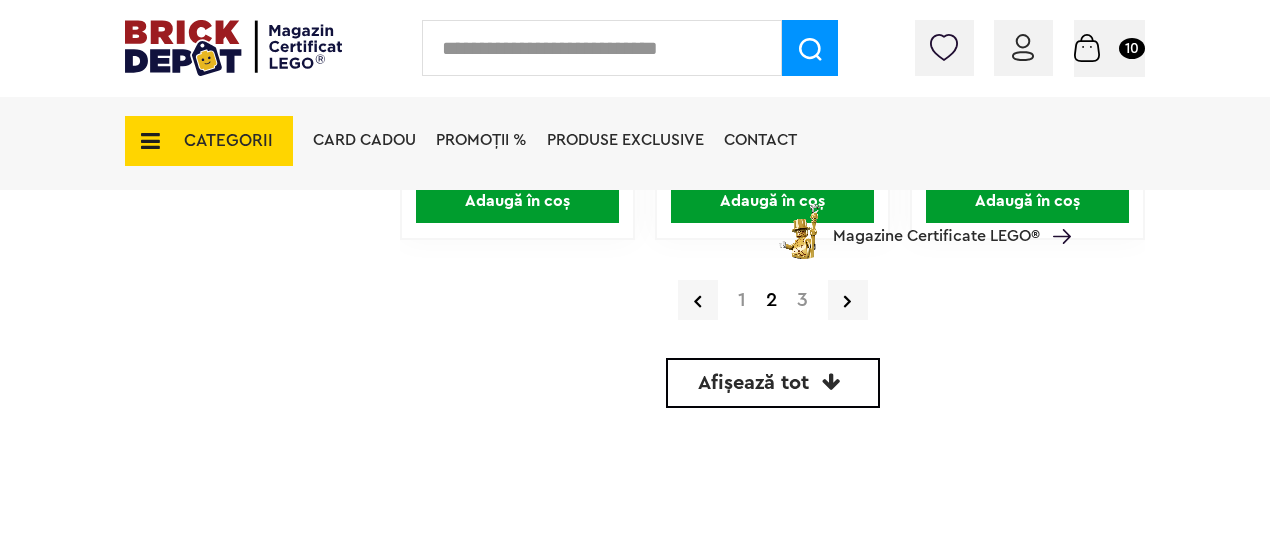 click on "3" at bounding box center [802, 300] 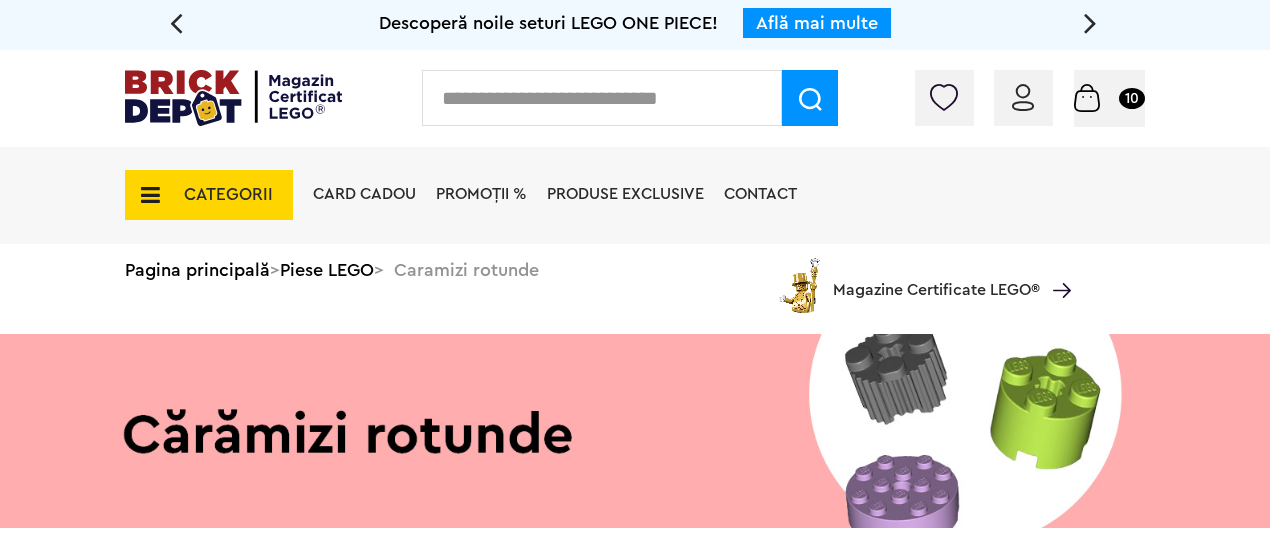 scroll, scrollTop: 0, scrollLeft: 0, axis: both 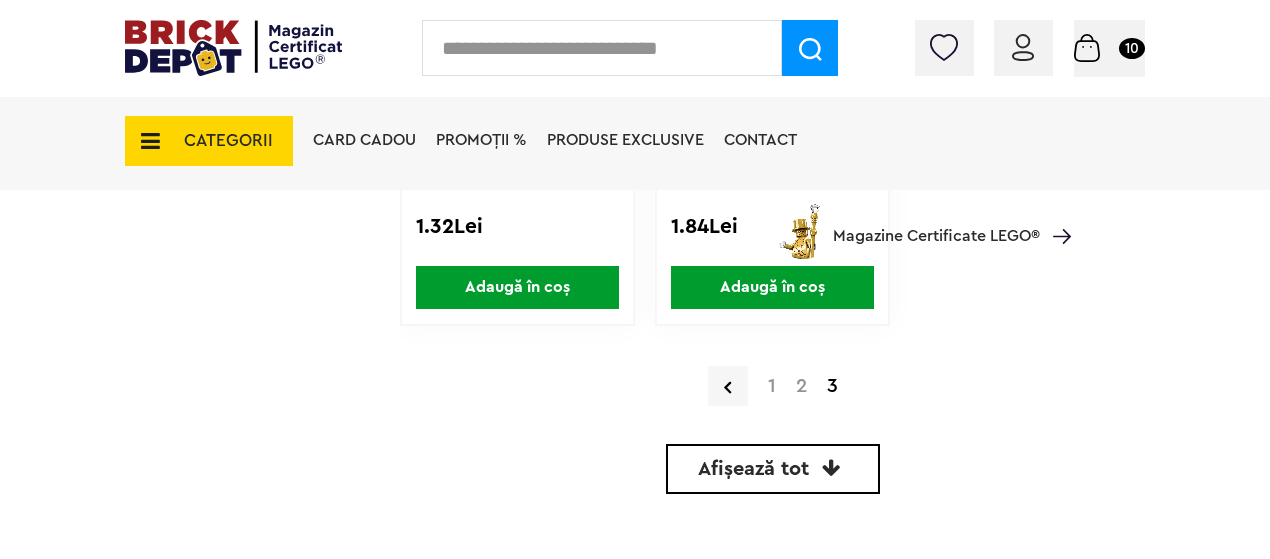 click on "CATEGORII" at bounding box center (209, 141) 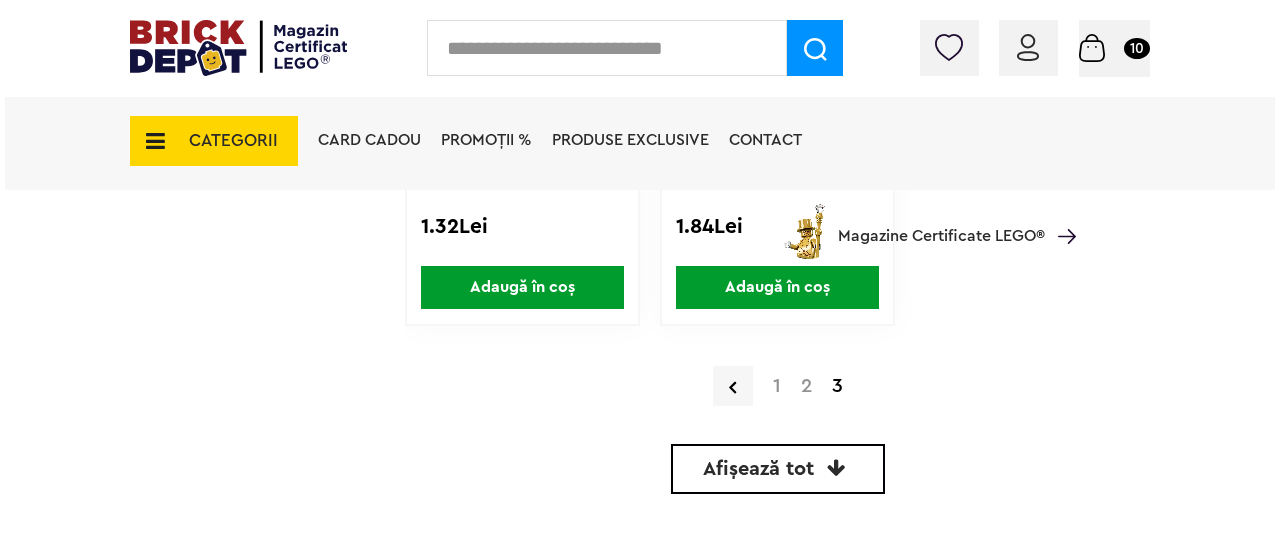 scroll, scrollTop: 2301, scrollLeft: 0, axis: vertical 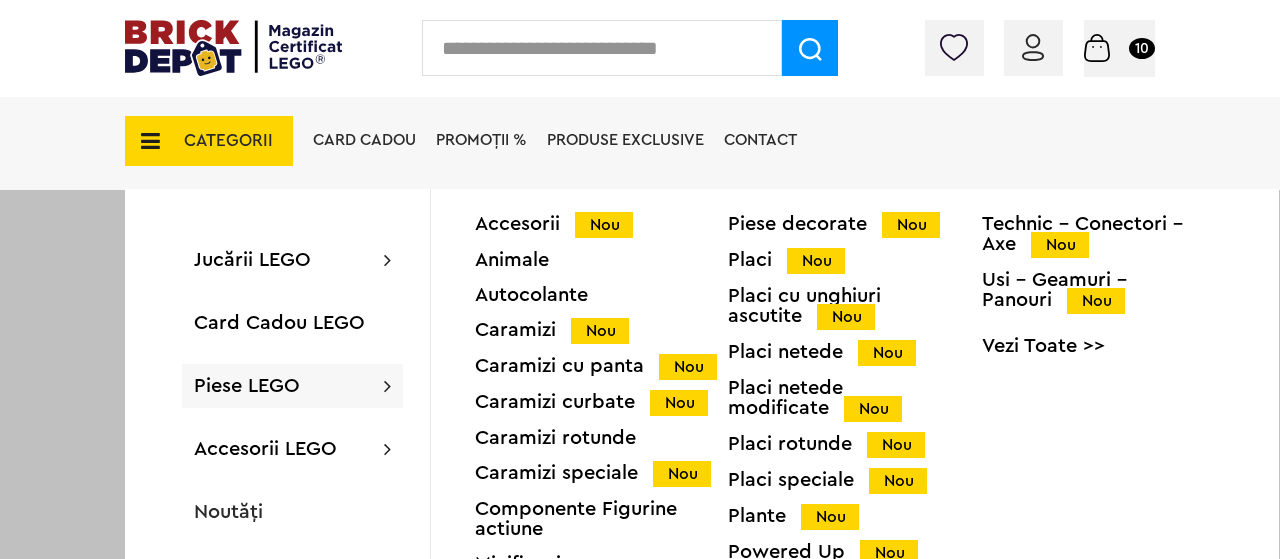 click on "Piese LEGO" at bounding box center (247, 386) 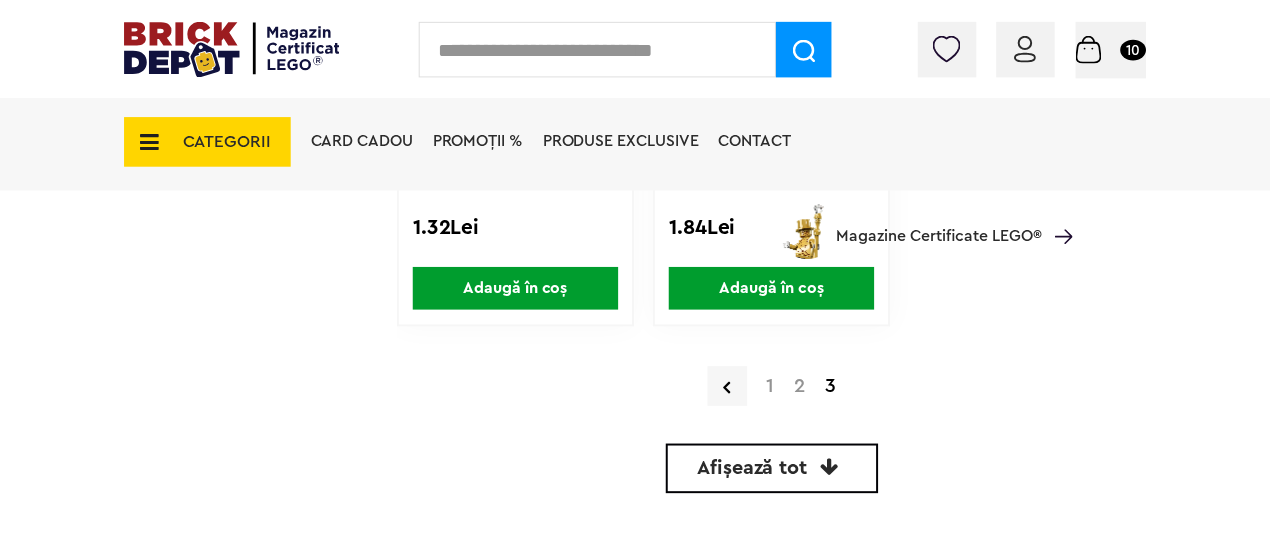scroll, scrollTop: 2300, scrollLeft: 0, axis: vertical 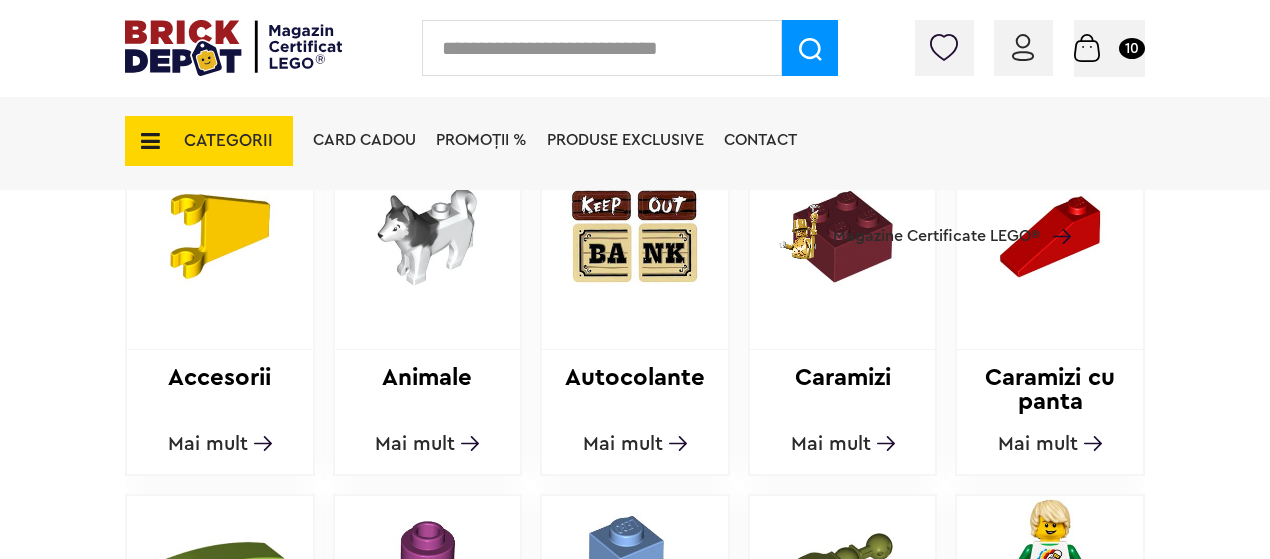 click on "Mai mult" at bounding box center [623, 444] 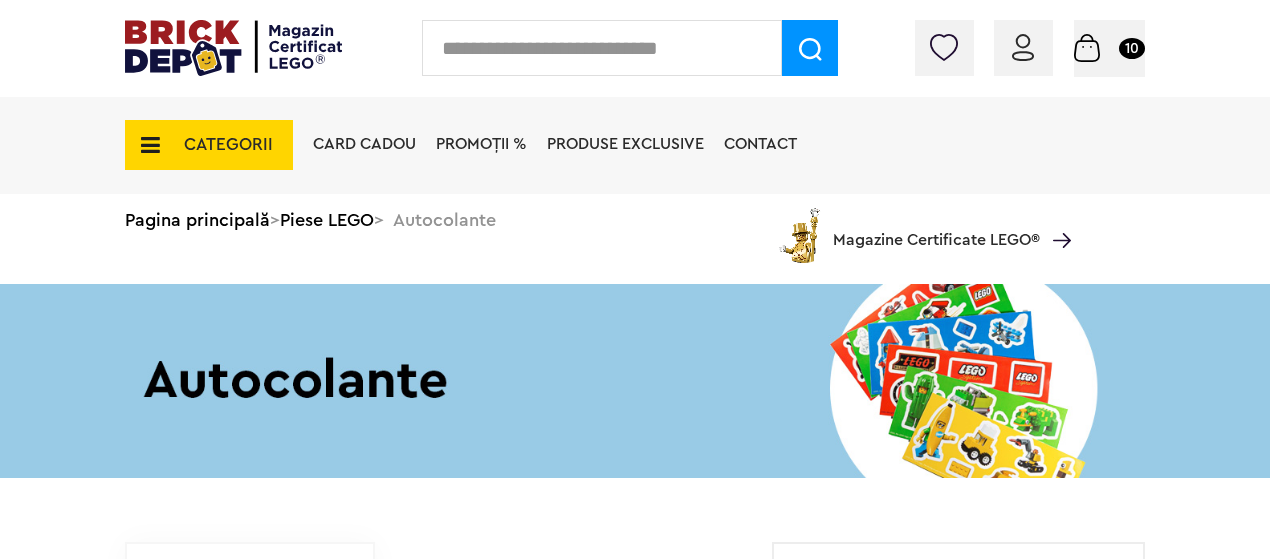 scroll, scrollTop: 0, scrollLeft: 0, axis: both 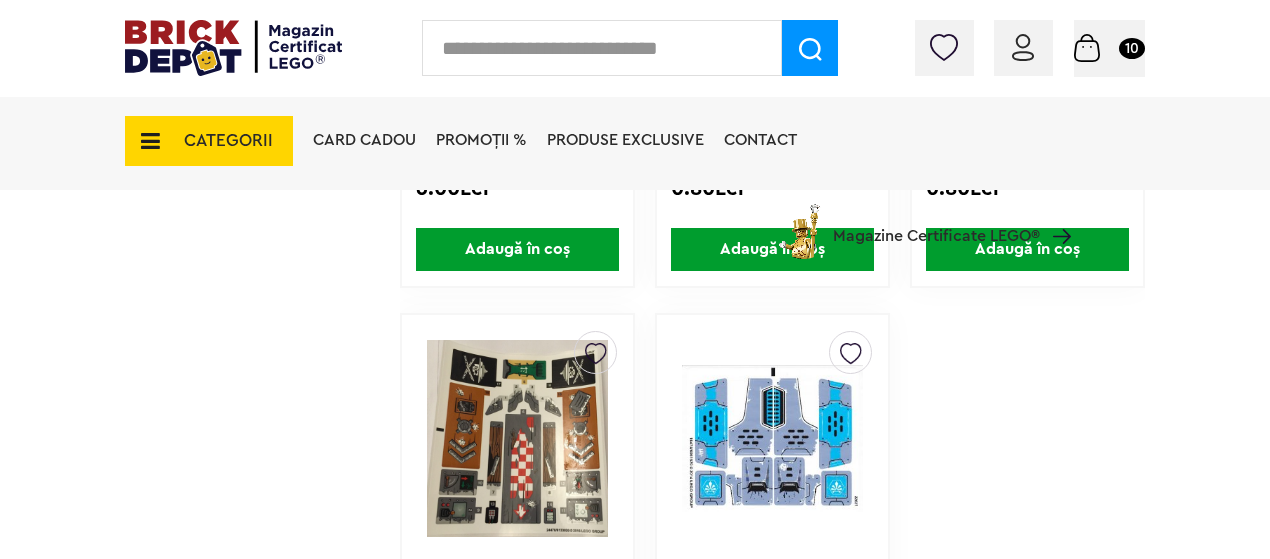 click at bounding box center (1087, 48) 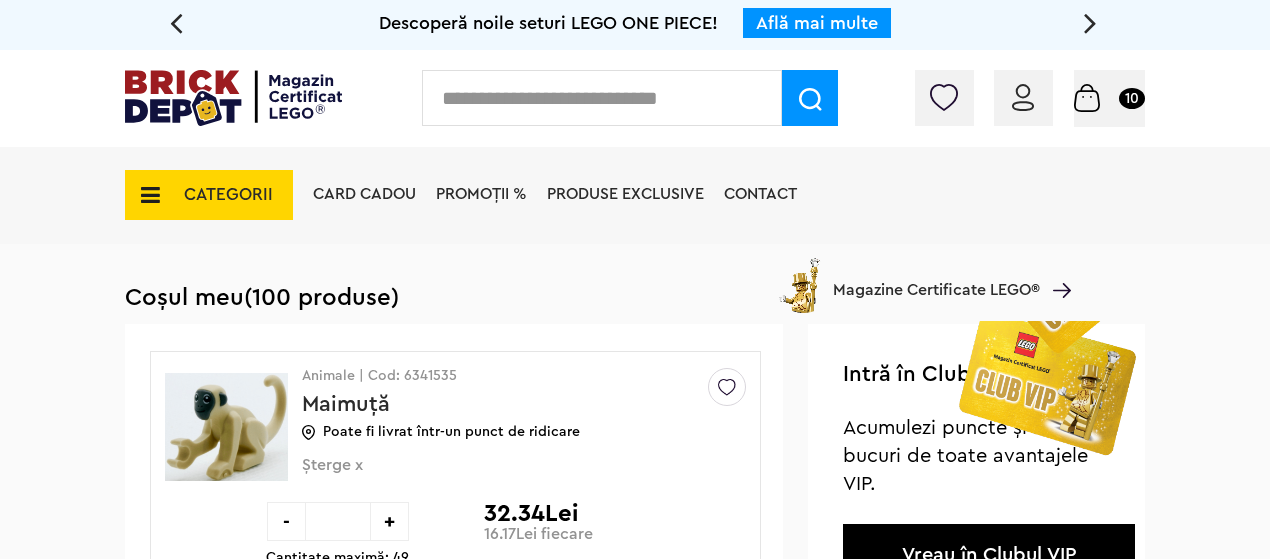 scroll, scrollTop: 0, scrollLeft: 0, axis: both 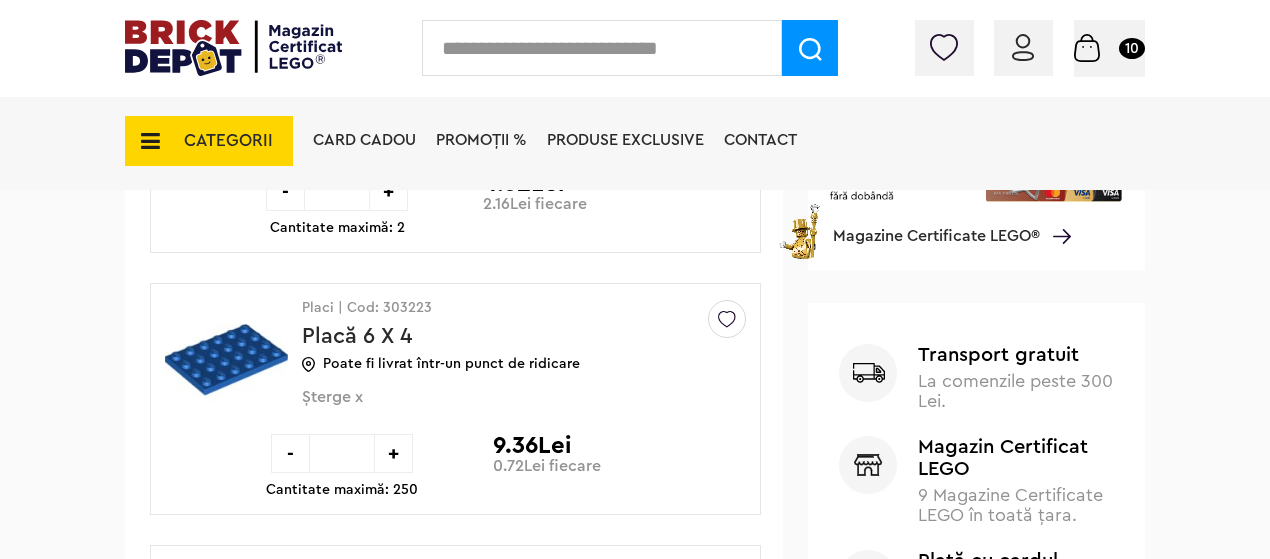 click on "+" at bounding box center (393, 453) 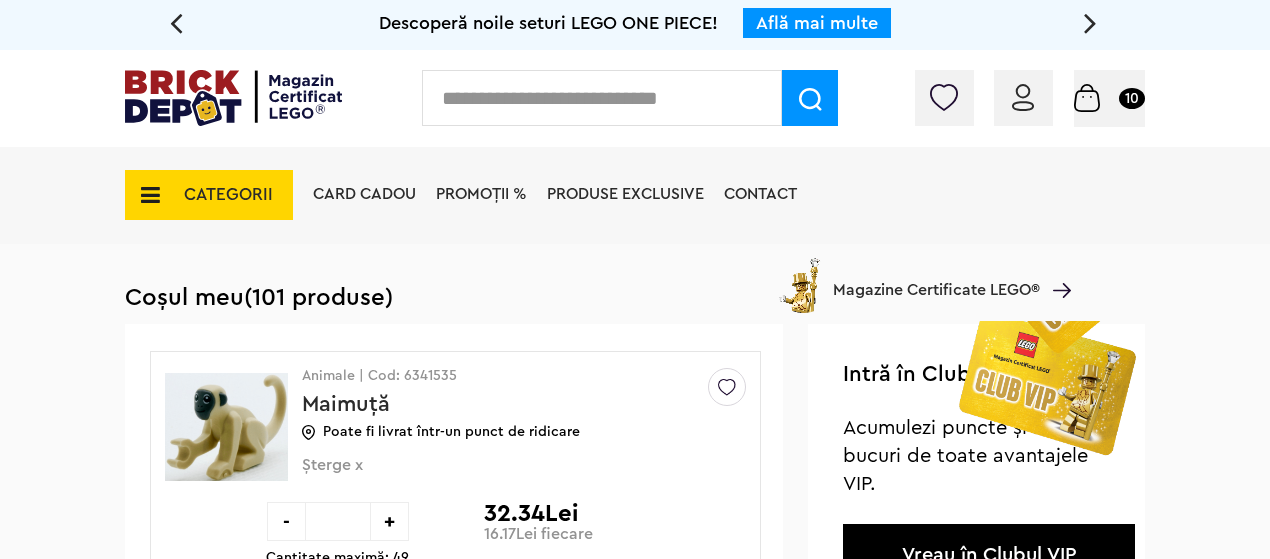 scroll, scrollTop: 0, scrollLeft: 0, axis: both 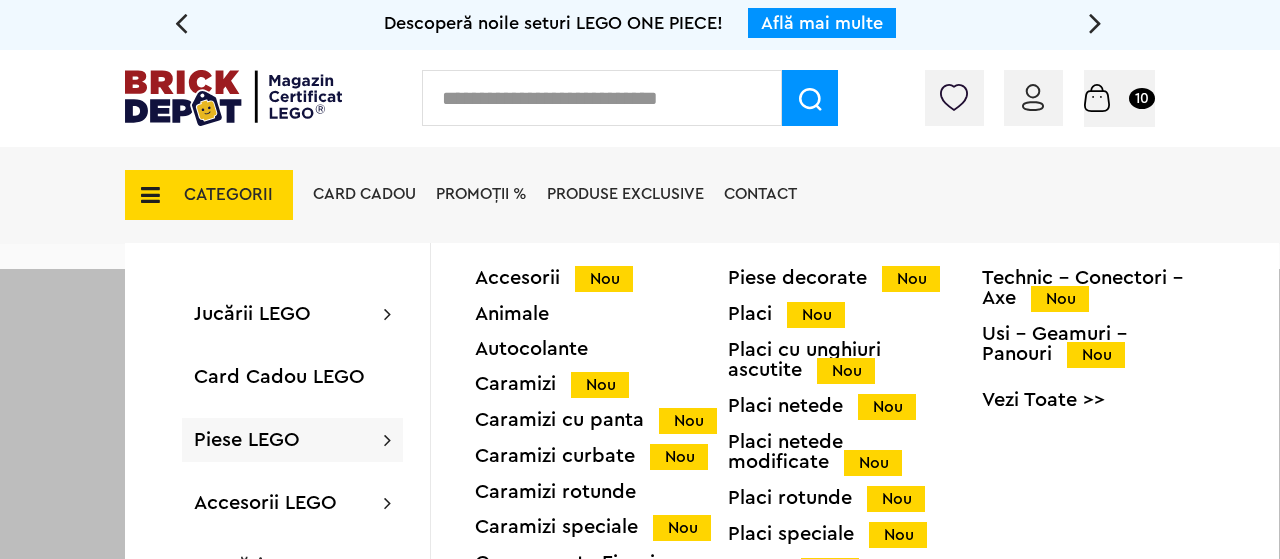 click on "Piese LEGO" at bounding box center (247, 440) 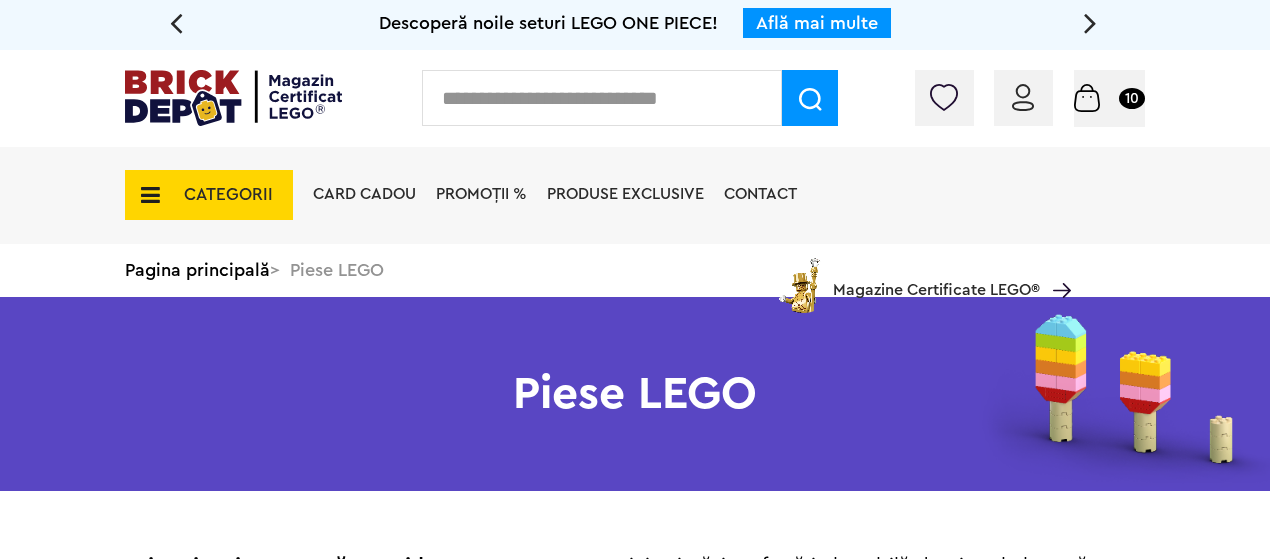 scroll, scrollTop: 0, scrollLeft: 0, axis: both 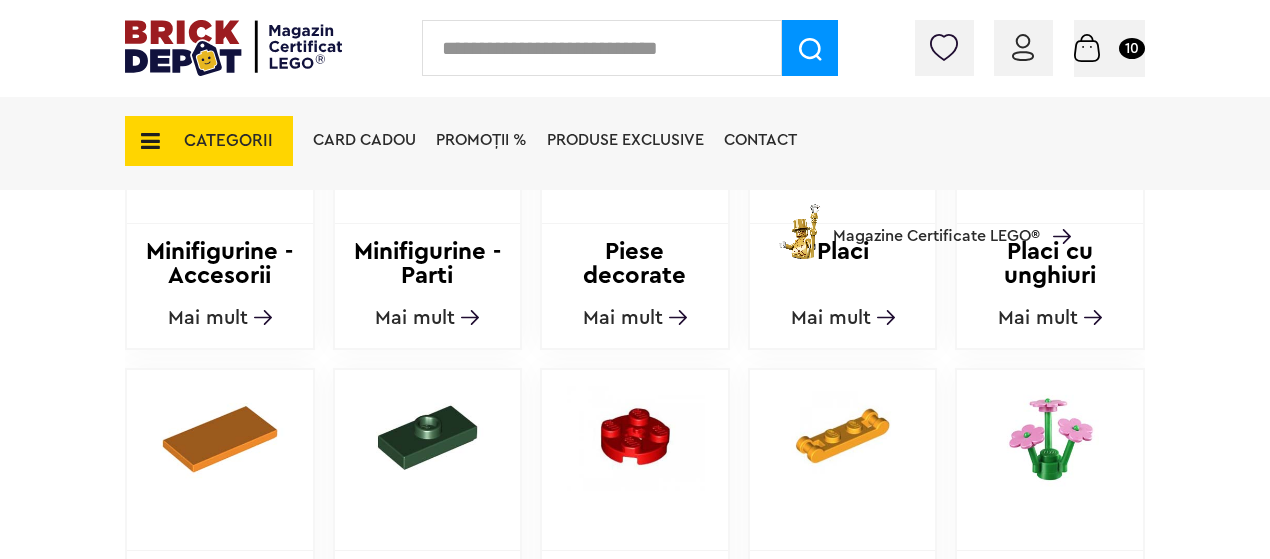 click on "Mai mult" at bounding box center [208, 318] 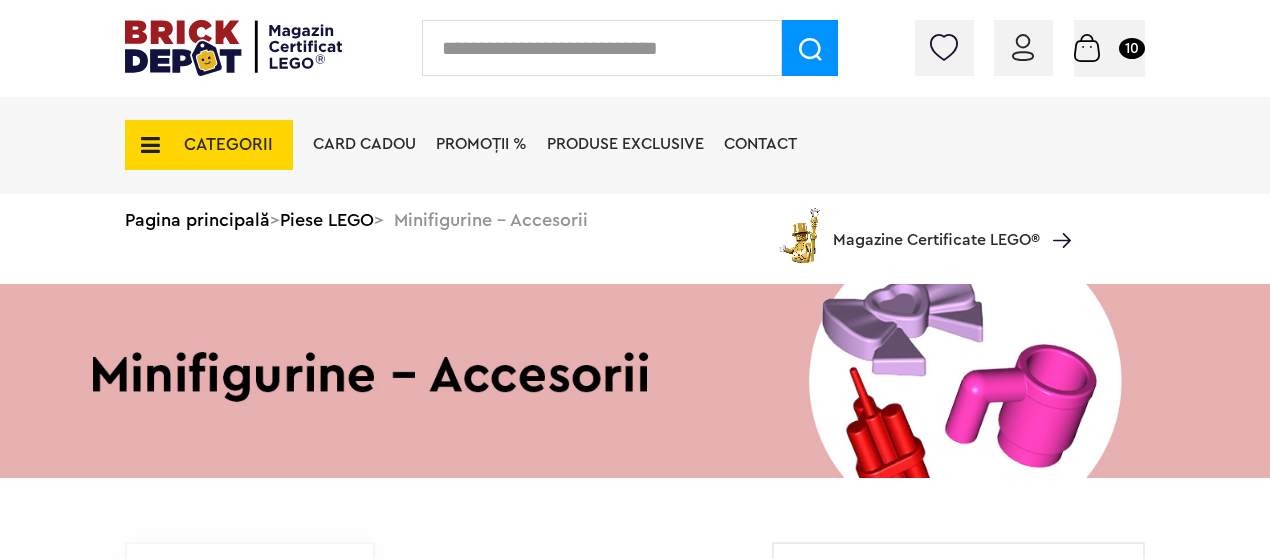 scroll, scrollTop: 0, scrollLeft: 0, axis: both 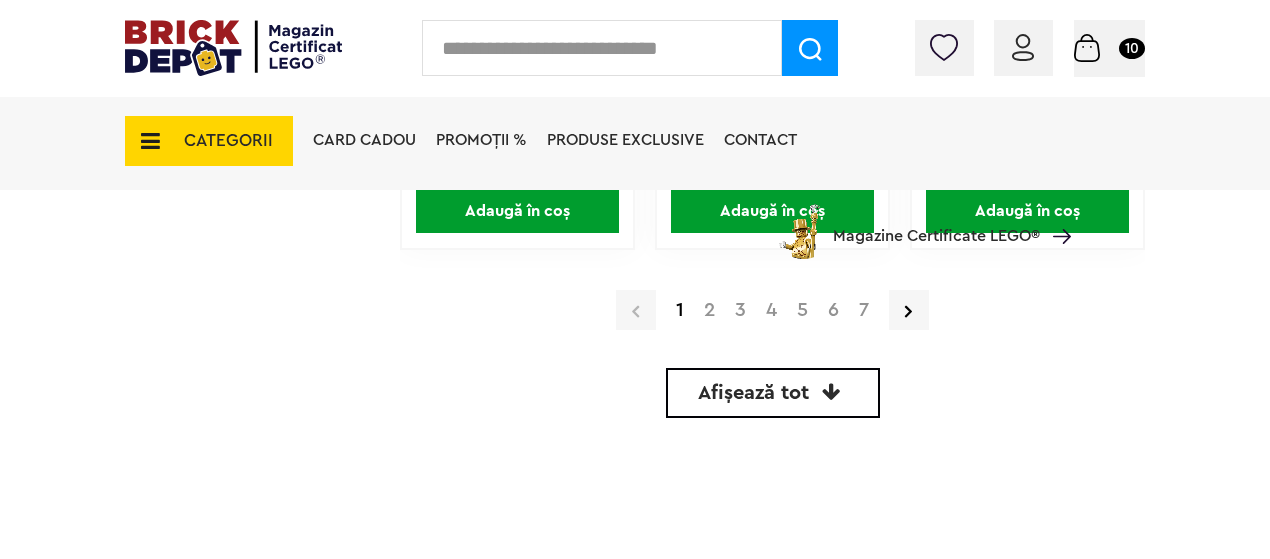 click on "2" at bounding box center [709, 310] 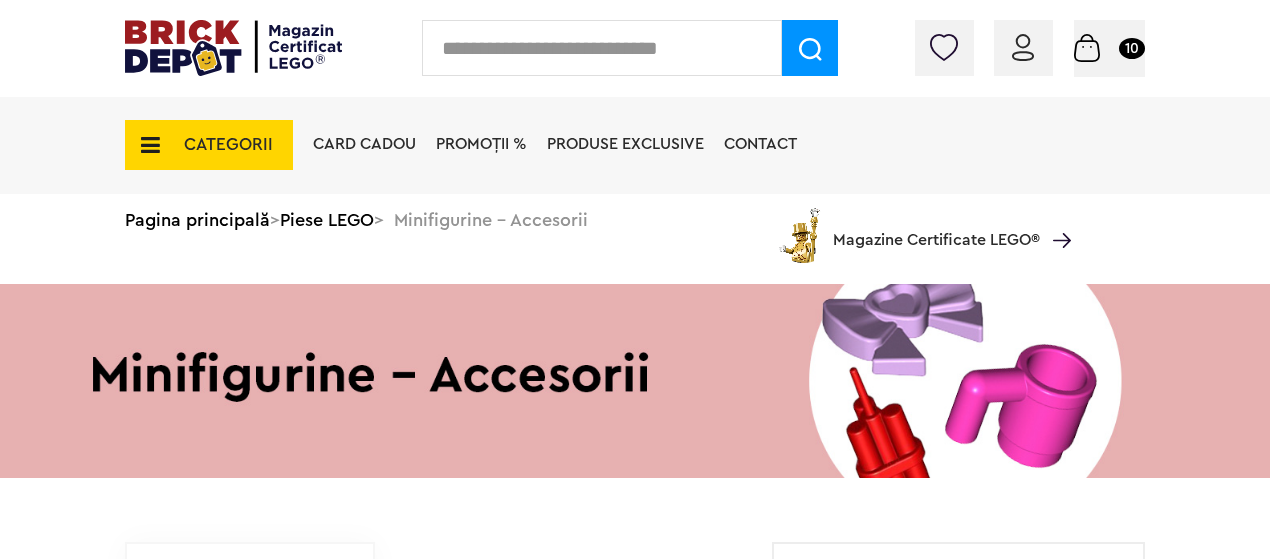 scroll, scrollTop: 0, scrollLeft: 0, axis: both 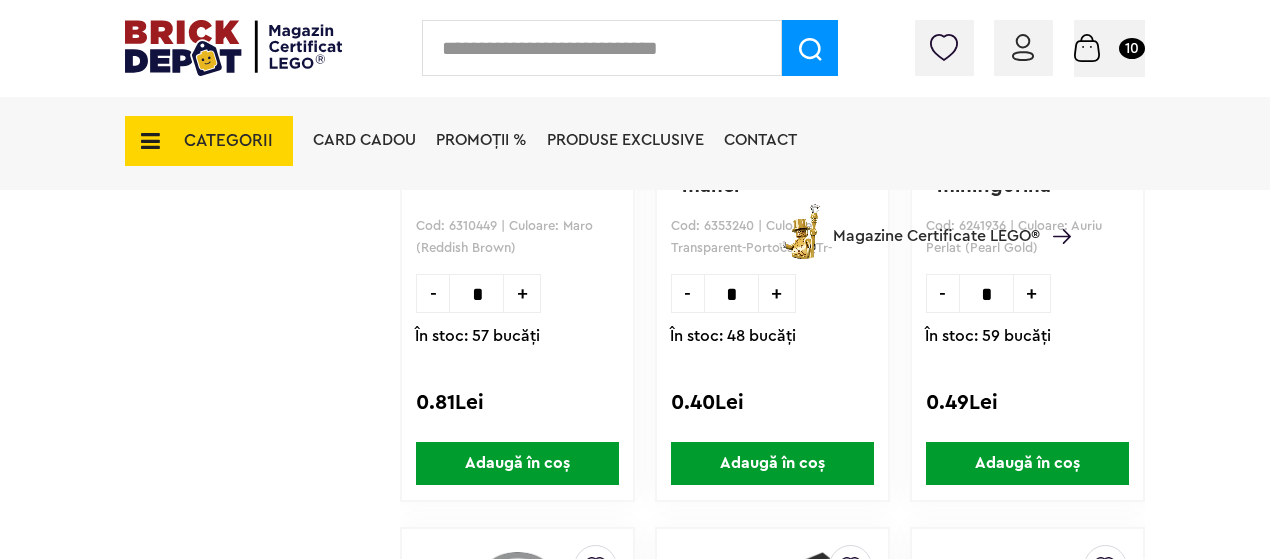 drag, startPoint x: 559, startPoint y: 455, endPoint x: 267, endPoint y: 423, distance: 293.7482 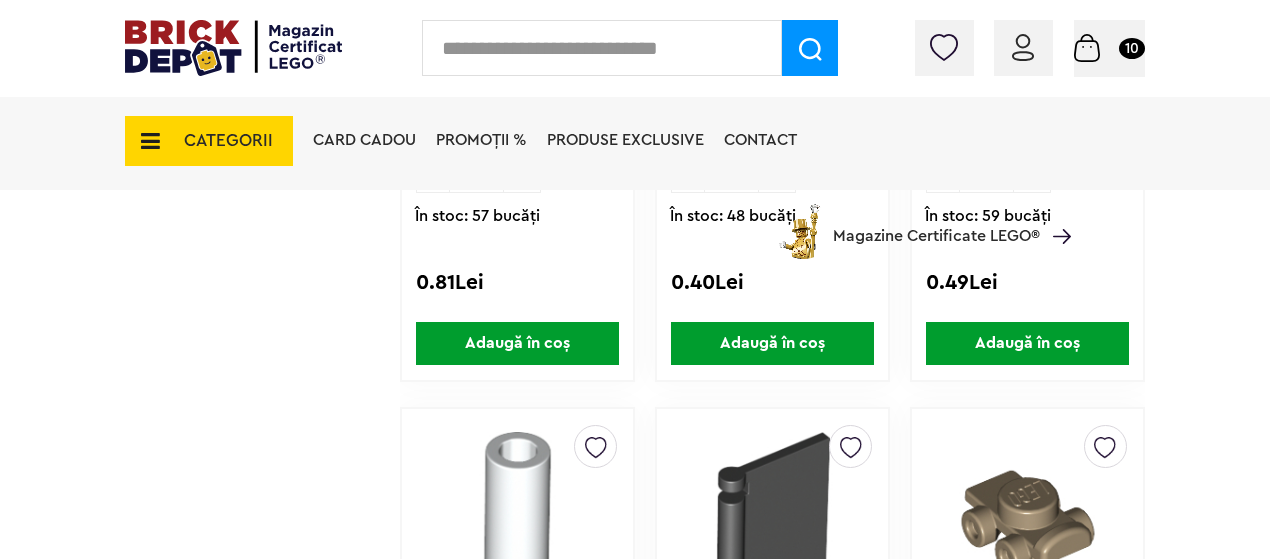 scroll, scrollTop: 1640, scrollLeft: 0, axis: vertical 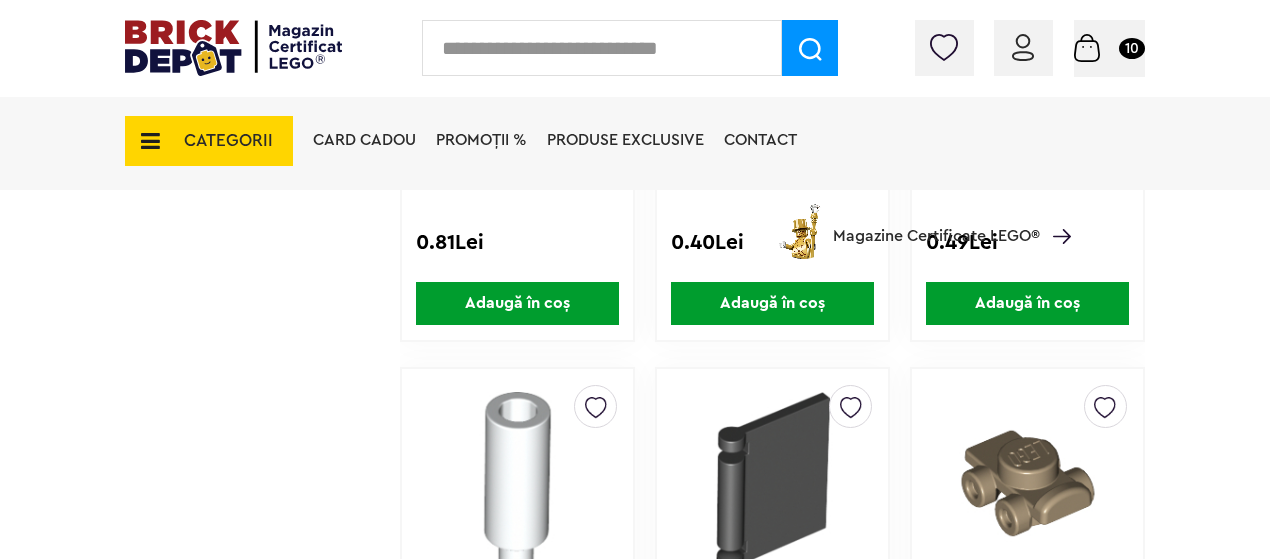 click on "Adaugă în coș" at bounding box center [517, 303] 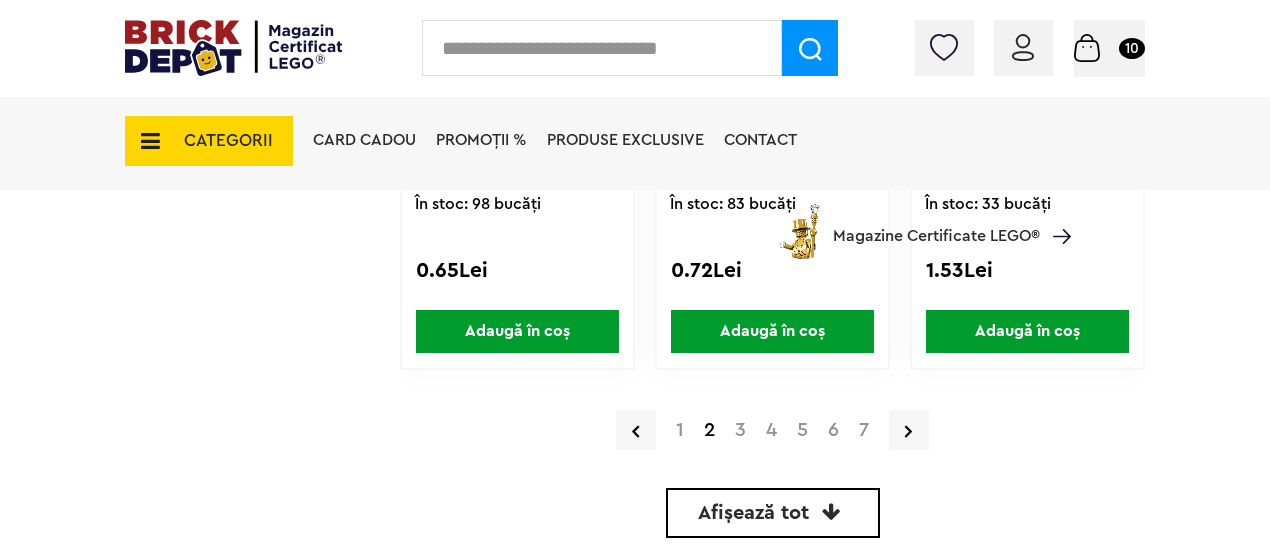 scroll, scrollTop: 6160, scrollLeft: 0, axis: vertical 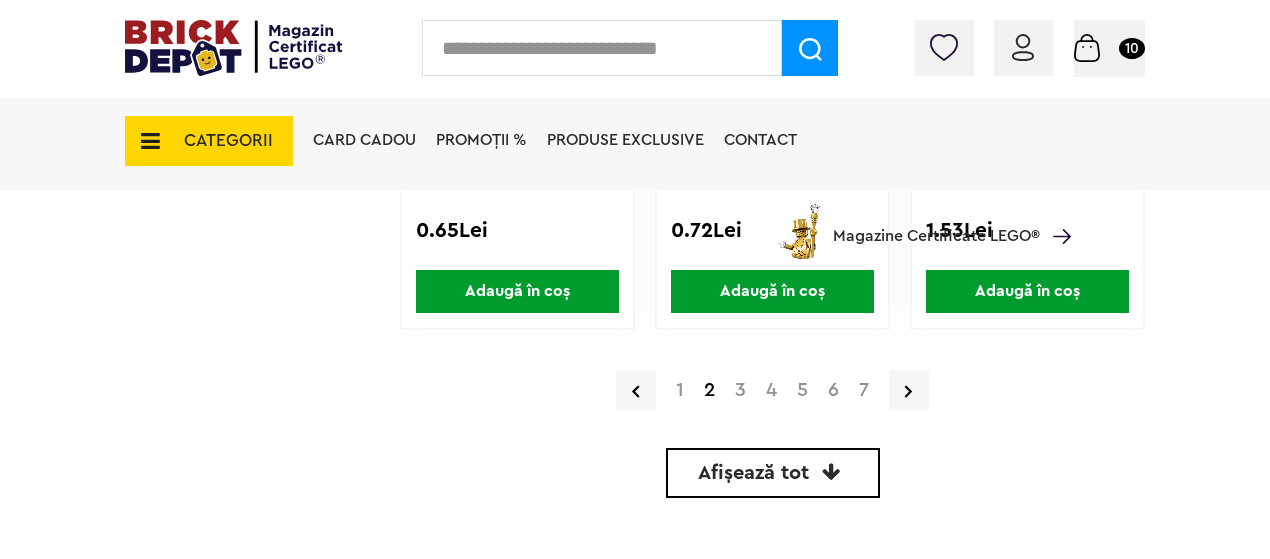 click on "3" at bounding box center (740, 390) 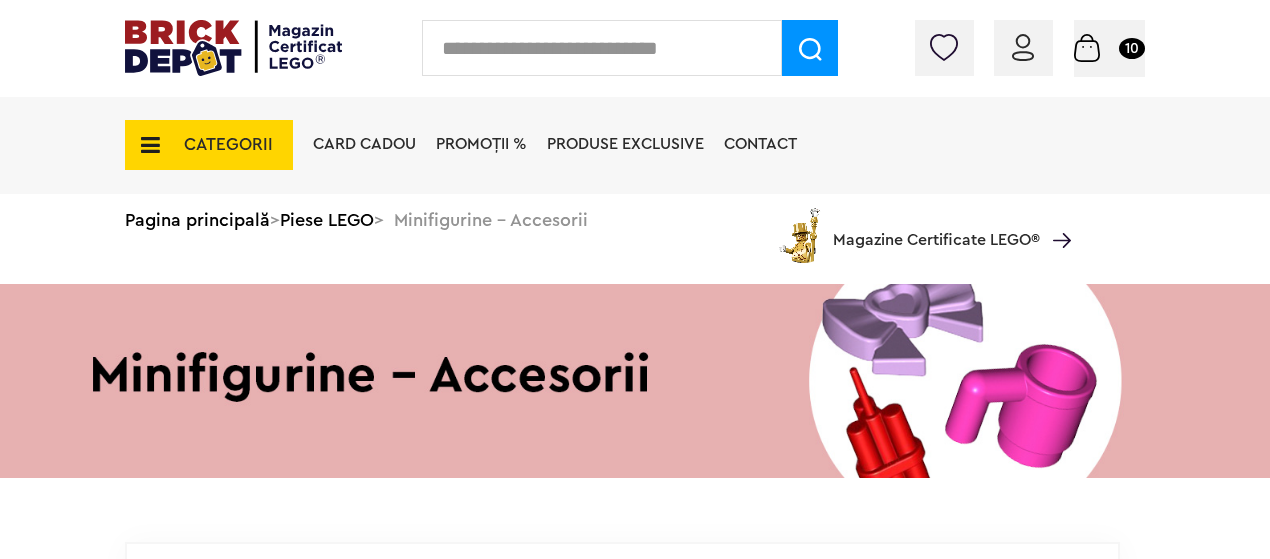 scroll, scrollTop: 0, scrollLeft: 0, axis: both 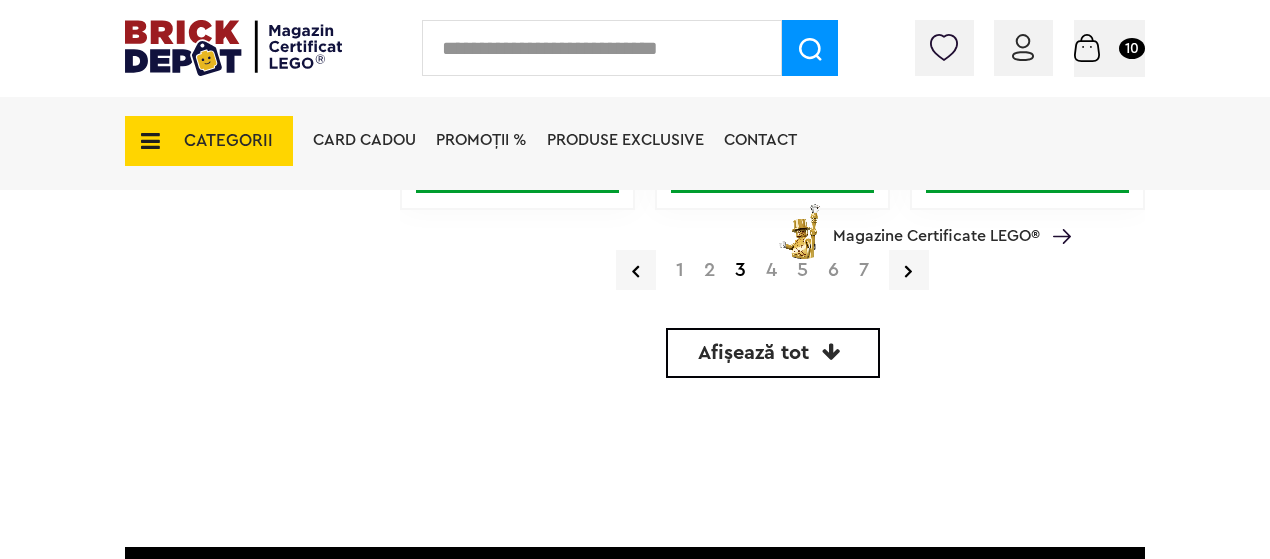 click on "Creează o listă nouă Fundiţă Friends Cod: 6174789 | Culoare: Mov (Dark Purple) - * + În stoc: 17 bucăţi 0.20Lei  Adaugă în coș  Creează o listă nouă Statuetă trofeu Cod: 6138682 | Culoare: Auriu Perlat (Pearl Gold) - * + În stoc: 43 bucăţi 1.49Lei  Adaugă în coș  Creează o listă nouă Val de Energie cu mâner Cod: 6170913 | Culoare: Transparent-Albastru Deschis (Tr-L. Blue) - * + În stoc: 1 bucăţi 0.37Lei  Adaugă în coș  Creează o listă nouă Pene Indian Cod: 6145295 | Culoare: Verde (Green) - * + În stoc: 87 bucăţi 0.59Lei  Adaugă în coș  Creează o listă nouă Cameră foto Cod: 6185108 | Culoare: Verde Lime (Lime) - * + În stoc: 9 bucăţi 0.53Lei  Adaugă în coș  Creează o listă nouă Cleşte 1L Cod: 6173896 | Culoare: Roşu (Red) - * + În stoc: 726 bucăţi 0.47Lei  Adaugă în coș  Creează o listă nouă Microfon Cod: 6199163 | Culoare: Gri Deschis (Light B. Grey) - * + În stoc: 90 bucăţi 0.44Lei  Adaugă în coș  Mătură - * + - * +" at bounding box center [772, -2592] 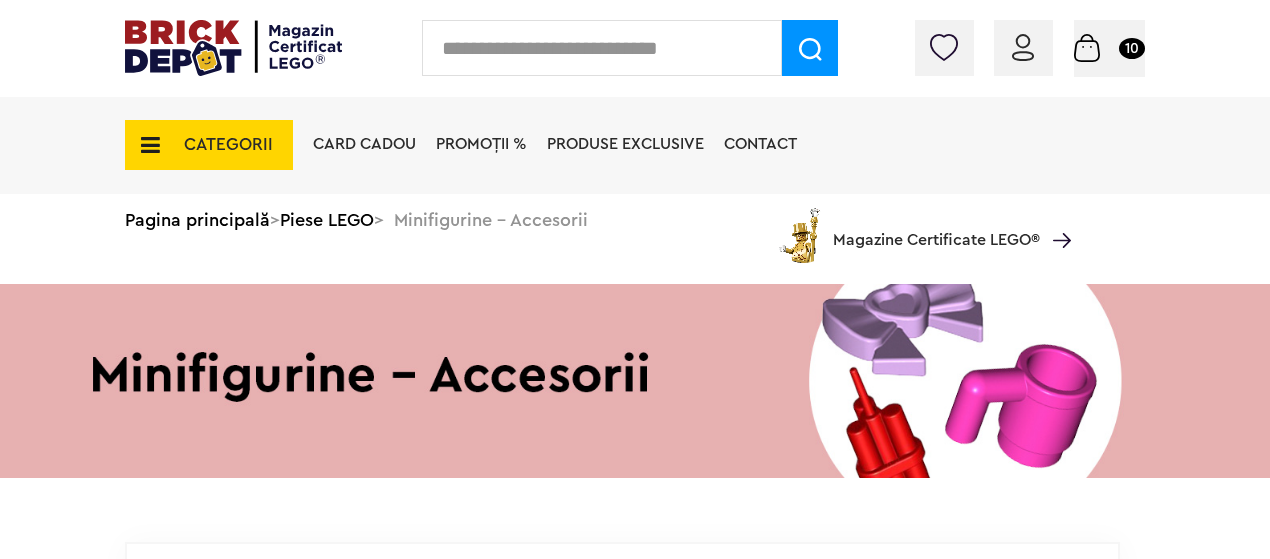 scroll, scrollTop: 40, scrollLeft: 0, axis: vertical 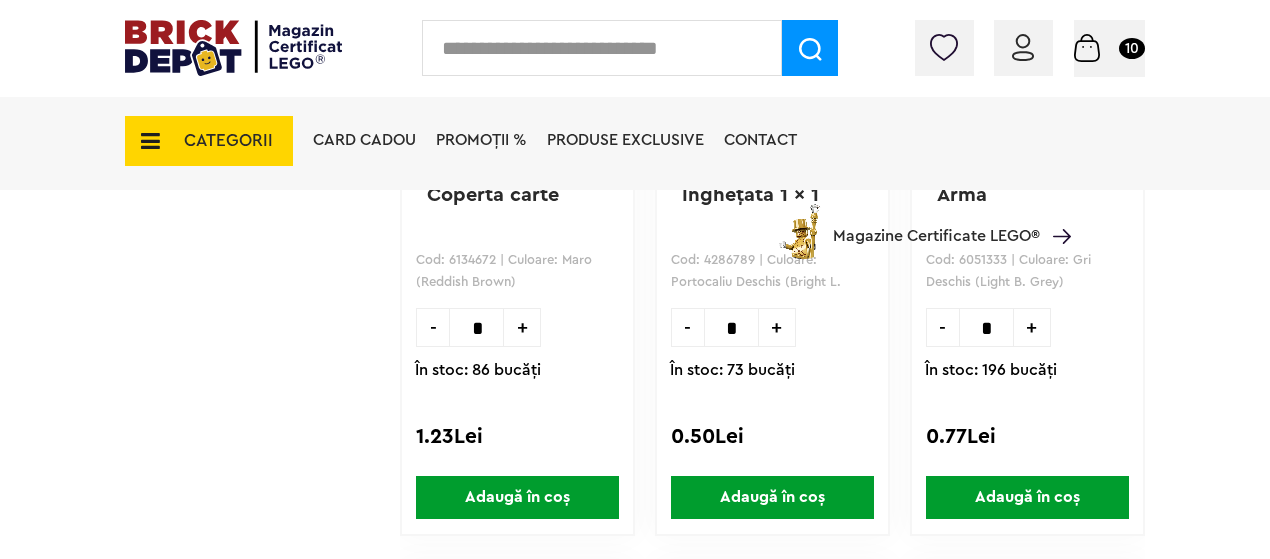 click at bounding box center [1023, 47] 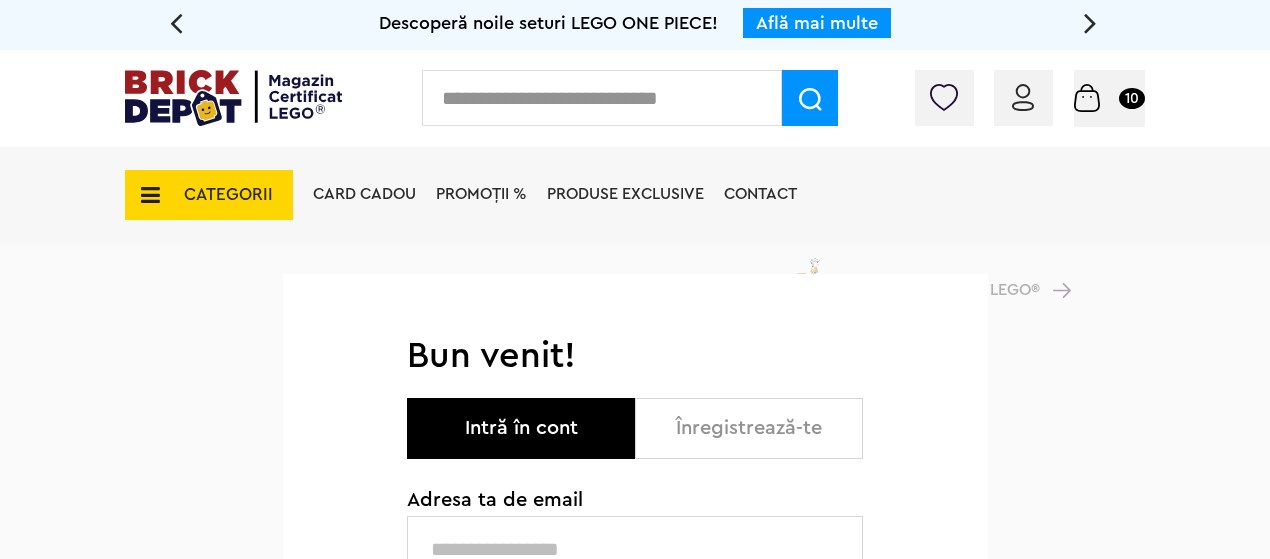 scroll, scrollTop: 0, scrollLeft: 0, axis: both 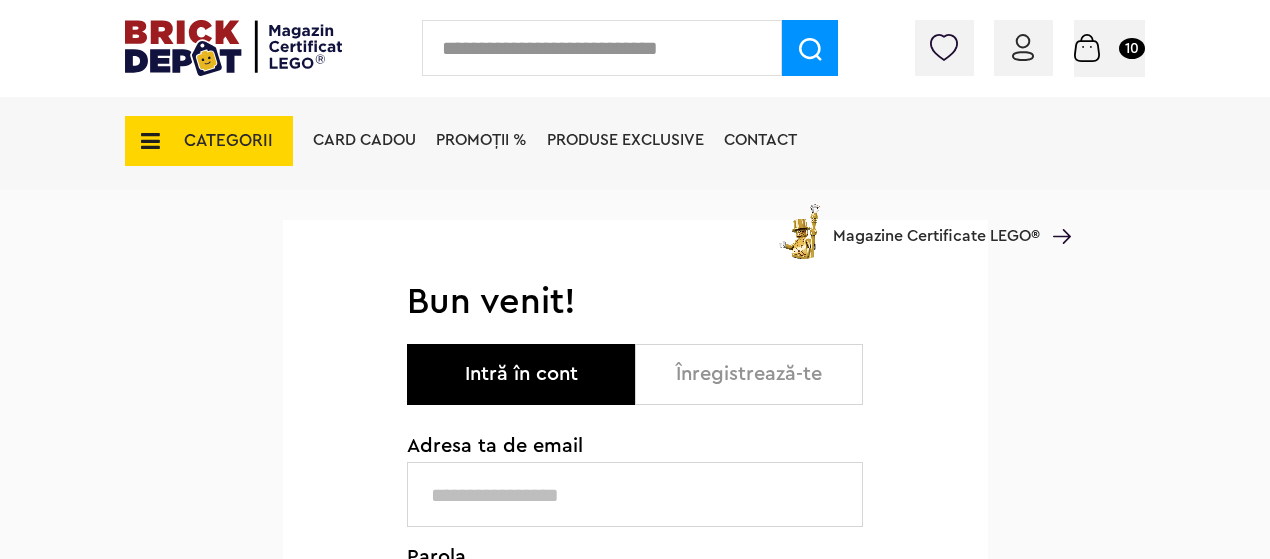 click on "Intră în cont" at bounding box center [521, 374] 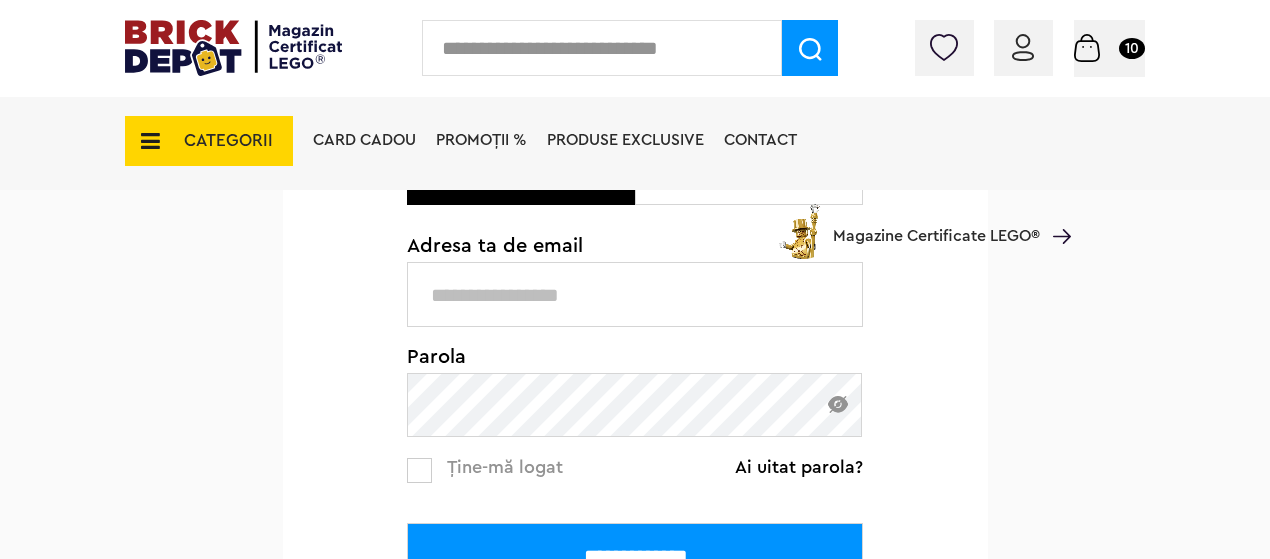 click at bounding box center [635, 294] 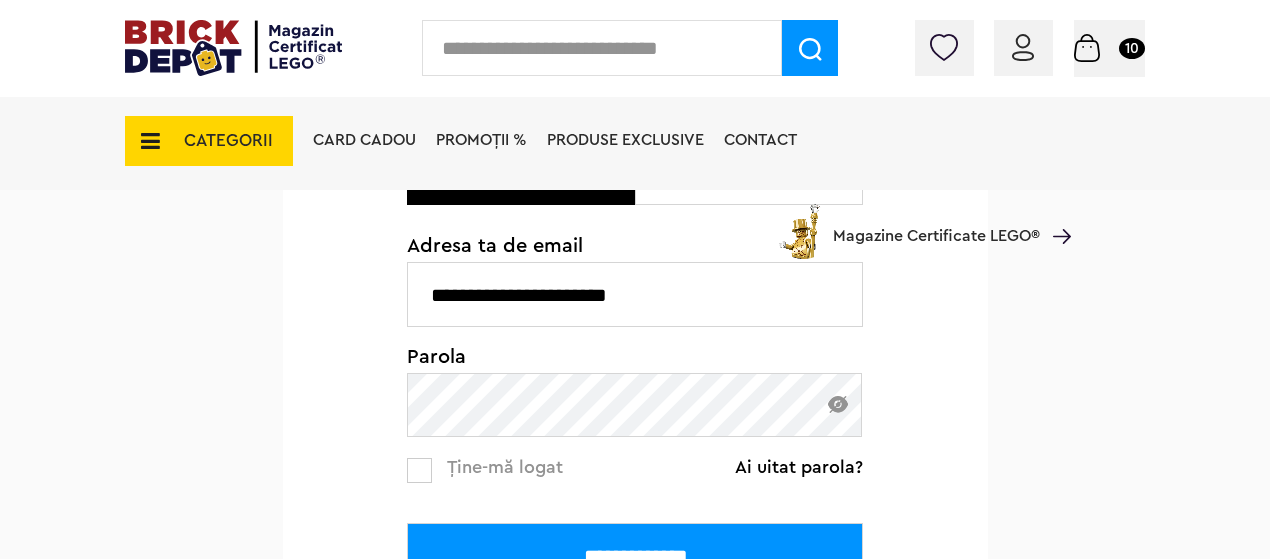type on "**********" 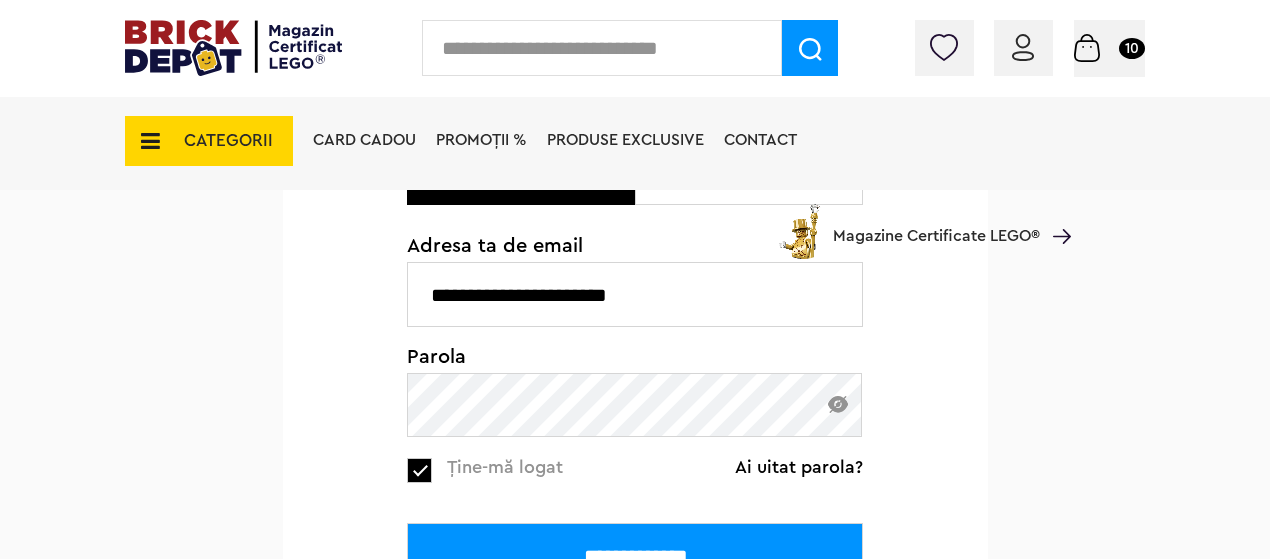 click on "**********" at bounding box center [635, 555] 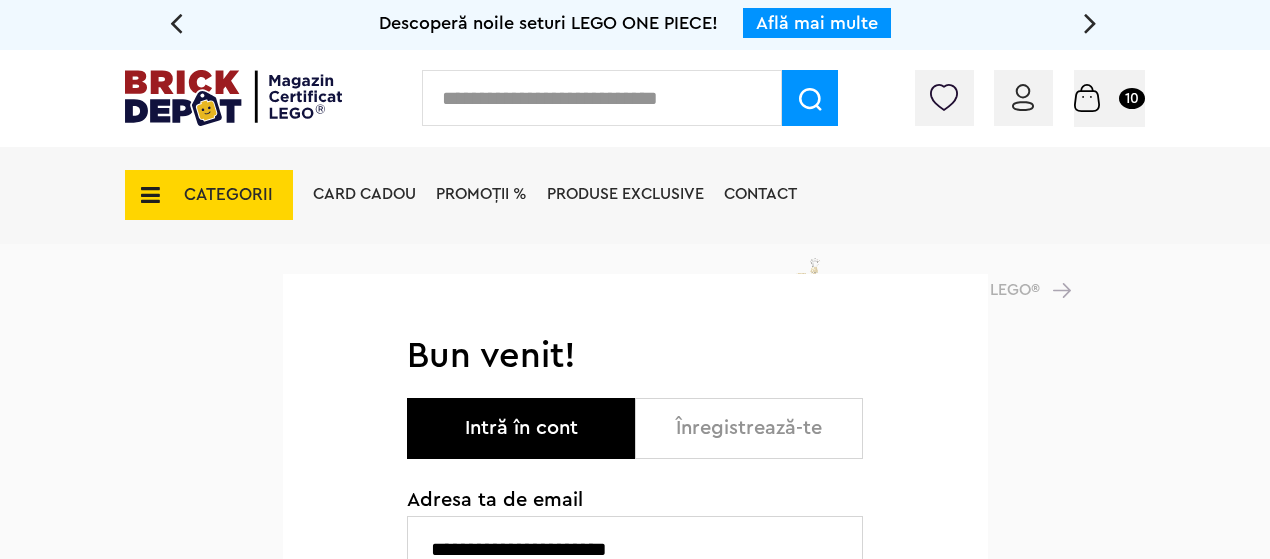 scroll, scrollTop: 0, scrollLeft: 0, axis: both 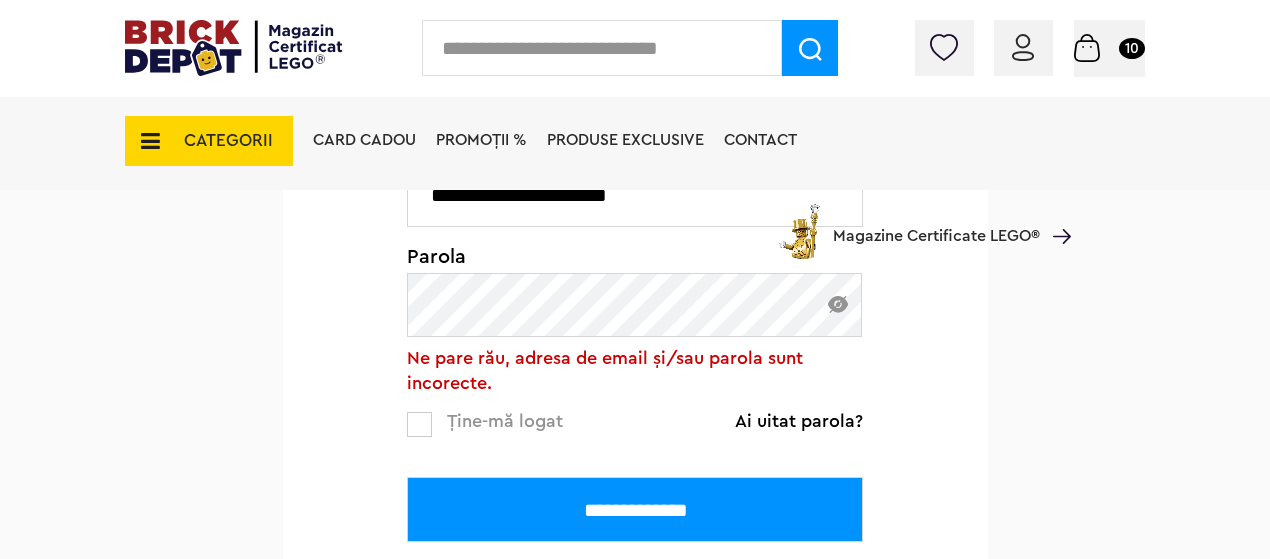 click on "**********" at bounding box center (635, 350) 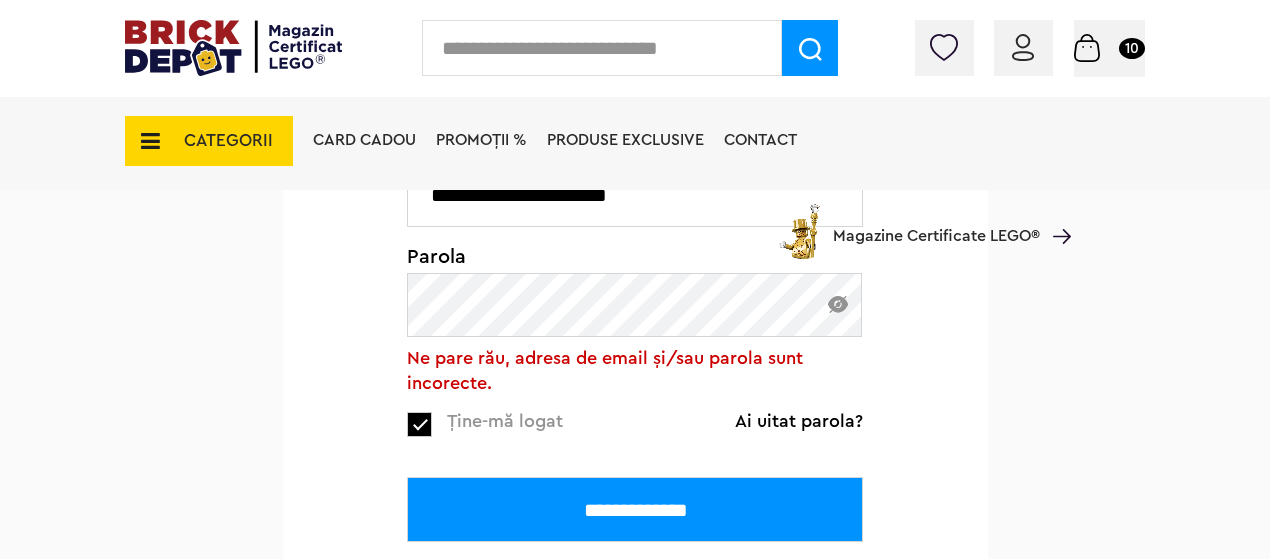 click on "**********" at bounding box center (635, 509) 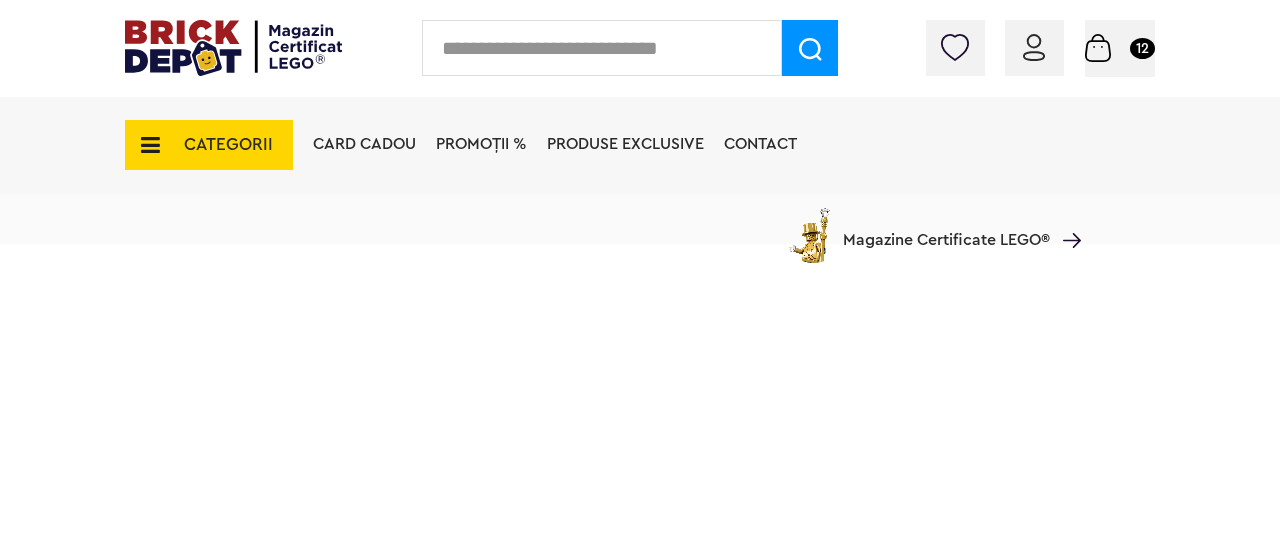 scroll, scrollTop: 0, scrollLeft: 0, axis: both 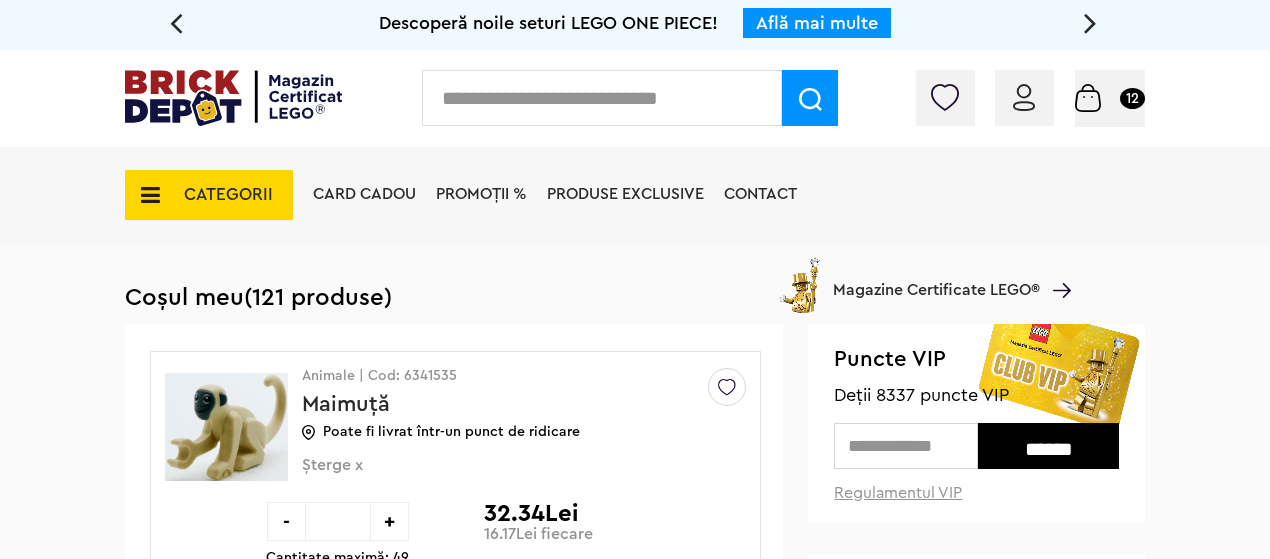 click on "CATEGORII
Jucării LEGO
Card Cadou LEGO Animal Crossing Nou Architecture Nou Art Bluey Brickheadz Nou City Classic Colecția Botanică Nou Creator Nou DC Super Heroes Nou Disney DOTS DREAMZzz DUPLO Education Festivaluri Tradiţionale Chinezesti Fortnite Nou Friends Gabby s Dollhouse Nou Harry Potter Icons (Creator Expert) Nou Ideas Indiana Jones Jurassic World Marvel Super Heroes Nou Minecraft Minifigurine Minions Monkie Kid NIKE Nou Ninjago One Piece Nou Sonic the Hedgehog Nou Speed Champions Nou Star Wars Nou Super Mario Nou Technic Nou The Legend of Zelda Wednesday Nou Wicked Vezi Toate >> Card Cadou LEGO
Piese LEGO
Accesorii Nou Animale Autocolante Caramizi Nou Caramizi cu panta Nou Caramizi curbate Nou Caramizi rotunde Caramizi speciale Nou Componente Figurine actiune Minifigurine Minifigurine - Accesorii Nou Minifigurine - Parti componente Piese decorate Nou Placi Nou Placi cu unghiuri ascutite Nou Placi netede Nou Placi netede modificate Nou Placi rotunde Nou" at bounding box center (635, 230) 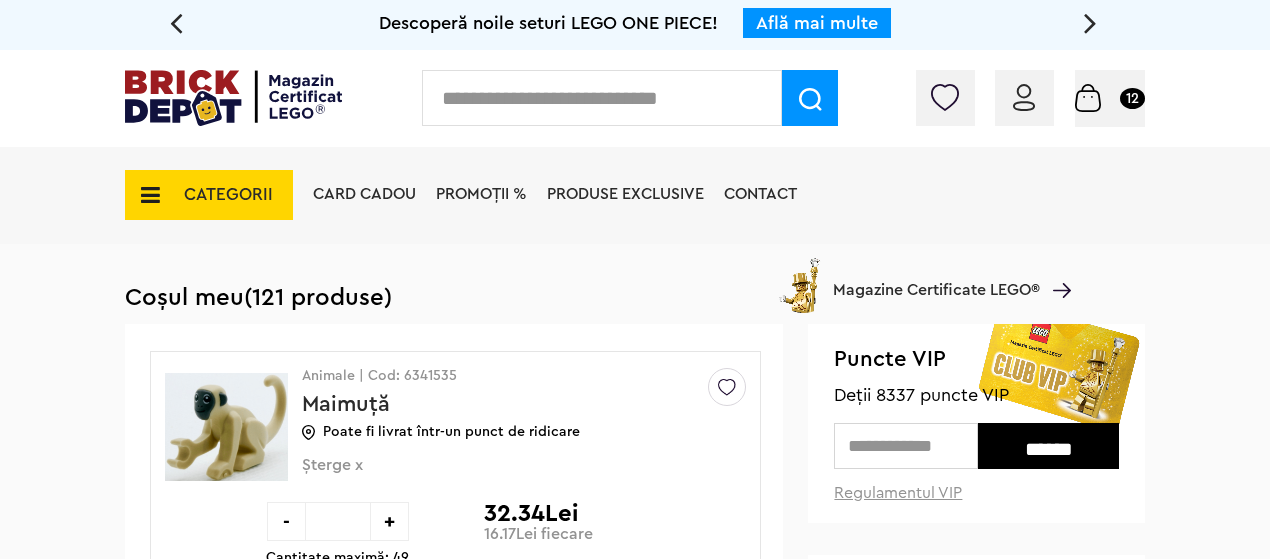 click on "CATEGORII" at bounding box center (228, 194) 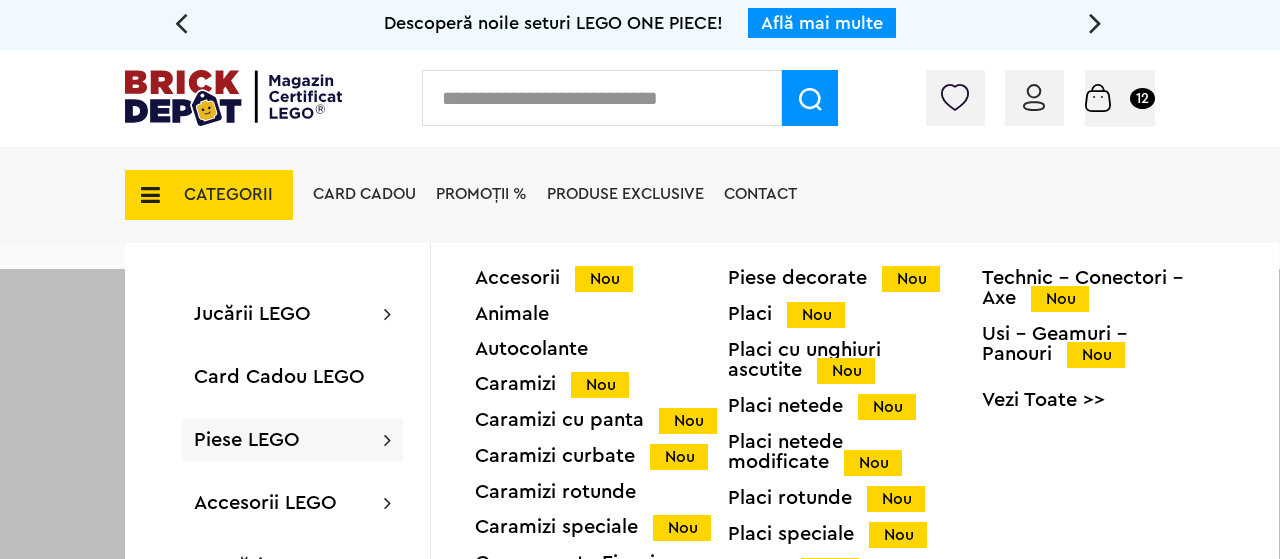 click on "Piese LEGO
Accesorii Nou Animale Autocolante Caramizi Nou Caramizi cu panta Nou Caramizi curbate Nou Caramizi rotunde Caramizi speciale Nou Componente Figurine actiune Minifigurine Minifigurine - Accesorii Nou Minifigurine - Parti componente Piese decorate Nou Placi Nou Placi cu unghiuri ascutite Nou Placi netede Nou Placi netede modificate Nou Placi rotunde Nou Placi speciale Nou Plante Nou Powered Up Nou Roti si mijloace de transport Nou Technic Nou Technic - Caramizi Nou Technic - Conectori - Axe Nou Usi - Geamuri - Panouri Nou Vezi Toate >>" at bounding box center (292, 440) 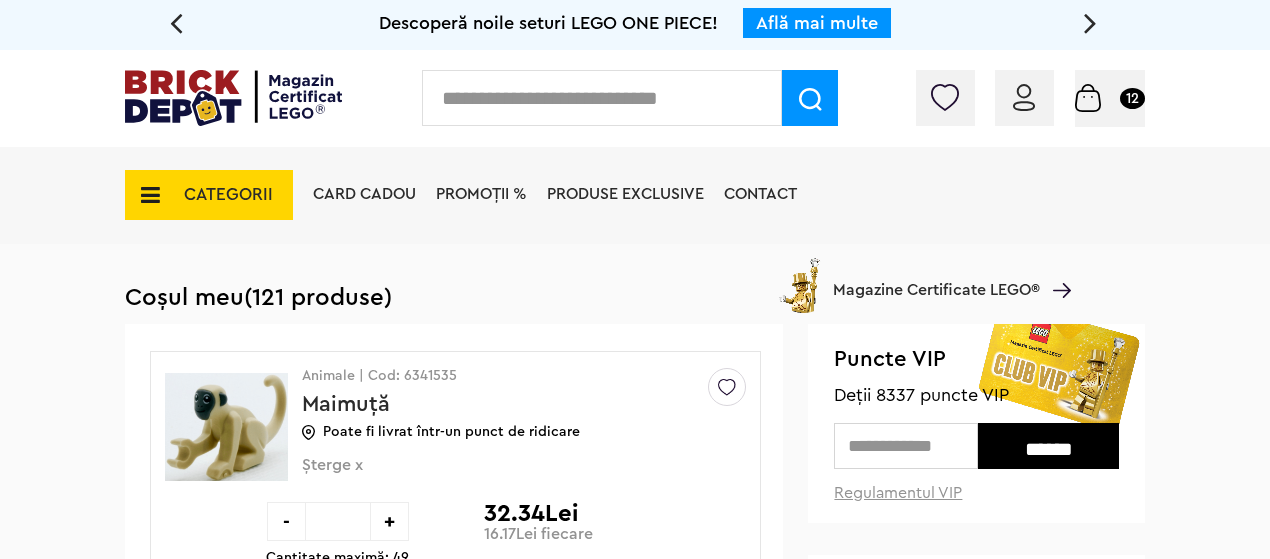 click on "CATEGORII" at bounding box center (228, 194) 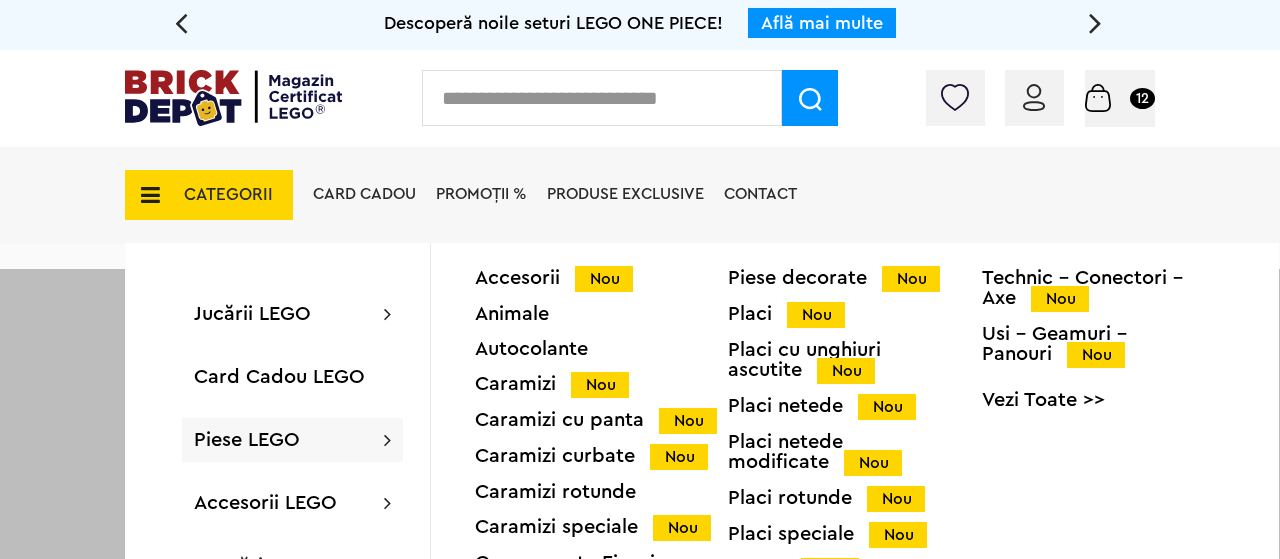 click on "Piese LEGO" at bounding box center (247, 440) 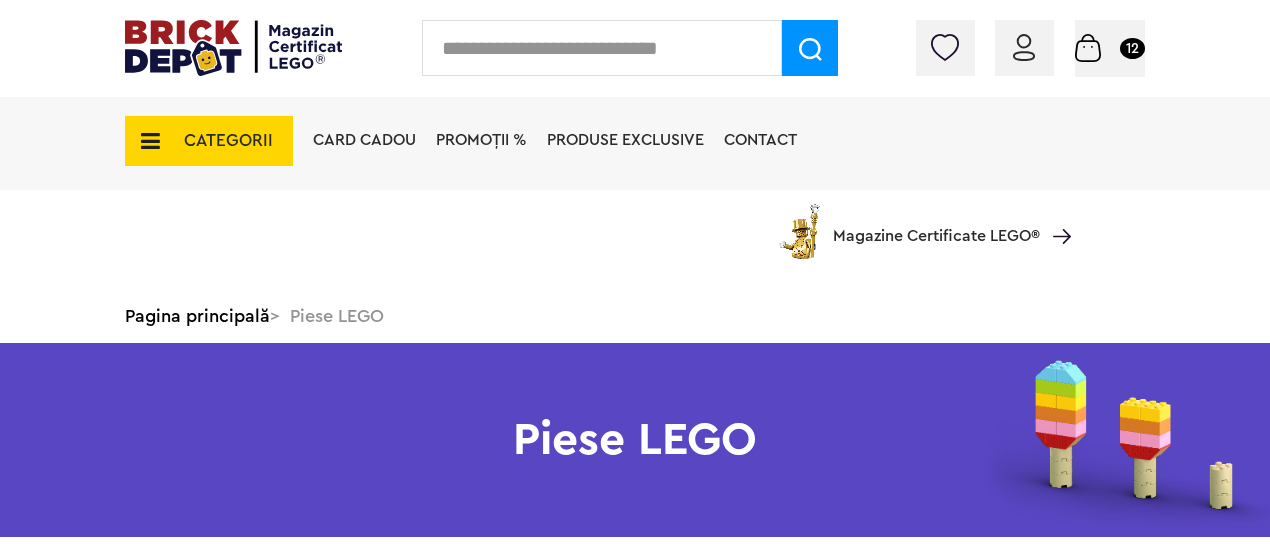 scroll, scrollTop: 750, scrollLeft: 0, axis: vertical 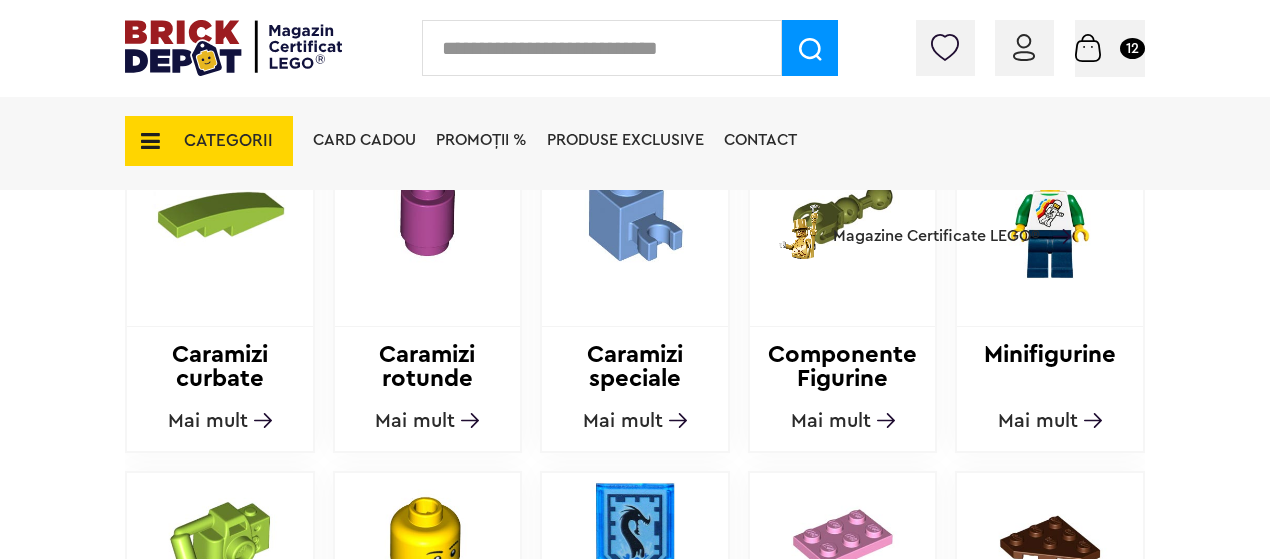 click at bounding box center [602, 48] 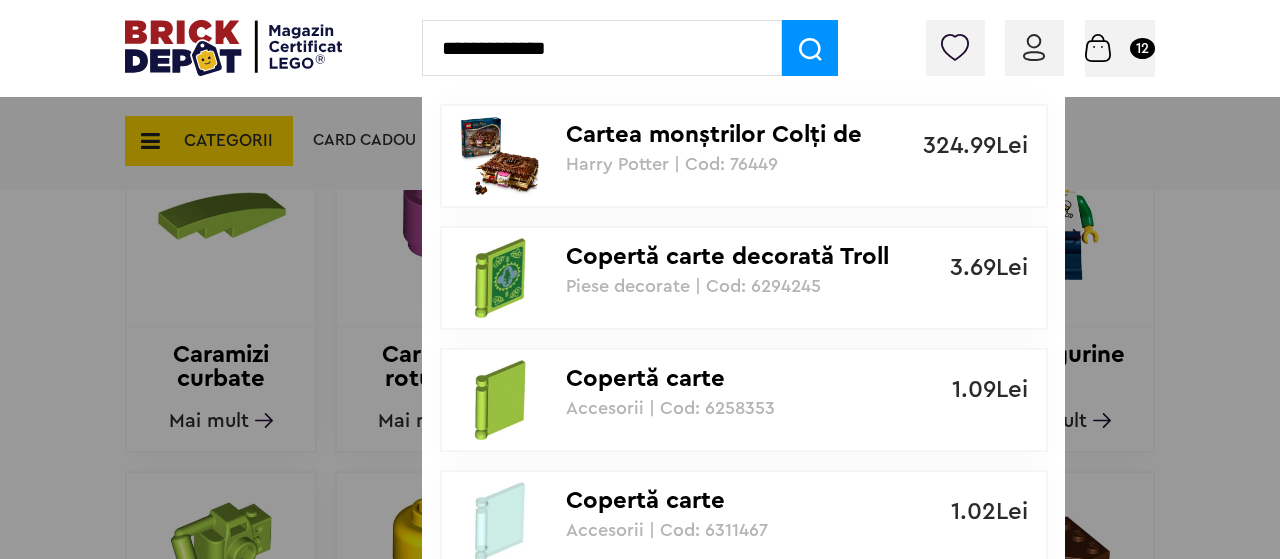 type on "**********" 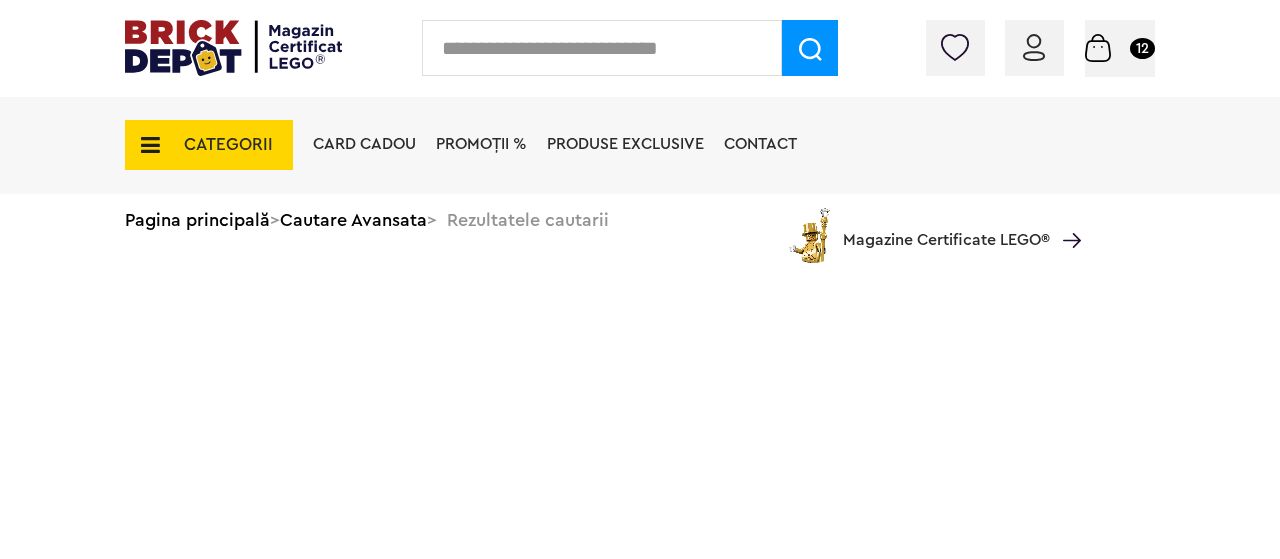 scroll, scrollTop: 0, scrollLeft: 0, axis: both 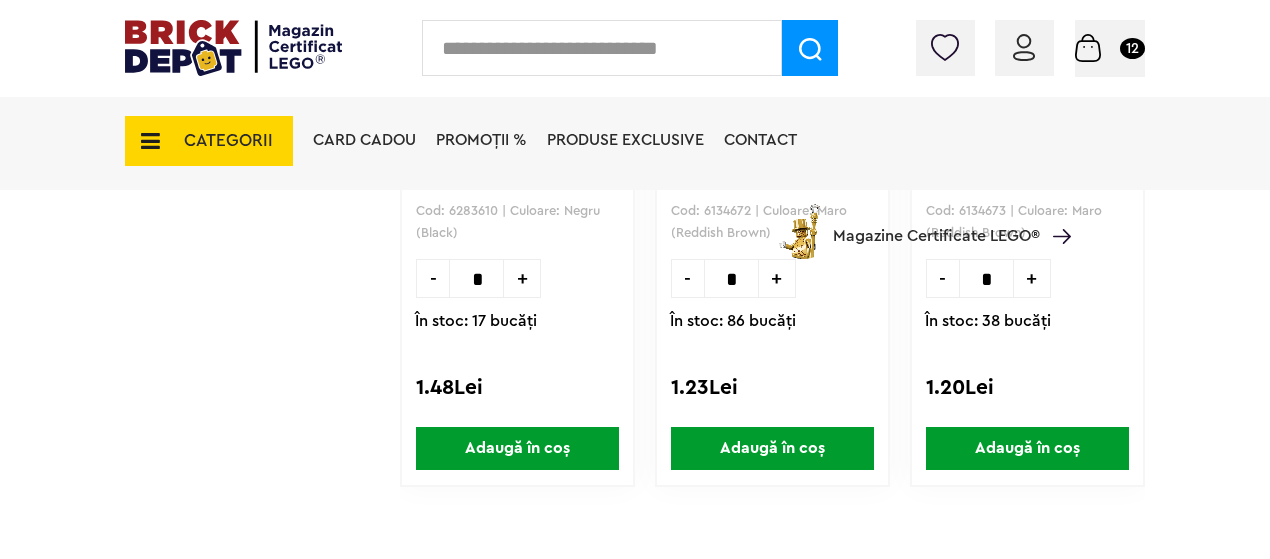 click on "Adaugă în coș" at bounding box center [772, 448] 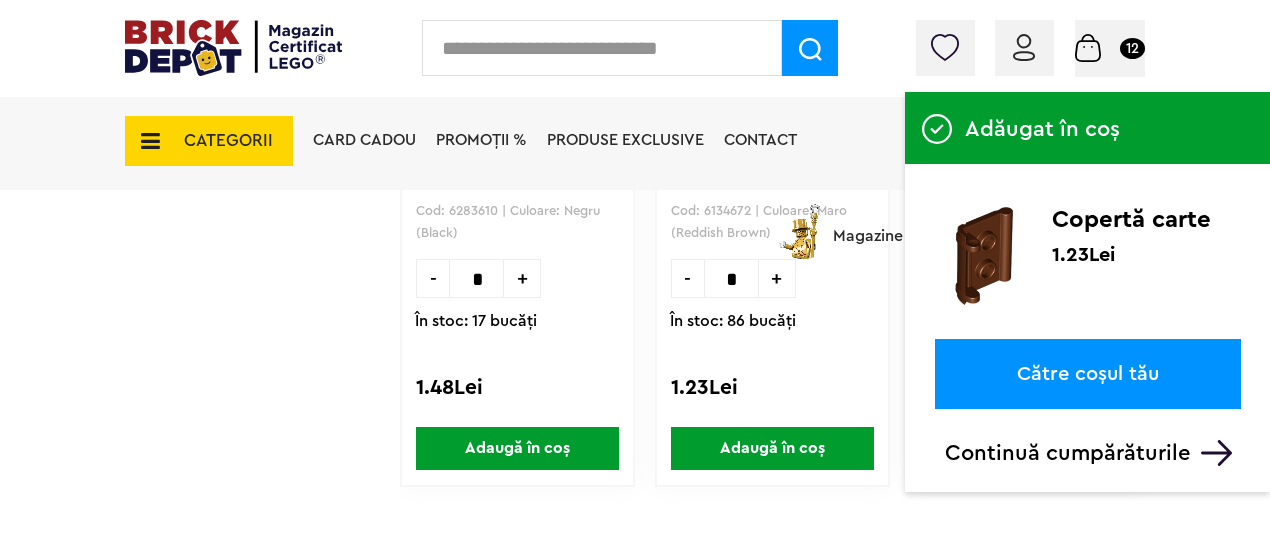 click on "Continuă cumpărăturile" at bounding box center (1093, 453) 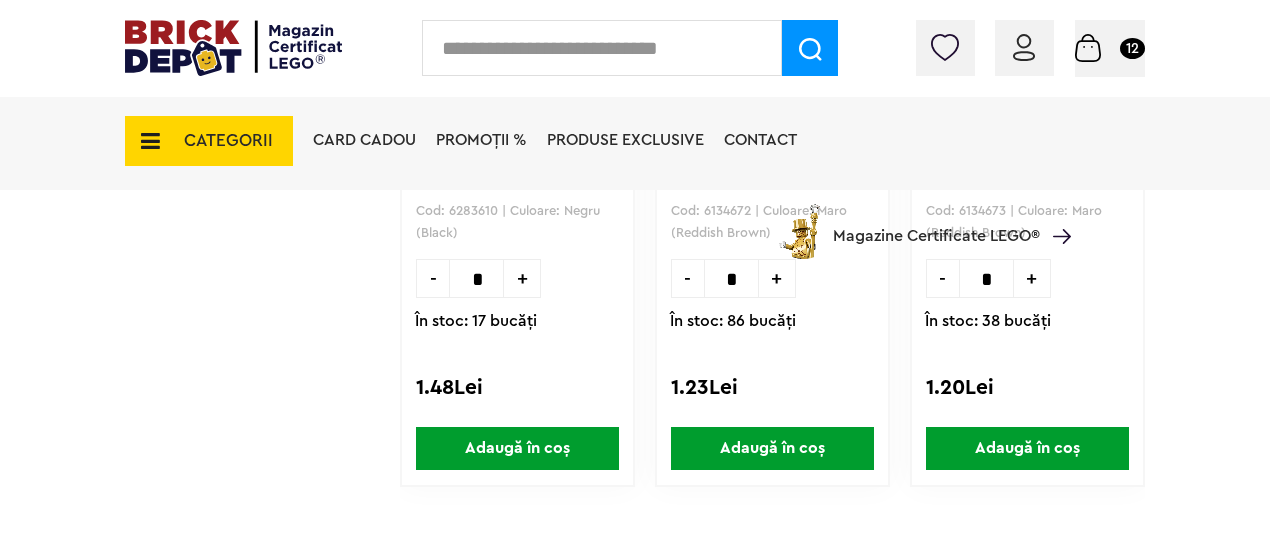 click on "Adaugă în coș" at bounding box center [1027, 448] 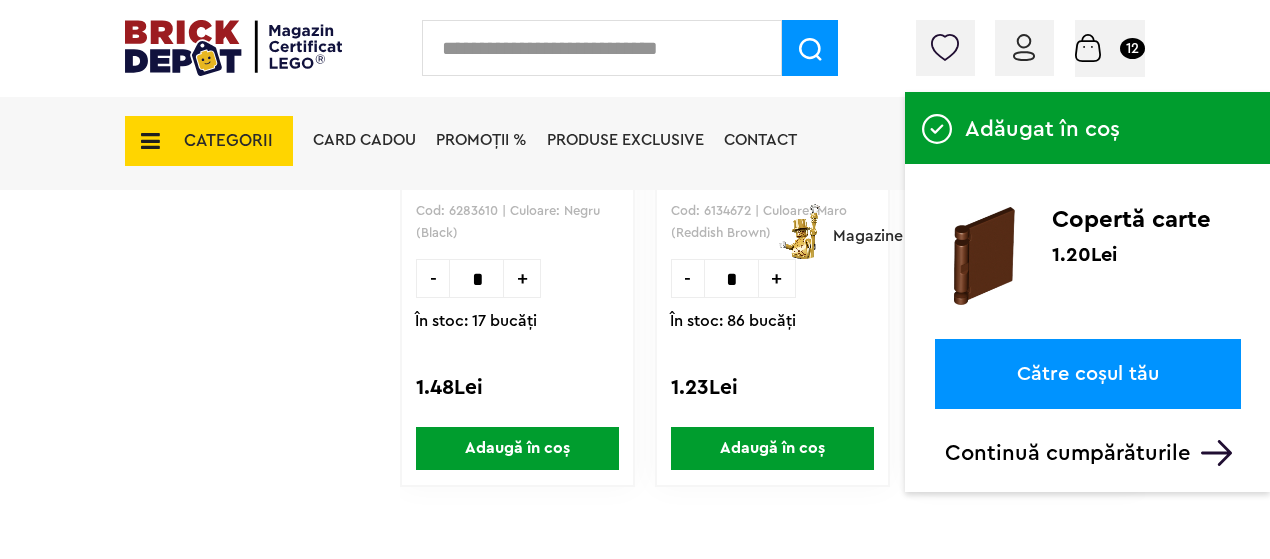 click on "CATEGORII" at bounding box center [209, 141] 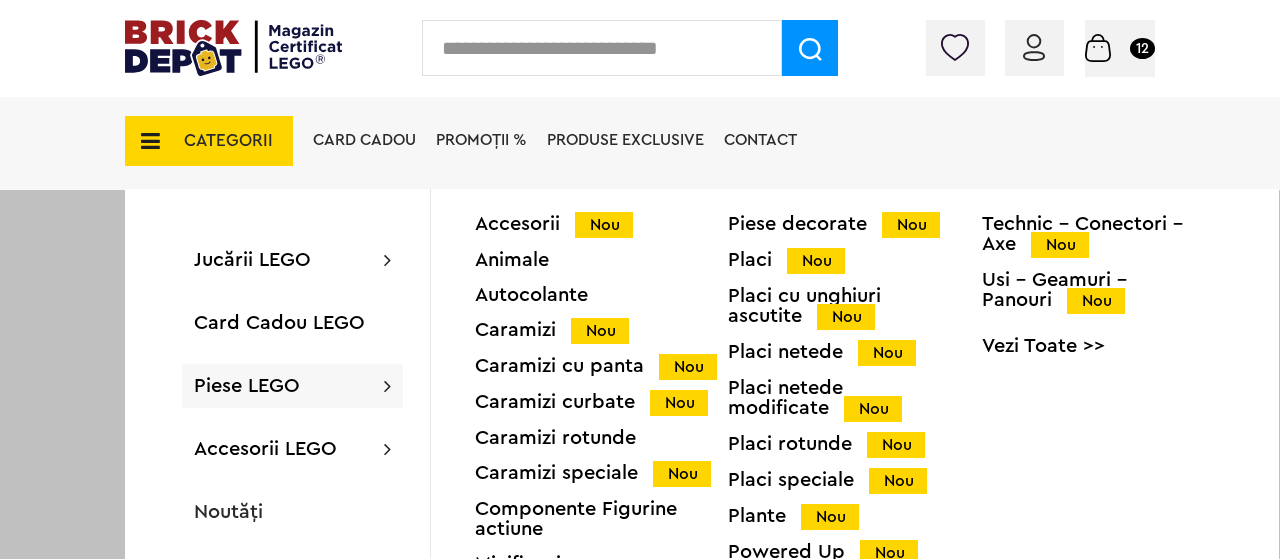click on "Piese LEGO
Accesorii Nou Animale Autocolante Caramizi Nou Caramizi cu panta Nou Caramizi curbate Nou Caramizi rotunde Caramizi speciale Nou Componente Figurine actiune Minifigurine Minifigurine - Accesorii Nou Minifigurine - Parti componente Piese decorate Nou Placi Nou Placi cu unghiuri ascutite Nou Placi netede Nou Placi netede modificate Nou Placi rotunde Nou Placi speciale Nou Plante Nou Powered Up Nou Roti si mijloace de transport Nou Technic Nou Technic - Caramizi Nou Technic - Conectori - Axe Nou Usi - Geamuri - Panouri Nou Vezi Toate >>" at bounding box center (292, 386) 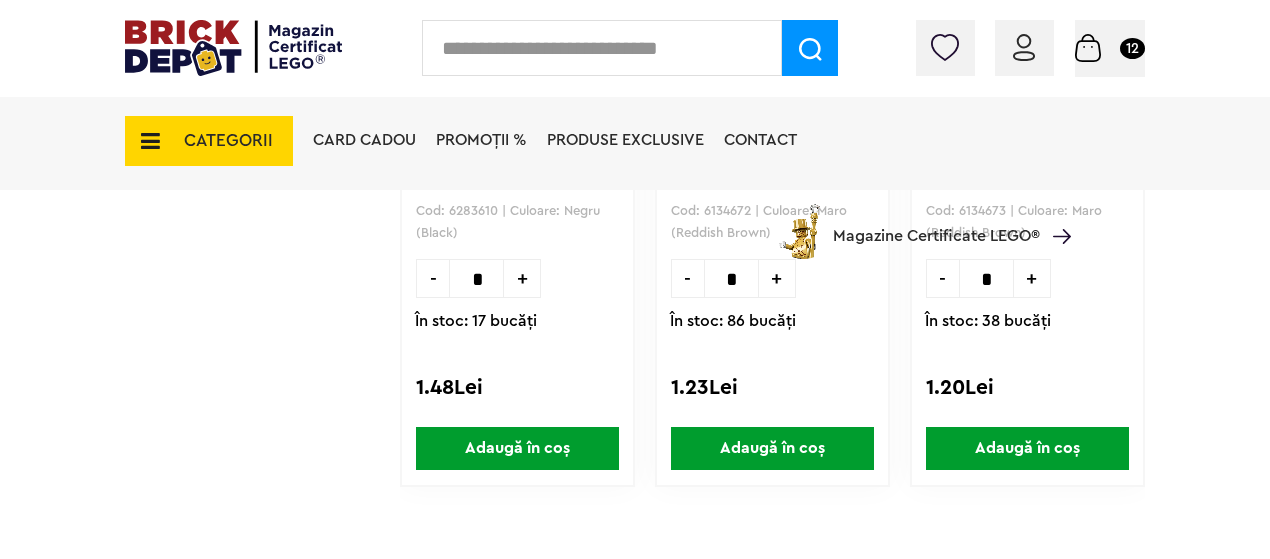 click on "CATEGORII" at bounding box center (209, 141) 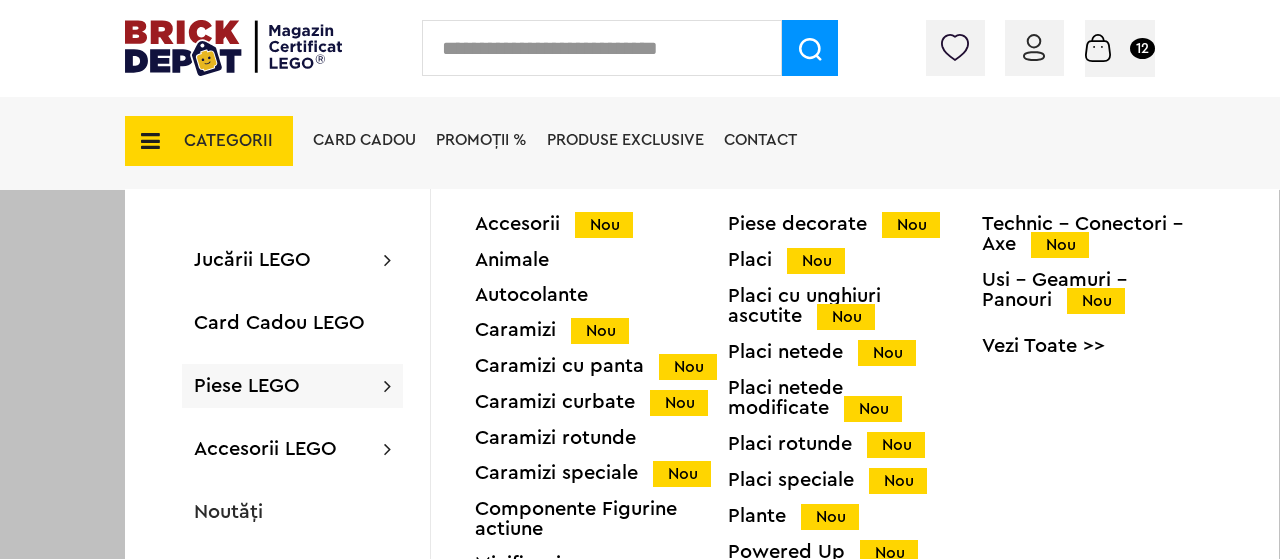click on "Piese LEGO" at bounding box center (247, 386) 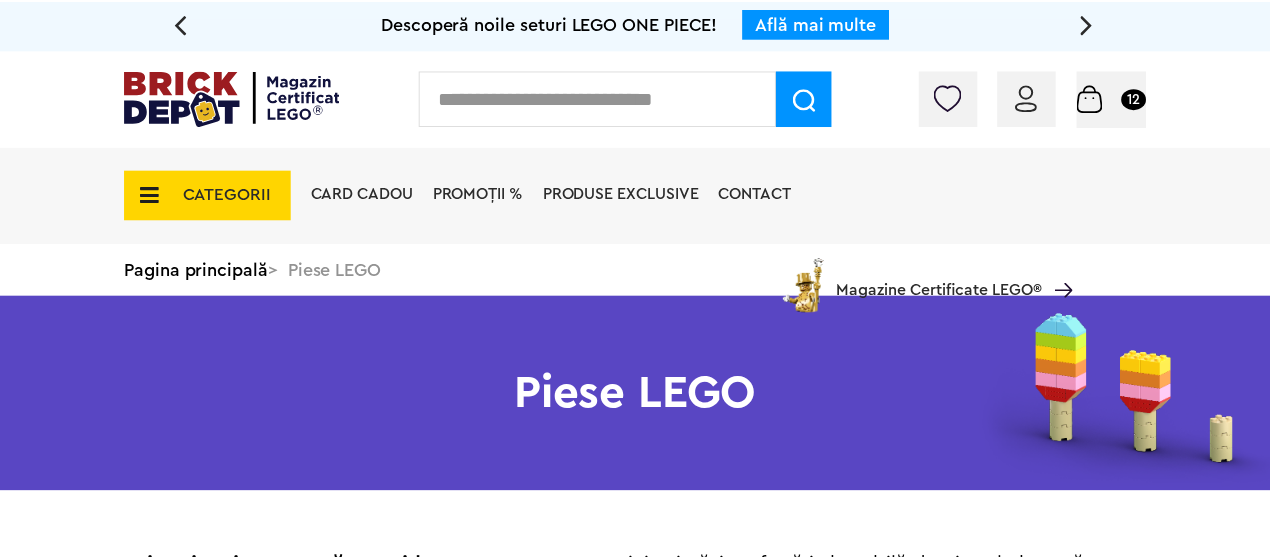 scroll, scrollTop: 100, scrollLeft: 0, axis: vertical 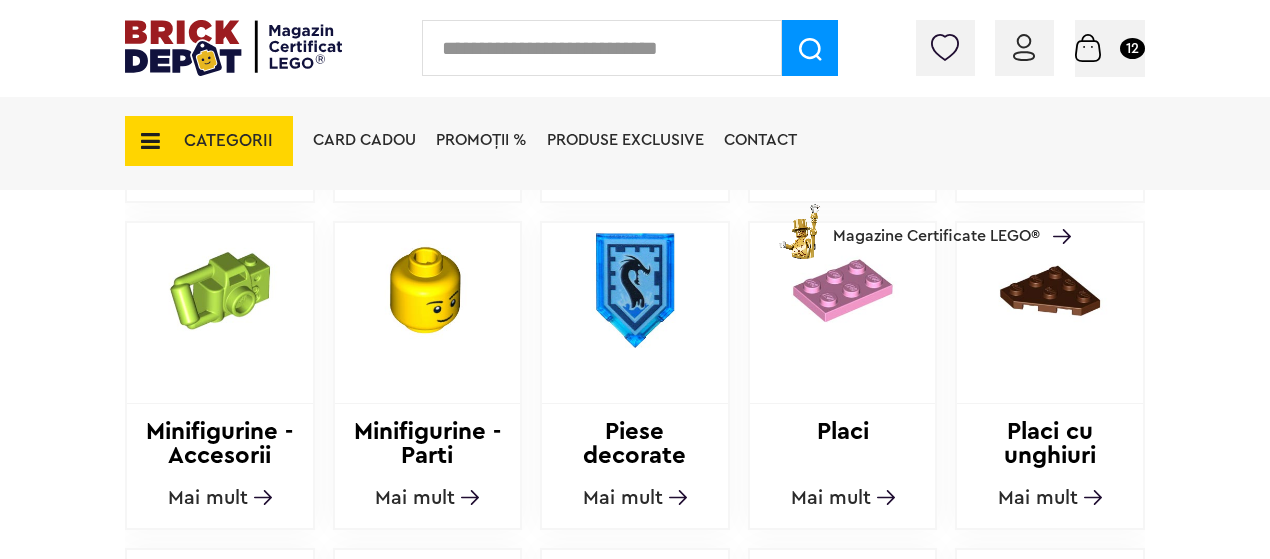 click on "Mai mult" at bounding box center (623, 498) 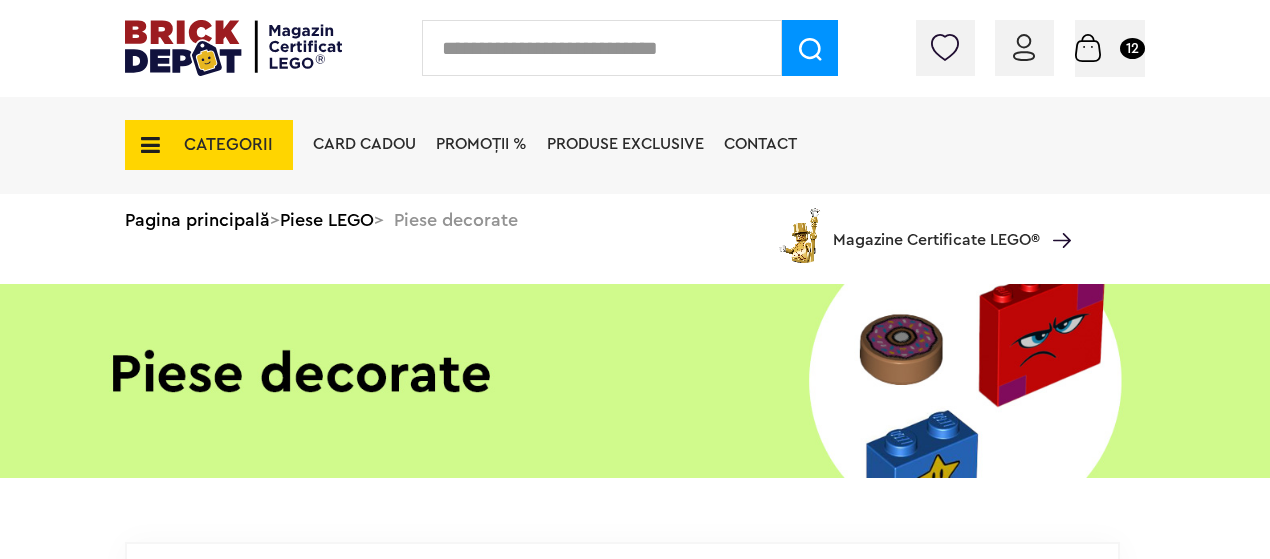 scroll, scrollTop: 0, scrollLeft: 0, axis: both 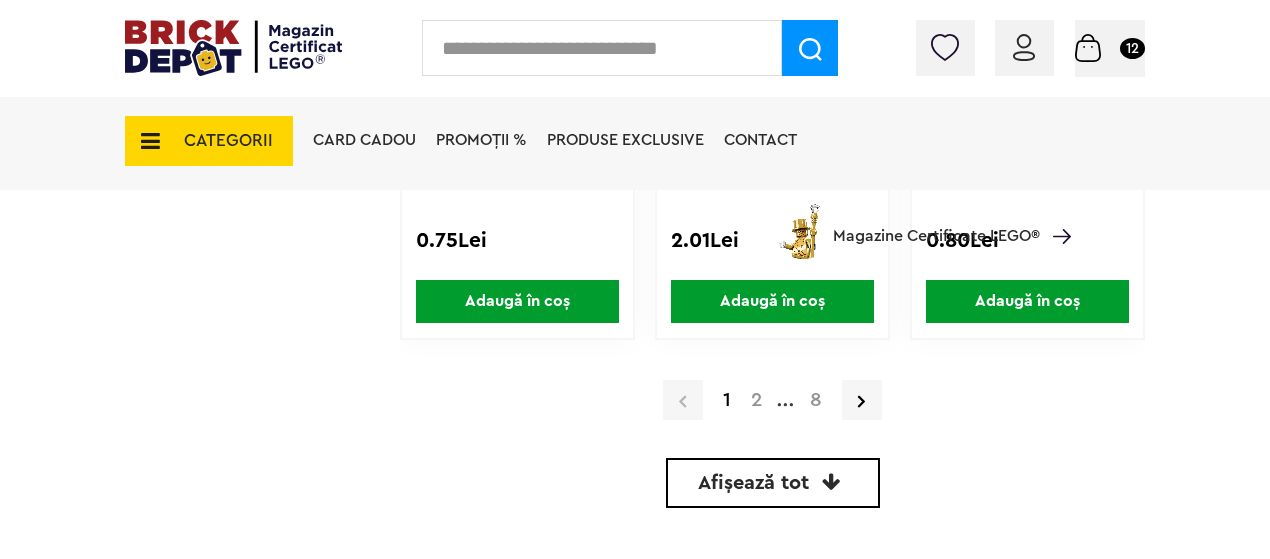 click on "2" at bounding box center (756, 400) 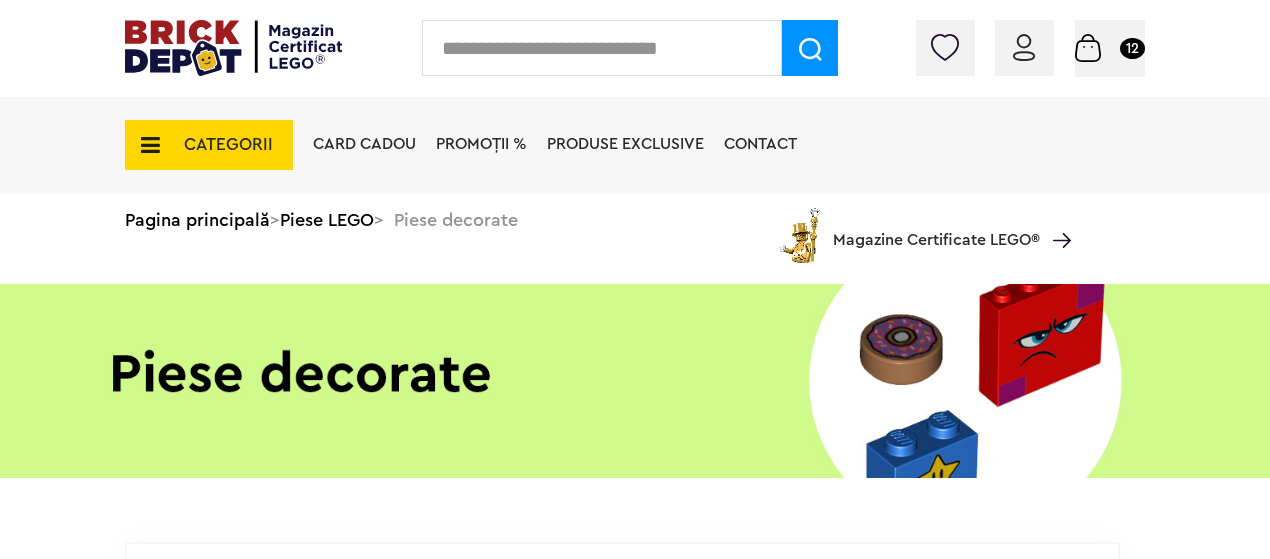 scroll, scrollTop: 0, scrollLeft: 0, axis: both 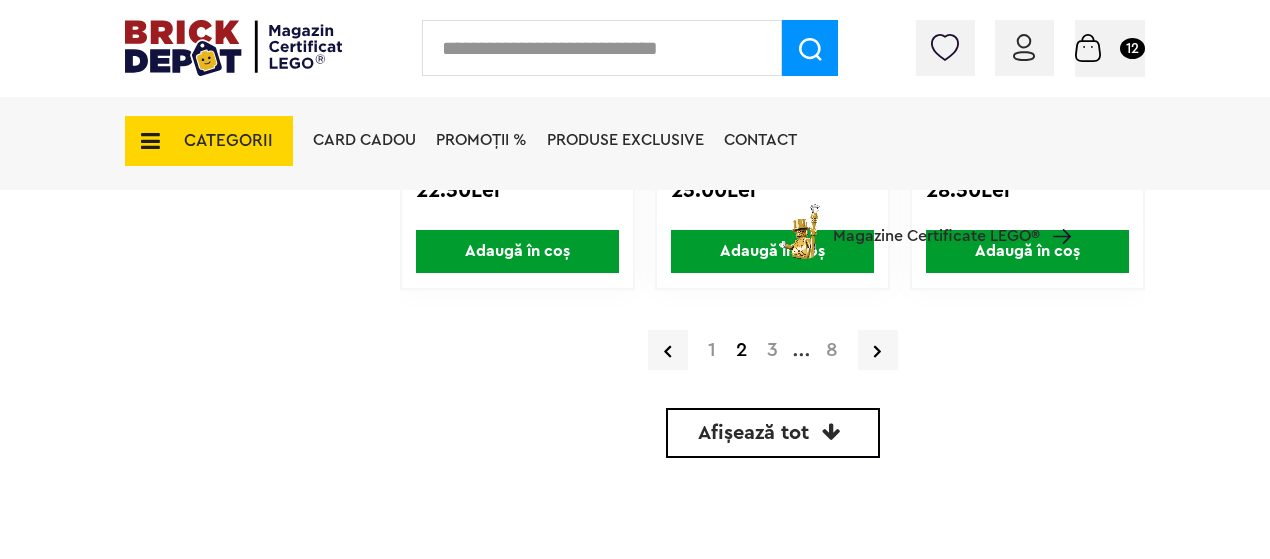 click on "3" at bounding box center [772, 350] 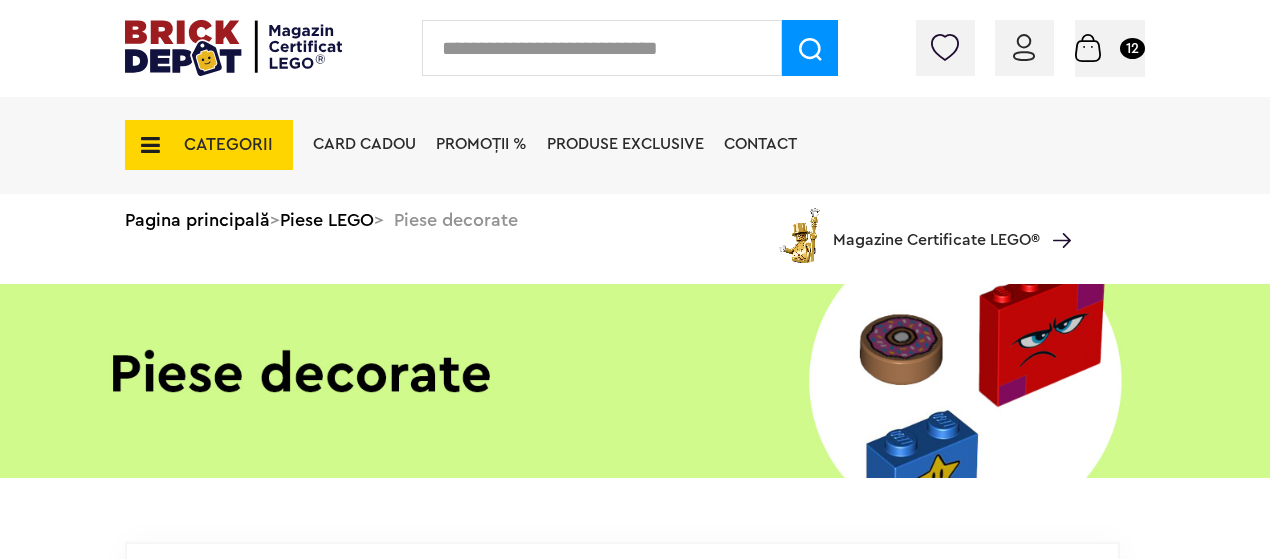 scroll, scrollTop: 0, scrollLeft: 0, axis: both 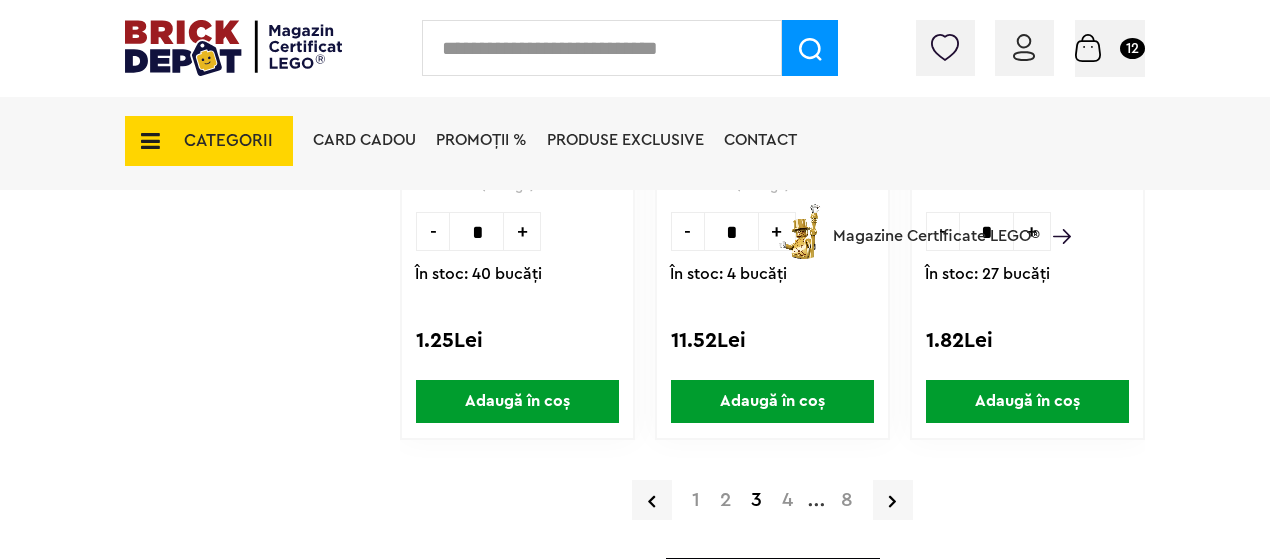 click on "4" at bounding box center [787, 500] 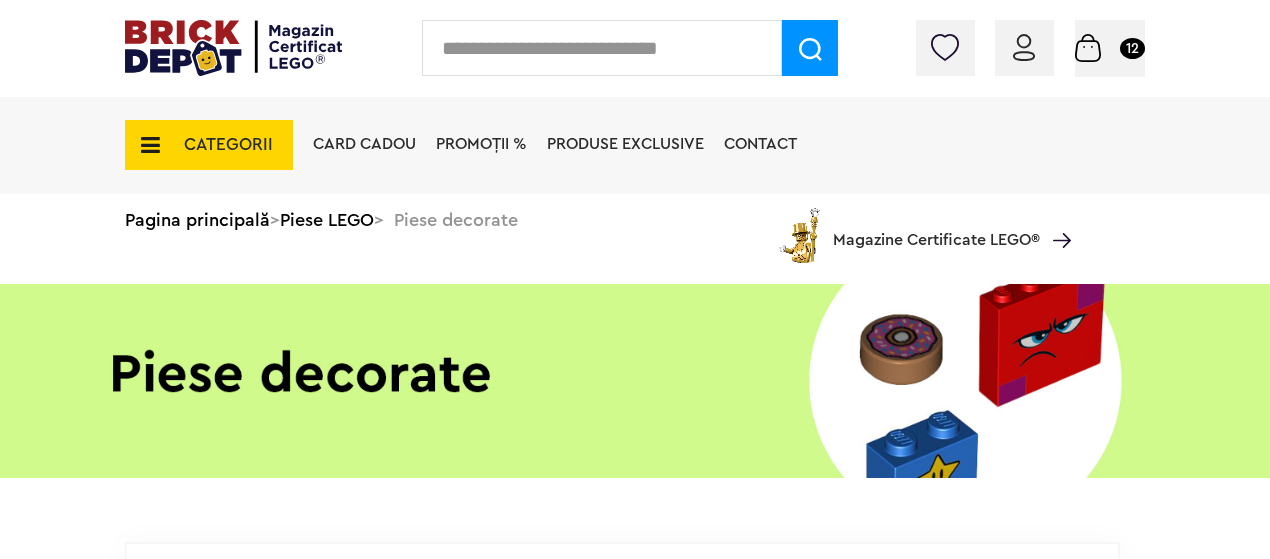 scroll, scrollTop: 0, scrollLeft: 0, axis: both 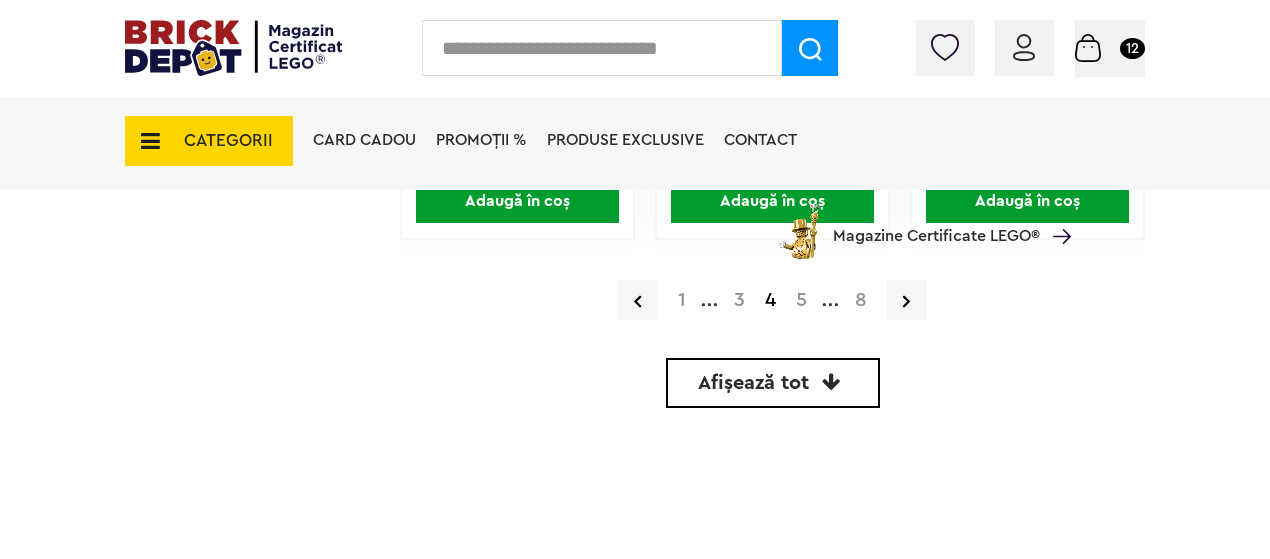 click on "5" at bounding box center (801, 300) 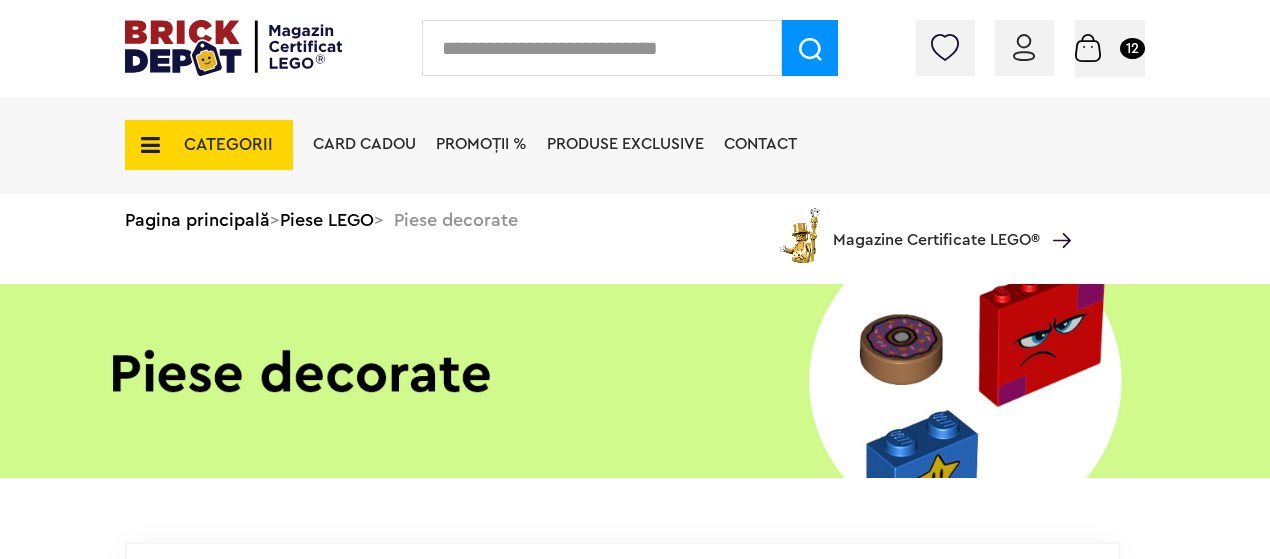 scroll, scrollTop: 200, scrollLeft: 0, axis: vertical 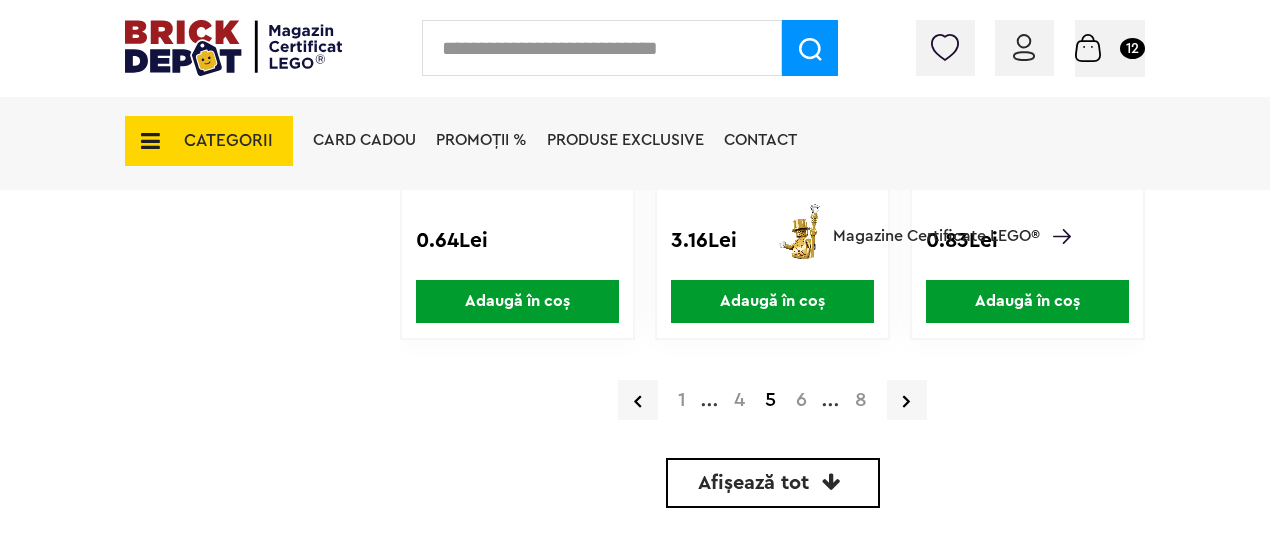 click on "6" at bounding box center [801, 400] 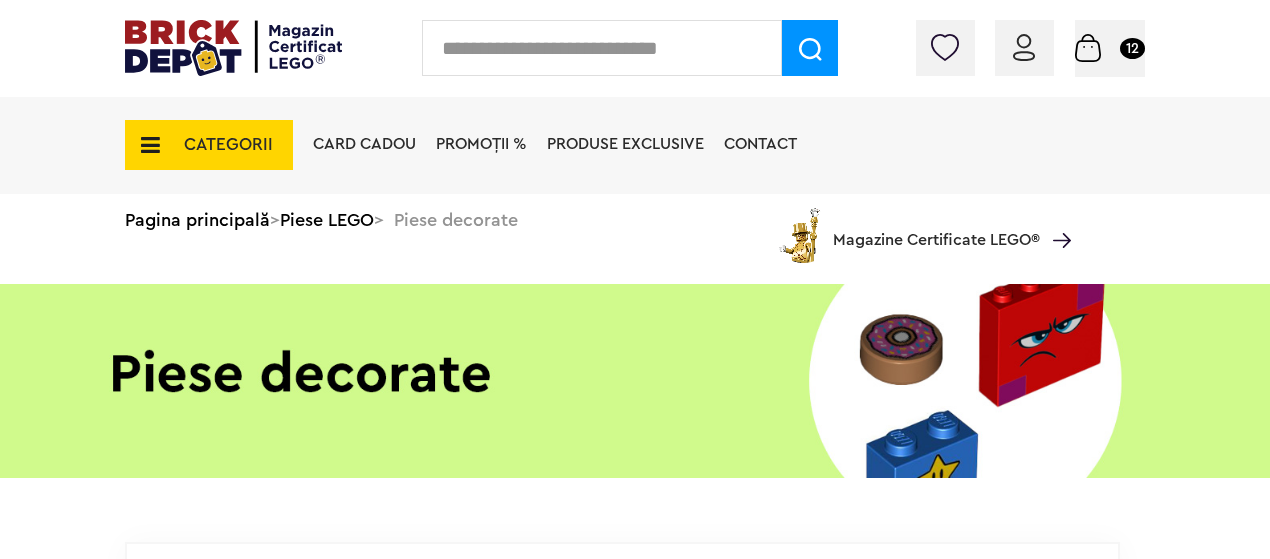 scroll, scrollTop: 0, scrollLeft: 0, axis: both 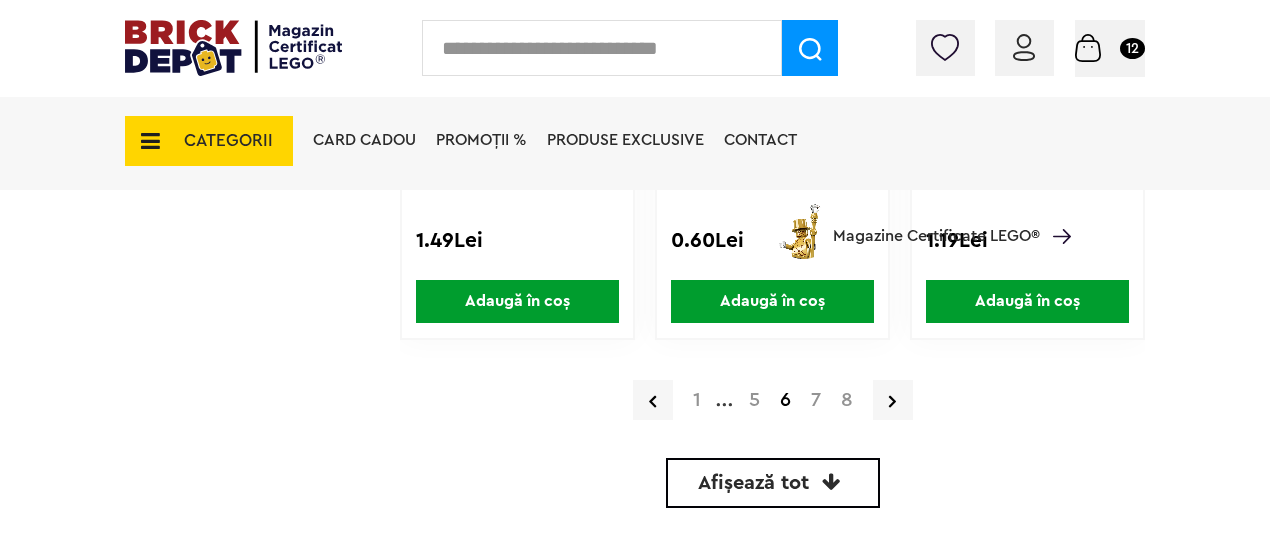 click on "7" at bounding box center [816, 400] 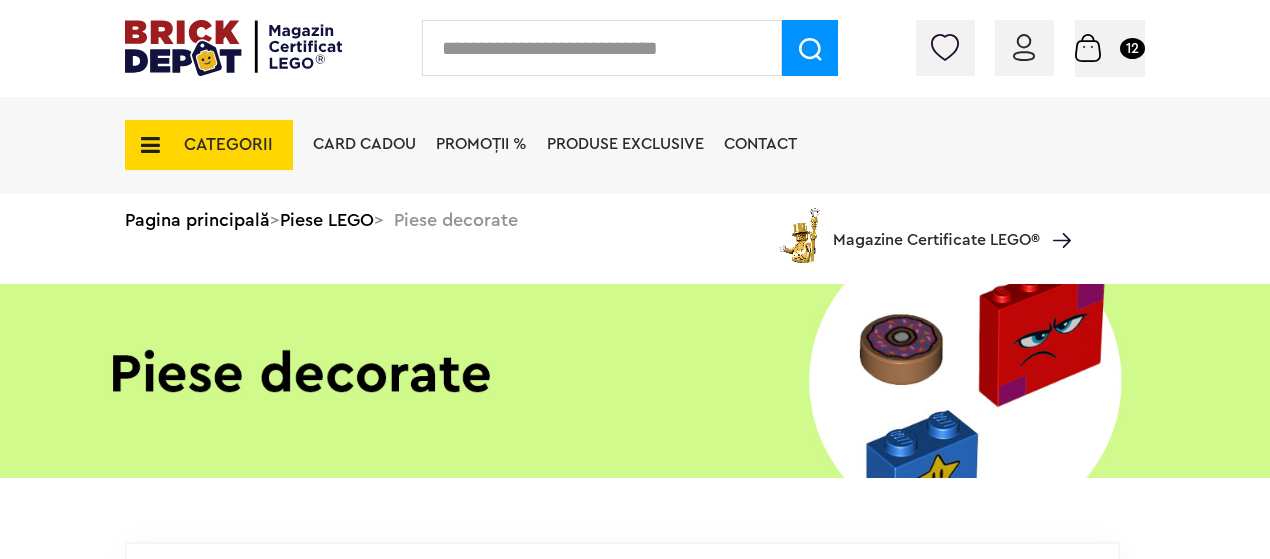 scroll, scrollTop: 0, scrollLeft: 0, axis: both 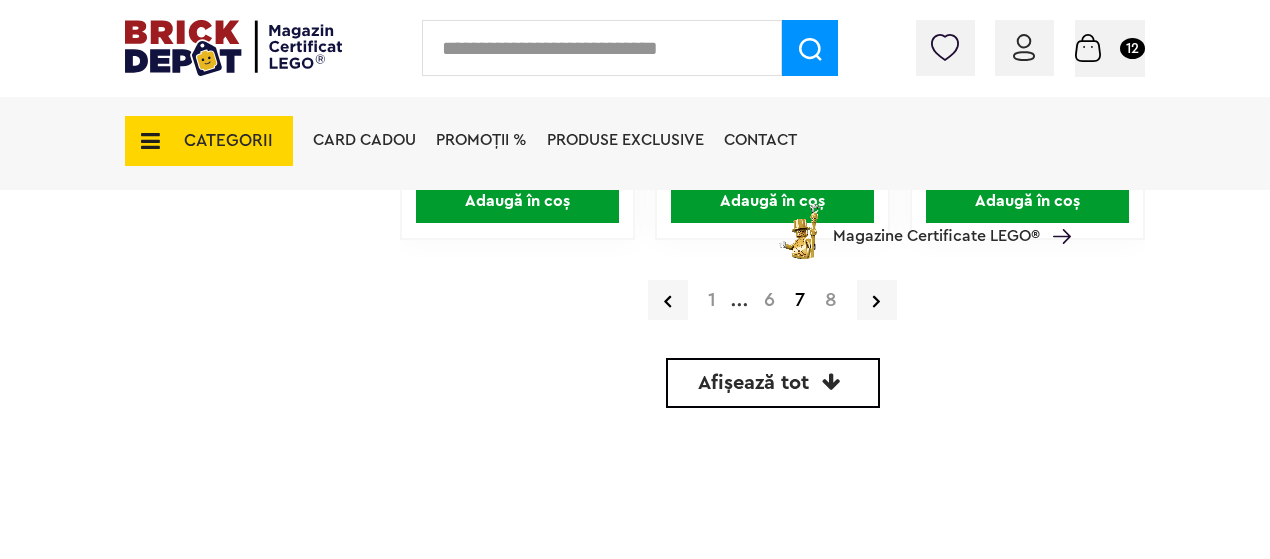 click on "8" at bounding box center [831, 300] 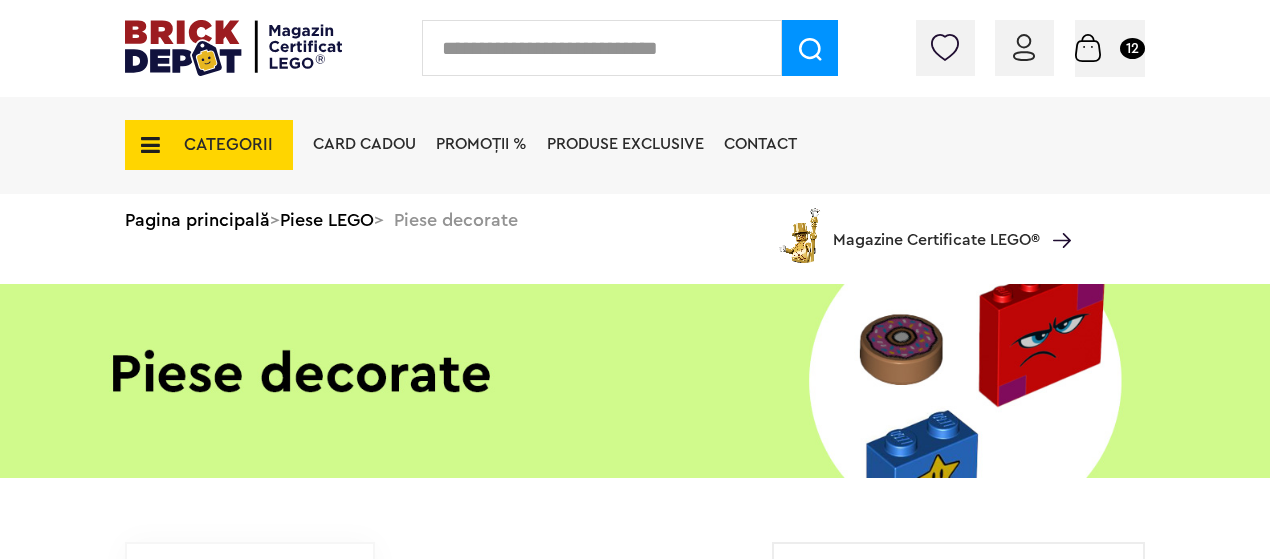 scroll, scrollTop: 0, scrollLeft: 0, axis: both 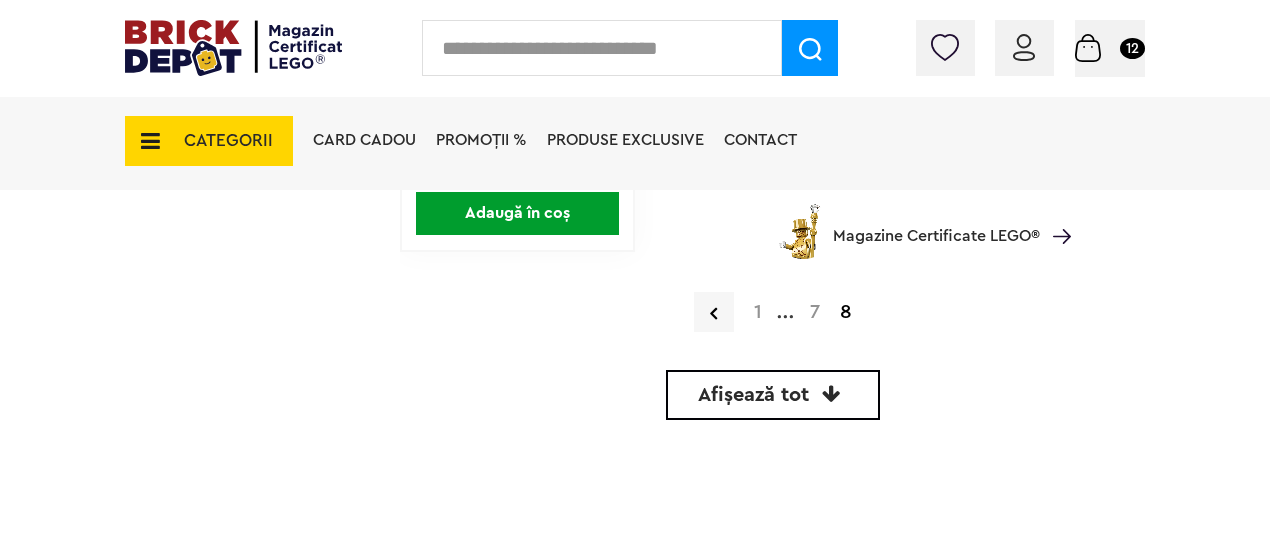 click on "1" at bounding box center [758, 312] 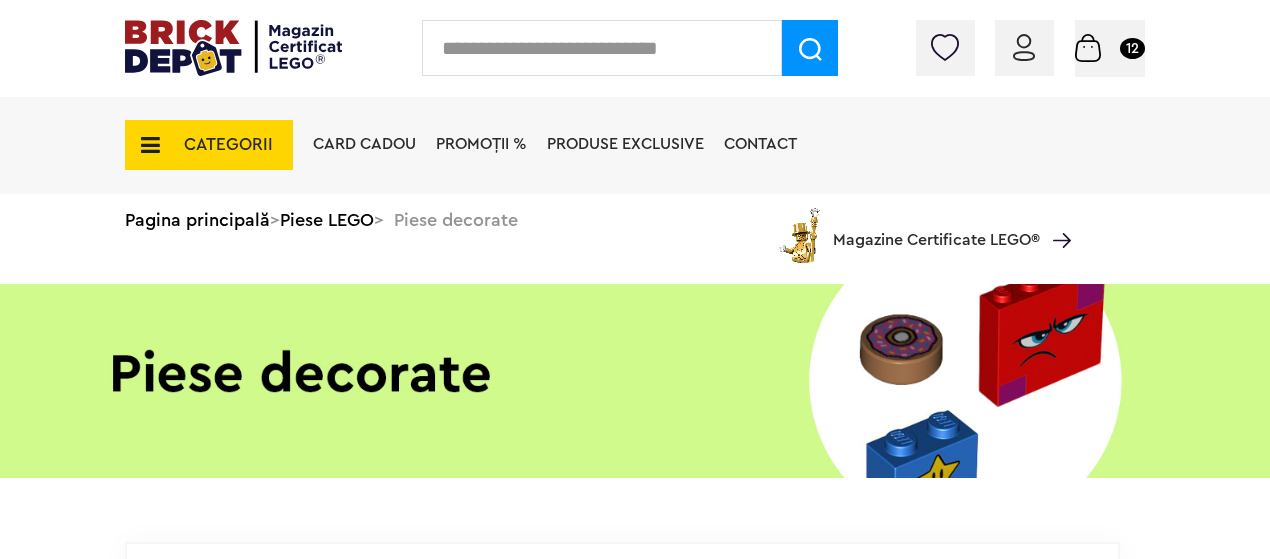 scroll, scrollTop: 0, scrollLeft: 0, axis: both 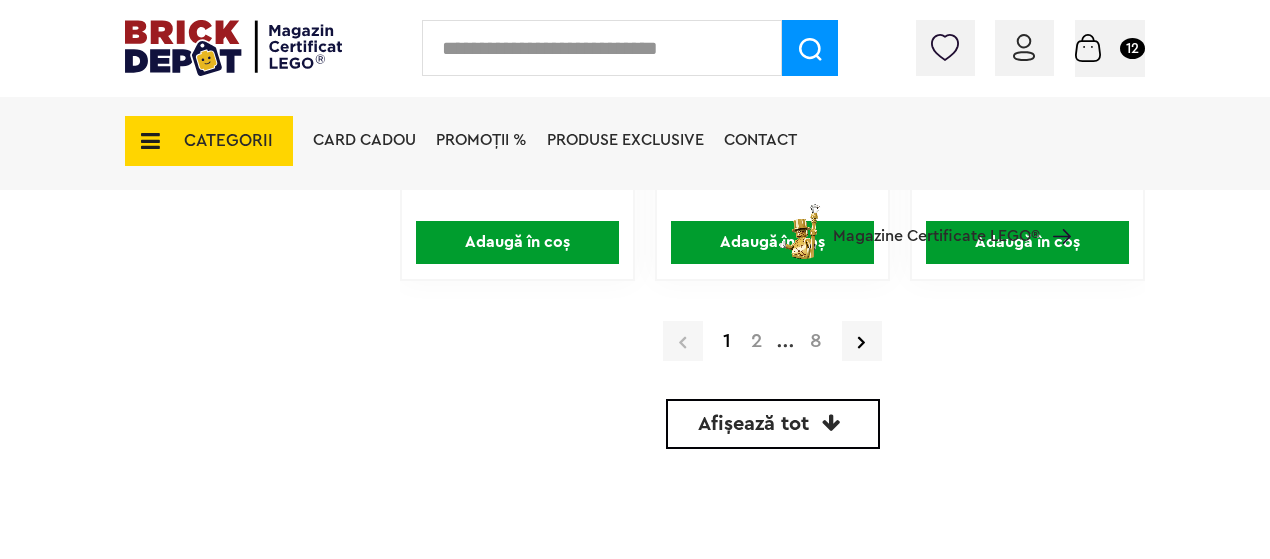 click on "2" at bounding box center [756, 341] 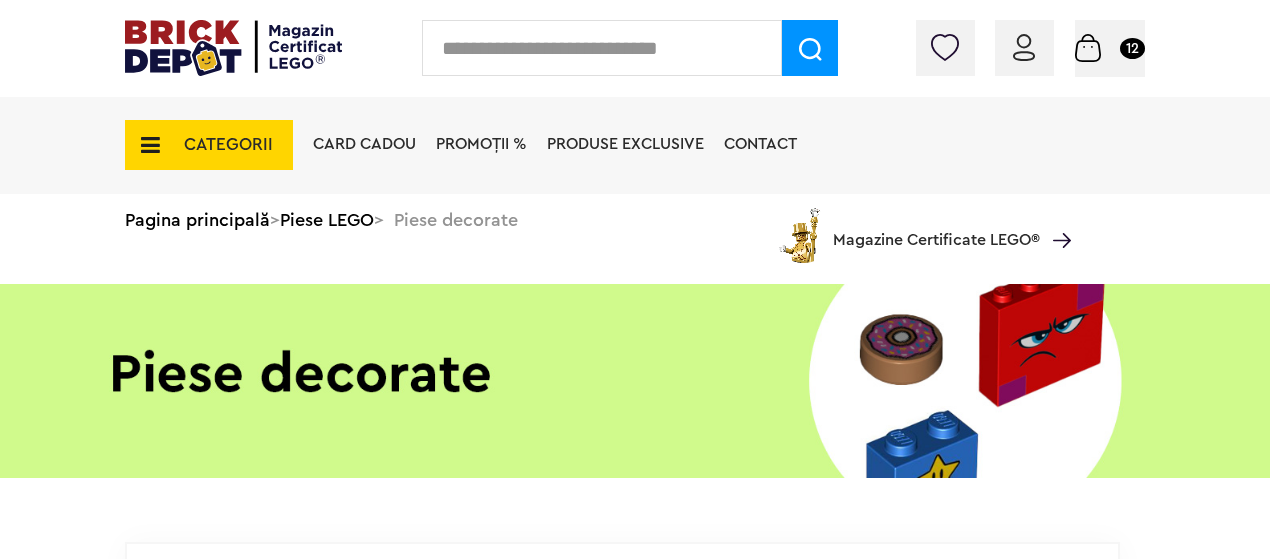 scroll, scrollTop: 0, scrollLeft: 0, axis: both 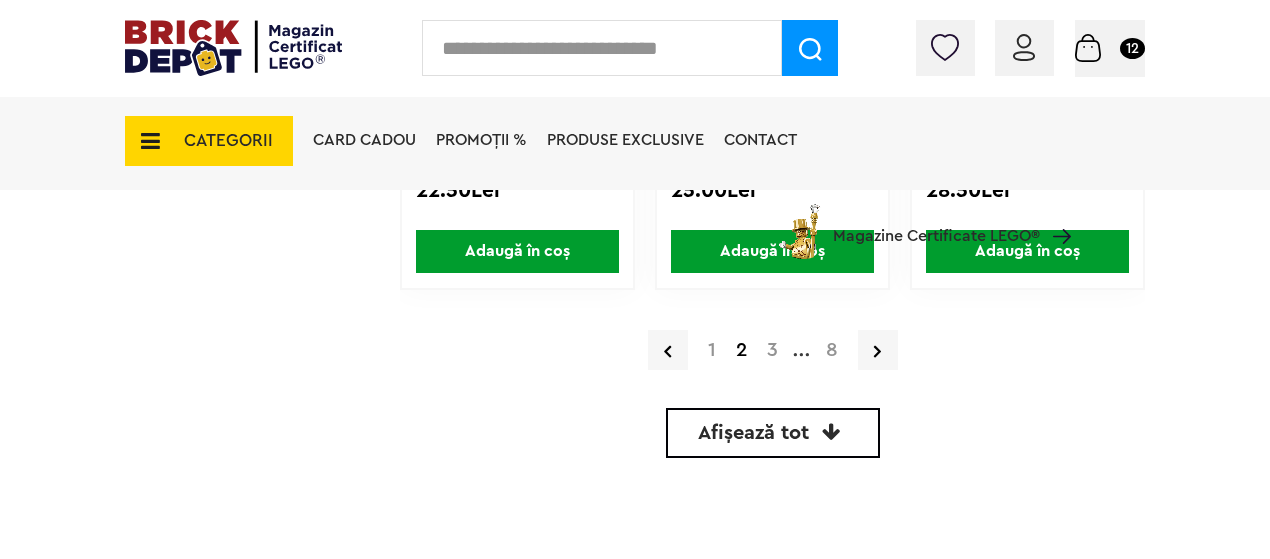 click on "3" at bounding box center (772, 350) 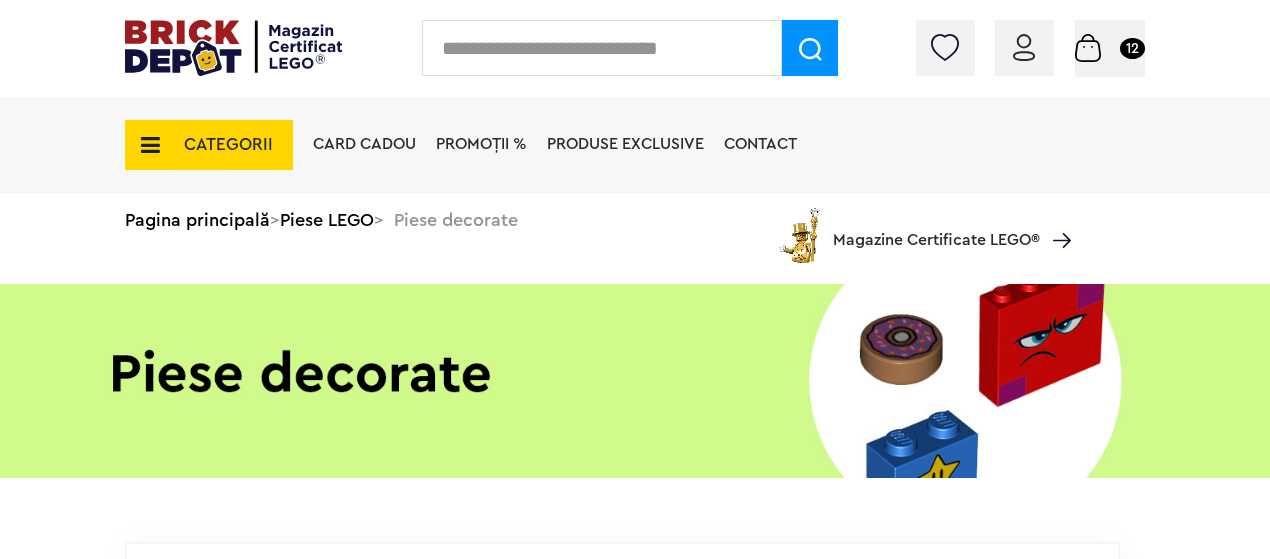scroll, scrollTop: 0, scrollLeft: 0, axis: both 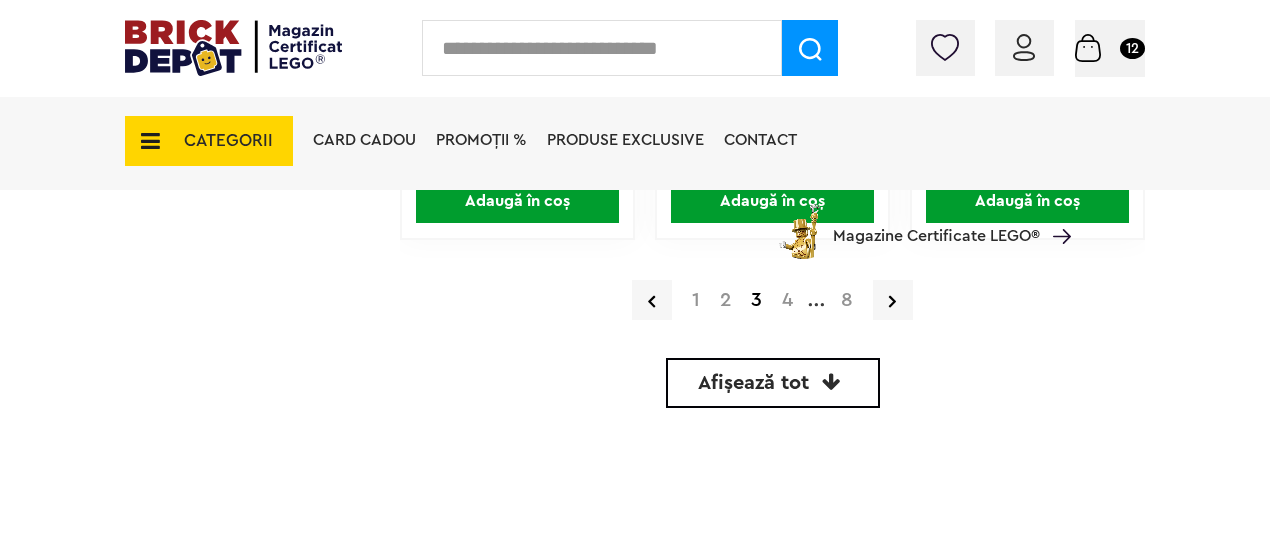 click on "4" at bounding box center [787, 300] 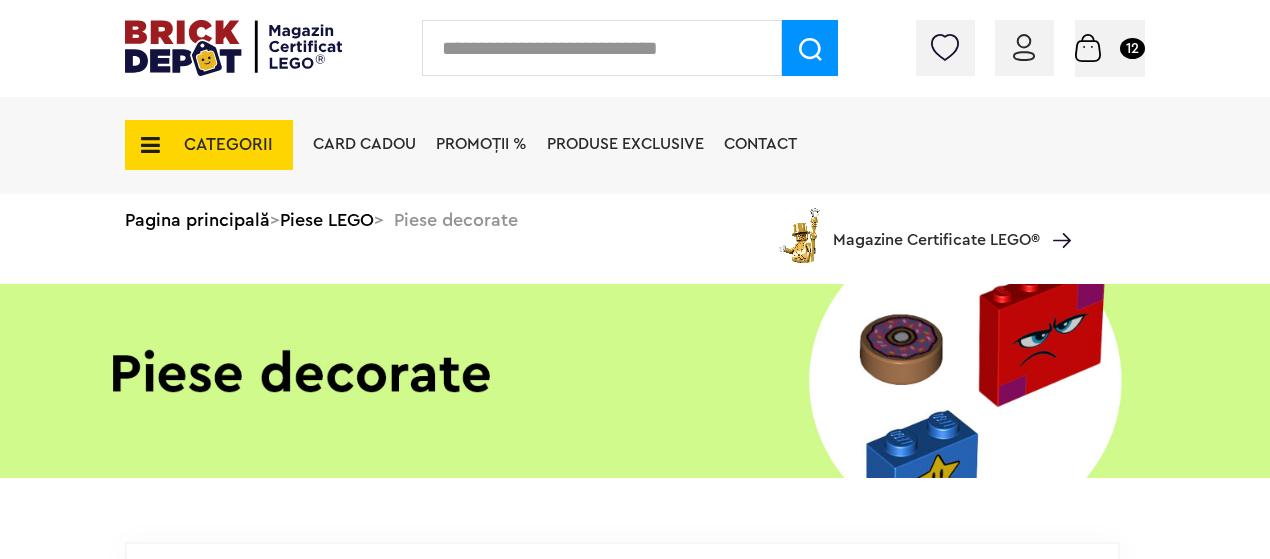 scroll, scrollTop: 0, scrollLeft: 0, axis: both 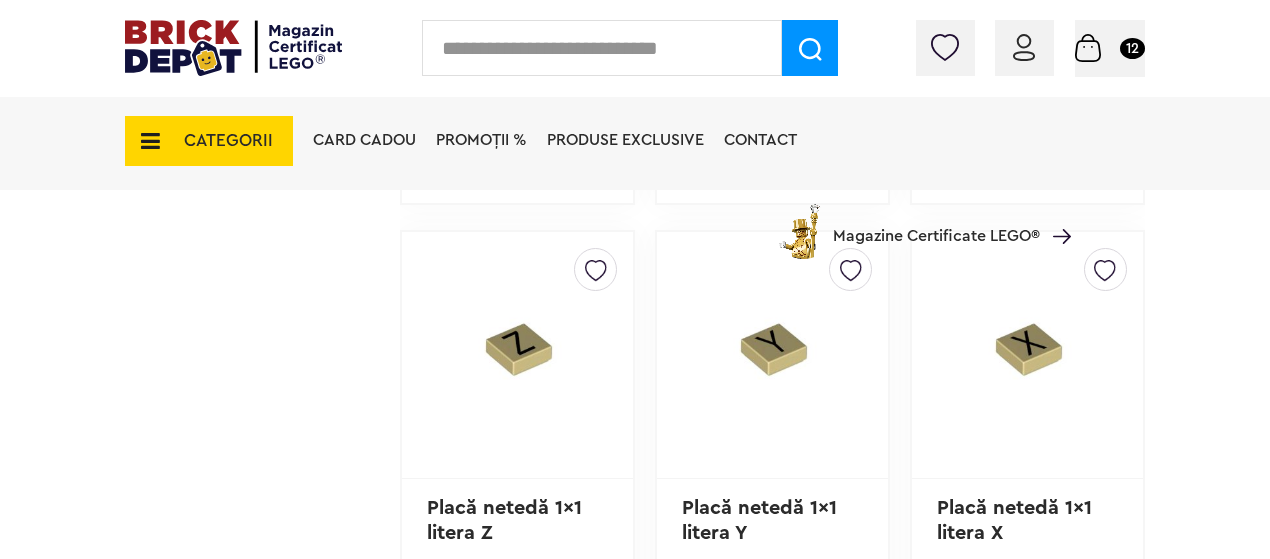 click on "Coș   12" at bounding box center [1110, 47] 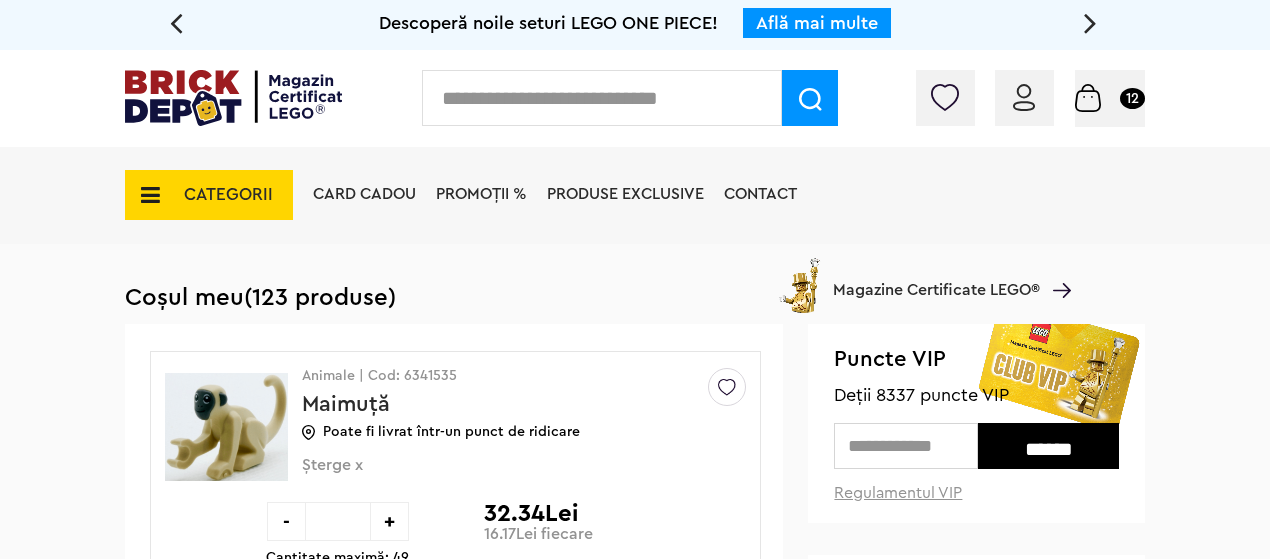 scroll, scrollTop: 0, scrollLeft: 0, axis: both 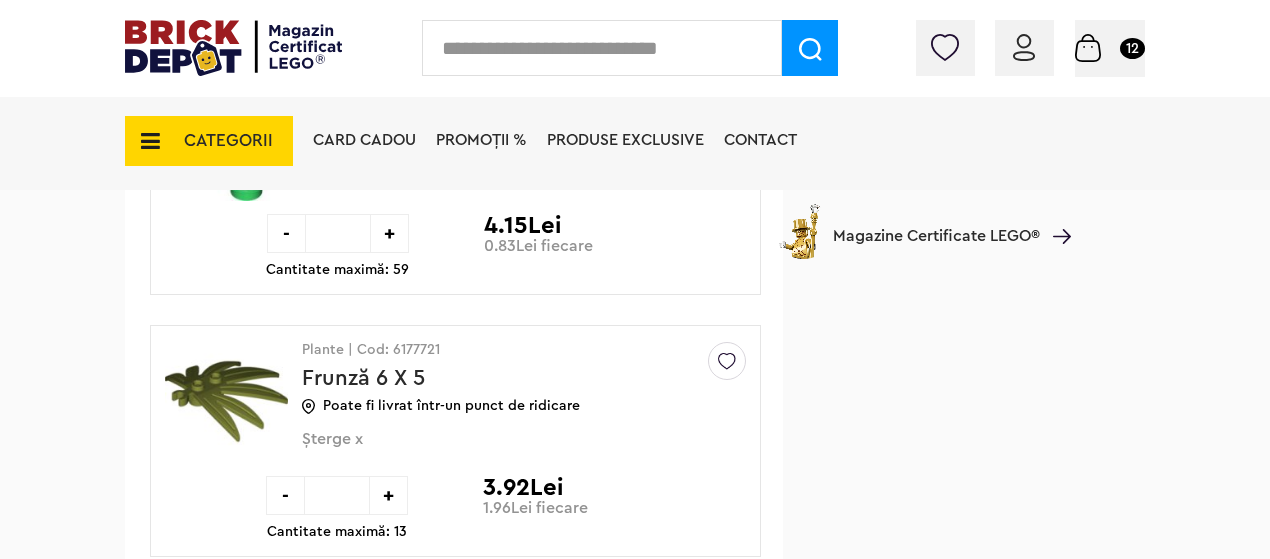 click on "Șterge x" at bounding box center (491, 450) 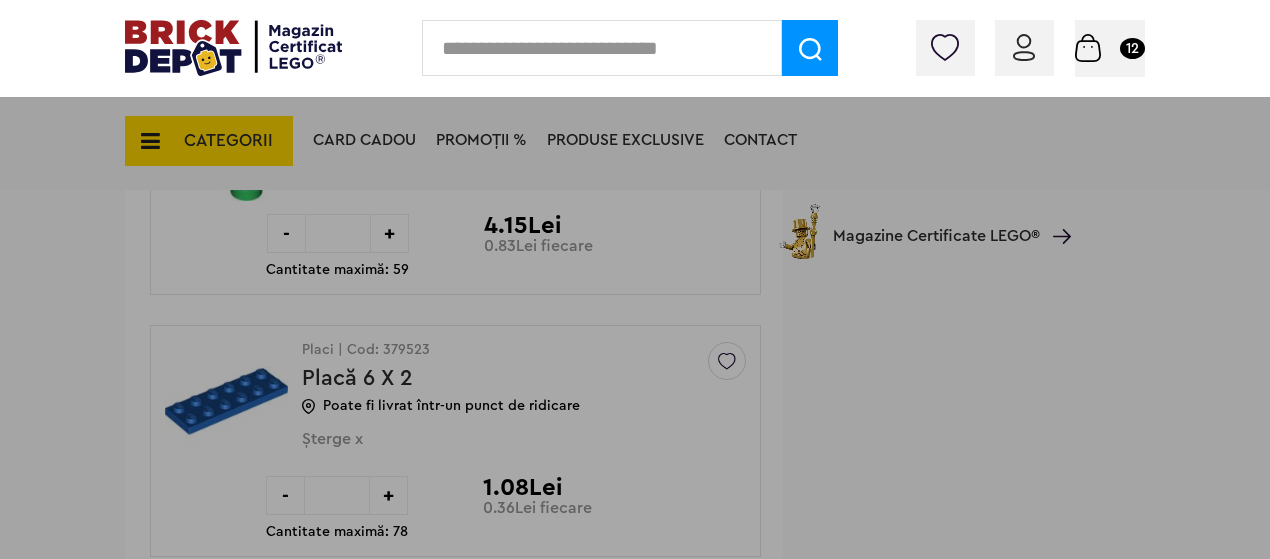 scroll, scrollTop: 7200, scrollLeft: 0, axis: vertical 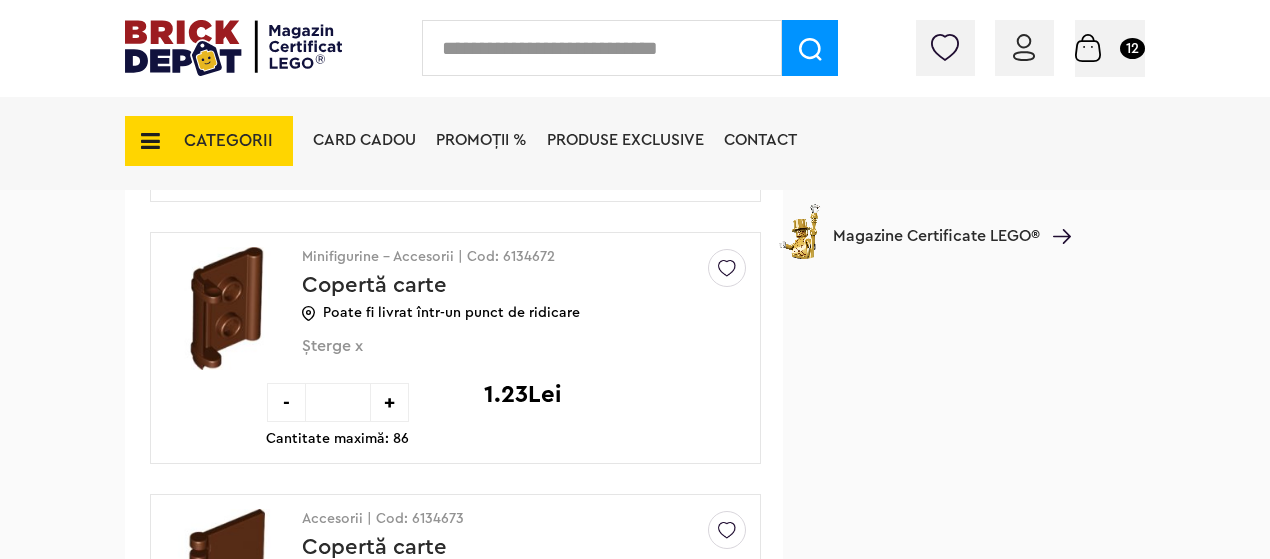 click on "Șterge x" at bounding box center [491, 357] 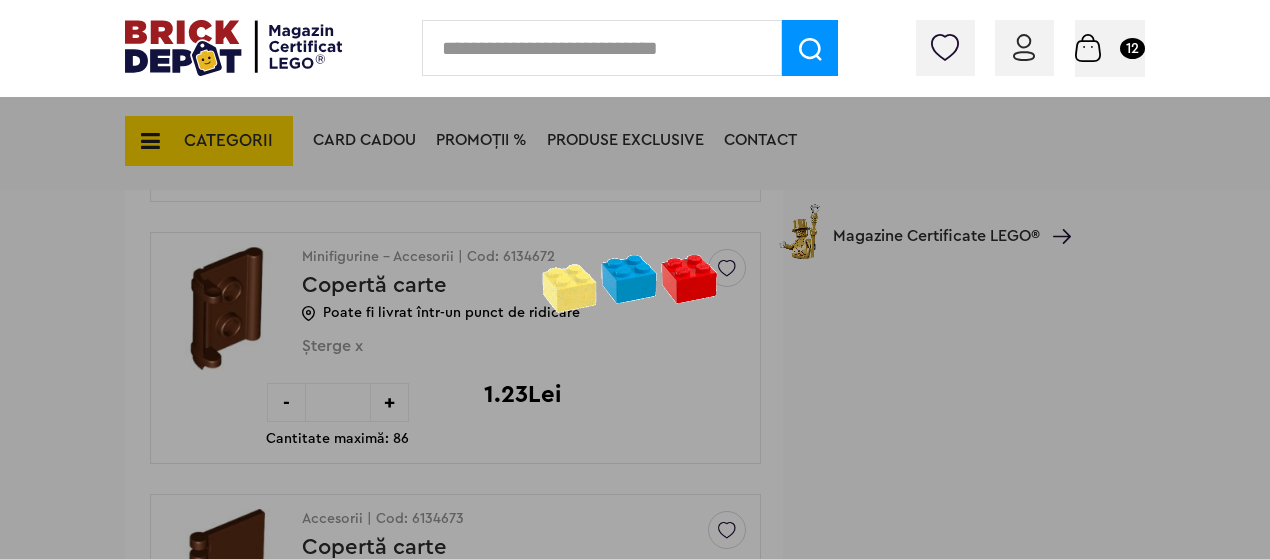 scroll, scrollTop: 9500, scrollLeft: 0, axis: vertical 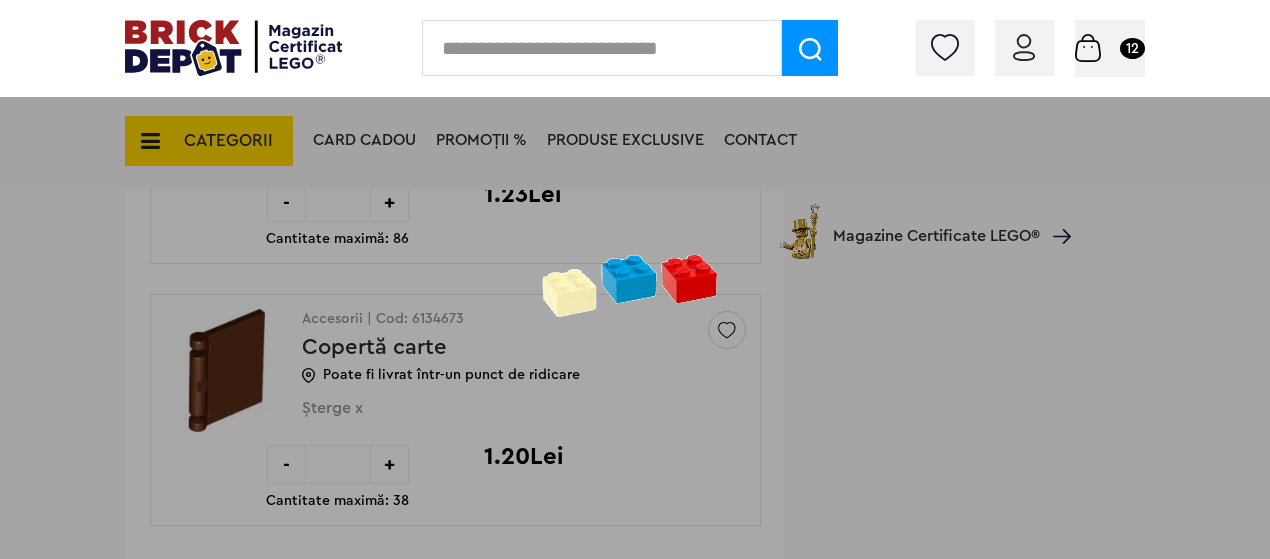click at bounding box center [635, 279] 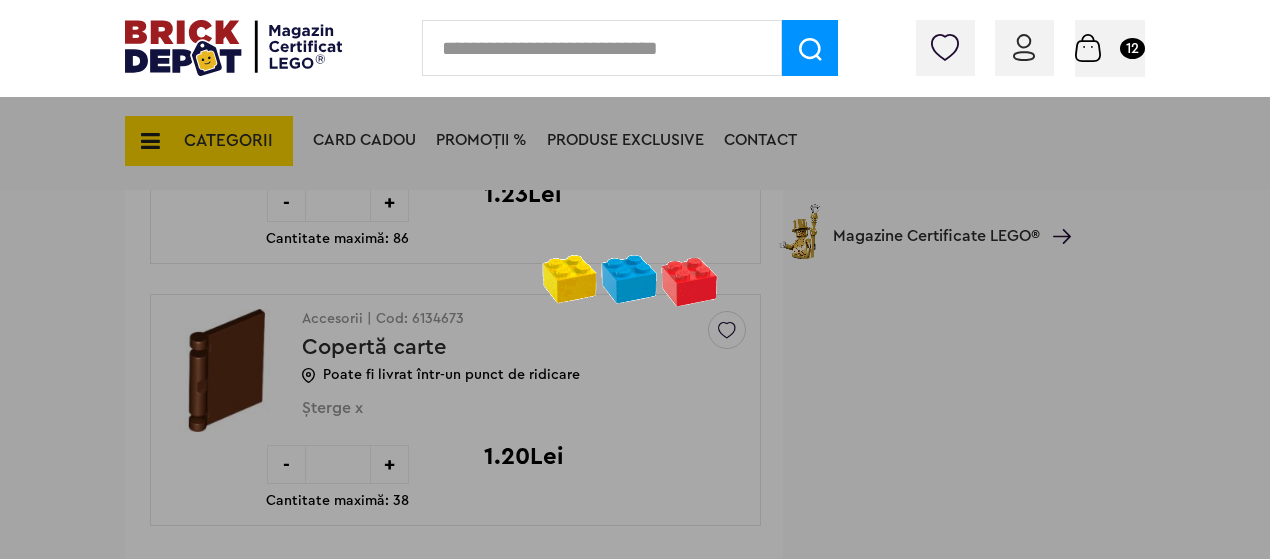 click at bounding box center [635, 279] 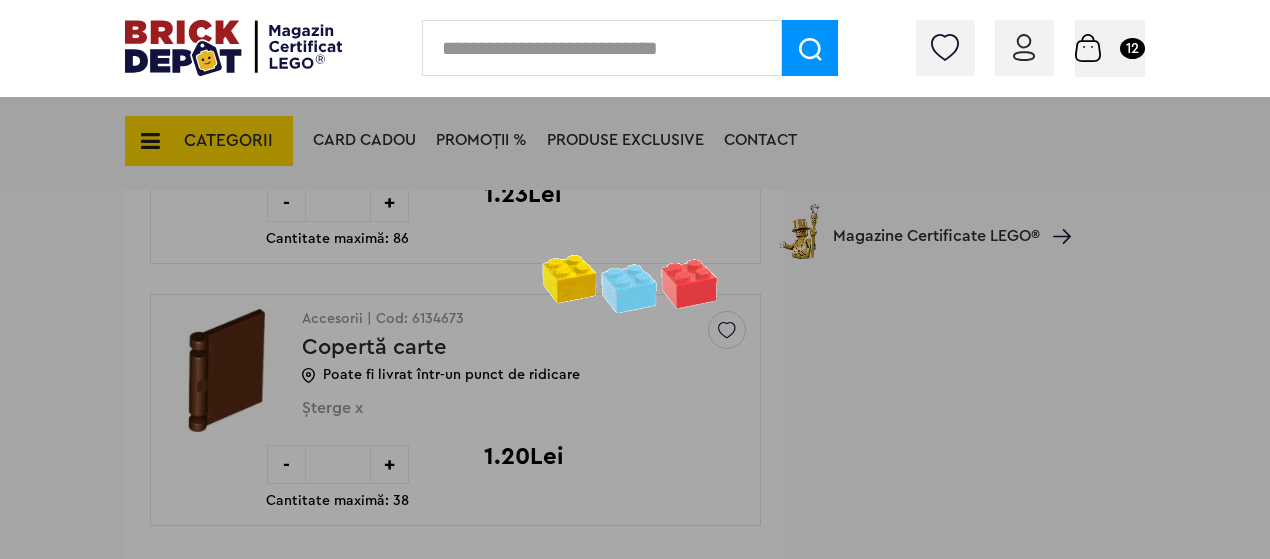 scroll, scrollTop: 9239, scrollLeft: 0, axis: vertical 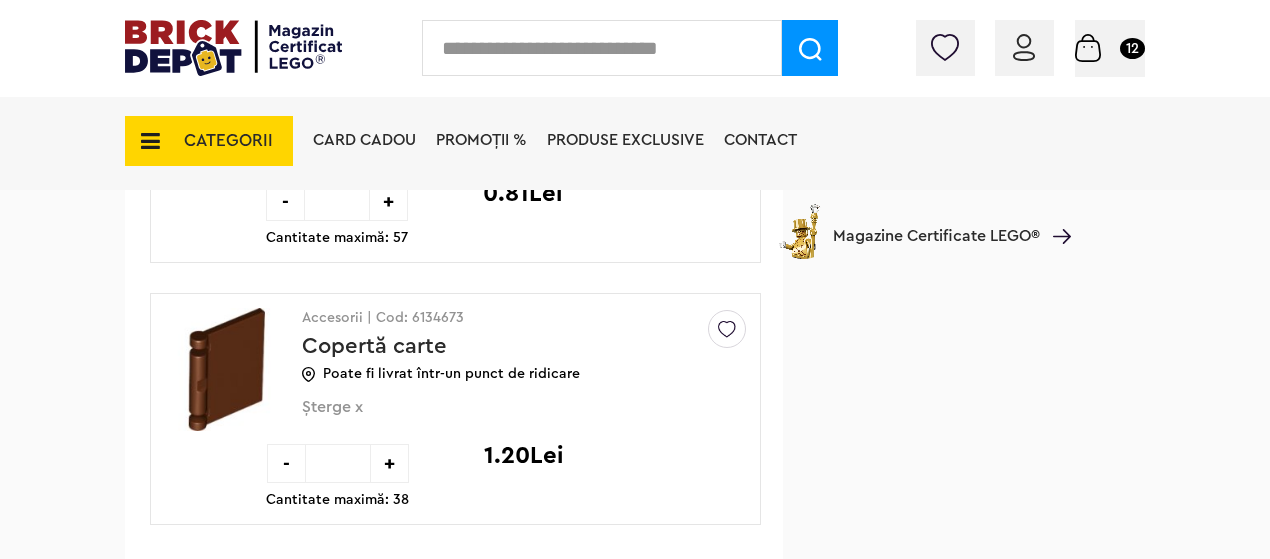 click on "Șterge x" at bounding box center [491, 418] 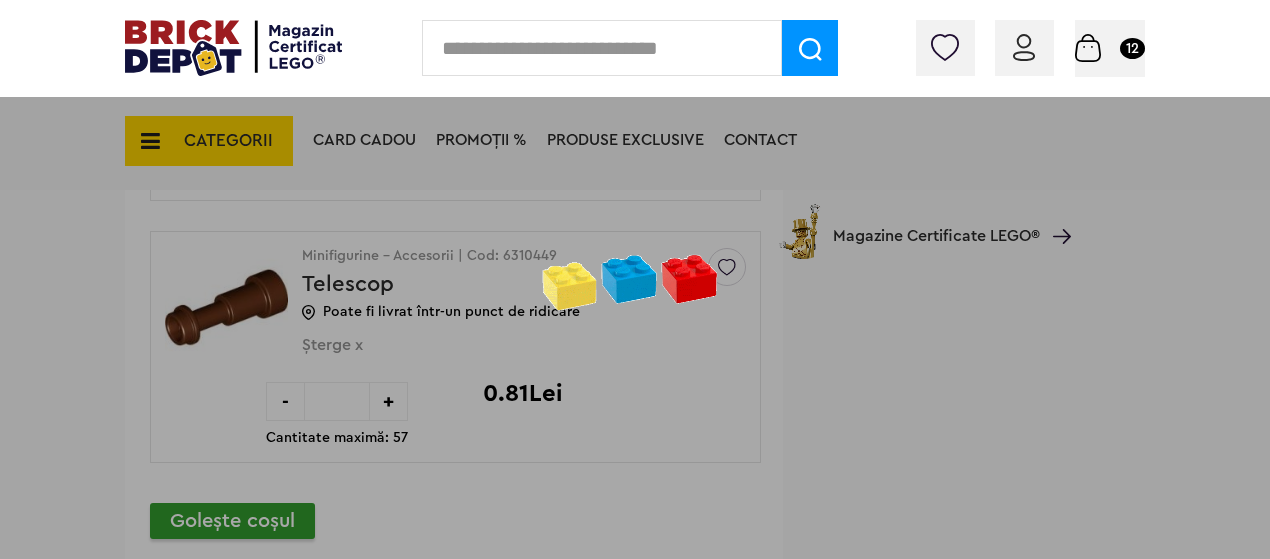 scroll, scrollTop: 8939, scrollLeft: 0, axis: vertical 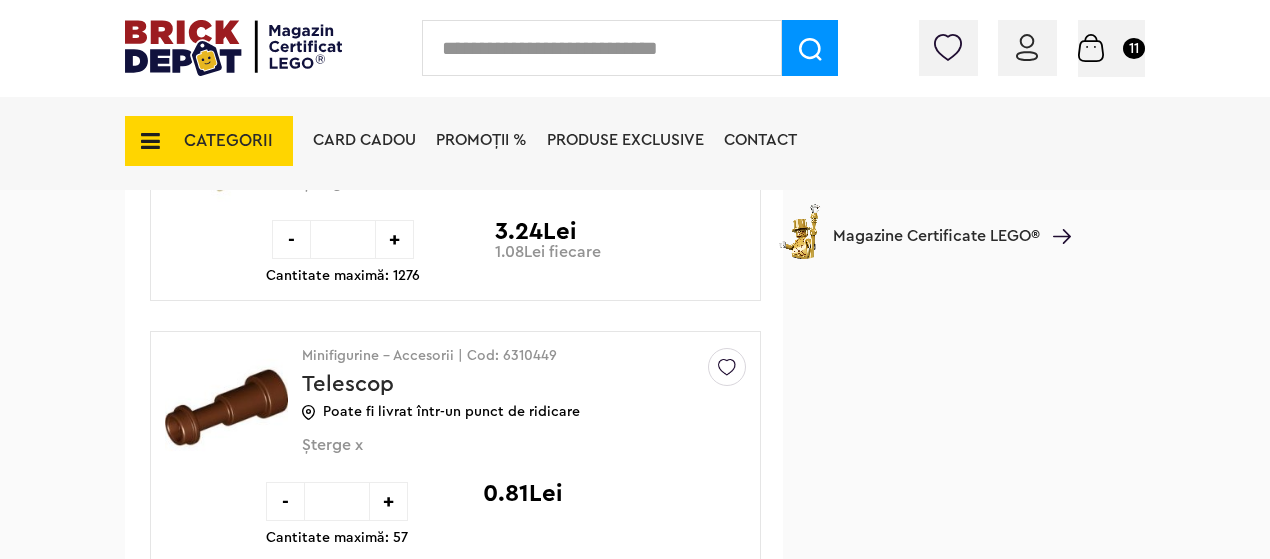 click on "Șterge x" at bounding box center (491, 456) 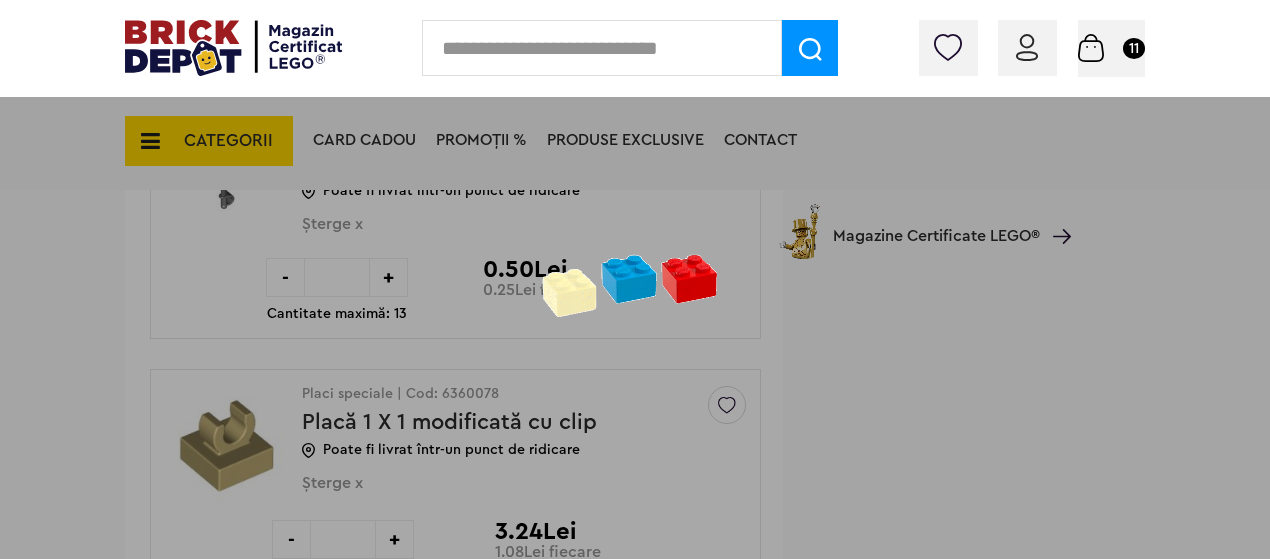 scroll, scrollTop: 8439, scrollLeft: 0, axis: vertical 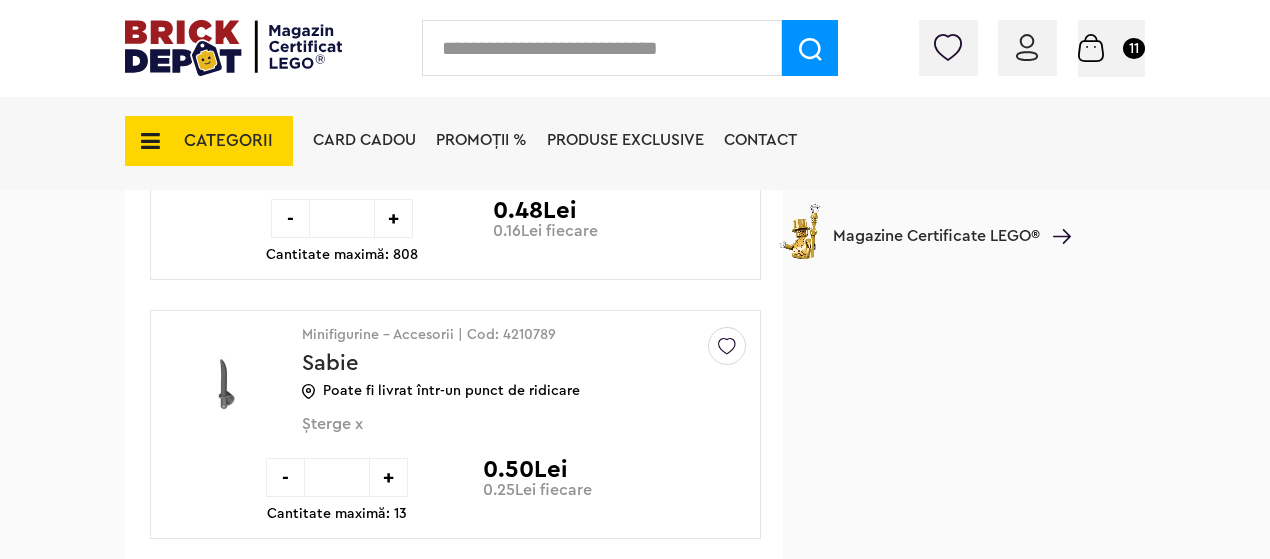 click on "-" at bounding box center [285, 477] 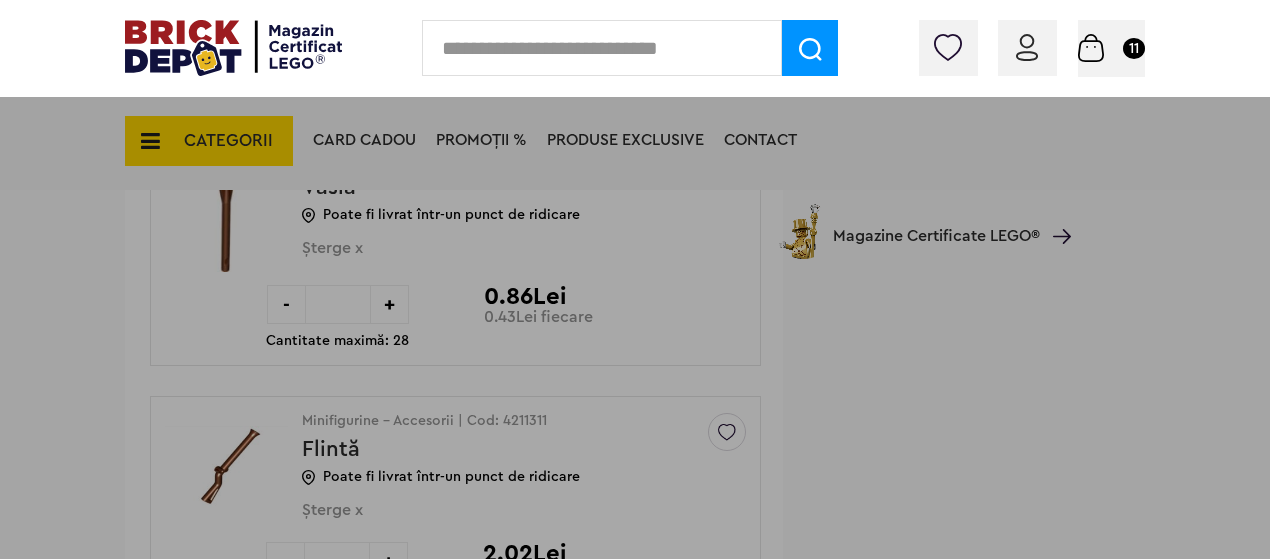 scroll, scrollTop: 8039, scrollLeft: 0, axis: vertical 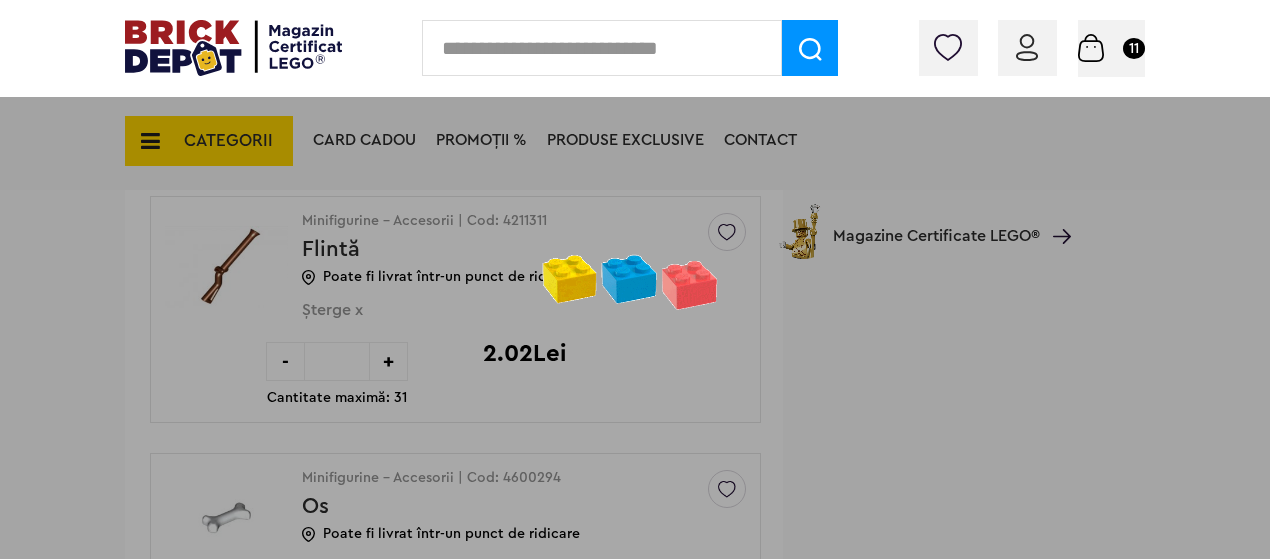 click at bounding box center (635, 279) 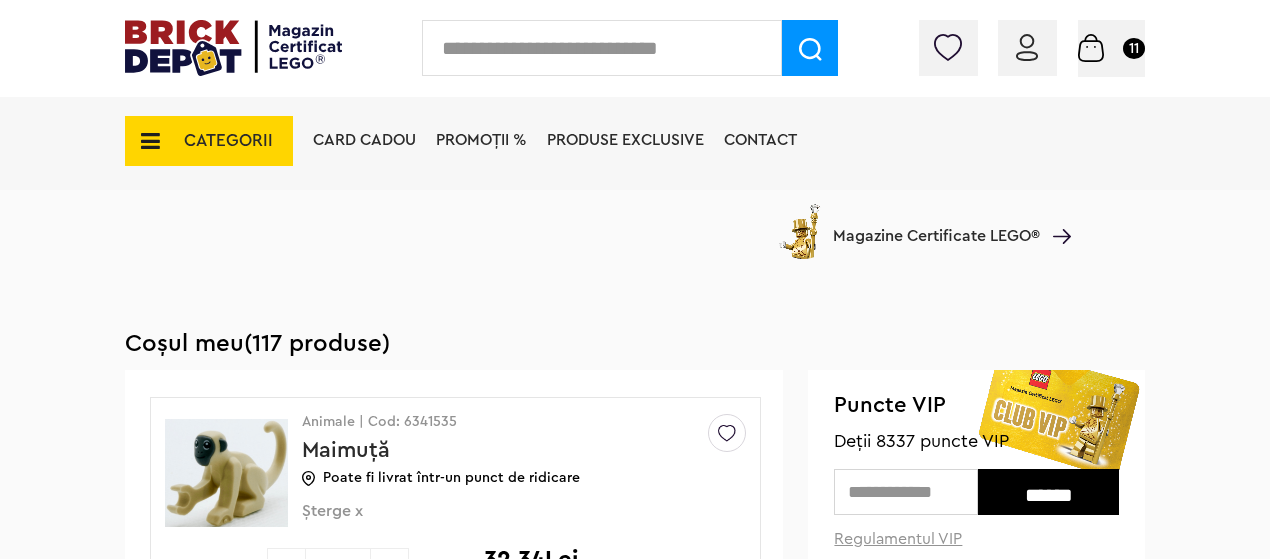 scroll, scrollTop: 8039, scrollLeft: 0, axis: vertical 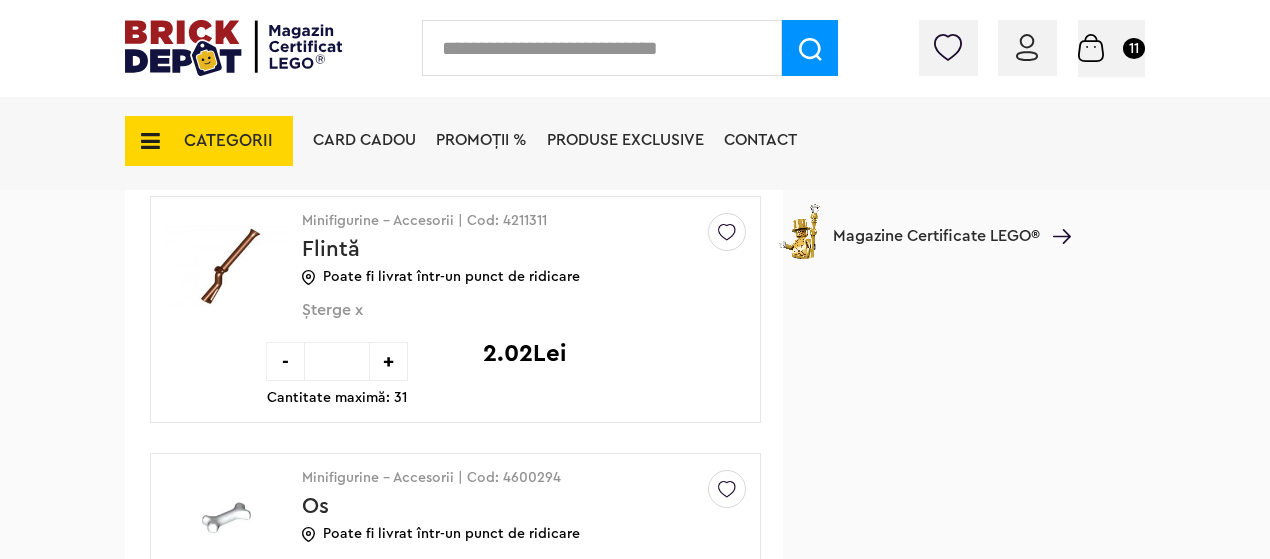 click on "+" at bounding box center (388, 361) 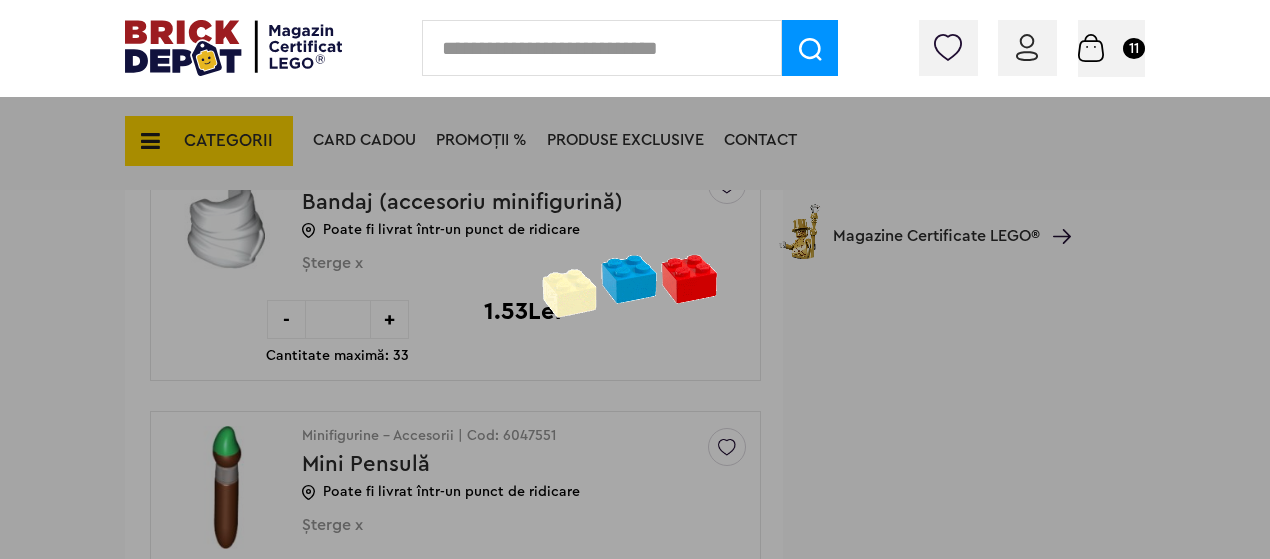 scroll, scrollTop: 7400, scrollLeft: 0, axis: vertical 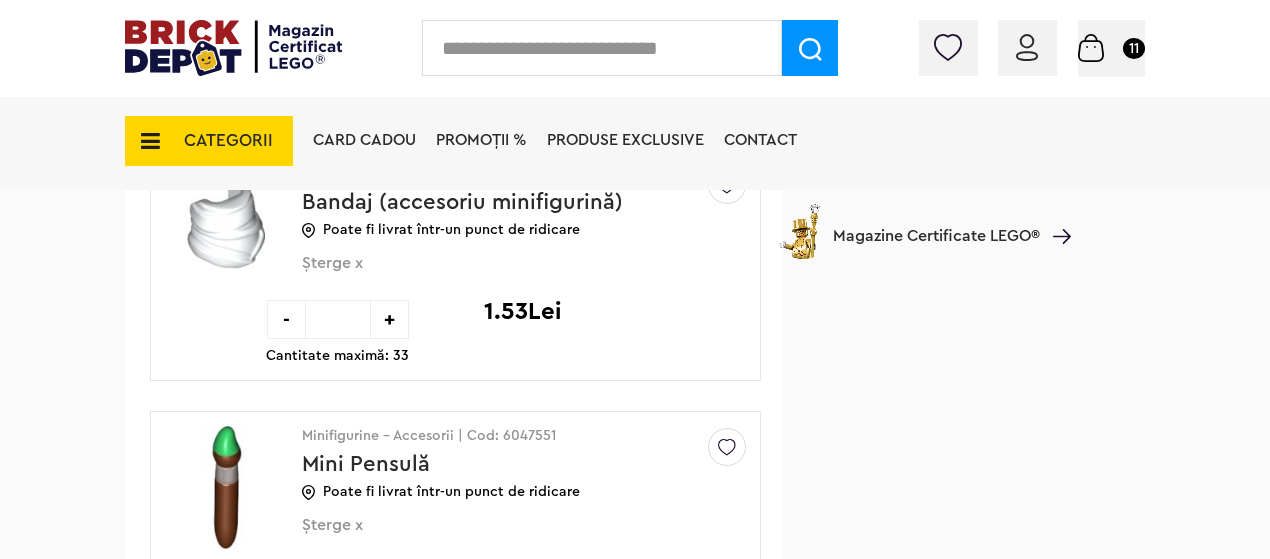 click on "Șterge x" at bounding box center (491, 536) 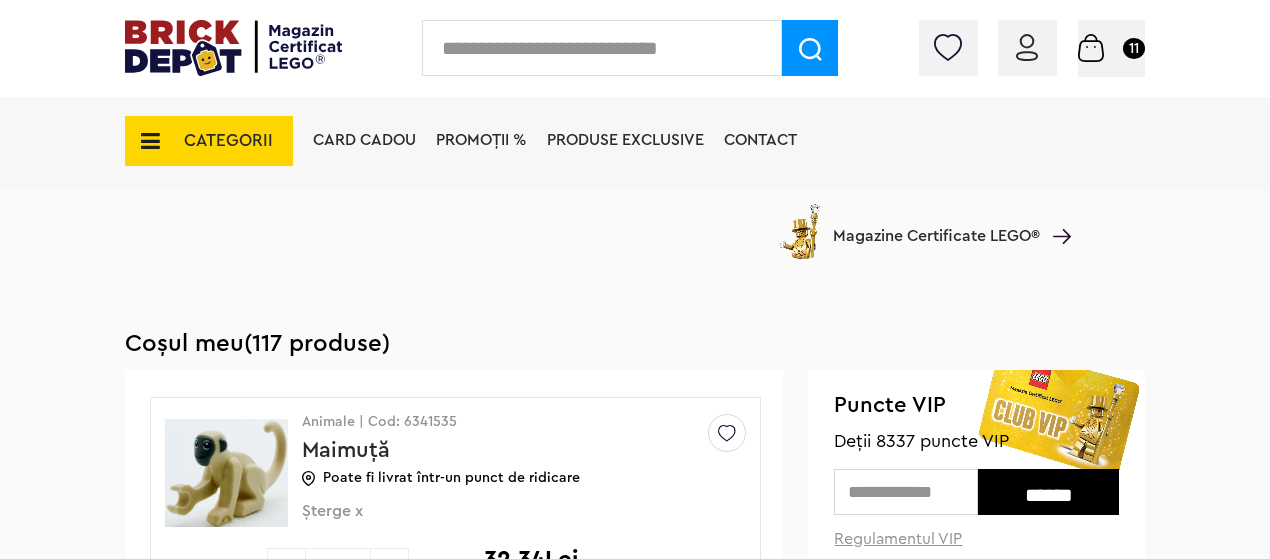 scroll, scrollTop: 7300, scrollLeft: 0, axis: vertical 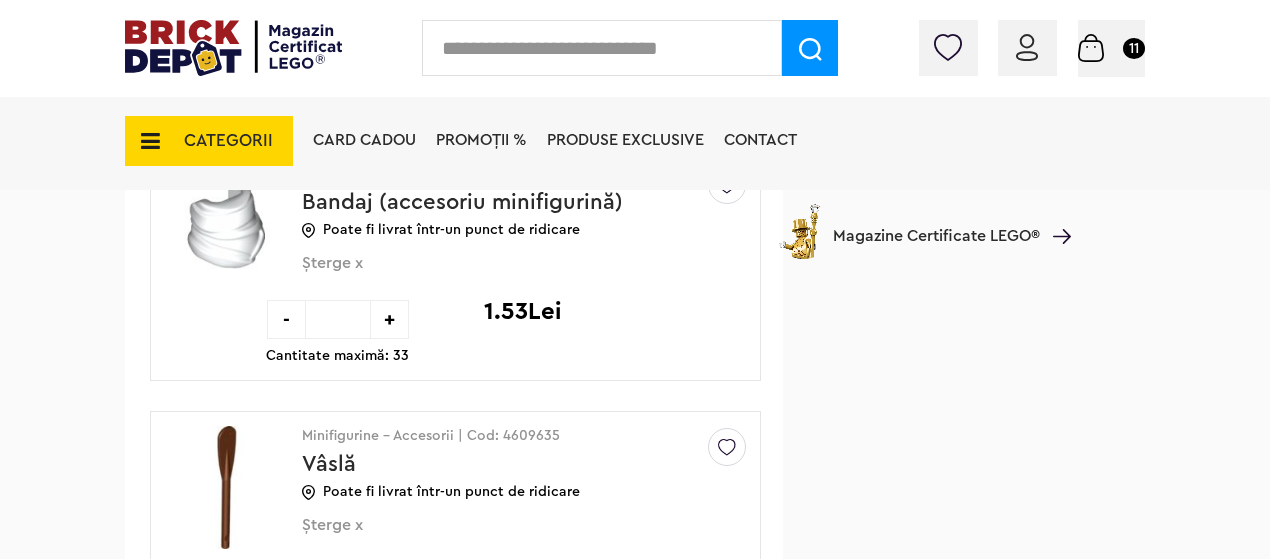 click on "Card Cadou    PROMOȚII %    Produse exclusive    Contact    Magazine Certificate LEGO®" at bounding box center [687, 176] 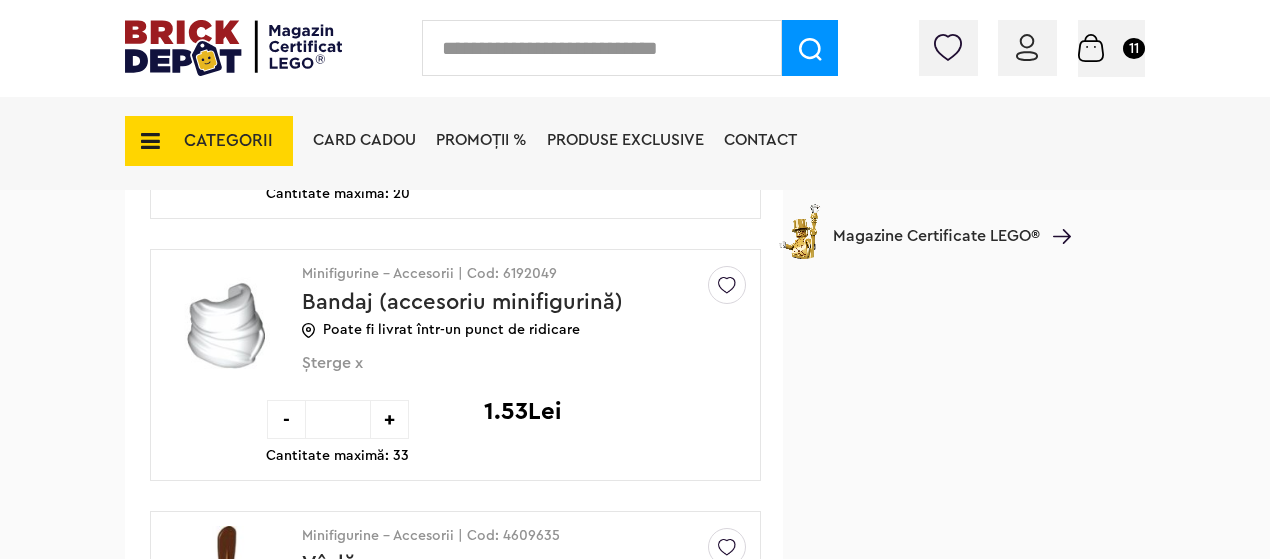 click on "-" at bounding box center (286, 419) 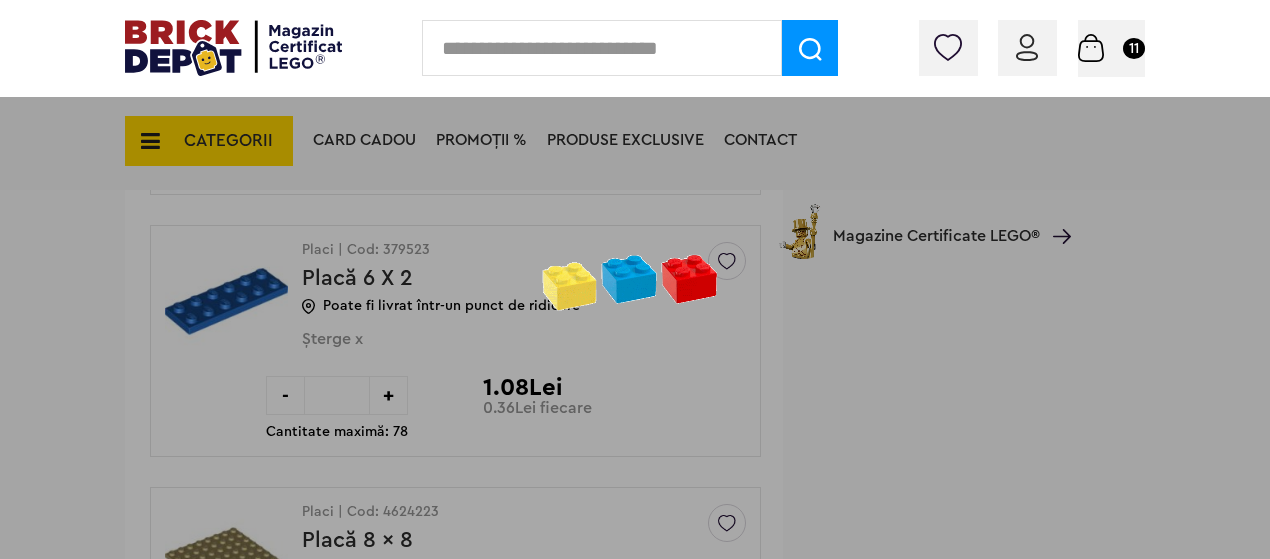 scroll, scrollTop: 6600, scrollLeft: 0, axis: vertical 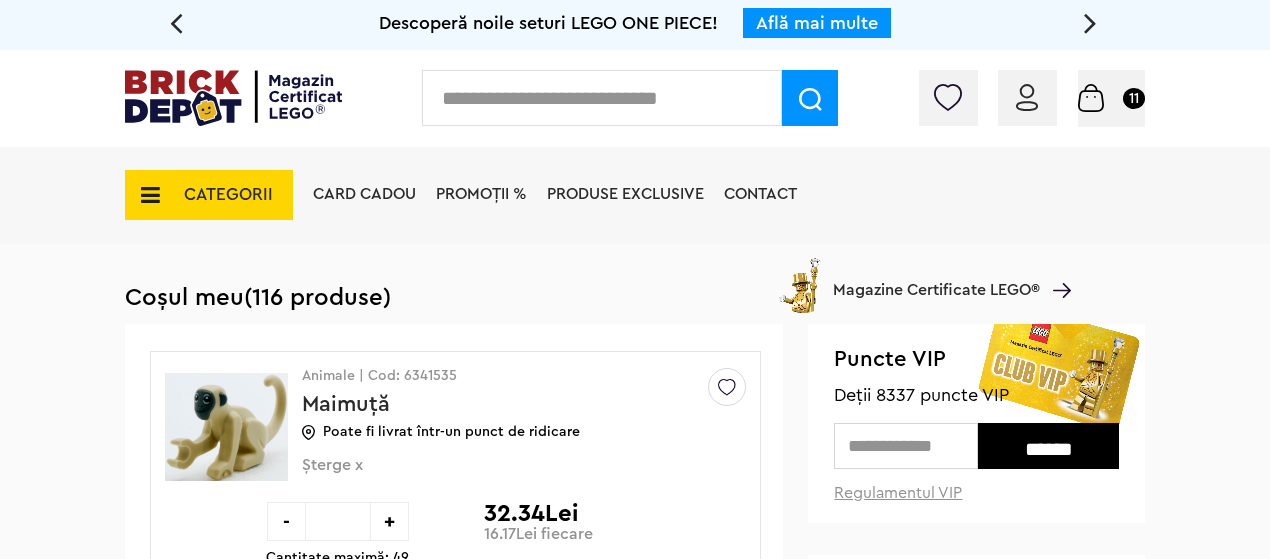click at bounding box center (602, 98) 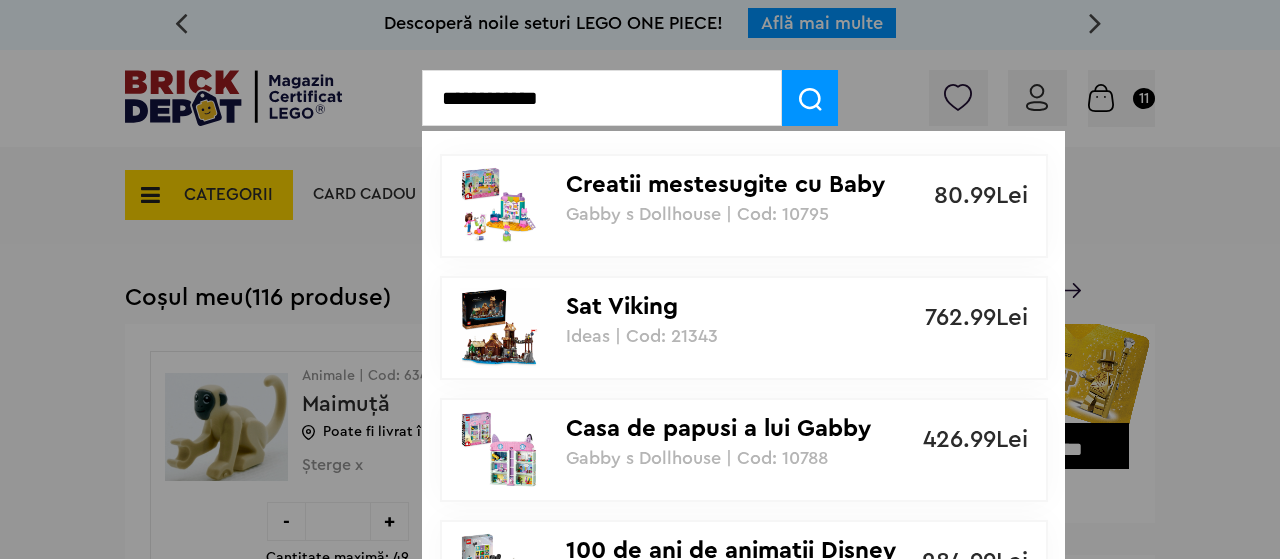 type on "**********" 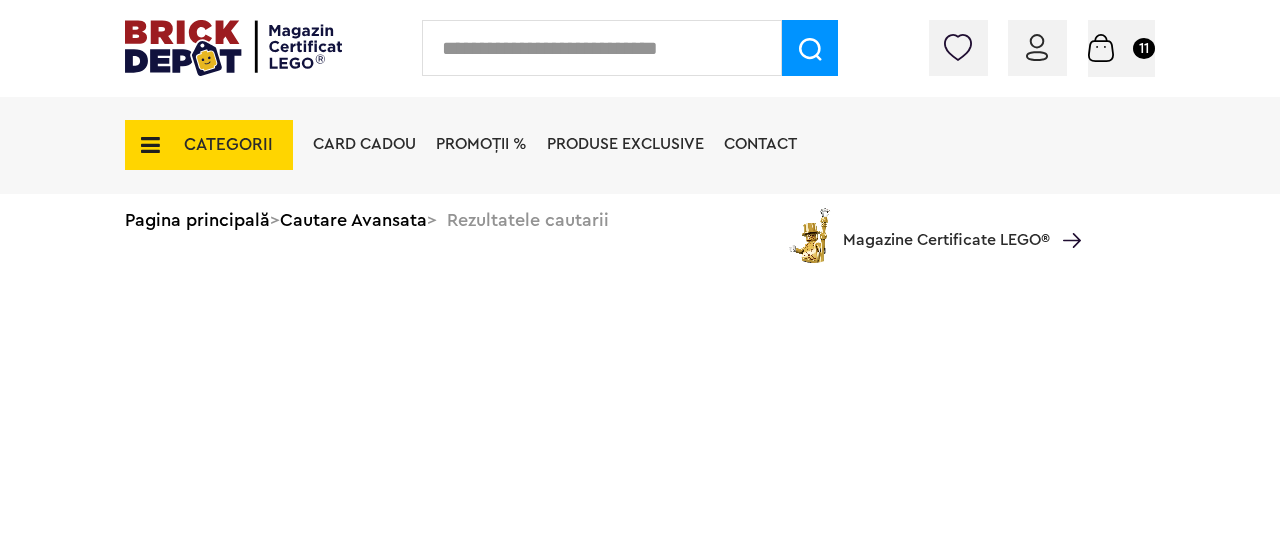 scroll, scrollTop: 0, scrollLeft: 0, axis: both 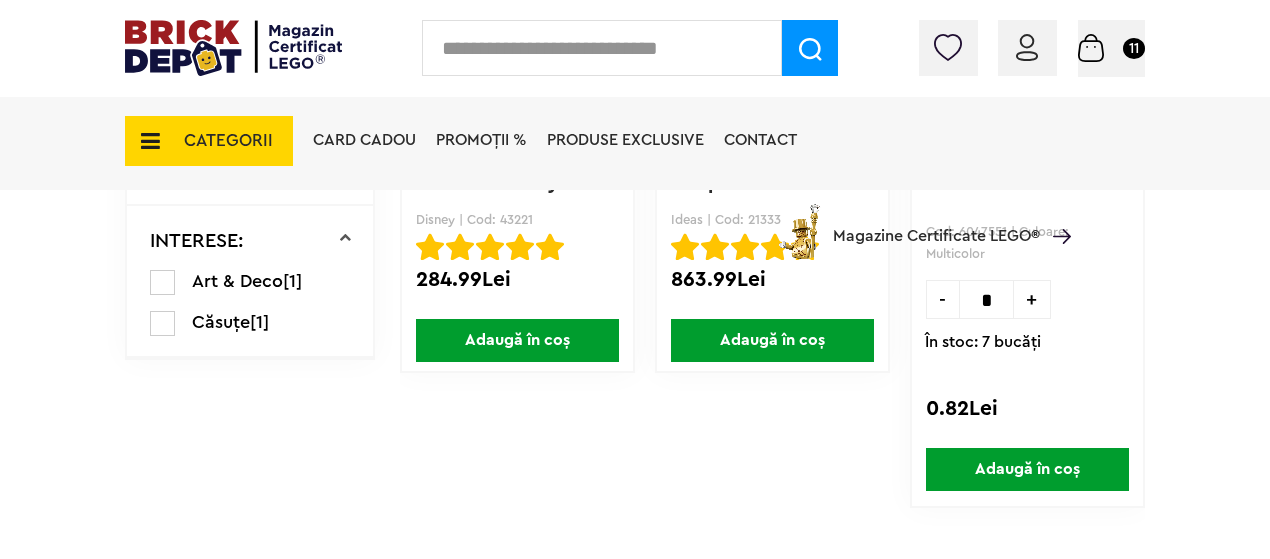 click on "Adaugă în coș" at bounding box center [1027, 469] 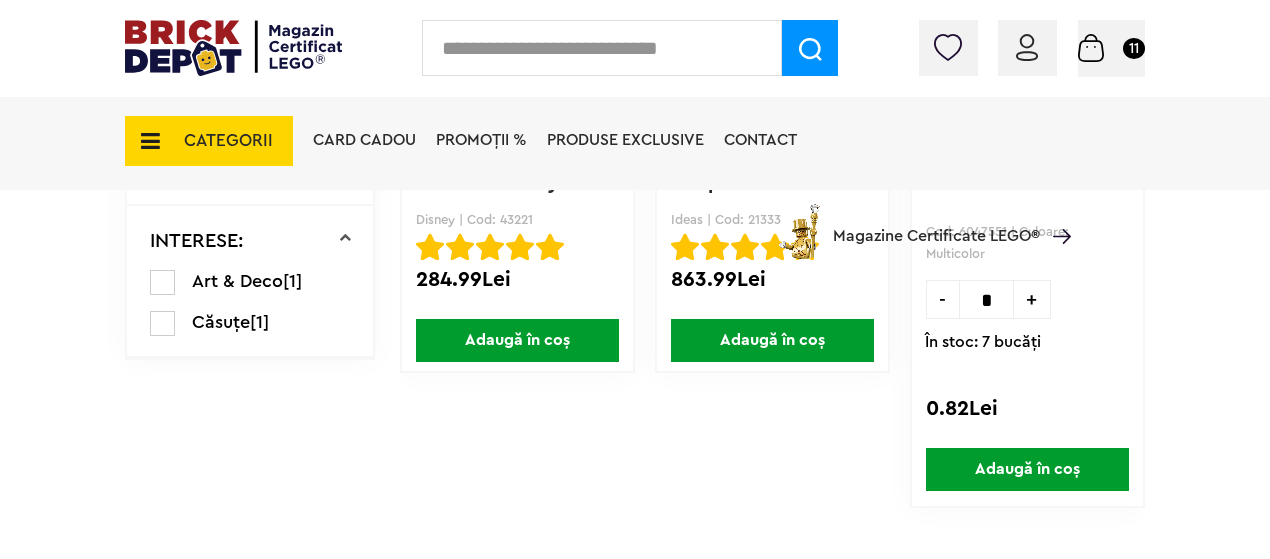 click at bounding box center (602, 48) 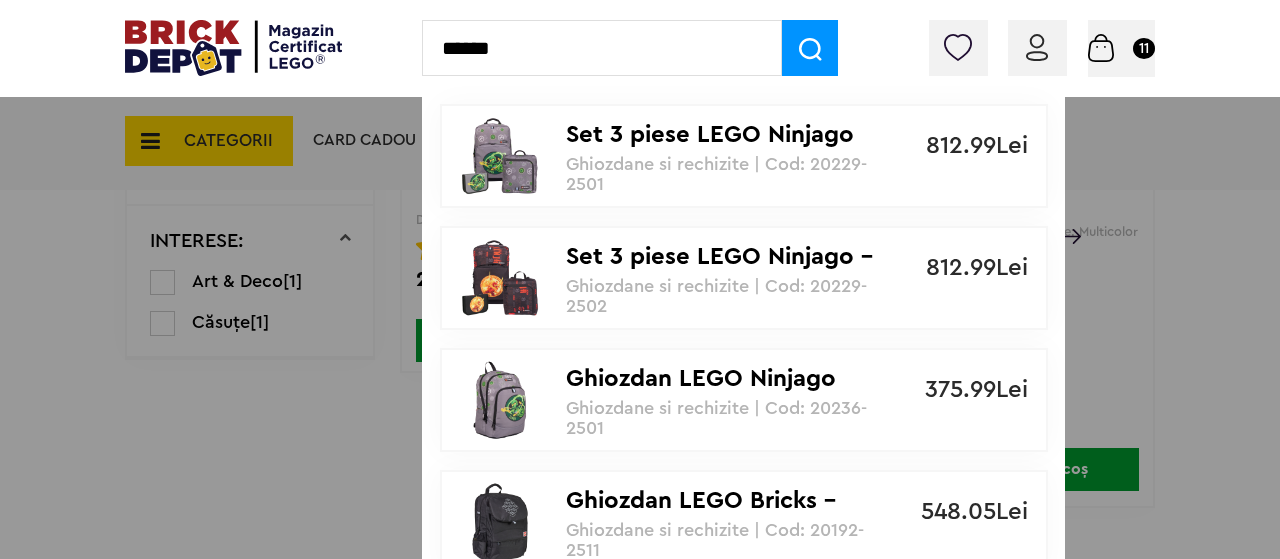 type on "******" 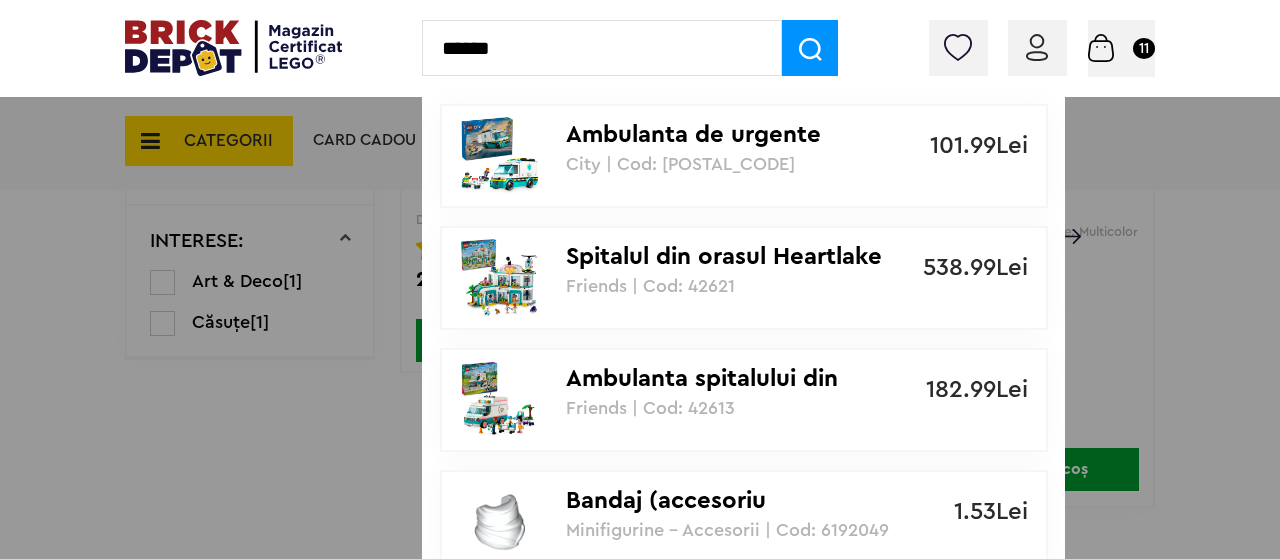 click at bounding box center [810, 49] 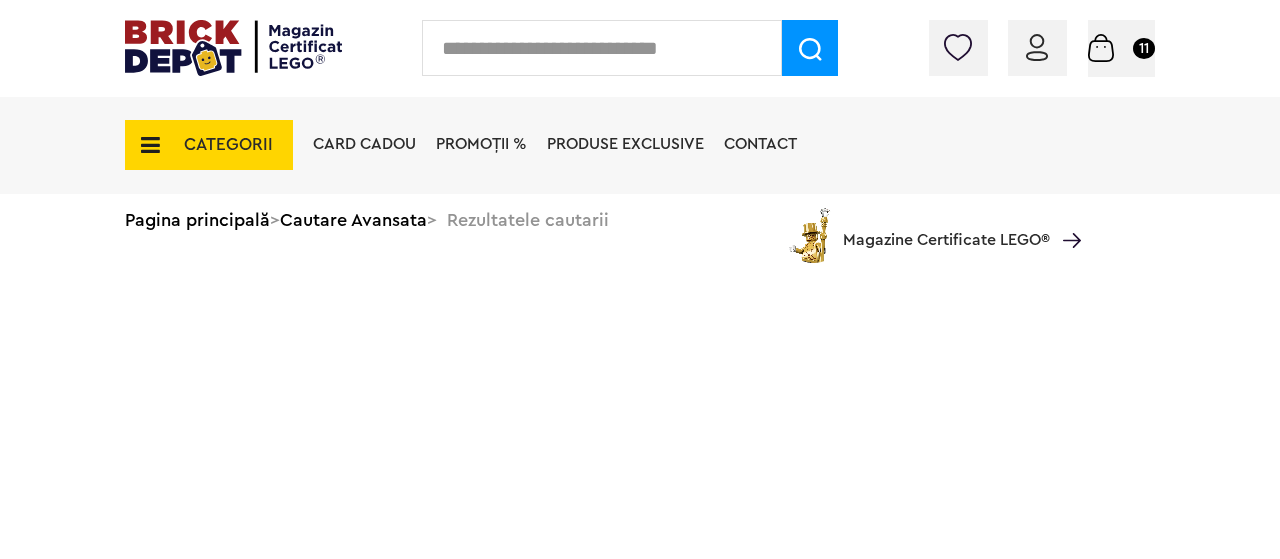 scroll, scrollTop: 0, scrollLeft: 0, axis: both 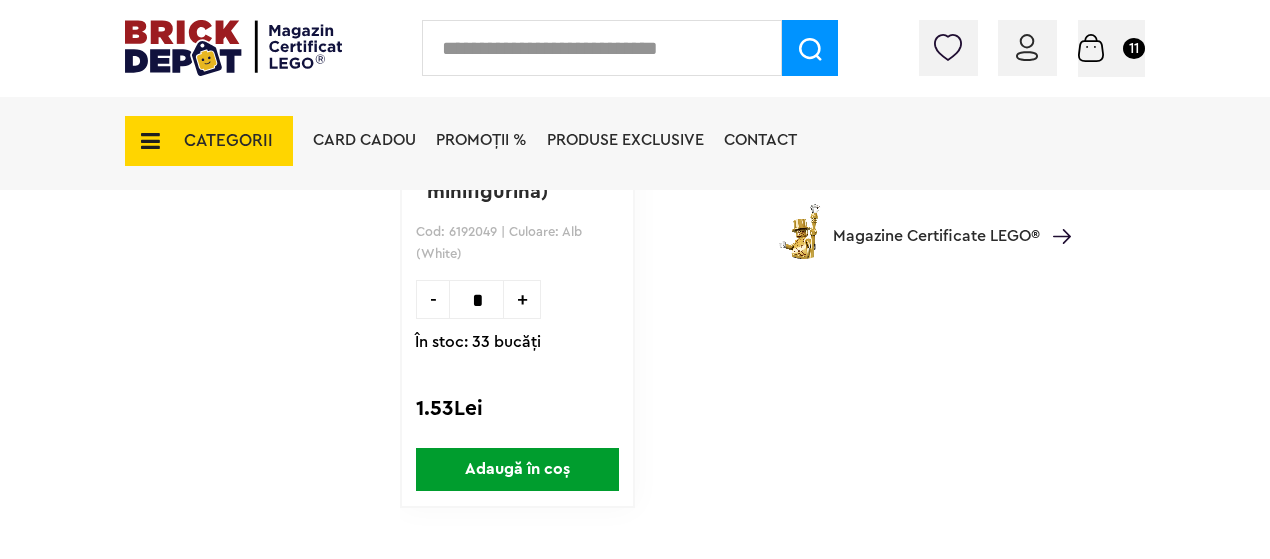 click on "Adaugă în coș" at bounding box center [517, 469] 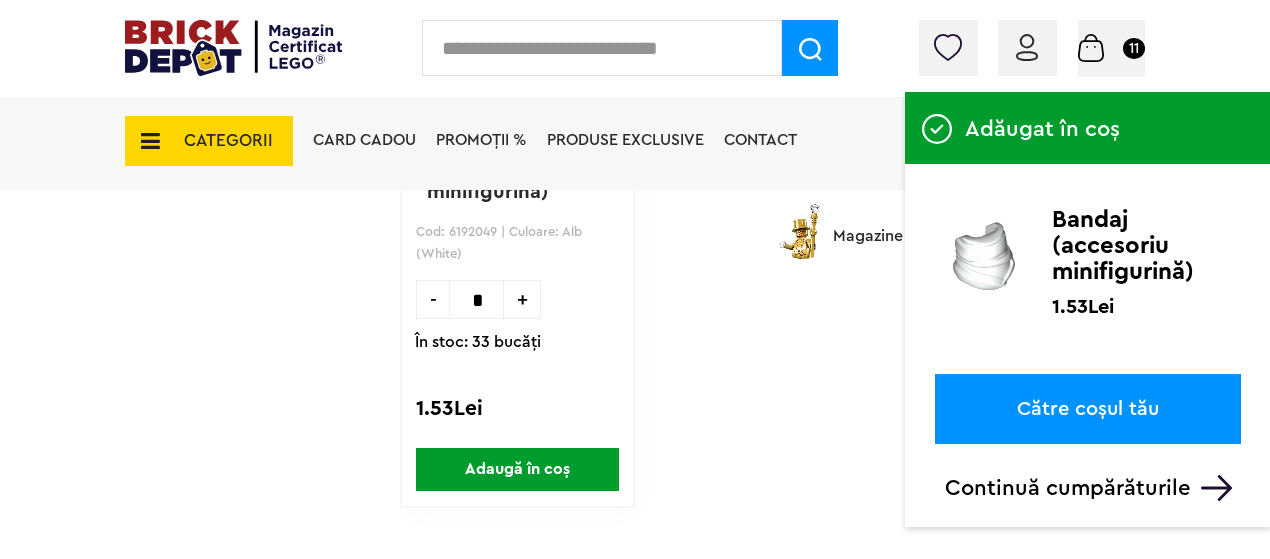 click on "Coș   11" at bounding box center (1111, 47) 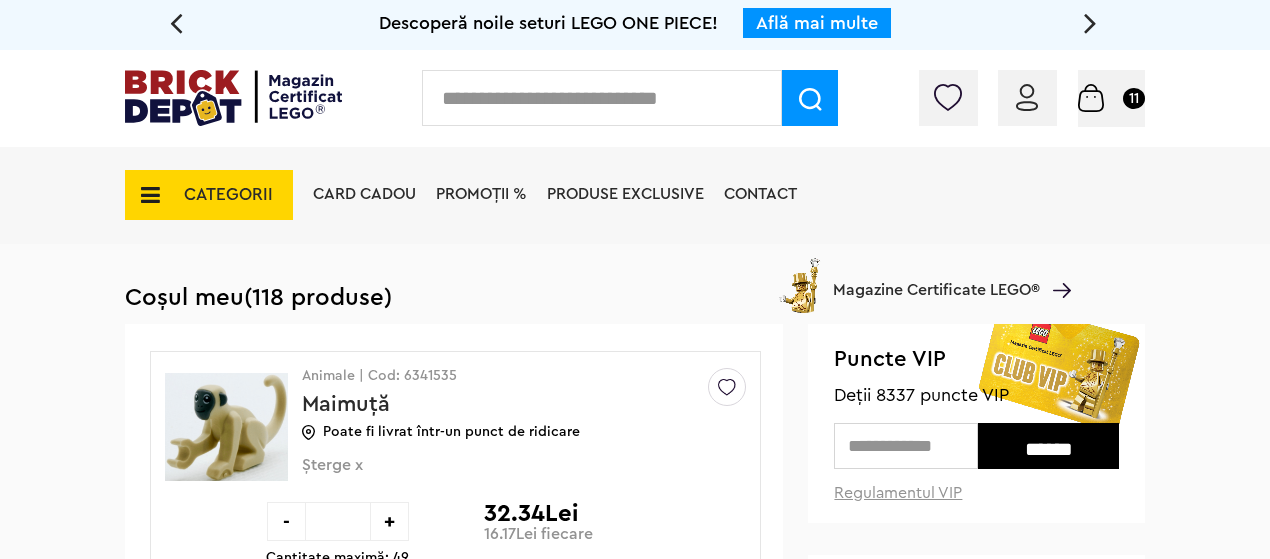 scroll, scrollTop: 0, scrollLeft: 0, axis: both 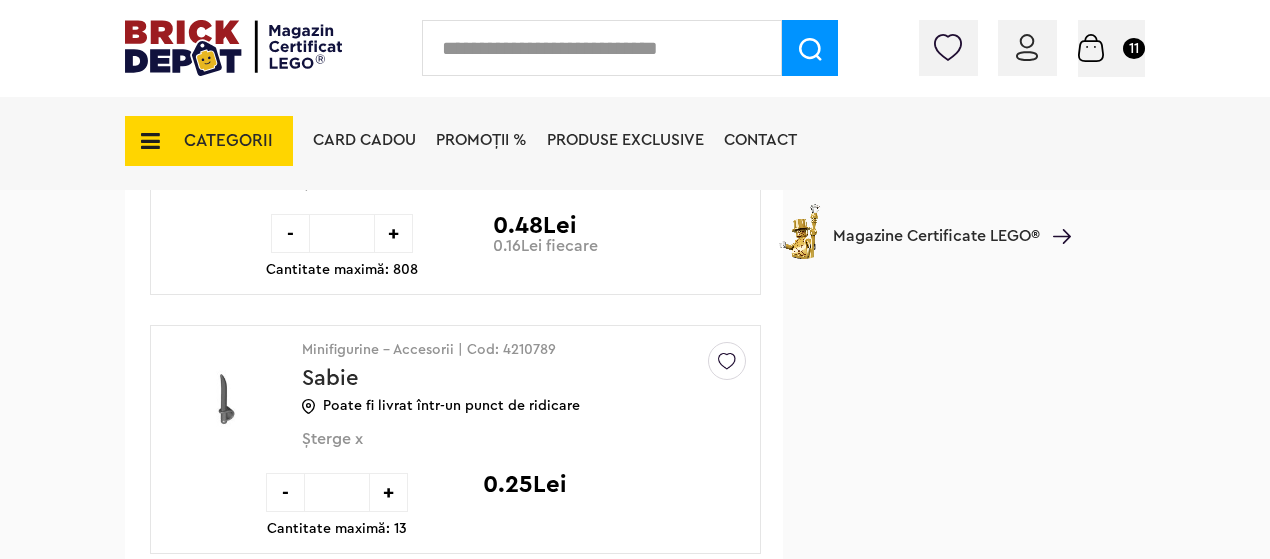 click on "+" at bounding box center (388, 492) 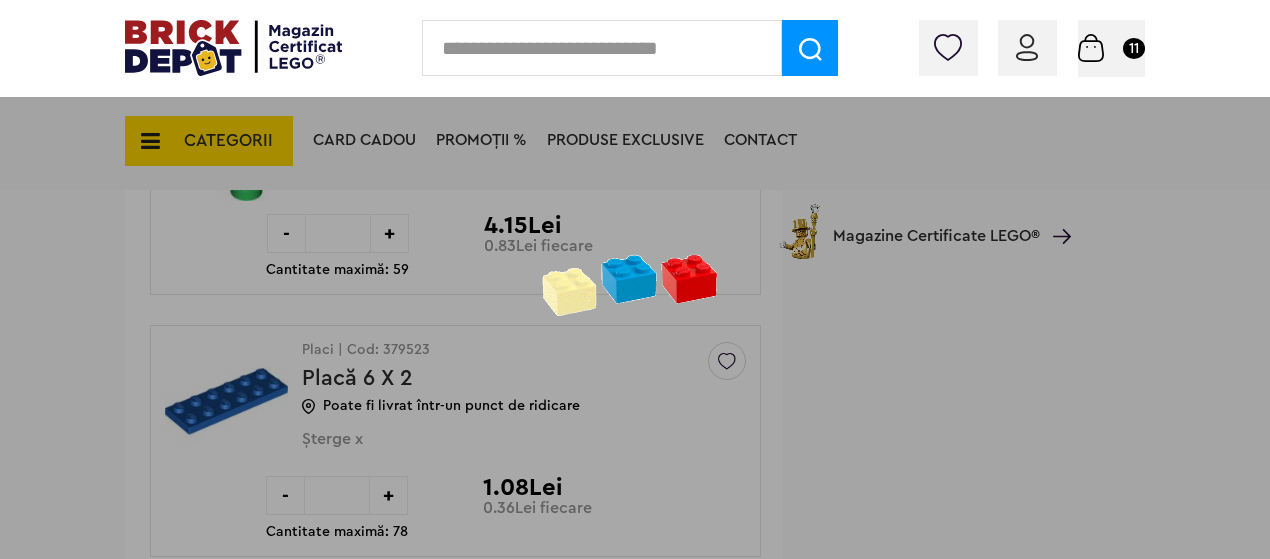 scroll, scrollTop: 6700, scrollLeft: 0, axis: vertical 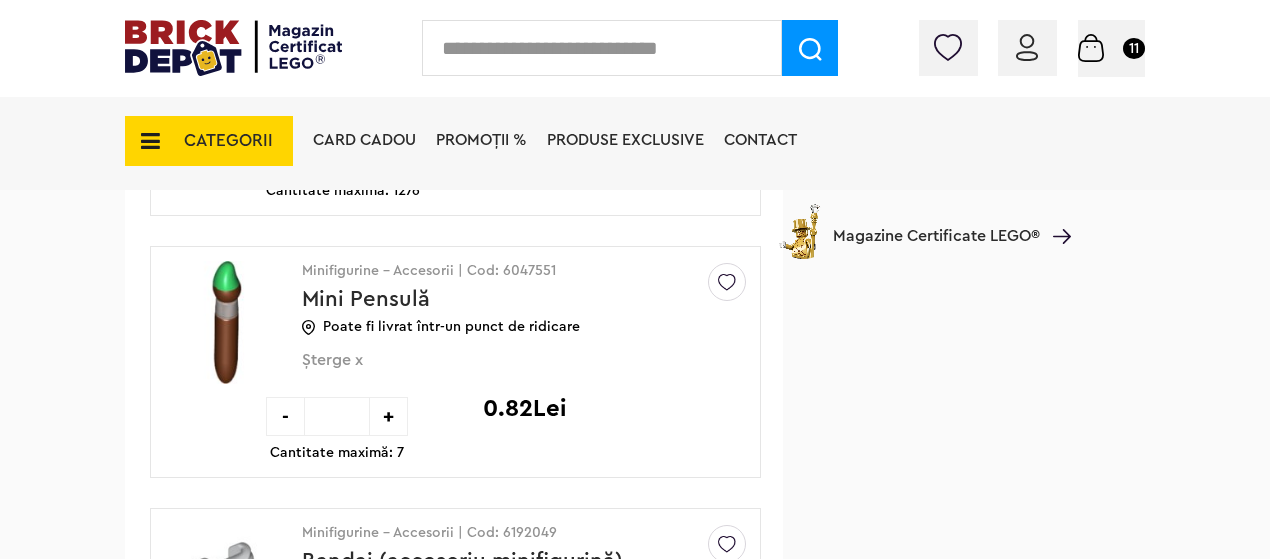 click on "+" at bounding box center (388, 416) 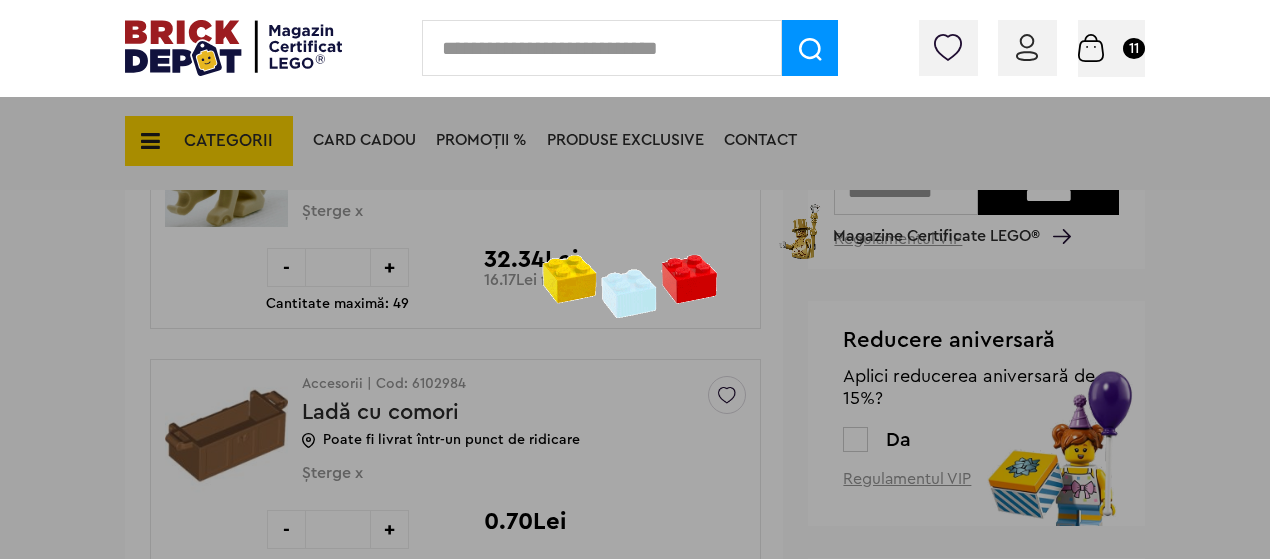 scroll, scrollTop: 0, scrollLeft: 0, axis: both 